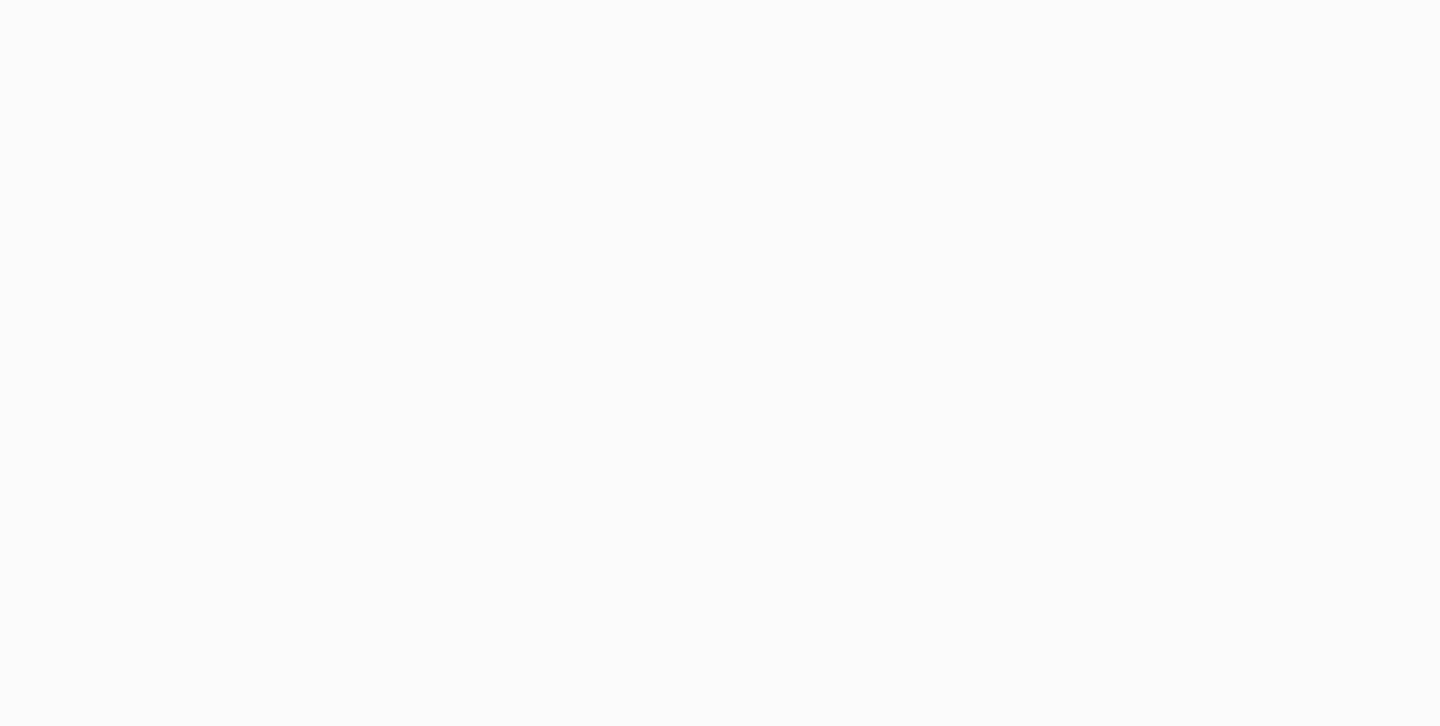 scroll, scrollTop: 0, scrollLeft: 0, axis: both 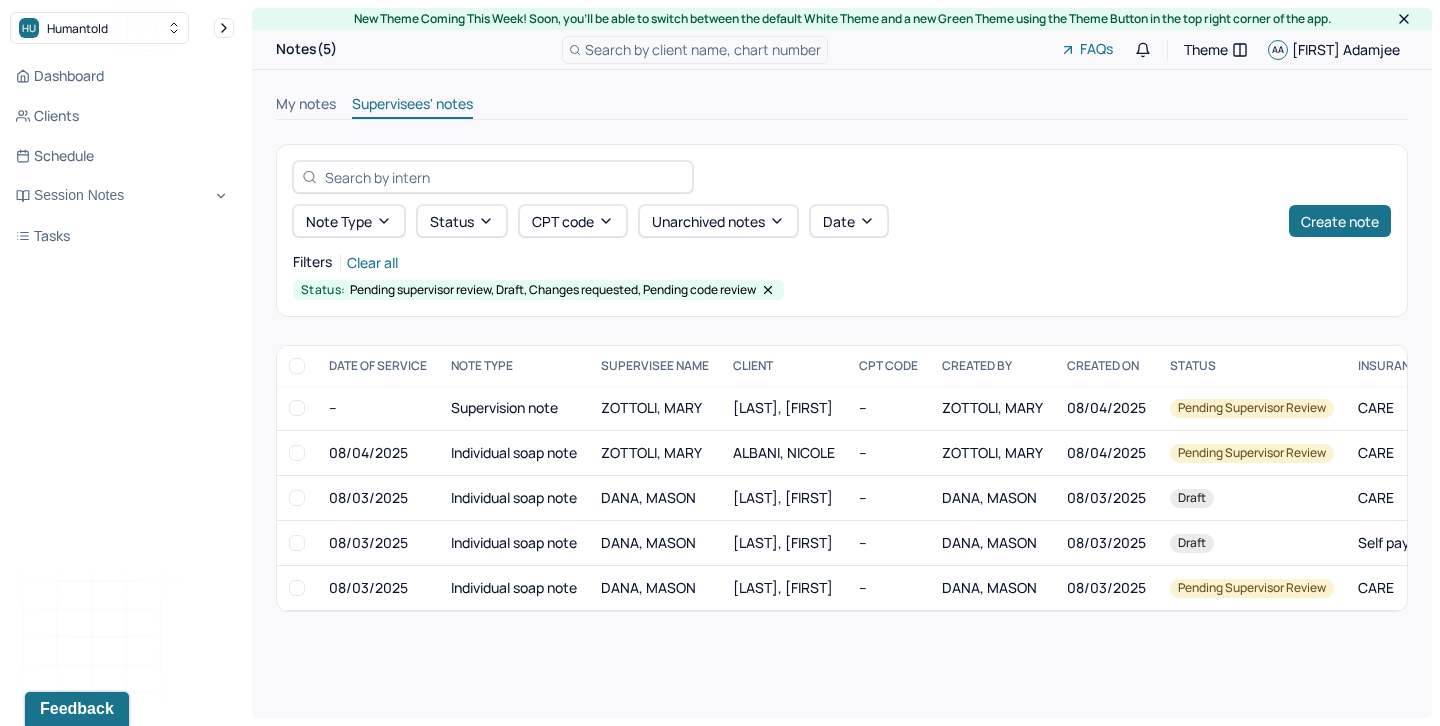 click on "My notes" at bounding box center (306, 106) 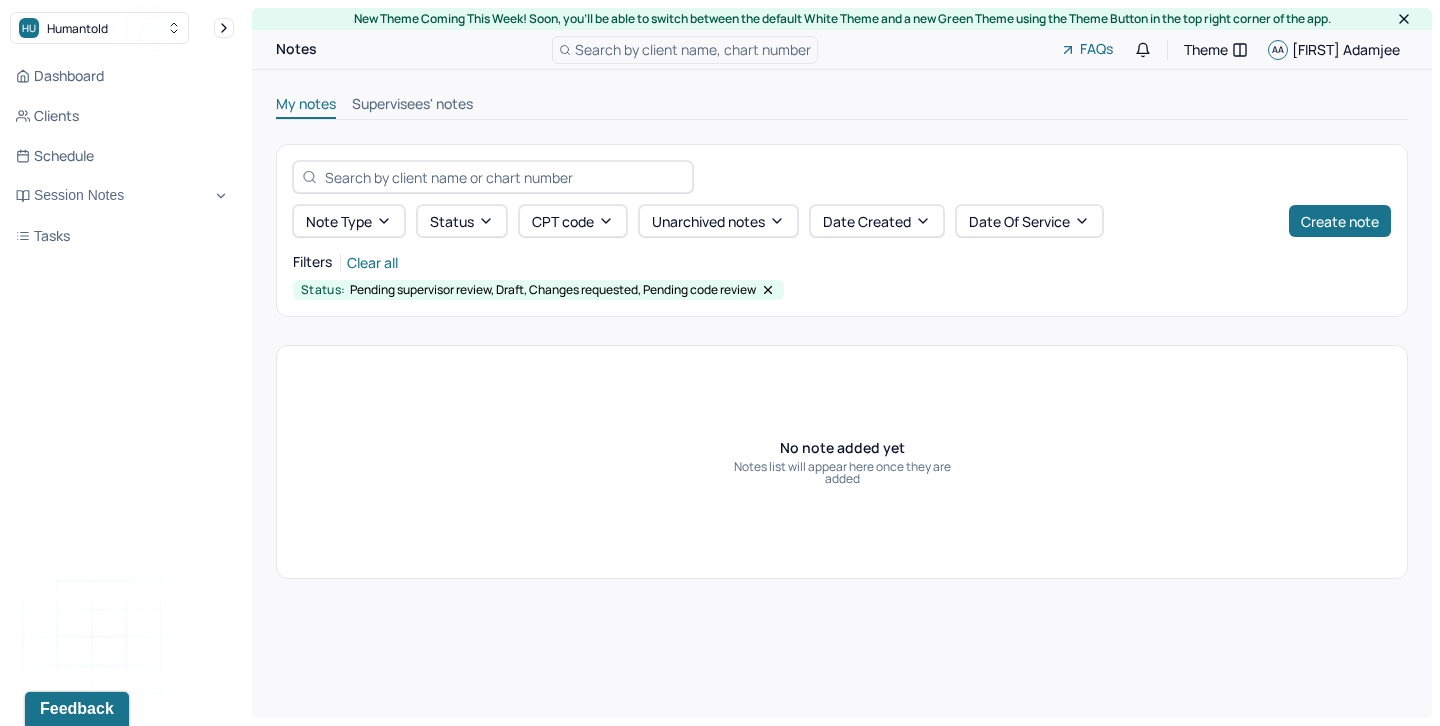 click on "Supervisees' notes" at bounding box center [412, 106] 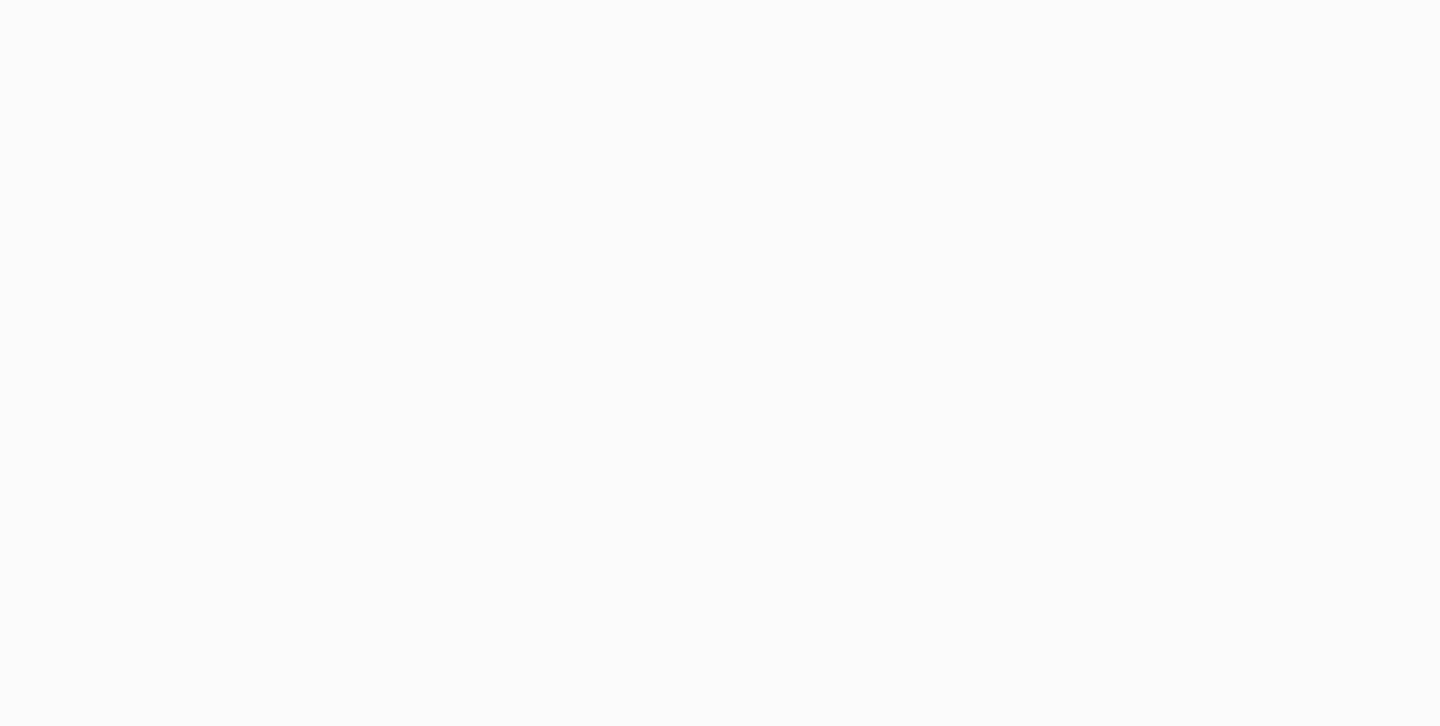 scroll, scrollTop: 0, scrollLeft: 0, axis: both 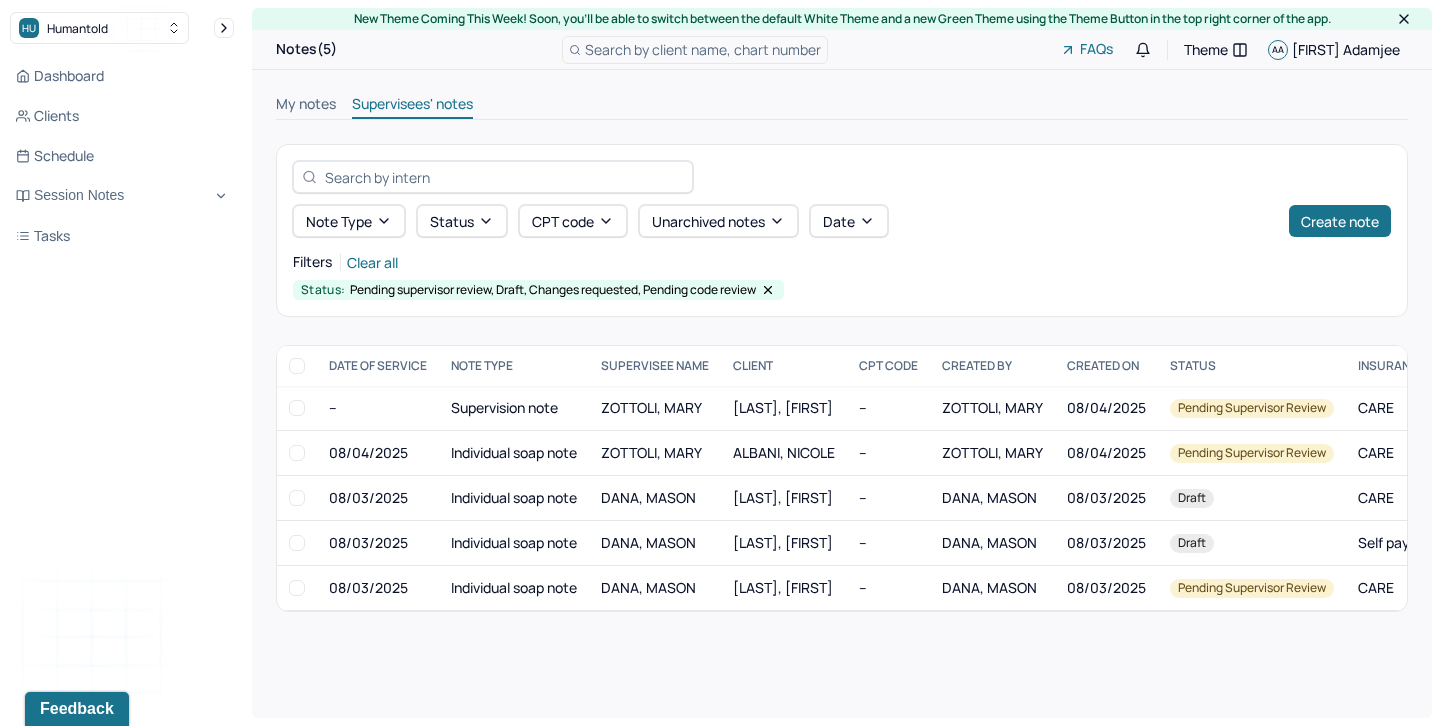 click on "My notes" at bounding box center [306, 106] 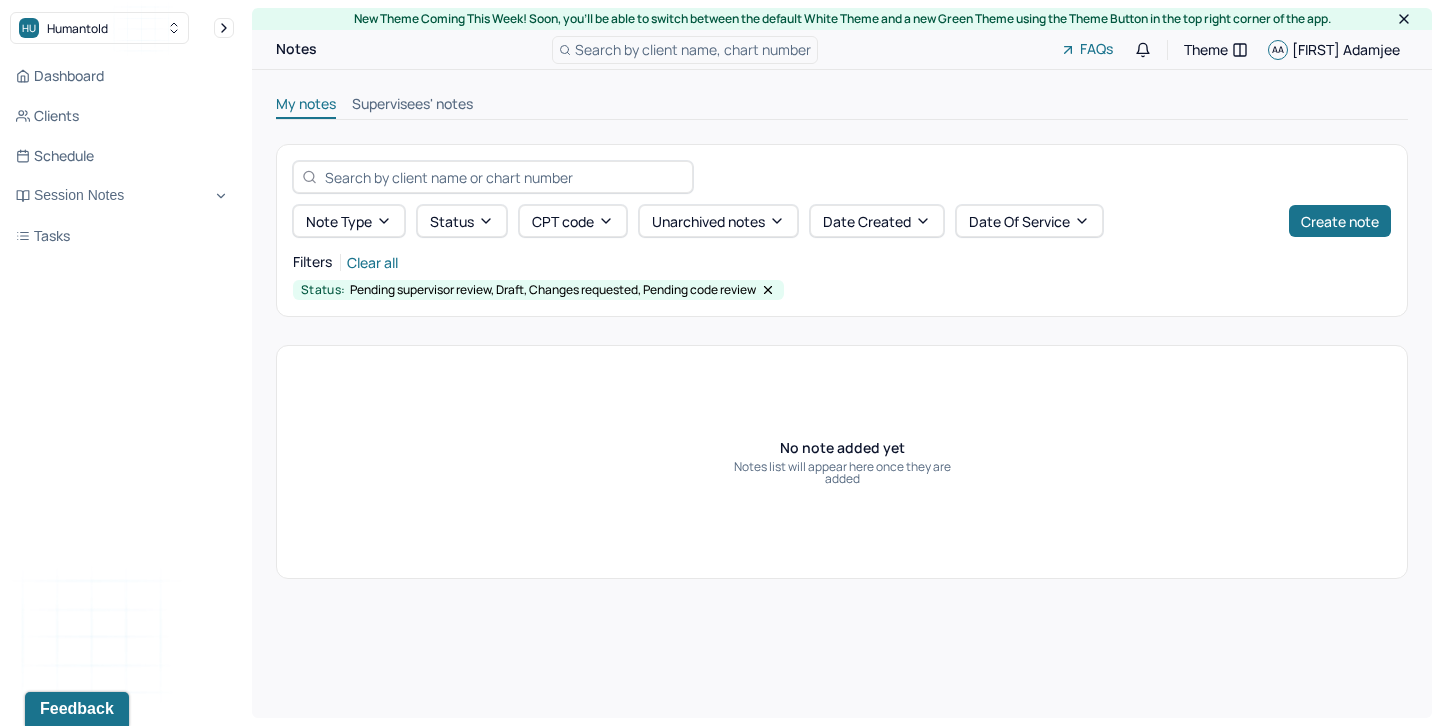 click on "Supervisees' notes" at bounding box center [412, 106] 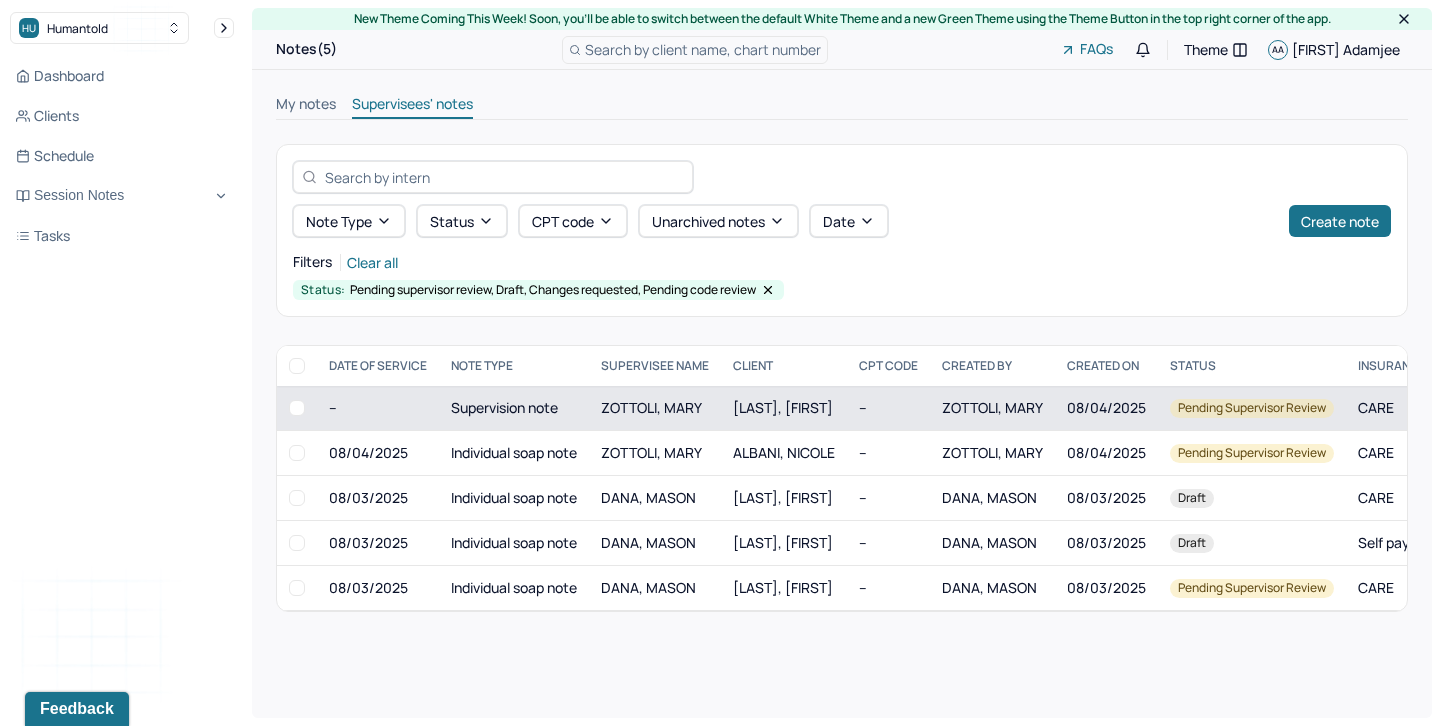 click at bounding box center (297, 408) 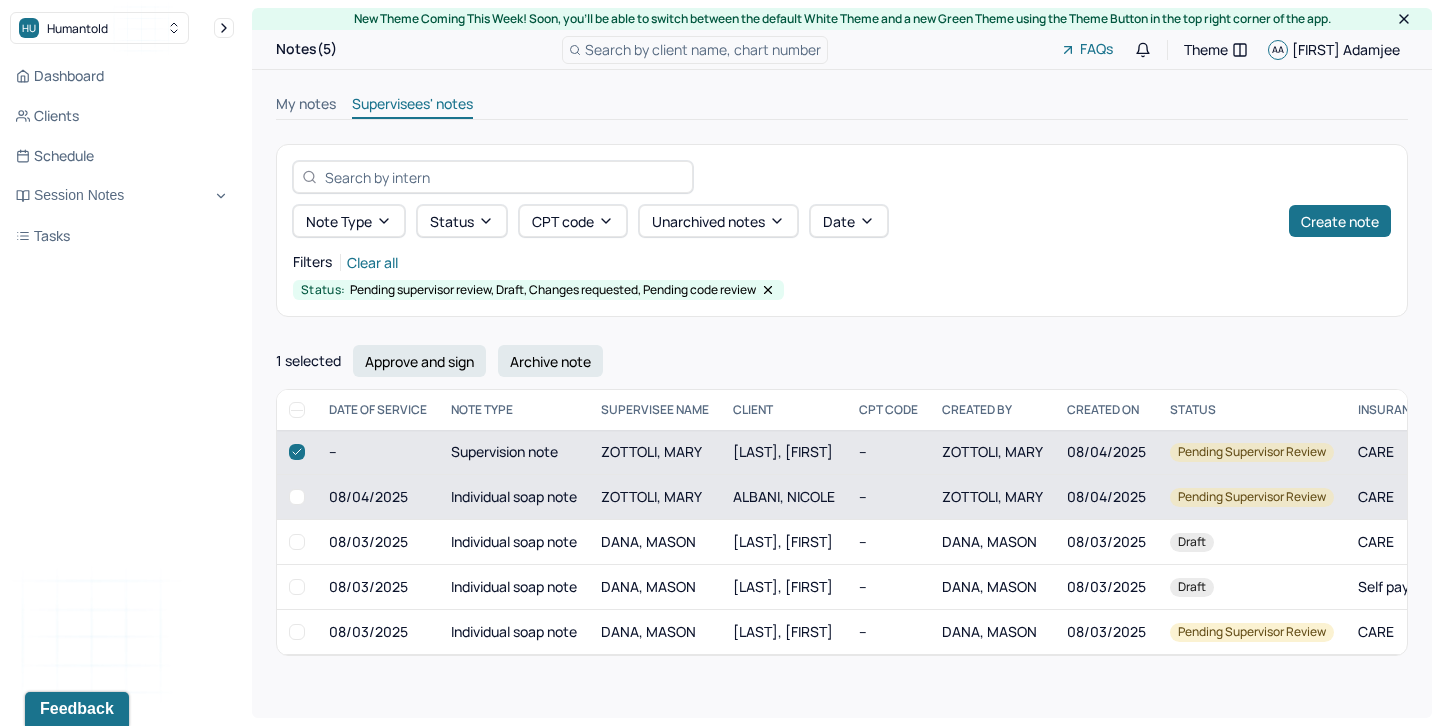 click at bounding box center (297, 497) 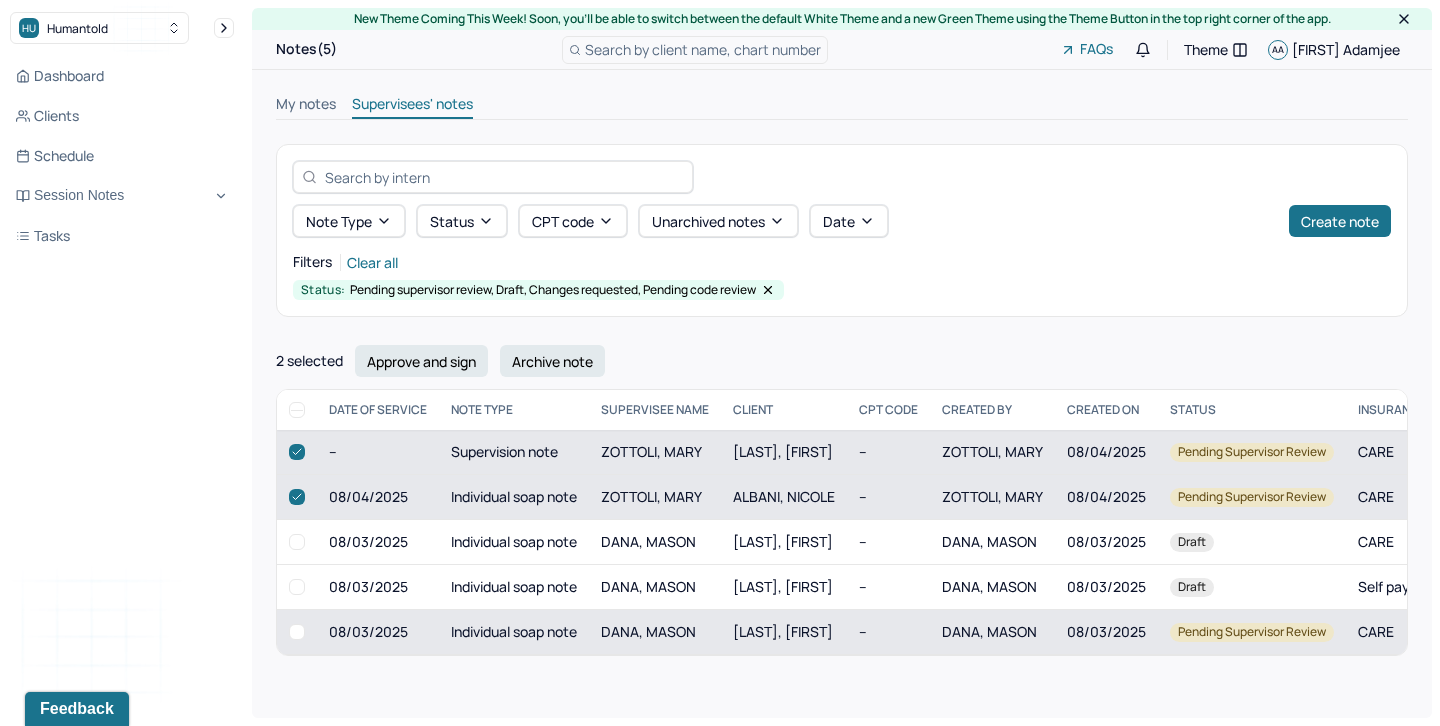 click at bounding box center (297, 632) 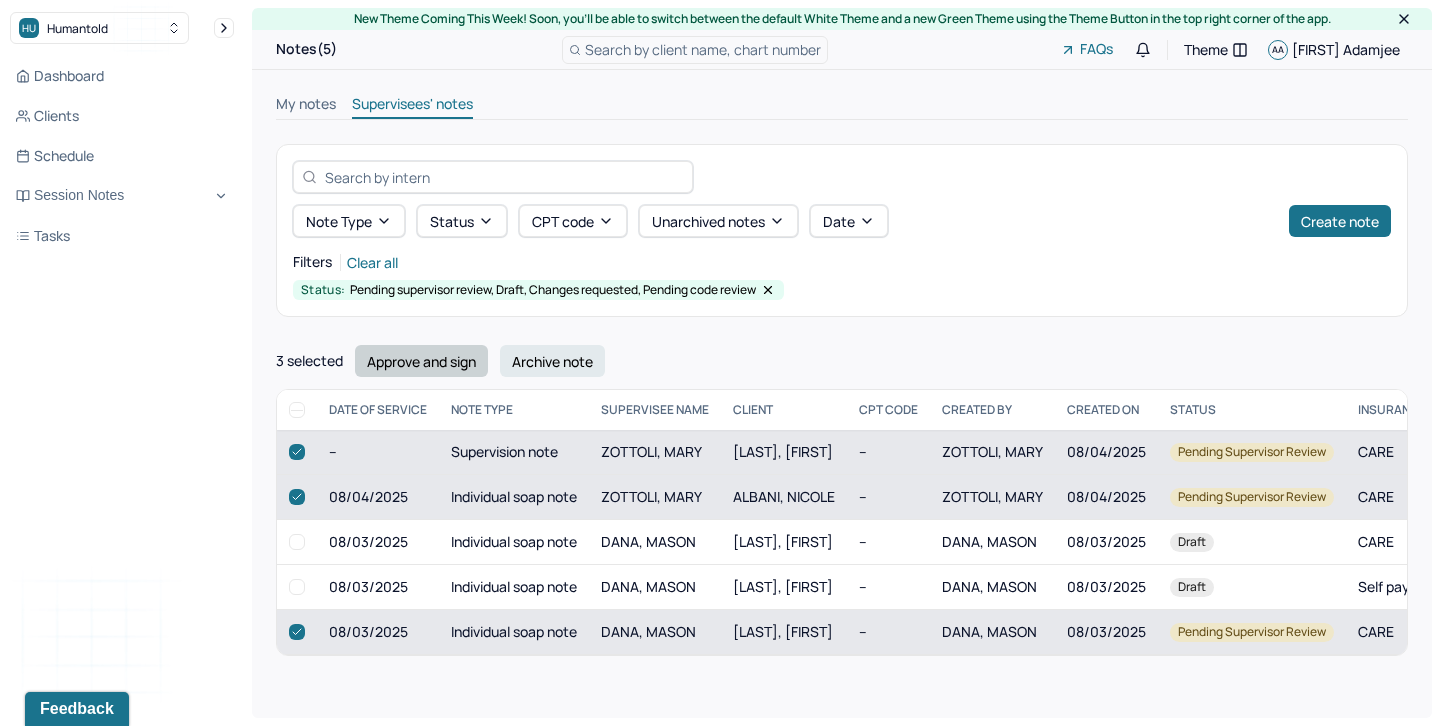 click on "Approve and sign" at bounding box center [421, 361] 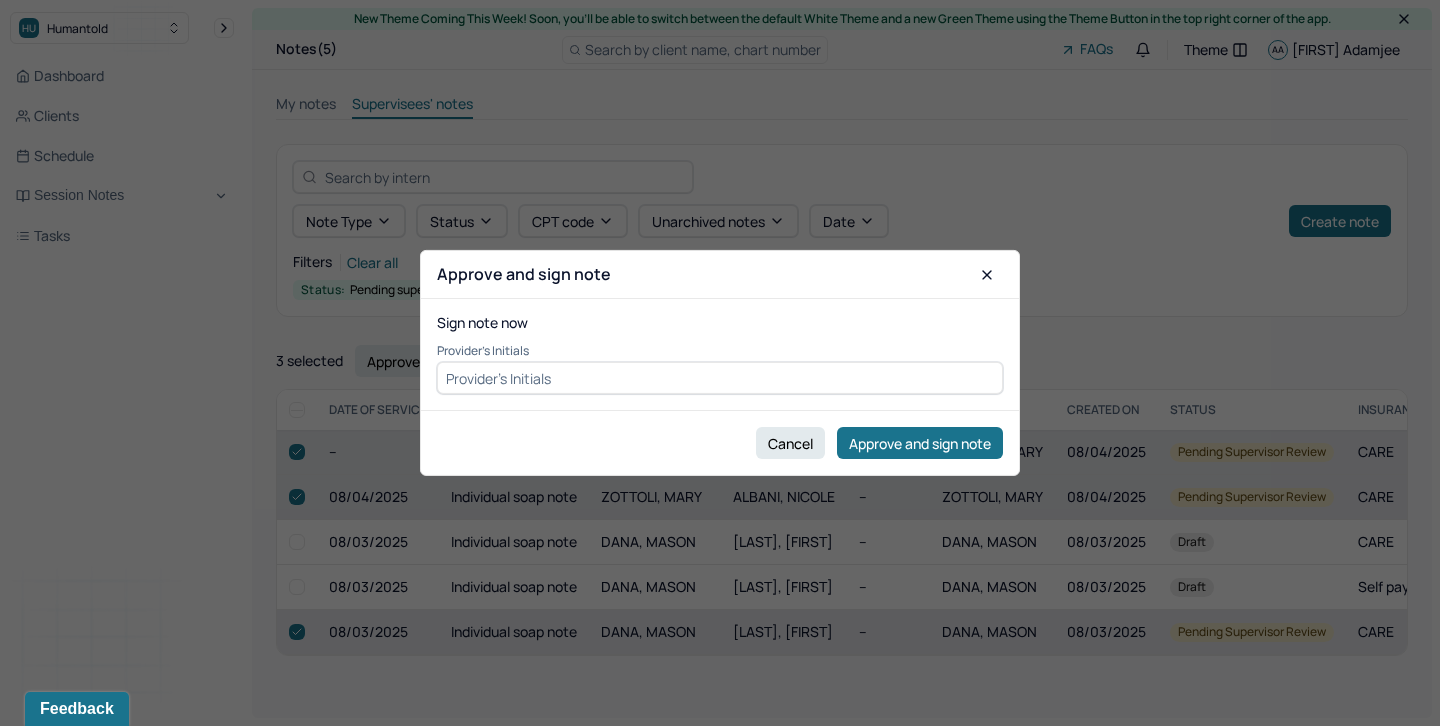 click at bounding box center (720, 378) 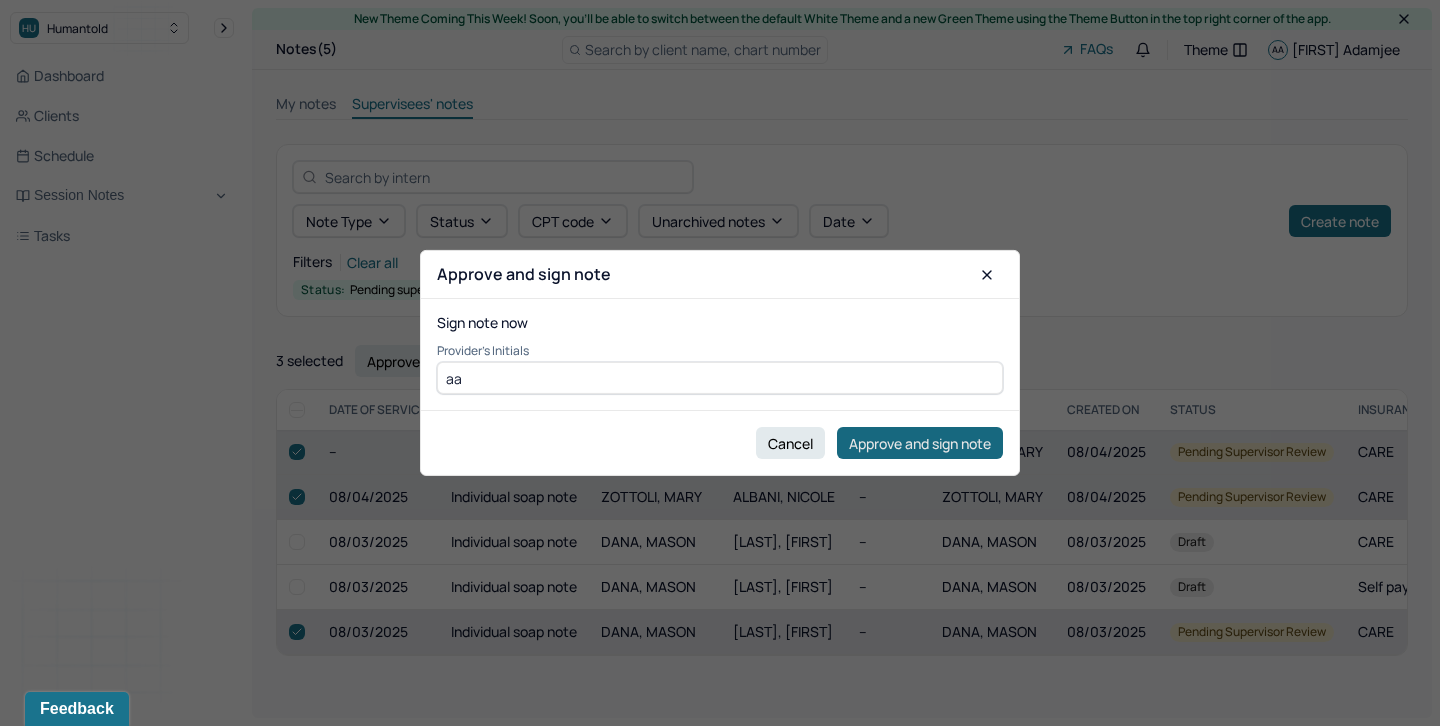 type on "aa" 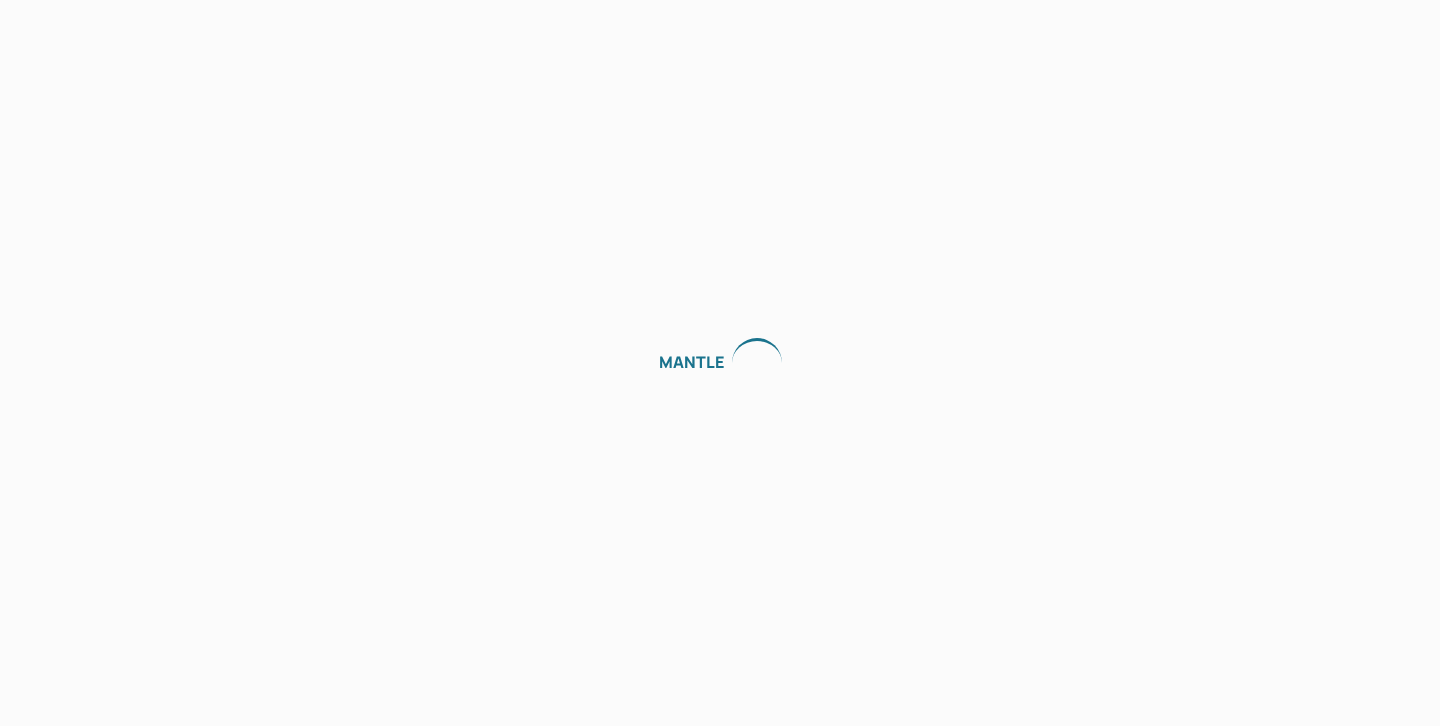 scroll, scrollTop: 0, scrollLeft: 0, axis: both 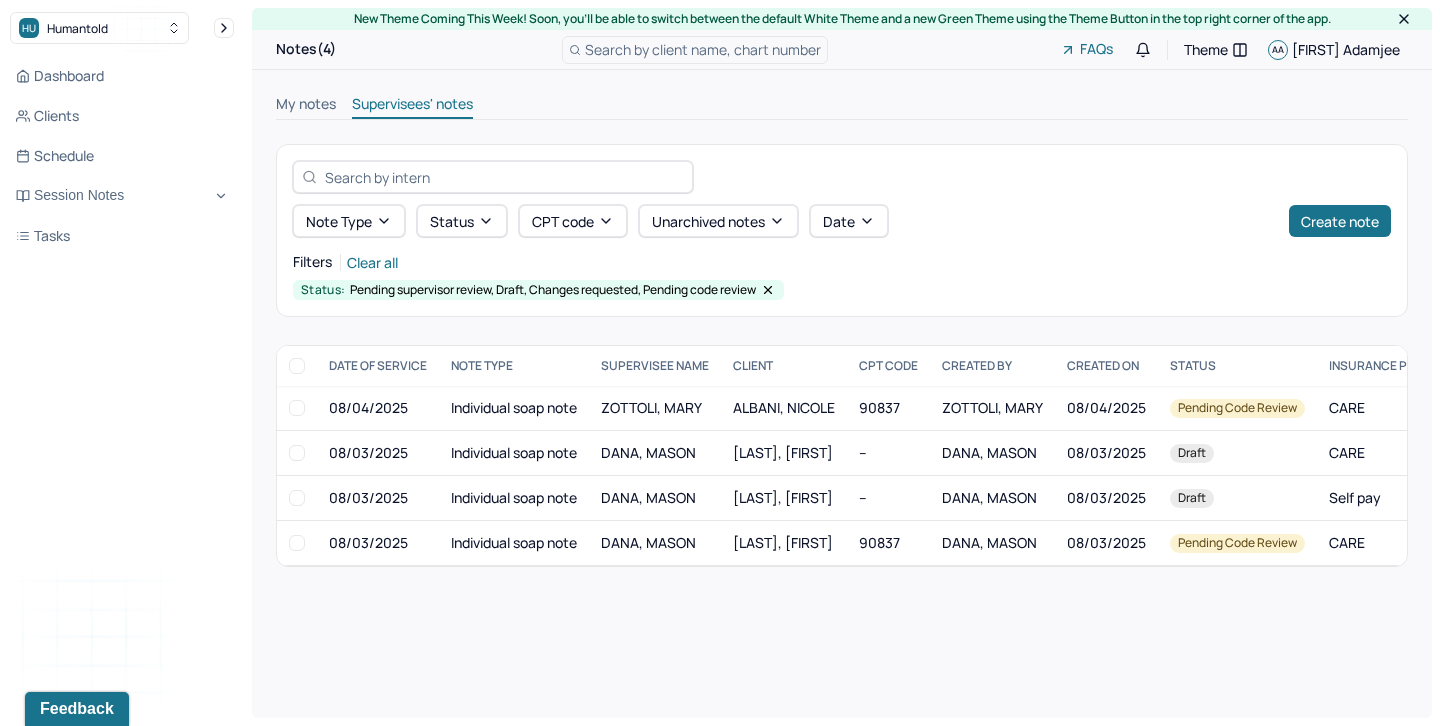 click on "My notes" at bounding box center [306, 106] 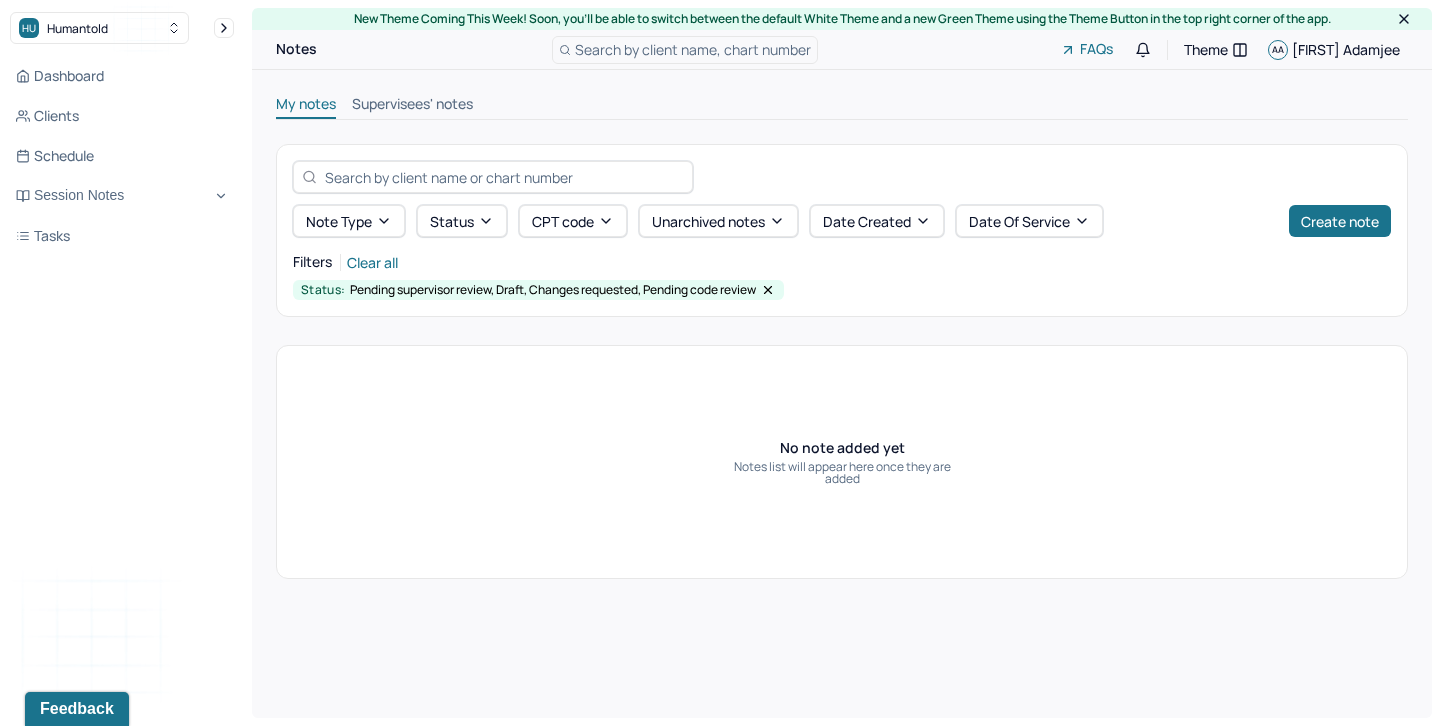 click on "Supervisees' notes" at bounding box center [412, 106] 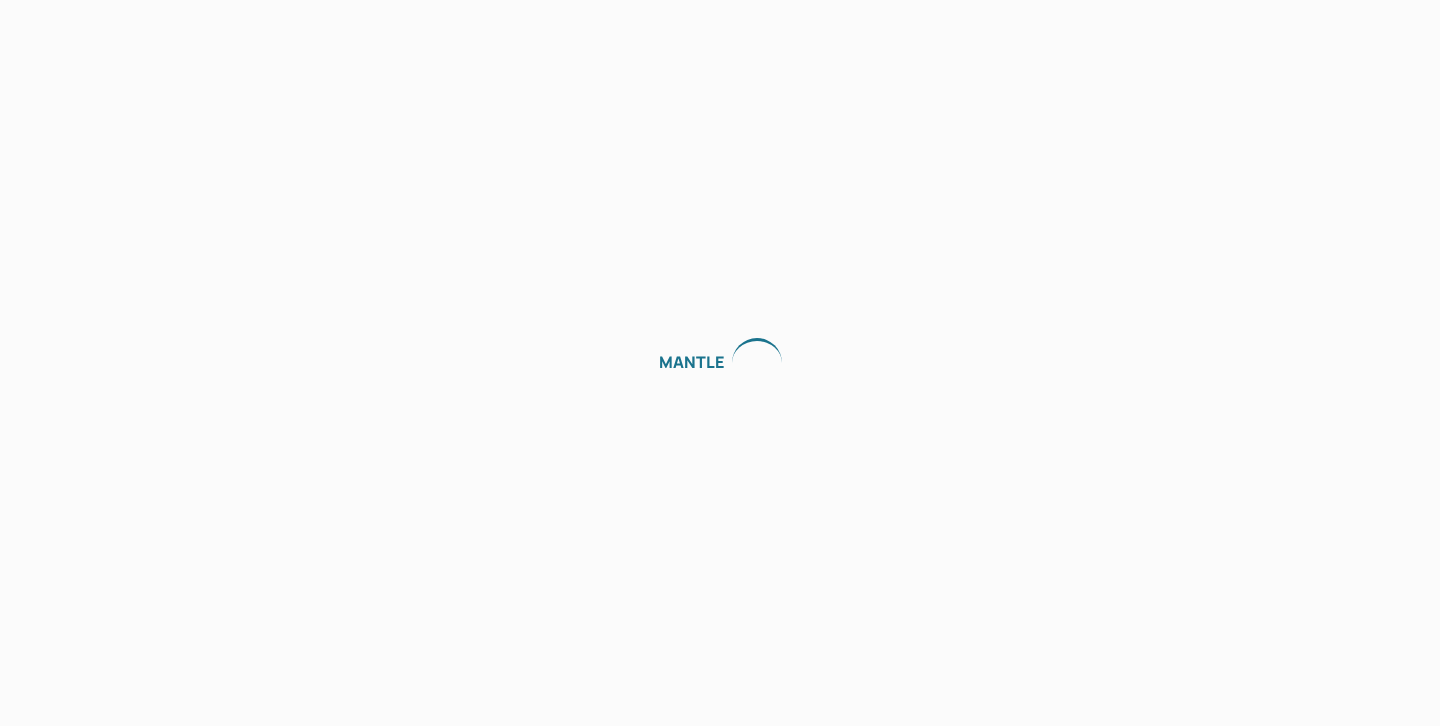 scroll, scrollTop: 0, scrollLeft: 0, axis: both 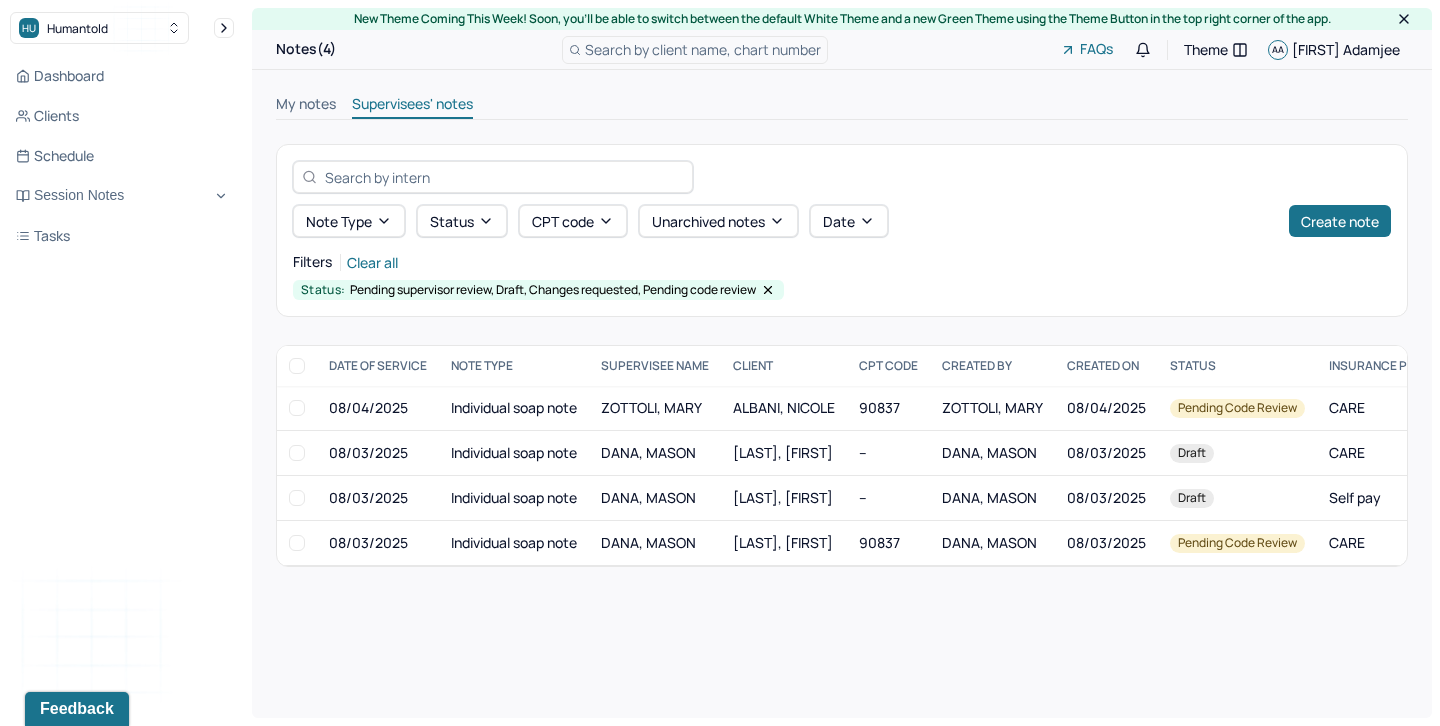 click on "My notes" at bounding box center (306, 106) 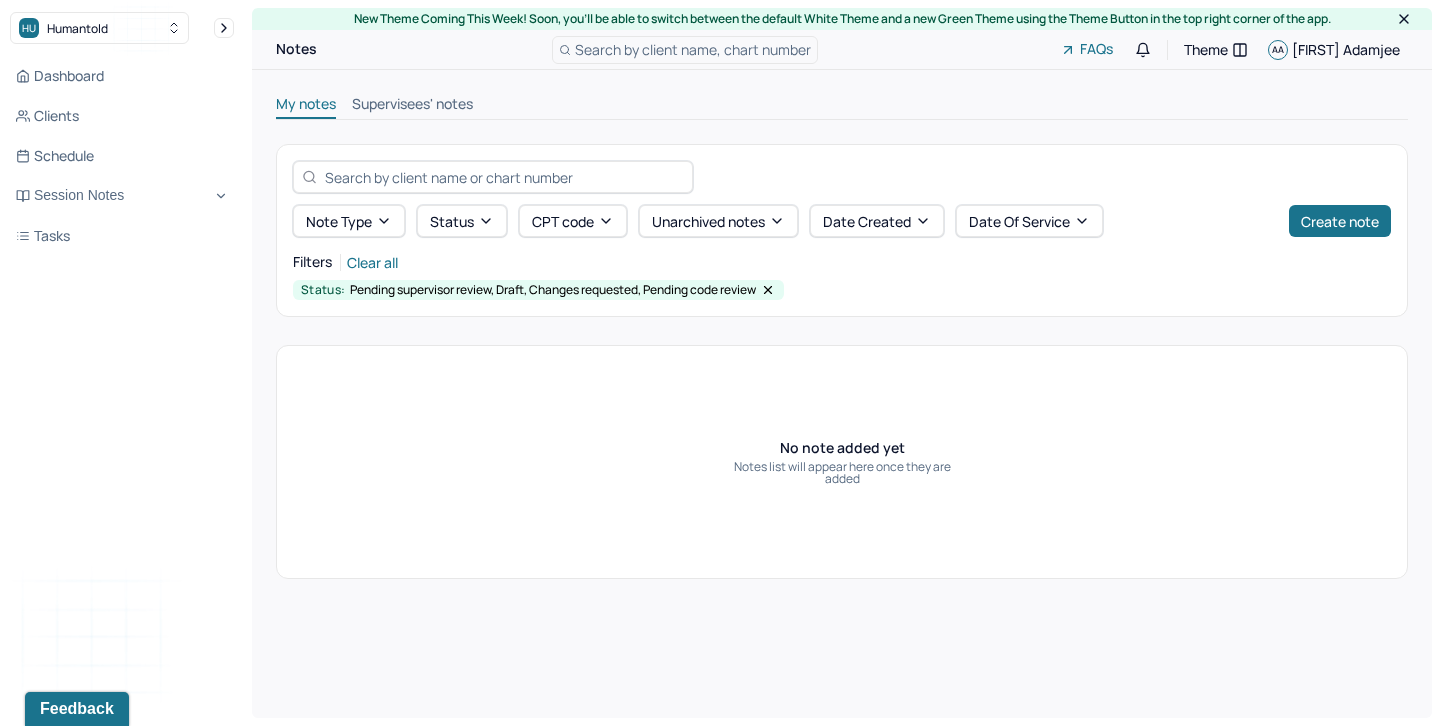 click on "Supervisees' notes" at bounding box center [412, 106] 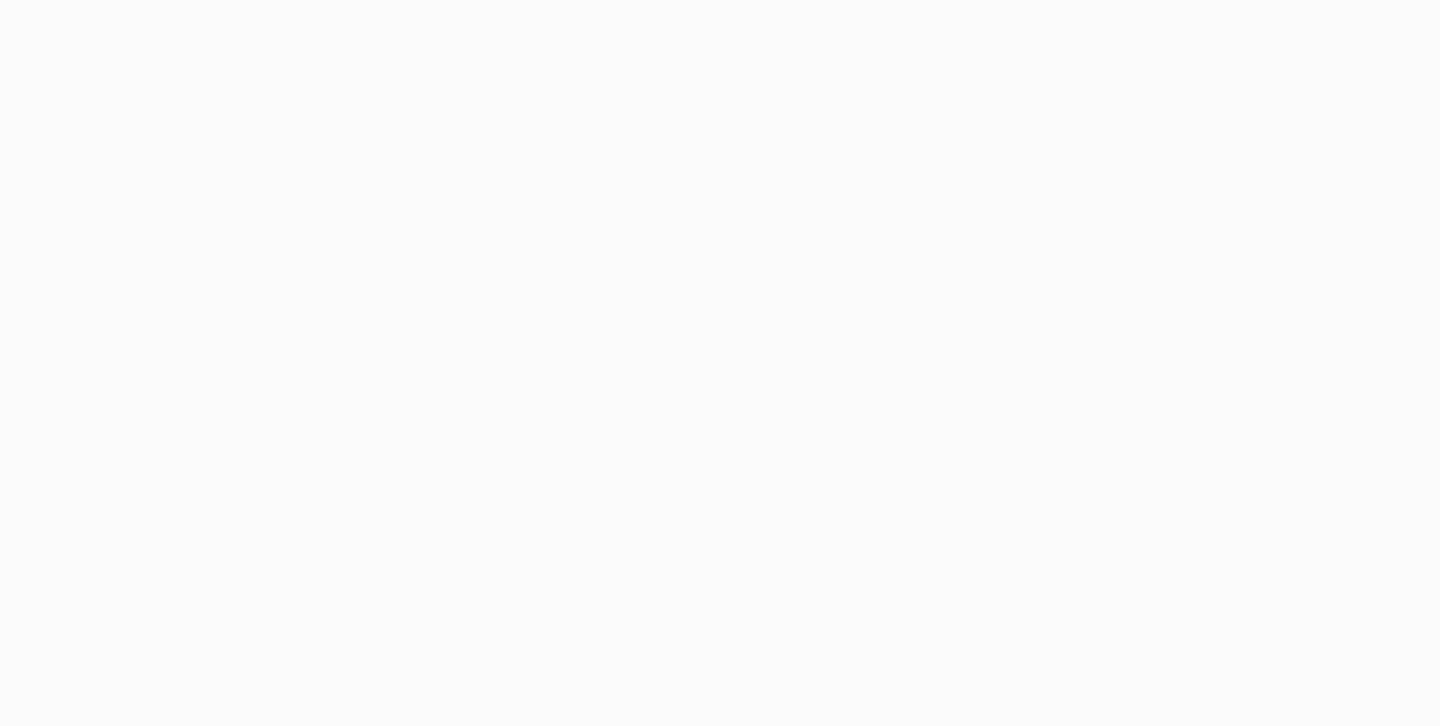 scroll, scrollTop: 0, scrollLeft: 0, axis: both 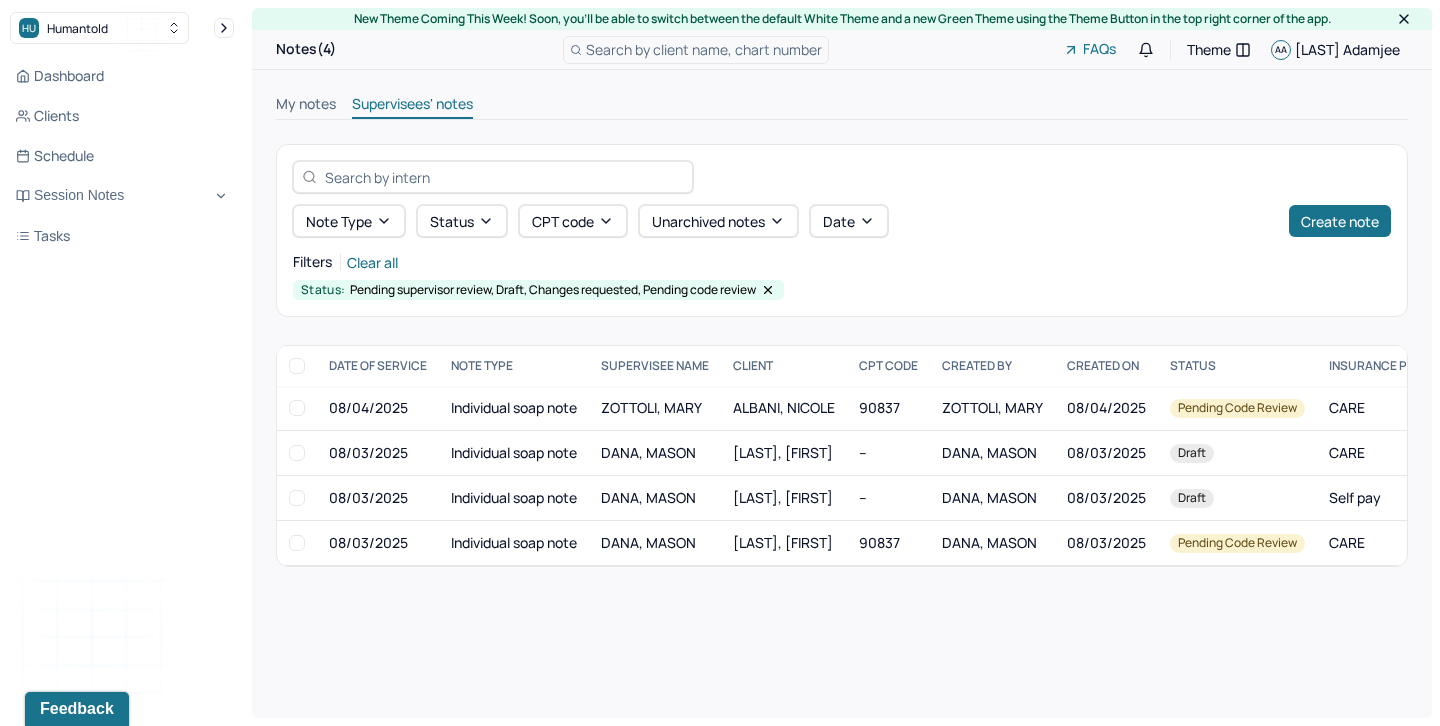 click on "My notes" at bounding box center (306, 106) 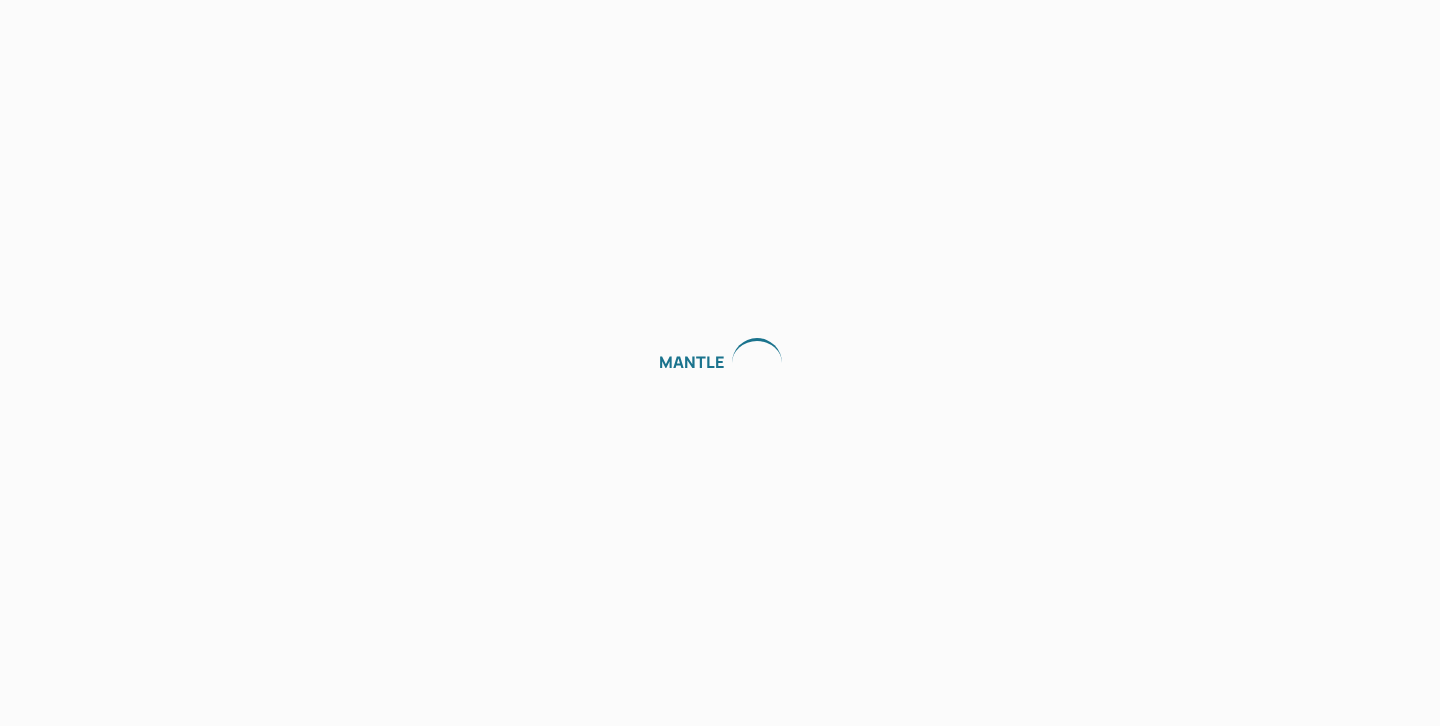 scroll, scrollTop: 0, scrollLeft: 0, axis: both 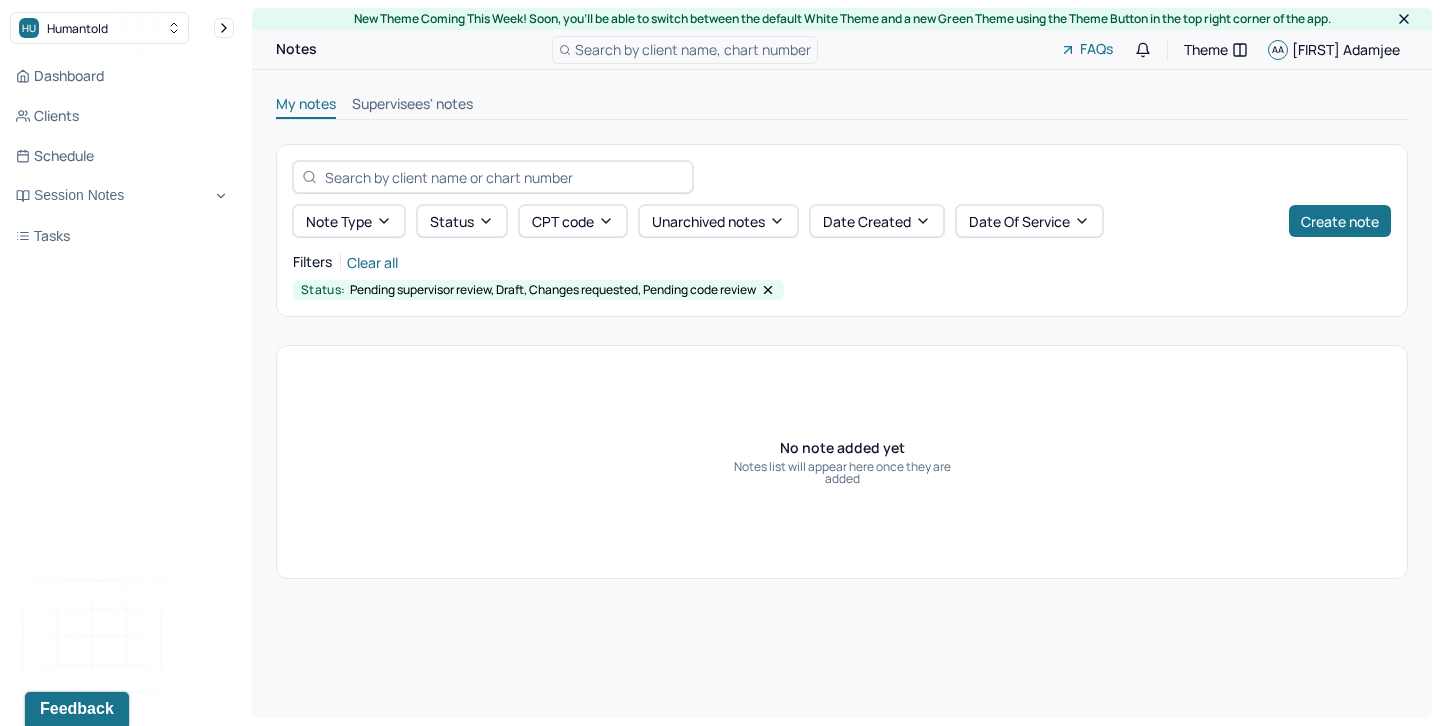 click on "My notes" at bounding box center [306, 106] 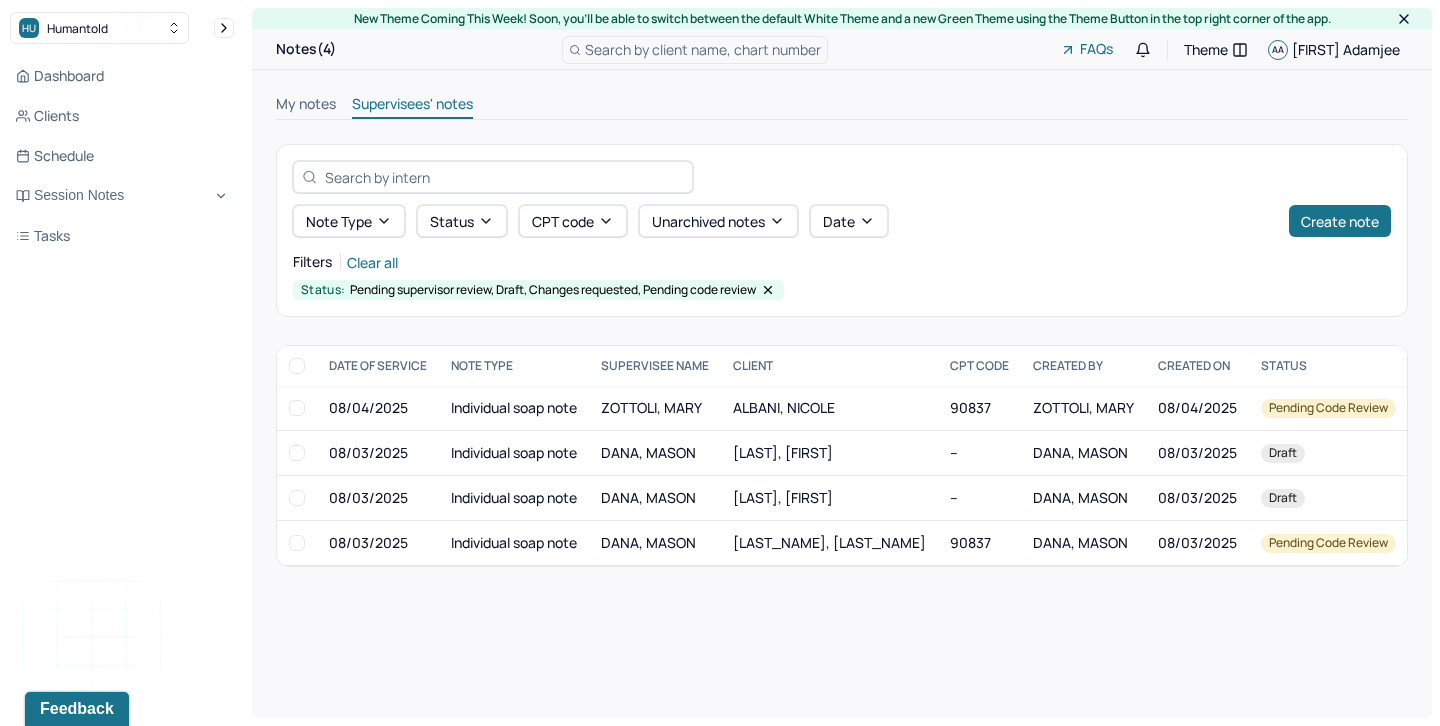 click on "My notes" at bounding box center (306, 106) 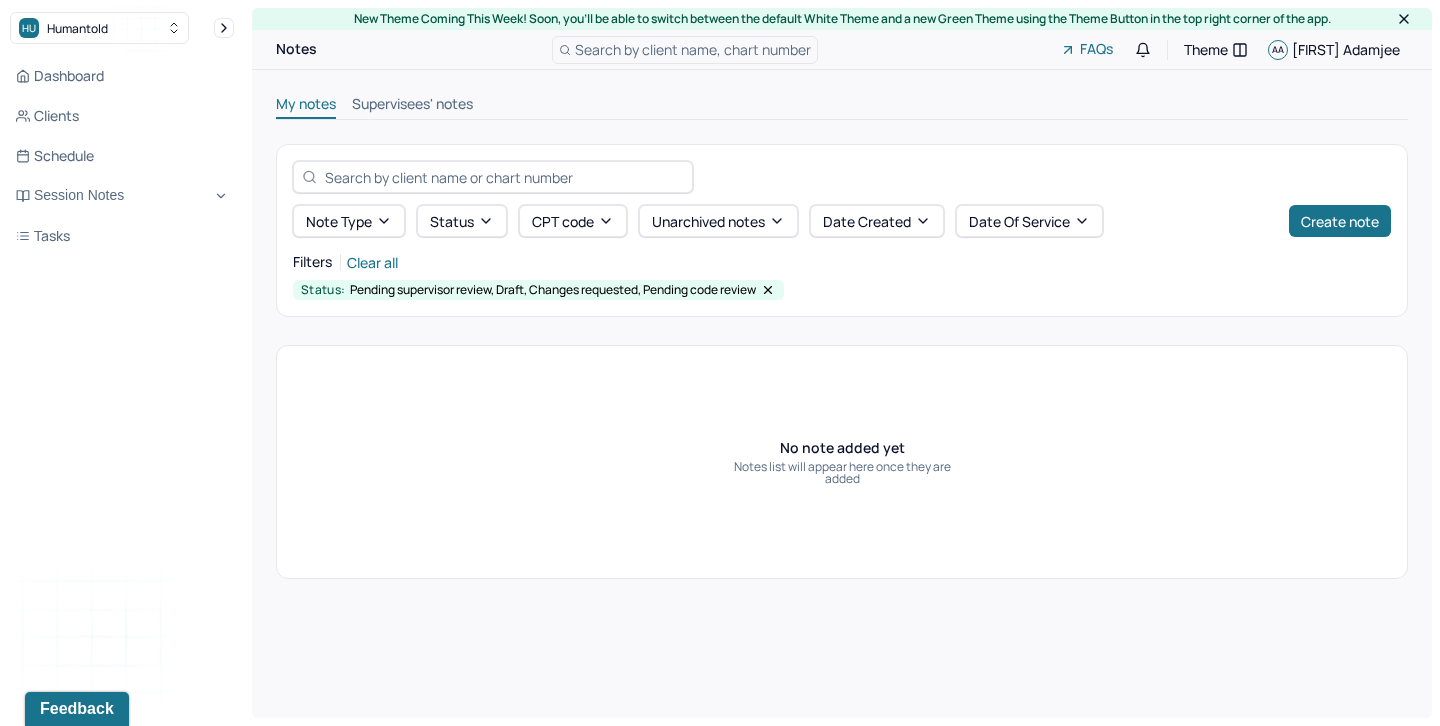click on "Supervisees' notes" at bounding box center (412, 106) 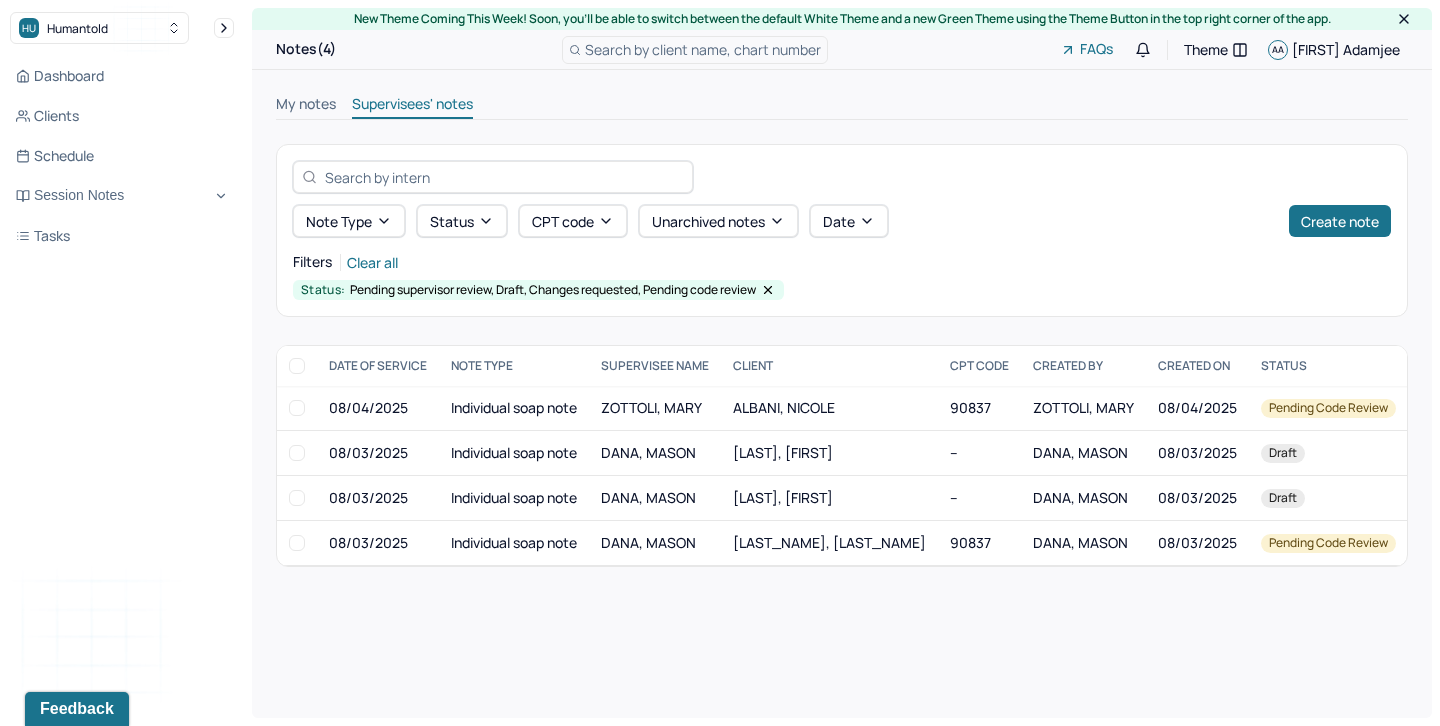 click on "My notes" at bounding box center (306, 106) 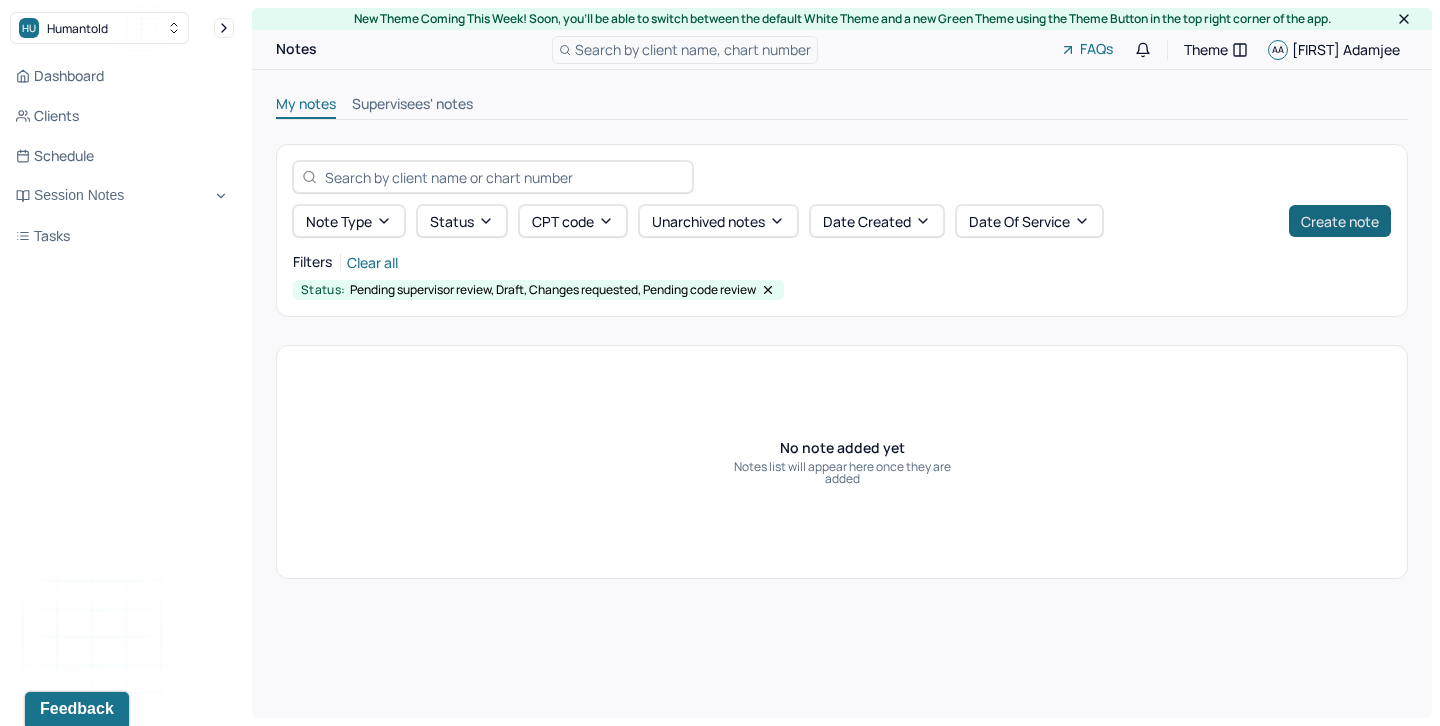 click on "Create note" at bounding box center [1340, 221] 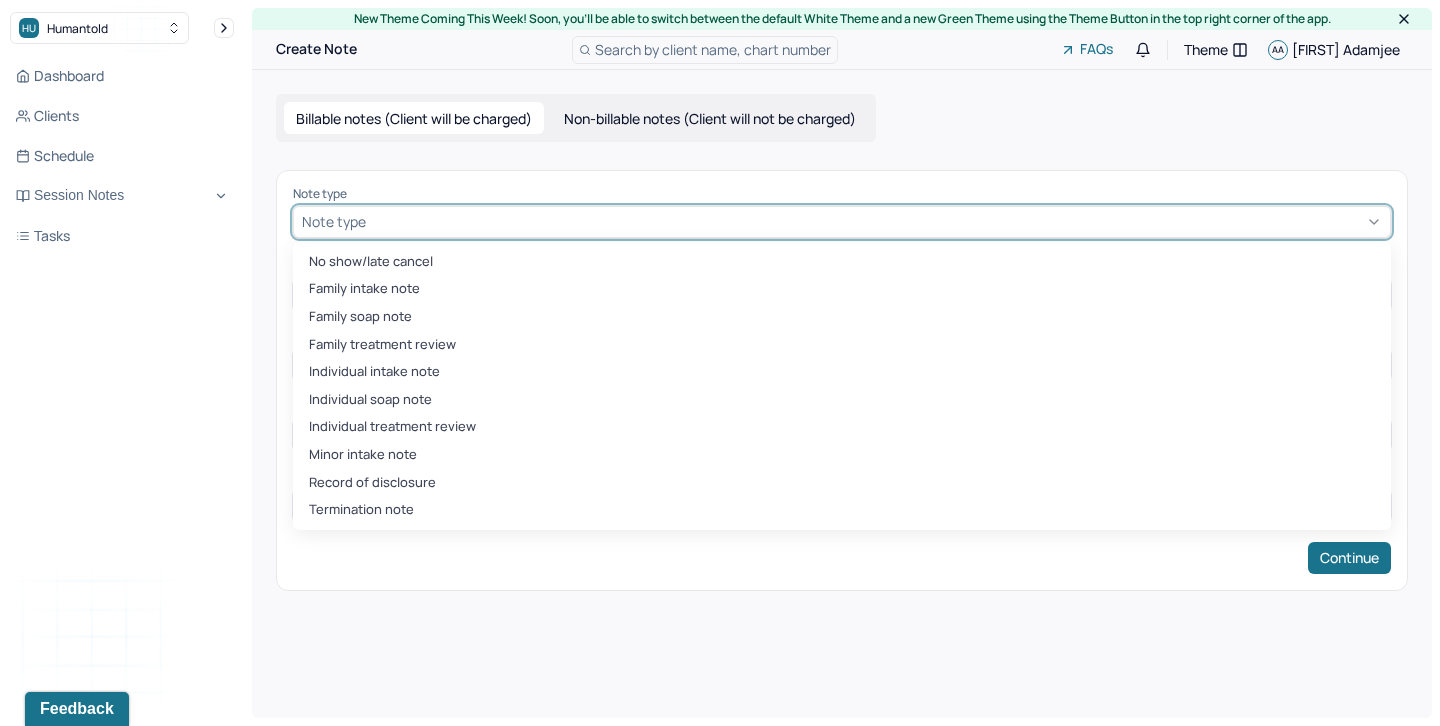 click at bounding box center [876, 221] 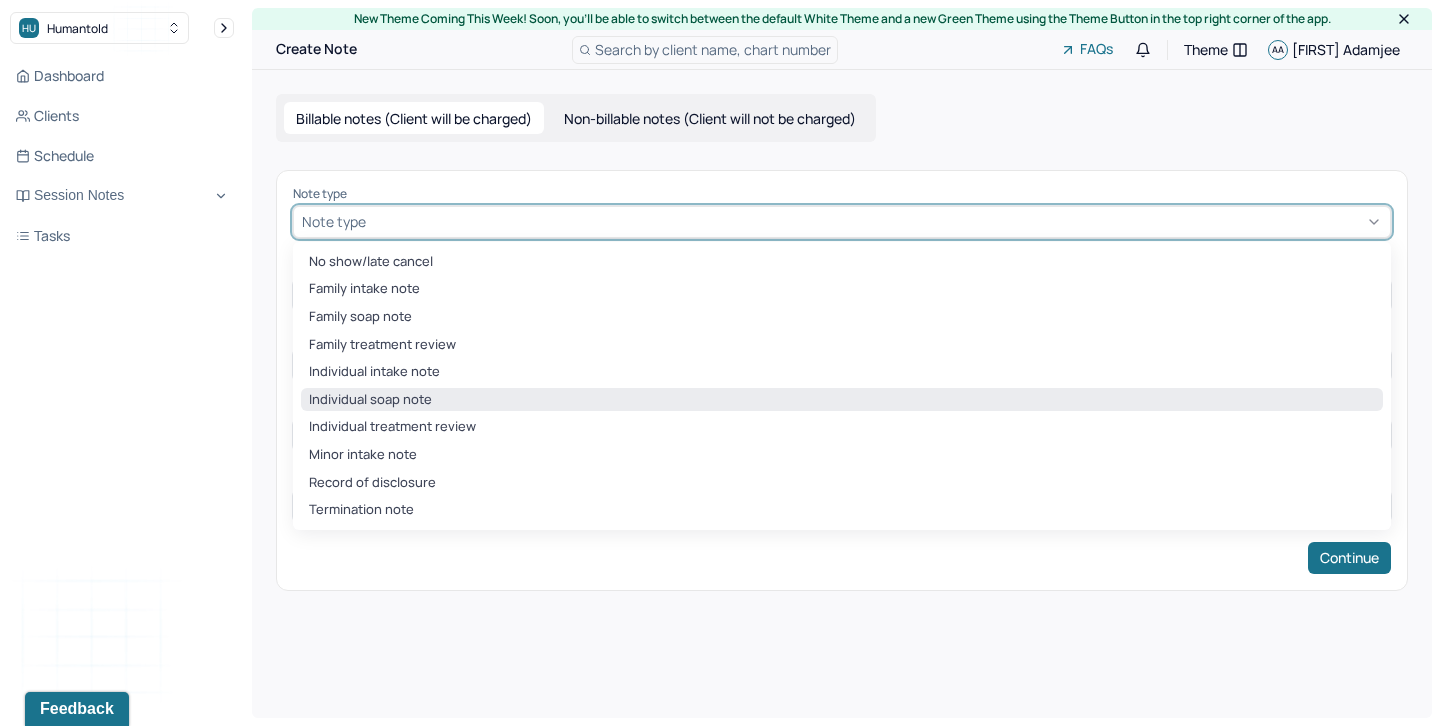 click on "Individual soap note" at bounding box center (842, 400) 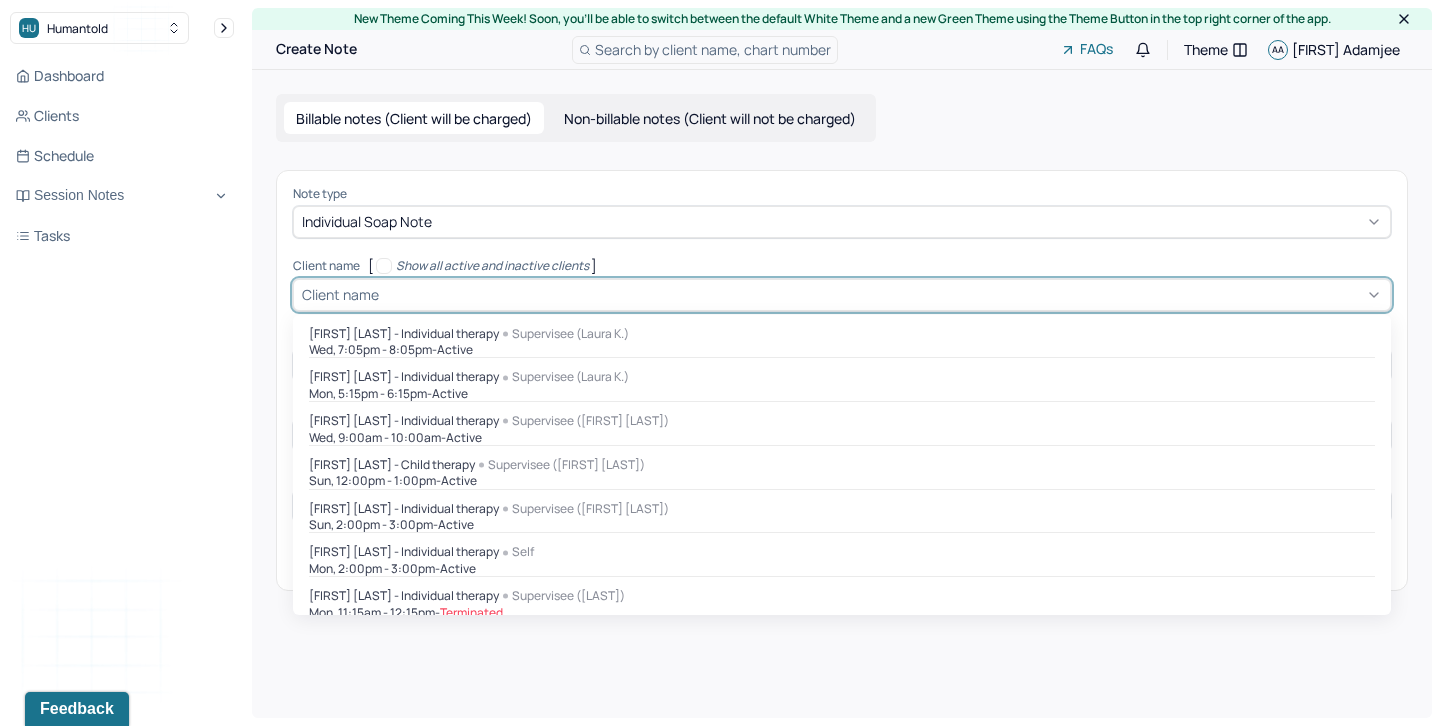 click at bounding box center [882, 294] 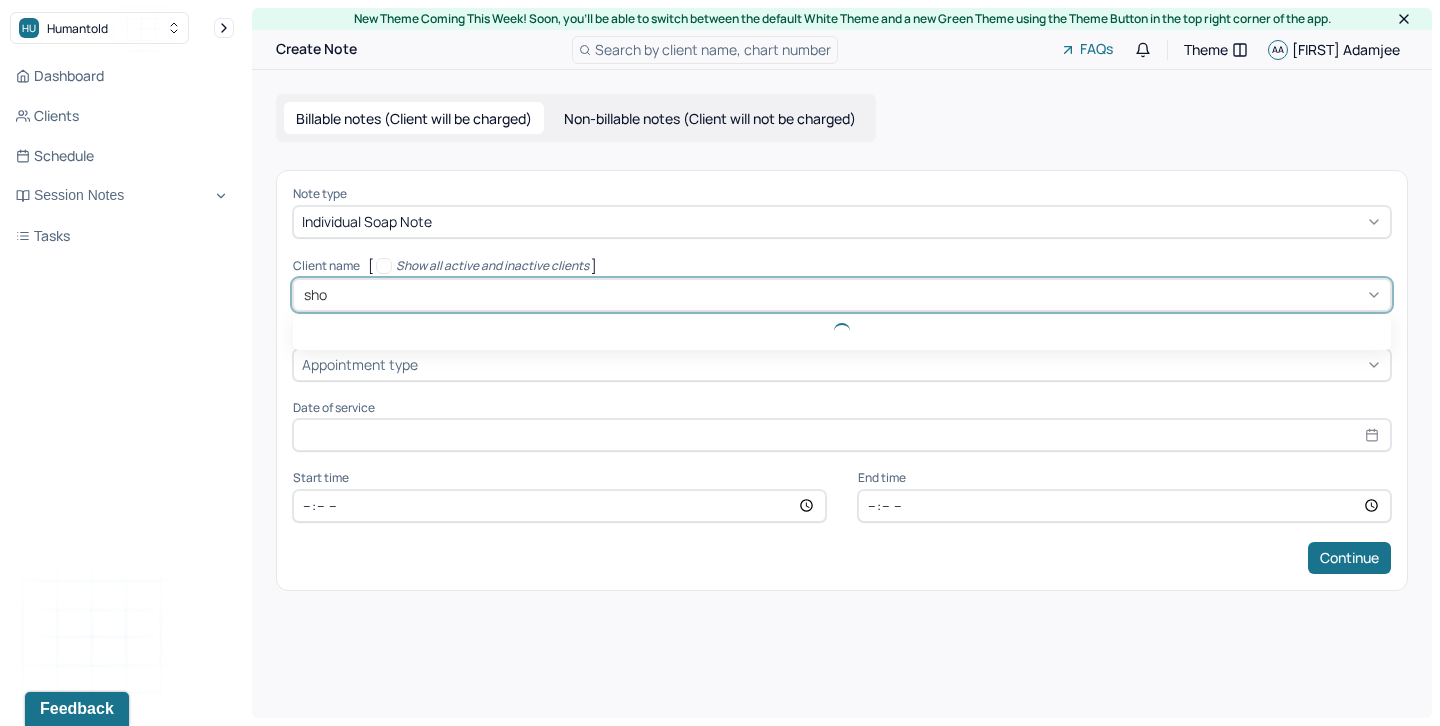 type on "shoy" 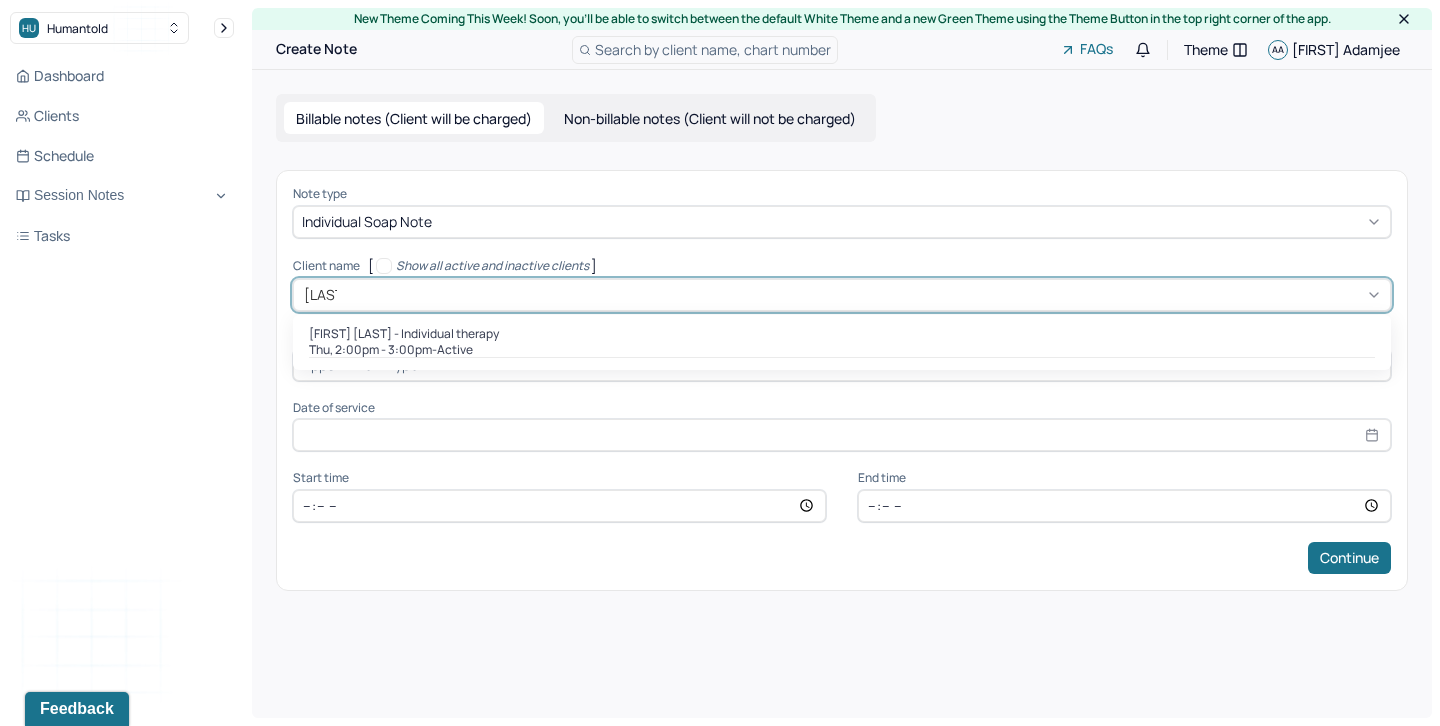 click on "Krystalle Shoy - Individual therapy" at bounding box center (404, 334) 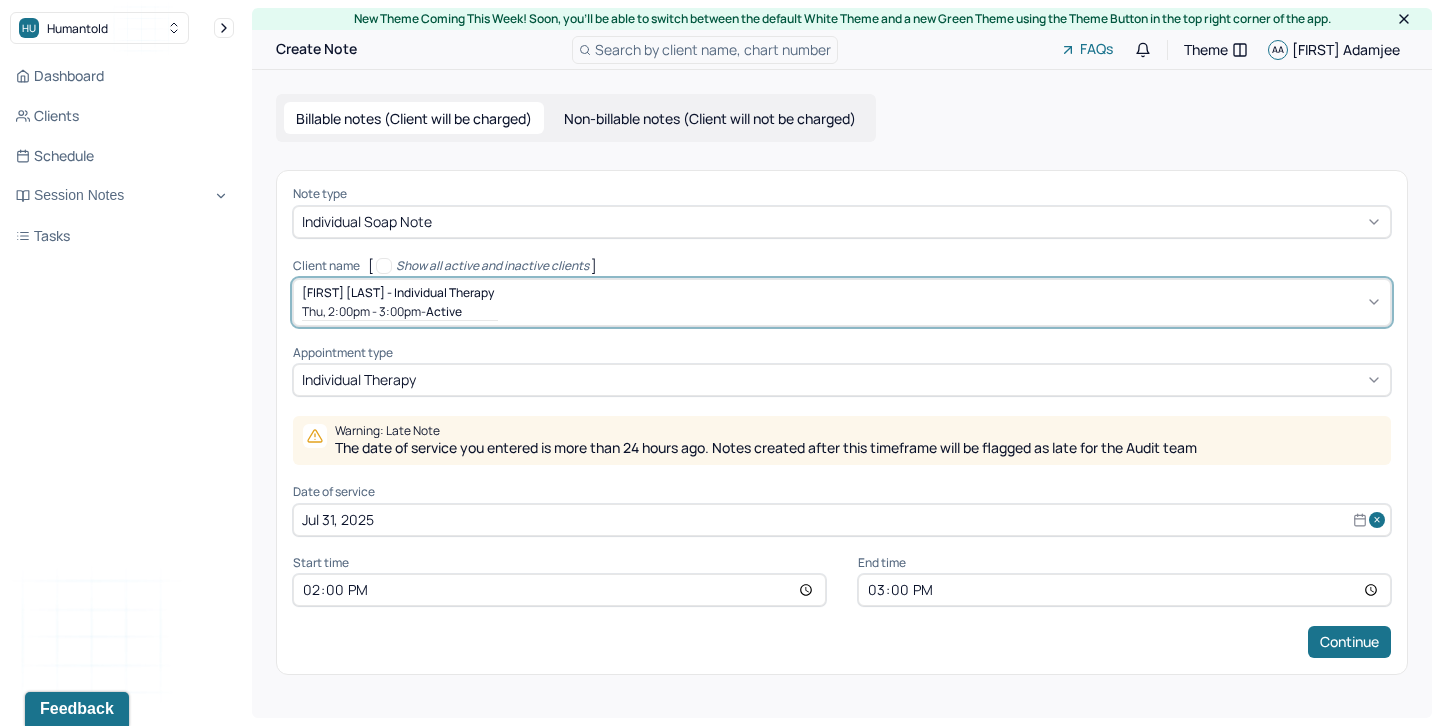 select on "6" 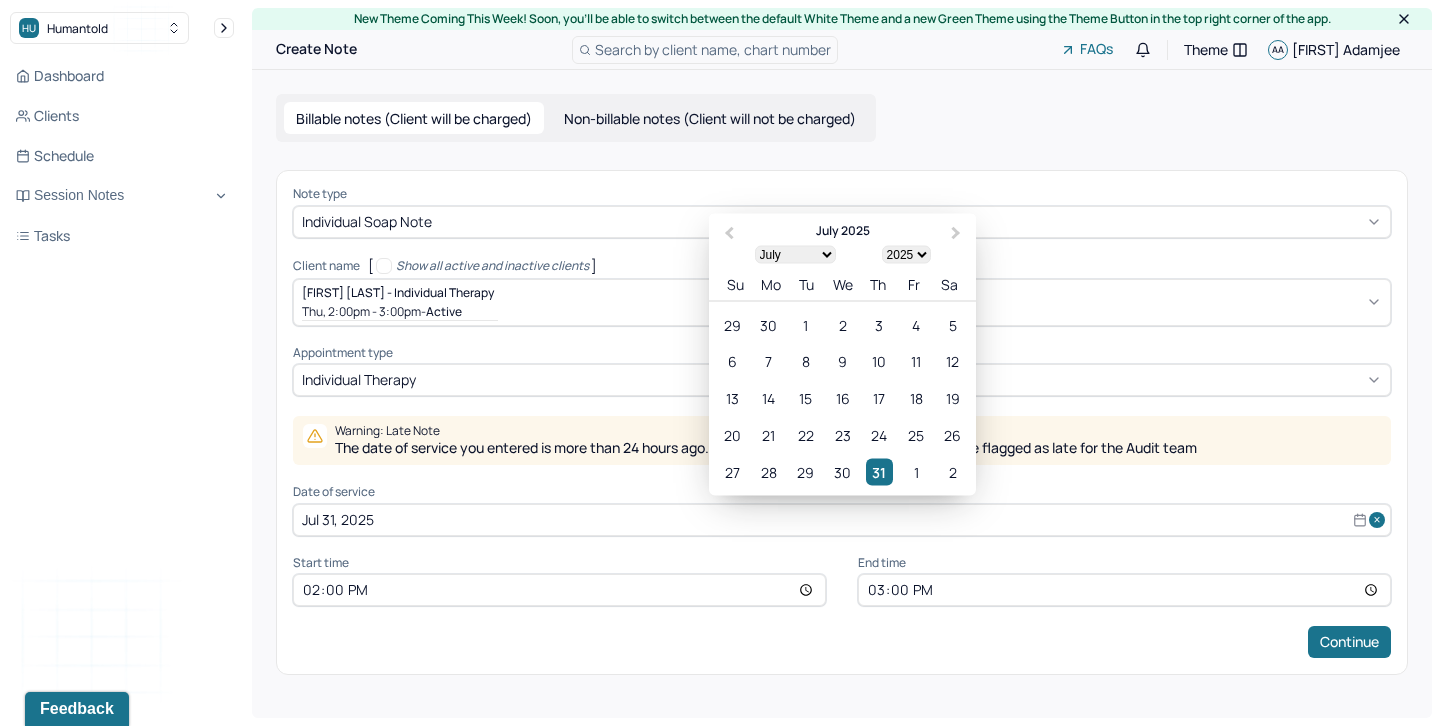 click on "Jul 31, 2025" at bounding box center [842, 520] 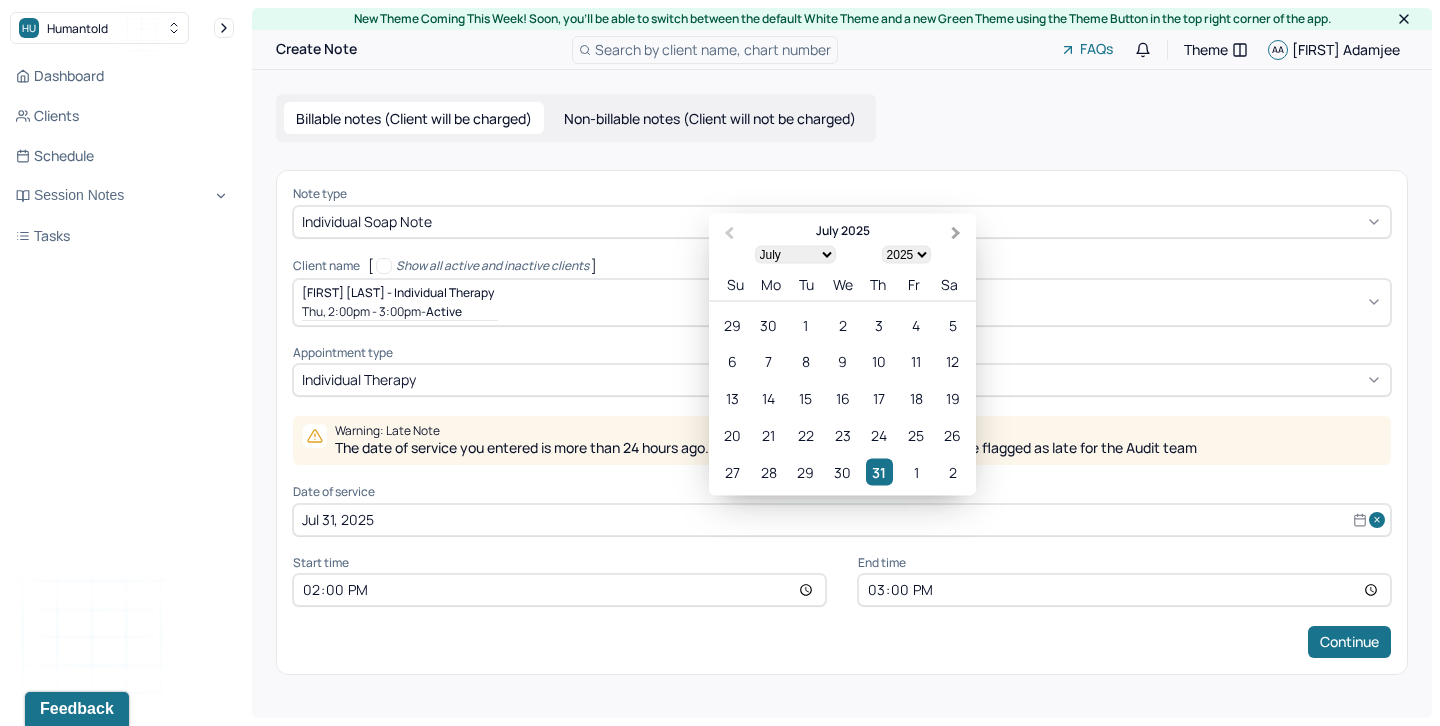 click on "Next Month" at bounding box center (958, 234) 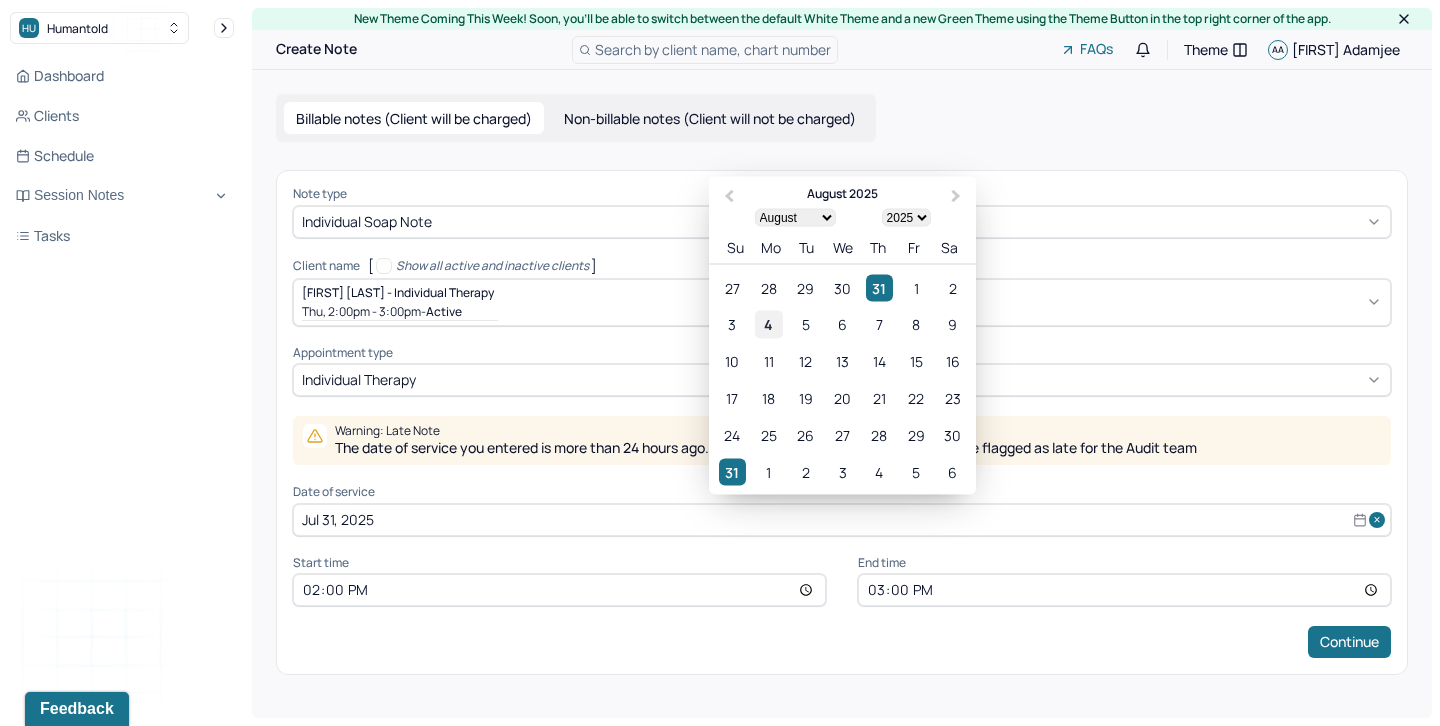 click on "4" at bounding box center [768, 324] 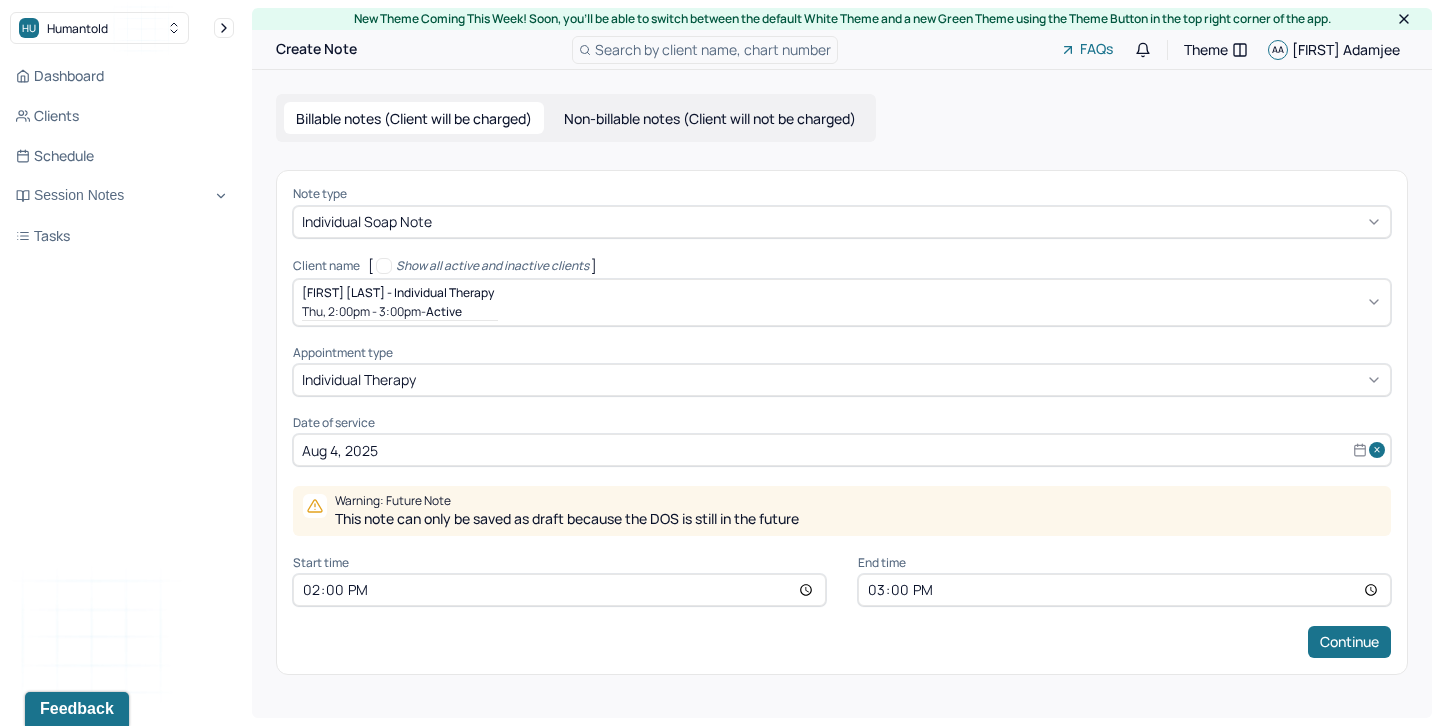 click on "14:00" at bounding box center [559, 590] 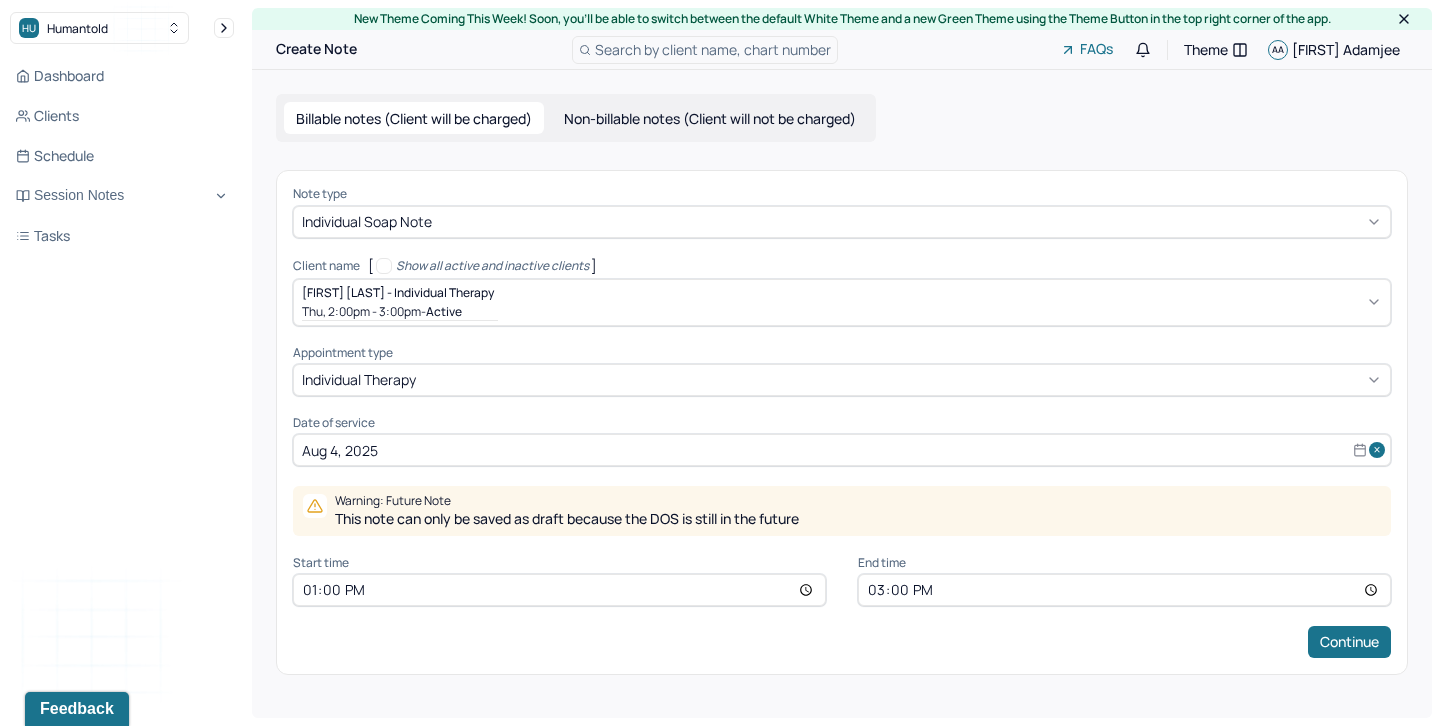 type on "13:00" 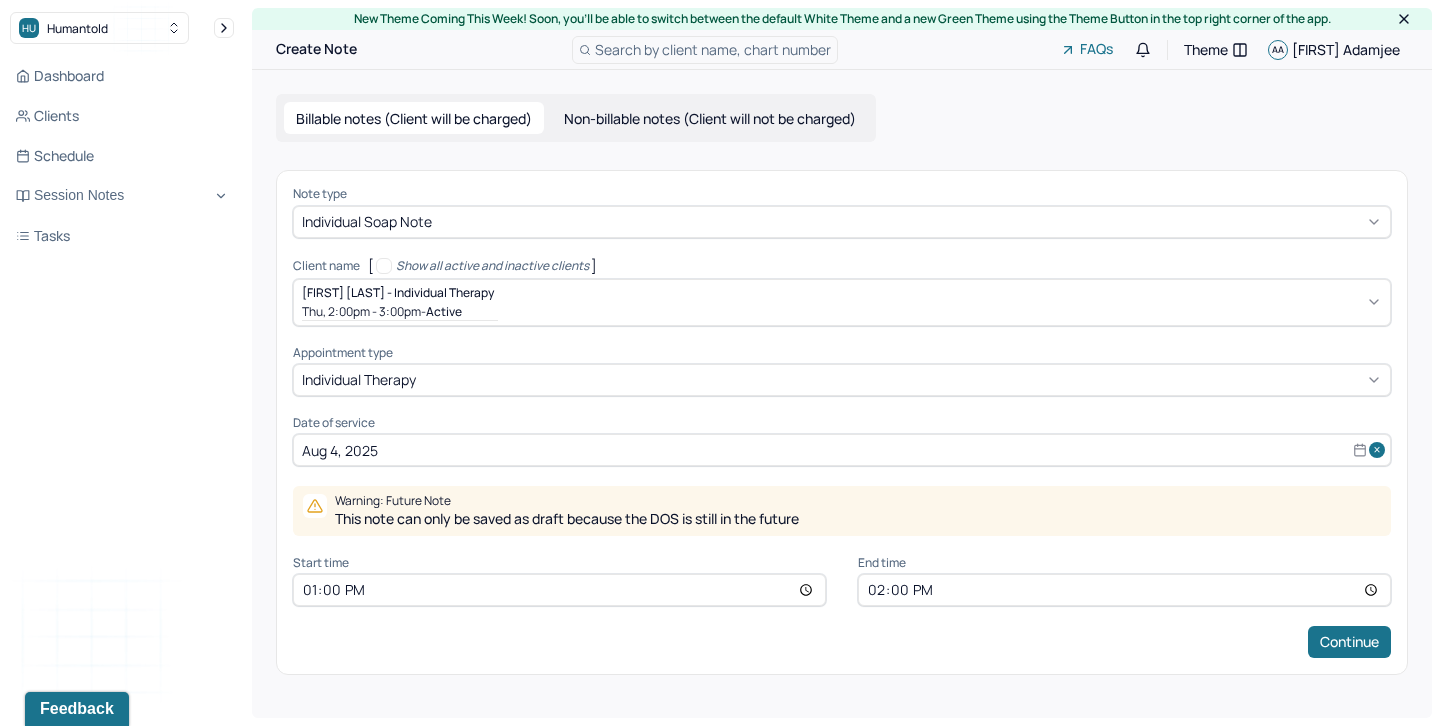 type on "14:00" 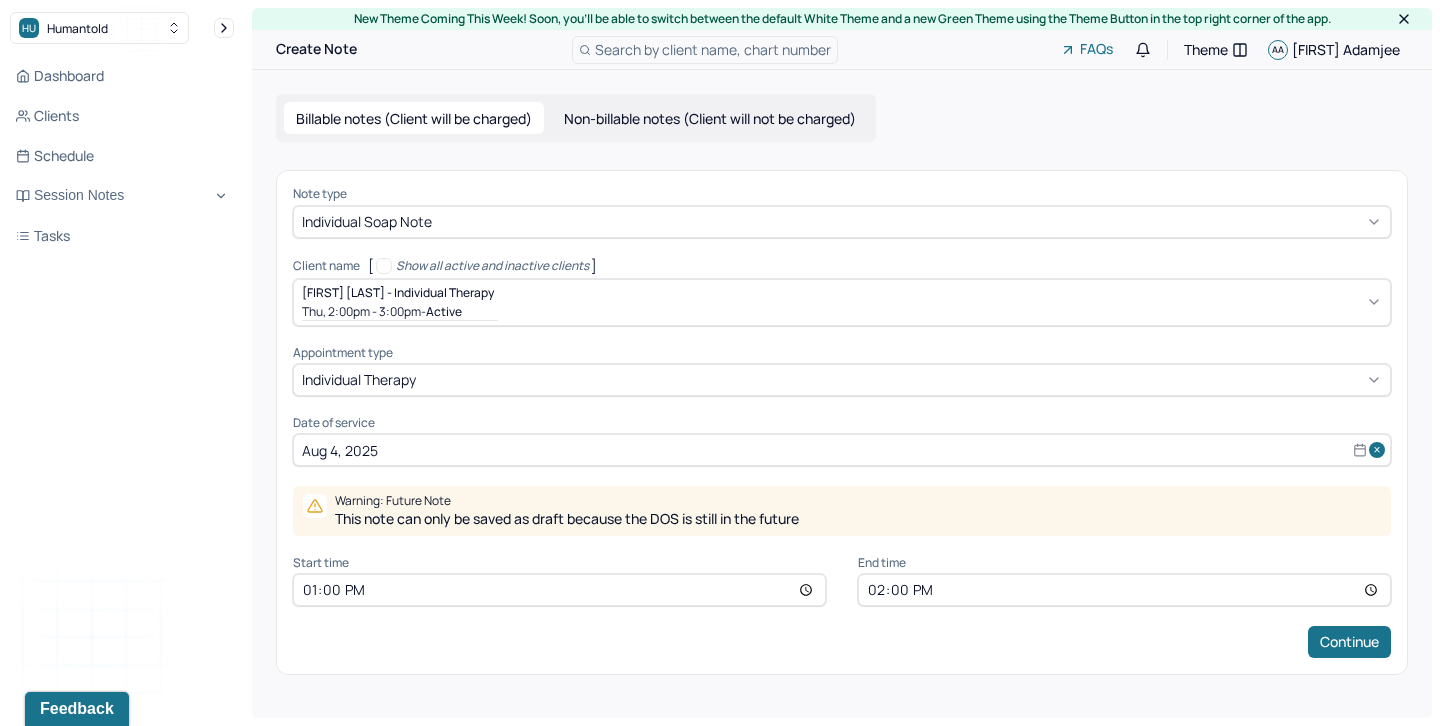 click on "Continue" at bounding box center [842, 642] 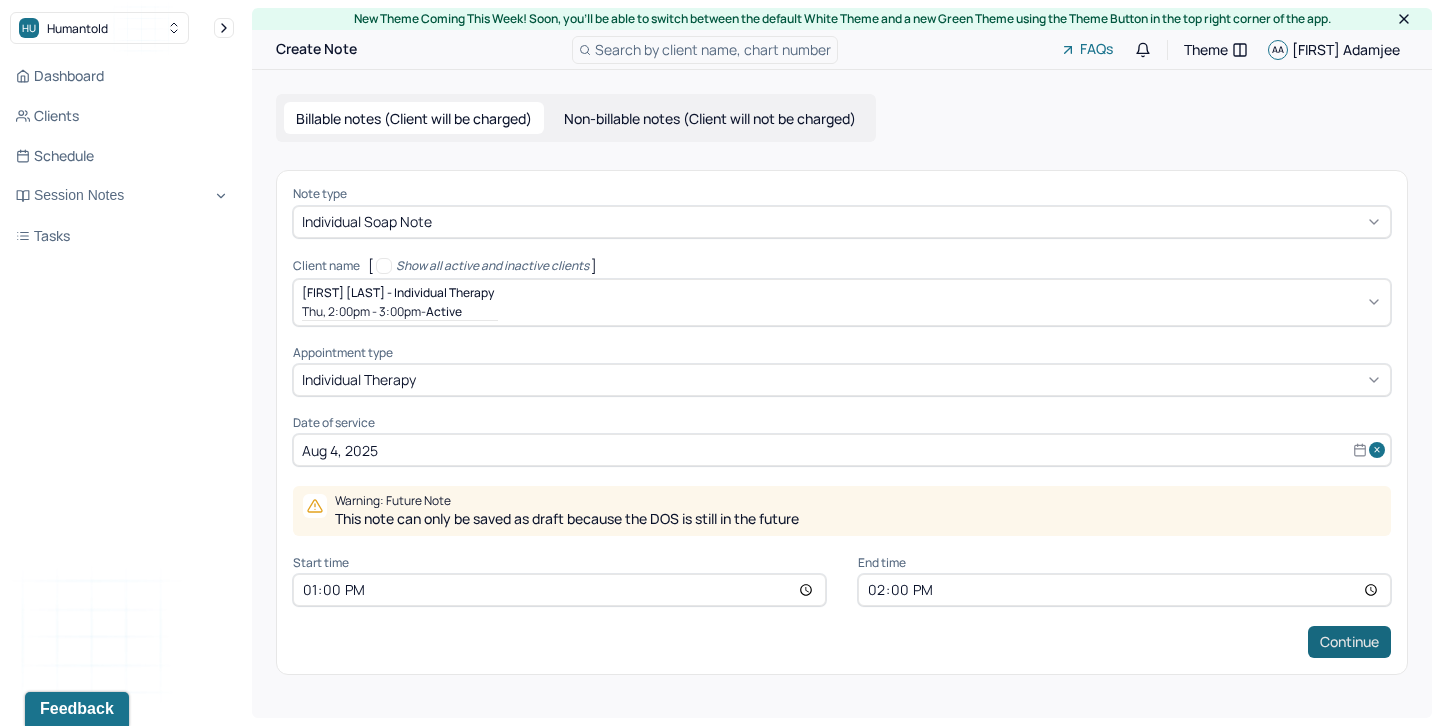 click on "Continue" at bounding box center [1349, 642] 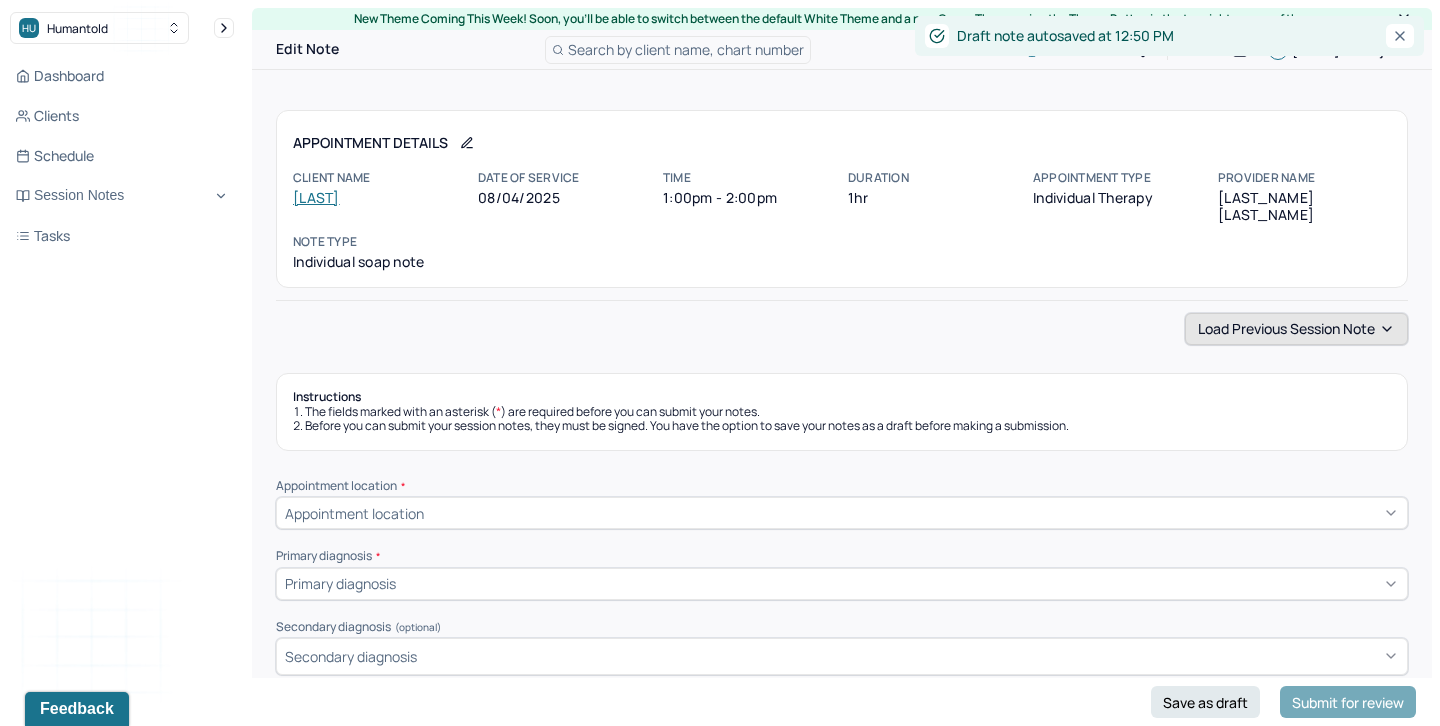 click on "Load previous session note" at bounding box center (1296, 329) 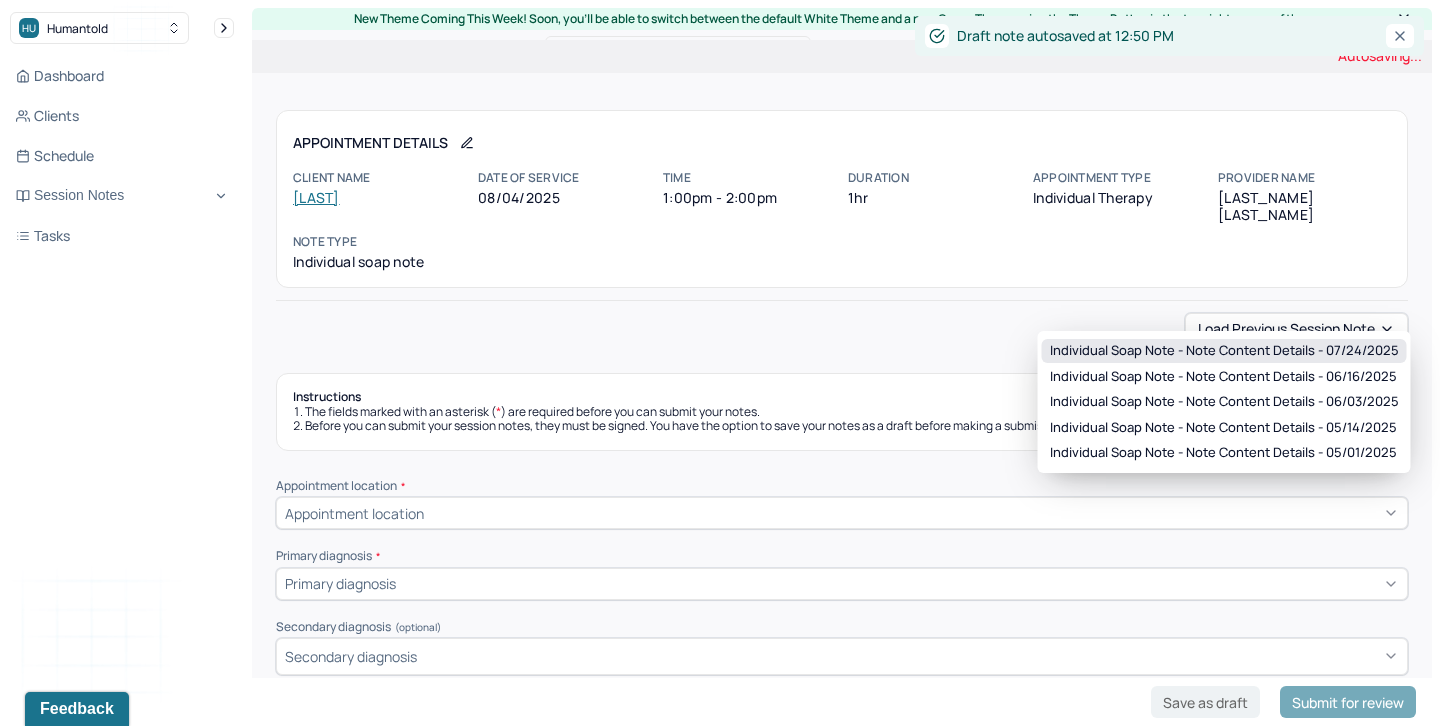 click on "Individual soap note   - Note content Details -   07/24/2025" at bounding box center [1224, 351] 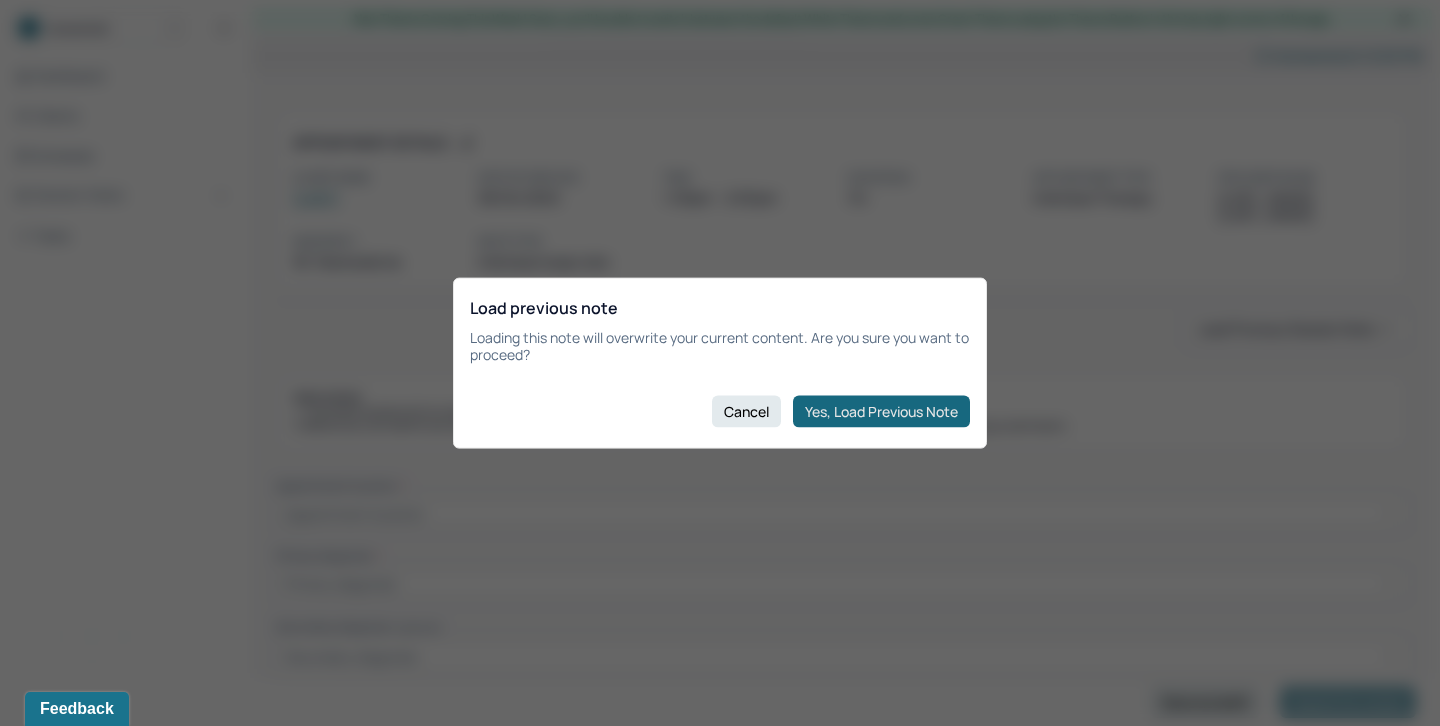 click on "Yes, Load Previous Note" at bounding box center (881, 411) 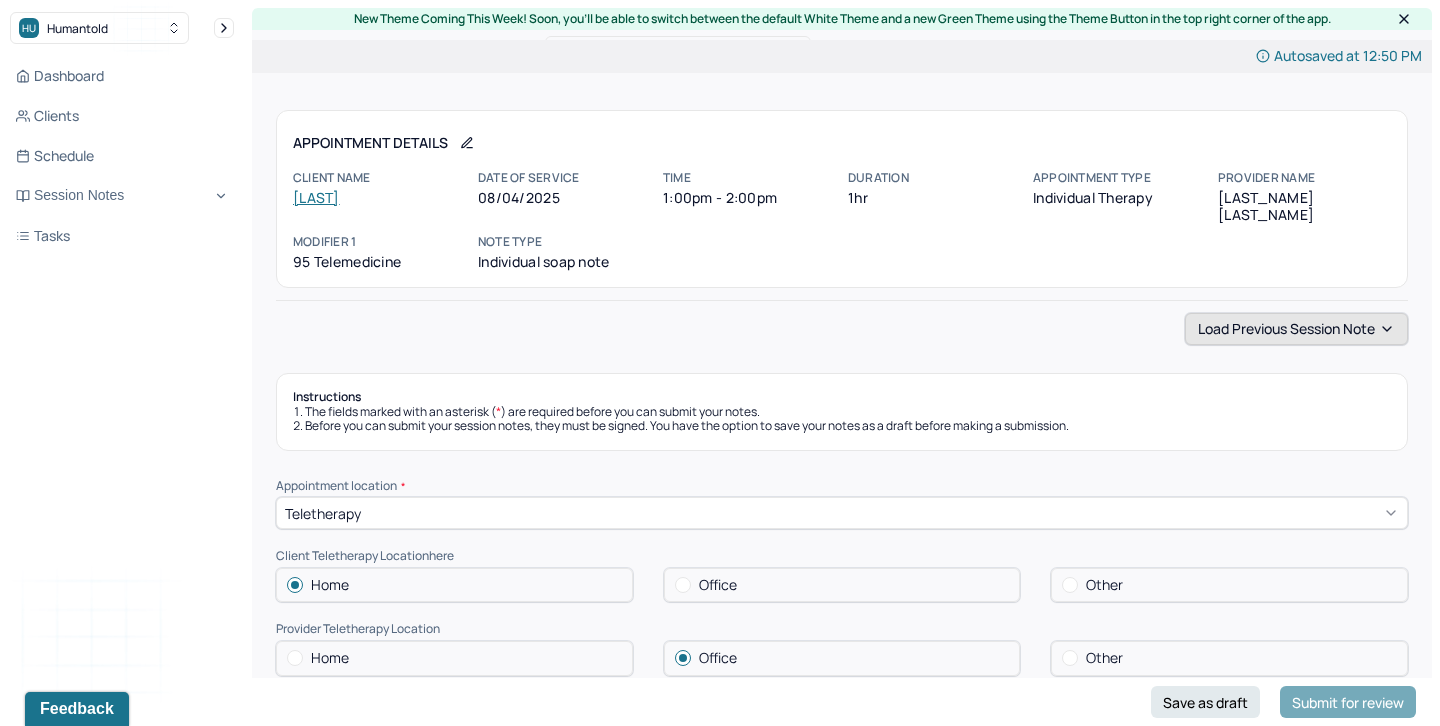 click on "Load previous session note" at bounding box center (1296, 329) 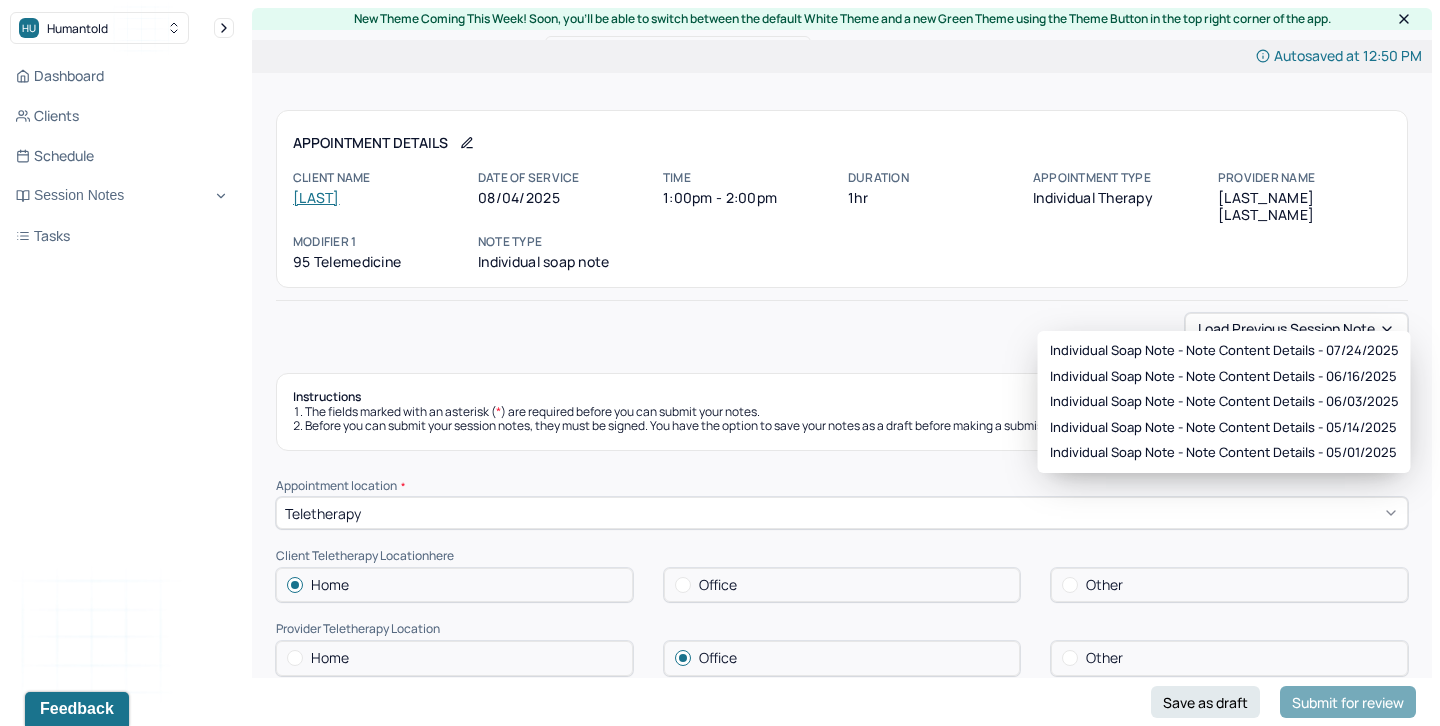 click on "Instructions The fields marked with an asterisk ( * ) are required before you can submit your notes. Before you can submit your session notes, they must be signed. You have the option to save your notes as a draft before making a submission." at bounding box center (842, 412) 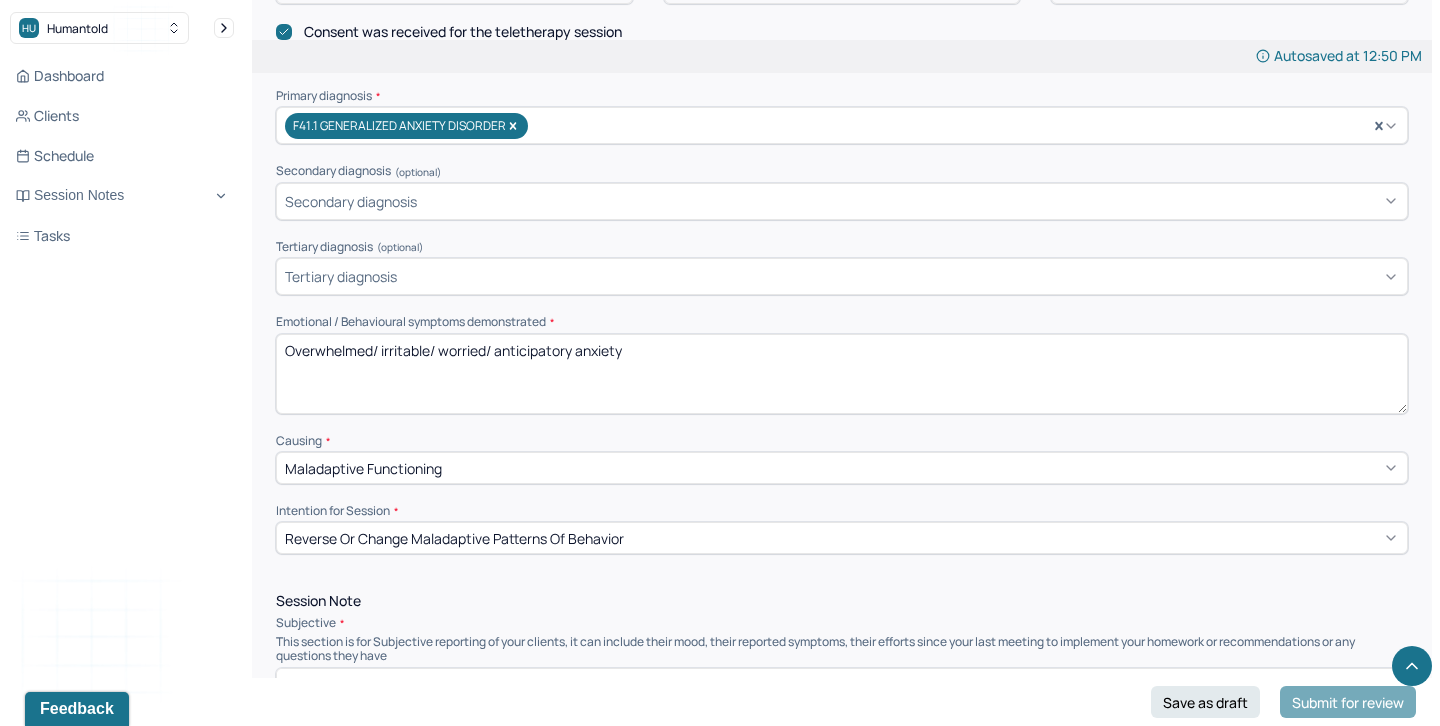 scroll, scrollTop: 708, scrollLeft: 0, axis: vertical 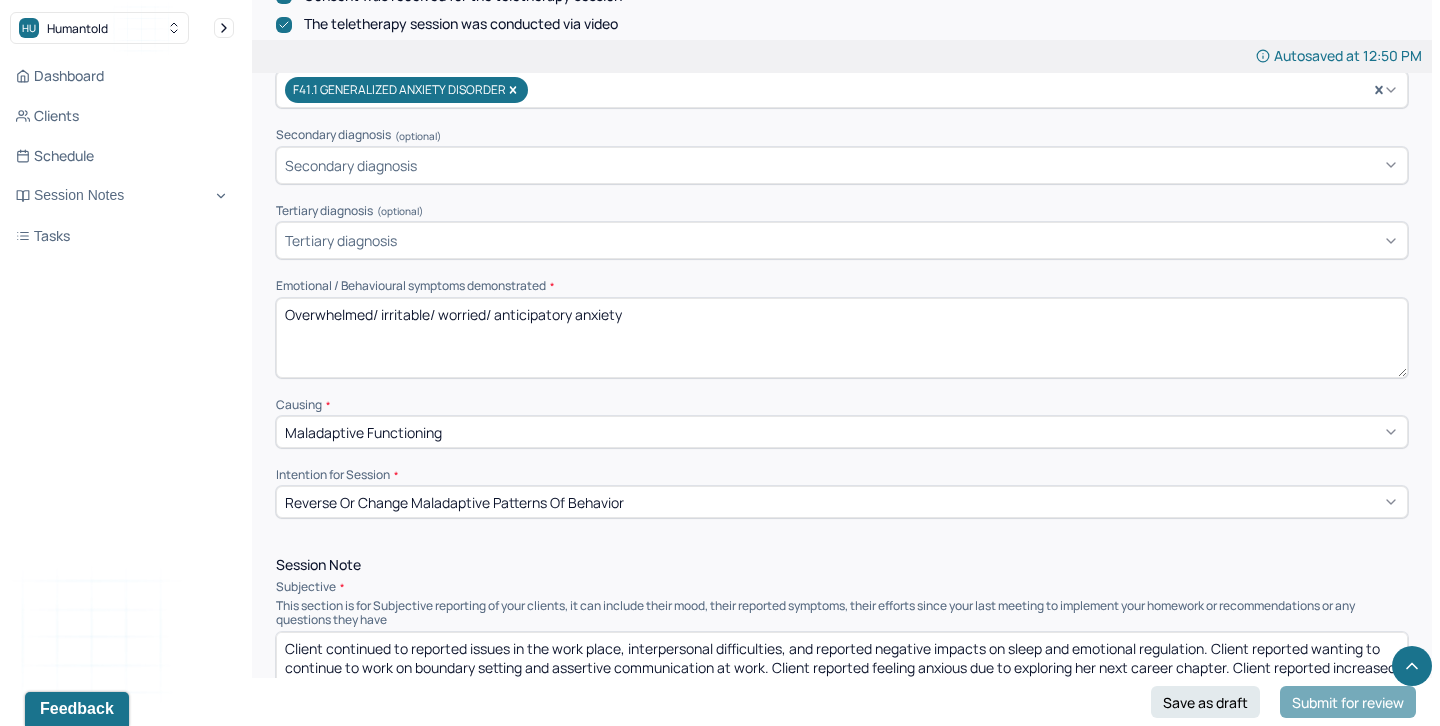 click on "Client continued to reported issues in the work place, interpersonal difficulties, and reported negative impacts on sleep and emotional regulation. Client reported wanting to continue to work on boundary setting and assertive communication at work. Client reported feeling anxious due to exploring her next career chapter. Client reported increased ruminative thinking as a result and difficulty with focus, motivation and concentration. Client reported feeling happy that her sister, niece and nephew are visiting her and that she can spend quality time with them and experiencing joy." at bounding box center [842, 672] 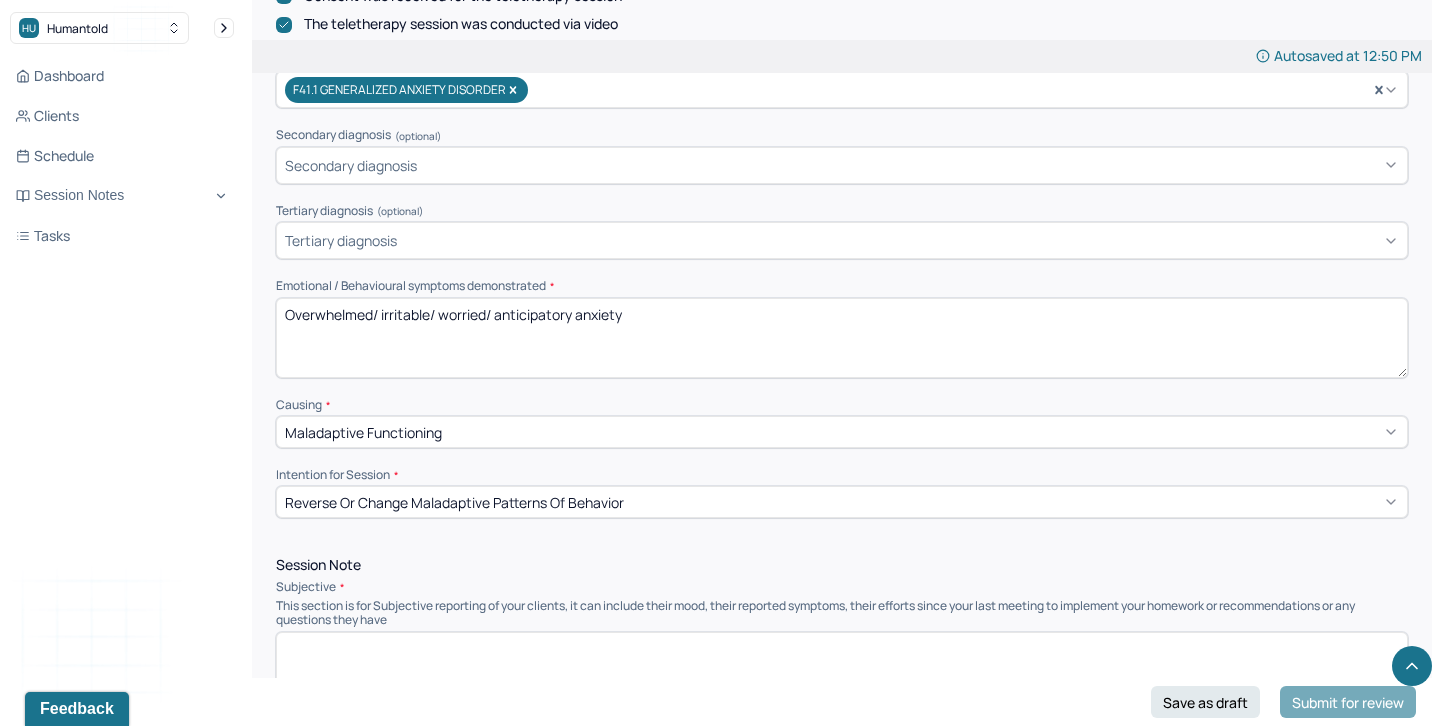 type 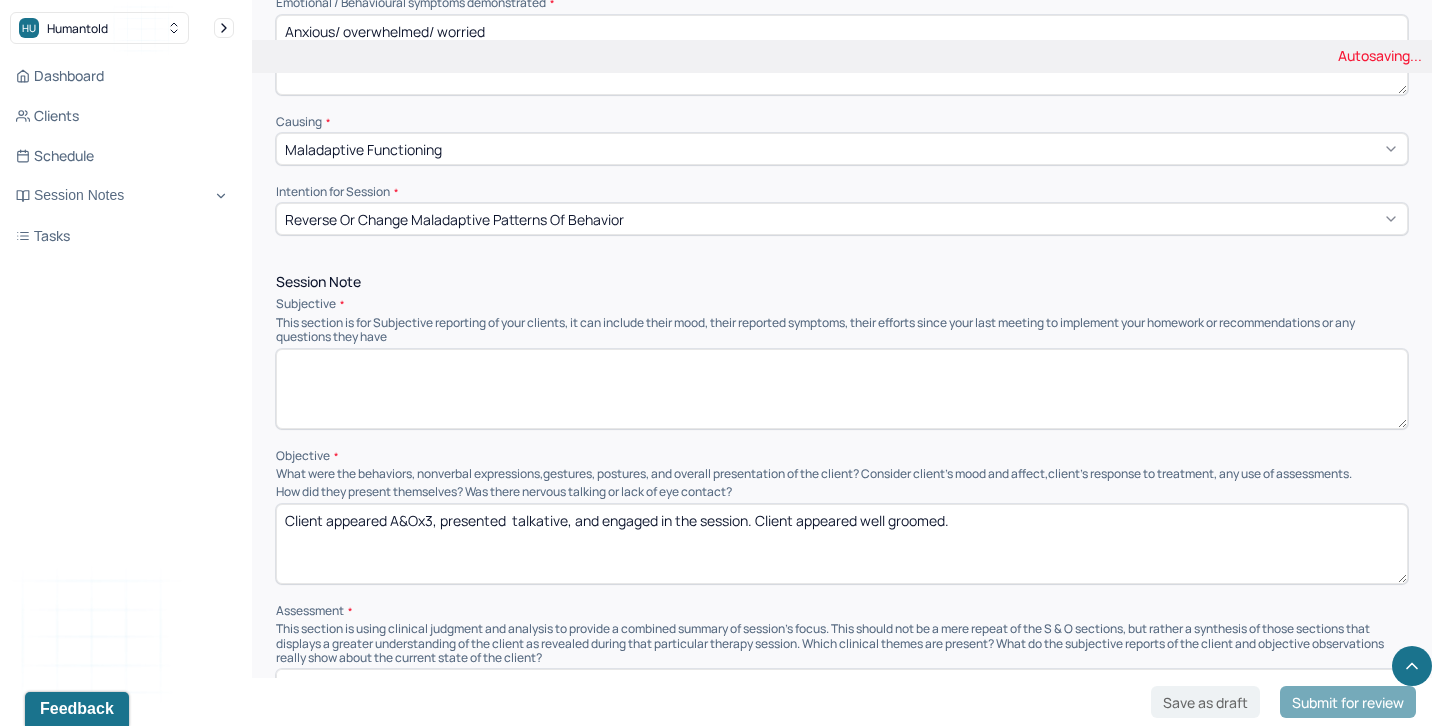 scroll, scrollTop: 1093, scrollLeft: 0, axis: vertical 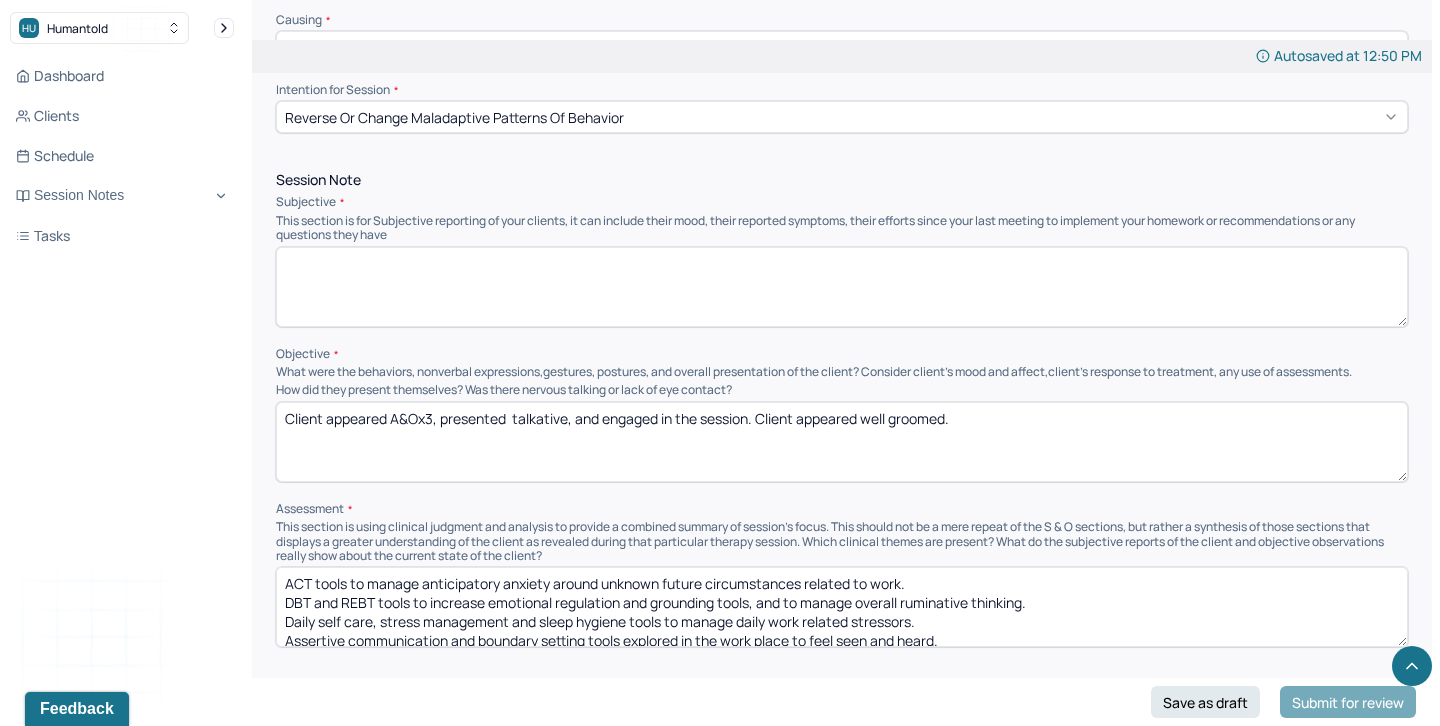 type on "Anxious/ overwhelmed/ worried" 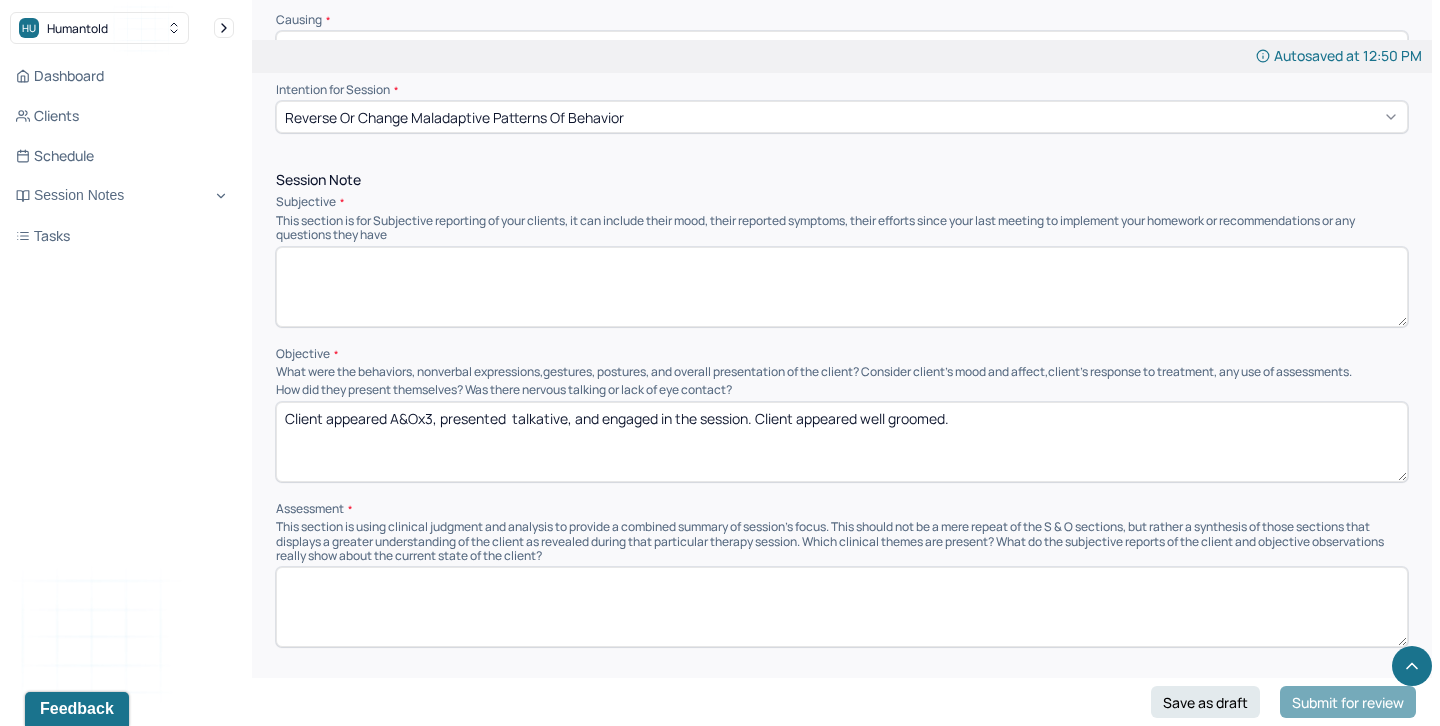 type 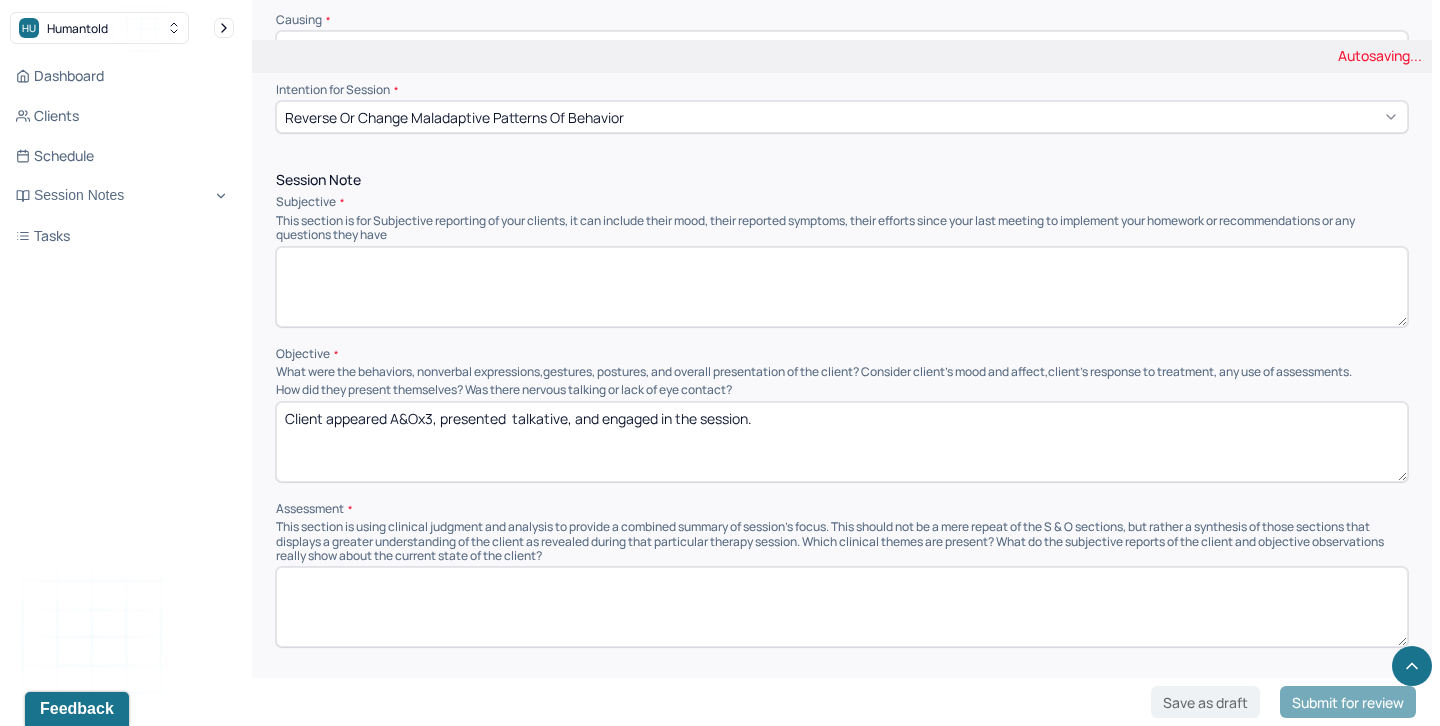 click on "Client appeared A&Ox3, presented  talkative, and engaged in the session. Client appeared well groomed." at bounding box center [842, 442] 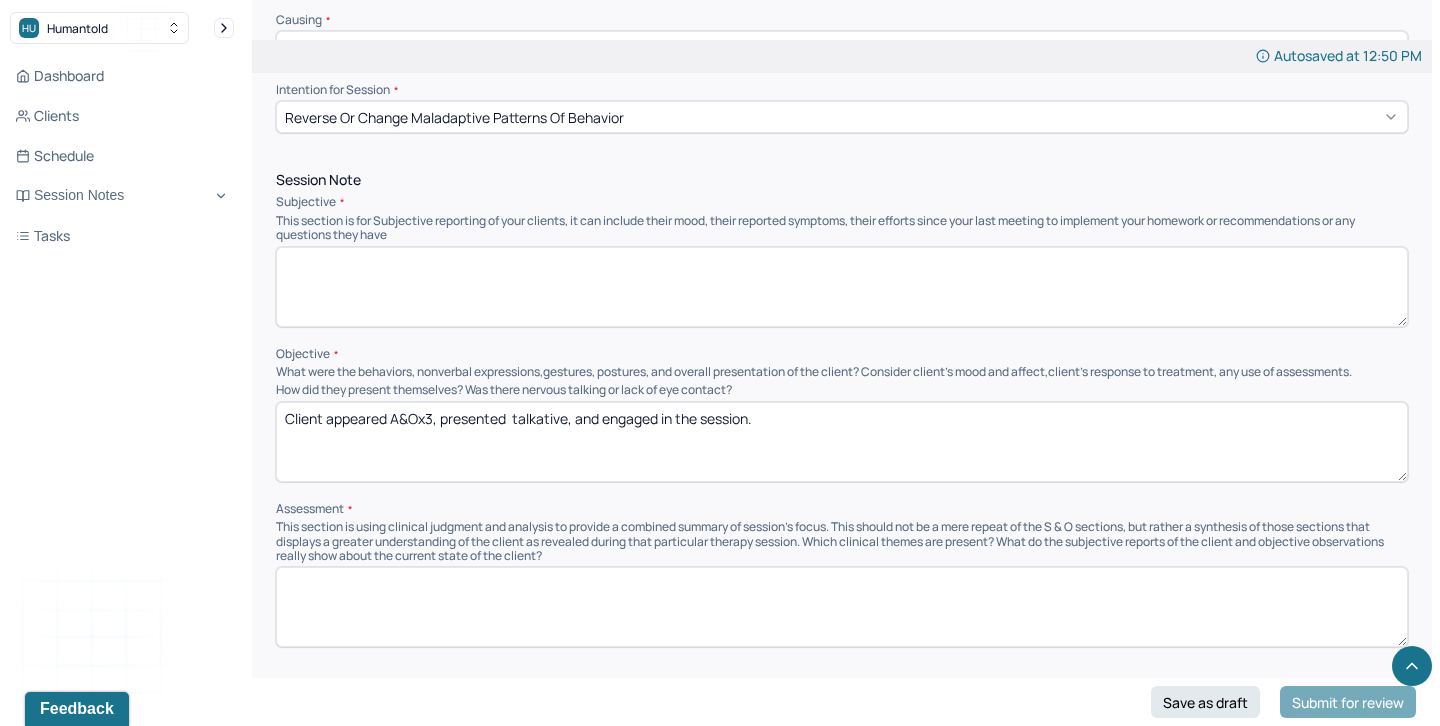 paste on "Client appeared well groomed." 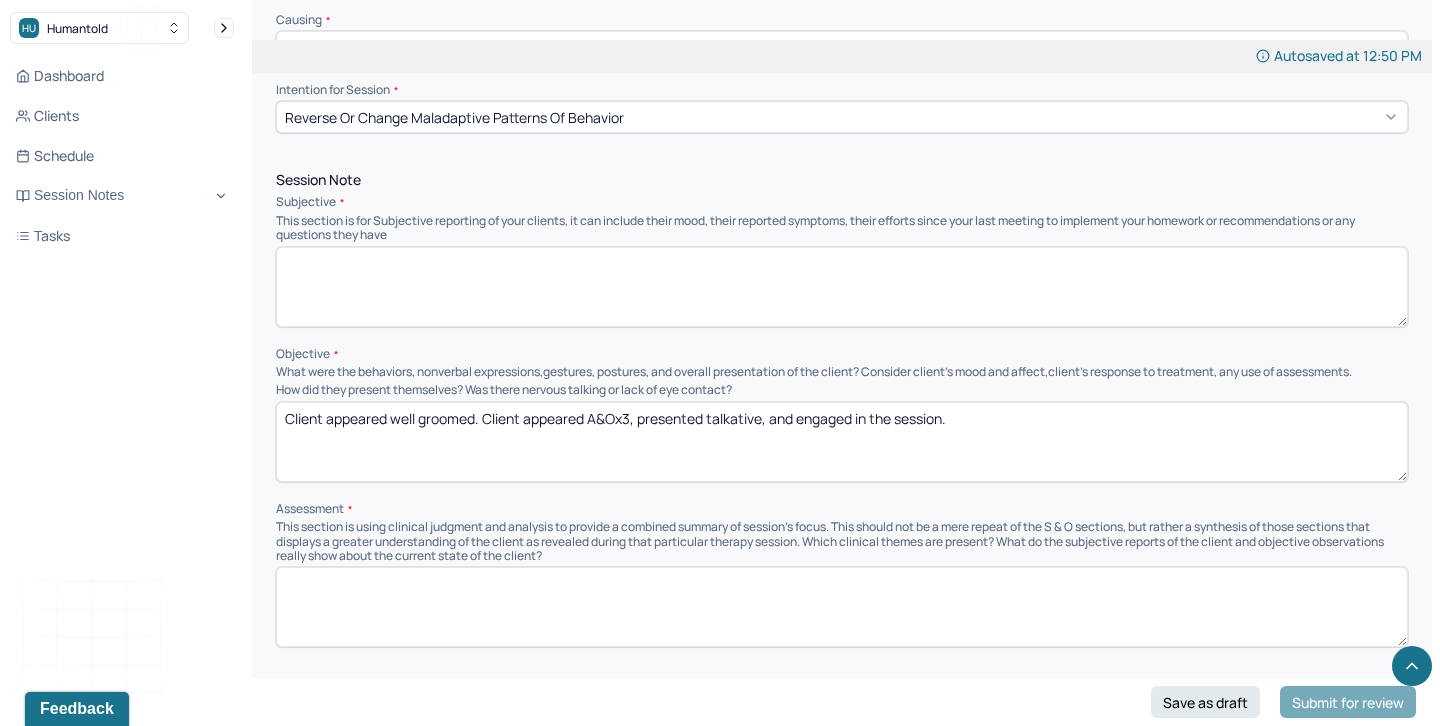 drag, startPoint x: 637, startPoint y: 395, endPoint x: 705, endPoint y: 401, distance: 68.26419 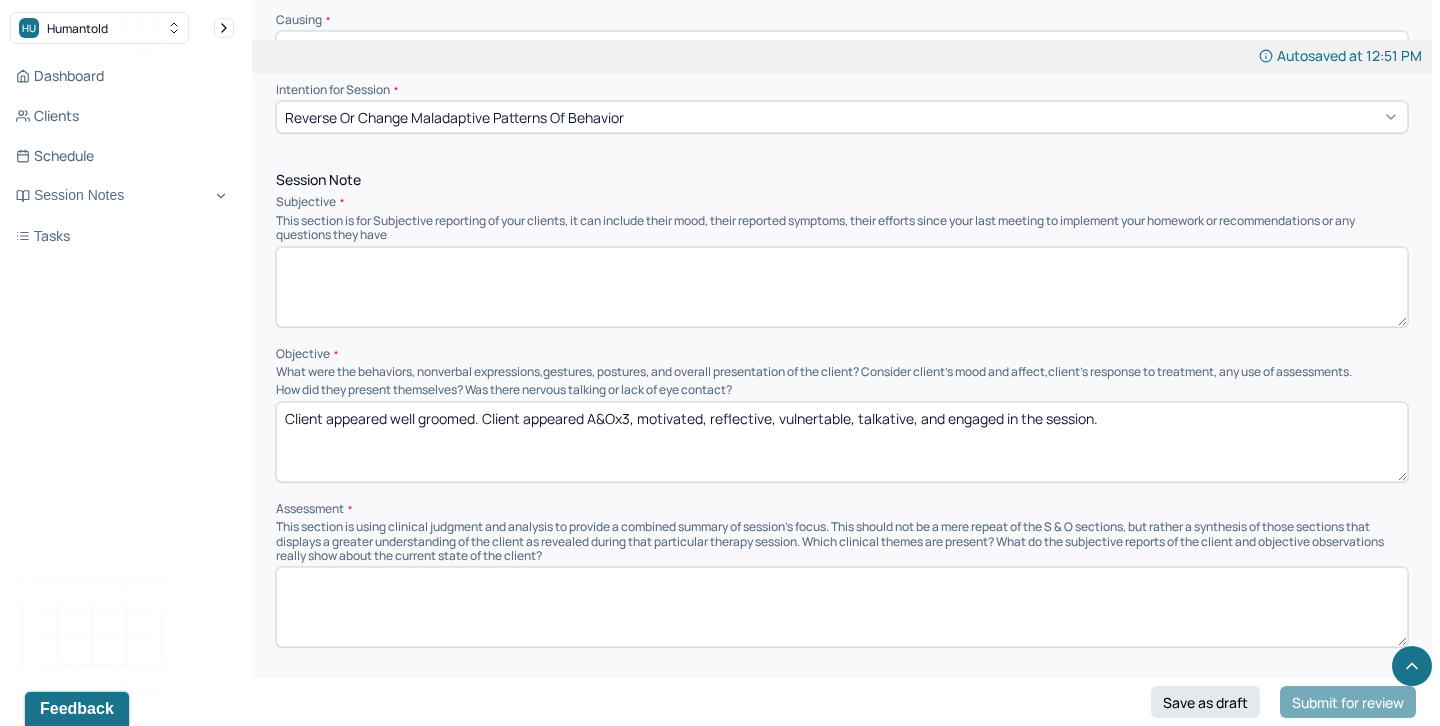 click on "Client appeared well groomed. Client appeared A&Ox3, motivated, reflectivive, vulnertable, talkative, and engaged in the session." at bounding box center [842, 442] 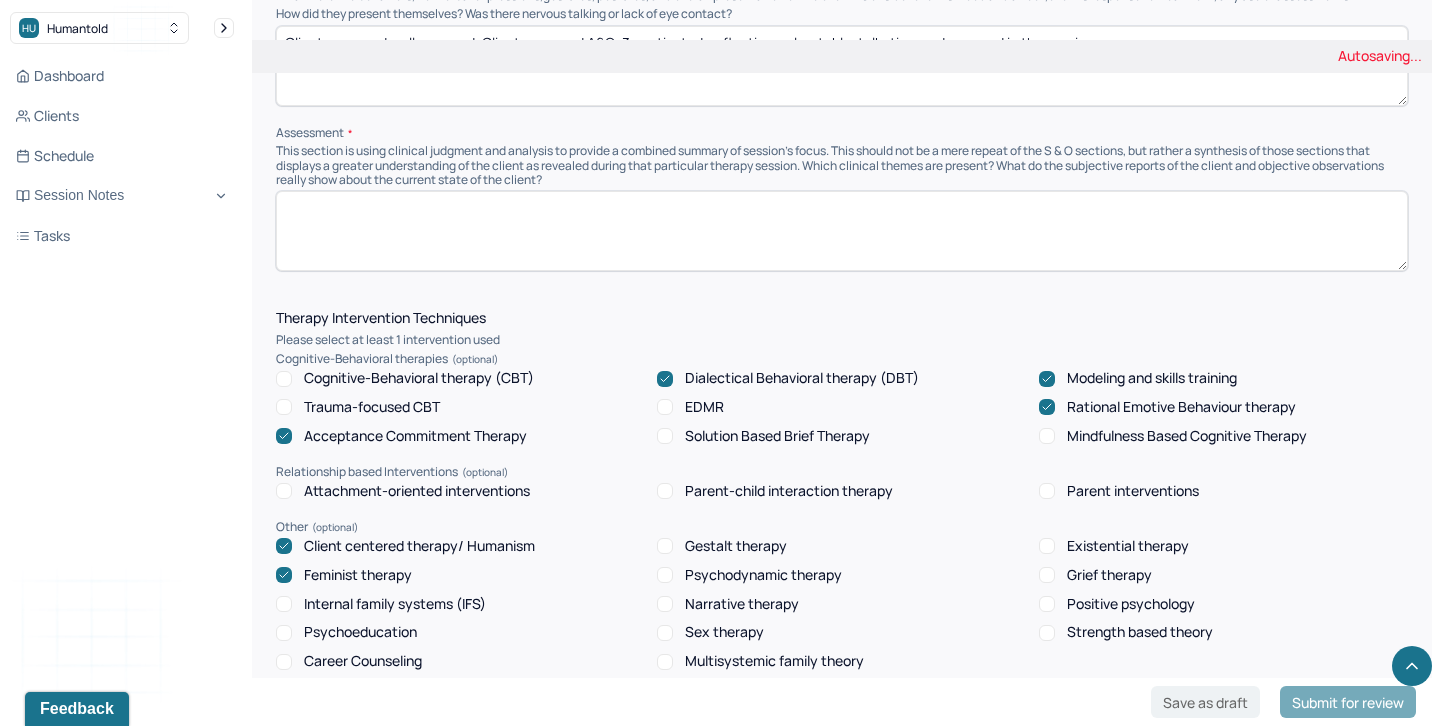scroll, scrollTop: 1475, scrollLeft: 0, axis: vertical 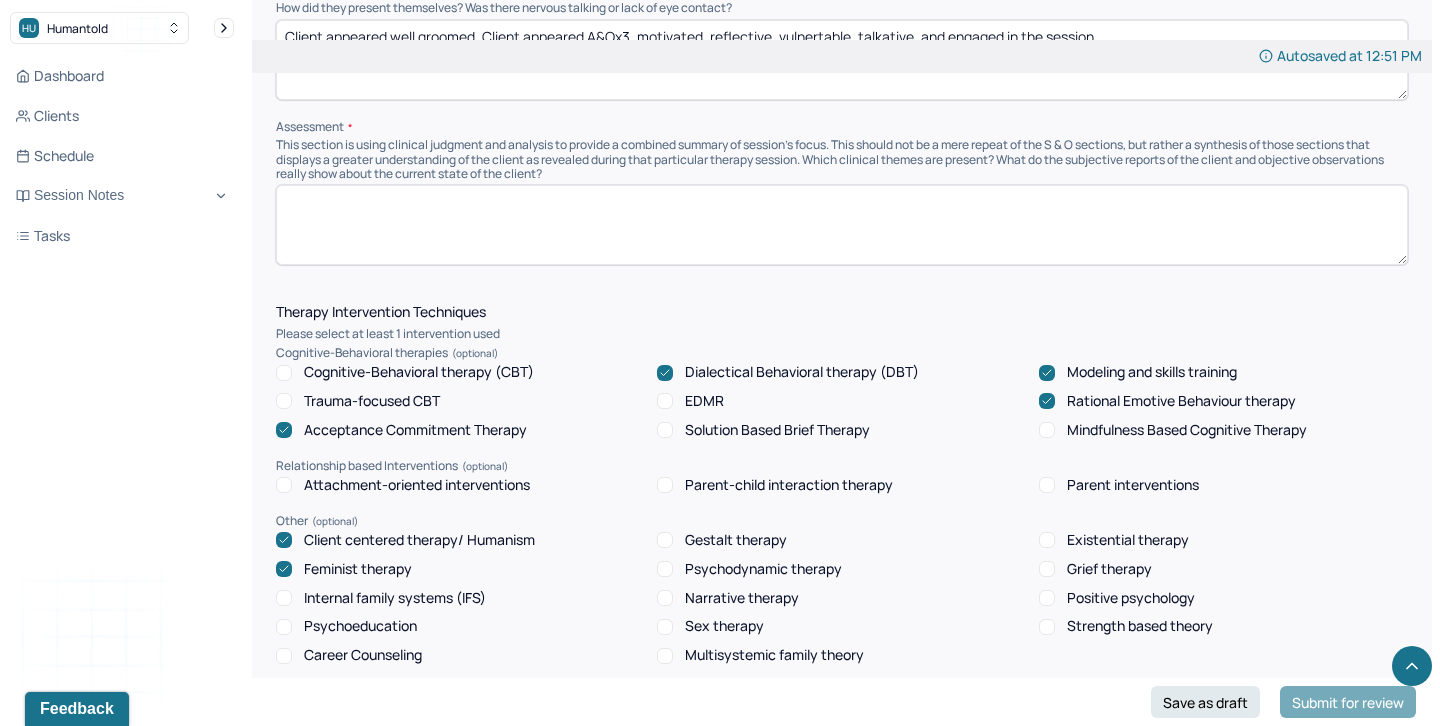 type on "Client appeared well groomed. Client appeared A&Ox3, motivated, reflective, vulnertable, talkative, and engaged in the session." 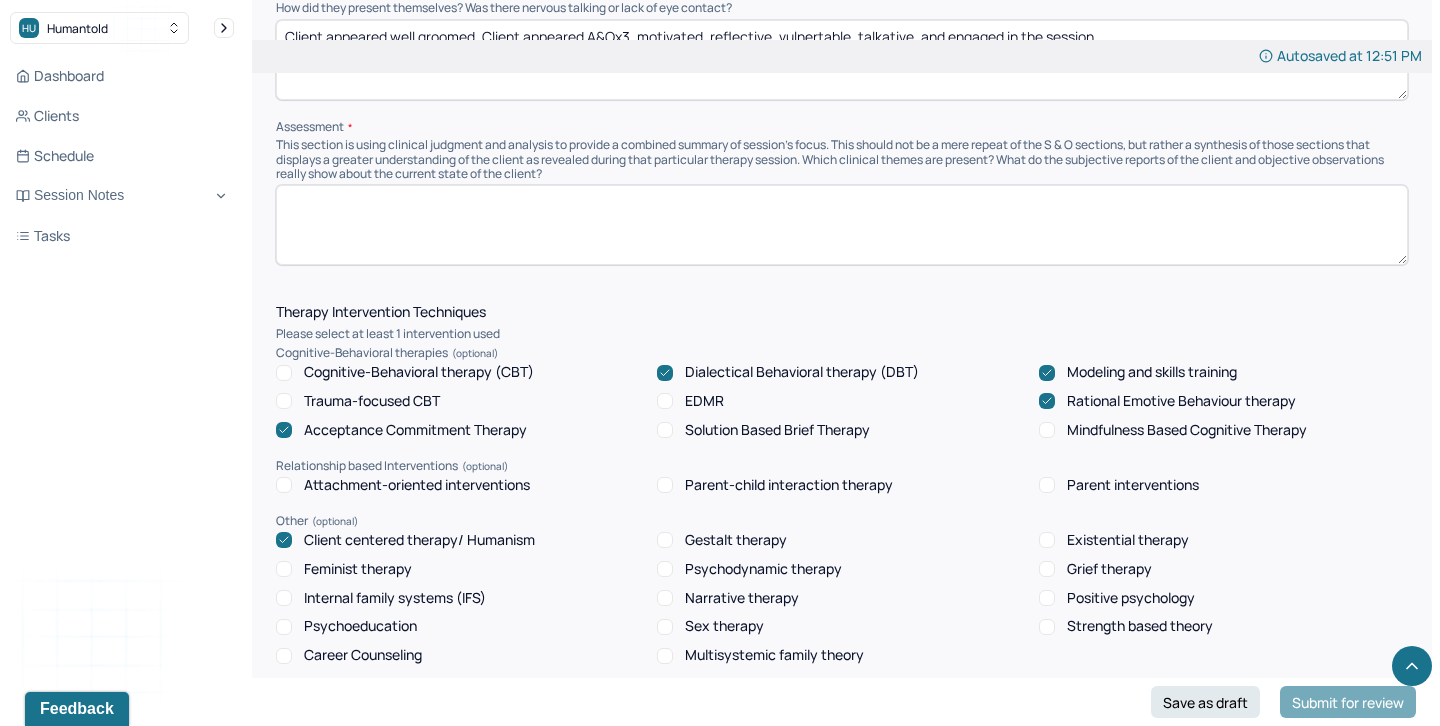 click 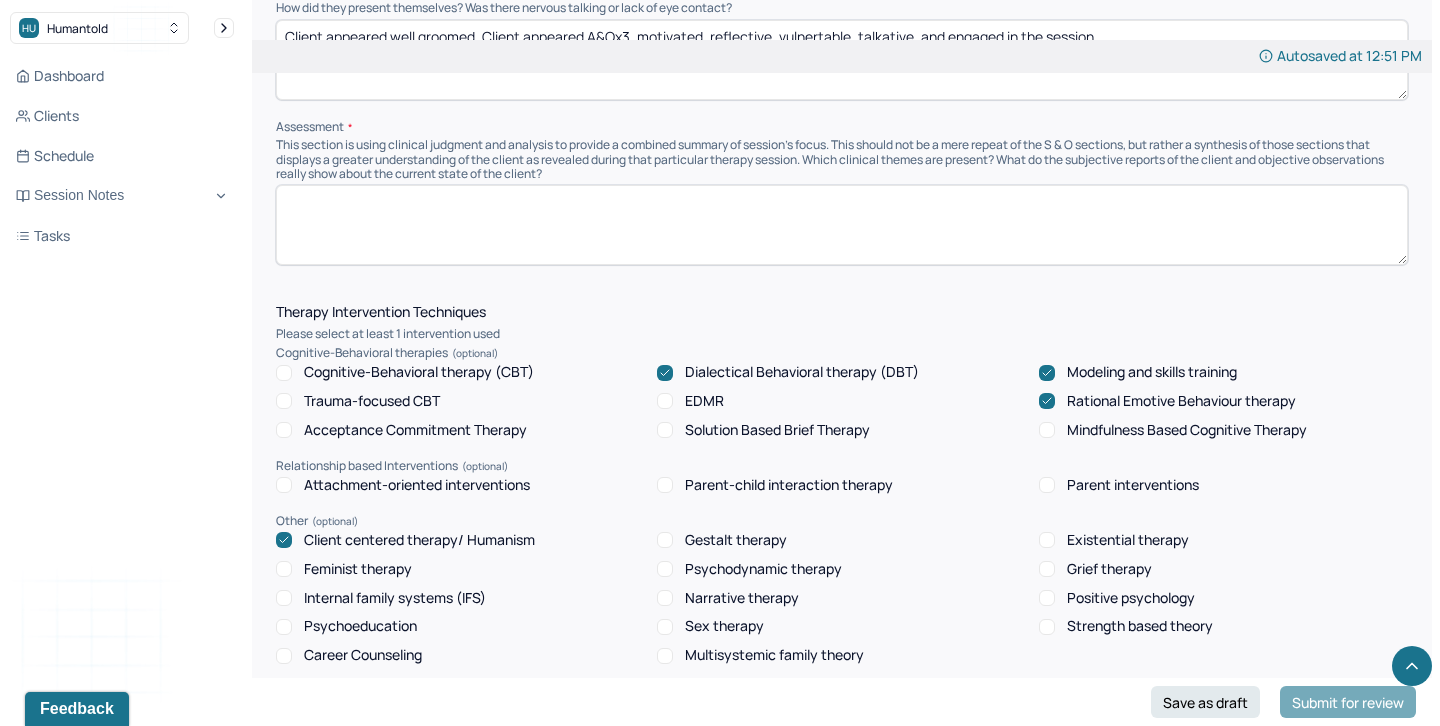 click 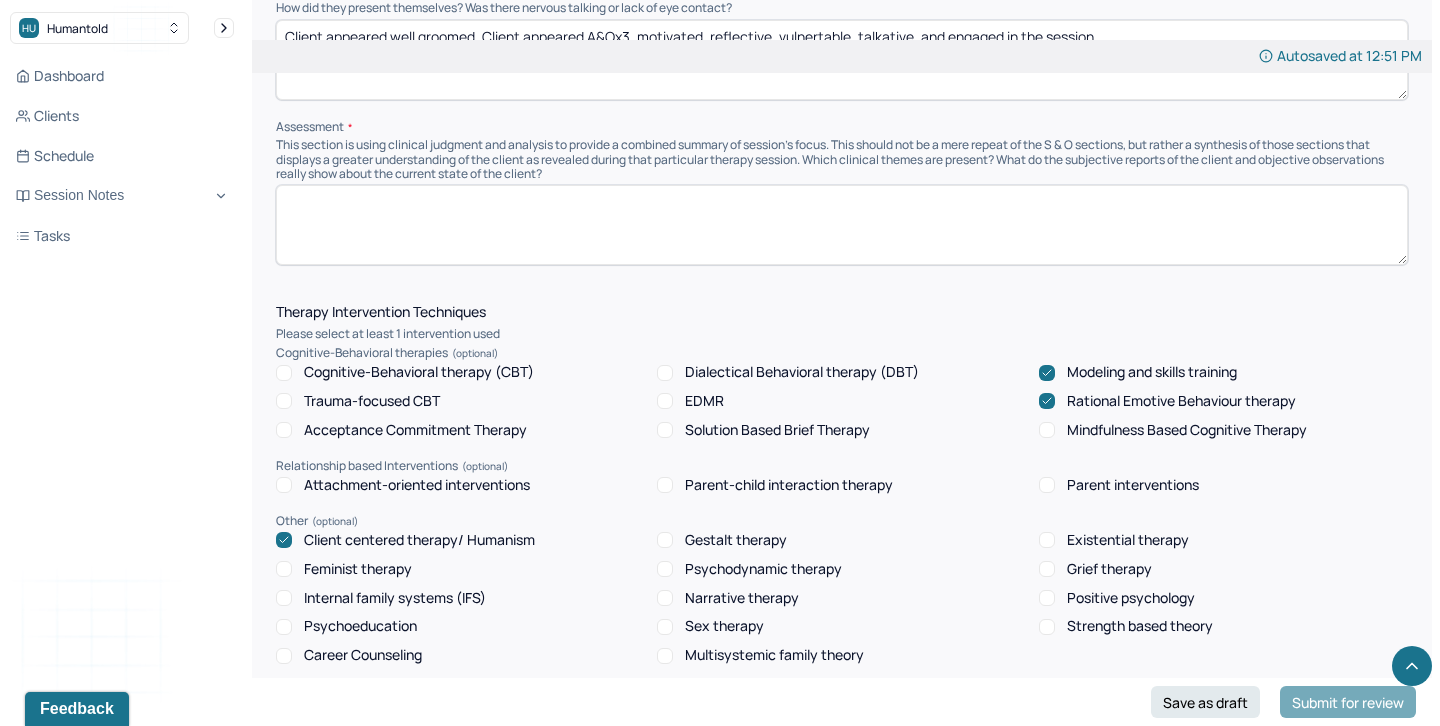 click 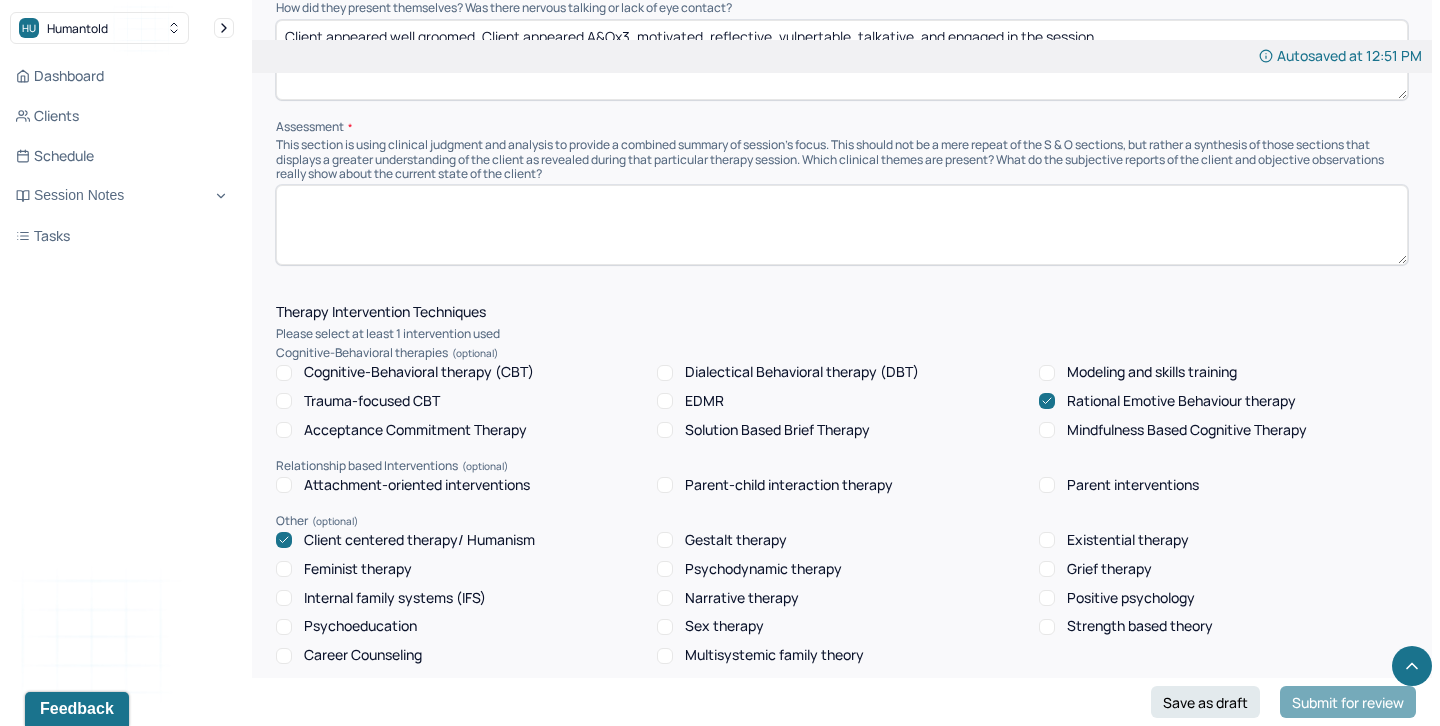 click 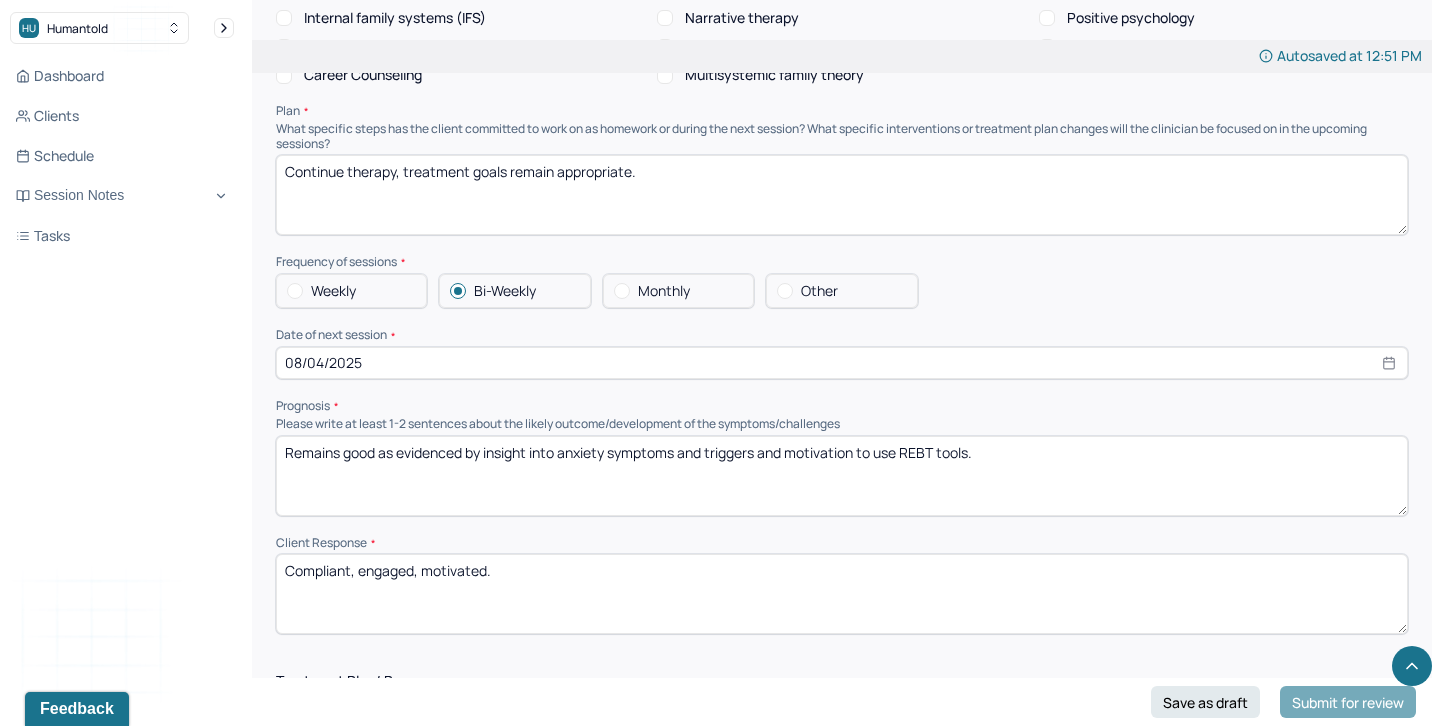 scroll, scrollTop: 2043, scrollLeft: 0, axis: vertical 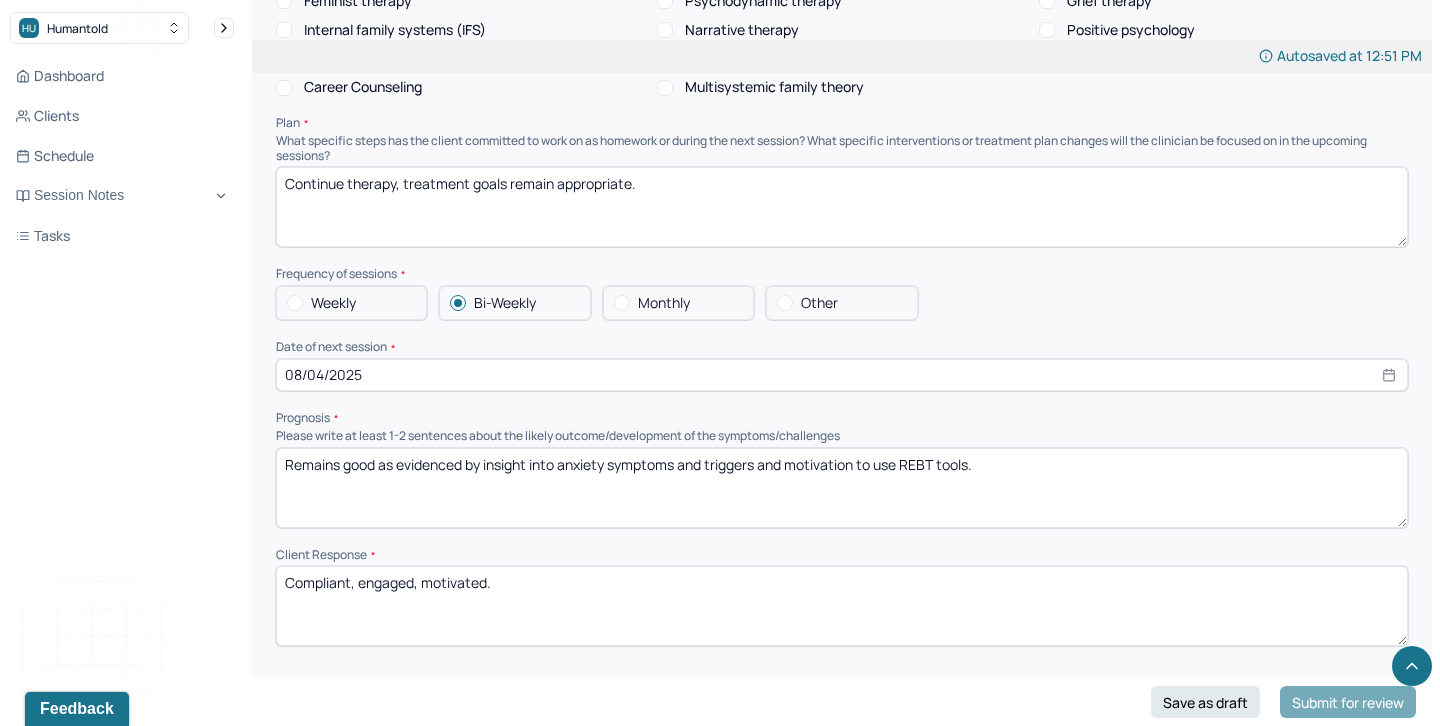 click on "08/04/2025" at bounding box center (842, 375) 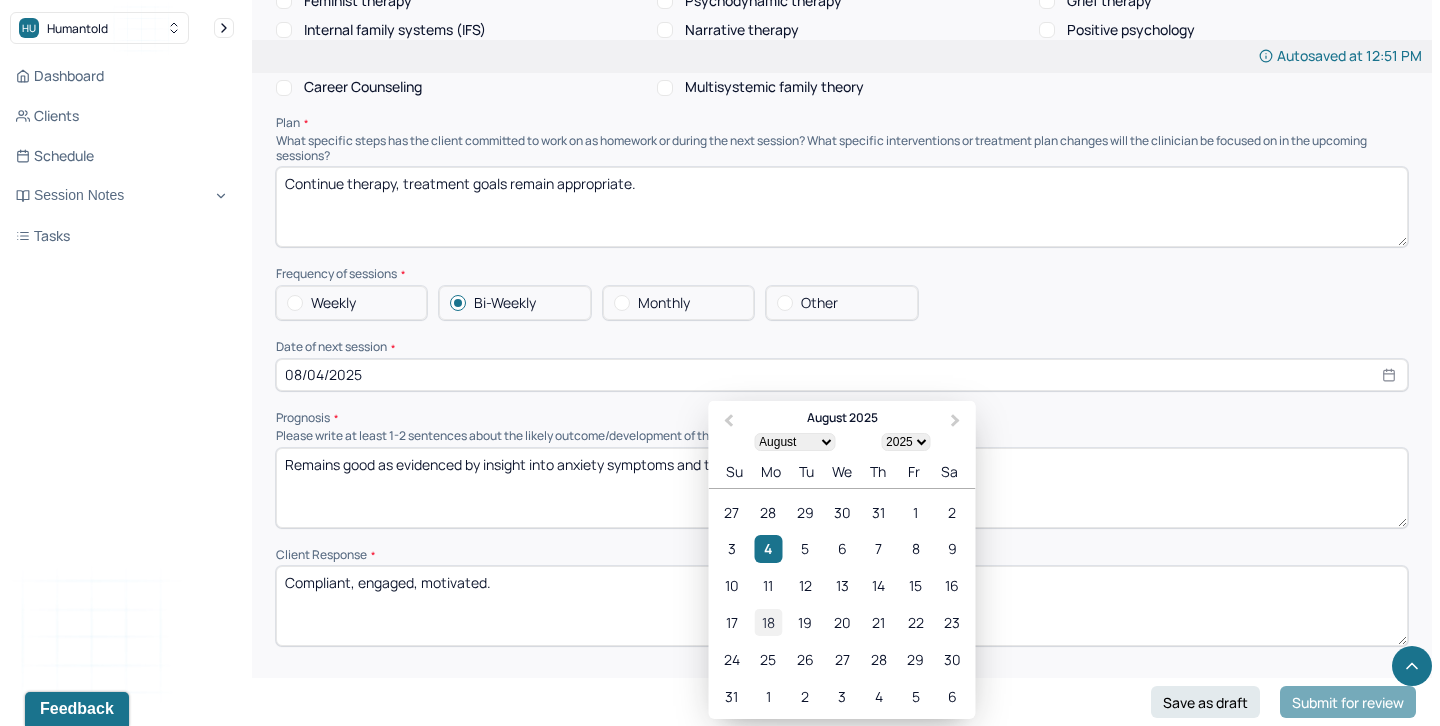 click on "18" at bounding box center (768, 622) 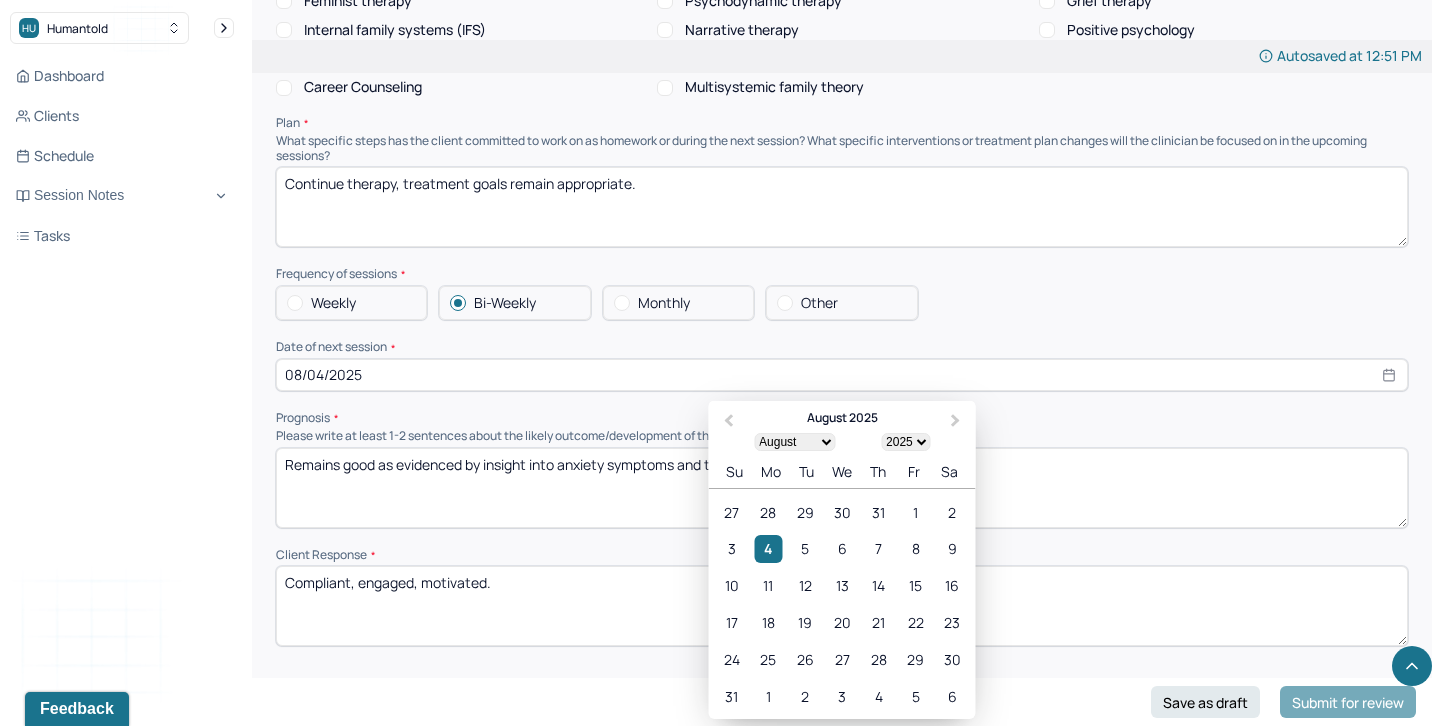type on "08/18/2025" 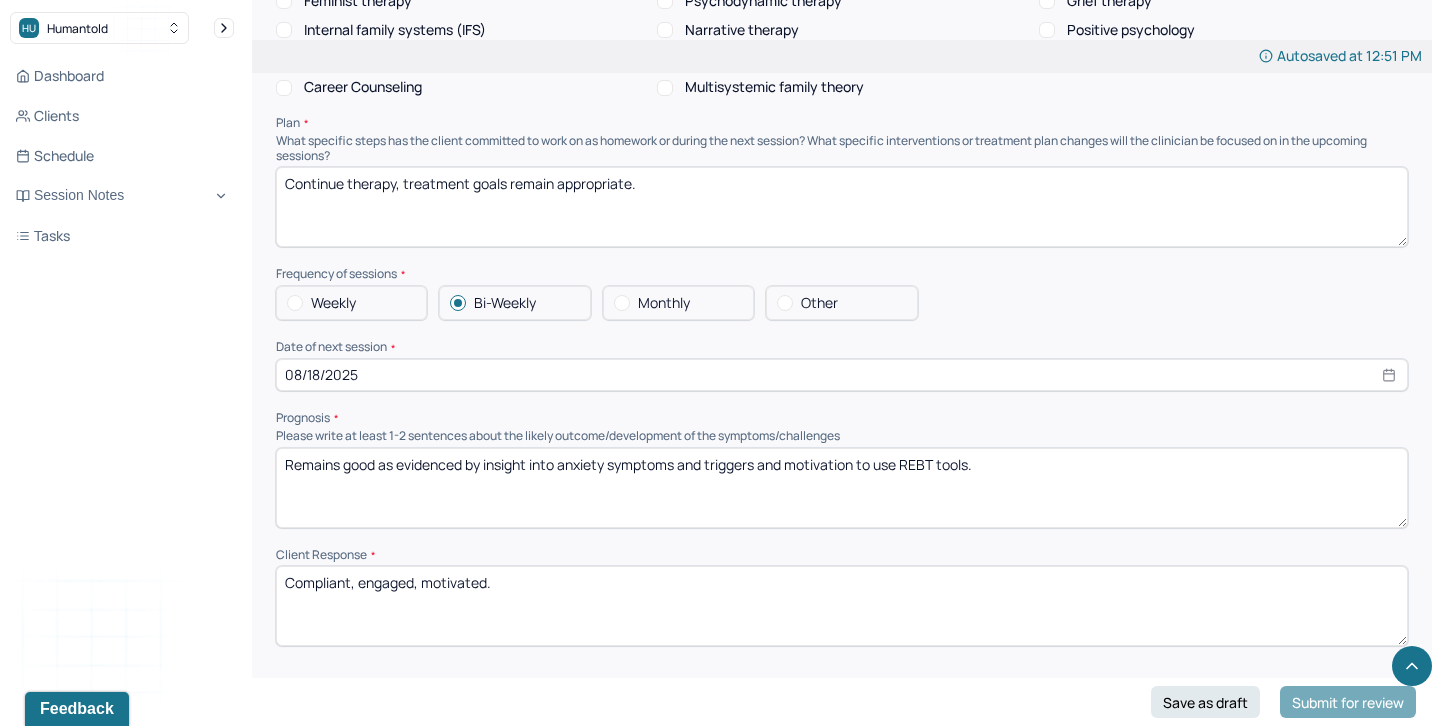 drag, startPoint x: 559, startPoint y: 439, endPoint x: 1101, endPoint y: 446, distance: 542.0452 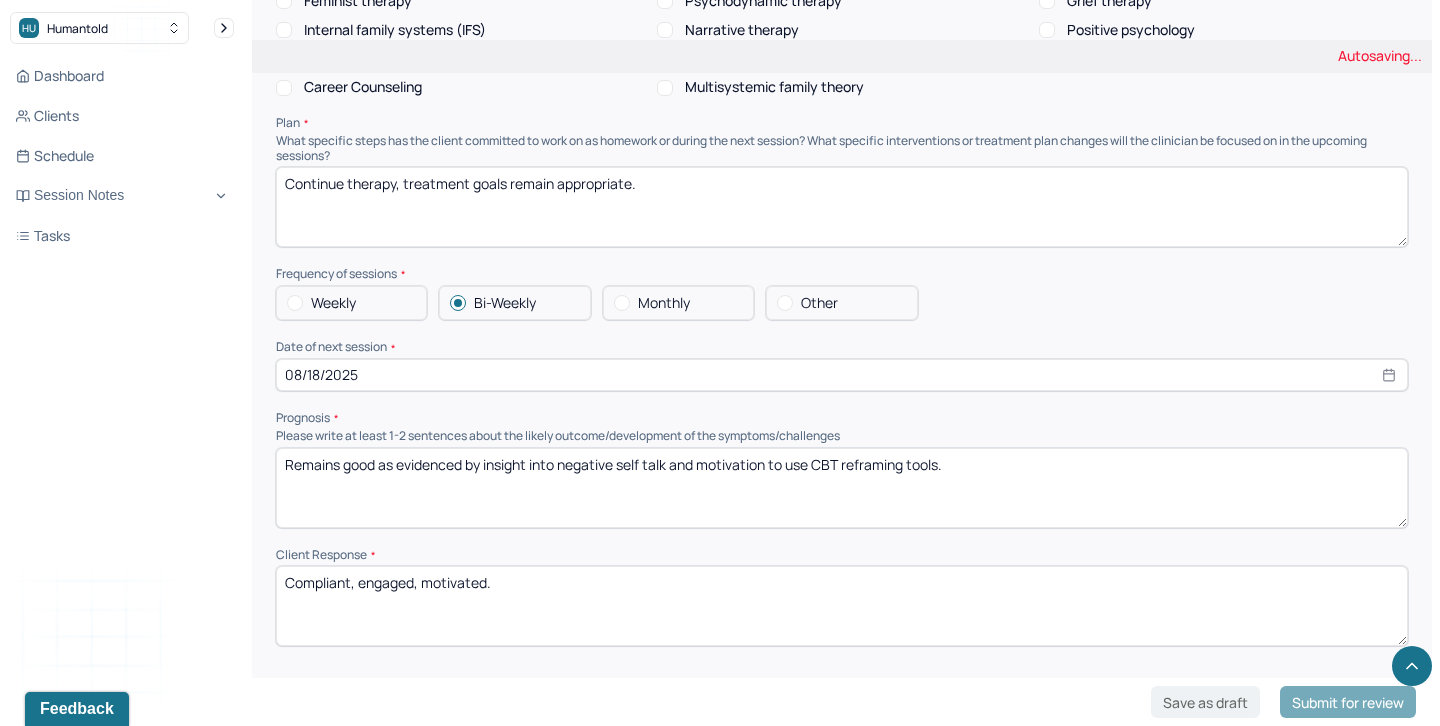 type on "Remains good as evidenced by insight into negative self talk and motivation to use CBT reframing tools." 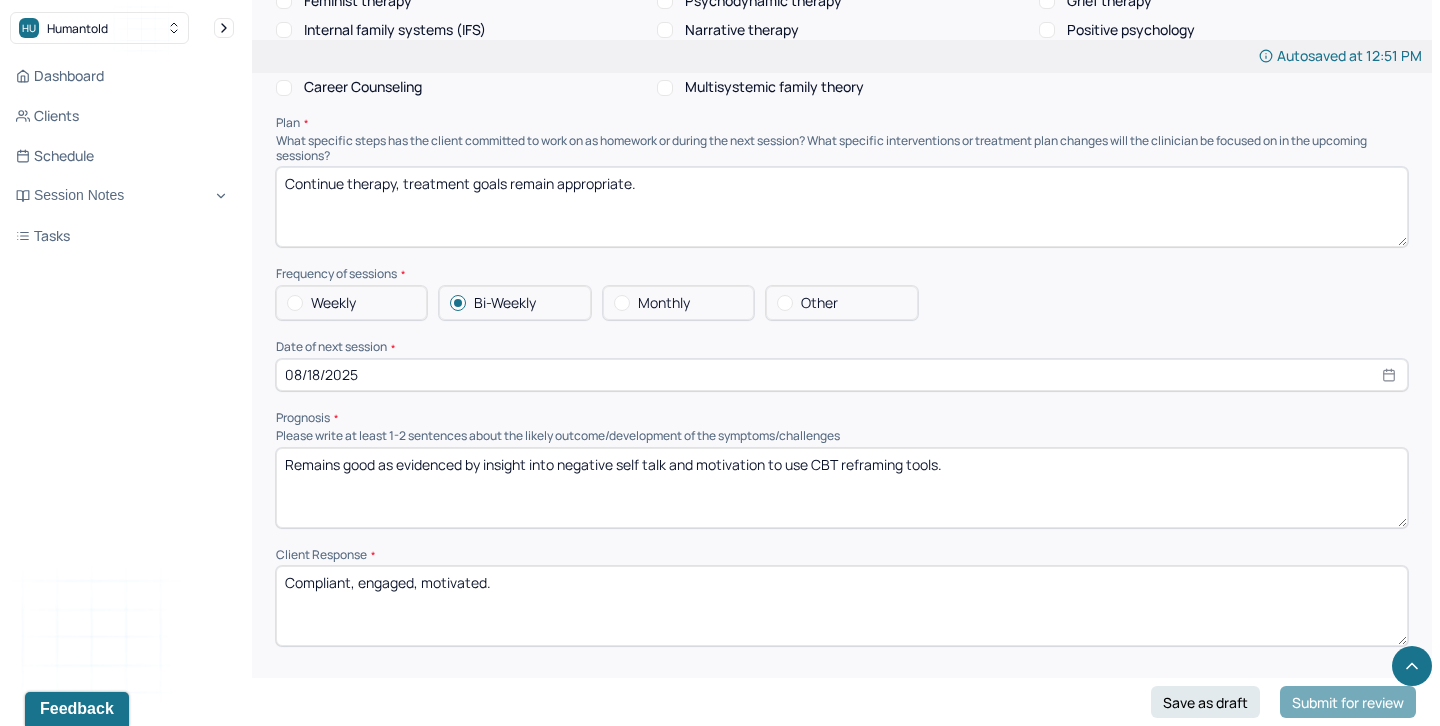drag, startPoint x: 558, startPoint y: 557, endPoint x: 248, endPoint y: 554, distance: 310.01453 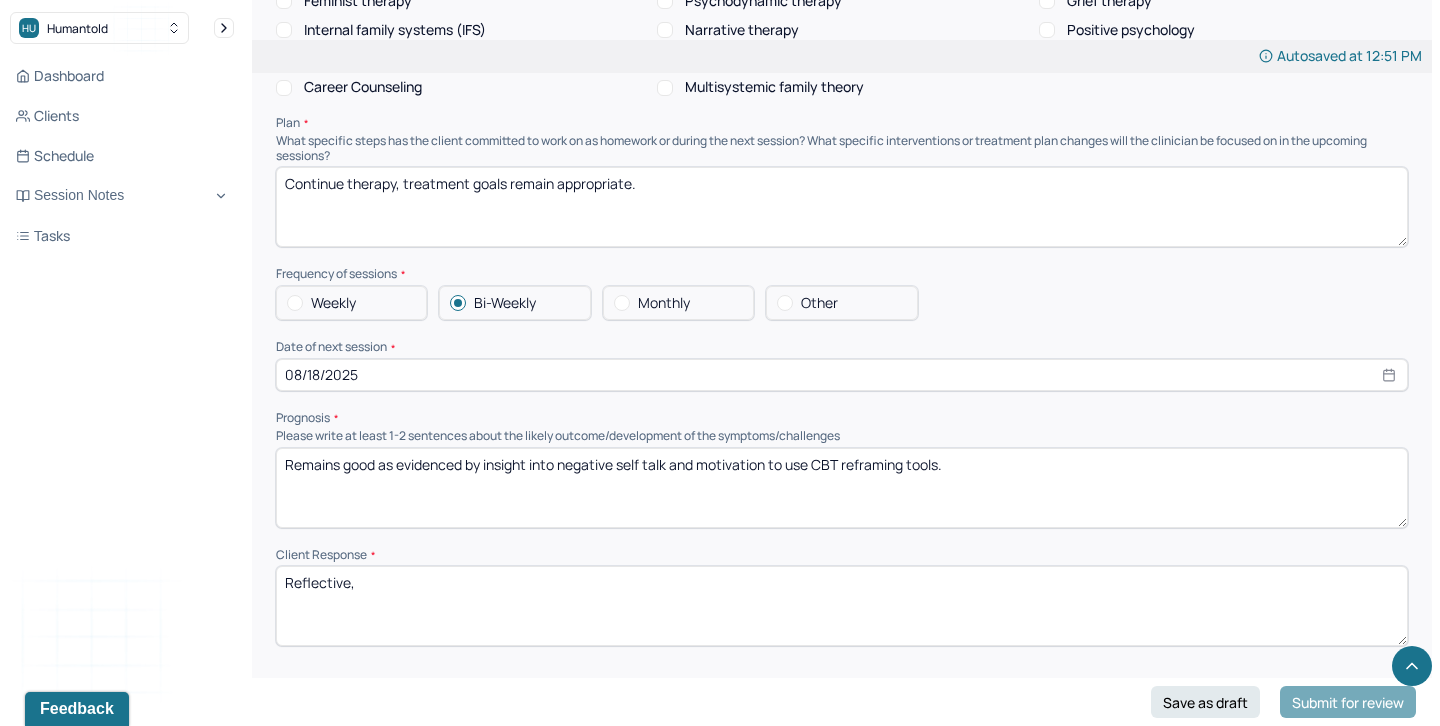 click on "Reflecive," at bounding box center (842, 606) 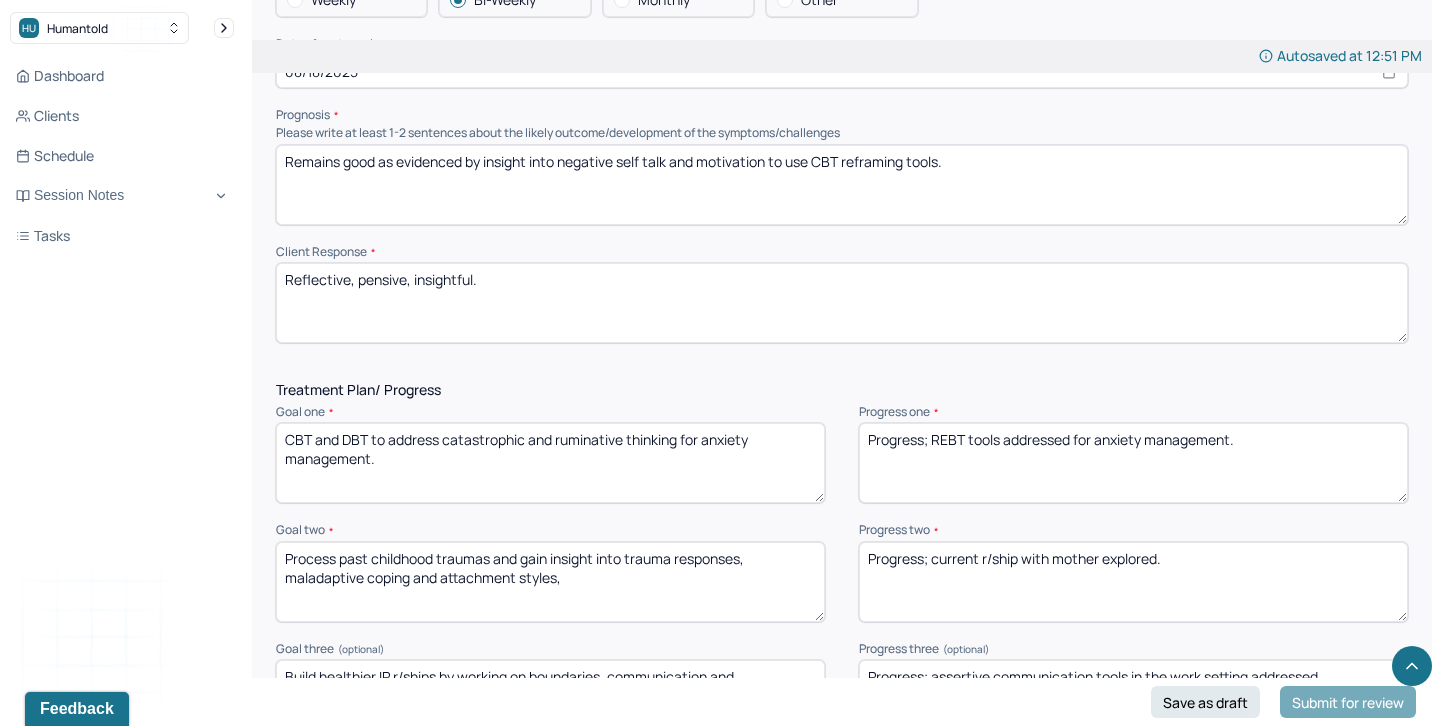 scroll, scrollTop: 2869, scrollLeft: 0, axis: vertical 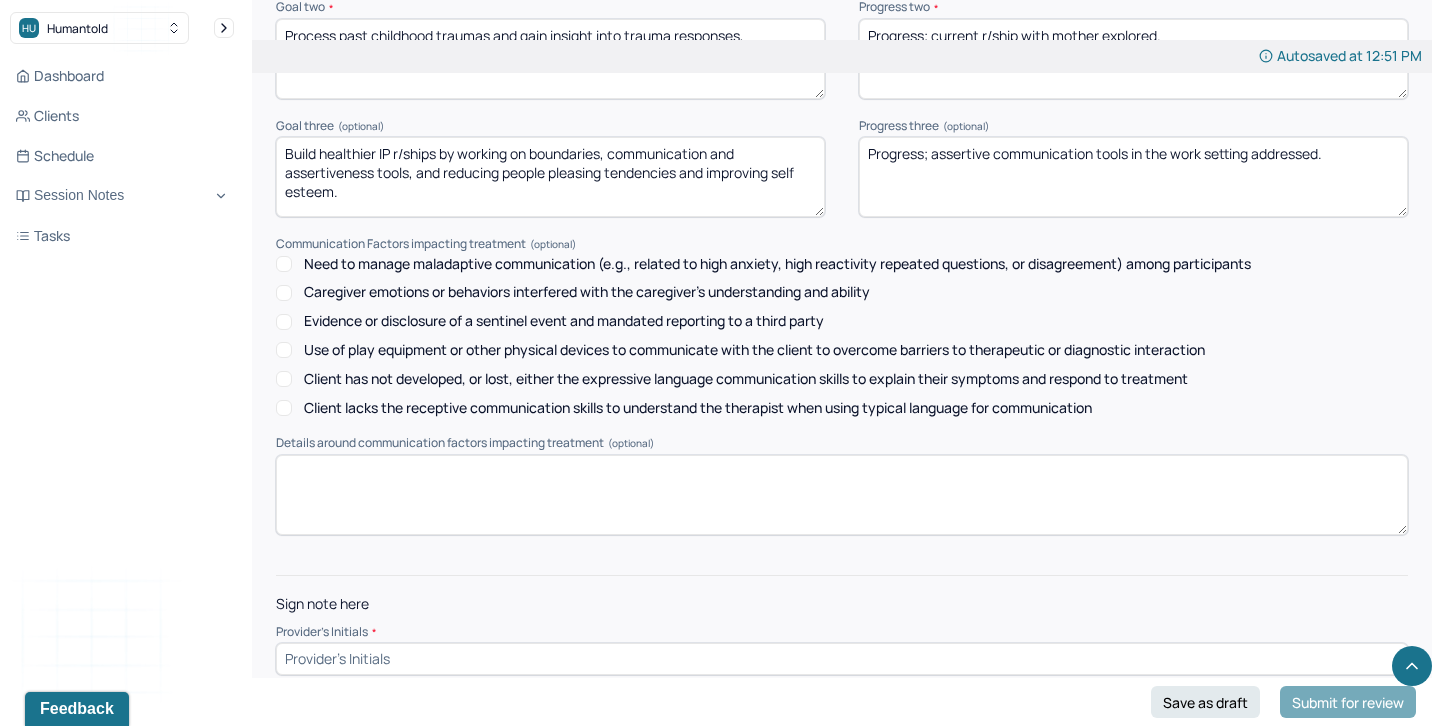 type on "Reflective, pensive, insightful." 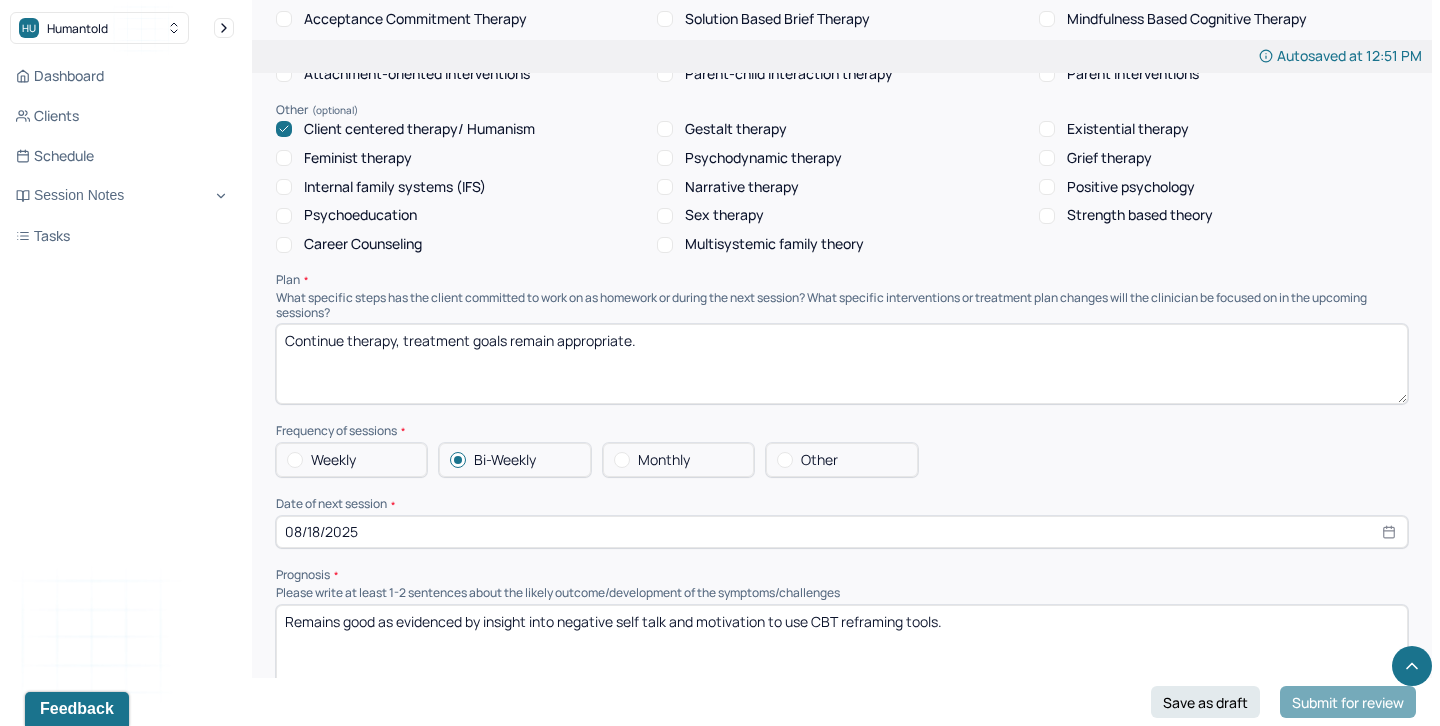scroll, scrollTop: 1926, scrollLeft: 0, axis: vertical 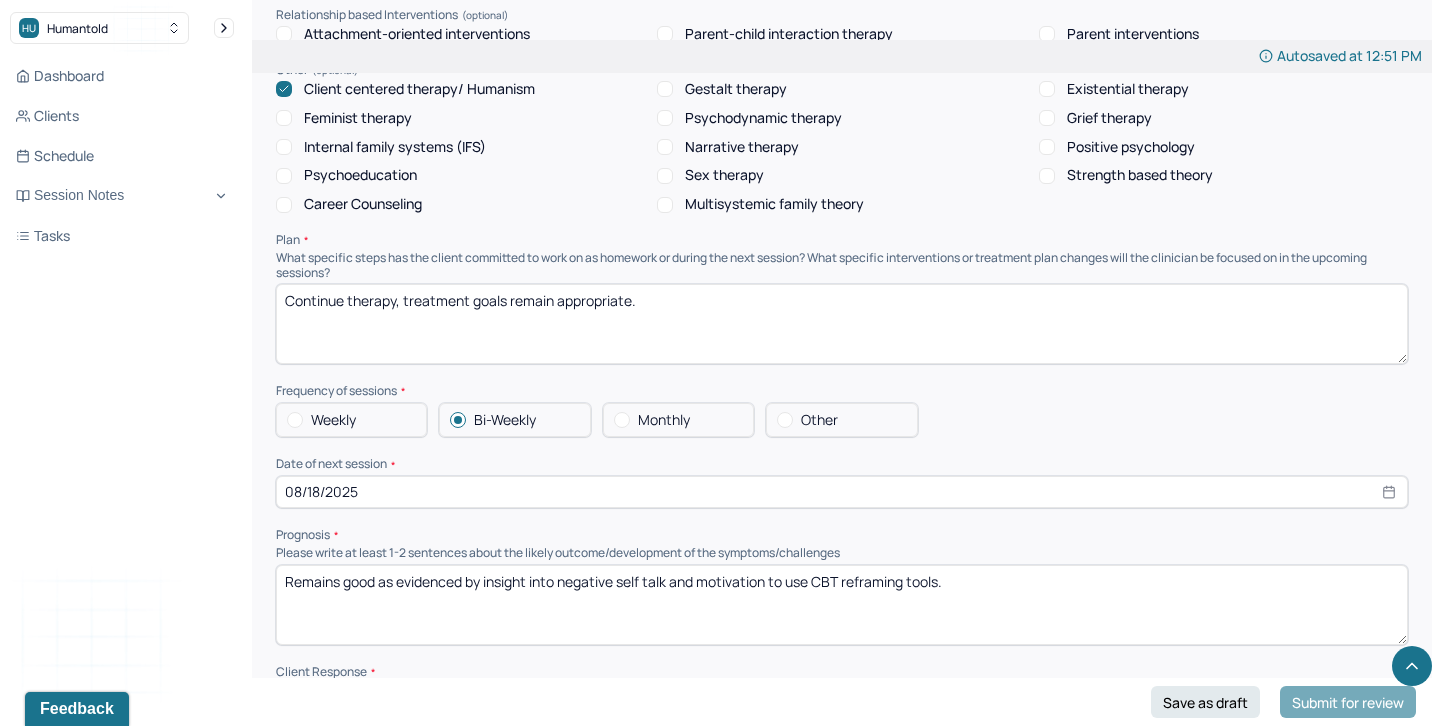 type on "aa" 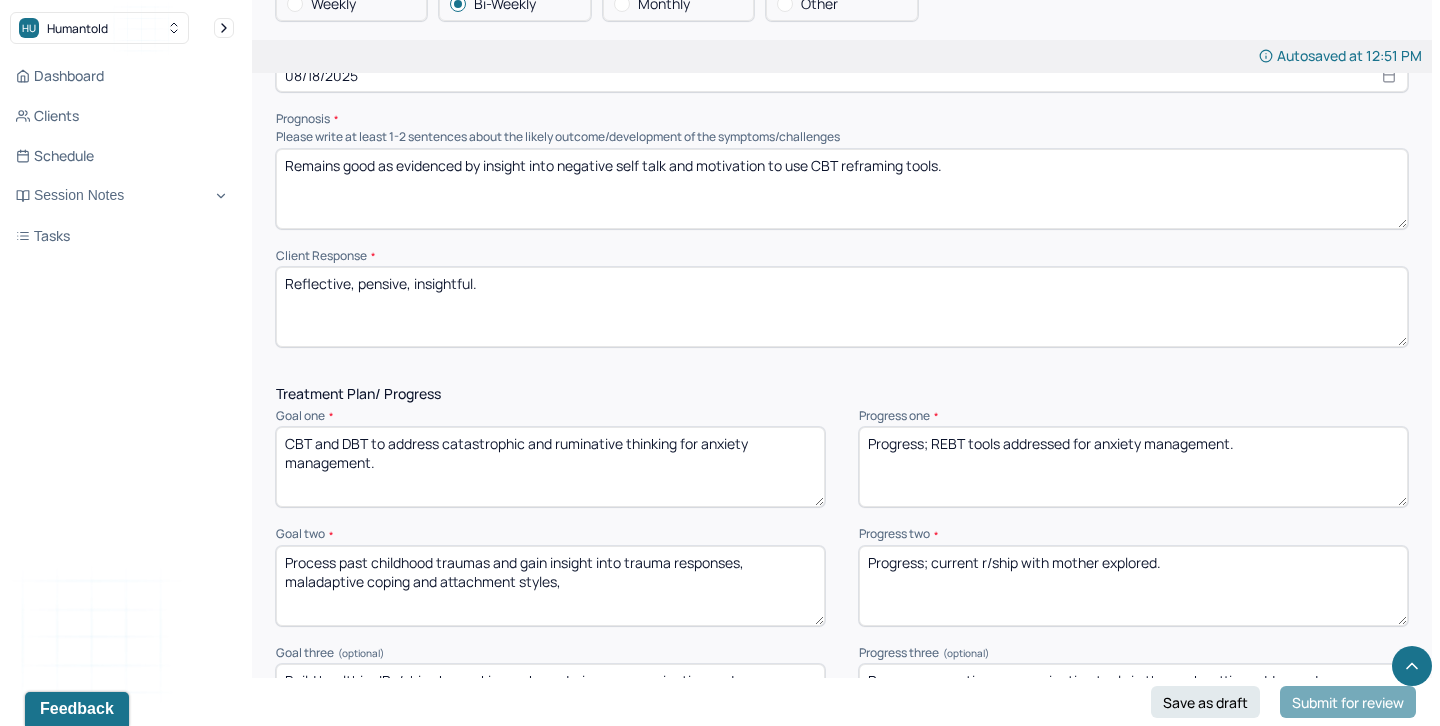 scroll, scrollTop: 2524, scrollLeft: 0, axis: vertical 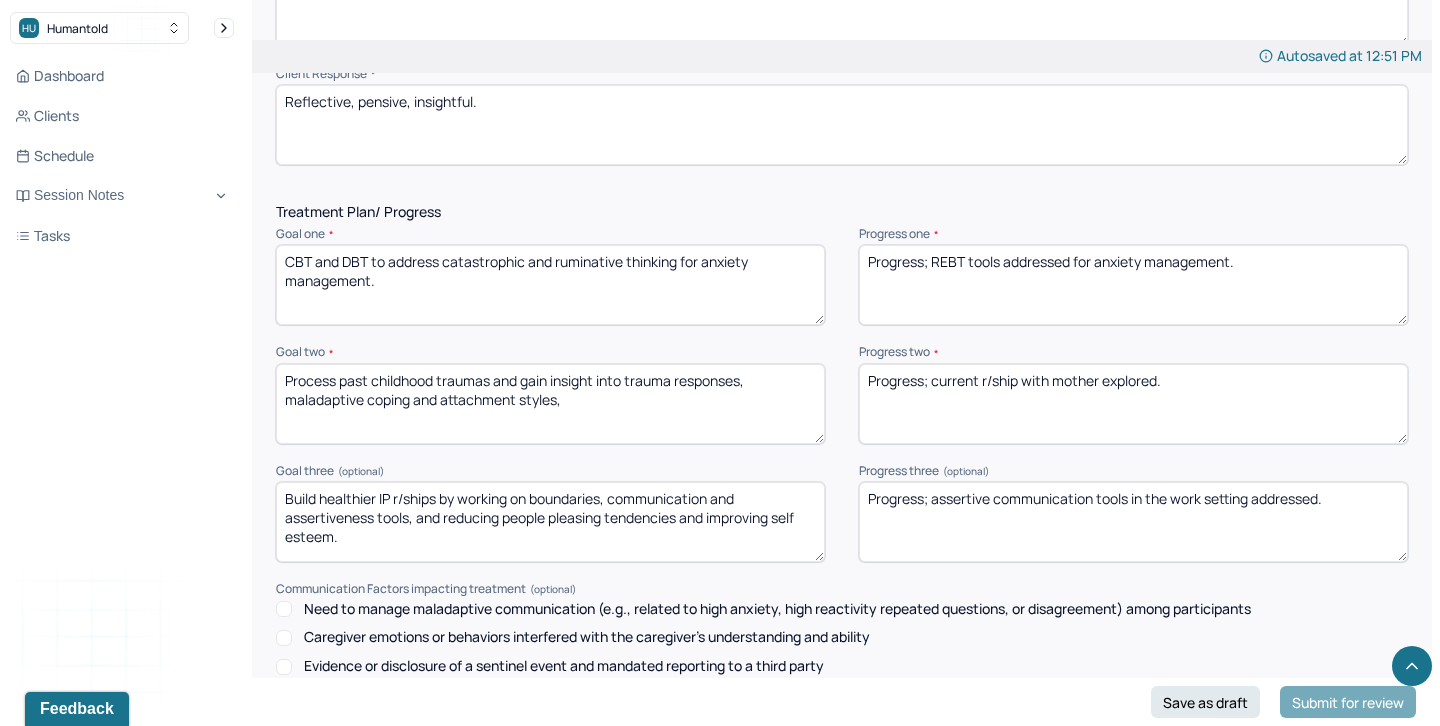 drag, startPoint x: 934, startPoint y: 235, endPoint x: 1333, endPoint y: 239, distance: 399.02005 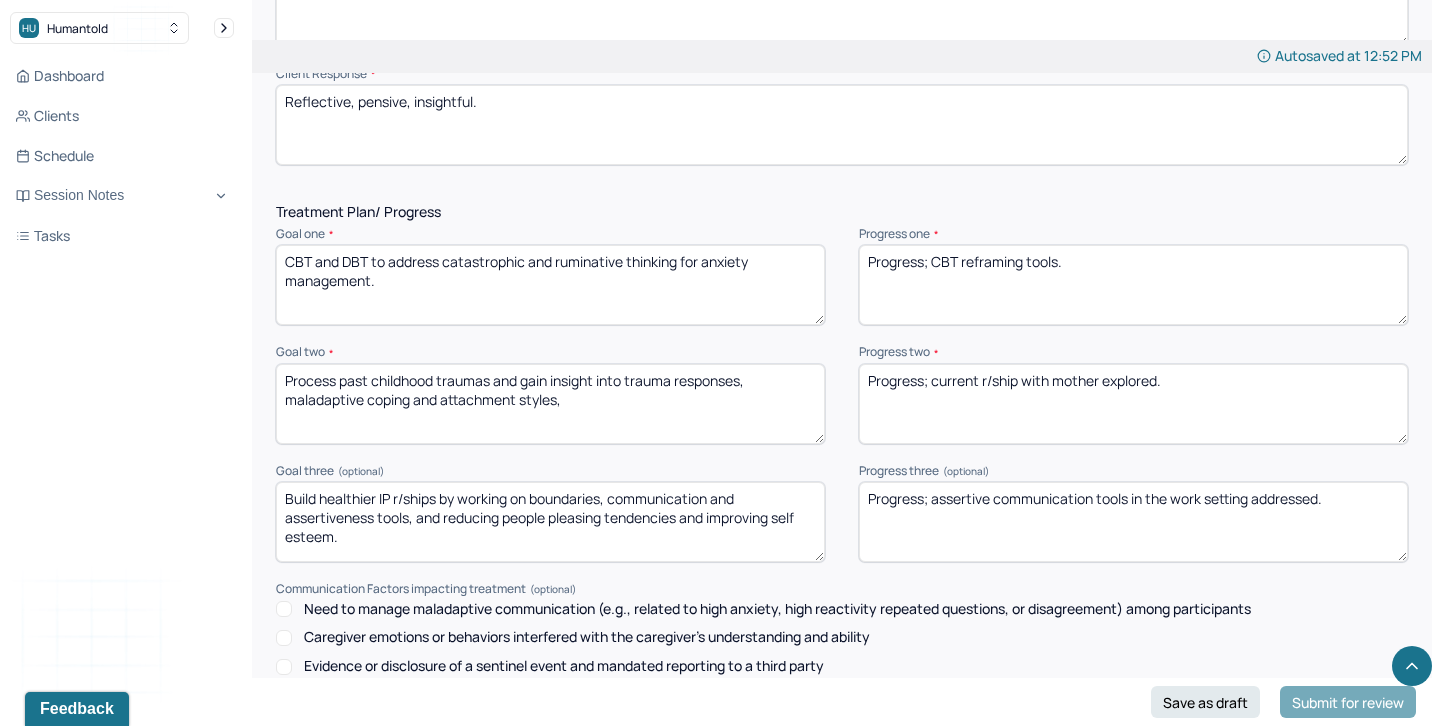 type on "Progress; CBT reframing tools." 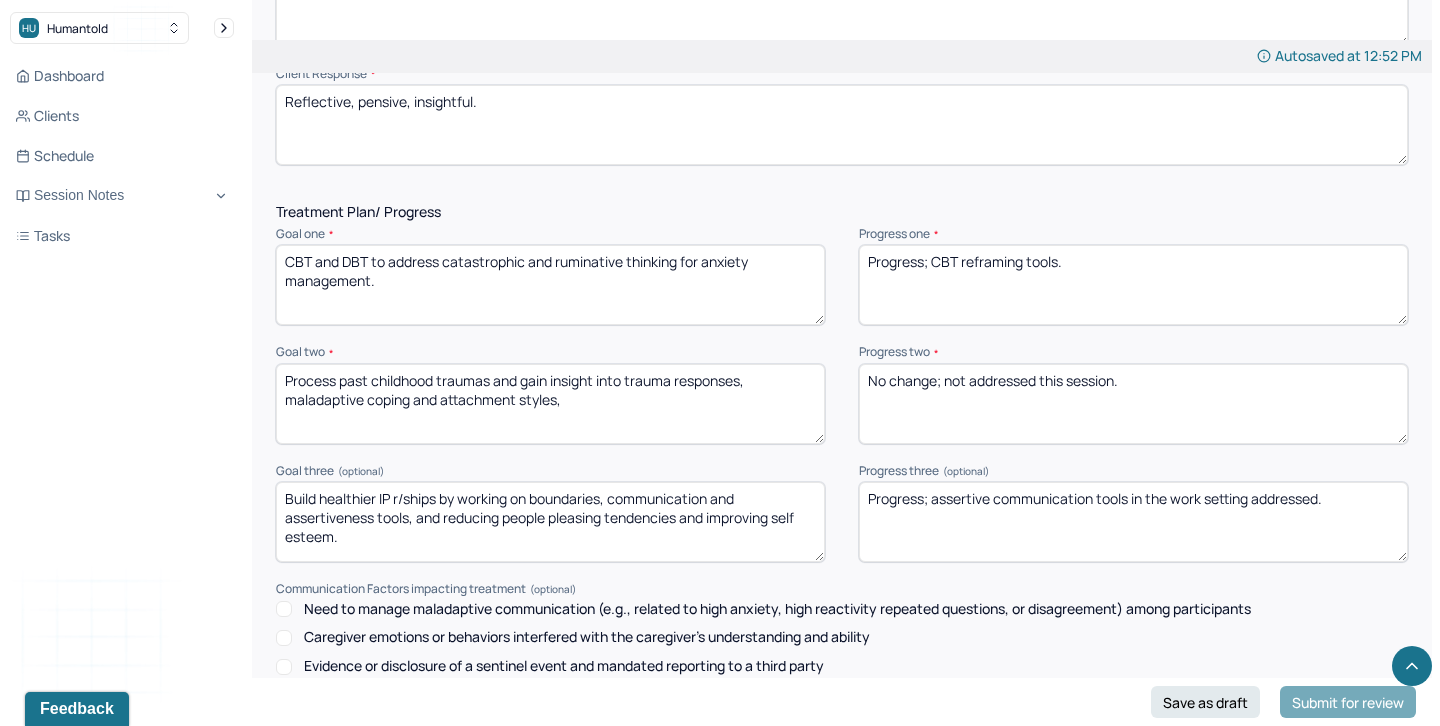 type on "No change; not addressed this session." 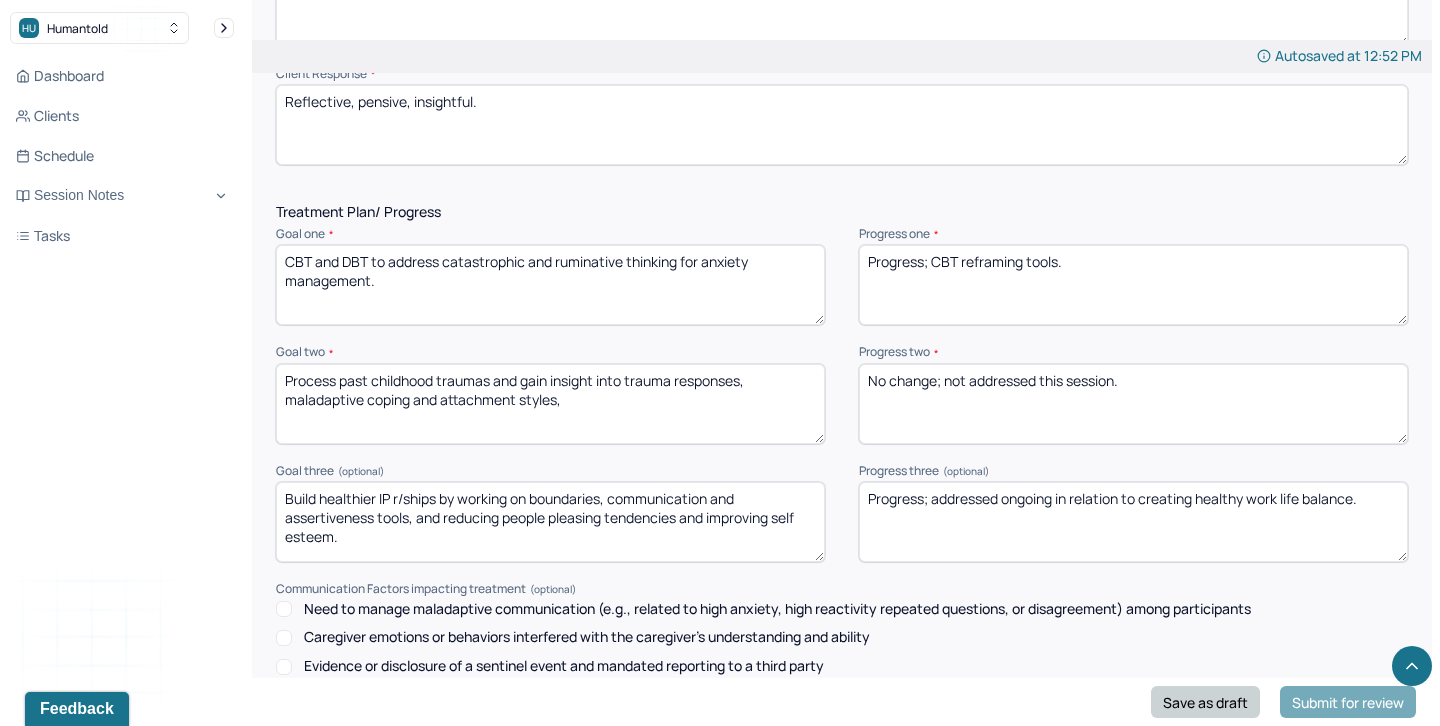 type on "Progress; addressed ongoing in relation to creating healthy work life balance." 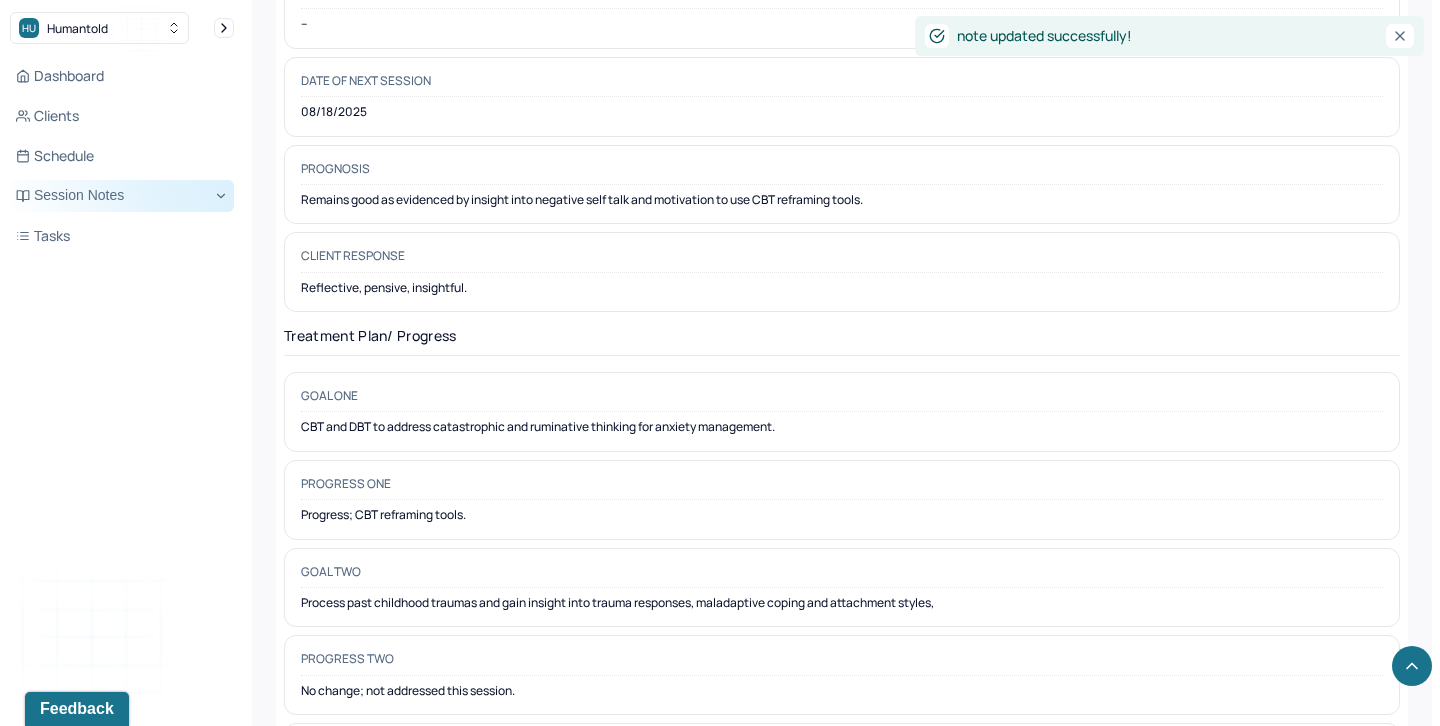 click on "Session Notes" at bounding box center [122, 196] 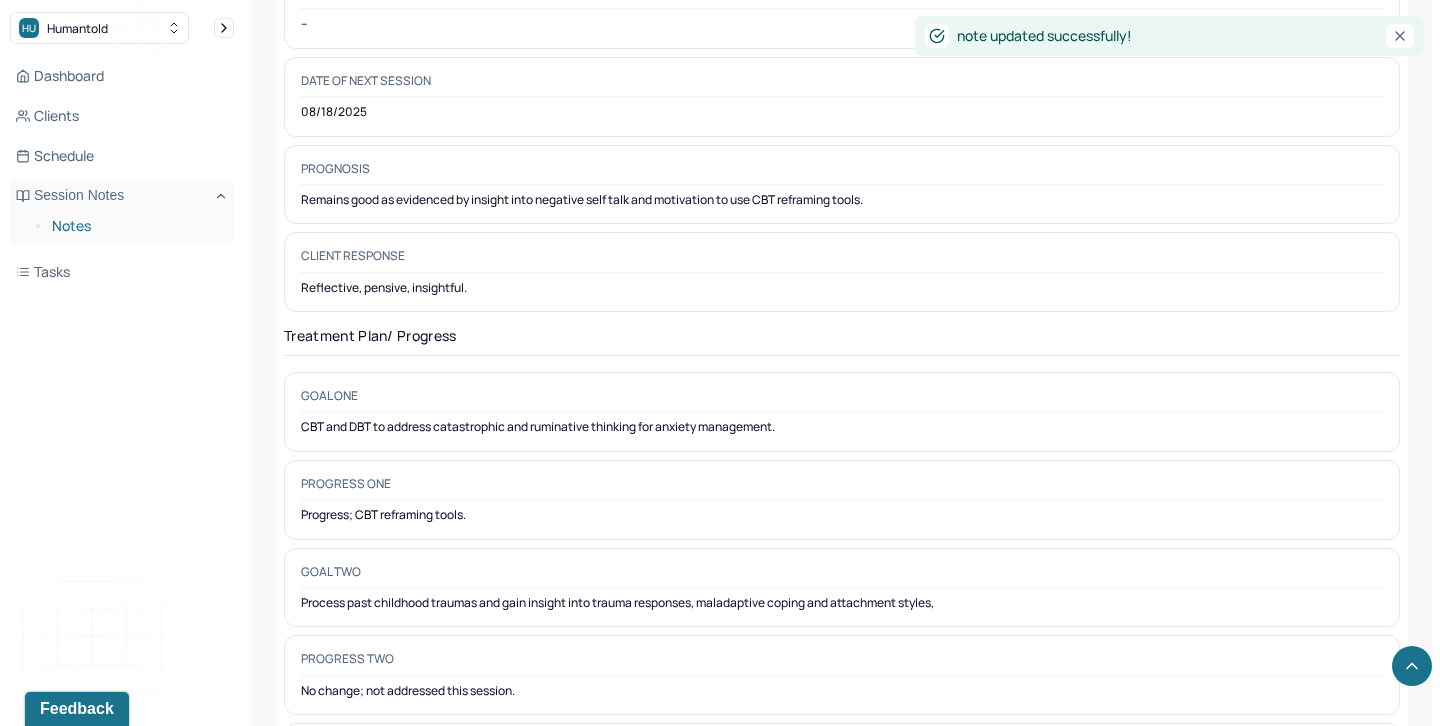click on "Notes" at bounding box center [135, 226] 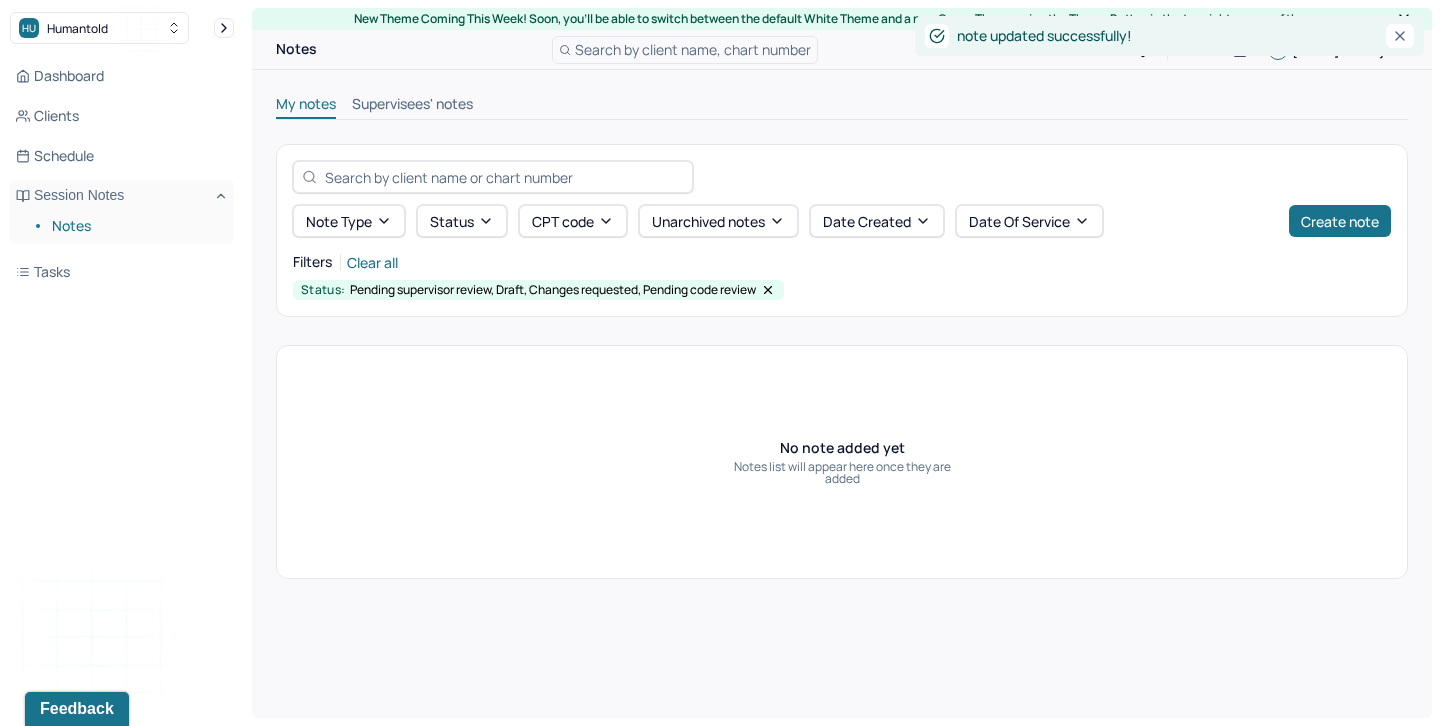 scroll, scrollTop: 0, scrollLeft: 0, axis: both 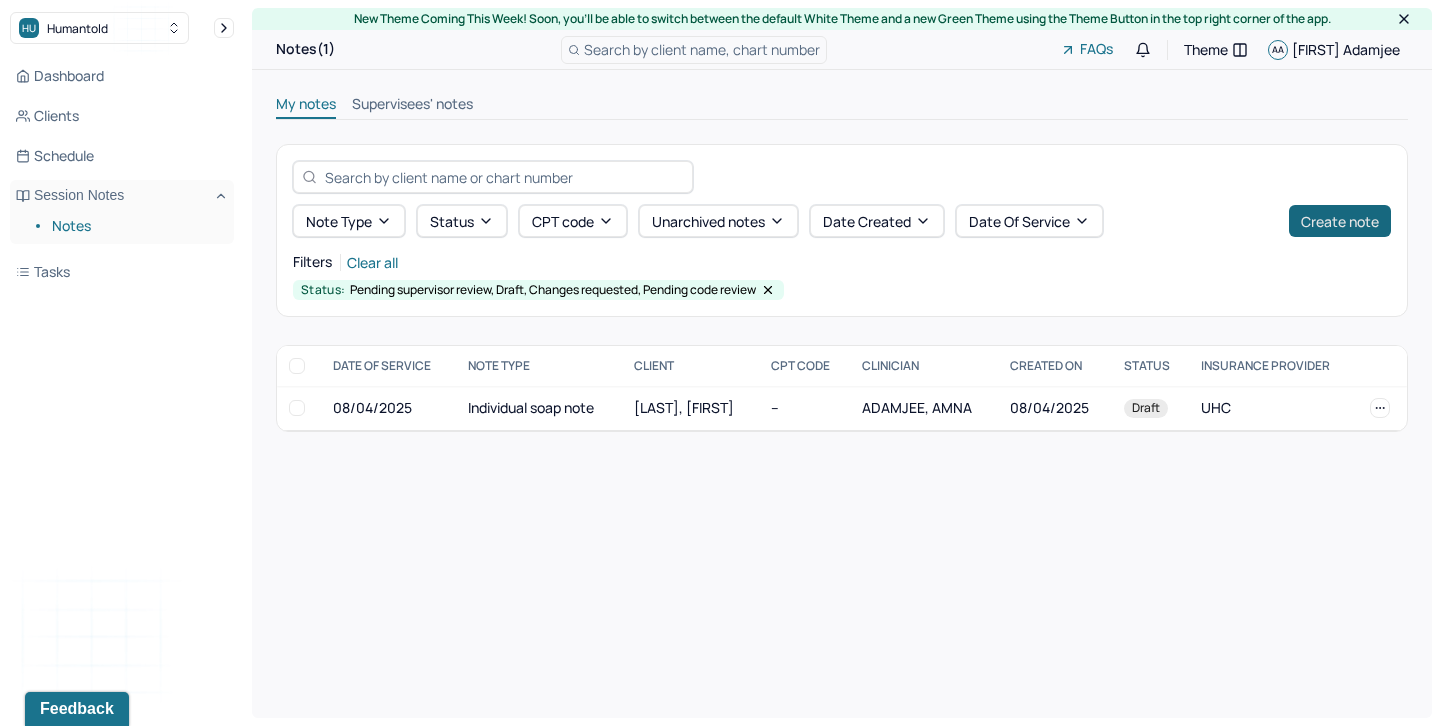 click on "Create note" at bounding box center (1340, 221) 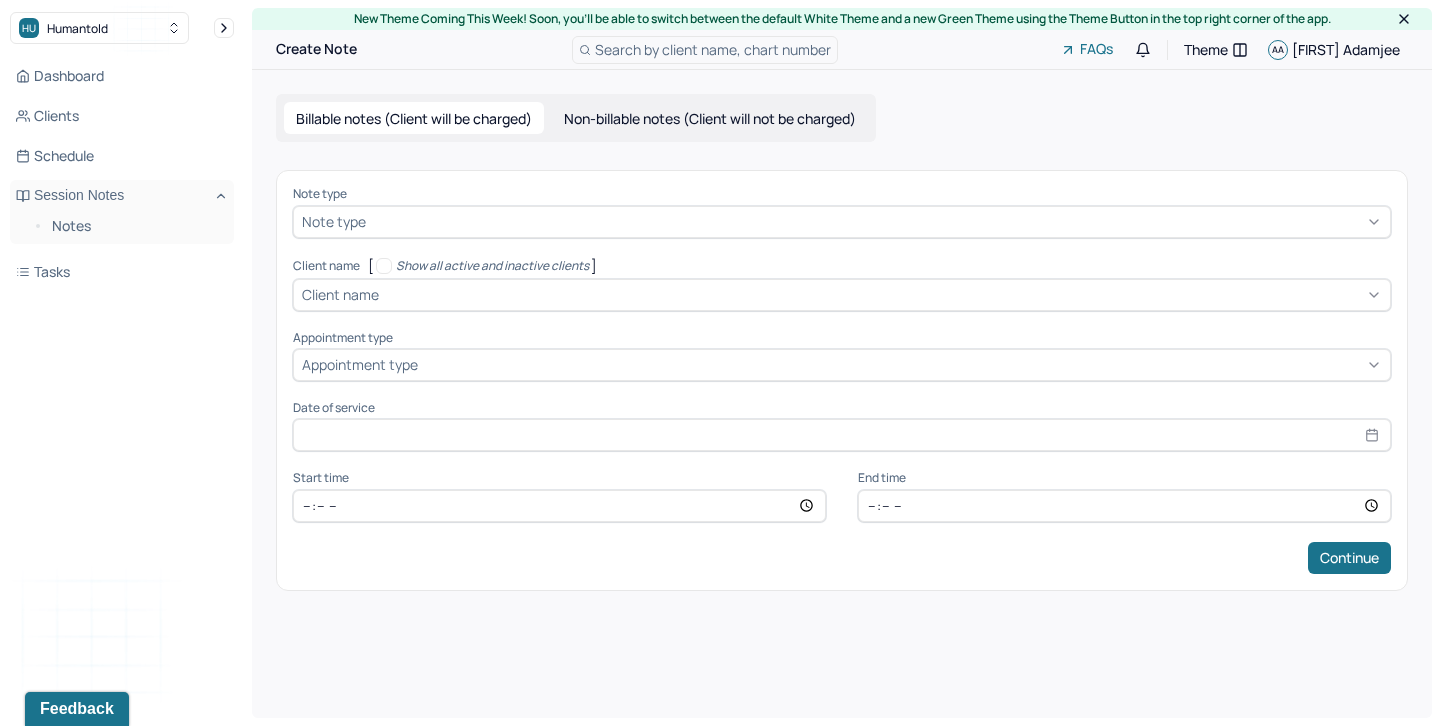 click at bounding box center (876, 221) 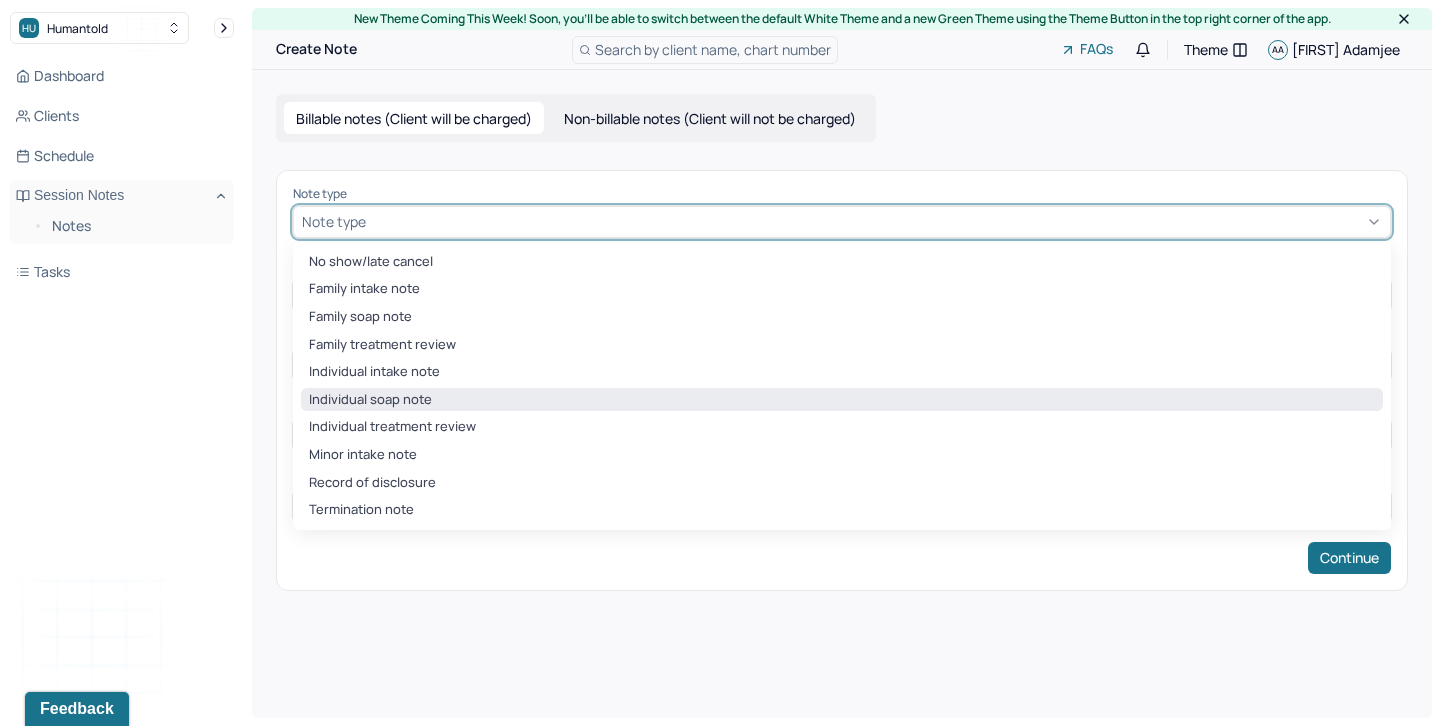click on "Individual soap note" at bounding box center (842, 400) 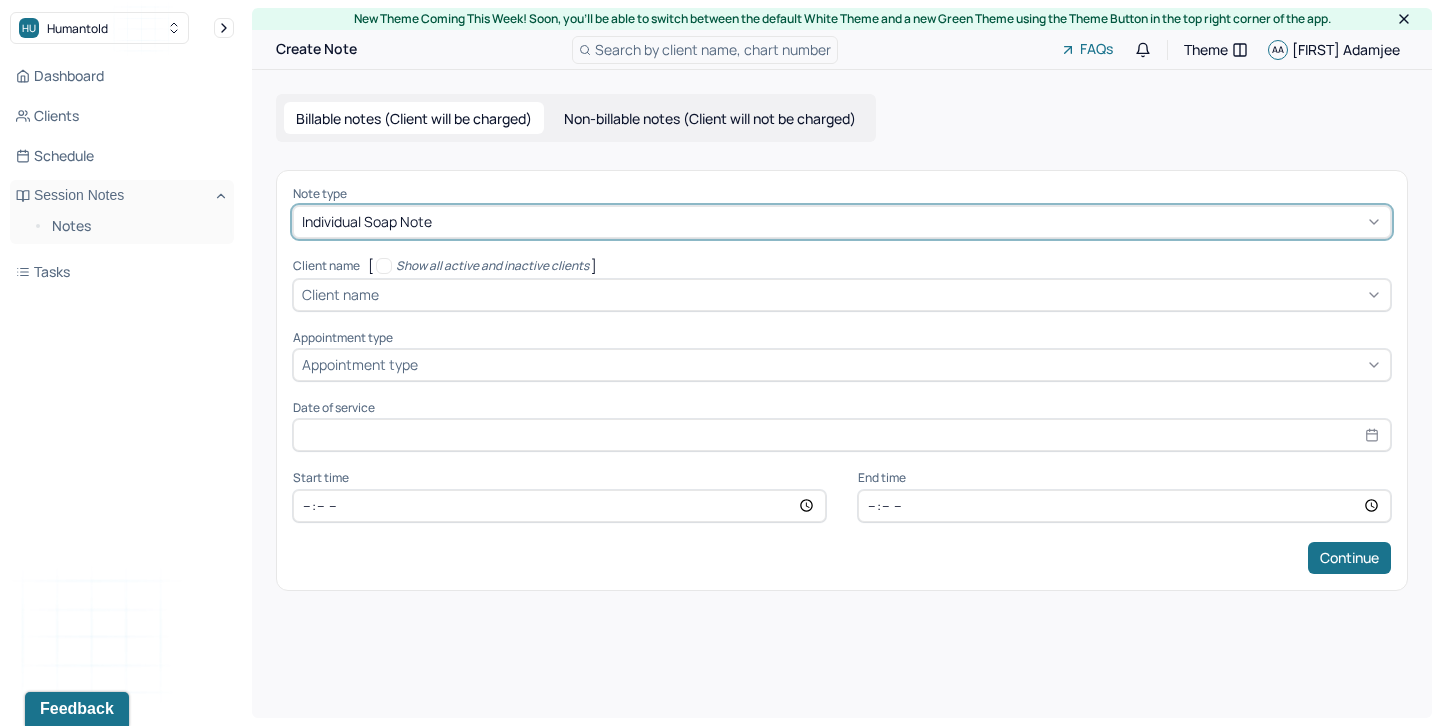 click at bounding box center [882, 294] 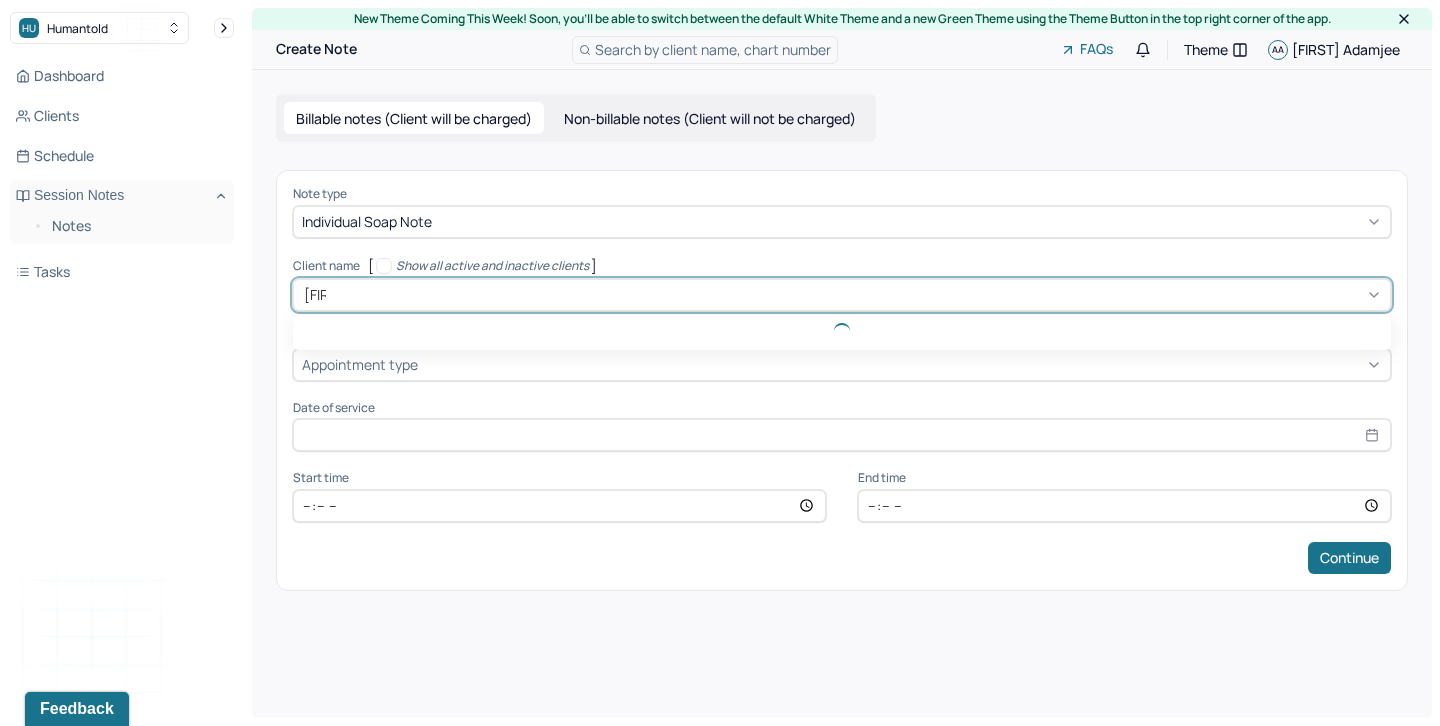 type on "caitl" 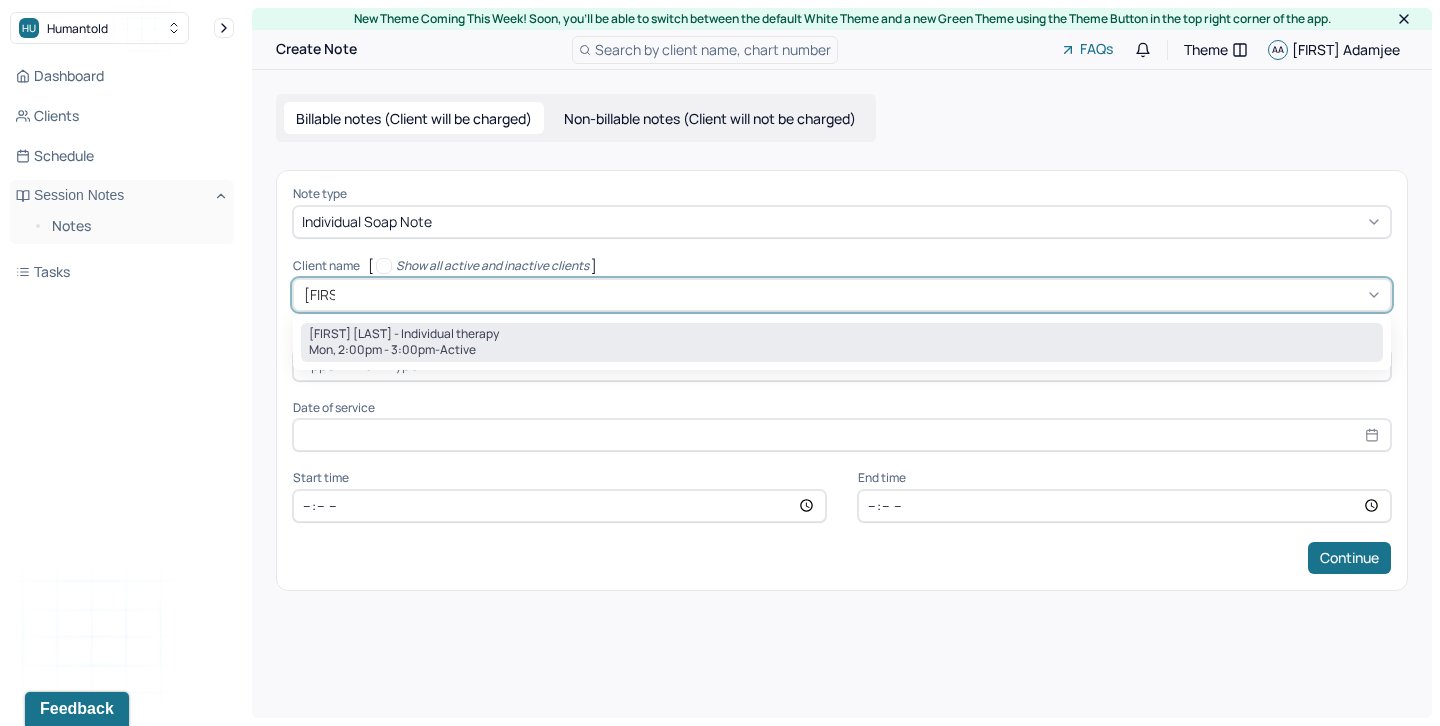click on "Caitlyn Taylor - Individual therapy" at bounding box center (404, 334) 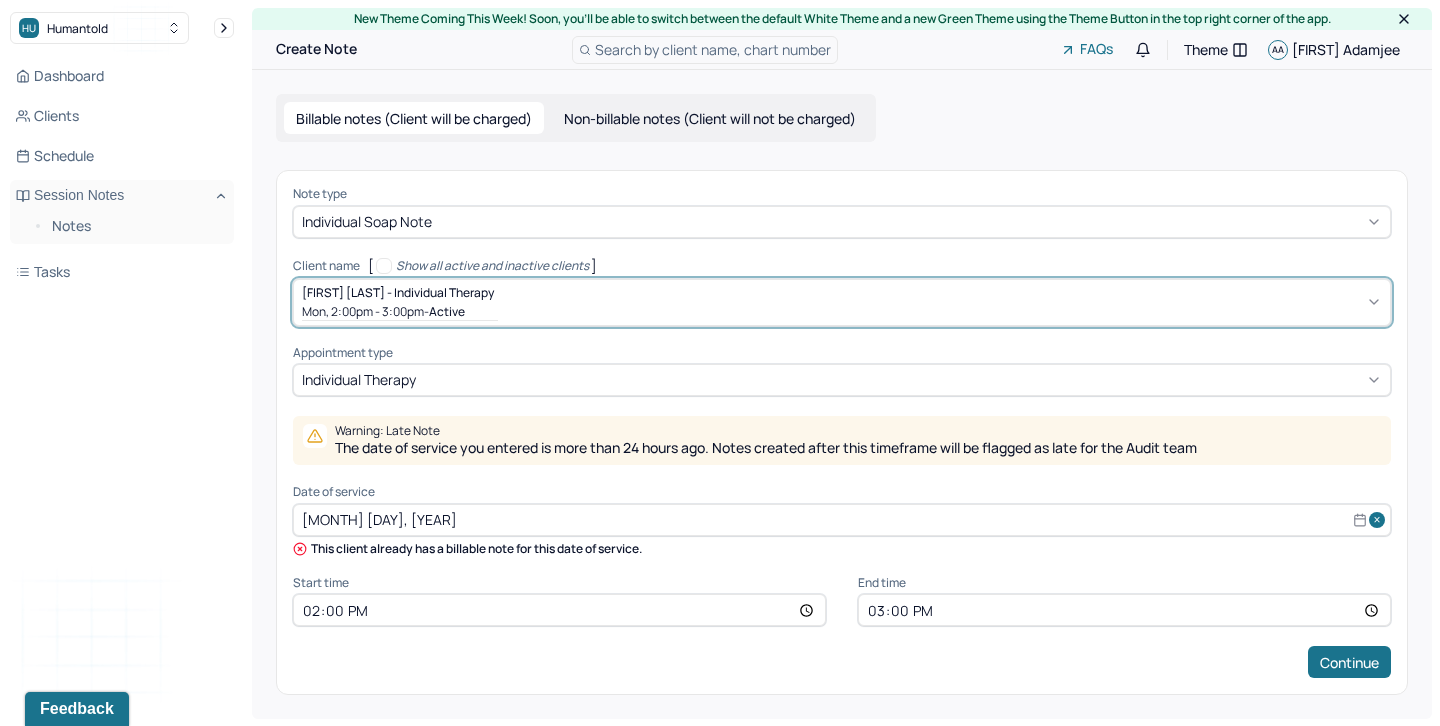 select on "6" 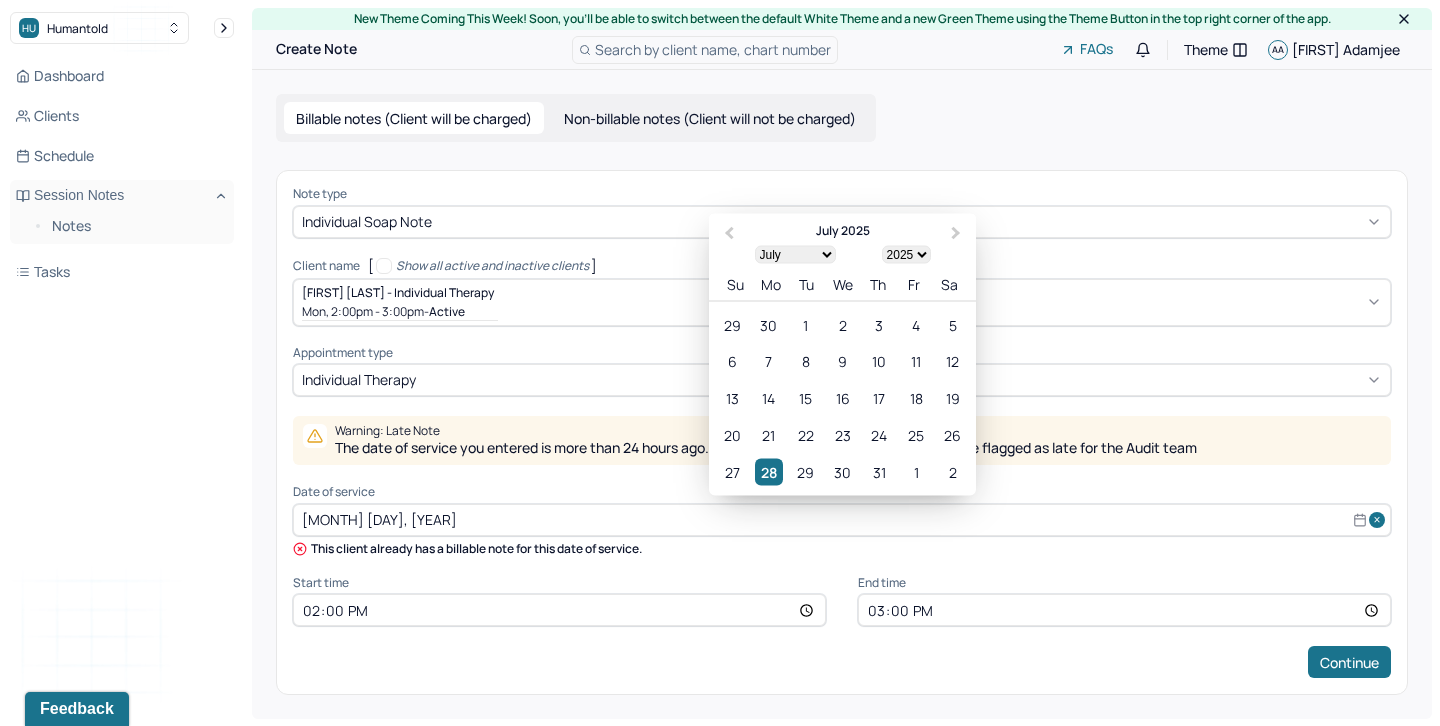 click on "Jul 28, 2025" at bounding box center [842, 520] 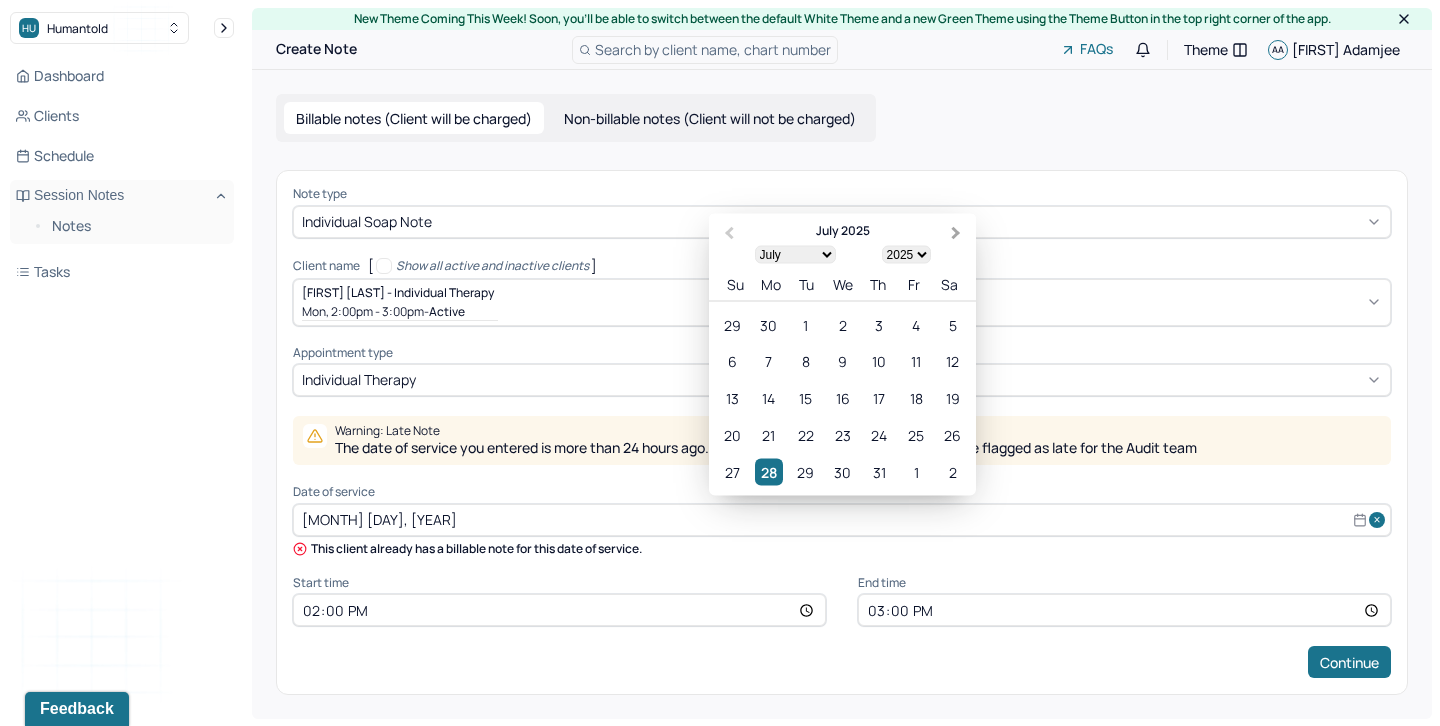 click on "Next Month" at bounding box center (958, 234) 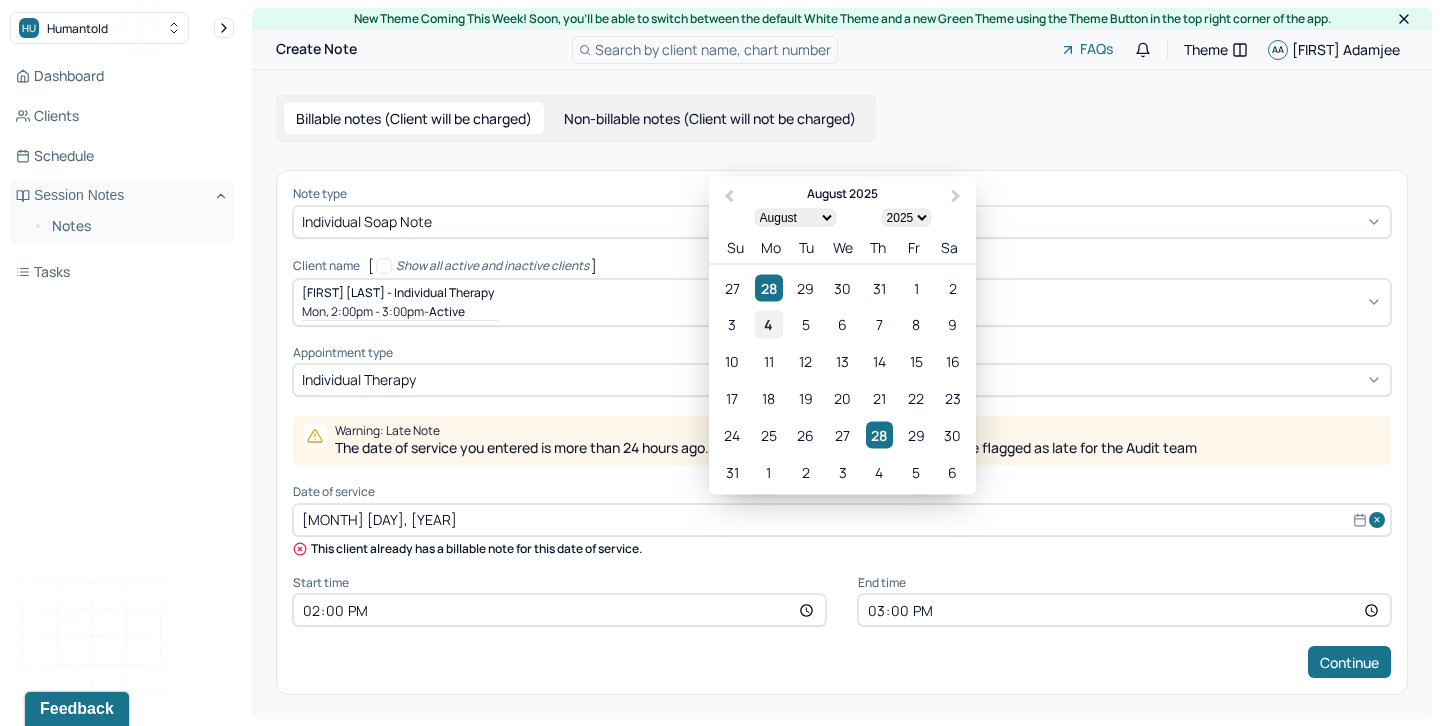 click on "4" at bounding box center (768, 324) 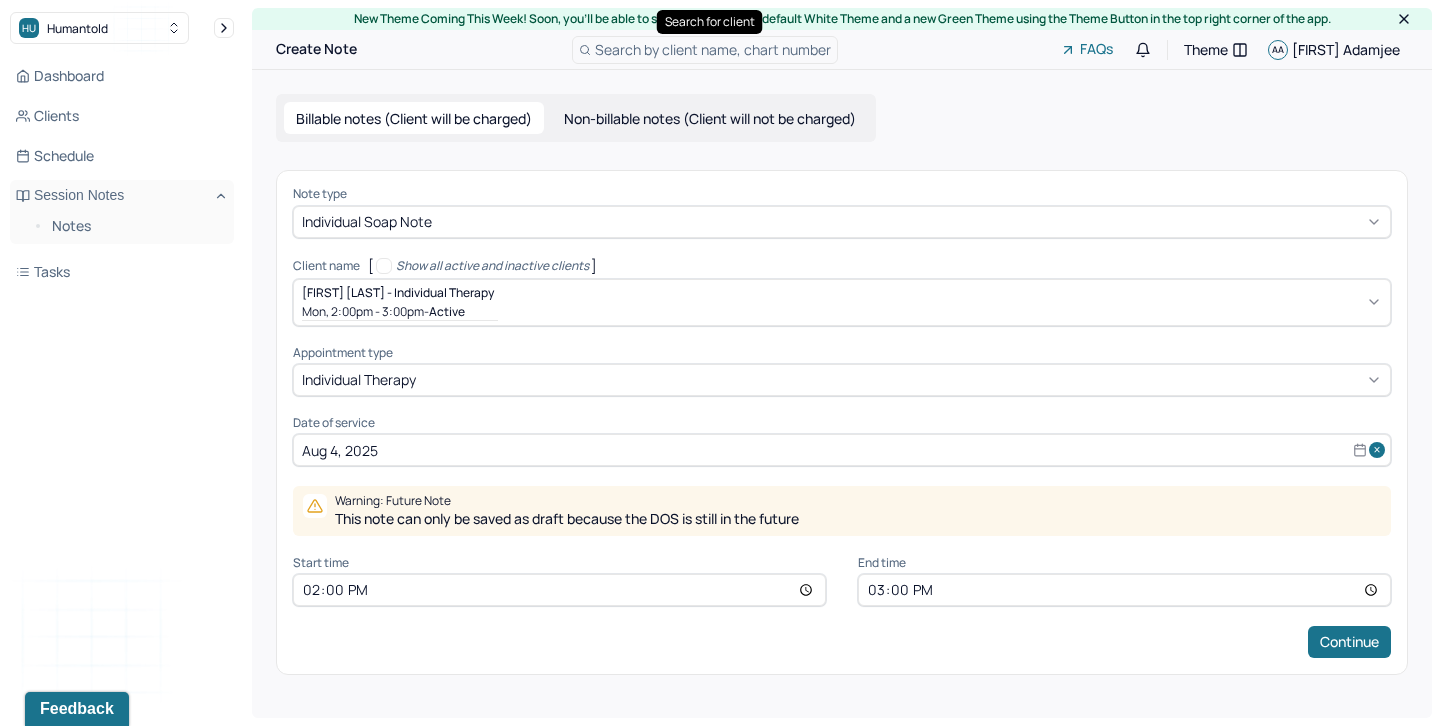 select on "7" 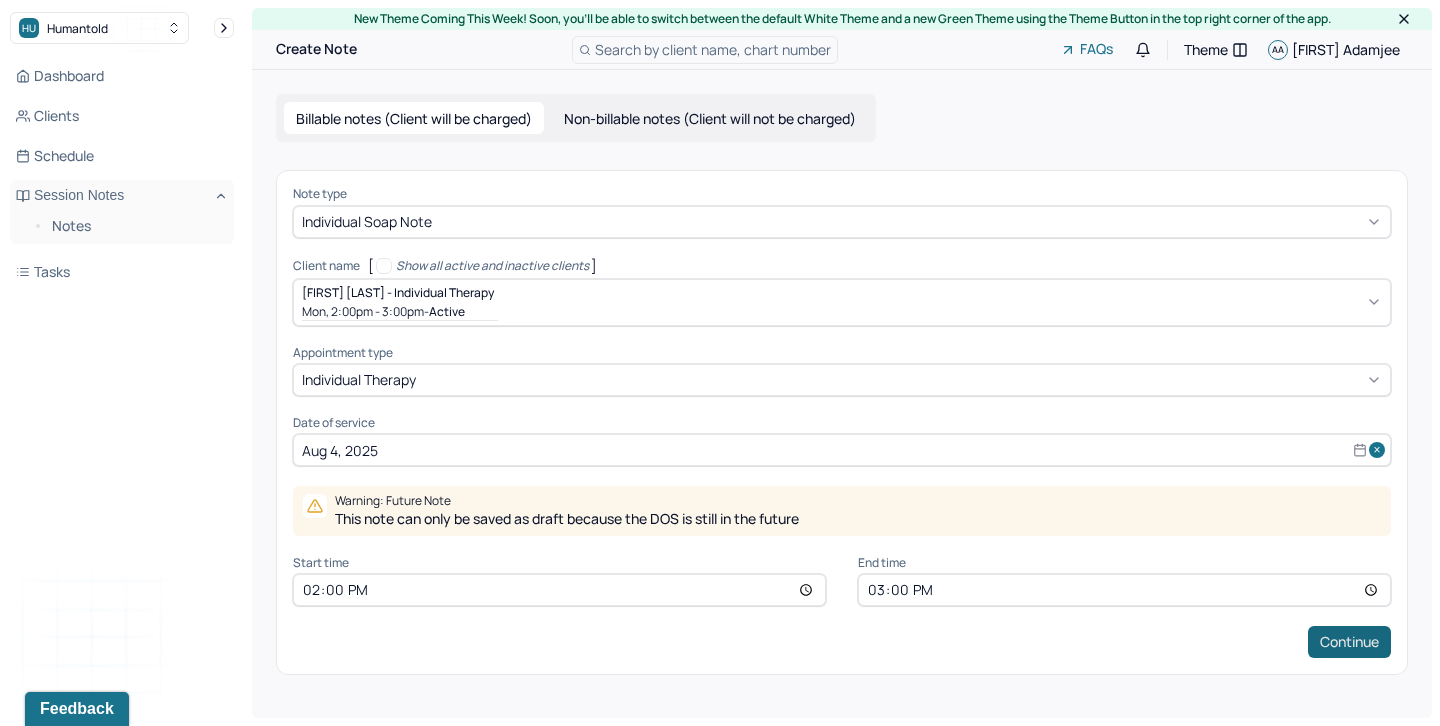 click on "Continue" at bounding box center (1349, 642) 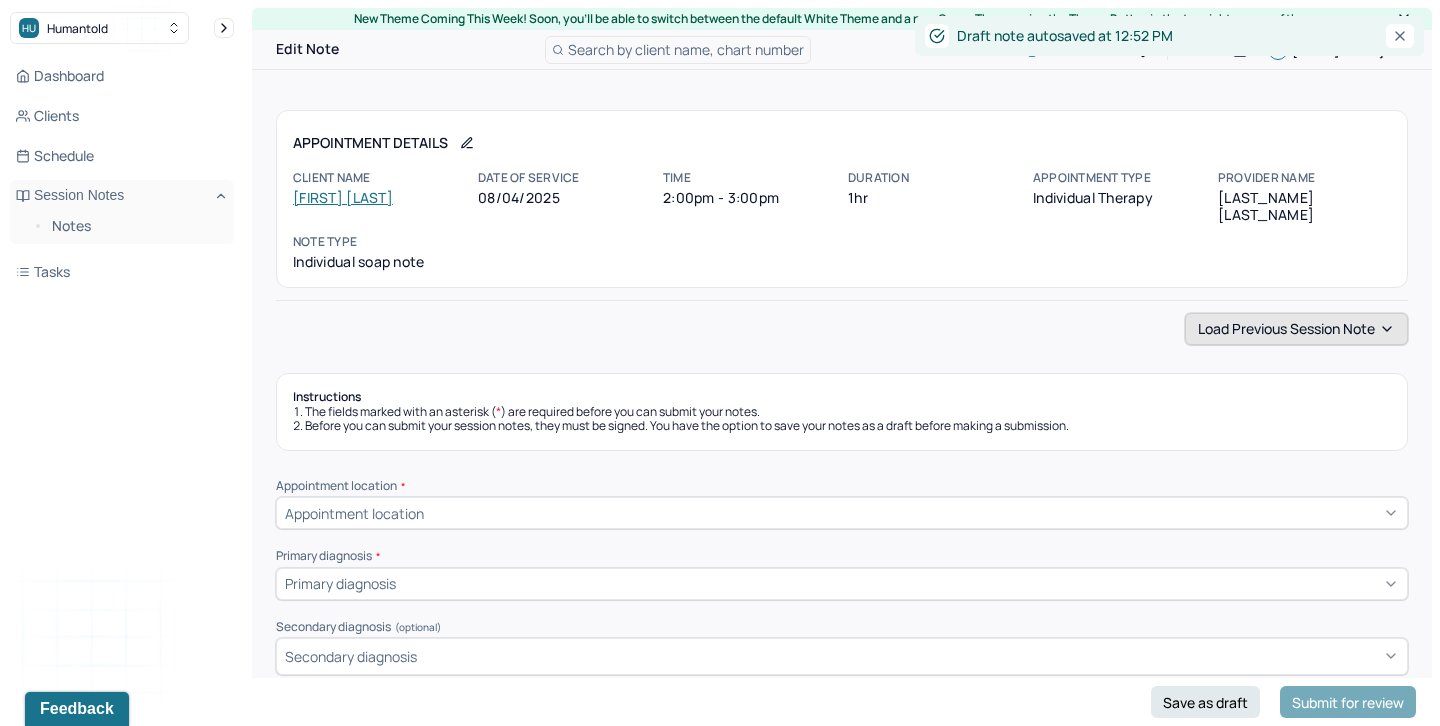 click on "Load previous session note" at bounding box center [1296, 329] 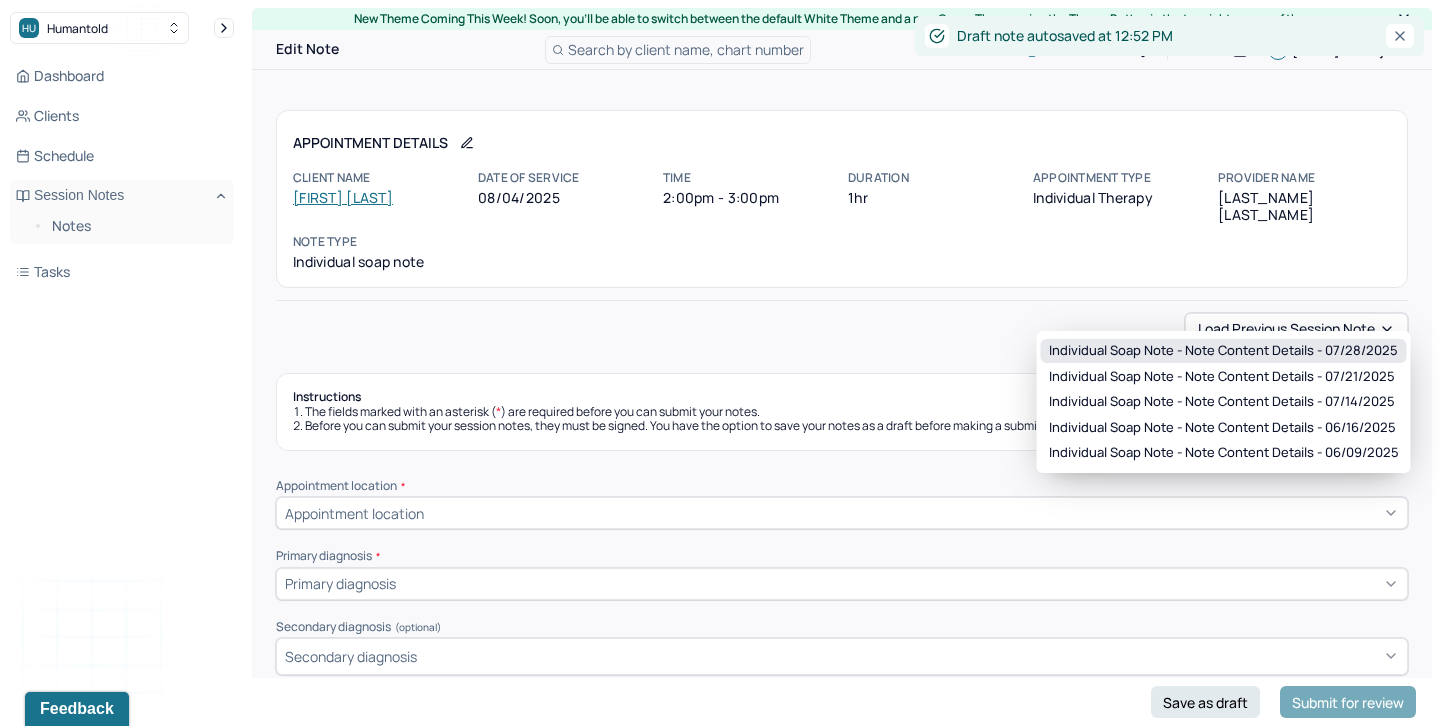 click on "Individual soap note   - Note content Details -   07/28/2025" at bounding box center (1223, 351) 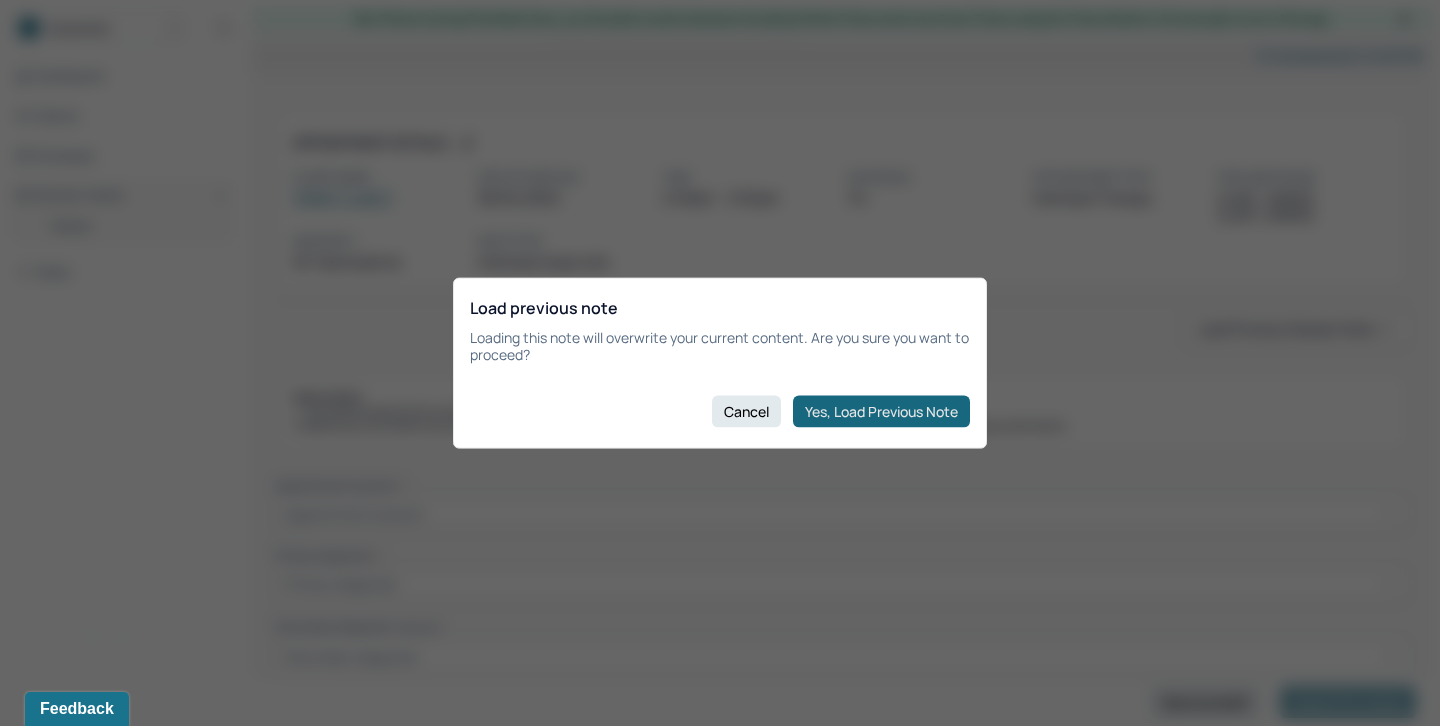 click on "Yes, Load Previous Note" at bounding box center [881, 411] 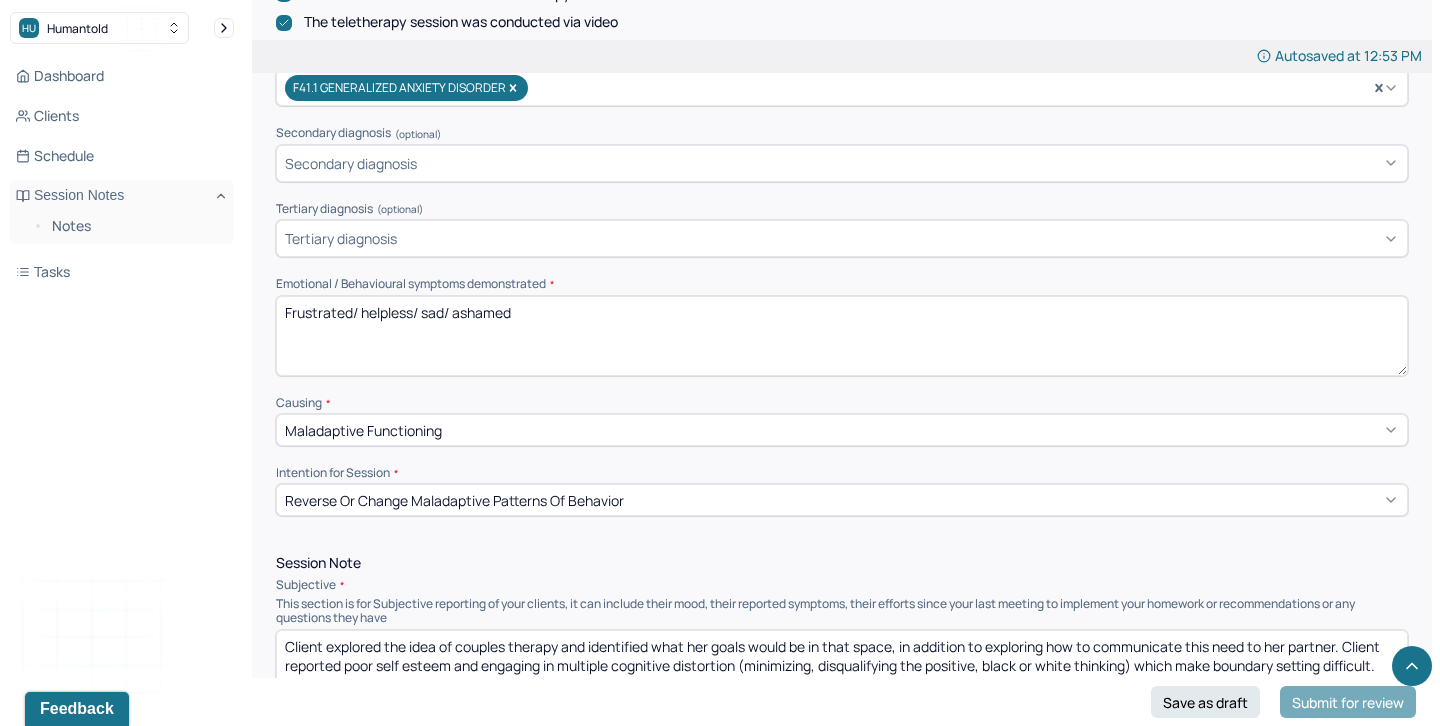 scroll, scrollTop: 777, scrollLeft: 0, axis: vertical 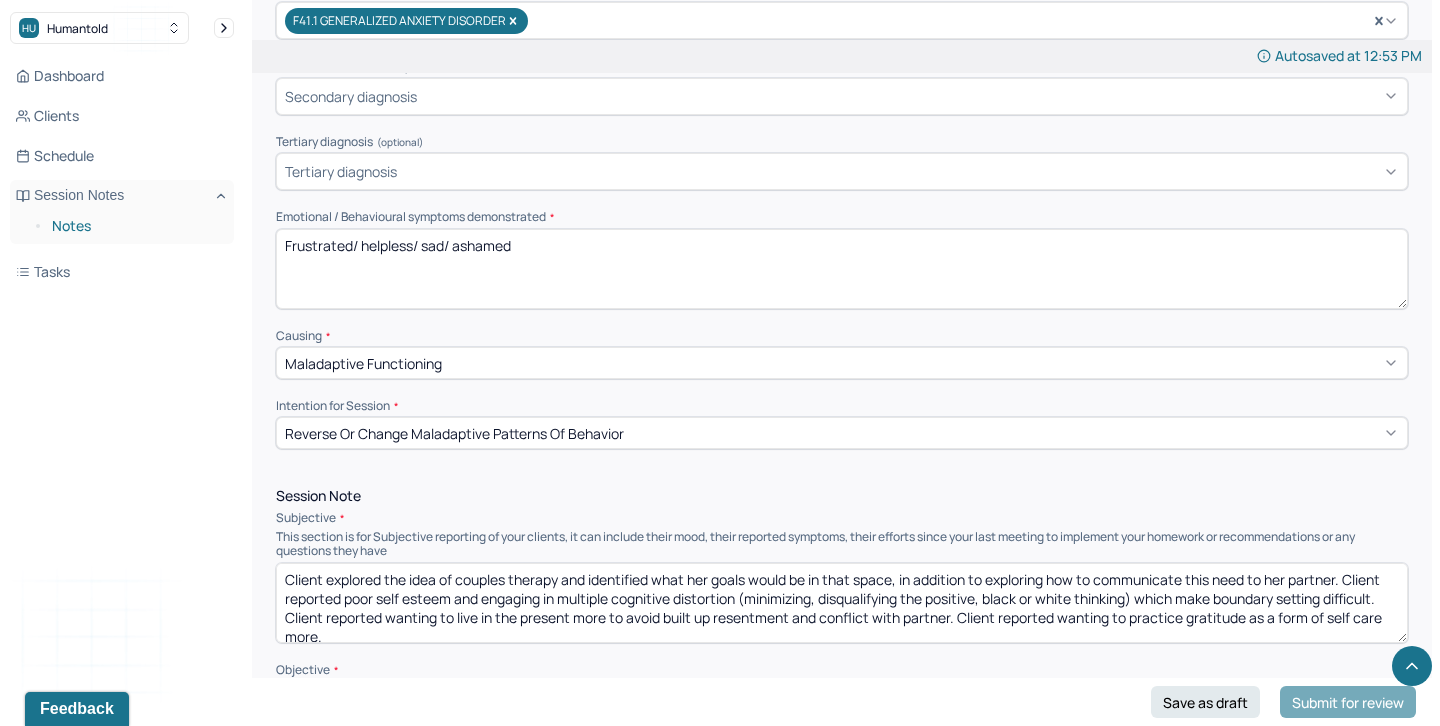 drag, startPoint x: 534, startPoint y: 220, endPoint x: 154, endPoint y: 220, distance: 380 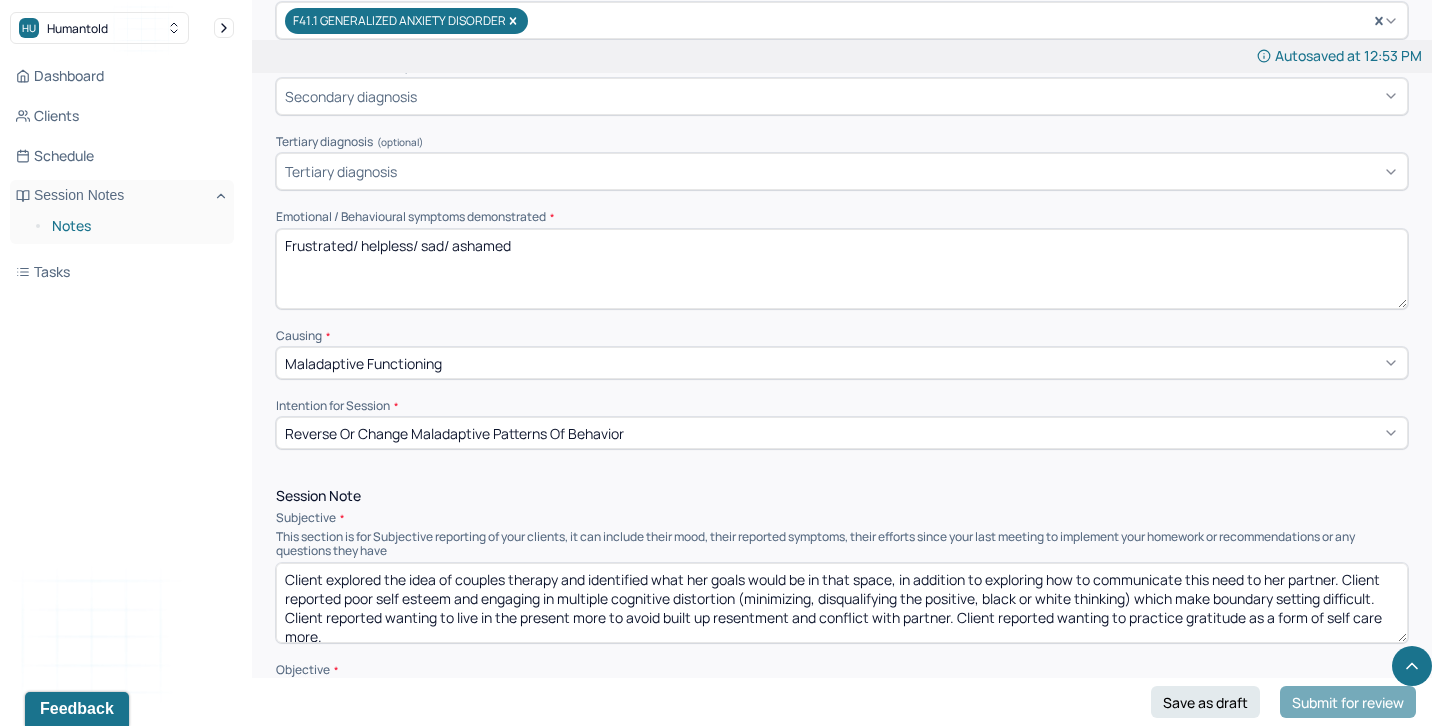 click on "HU Humantold Dashboard Clients Schedule Session Notes Notes Tasks AA Amna   Adamjee provider Logout   New Theme Coming This Week! Soon, you’ll be able to switch between the default White Theme and a new Green Theme using the Theme Button in the top right corner of the app.  Edit Note Search by client name, chart number  FAQs Theme AA Amna   Adamjee Autosaved at 12:53 PM Appointment Details Client name Caitlyn Taylor Date of service 08/04/2025 Time 2:00pm - 3:00pm Duration 1hr Appointment type individual therapy Provider name Amna Adamjee Modifier 1 95 Telemedicine Note type Individual soap note Load previous session note Instructions The fields marked with an asterisk ( * ) are required before you can submit your notes. Before you can submit your session notes, they must be signed. You have the option to save your notes as a draft before making a submission. Appointment location * Teletherapy Client Teletherapy Location here Home Office Other Provider Teletherapy Location Home Office Other Primary diagnosis" at bounding box center (720, 1033) 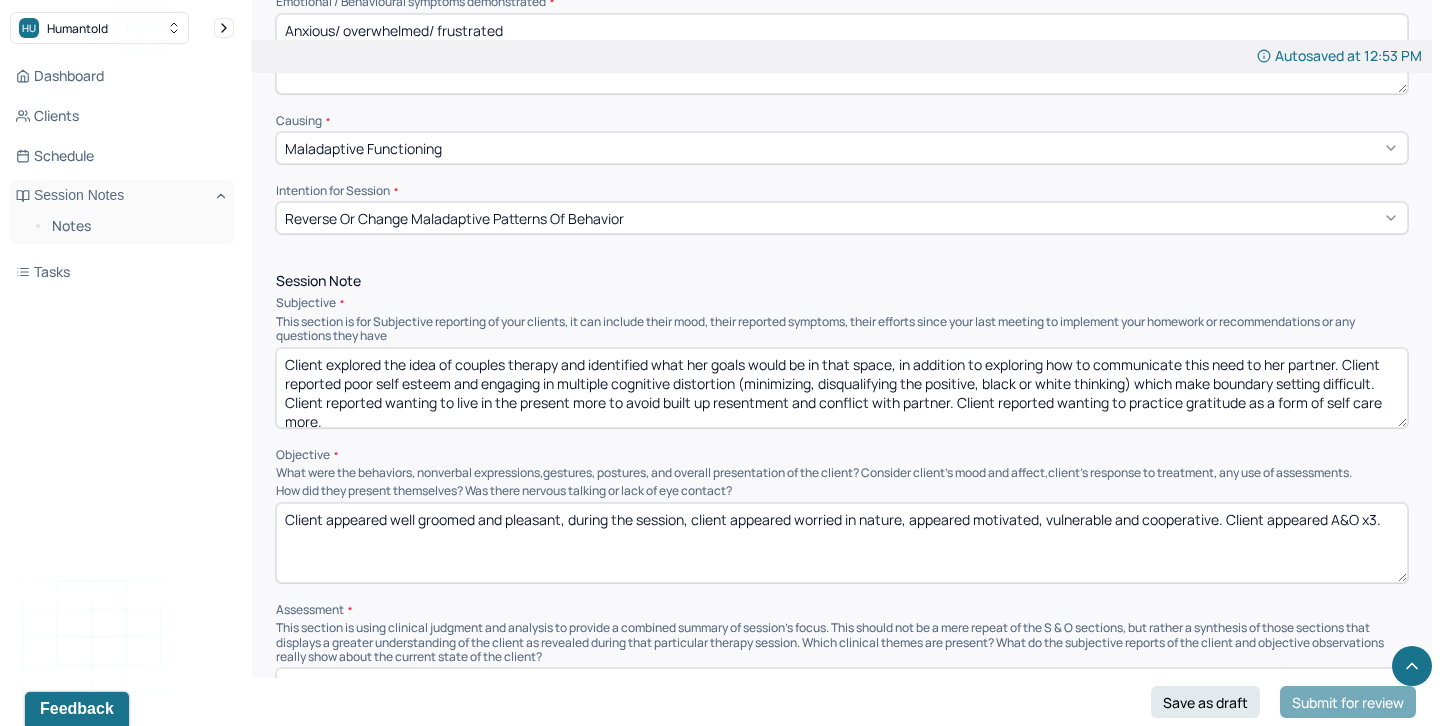 scroll, scrollTop: 1011, scrollLeft: 0, axis: vertical 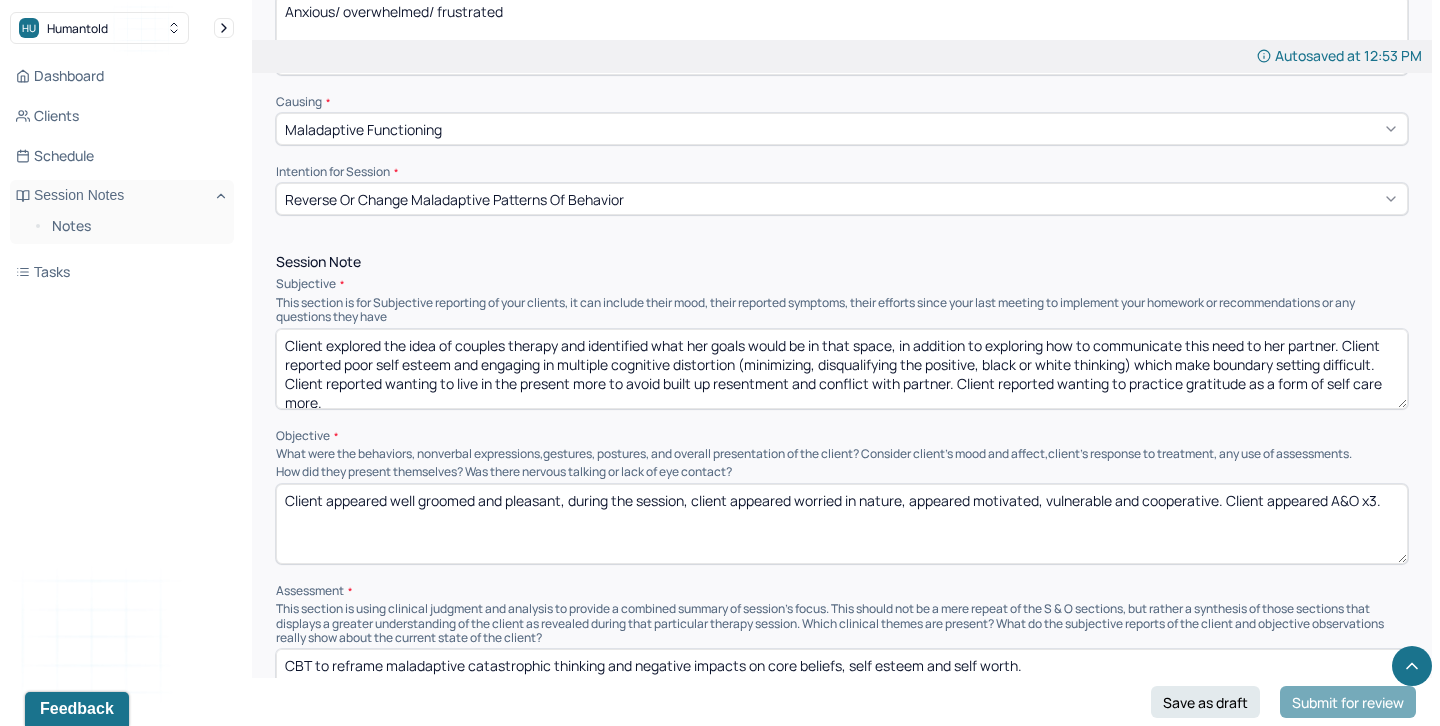 type on "Anxious/ overwhelmed/ frustrated" 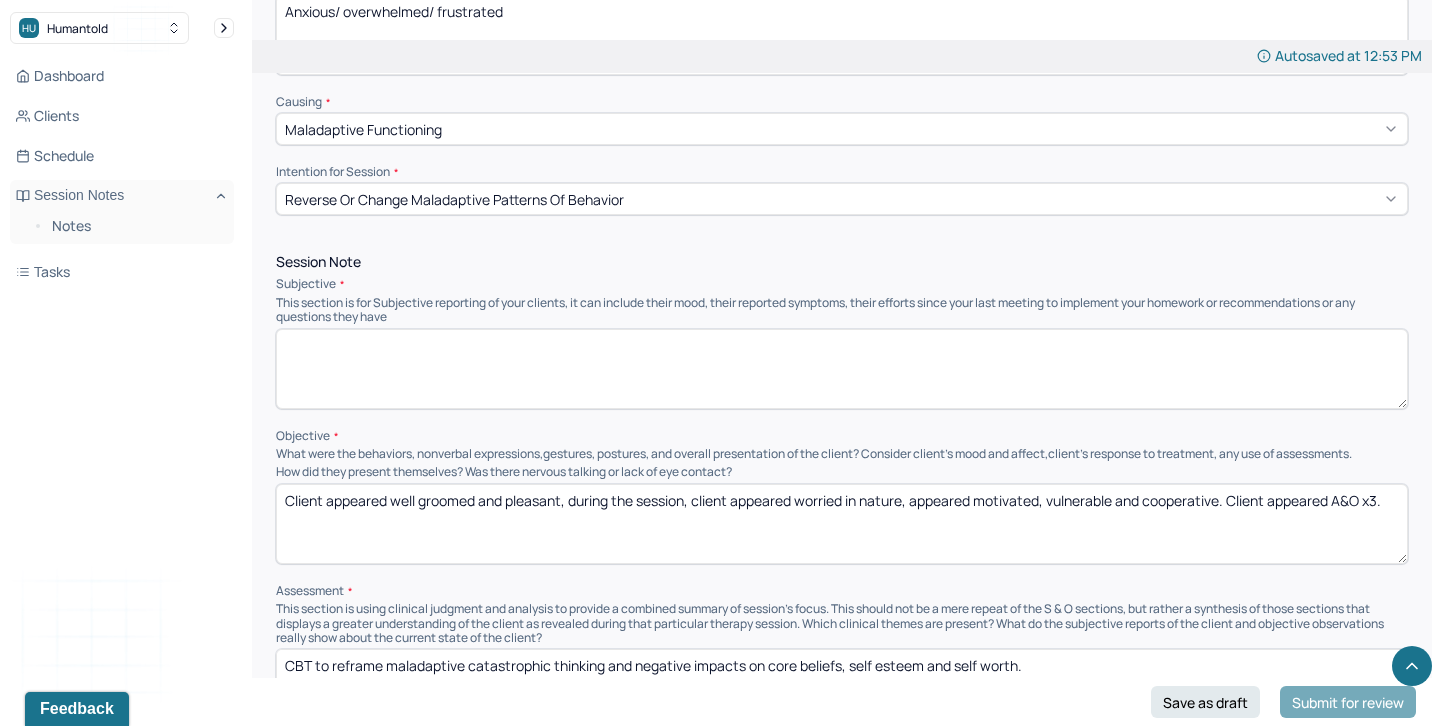 scroll, scrollTop: 1064, scrollLeft: 0, axis: vertical 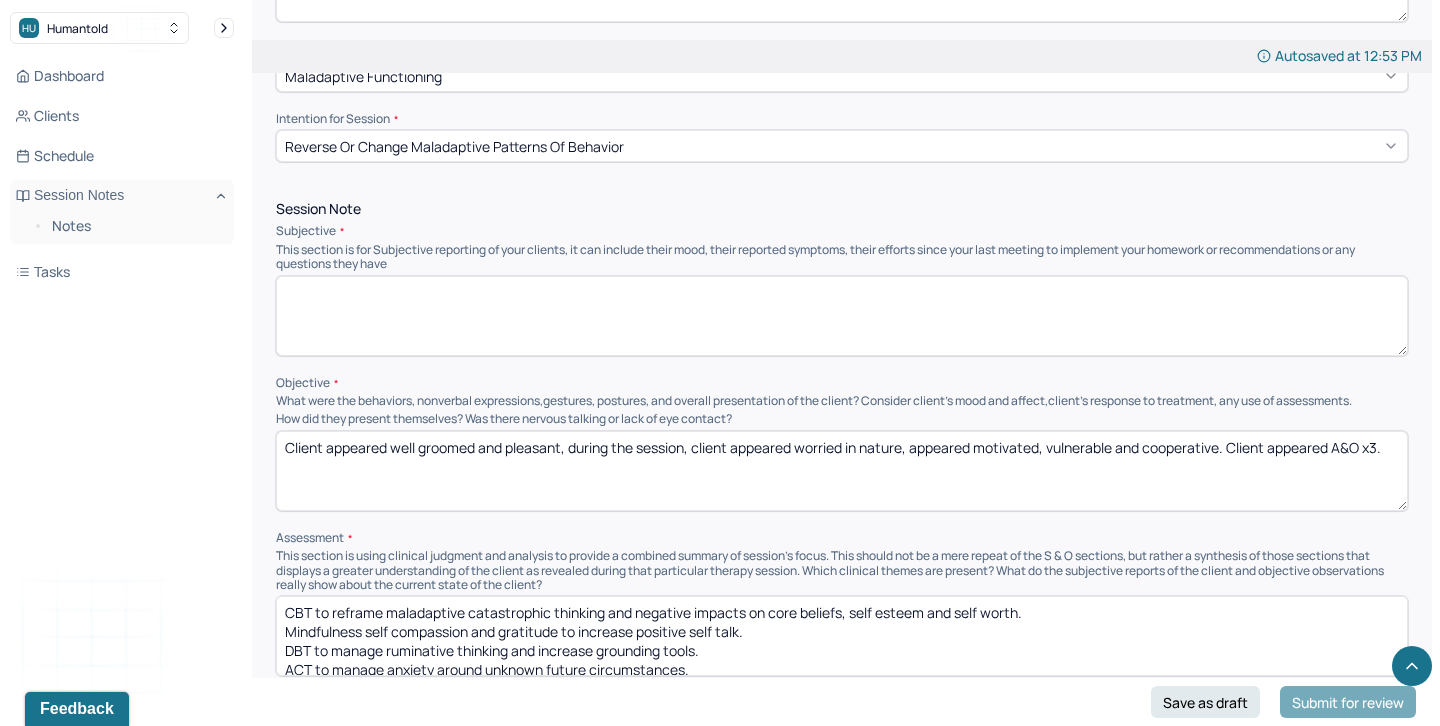 type 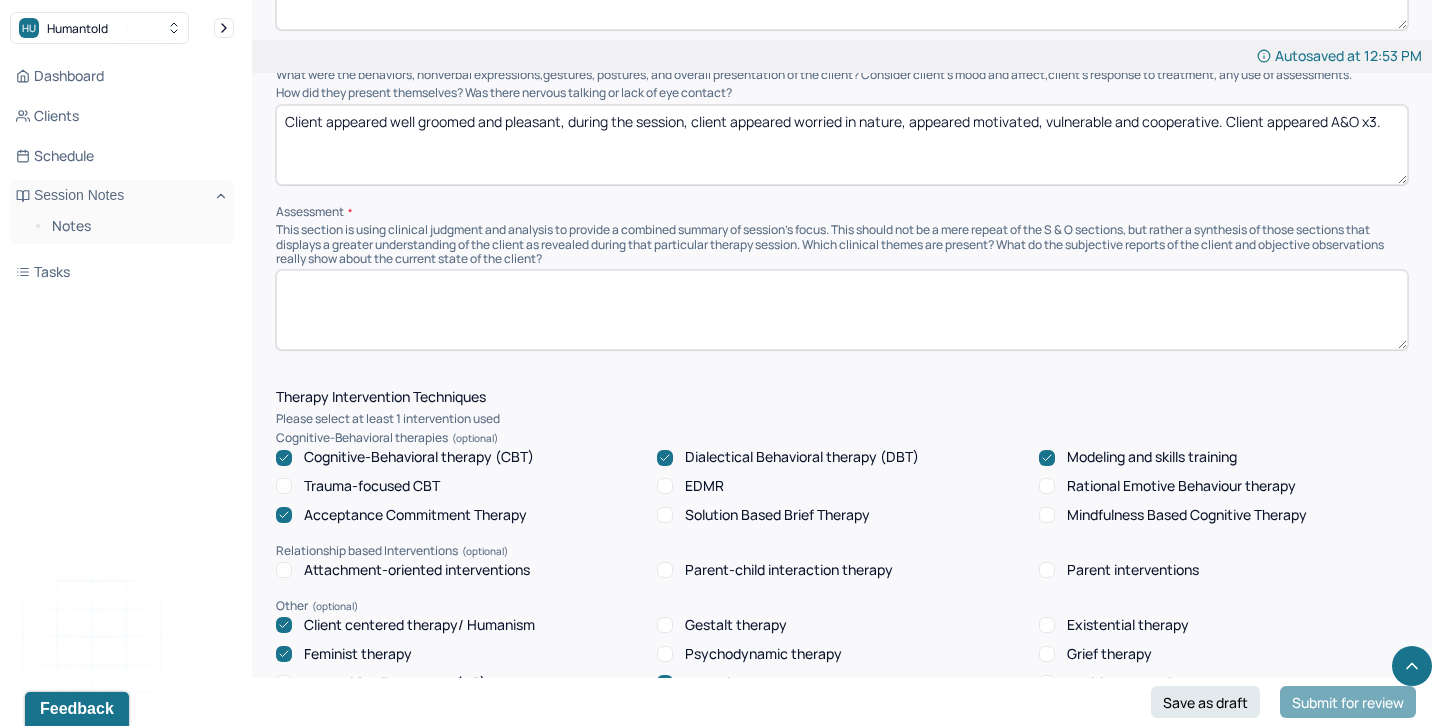 scroll, scrollTop: 1432, scrollLeft: 0, axis: vertical 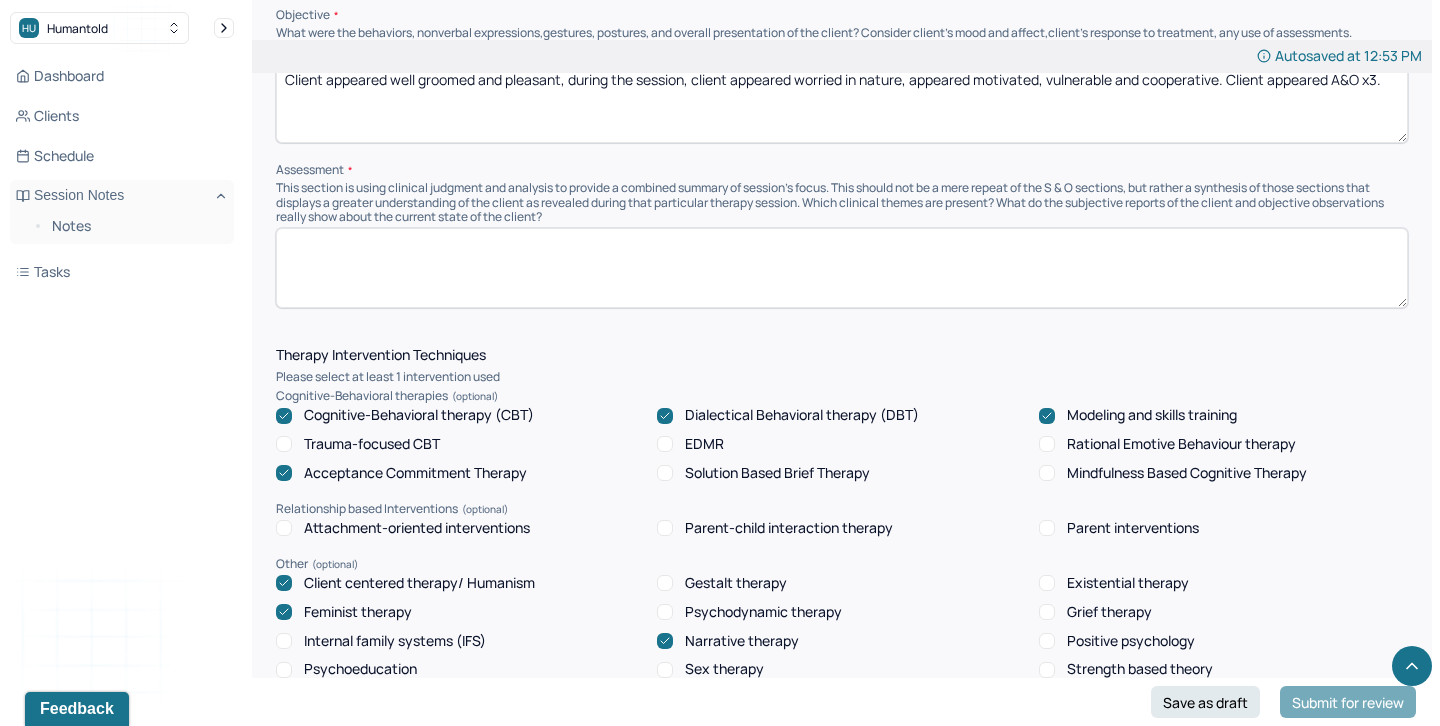 type 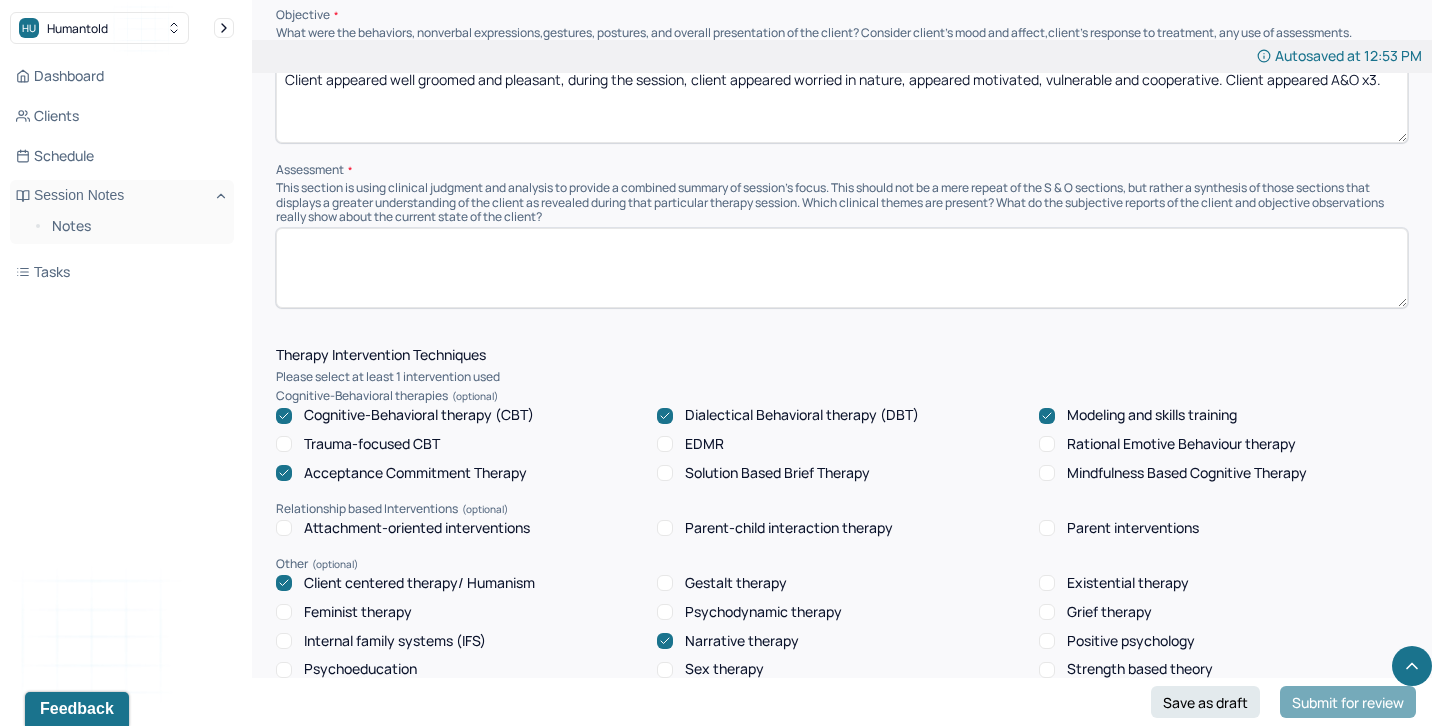 click 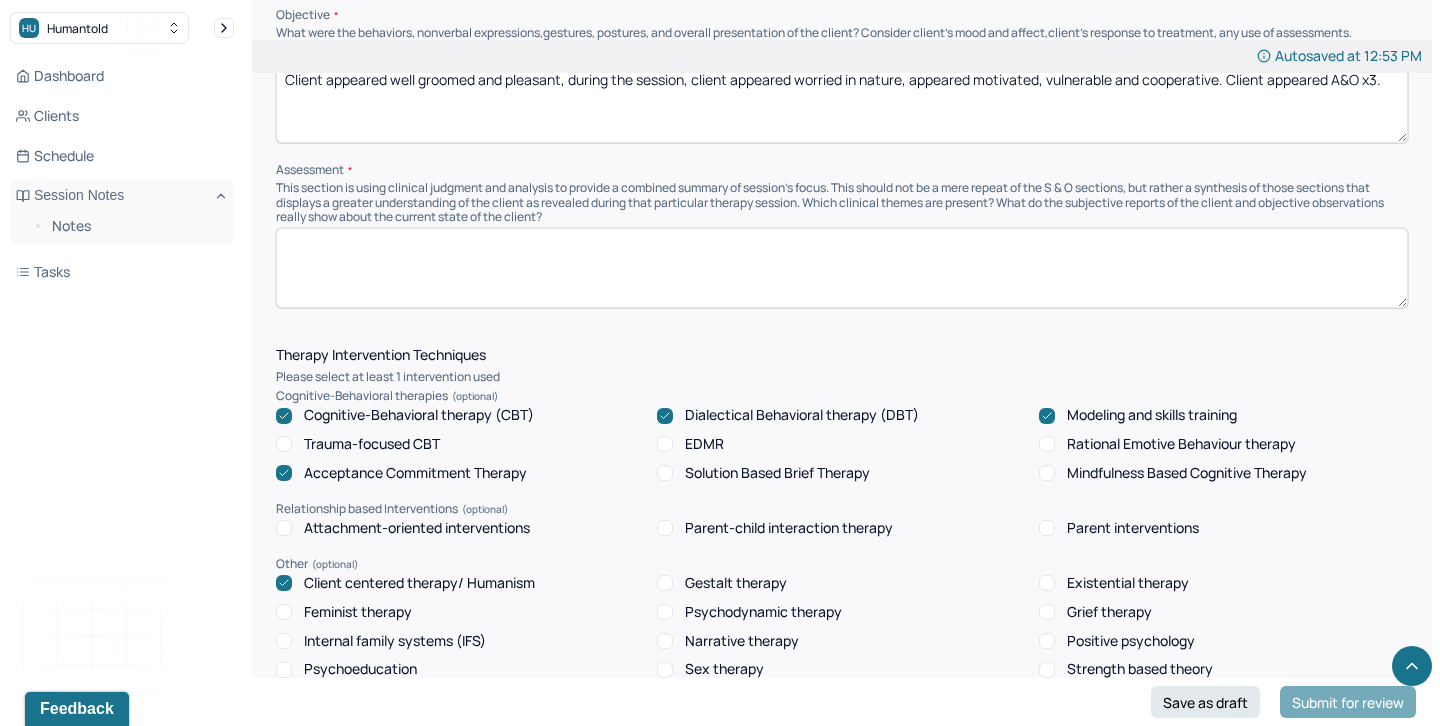 click 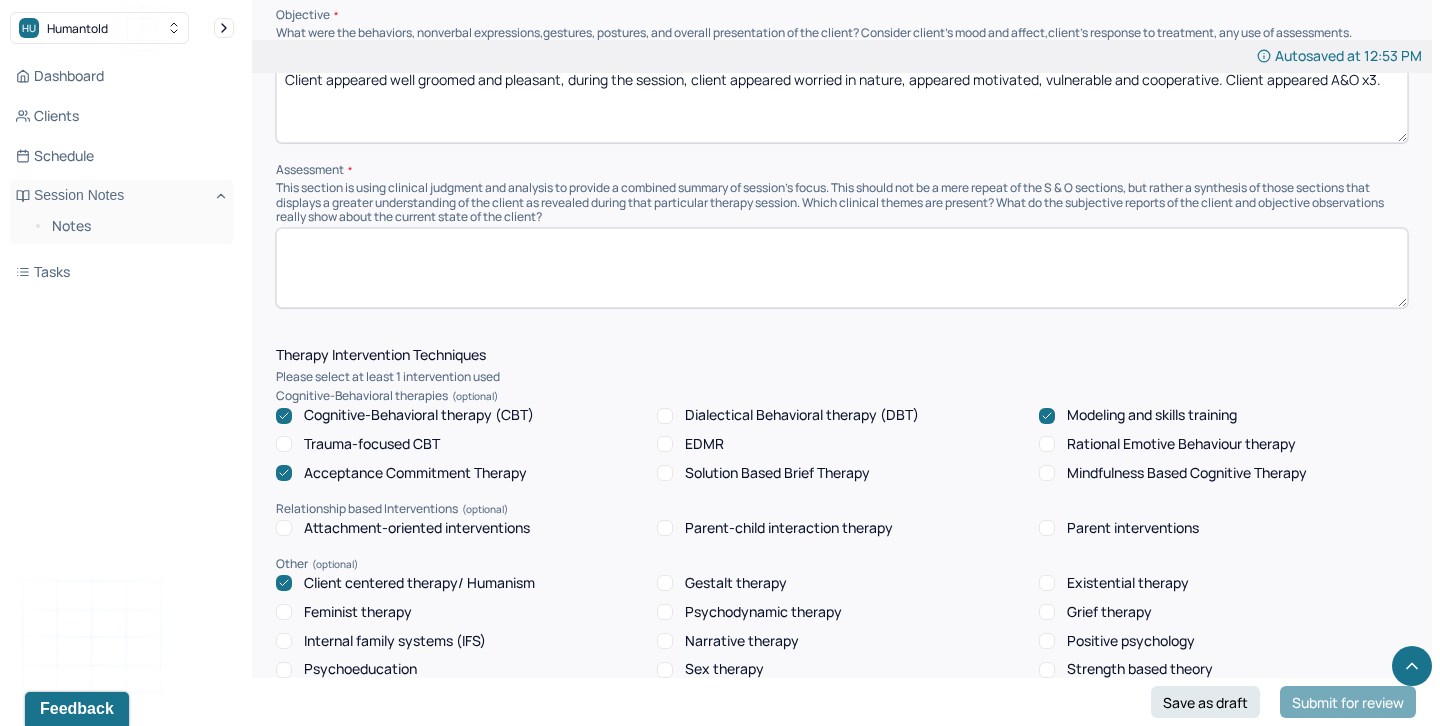 click 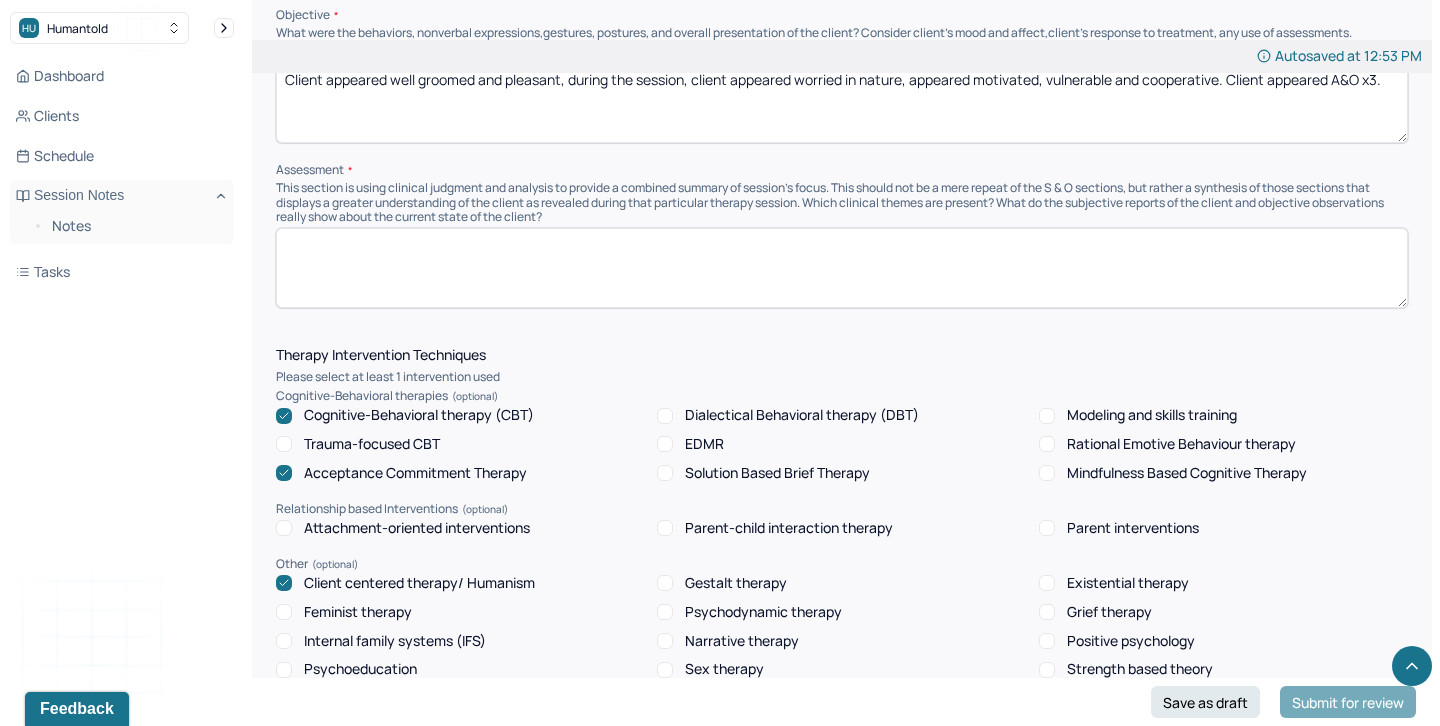 click 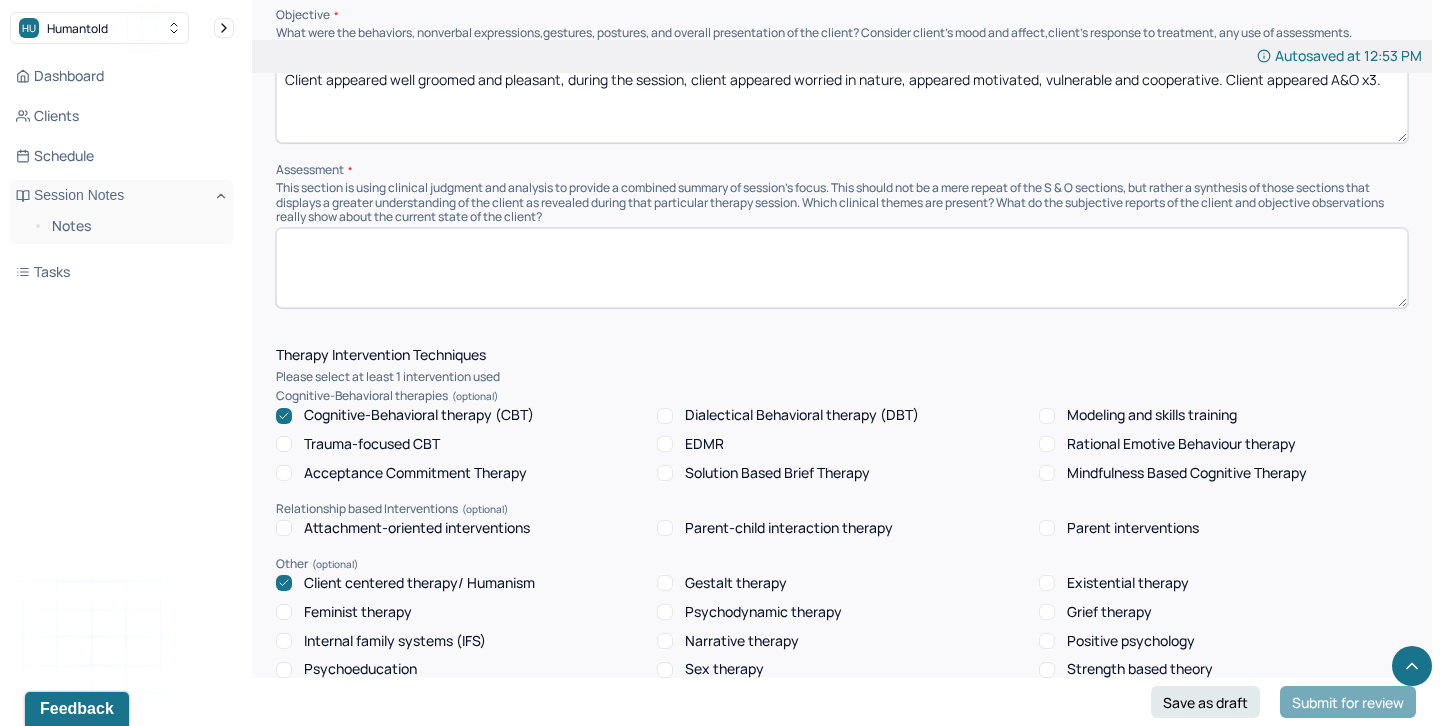 click 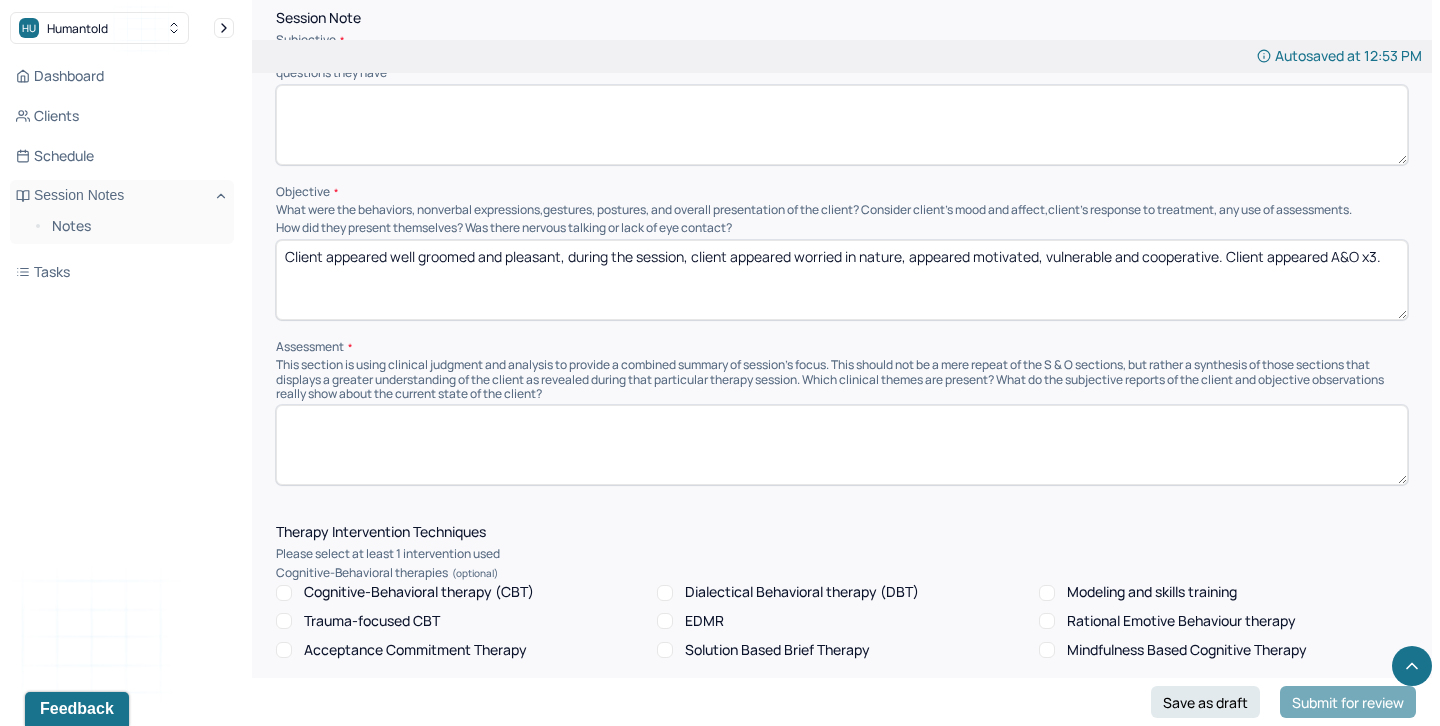 scroll, scrollTop: 1250, scrollLeft: 0, axis: vertical 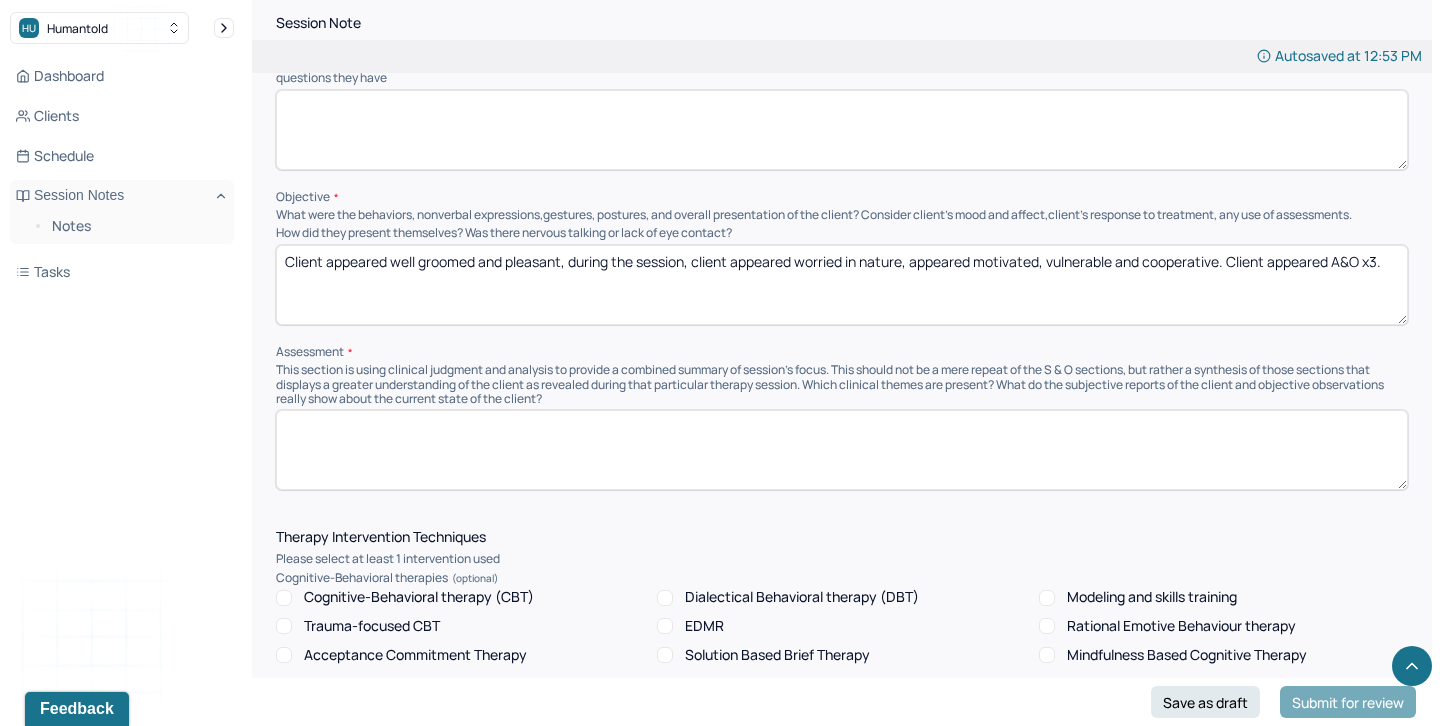 click on "Client appeared well groomed and pleasant, during the session, client appeared worried in nature, appeared motivated, vulnerable and cooperative. Client appeared A&O x3." at bounding box center [842, 285] 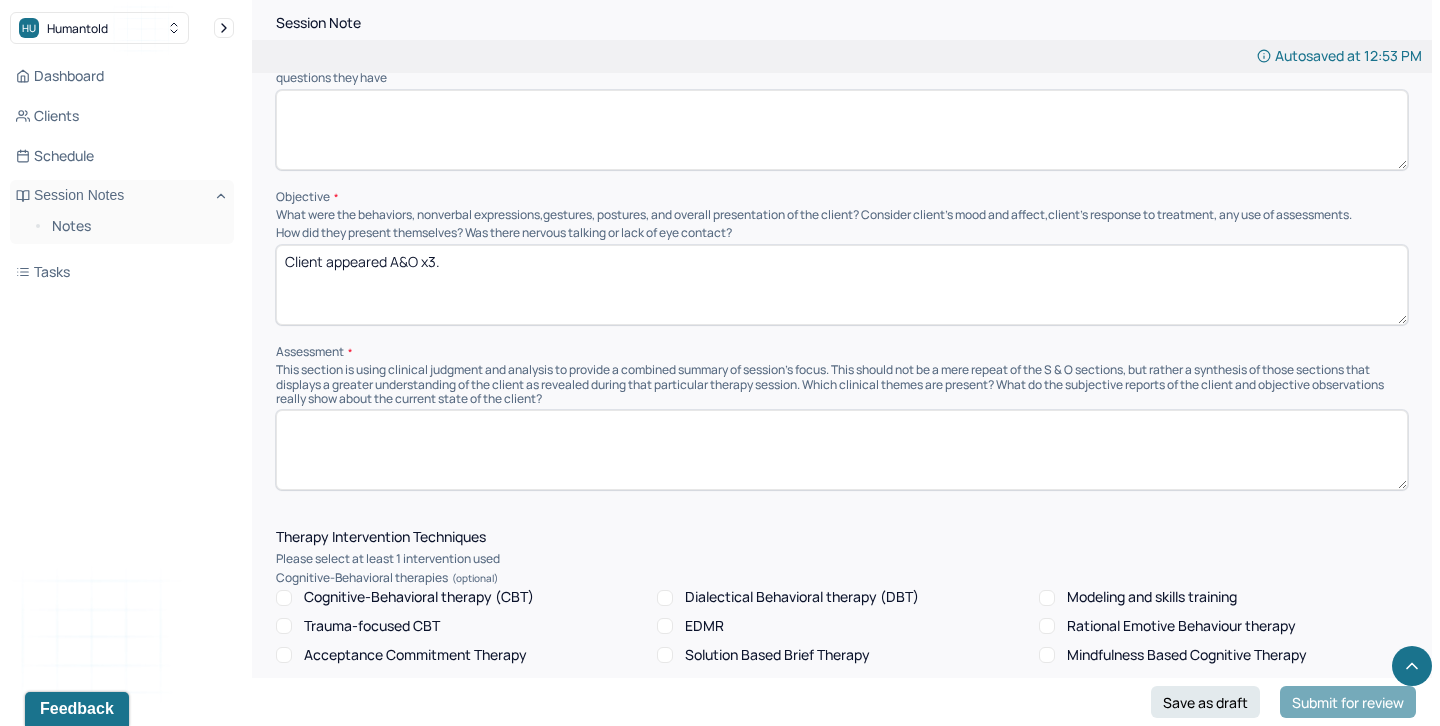 click on "Client appeared well groomed and pleasant, during the session, client appeared worried in nature, appeared motivated, vulnerable and cooperative. Client appeared A&O x3." at bounding box center [842, 285] 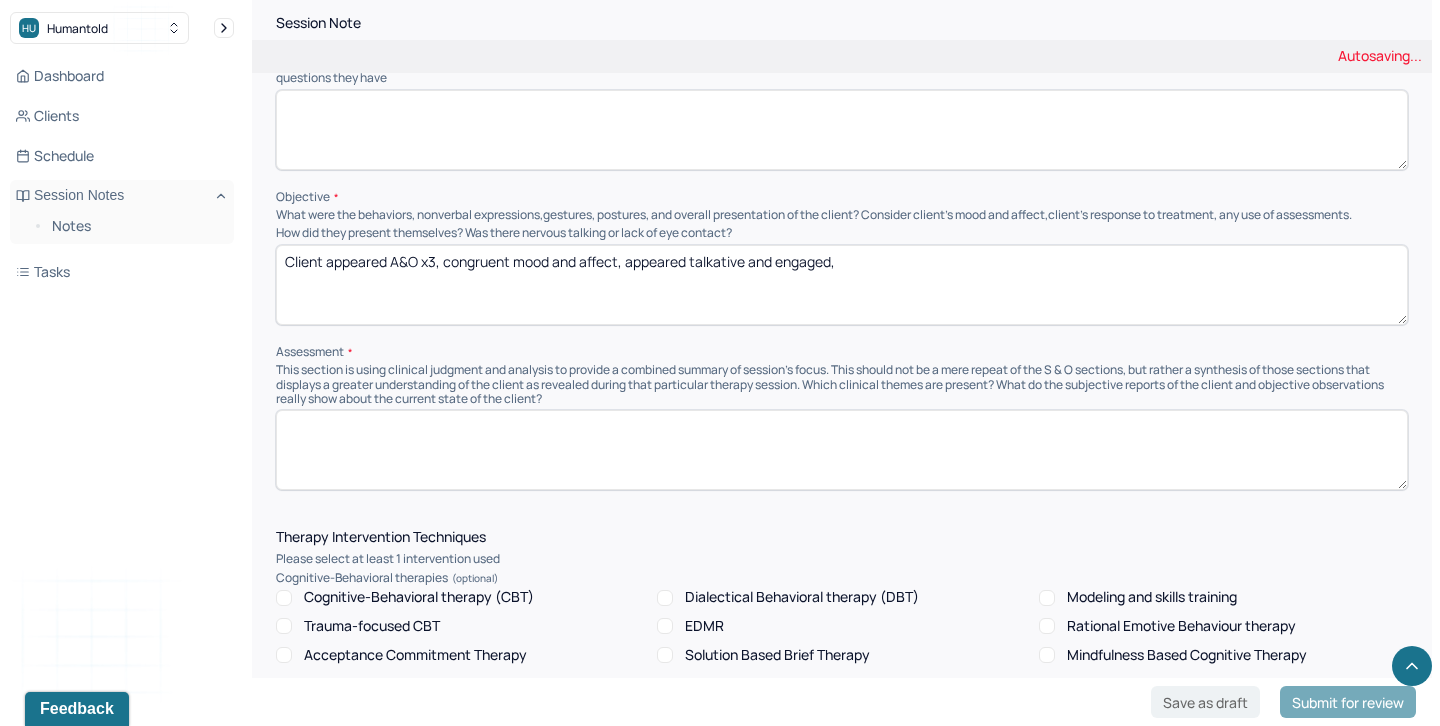 click on "Client appeared A&O x3, congruent mood and affect, appeared" at bounding box center (842, 285) 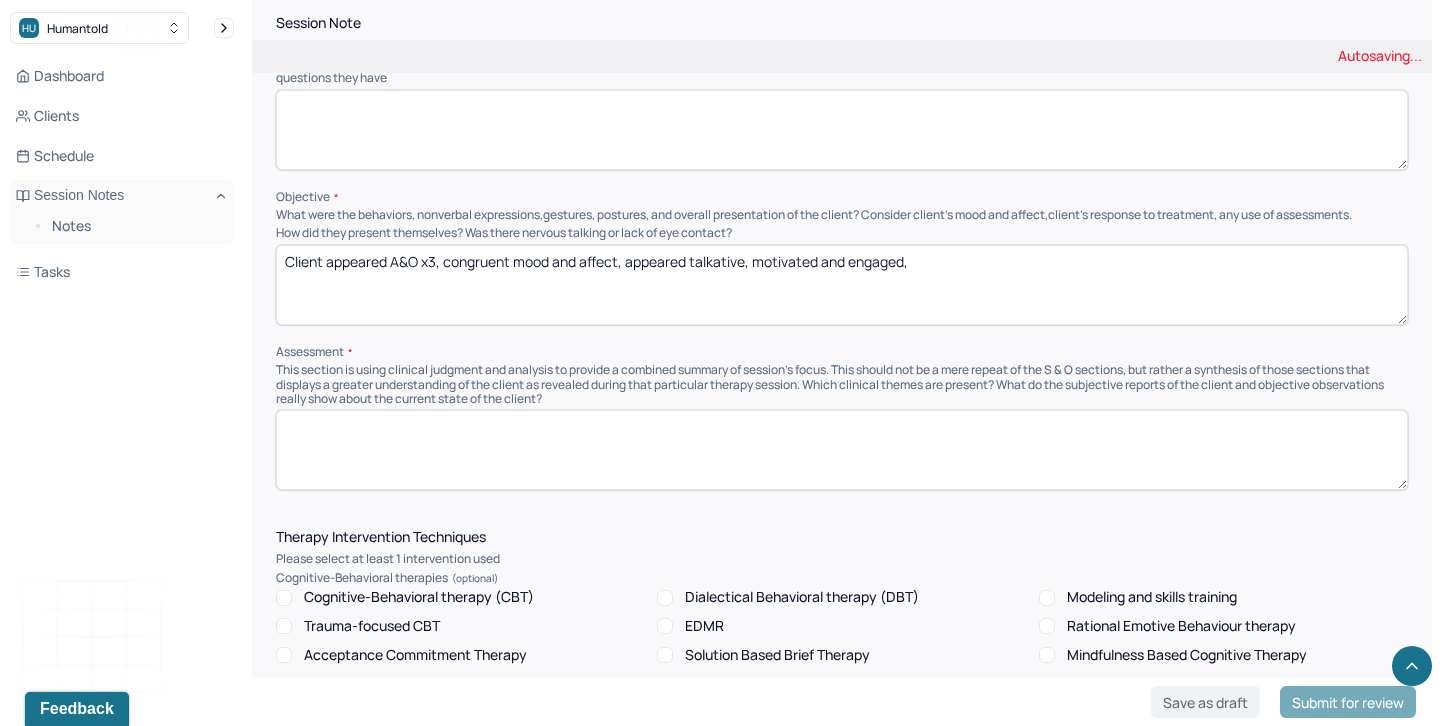click on "Client appeared A&O x3, congruent mood and affect, appeared talkative and engaged," at bounding box center [842, 285] 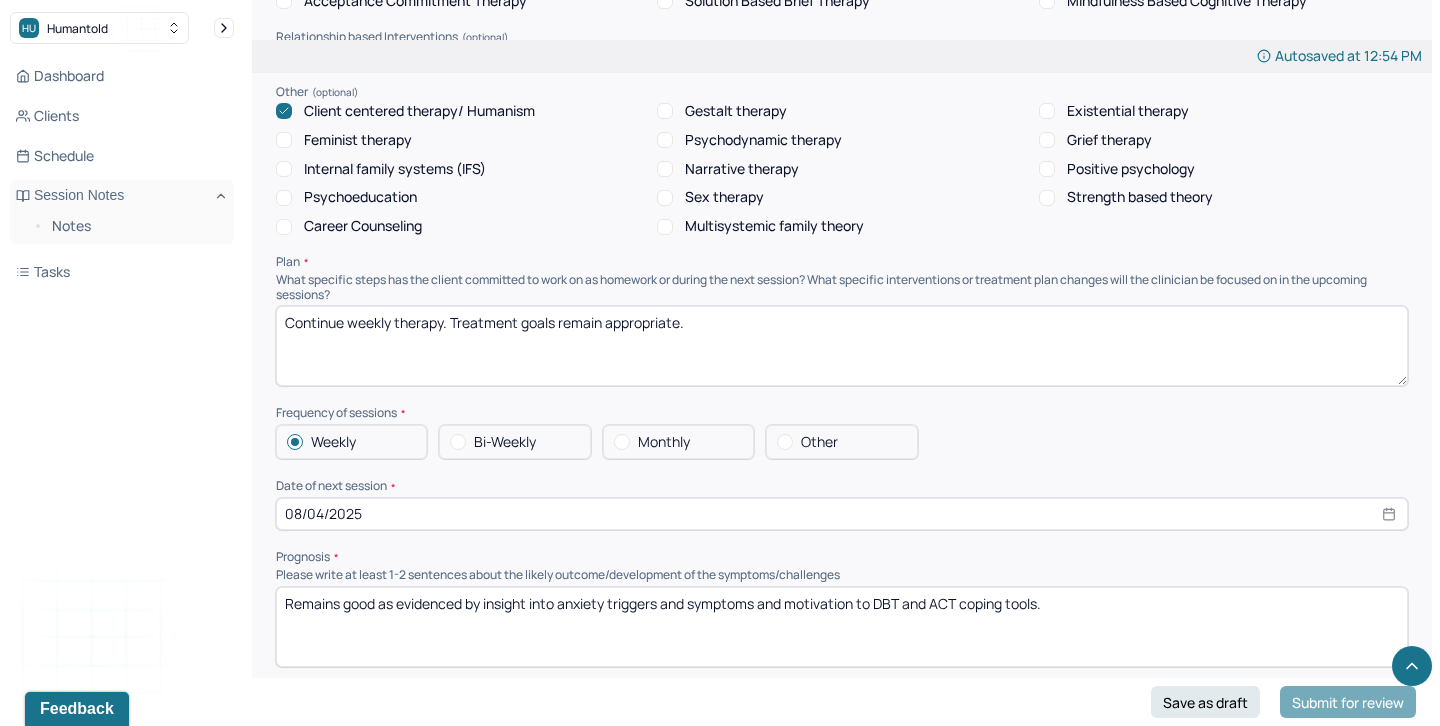 scroll, scrollTop: 1923, scrollLeft: 0, axis: vertical 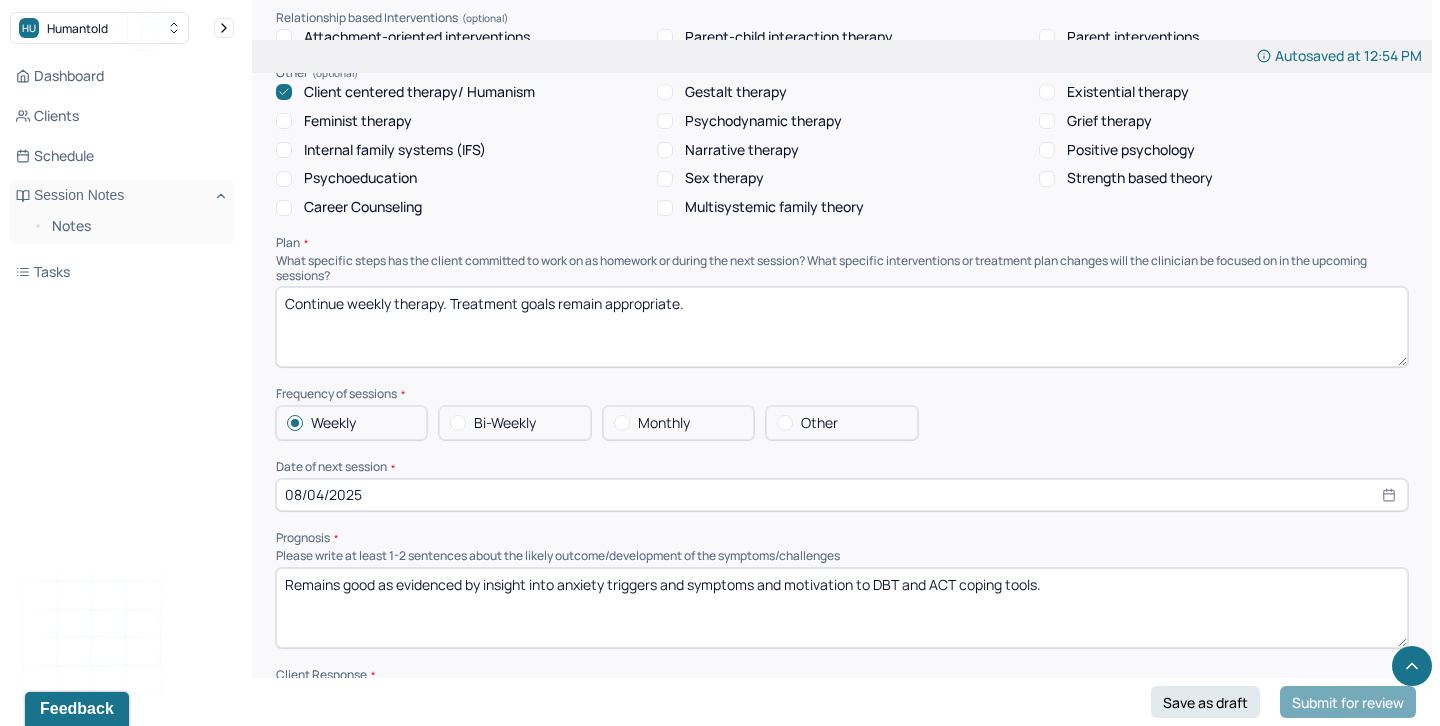 type on "Client appeared well groomed, A&O x3, congruent mood and affect, appeared talkative, motivated and engaged." 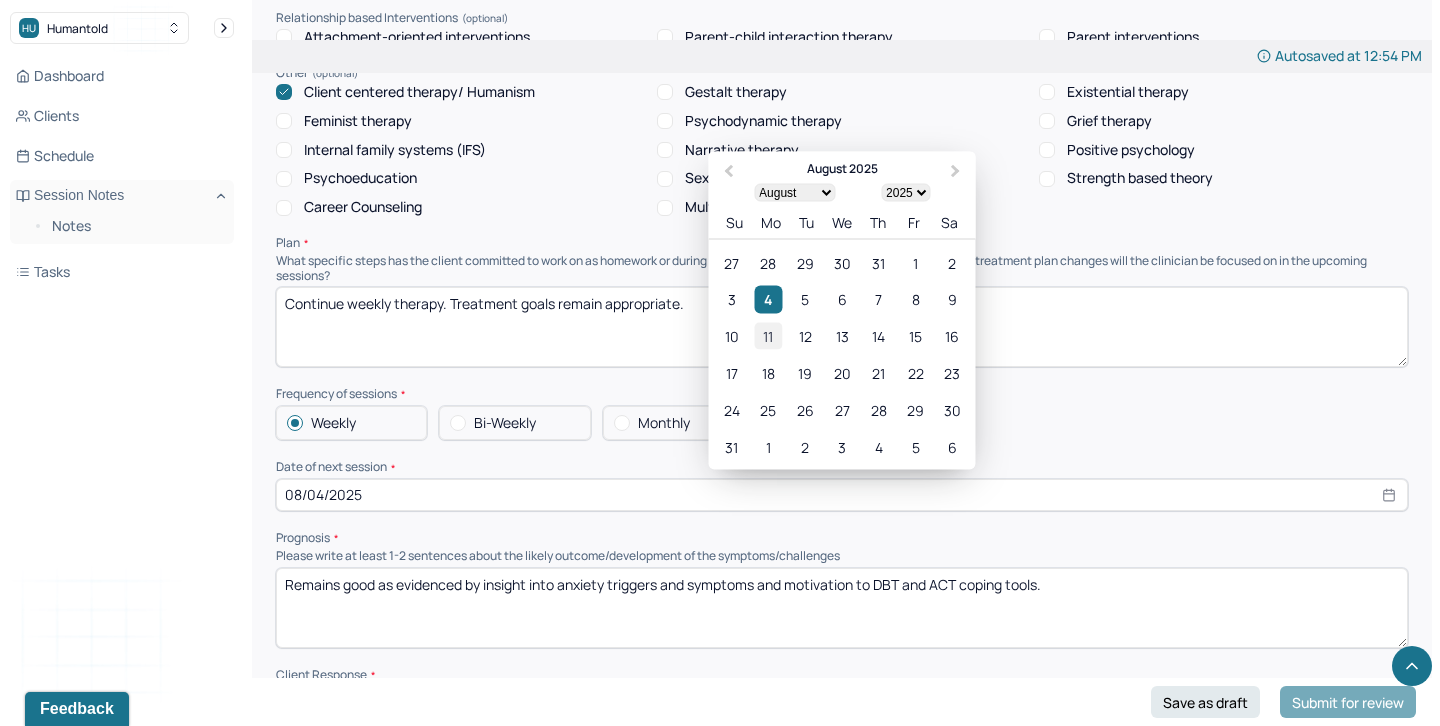 click on "11" at bounding box center (768, 336) 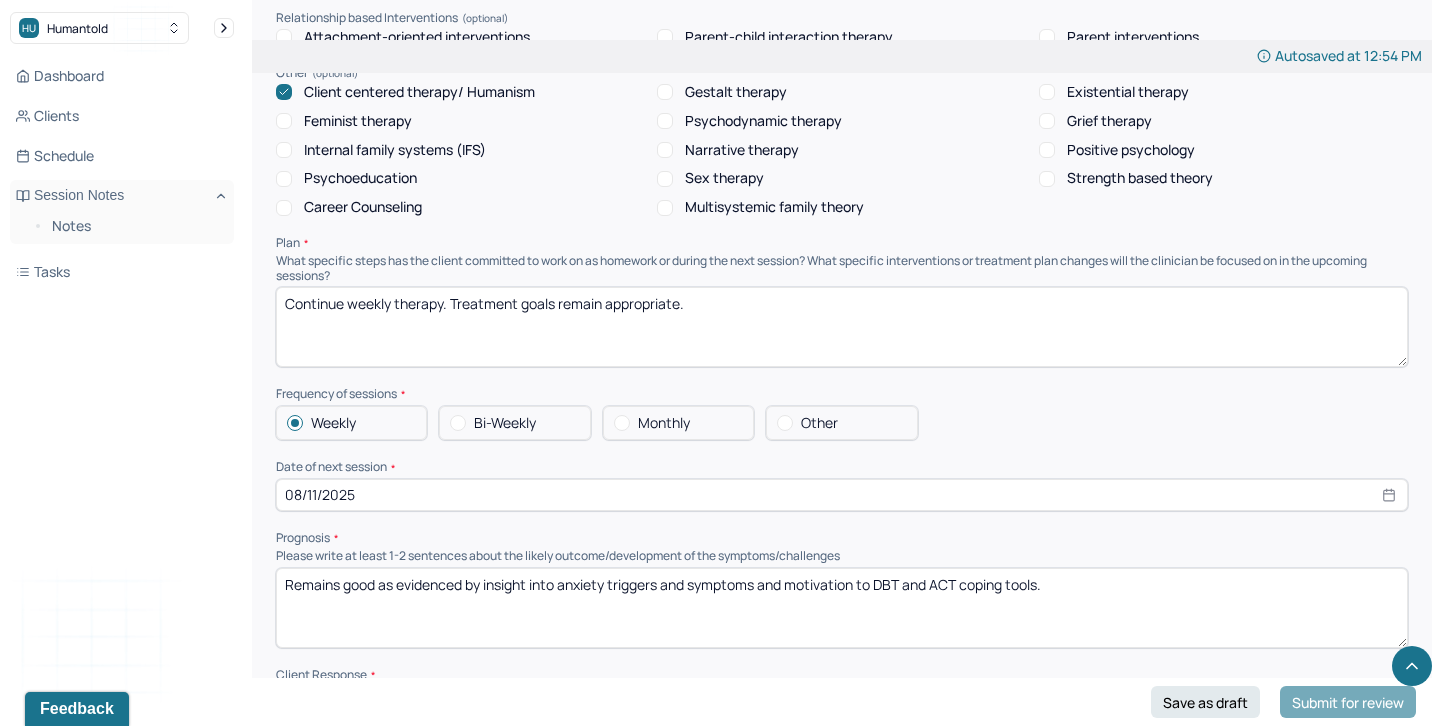 select on "7" 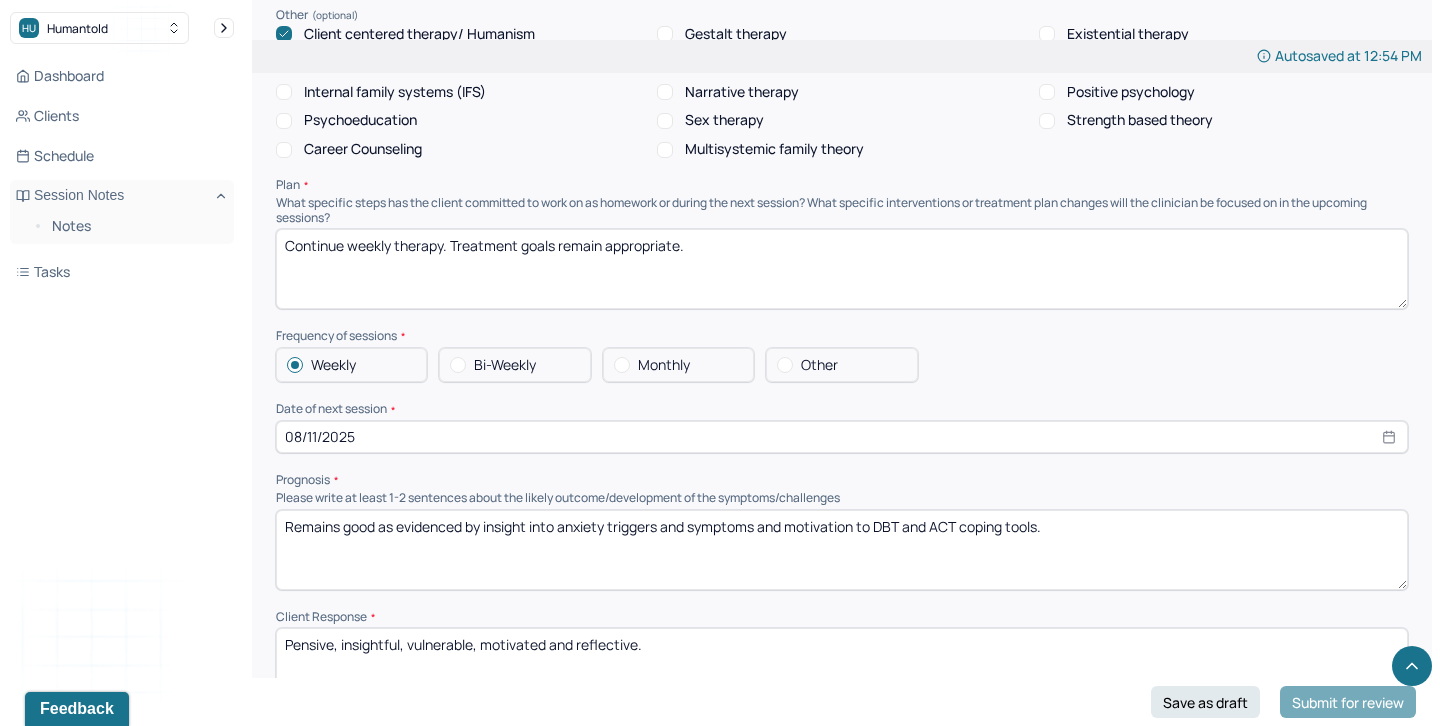scroll, scrollTop: 1990, scrollLeft: 0, axis: vertical 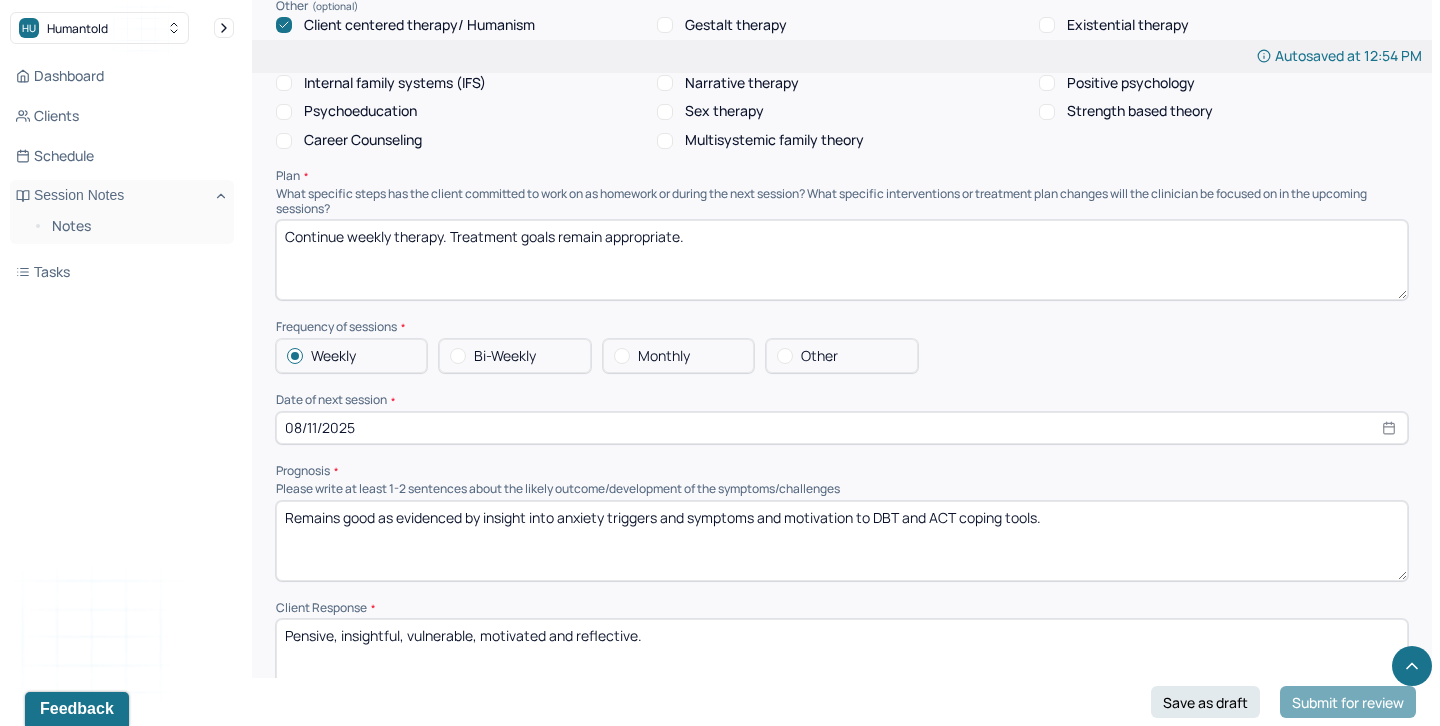 drag, startPoint x: 560, startPoint y: 494, endPoint x: 1260, endPoint y: 570, distance: 704.11365 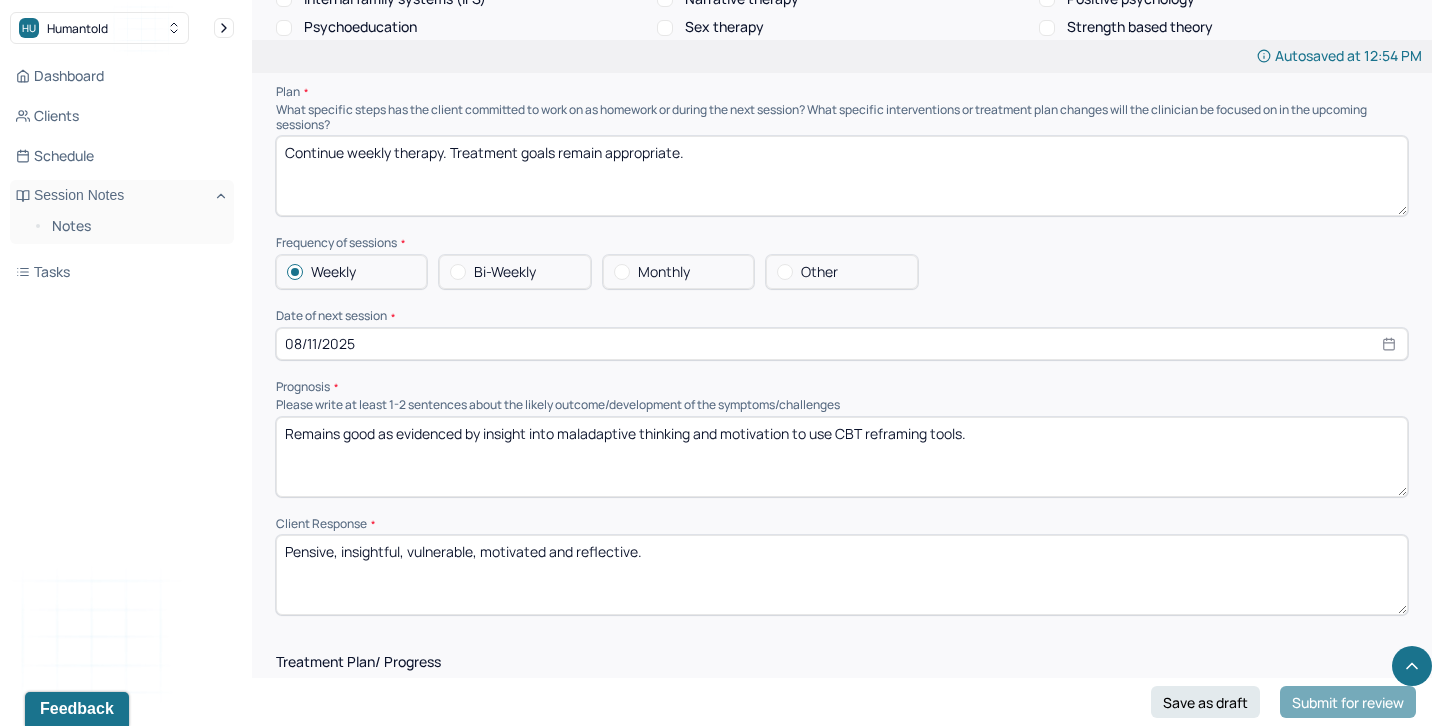 scroll, scrollTop: 2133, scrollLeft: 0, axis: vertical 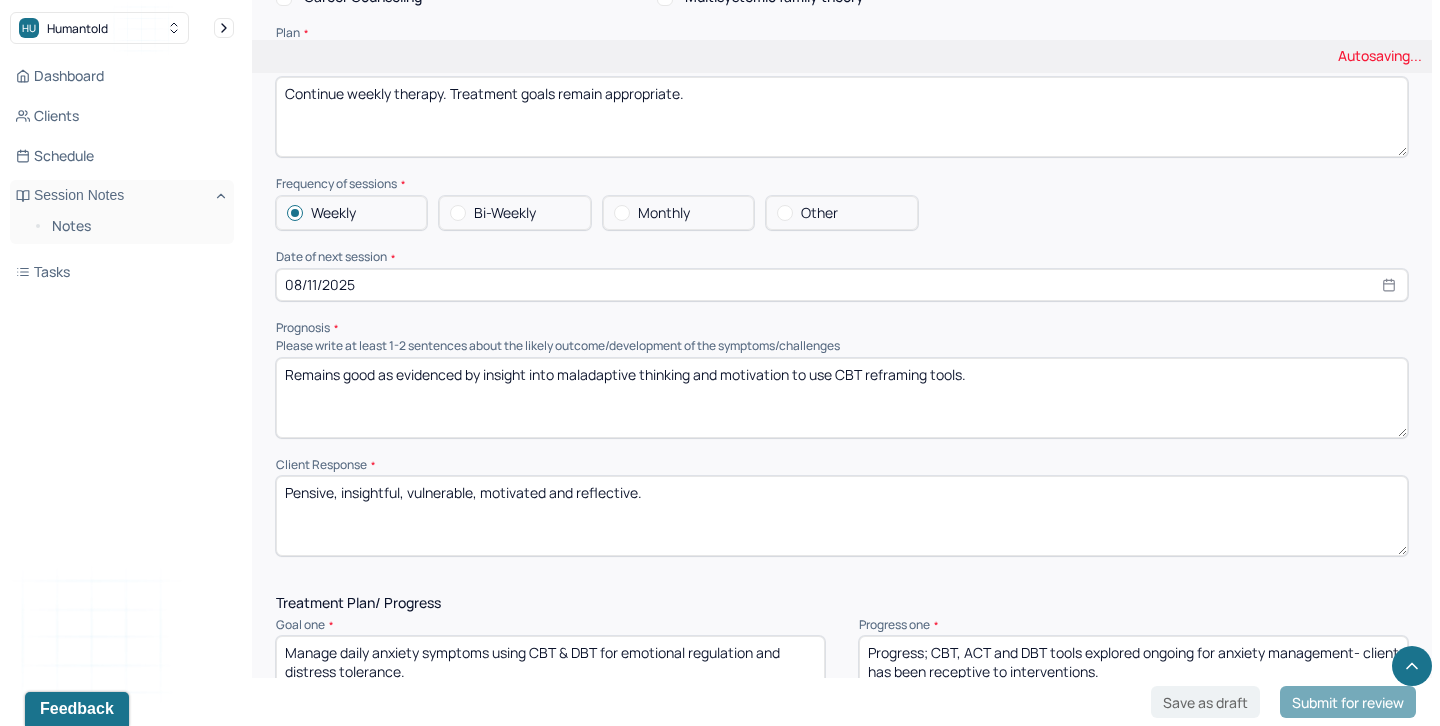 type on "Remains good as evidenced by insight into maladaptive thinking and motivation to use CBT reframing tools." 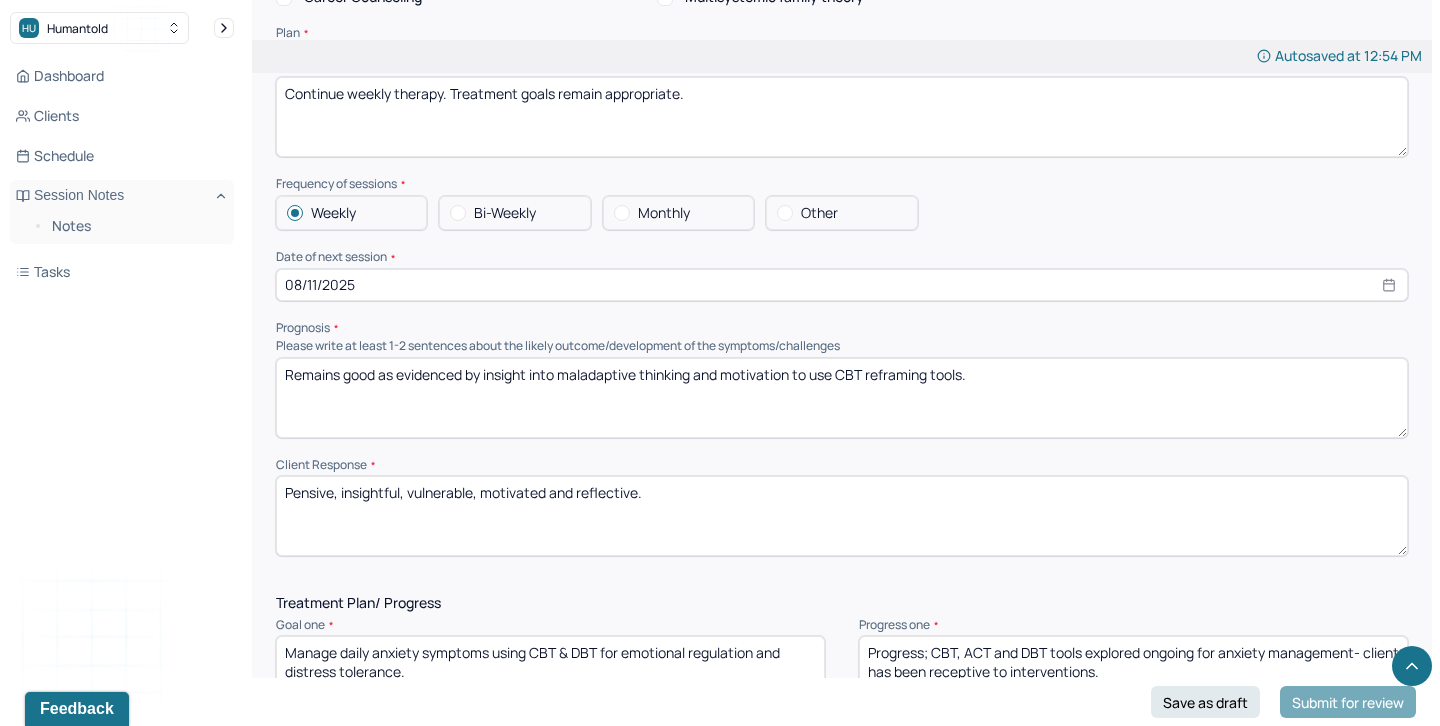 drag, startPoint x: 728, startPoint y: 487, endPoint x: 228, endPoint y: 472, distance: 500.22495 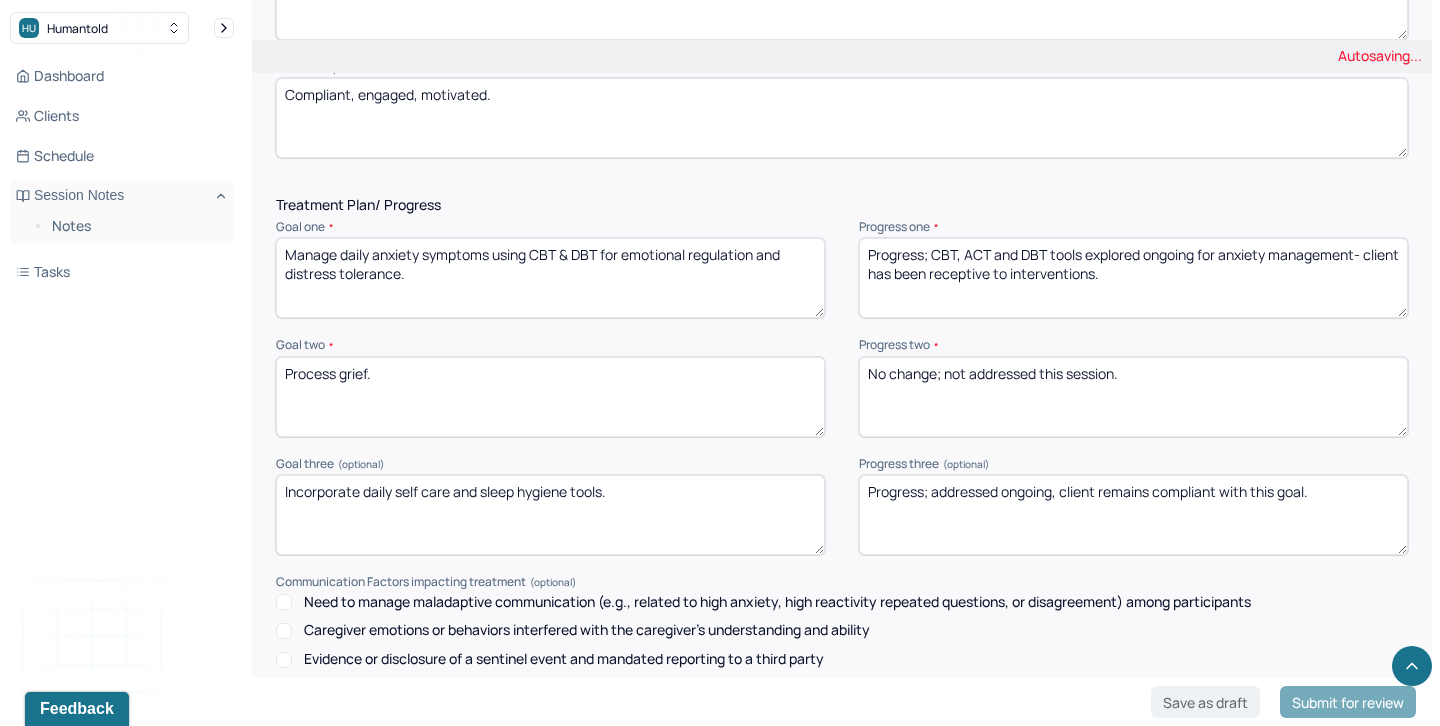 scroll, scrollTop: 2564, scrollLeft: 0, axis: vertical 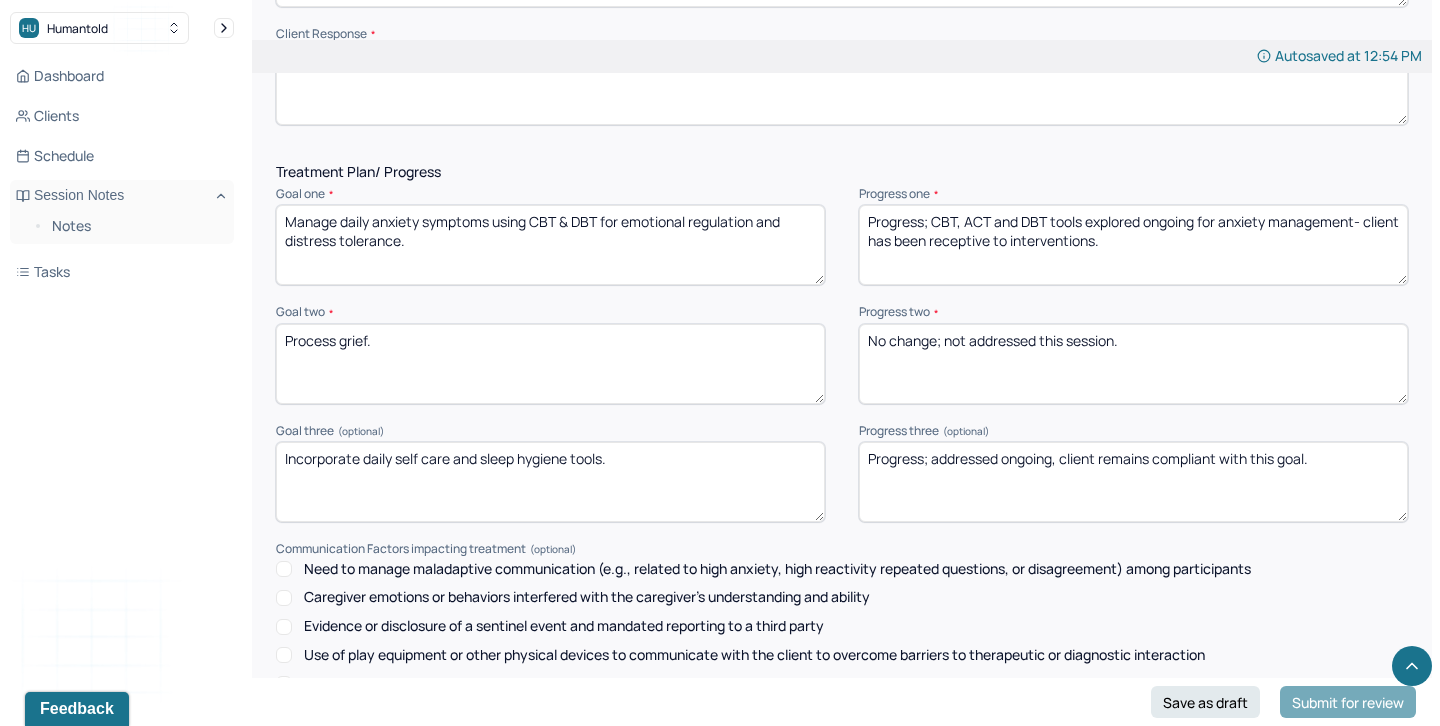 type on "Compliant, engaged, motivated." 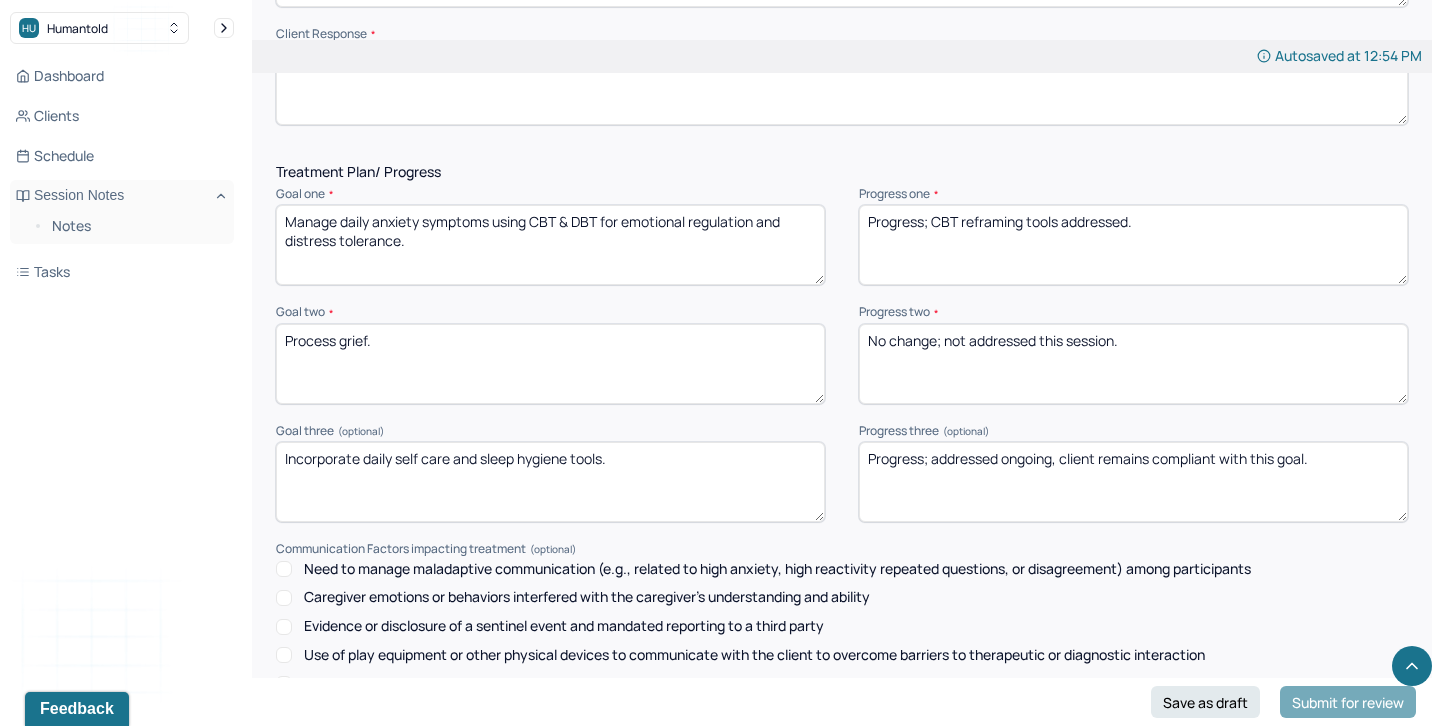 type on "Progress; CBT reframing tools addressed." 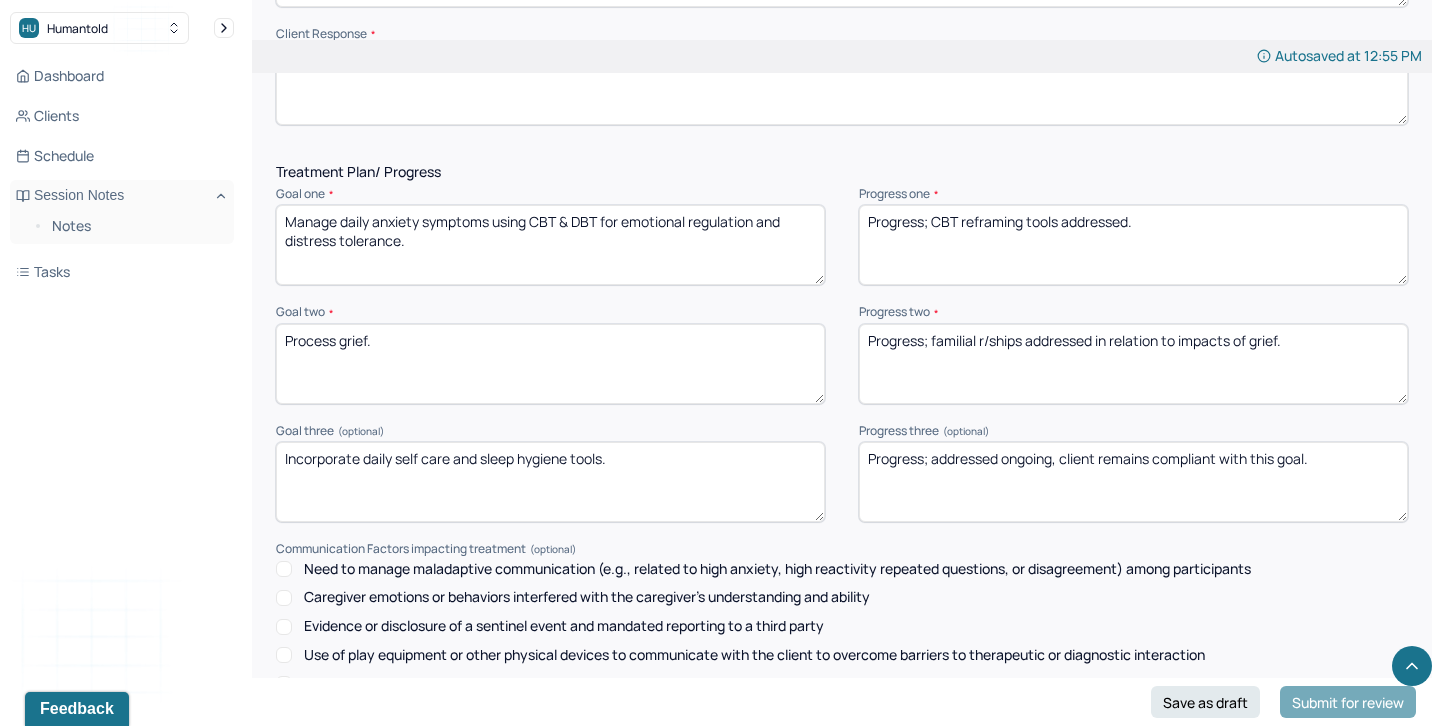 type on "Progress; familial r/ships addressed in relation to impacts of grief." 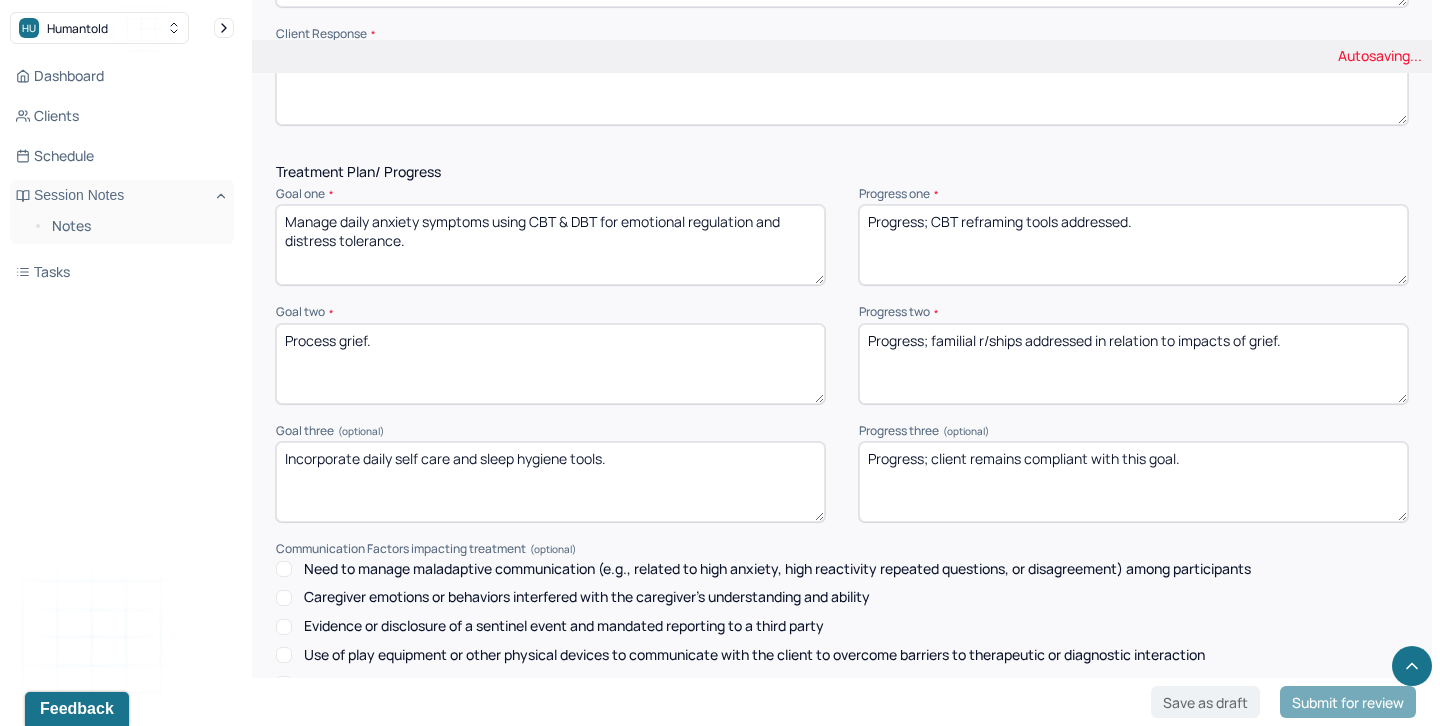 click on "Progress; addressed ongoing, client remains compliant with this goal." at bounding box center [1133, 482] 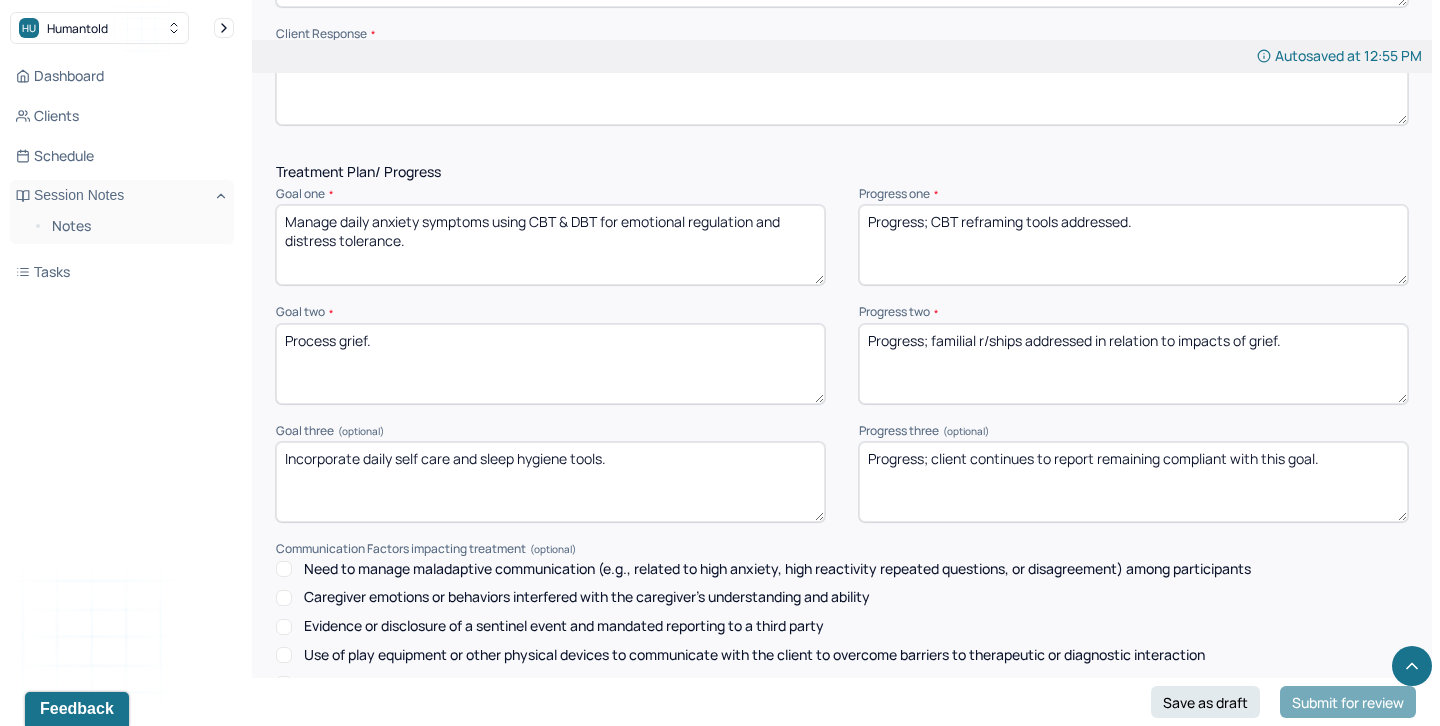 click on "Autosaved at 12:55 PM Appointment Details Client name Caitlyn Taylor Date of service 08/04/2025 Time 2:00pm - 3:00pm Duration 1hr Appointment type individual therapy Provider name Amna Adamjee Modifier 1 95 Telemedicine Note type Individual soap note Load previous session note Instructions The fields marked with an asterisk ( * ) are required before you can submit your notes. Before you can submit your session notes, they must be signed. You have the option to save your notes as a draft before making a submission. Appointment location * Teletherapy Client Teletherapy Location here Home Office Other Provider Teletherapy Location Home Office Other Consent was received for the teletherapy session The teletherapy session was conducted via video Primary diagnosis * F41.1 GENERALIZED ANXIETY DISORDER Secondary diagnosis (optional) Secondary diagnosis Tertiary diagnosis (optional) Tertiary diagnosis Emotional / Behavioural symptoms demonstrated * Anxious/ overwhelmed/ frustrated  Causing * Maladaptive Functioning *" at bounding box center [842, -723] 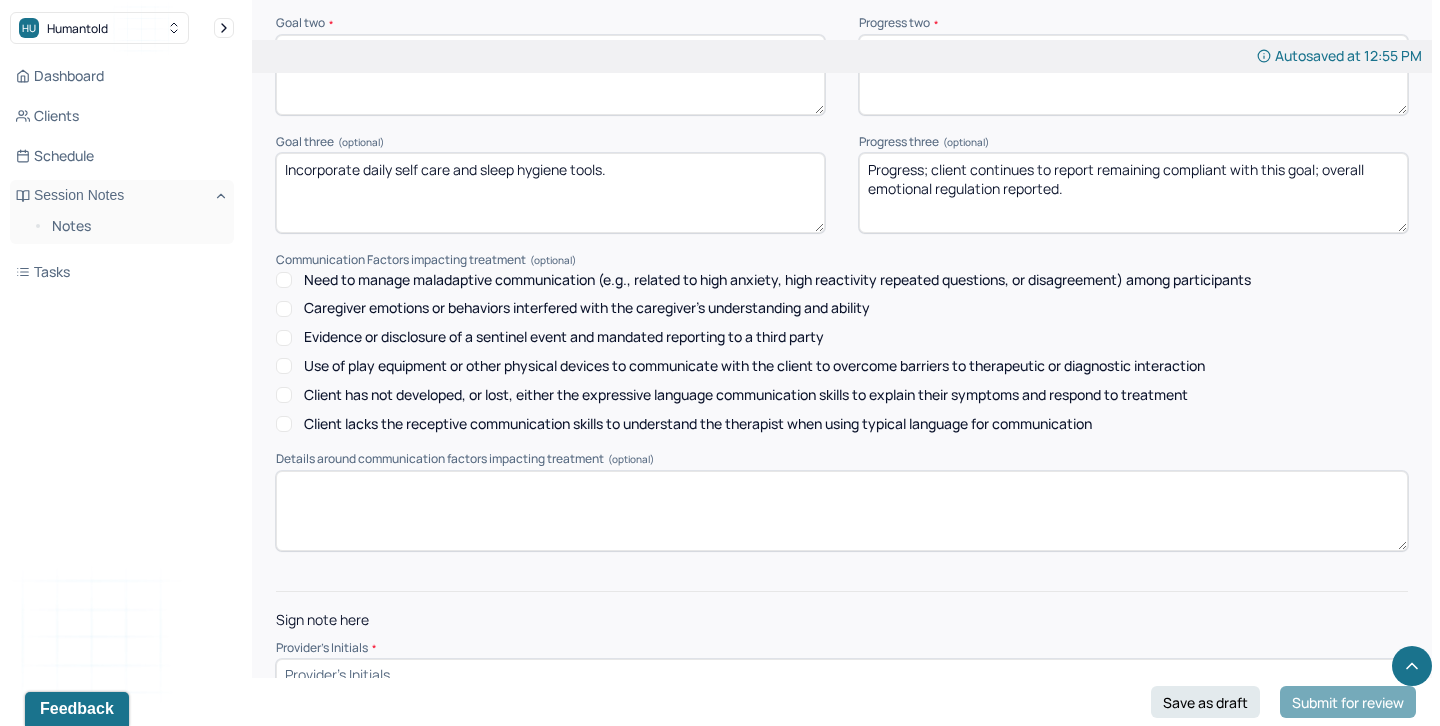 scroll, scrollTop: 2869, scrollLeft: 0, axis: vertical 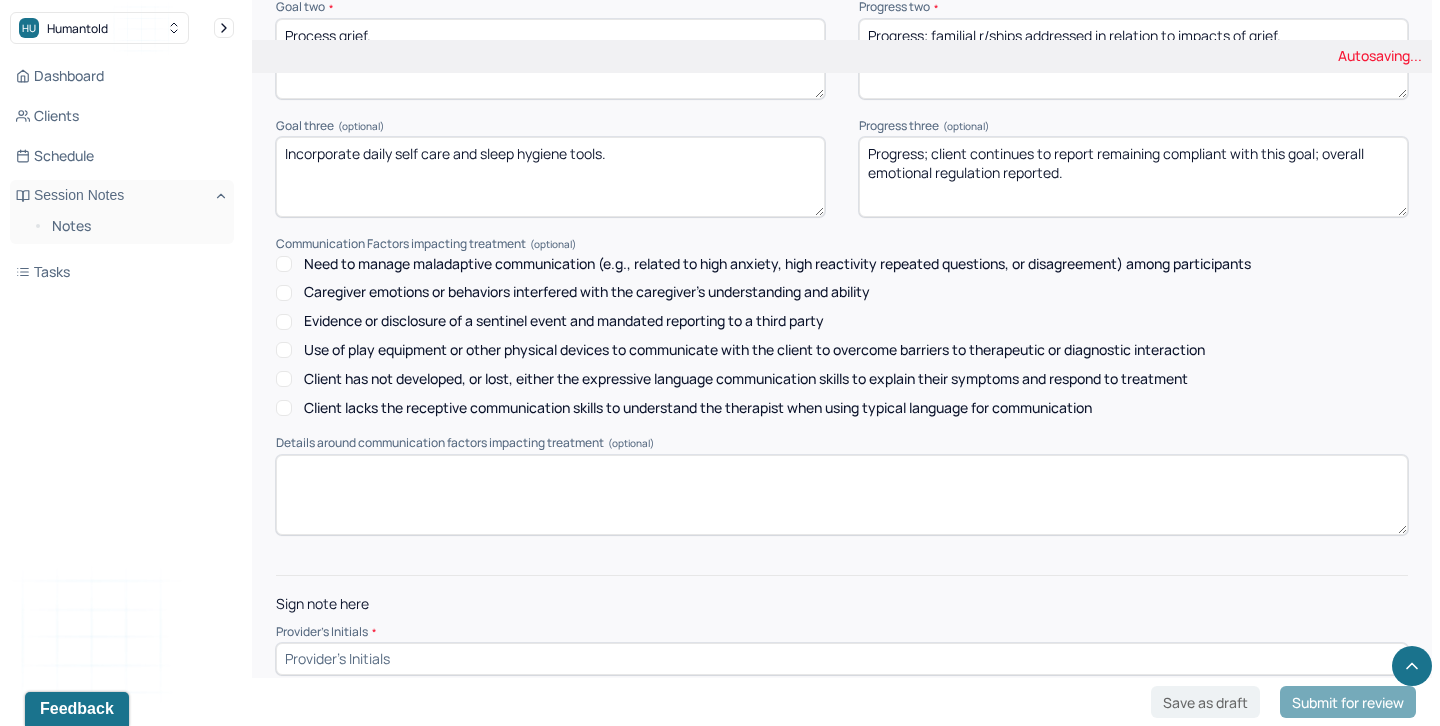 type on "Progress; client continues to report remaining compliant with this goal; overall emotional regulation reported." 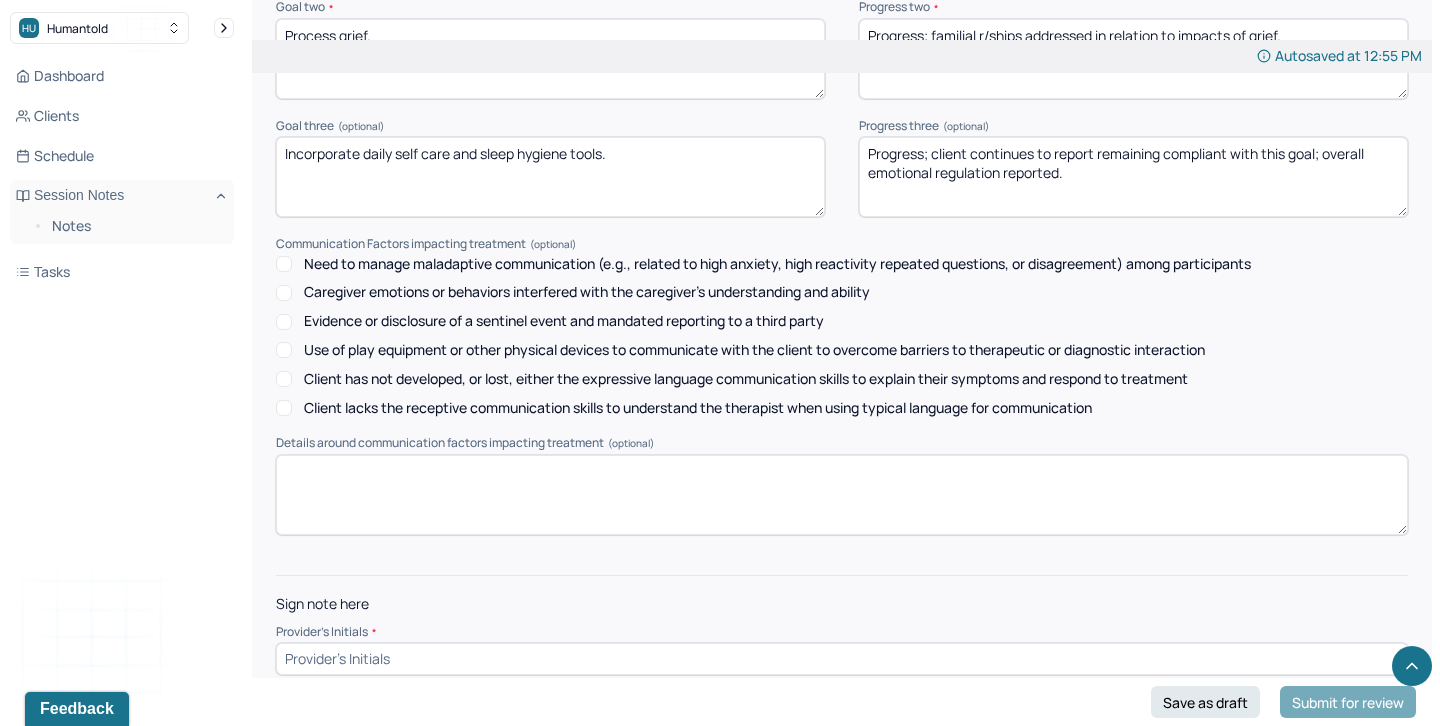 click at bounding box center [842, 659] 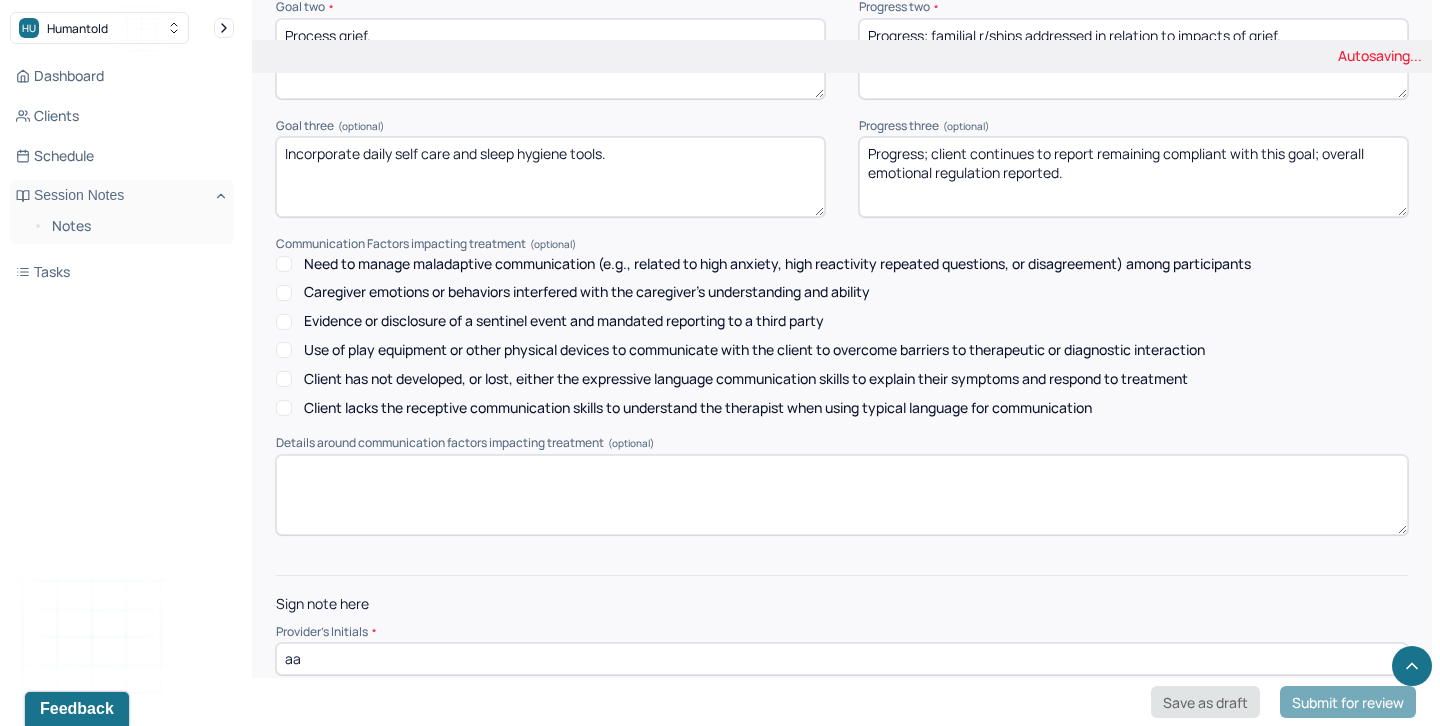 type on "aa" 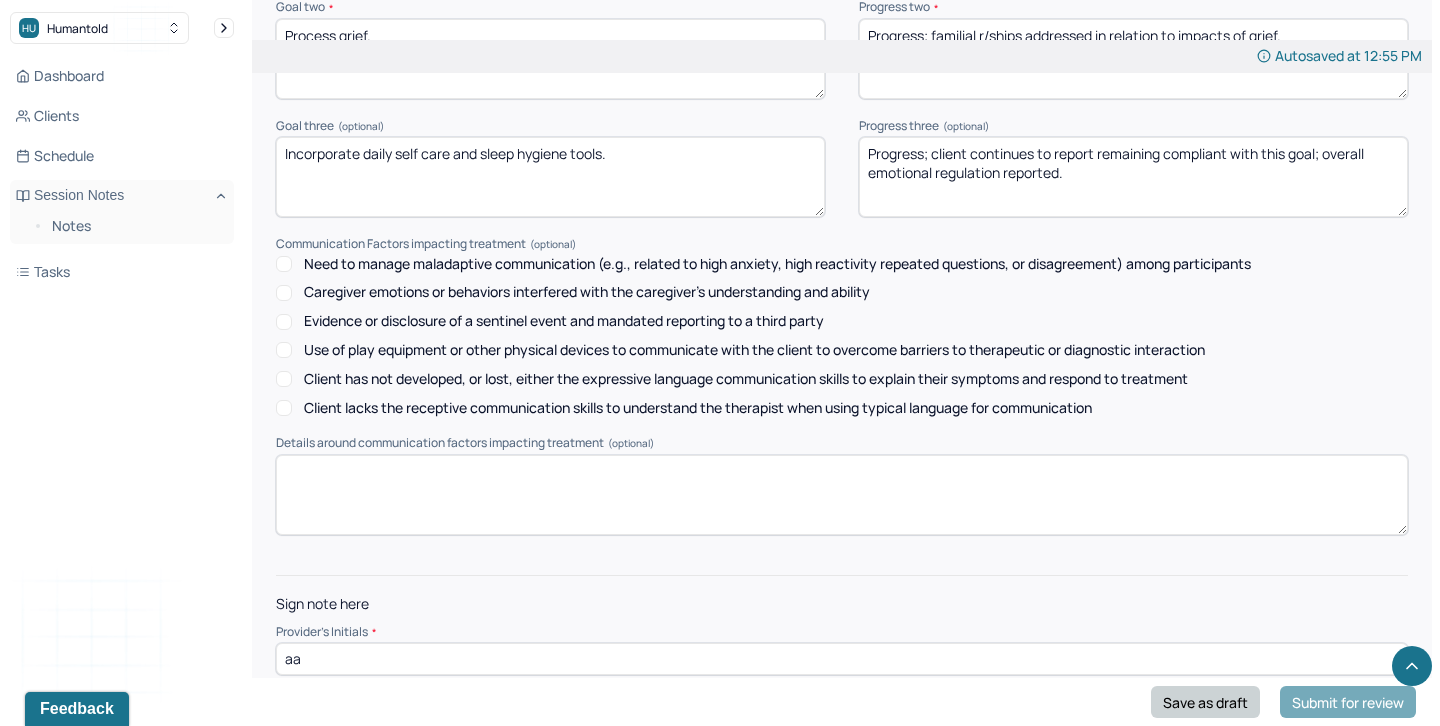 click on "Save as draft" at bounding box center [1205, 702] 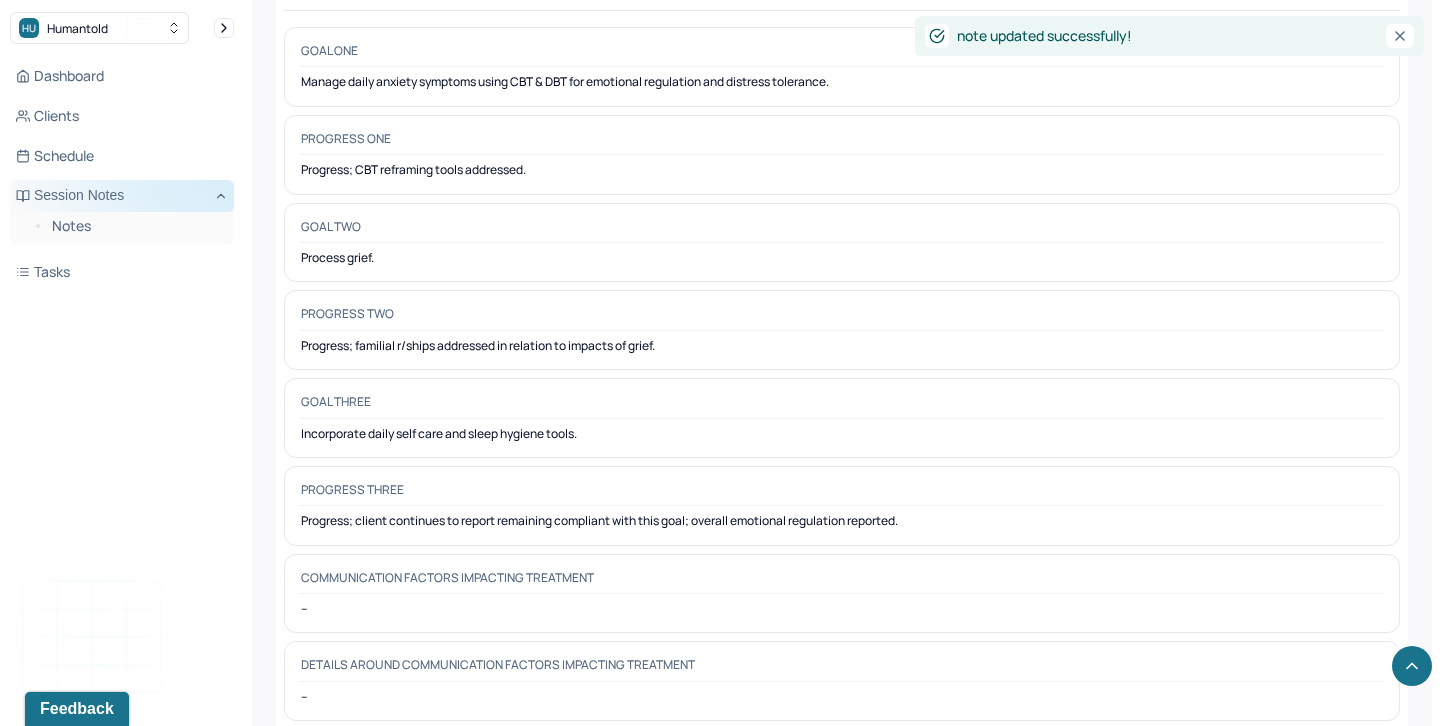click on "Session Notes" at bounding box center (122, 196) 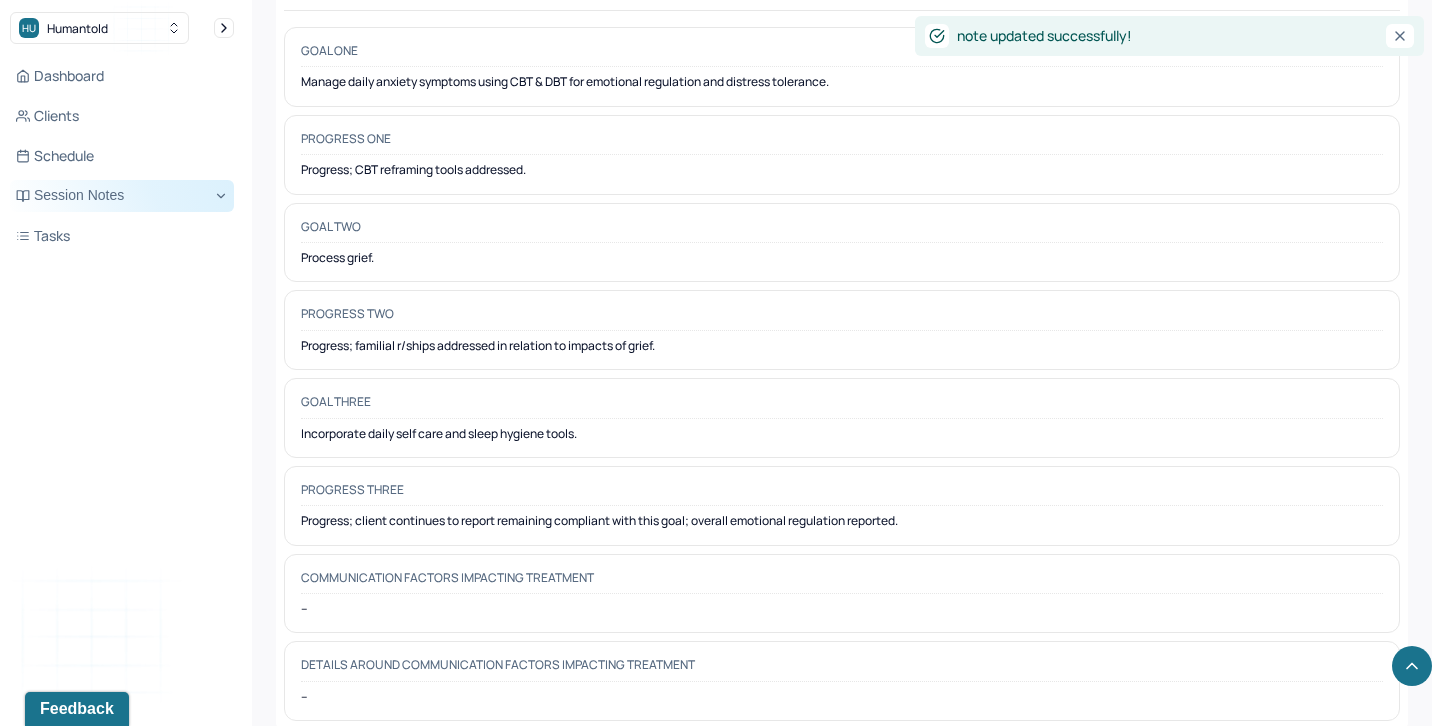 click on "Session Notes" at bounding box center (122, 196) 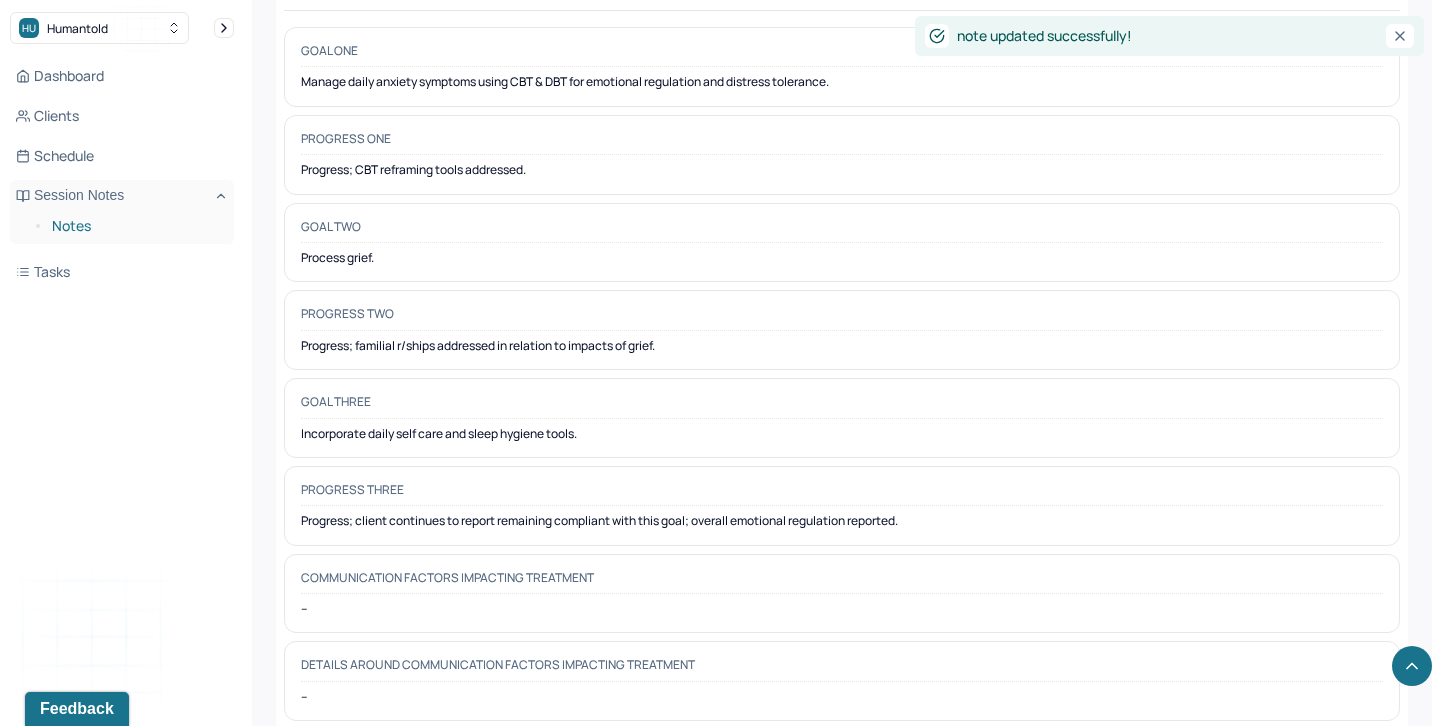 click on "Notes" at bounding box center (135, 226) 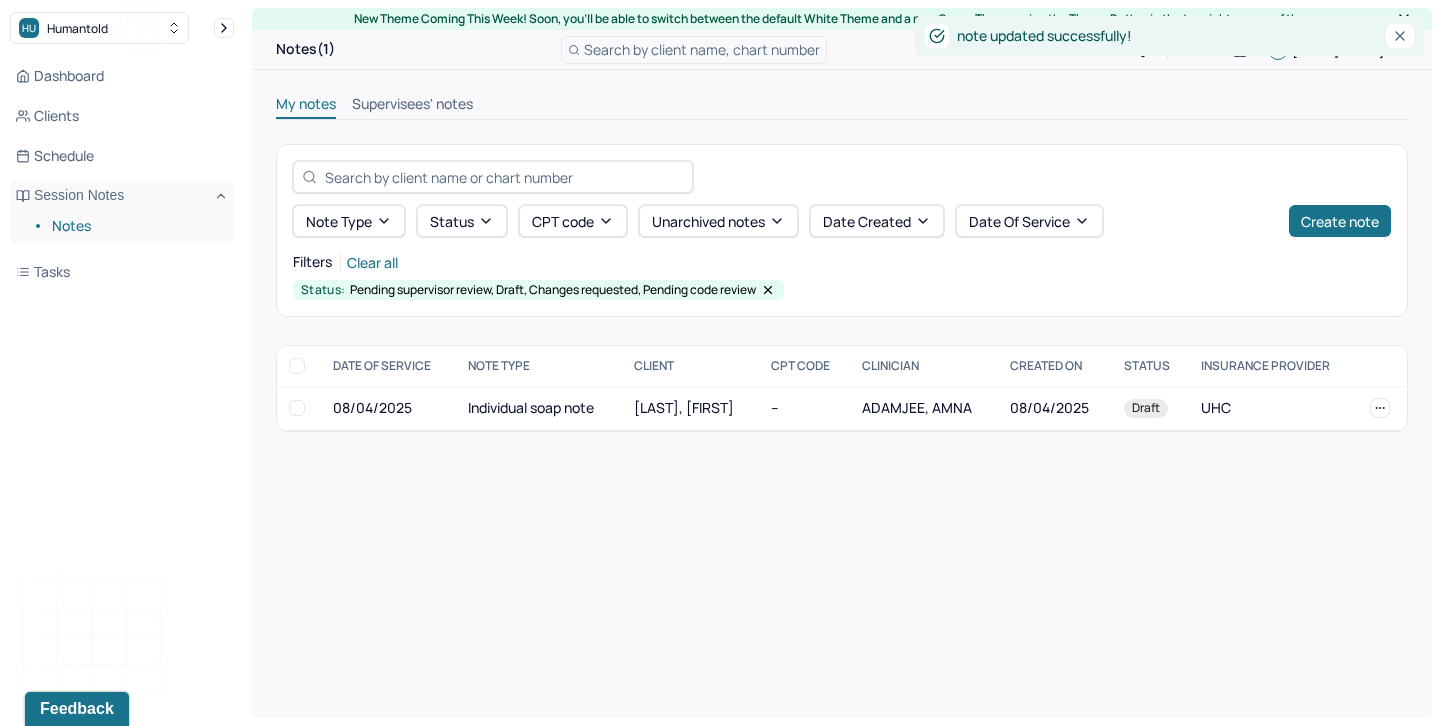scroll, scrollTop: 0, scrollLeft: 0, axis: both 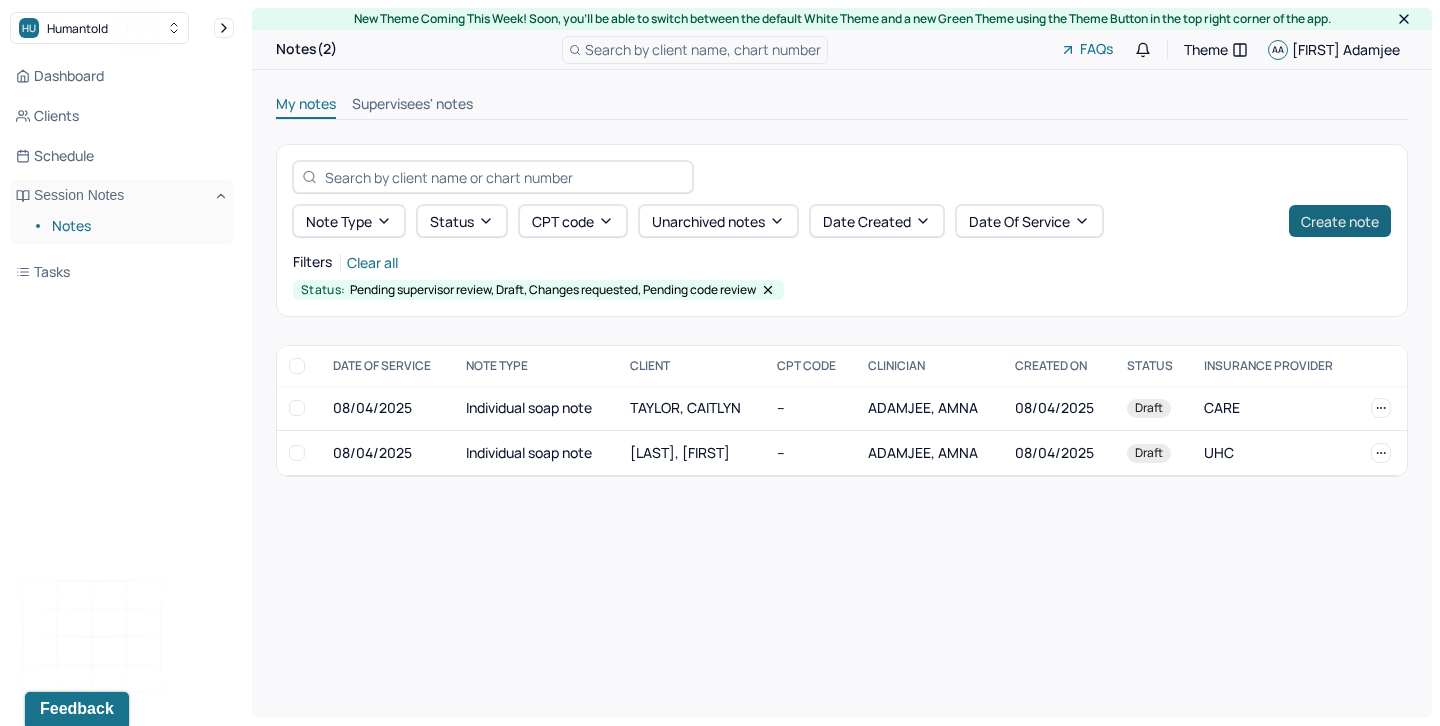 click on "Create note" at bounding box center (1340, 221) 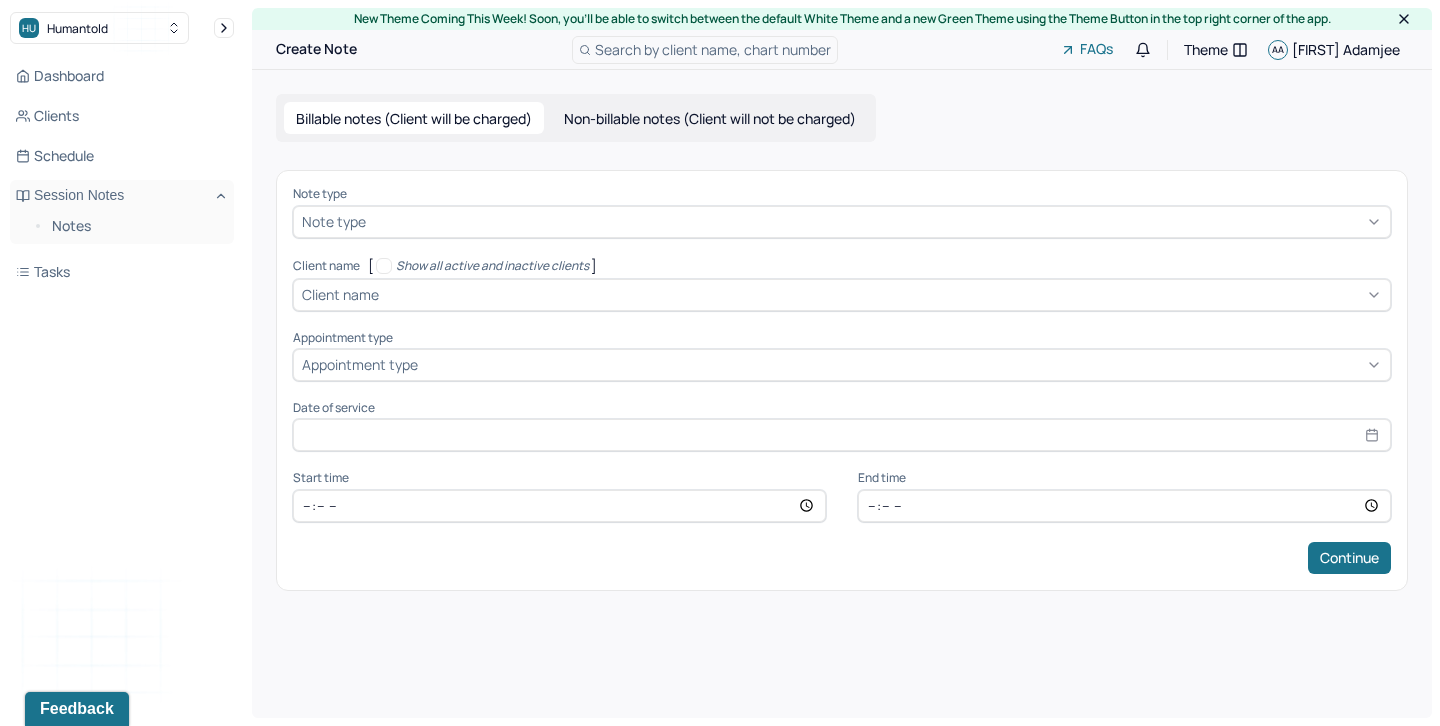 click at bounding box center [876, 221] 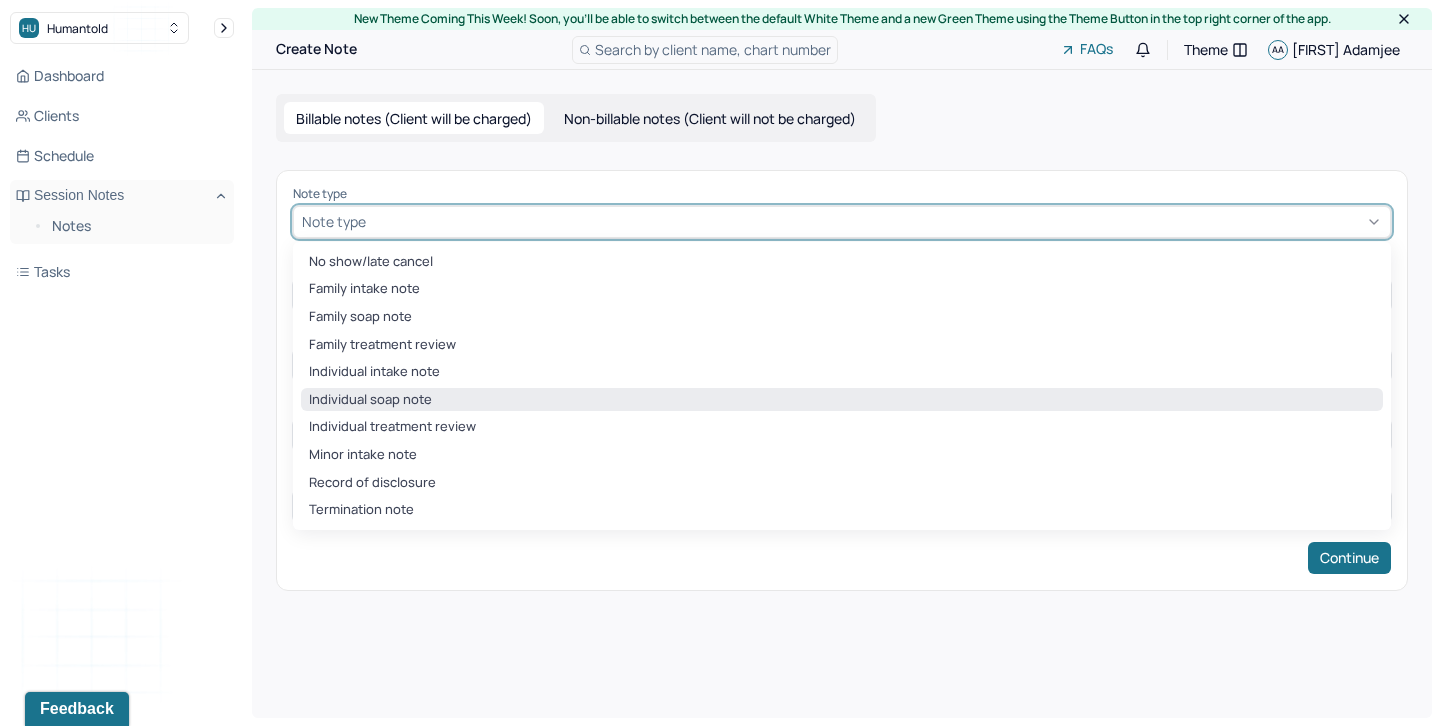 click on "Individual soap note" at bounding box center [842, 400] 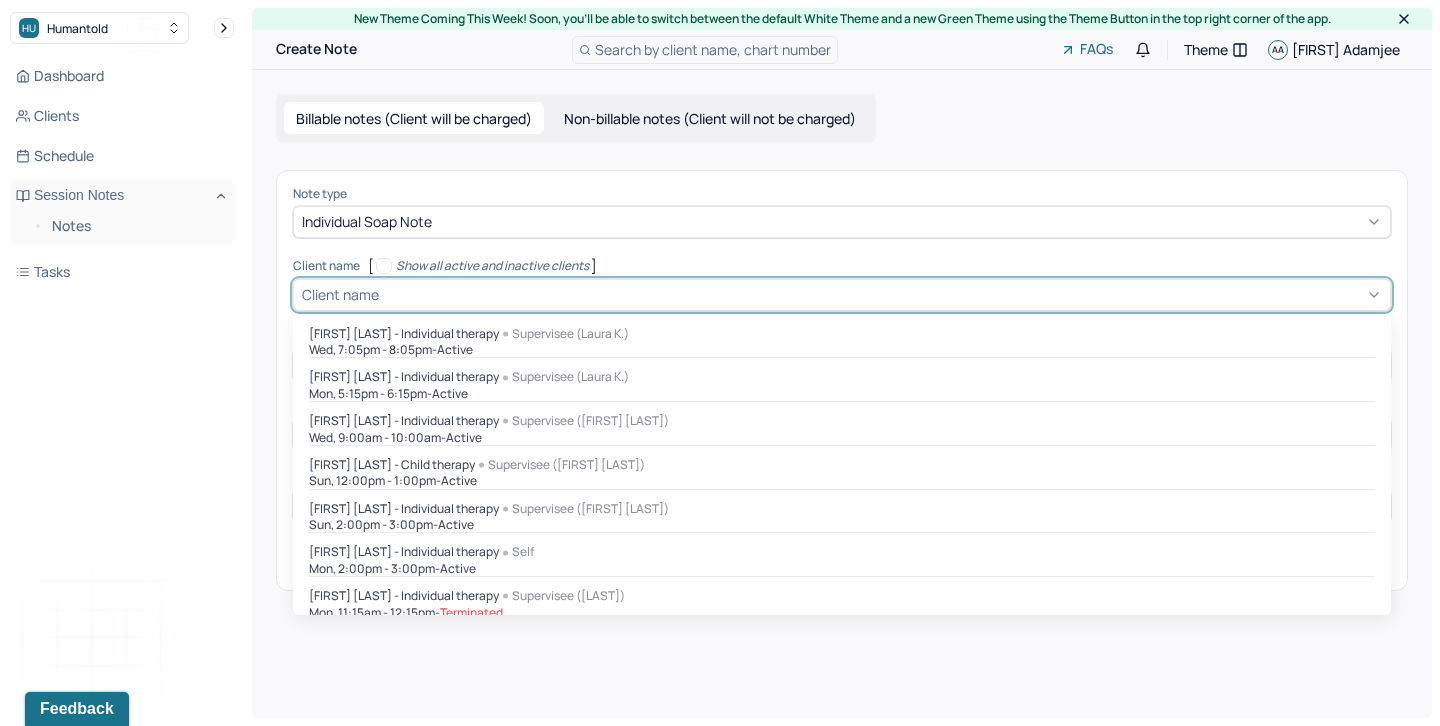 click at bounding box center [882, 294] 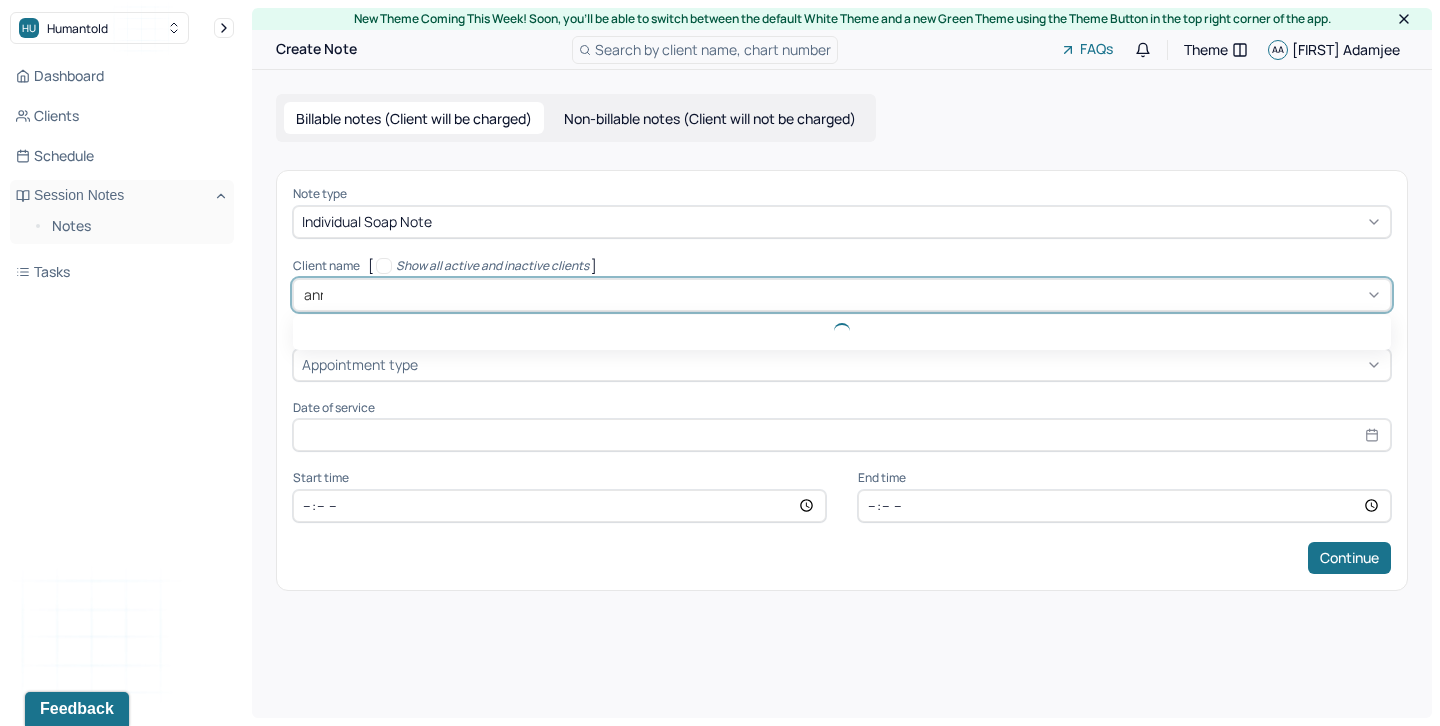 type on "anna" 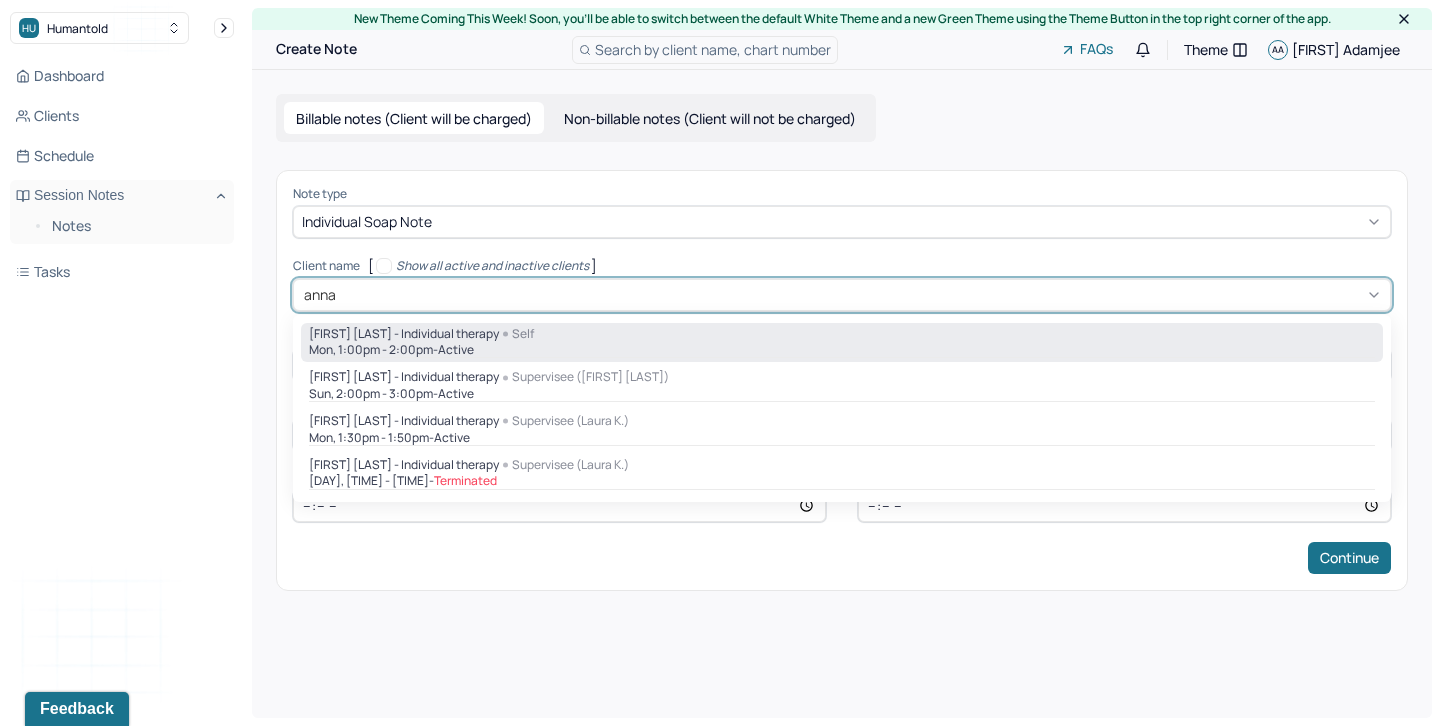 click on "active" at bounding box center (456, 350) 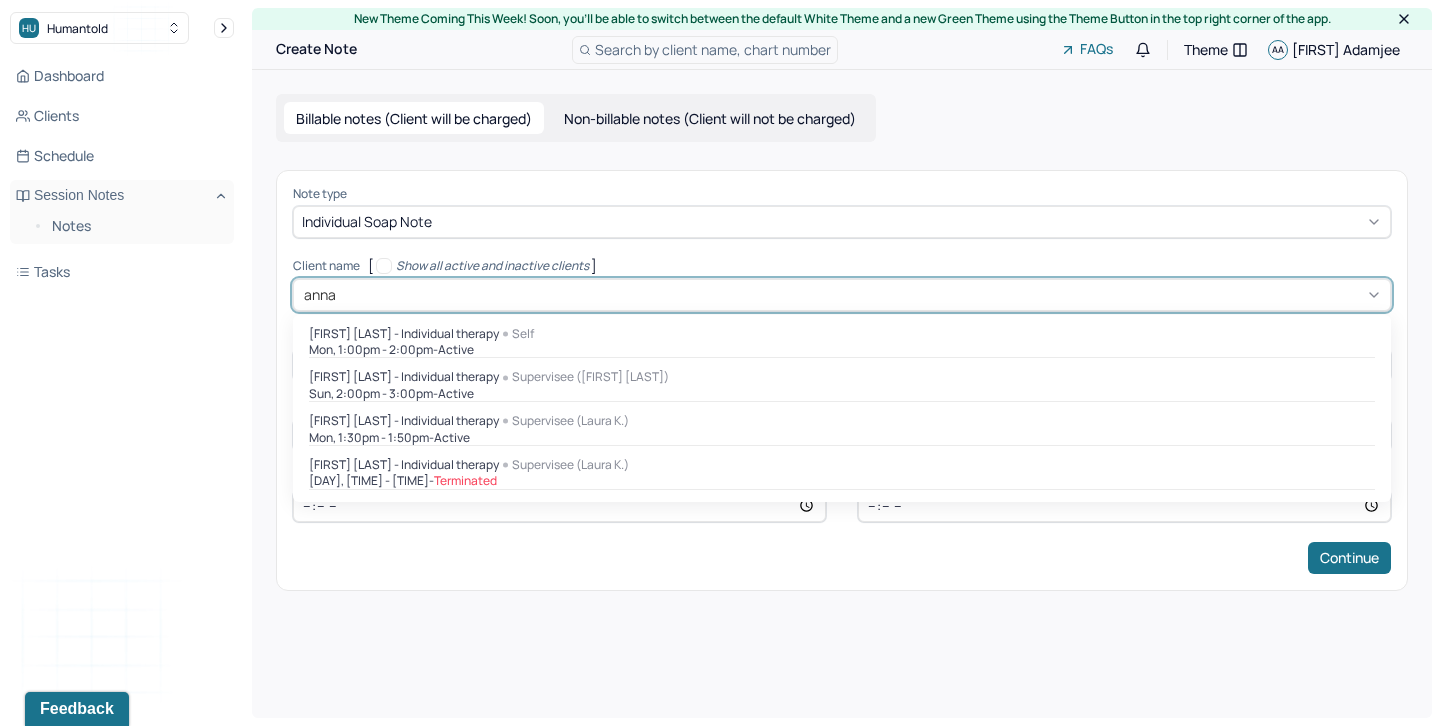 type 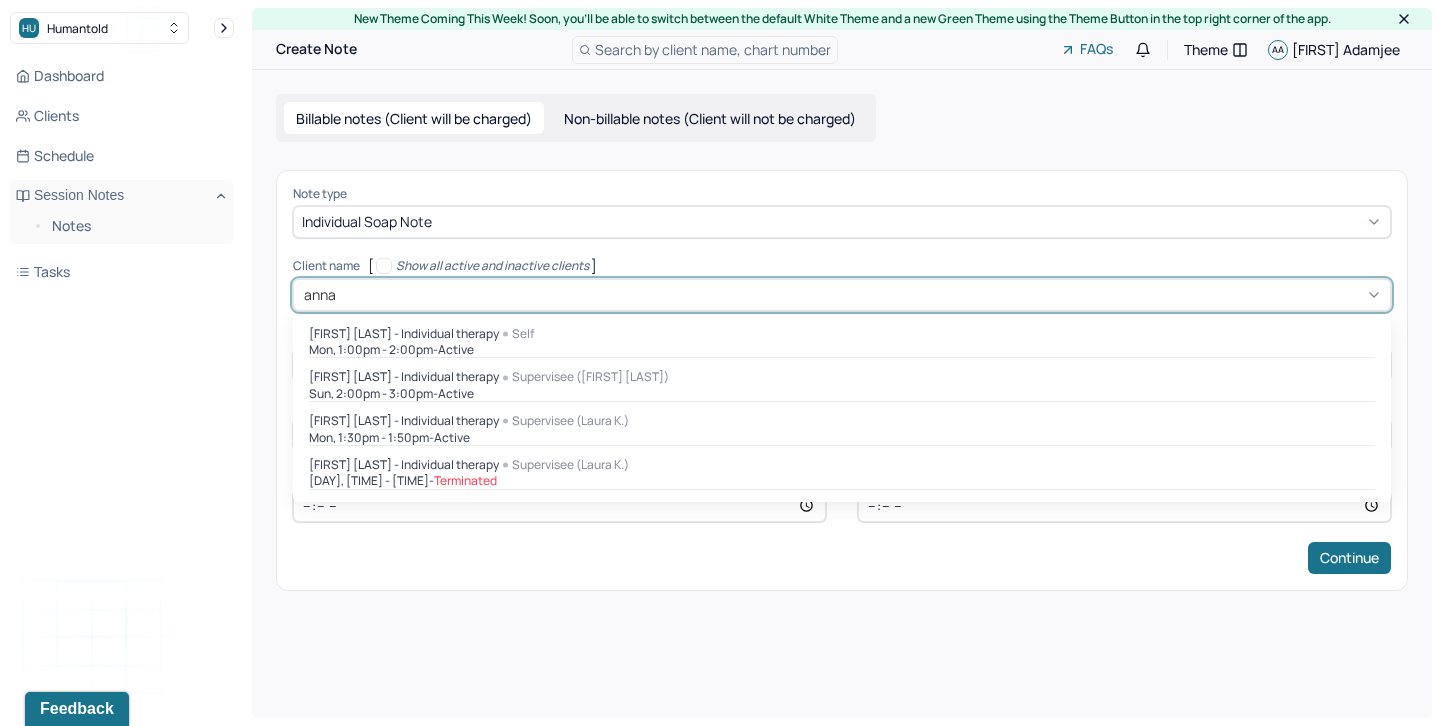type on "Jul 28, 2025" 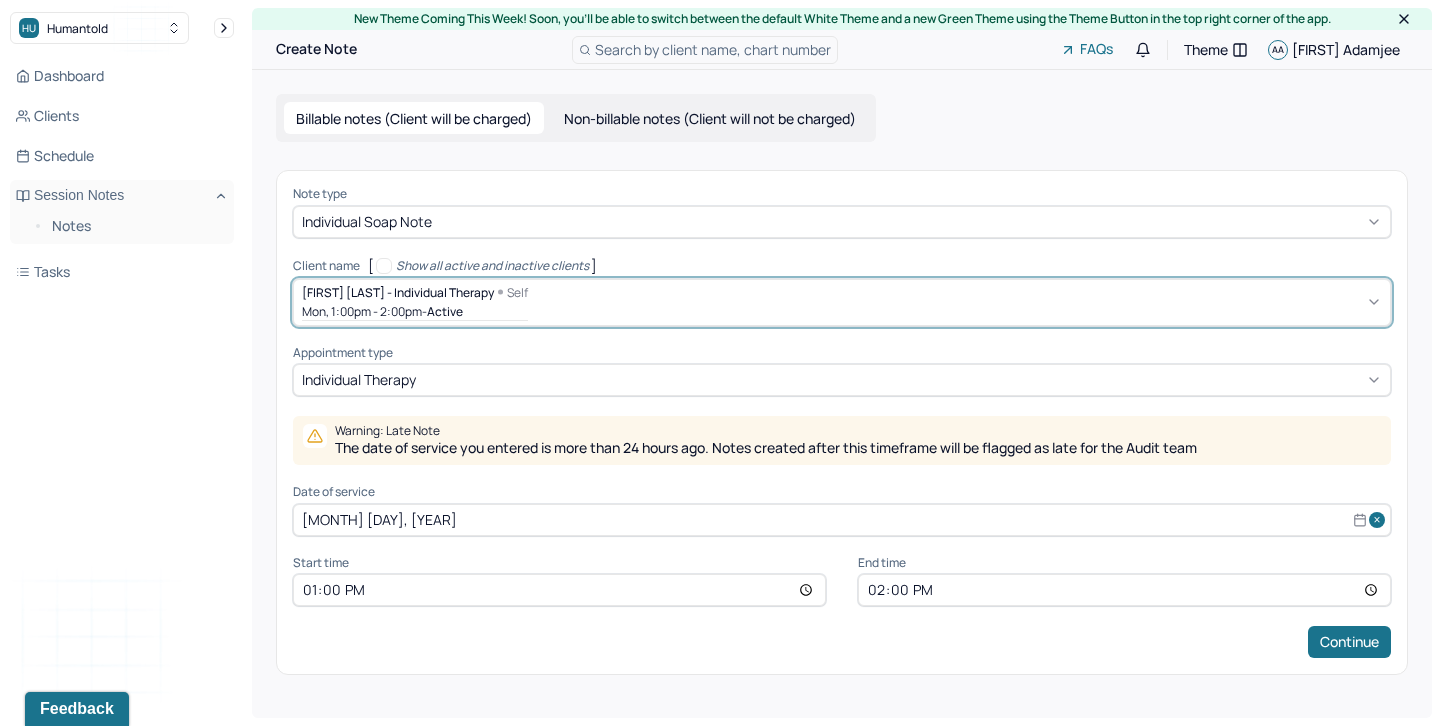 select on "6" 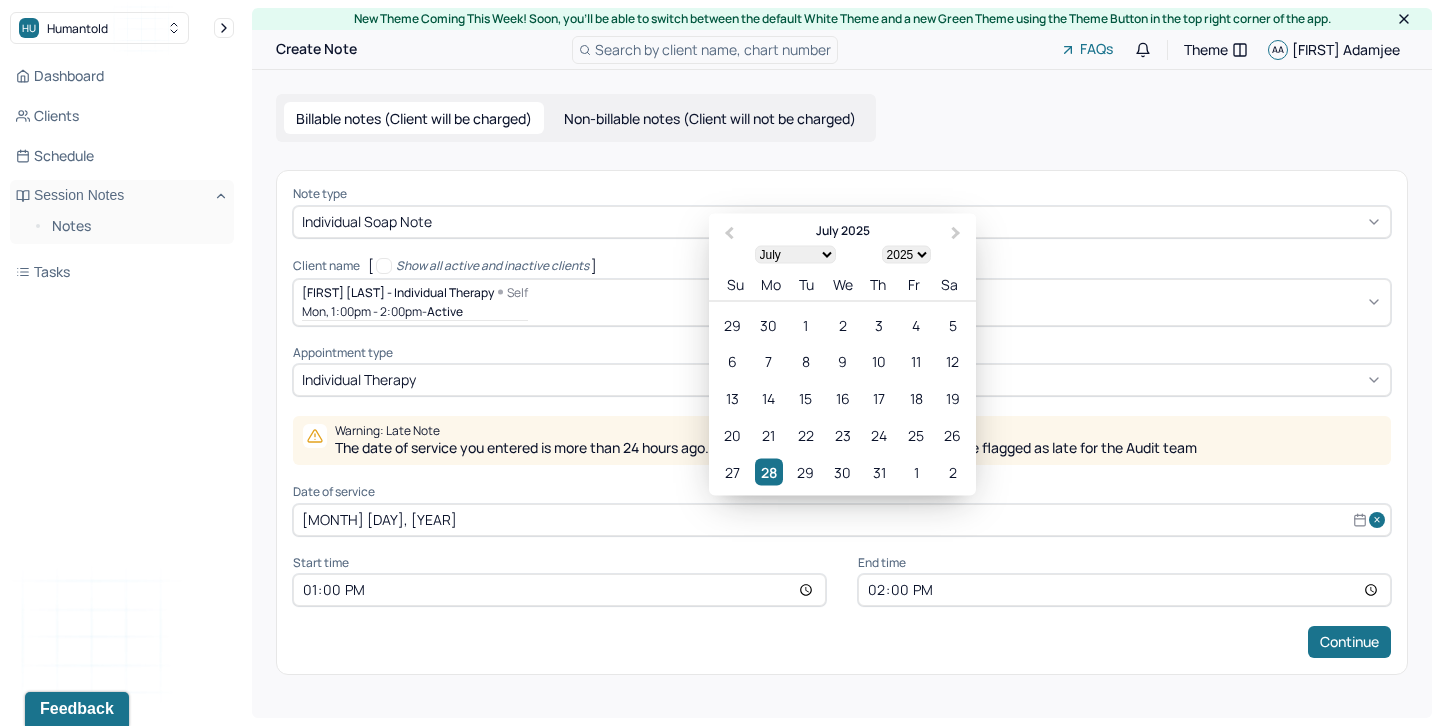 click on "Jul 28, 2025" at bounding box center (842, 520) 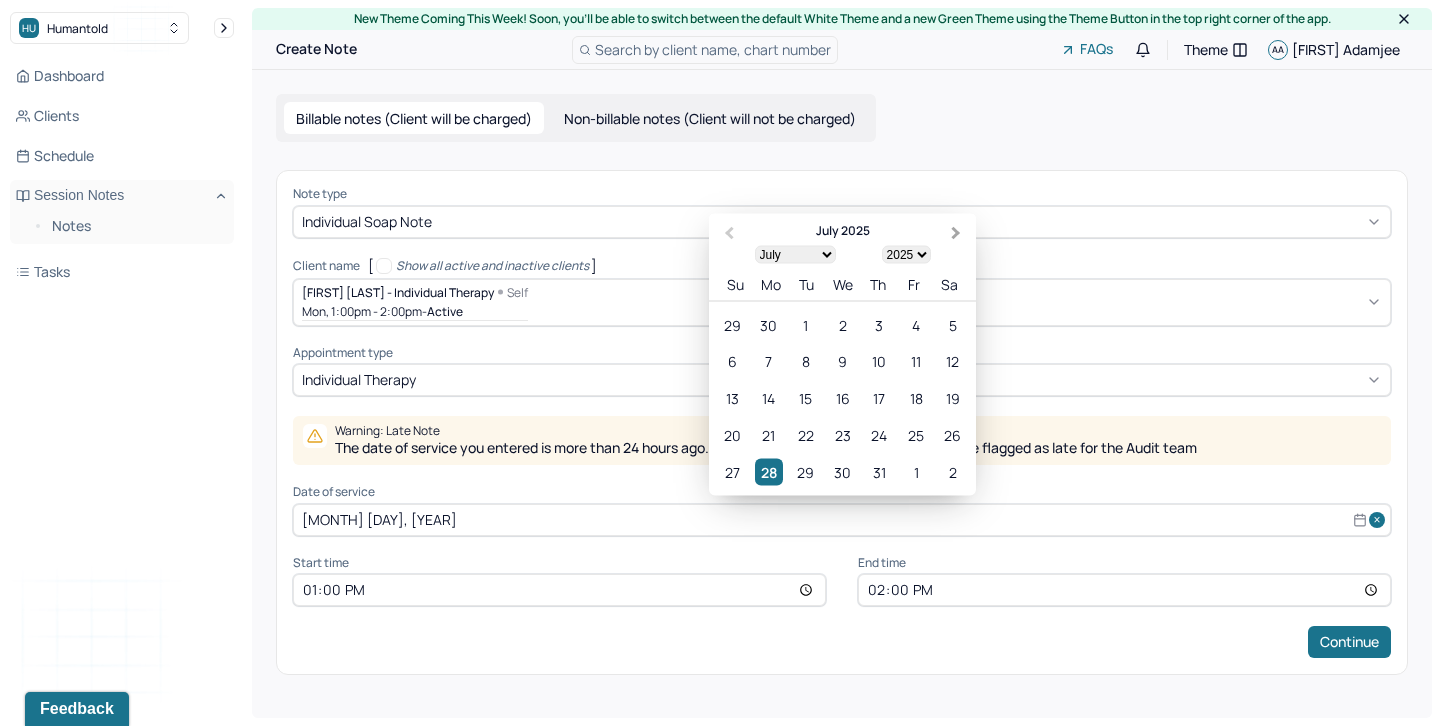 click on "Next Month" at bounding box center (956, 233) 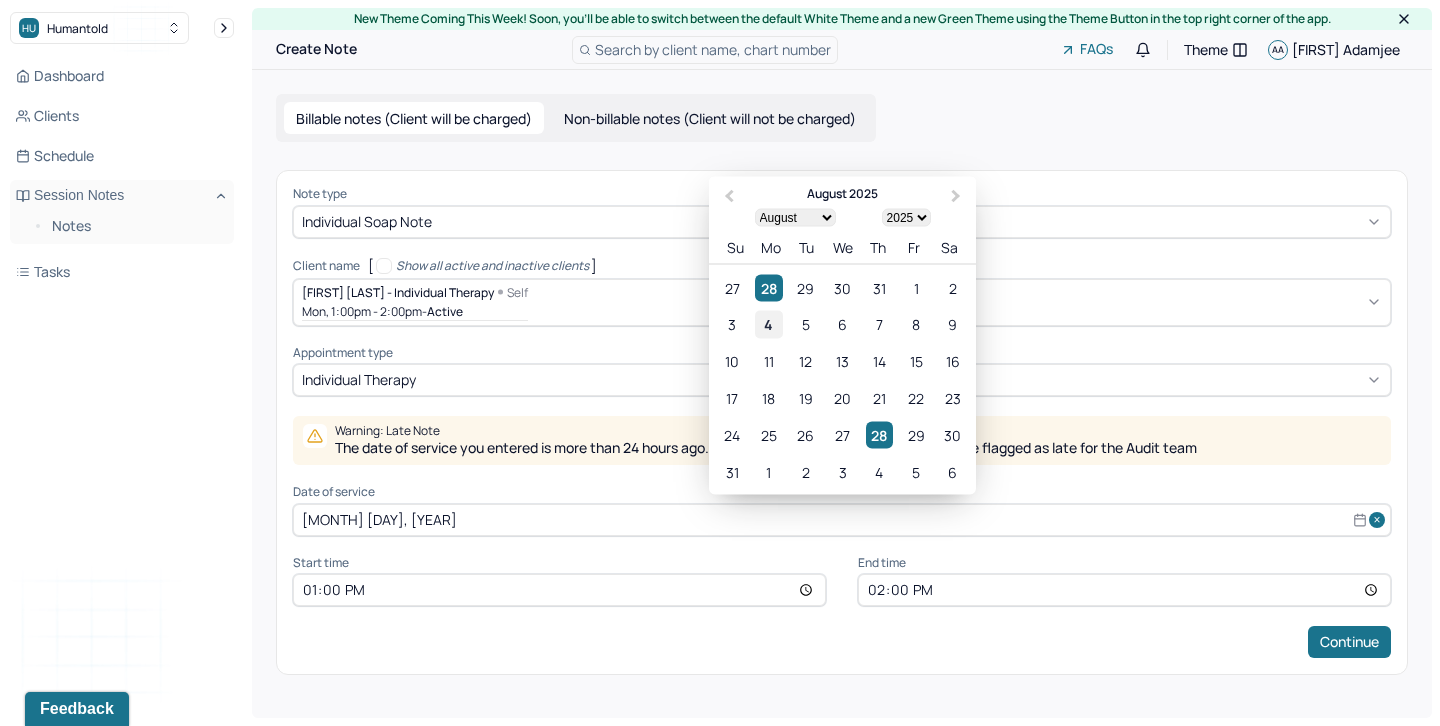 click on "4" at bounding box center (768, 324) 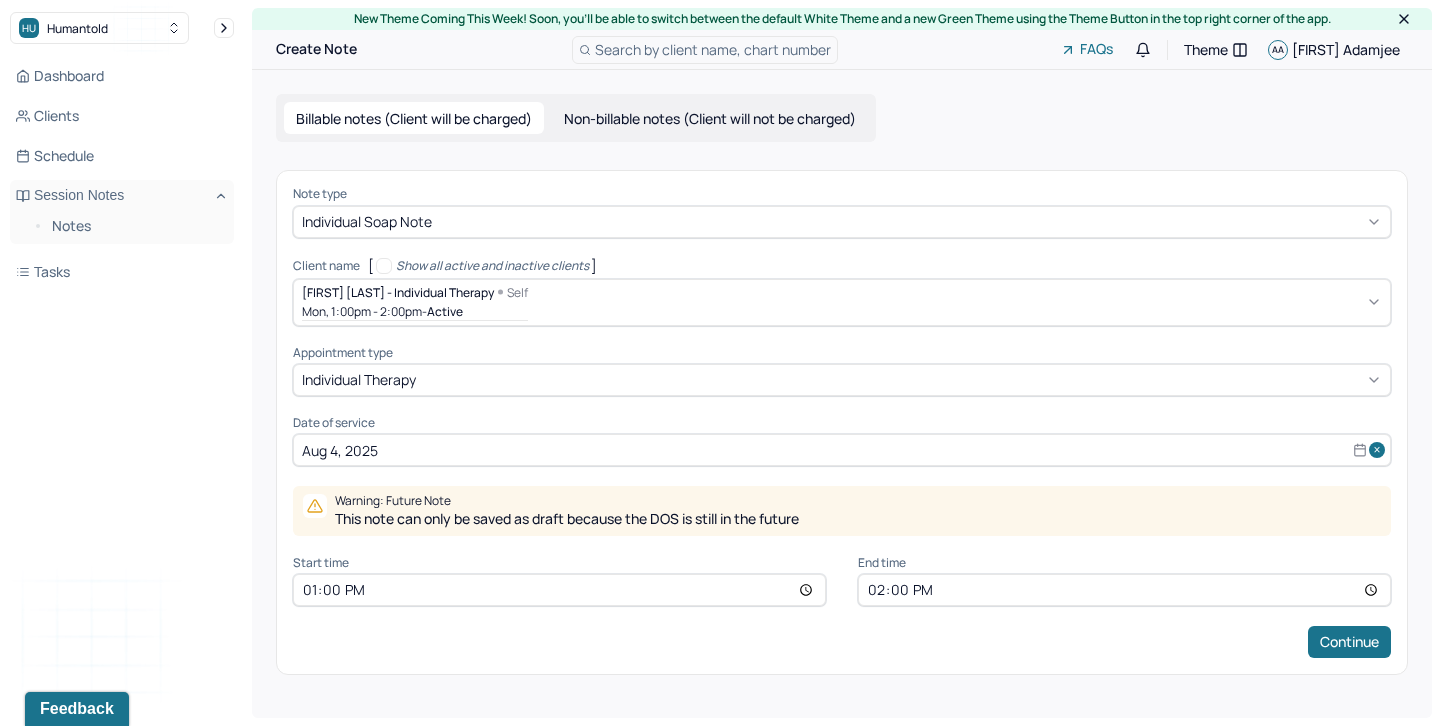 click on "13:00" at bounding box center (559, 590) 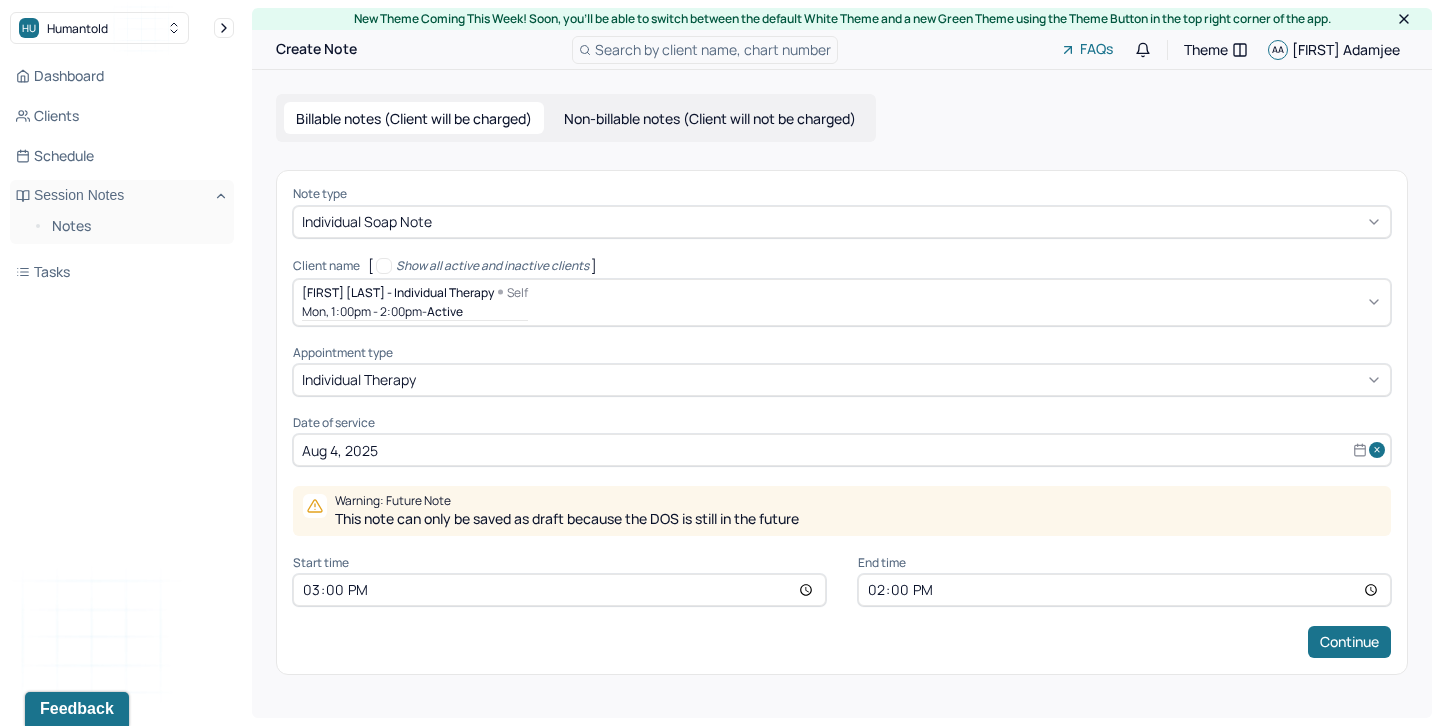 type on "15:00" 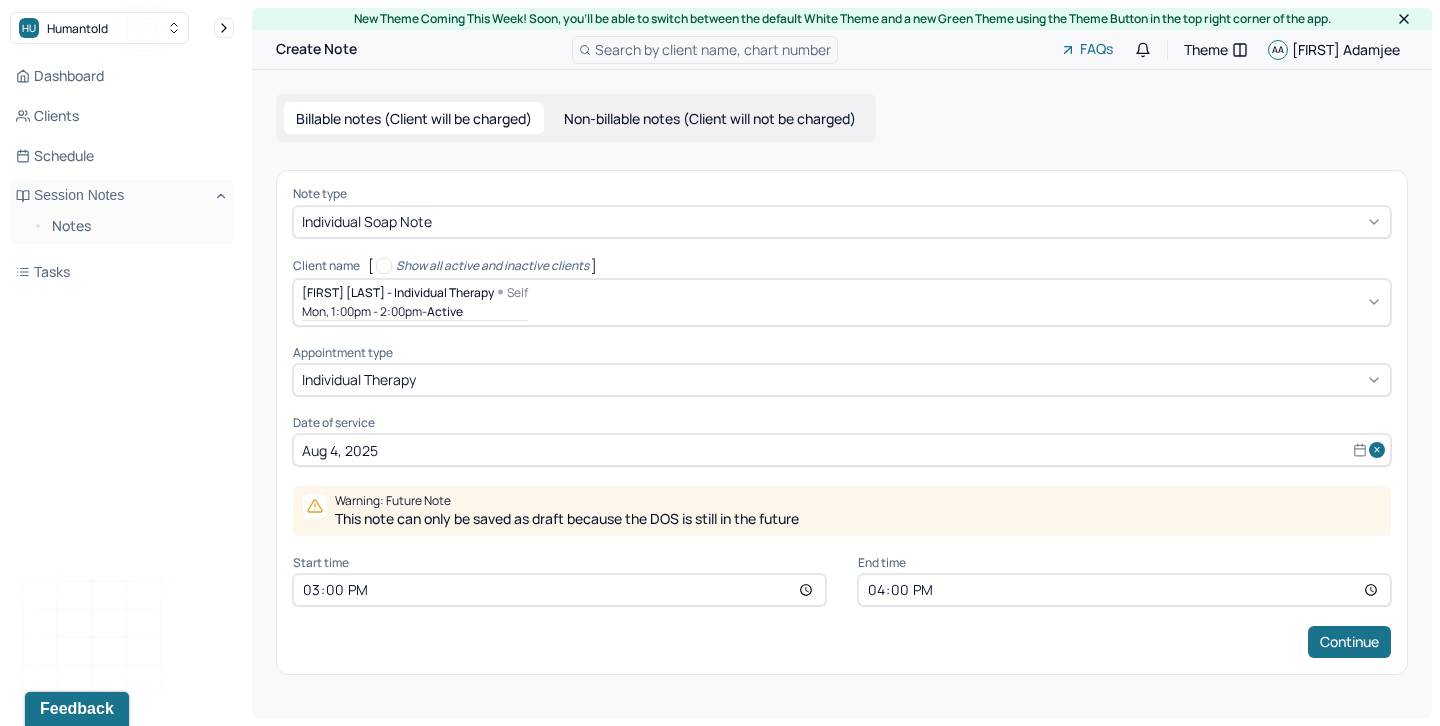 type on "16:00" 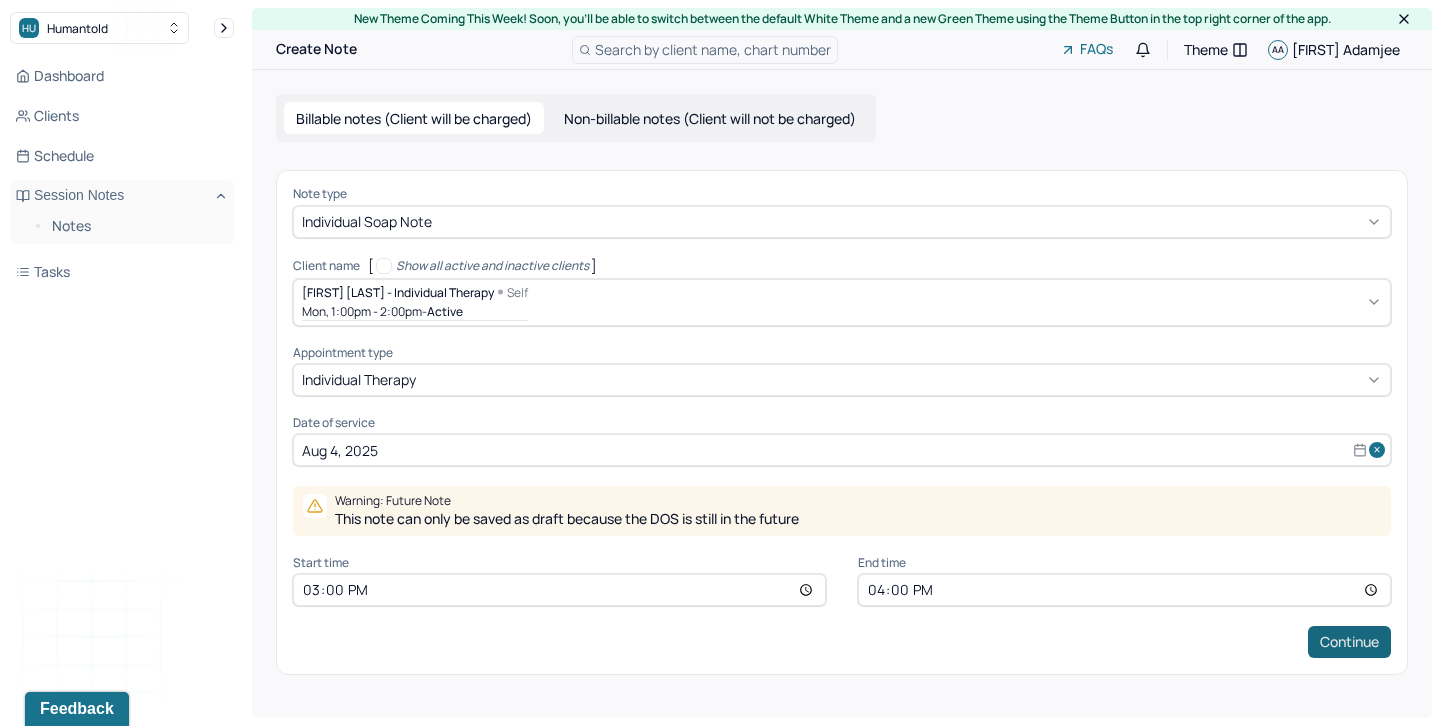 click on "Continue" at bounding box center [1349, 642] 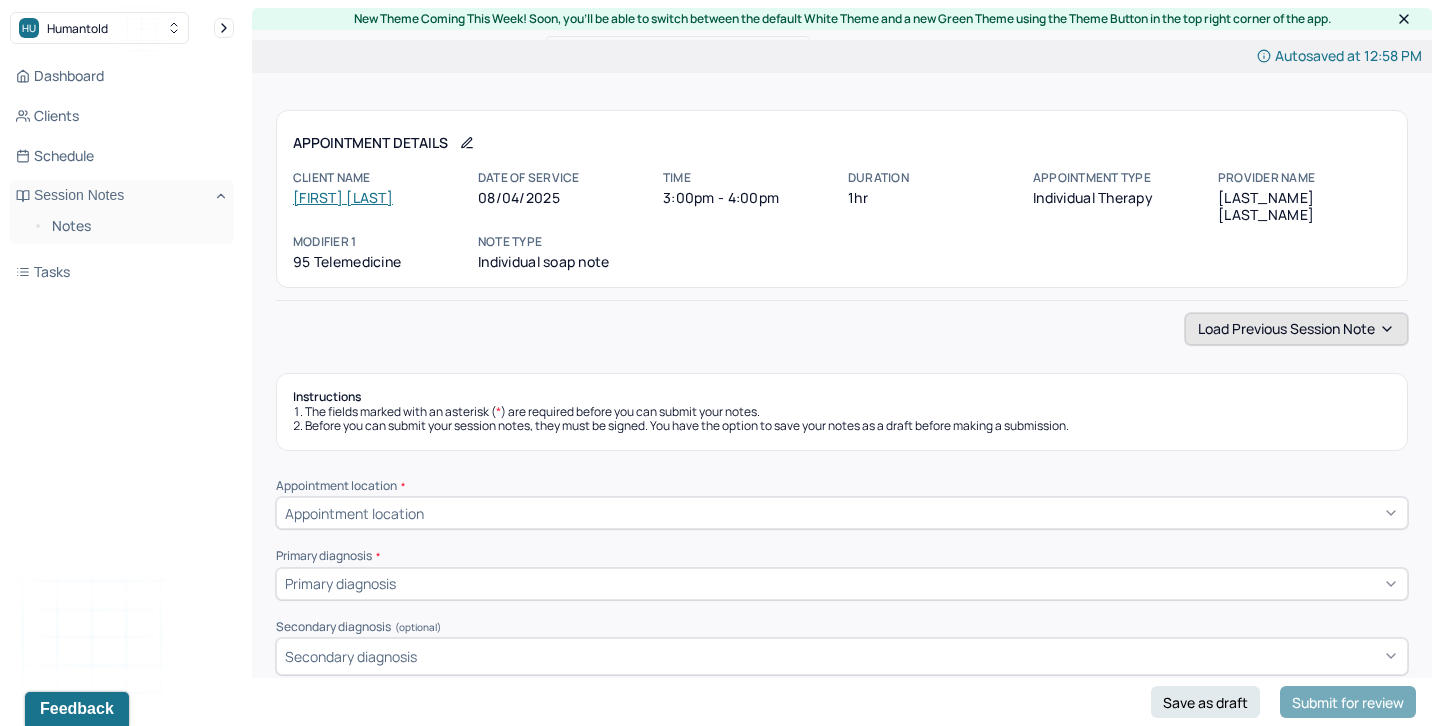 click on "Load previous session note" at bounding box center (1296, 329) 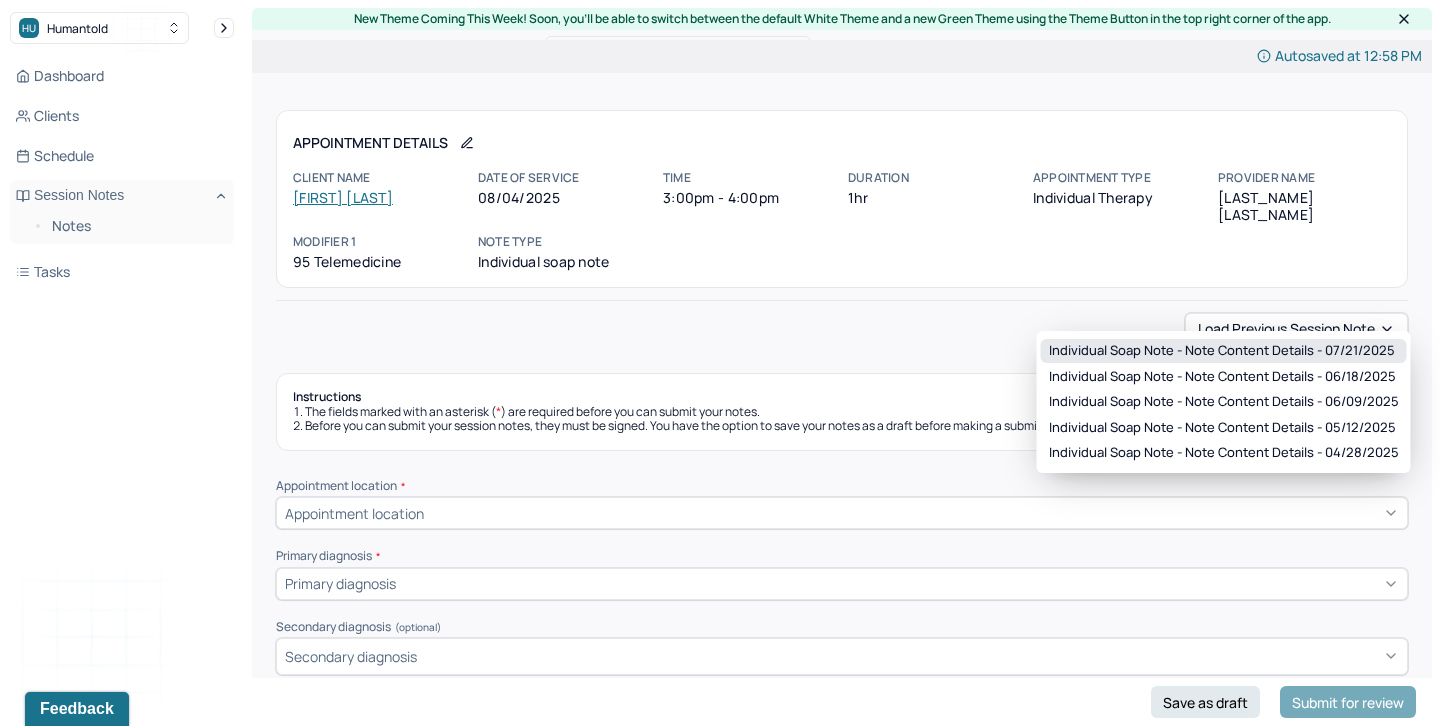 click on "Individual soap note   - Note content Details -   07/21/2025" at bounding box center (1224, 351) 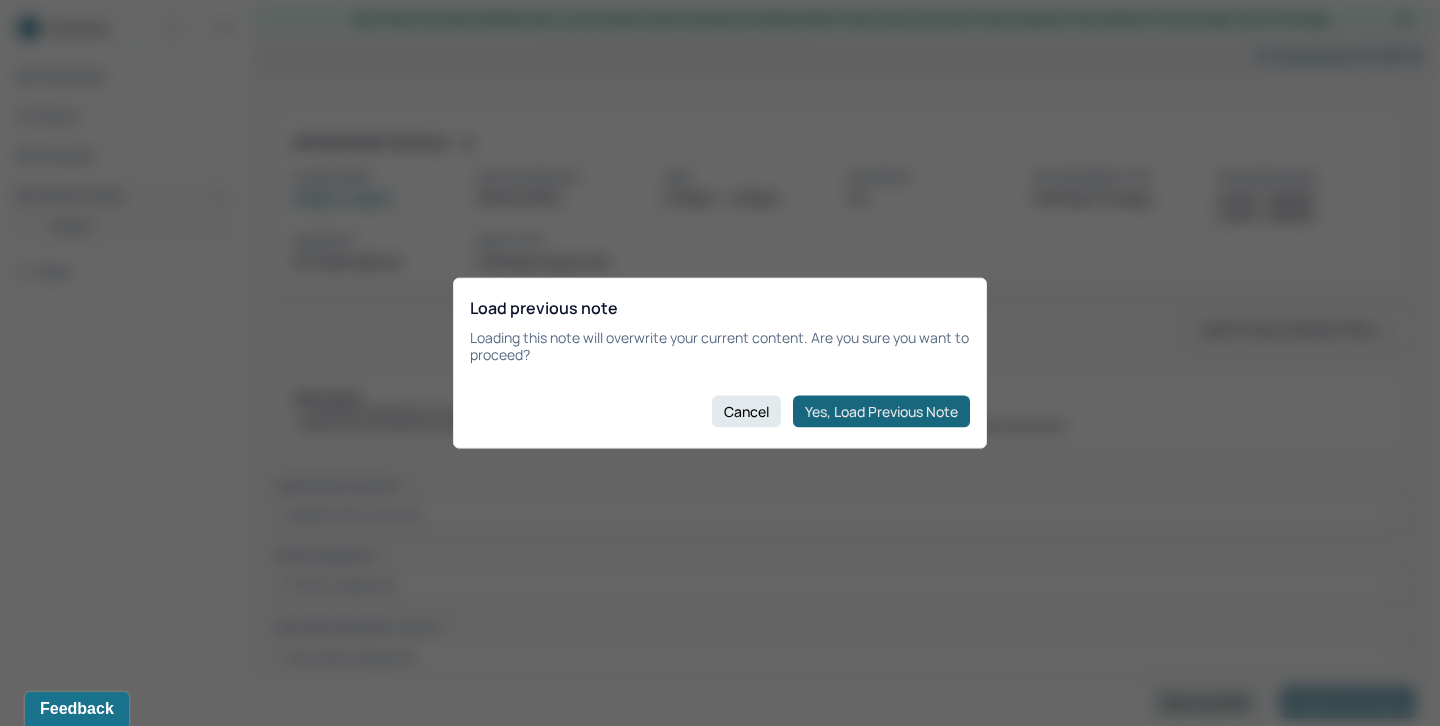 click on "Yes, Load Previous Note" at bounding box center [881, 411] 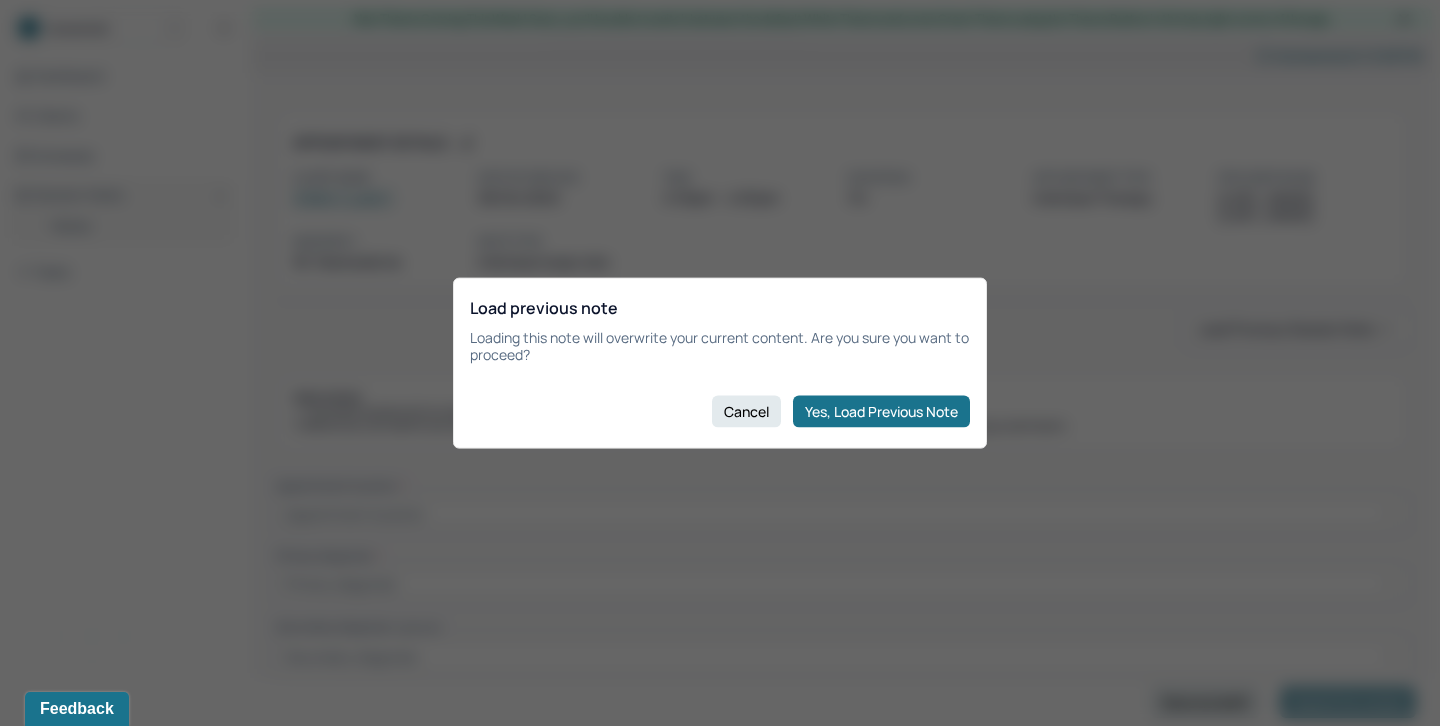 type on "Frustrated/ ruminative thinking/ anxious/ overwhelmed/ tired" 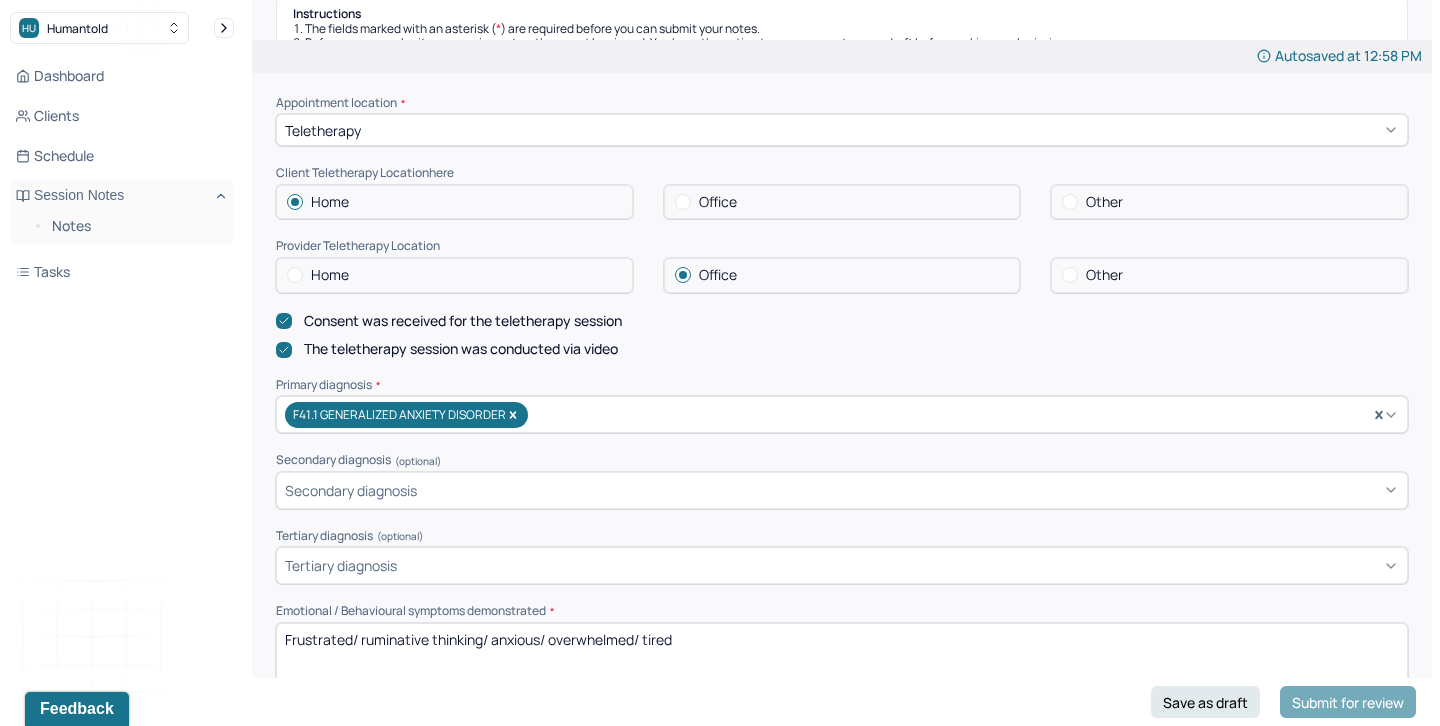 scroll, scrollTop: 607, scrollLeft: 0, axis: vertical 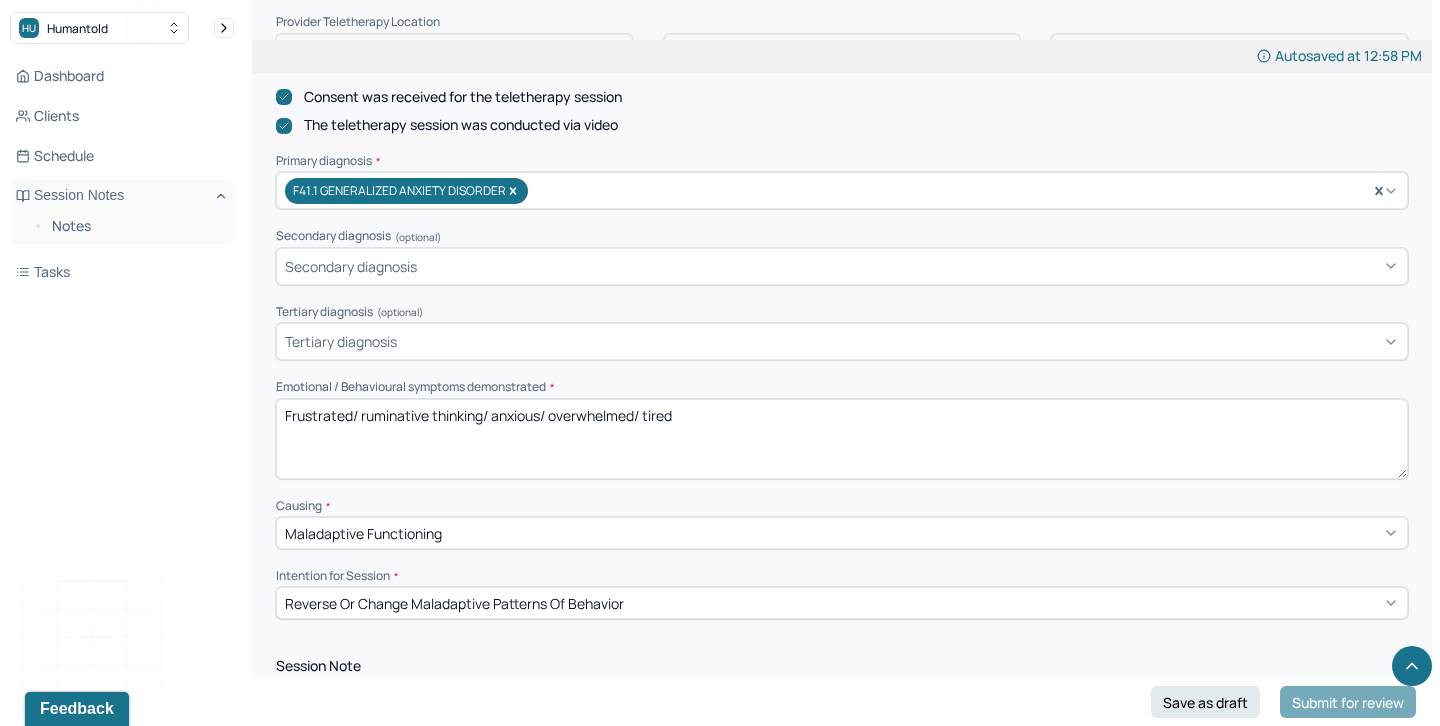 drag, startPoint x: 758, startPoint y: 390, endPoint x: 271, endPoint y: 386, distance: 487.01642 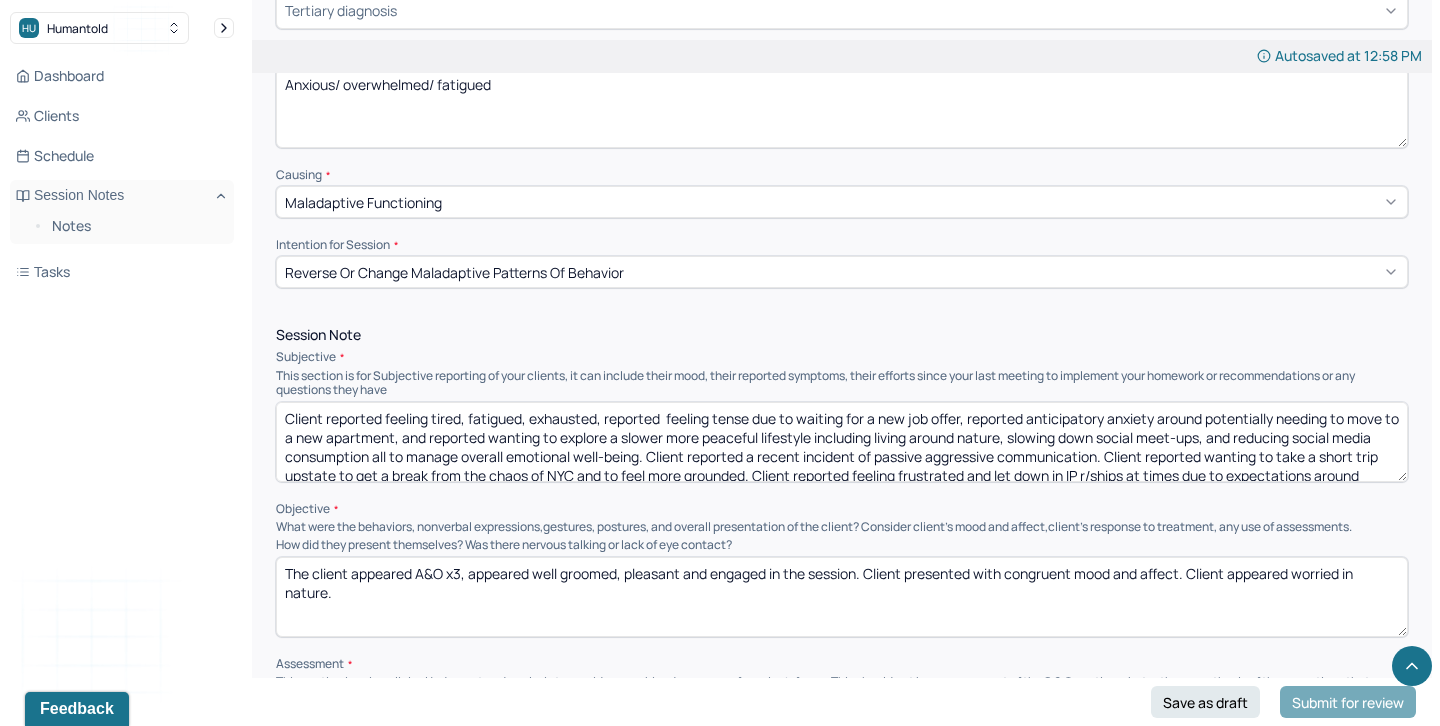scroll, scrollTop: 968, scrollLeft: 0, axis: vertical 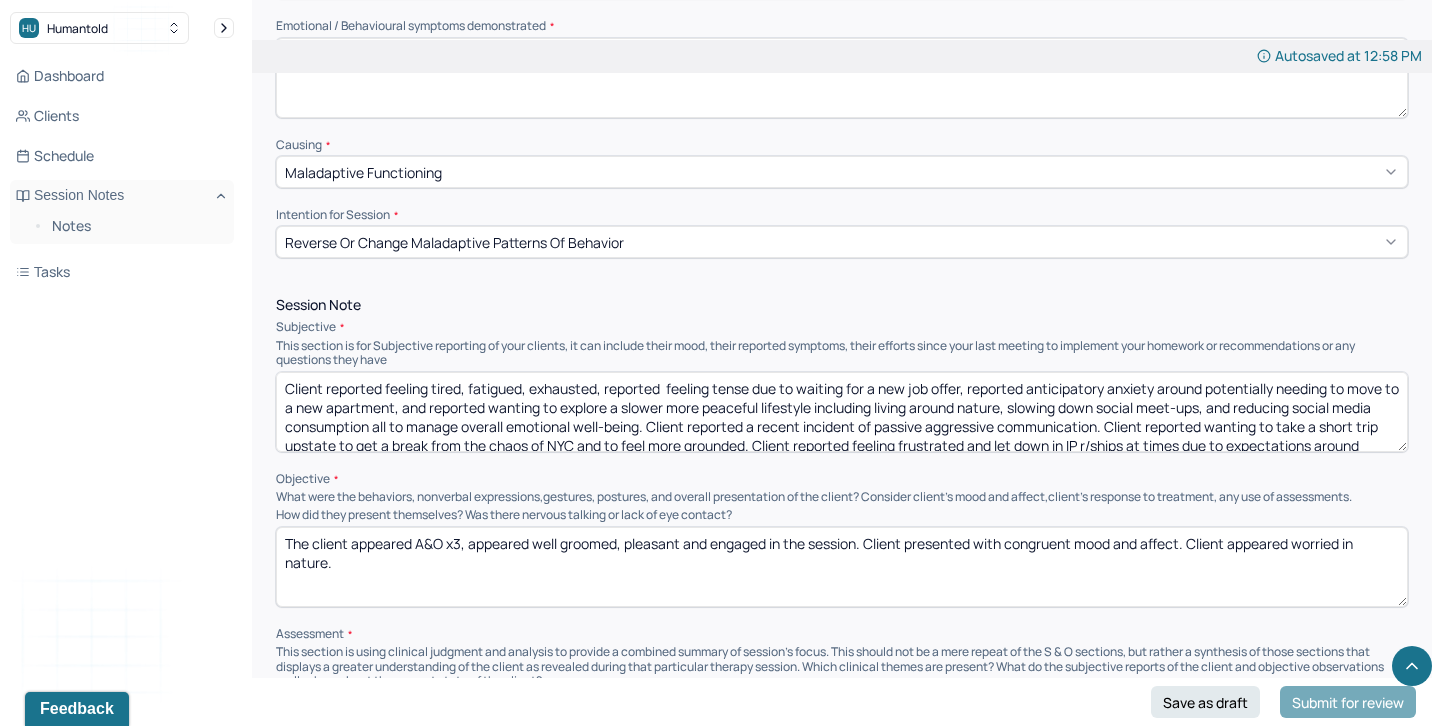 type on "Anxious/ overwhelmed/ fatigued" 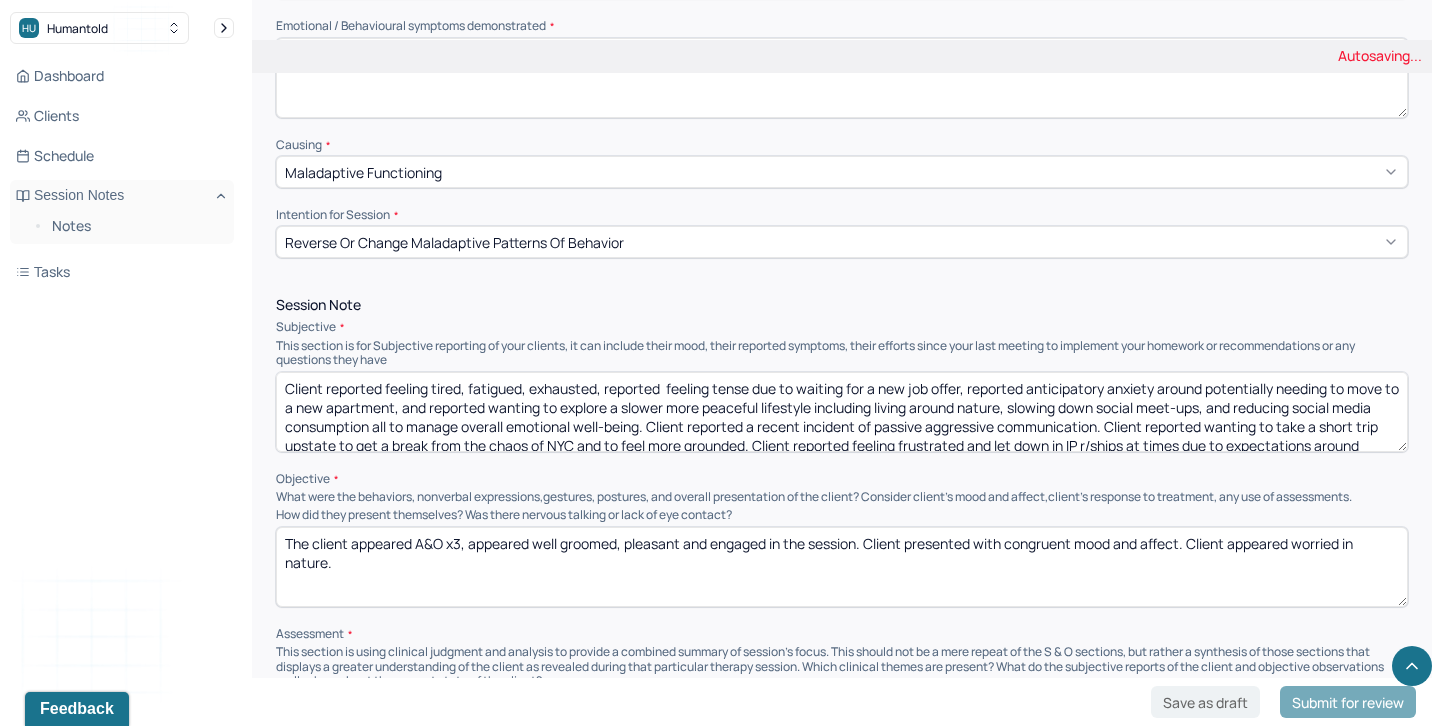 click on "Client reported feeling tired, fatigued, exhausted, reported  feeling tense due to waiting for a new job offer, reported anticipatory anxiety around potentially needing to move to a new apartment, and reported wanting to explore a slower more peaceful lifestyle including living around nature, slowing down social meet-ups, and reducing social media consumption all to manage overall emotional well-being. Client reported a recent incident of passive aggressive communication. Client reported wanting to take a short trip upstate to get a break from the chaos of NYC and to feel more grounded. Client reported feeling frustrated and let down in IP r/ships at times due to expectations around people reading her mind and knowing her needs without communicating them, leading to communication break downs and misunderstandings." at bounding box center (842, 412) 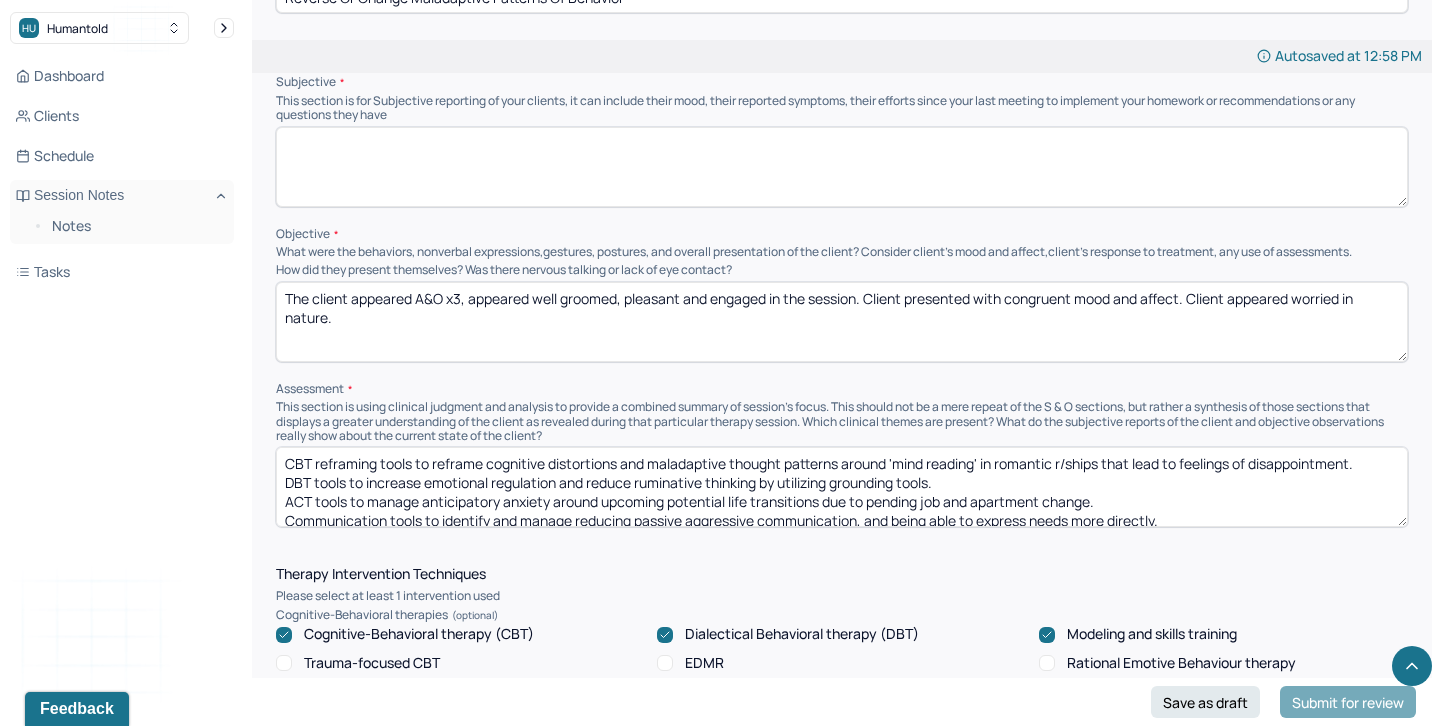 scroll, scrollTop: 1304, scrollLeft: 0, axis: vertical 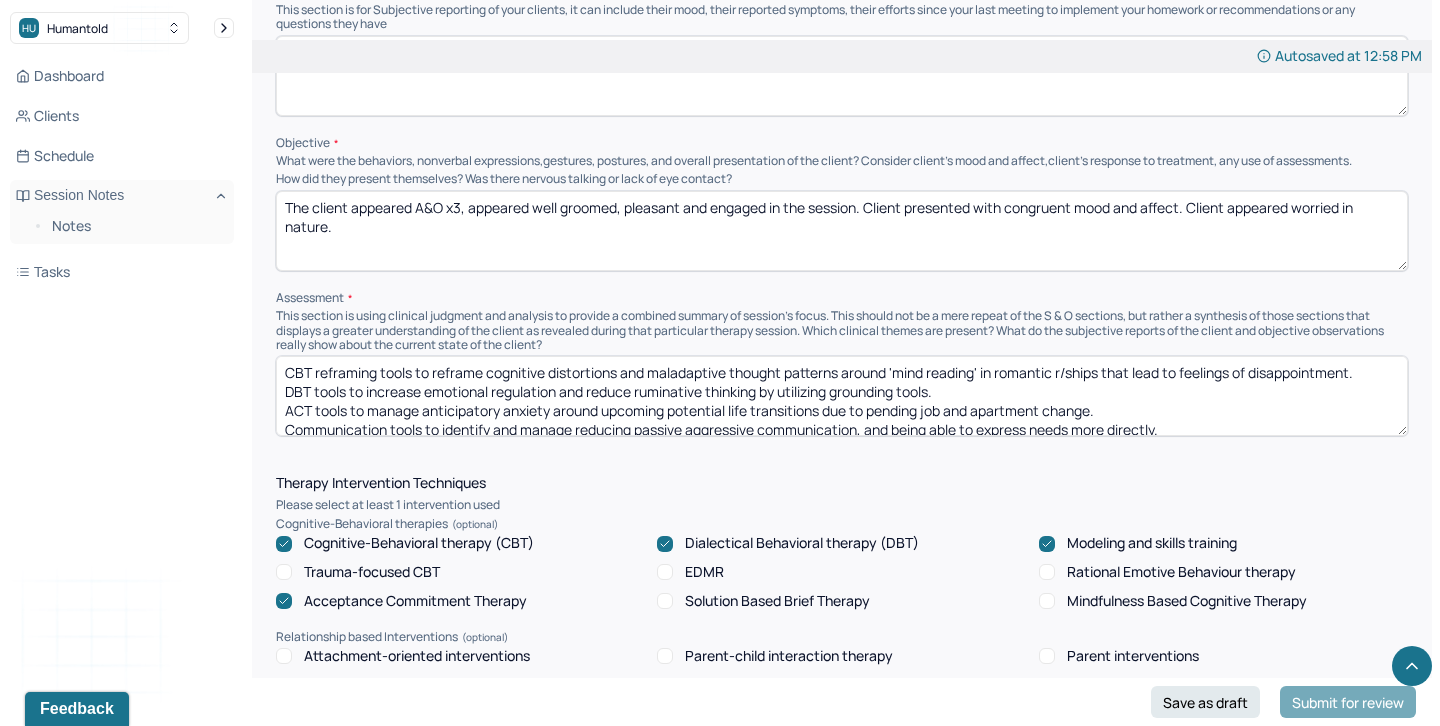 type 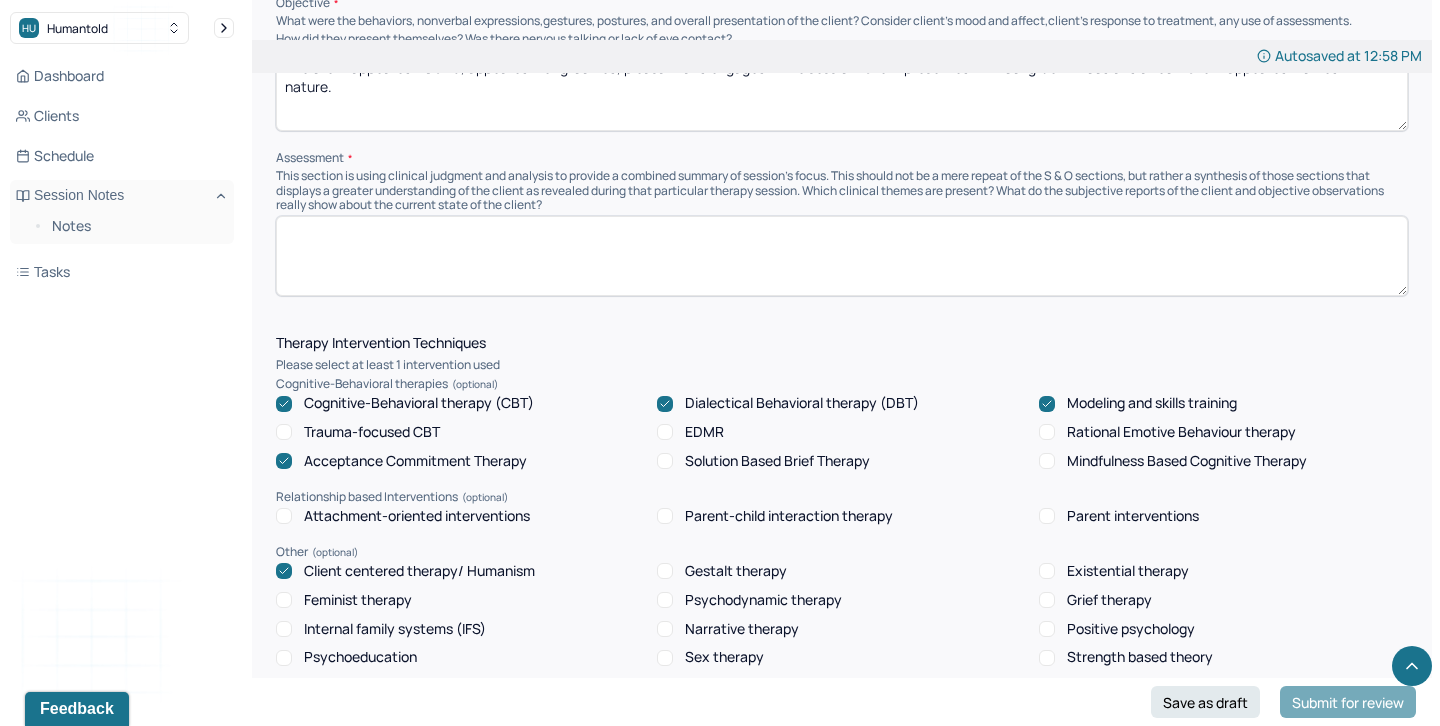 scroll, scrollTop: 1459, scrollLeft: 0, axis: vertical 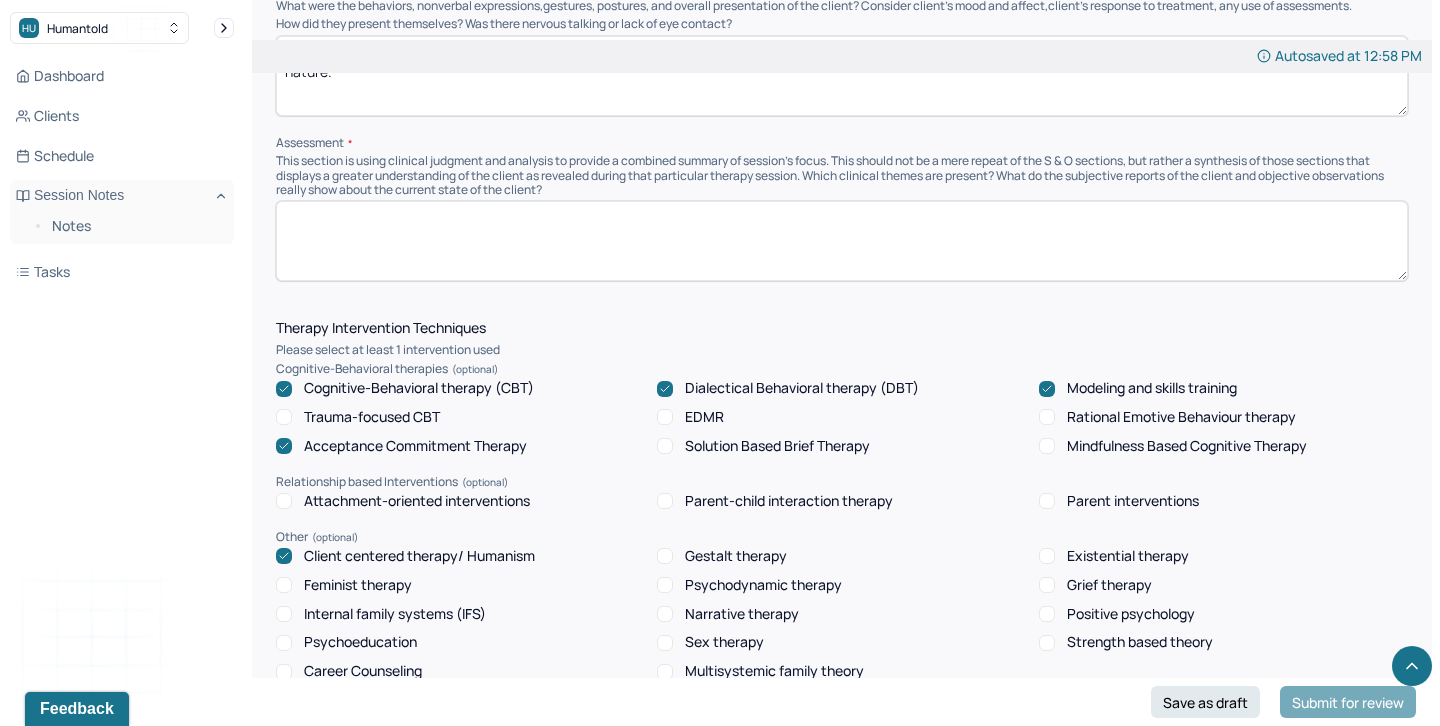 type 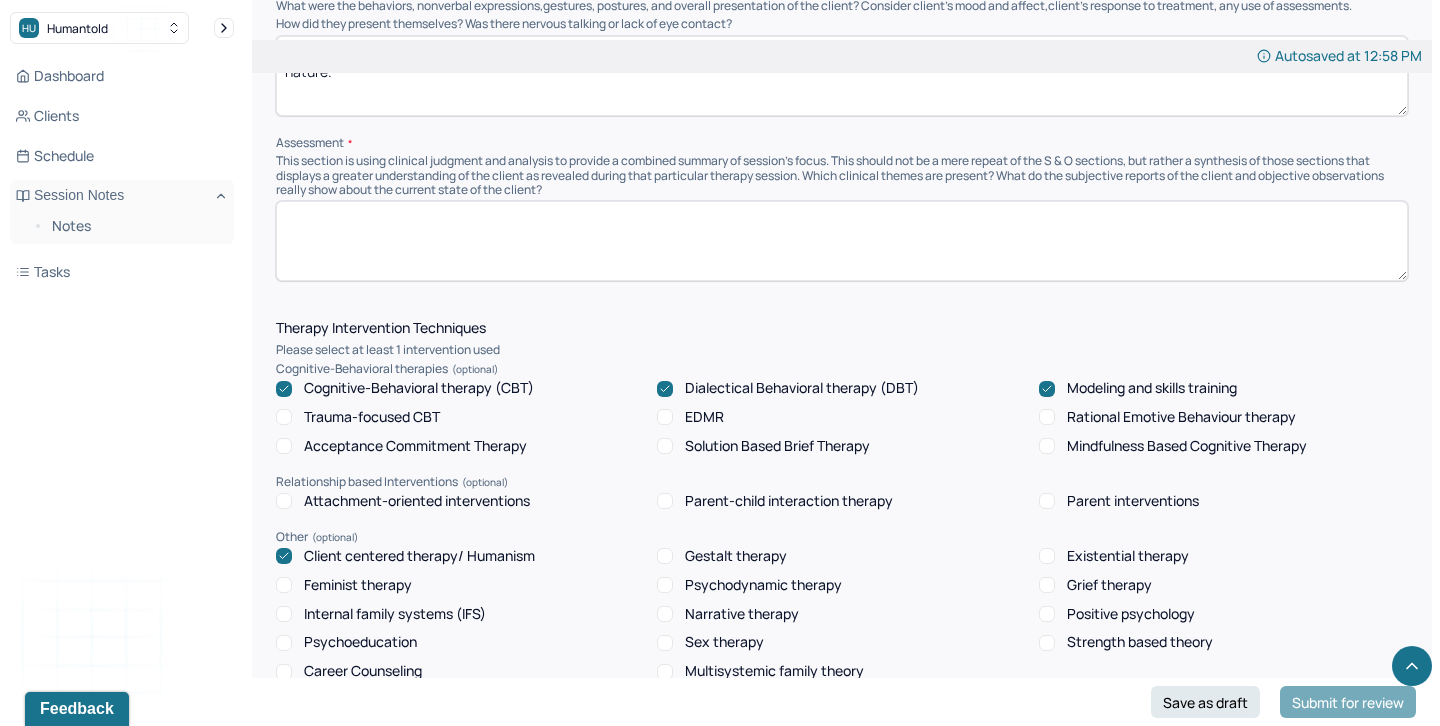 click 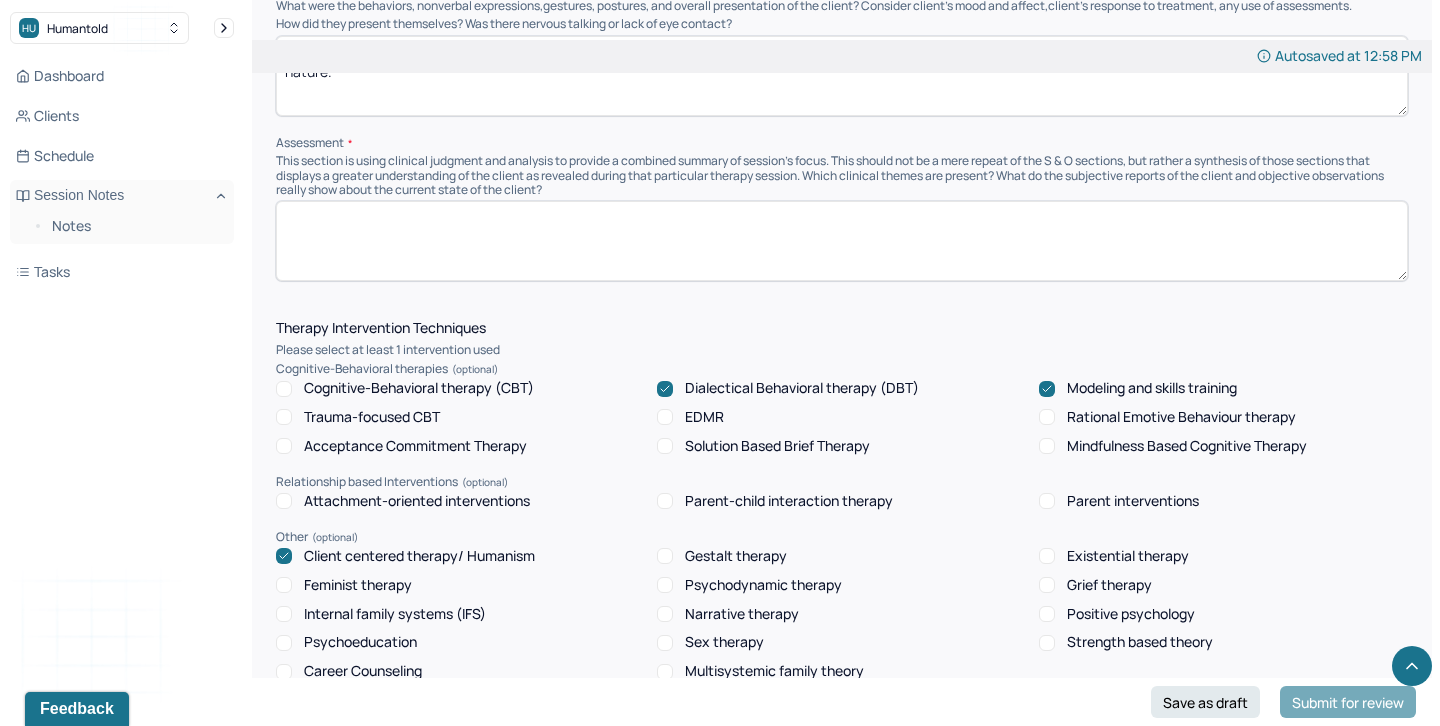 click 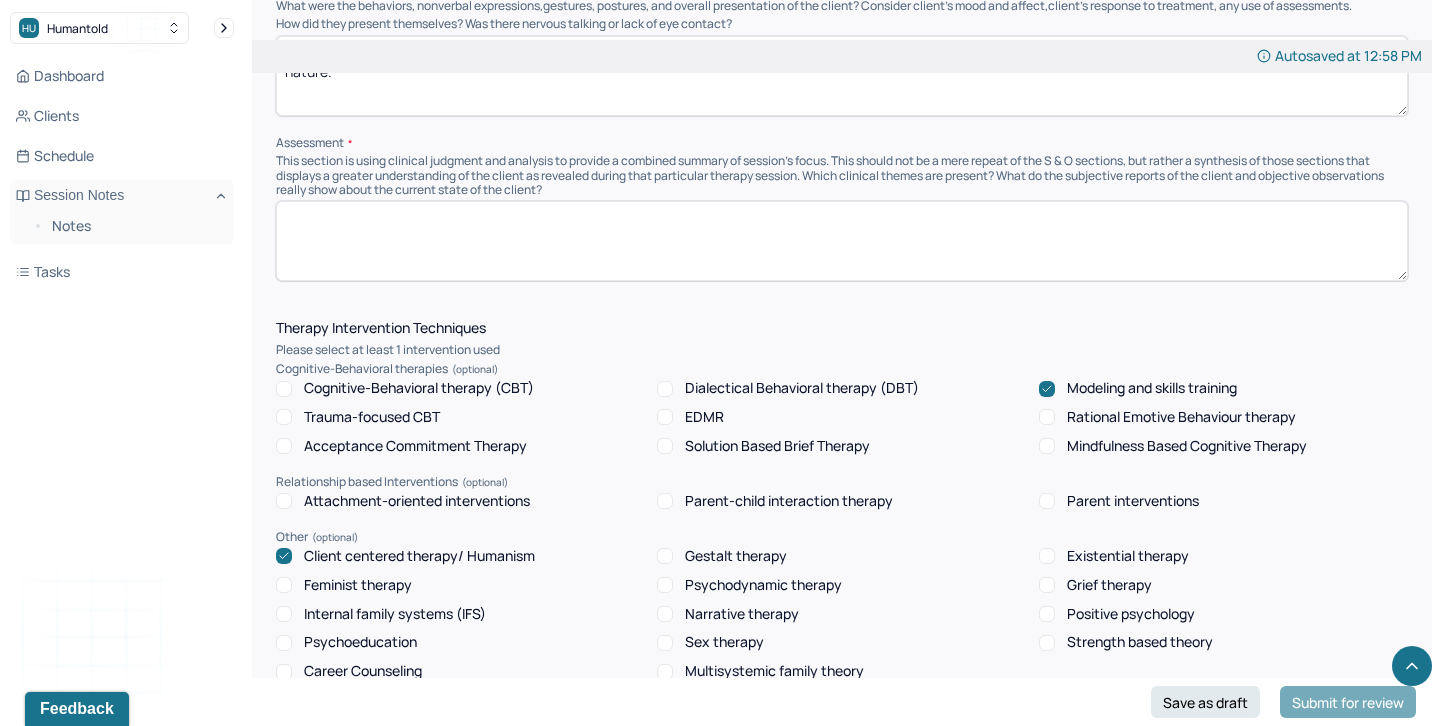 click on "Modeling and skills training" at bounding box center (1138, 388) 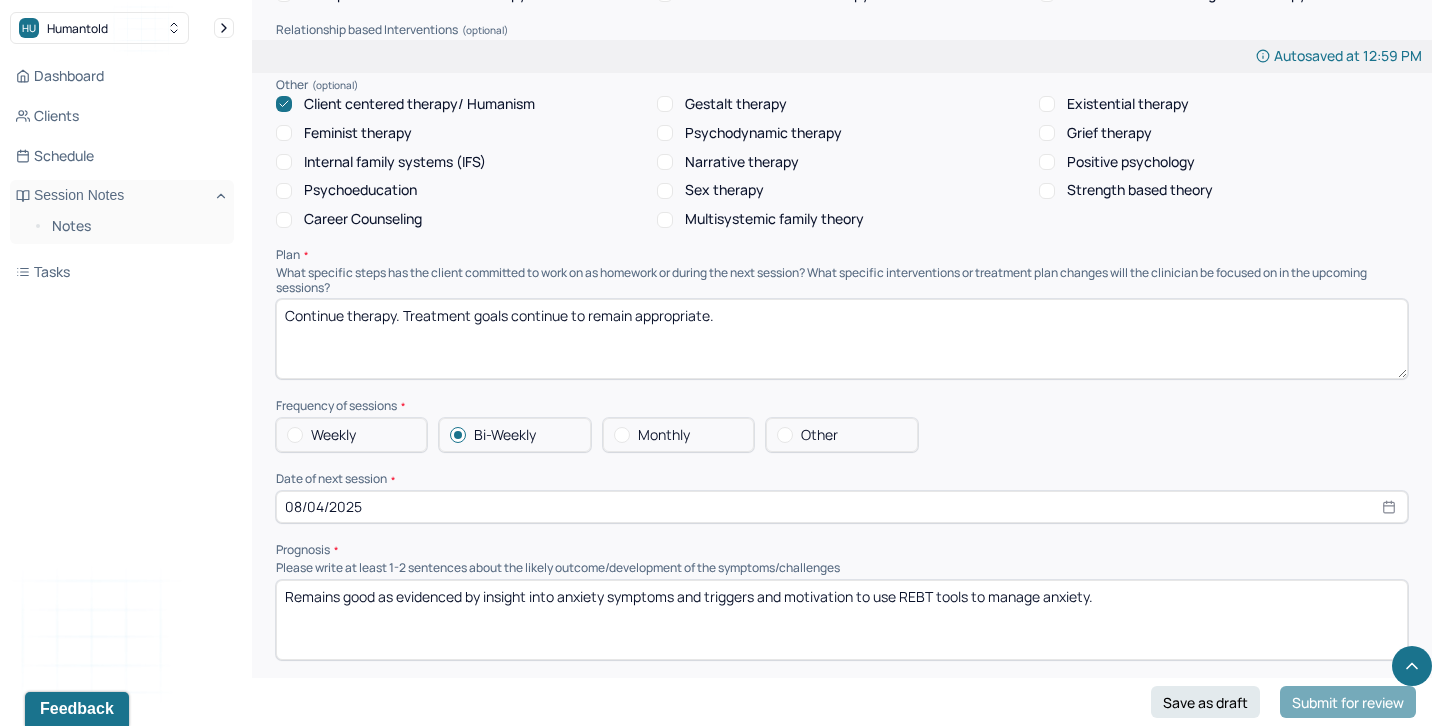 scroll, scrollTop: 1949, scrollLeft: 0, axis: vertical 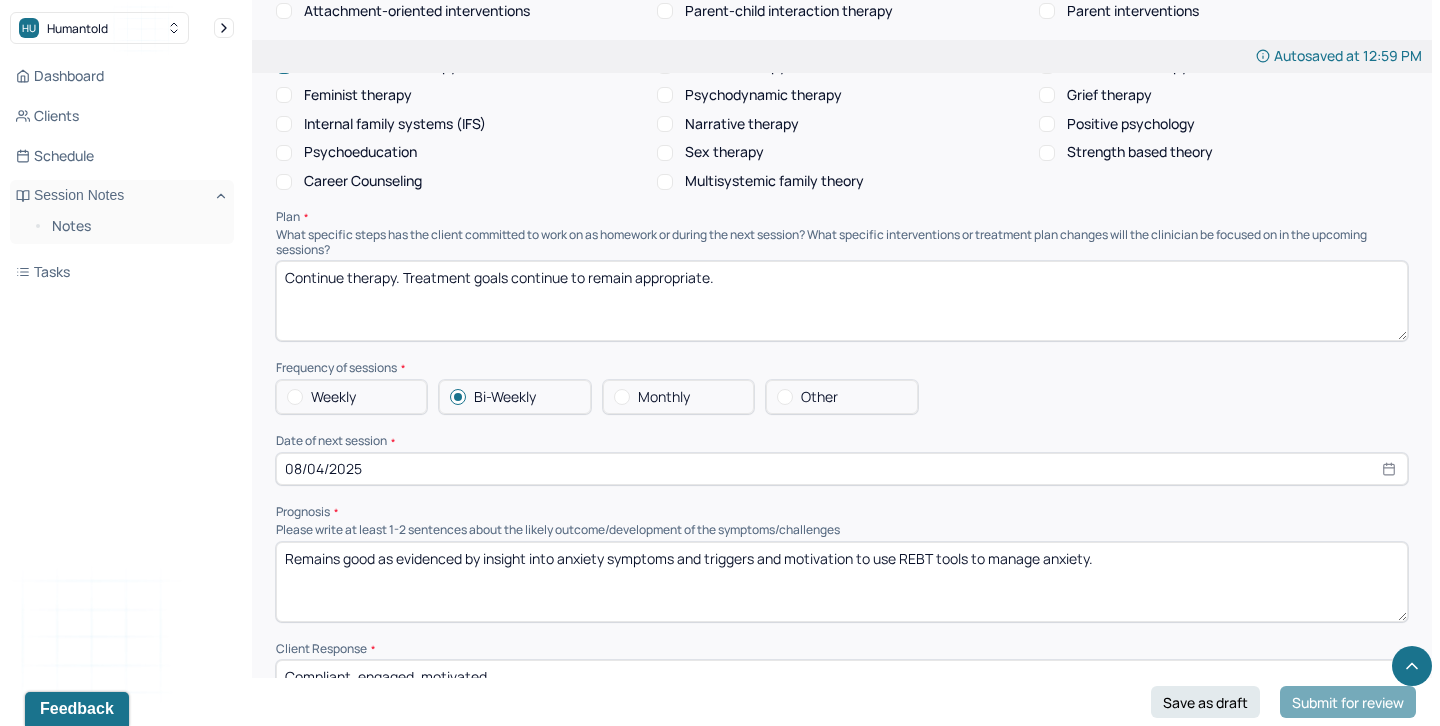 click on "08/04/2025" at bounding box center [842, 469] 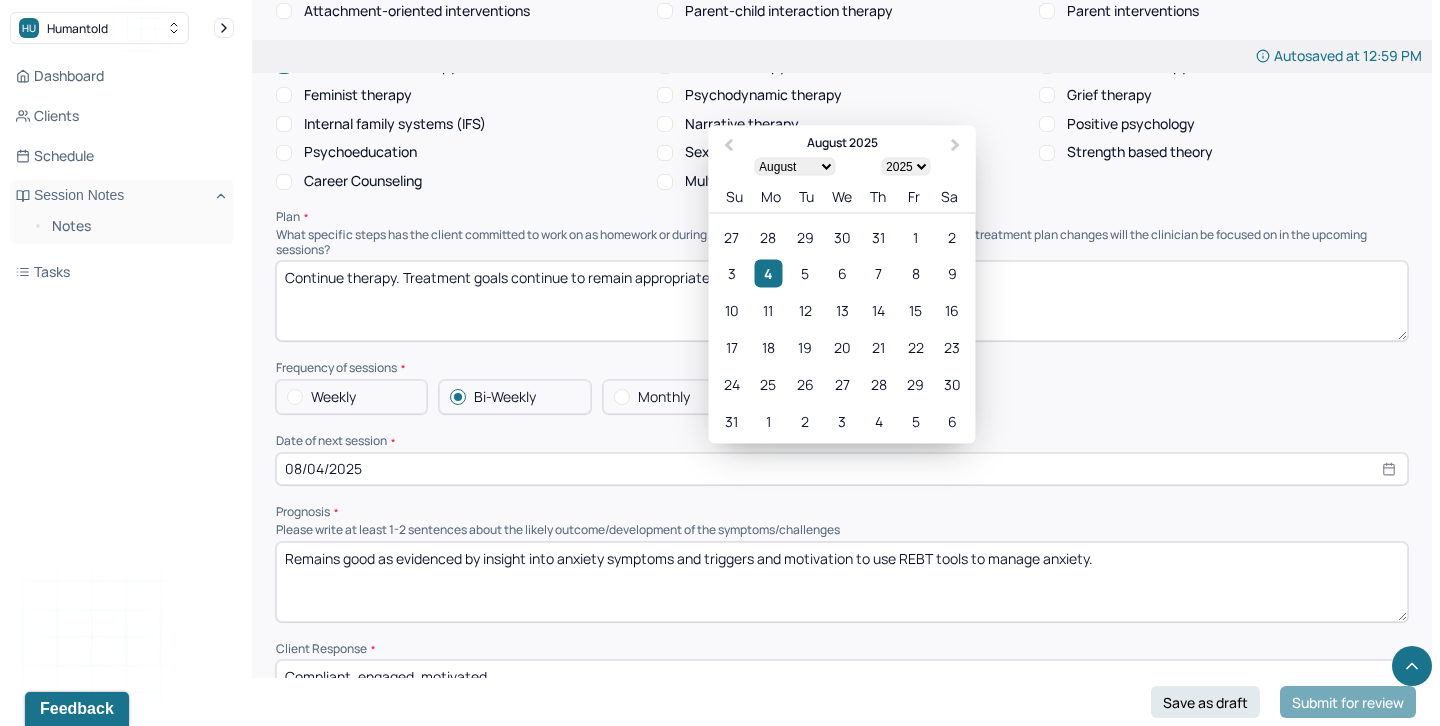 click on "08/04/2025" at bounding box center [842, 469] 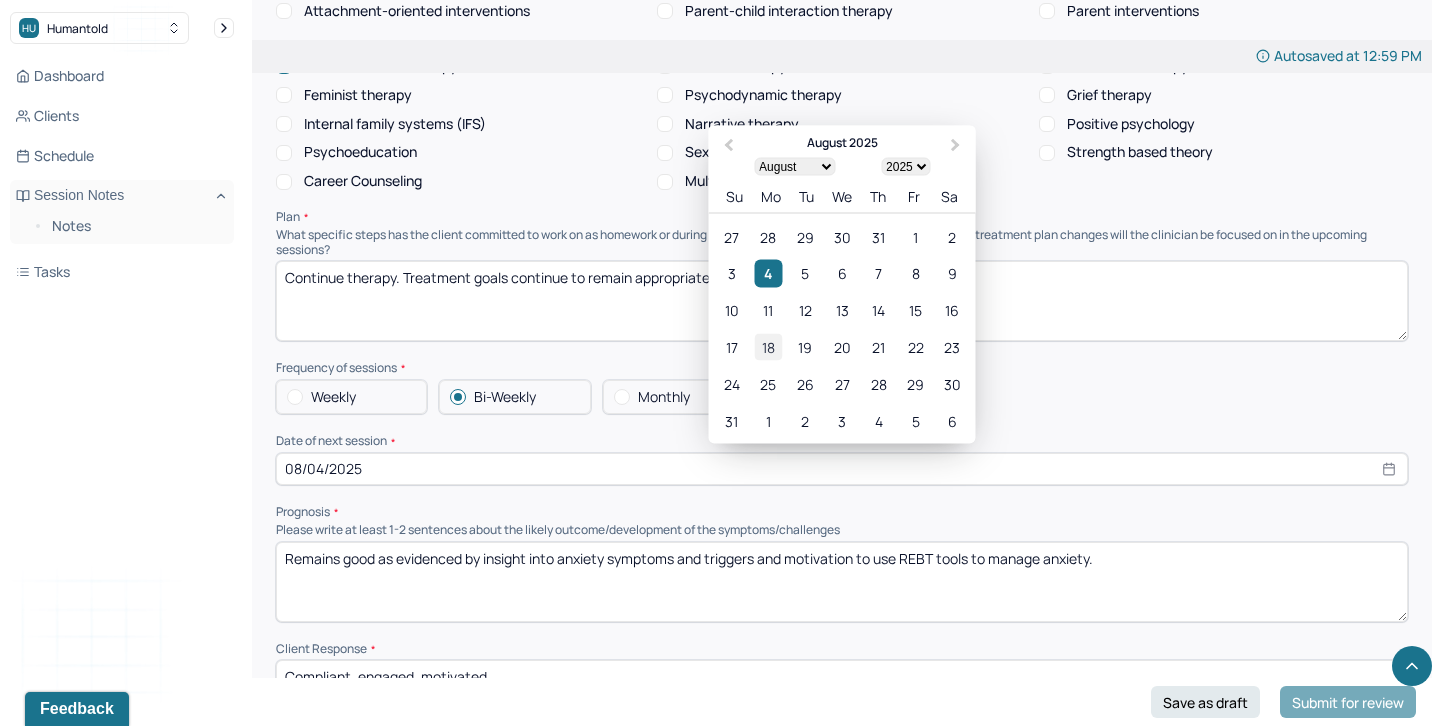 click on "18" at bounding box center (768, 346) 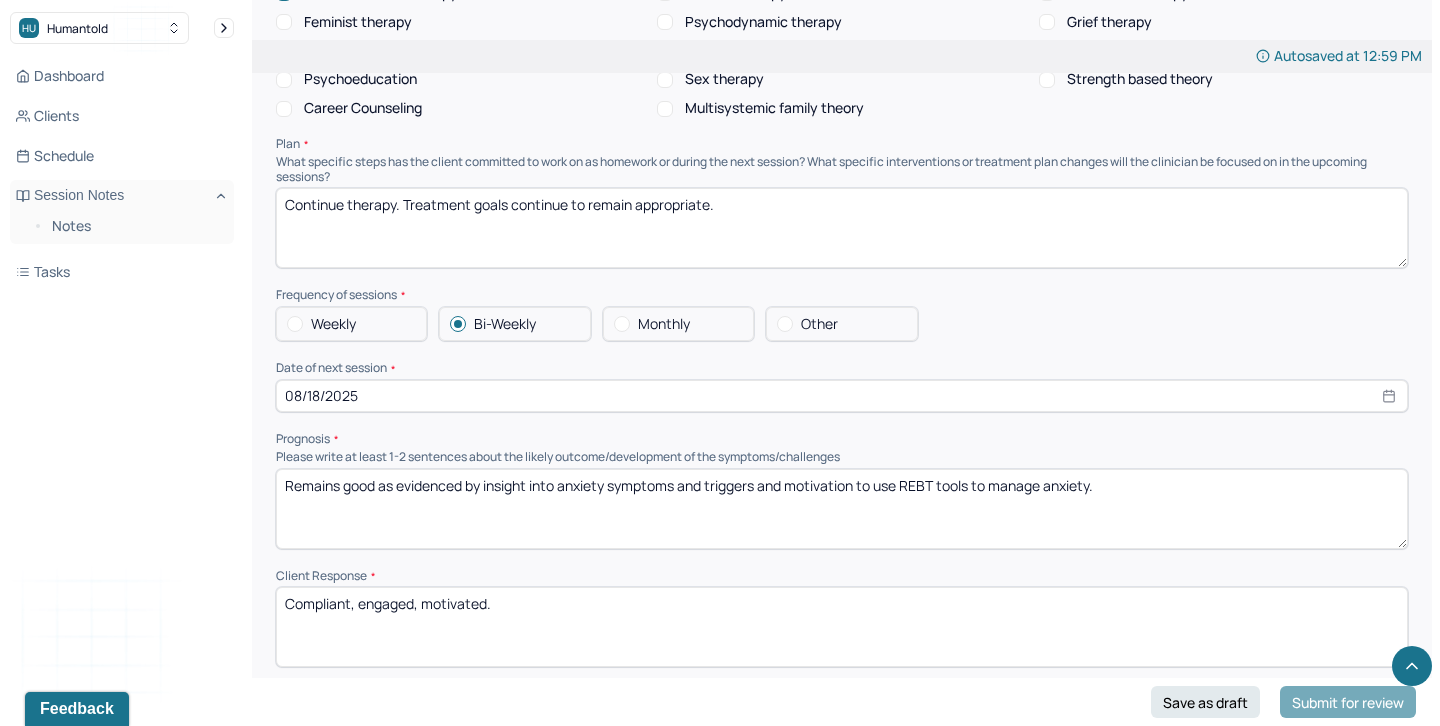 scroll, scrollTop: 2040, scrollLeft: 0, axis: vertical 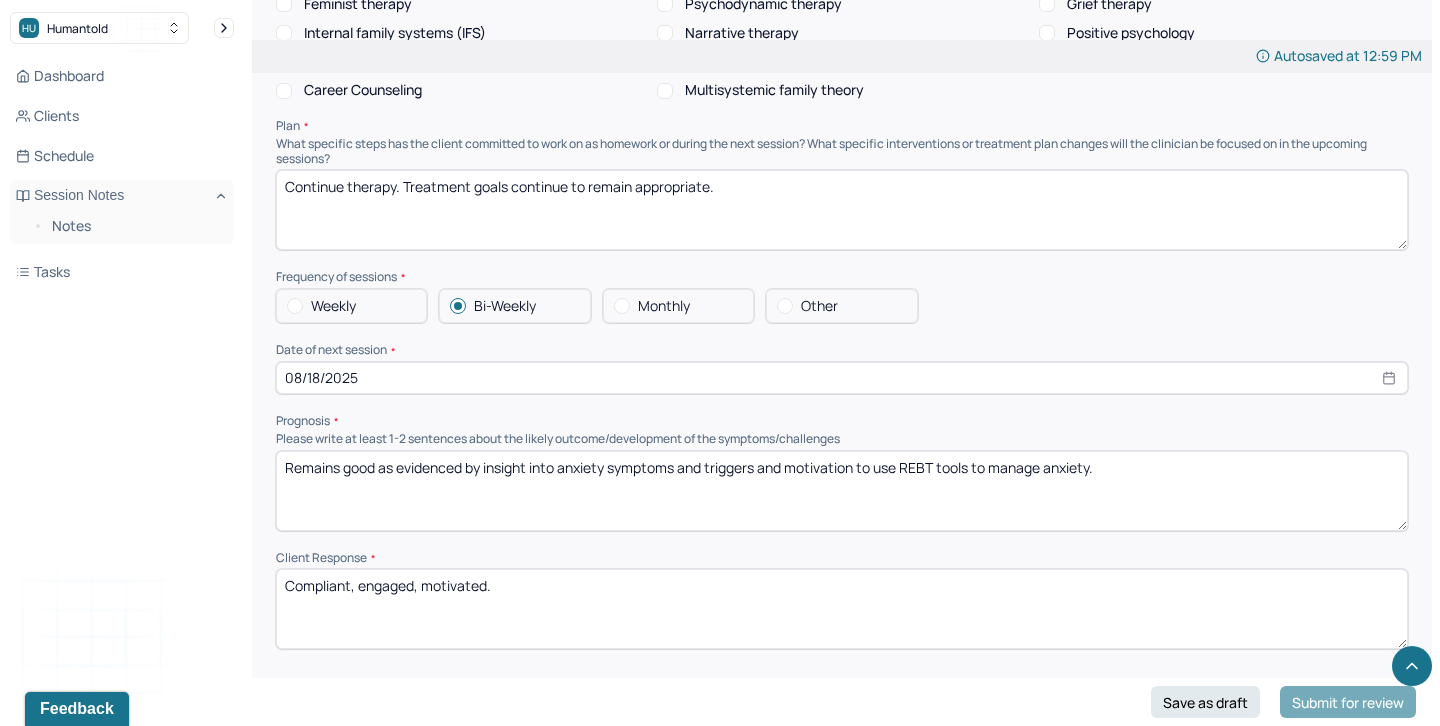drag, startPoint x: 559, startPoint y: 440, endPoint x: 1218, endPoint y: 452, distance: 659.10925 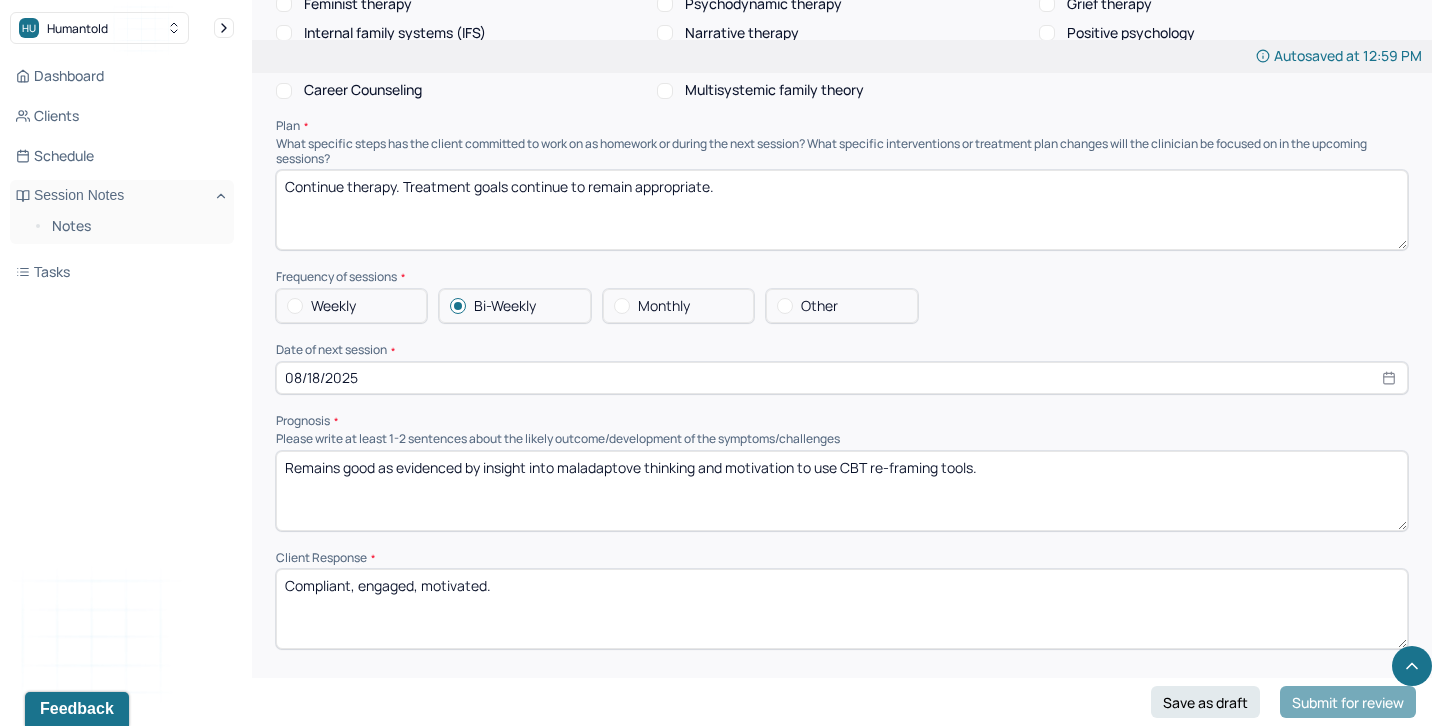 type on "Remains good as evidenced by insight into maladaptove thinking and motivation to use CBT re-framing tools." 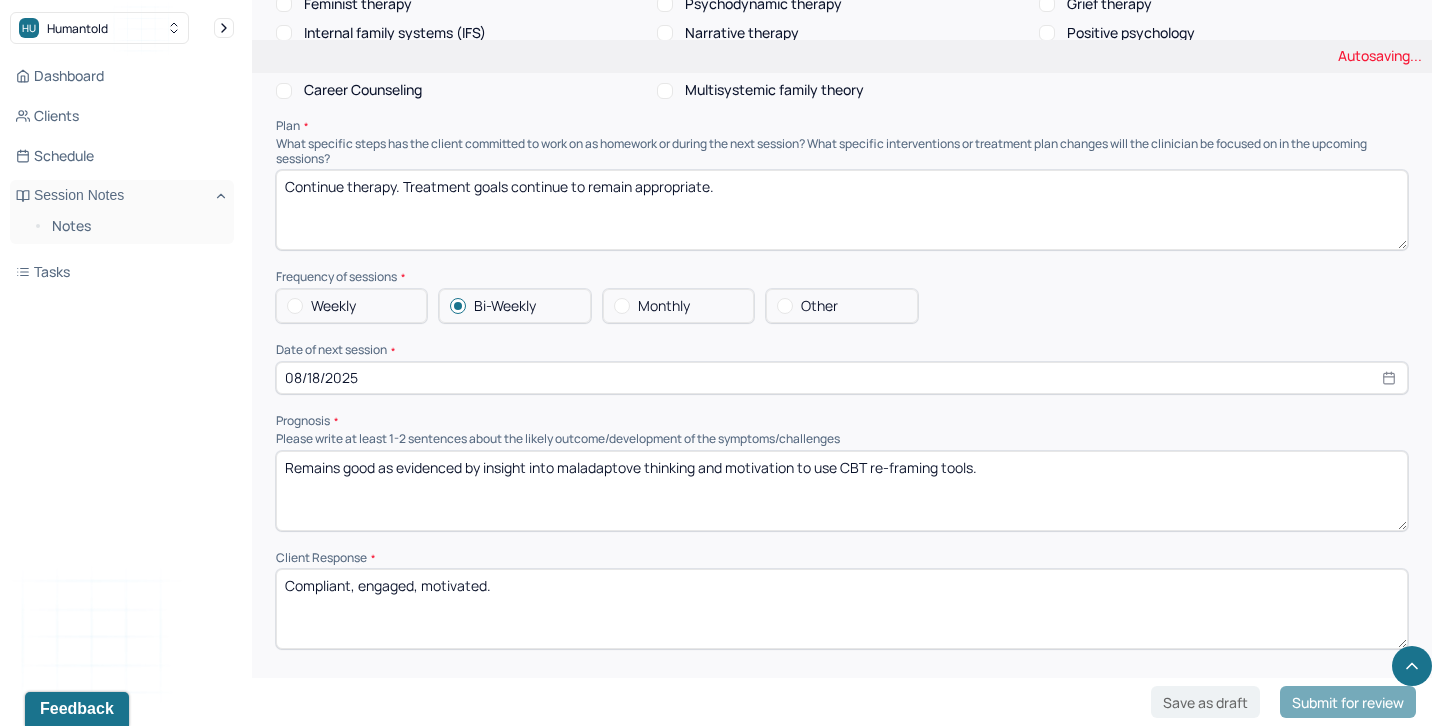 drag, startPoint x: 559, startPoint y: 559, endPoint x: 198, endPoint y: 556, distance: 361.01245 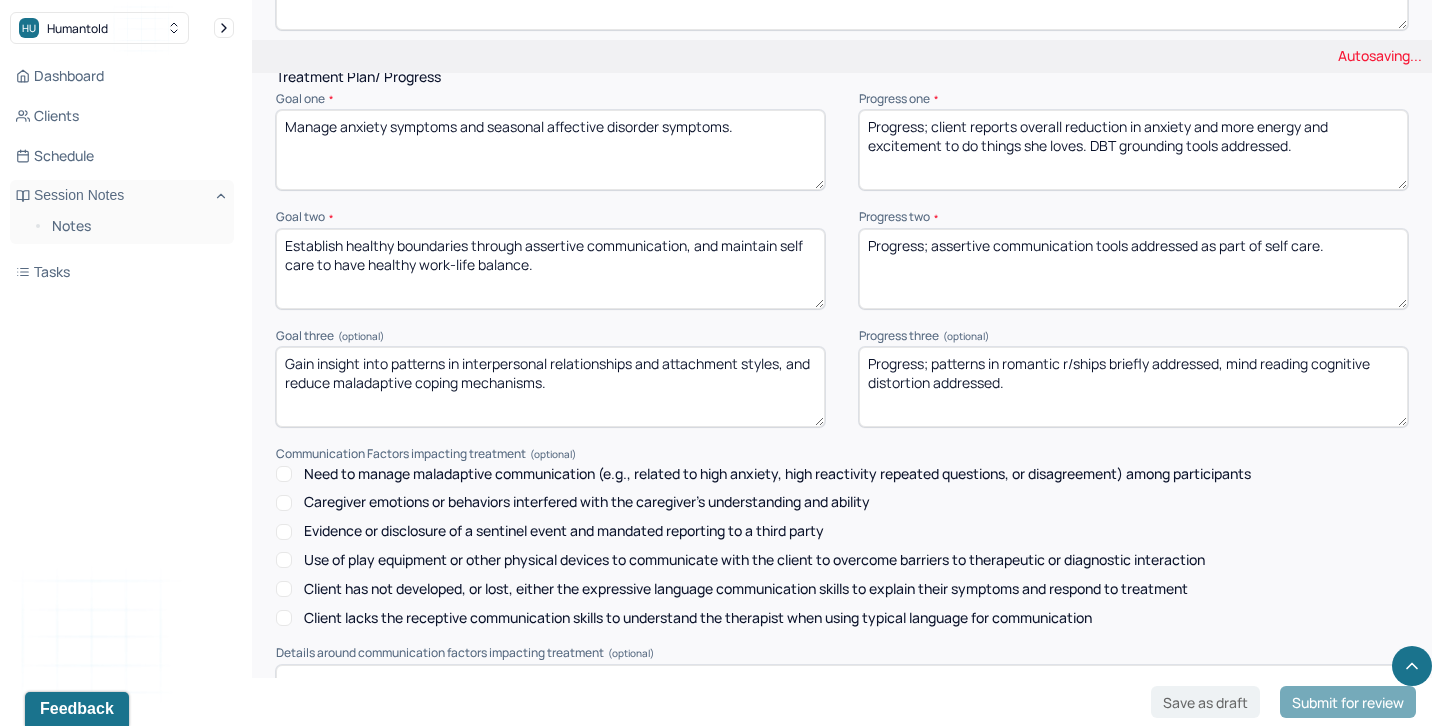 scroll, scrollTop: 2869, scrollLeft: 0, axis: vertical 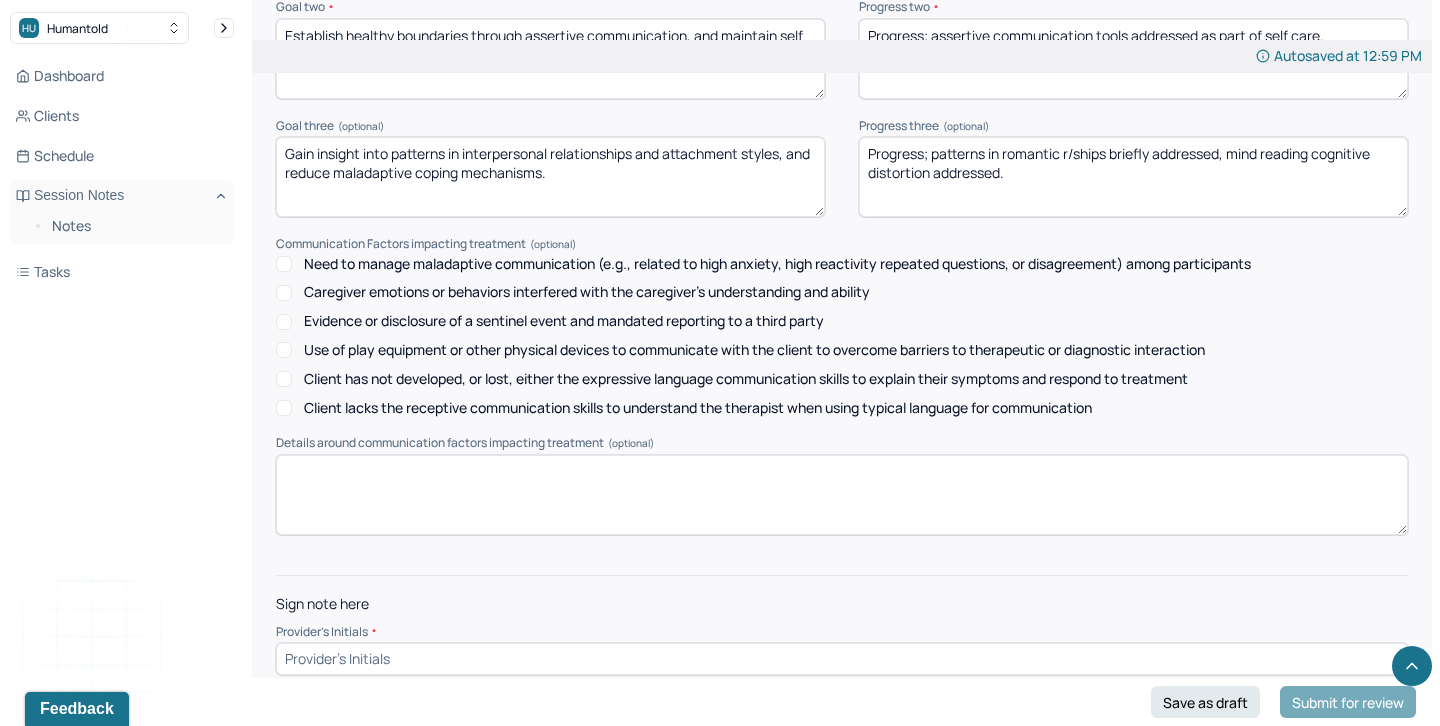 type on "Pensive, reflective, insightful." 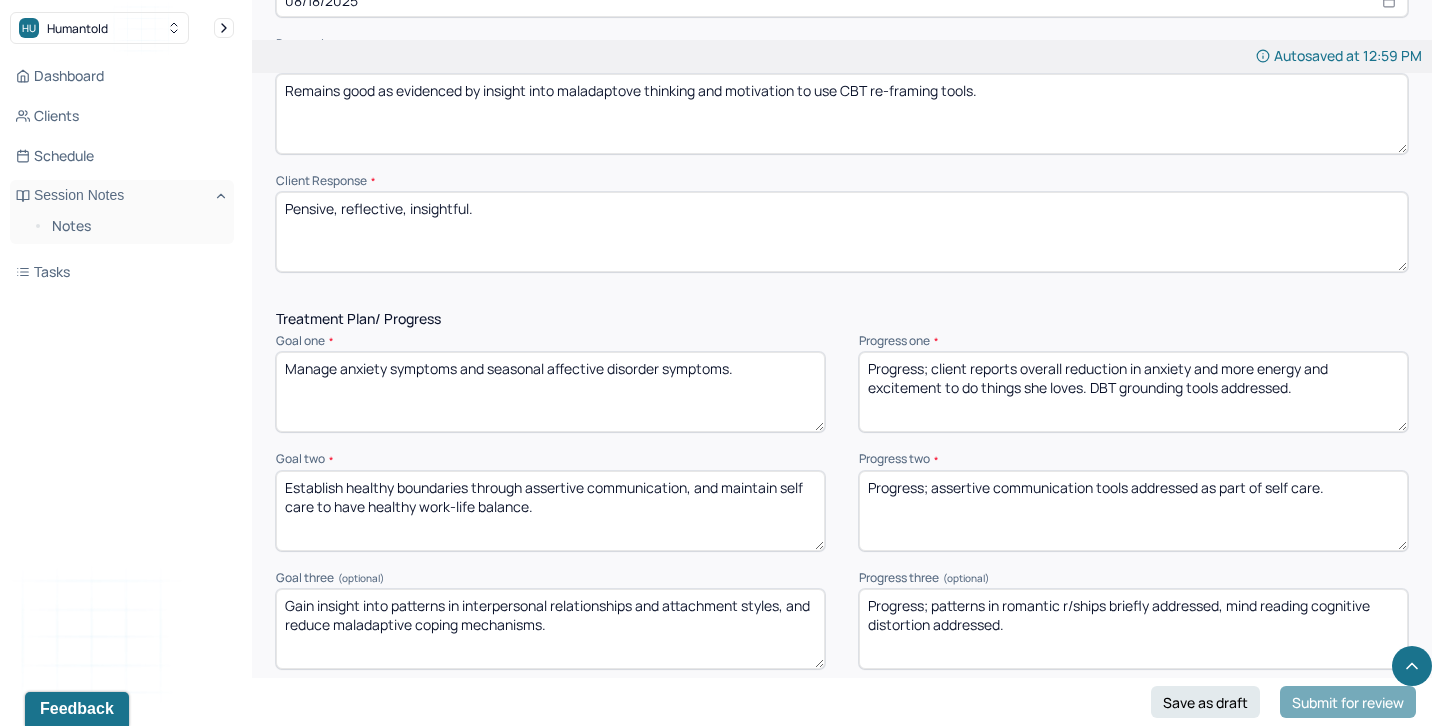 scroll, scrollTop: 2352, scrollLeft: 0, axis: vertical 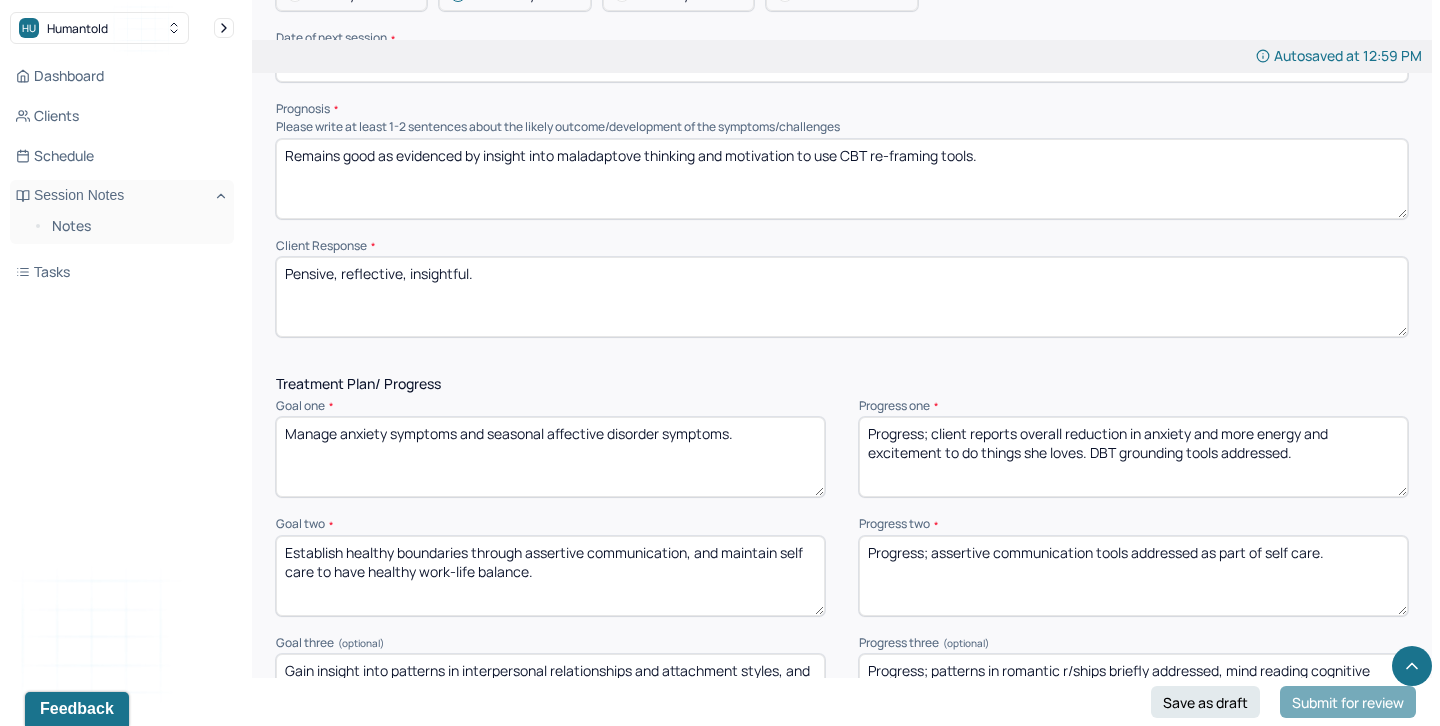 type on "aa" 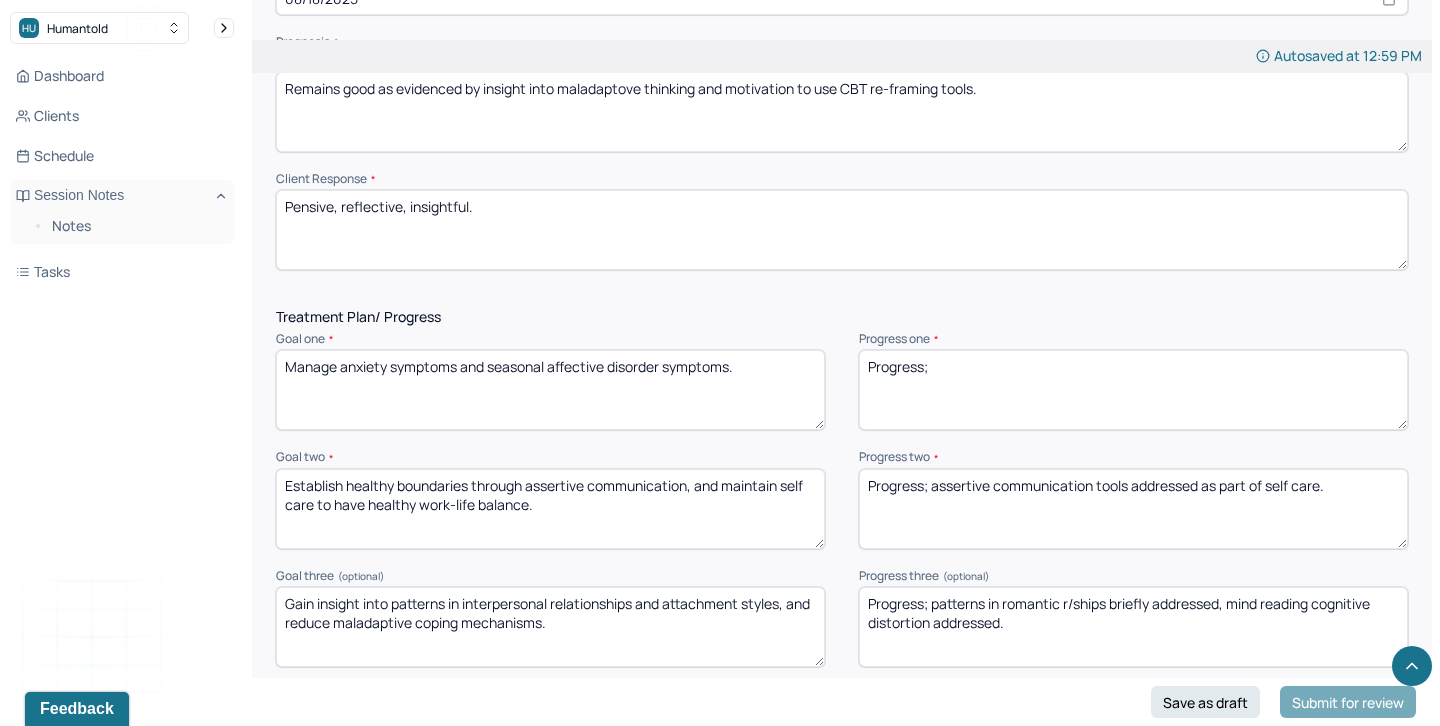 scroll, scrollTop: 2442, scrollLeft: 0, axis: vertical 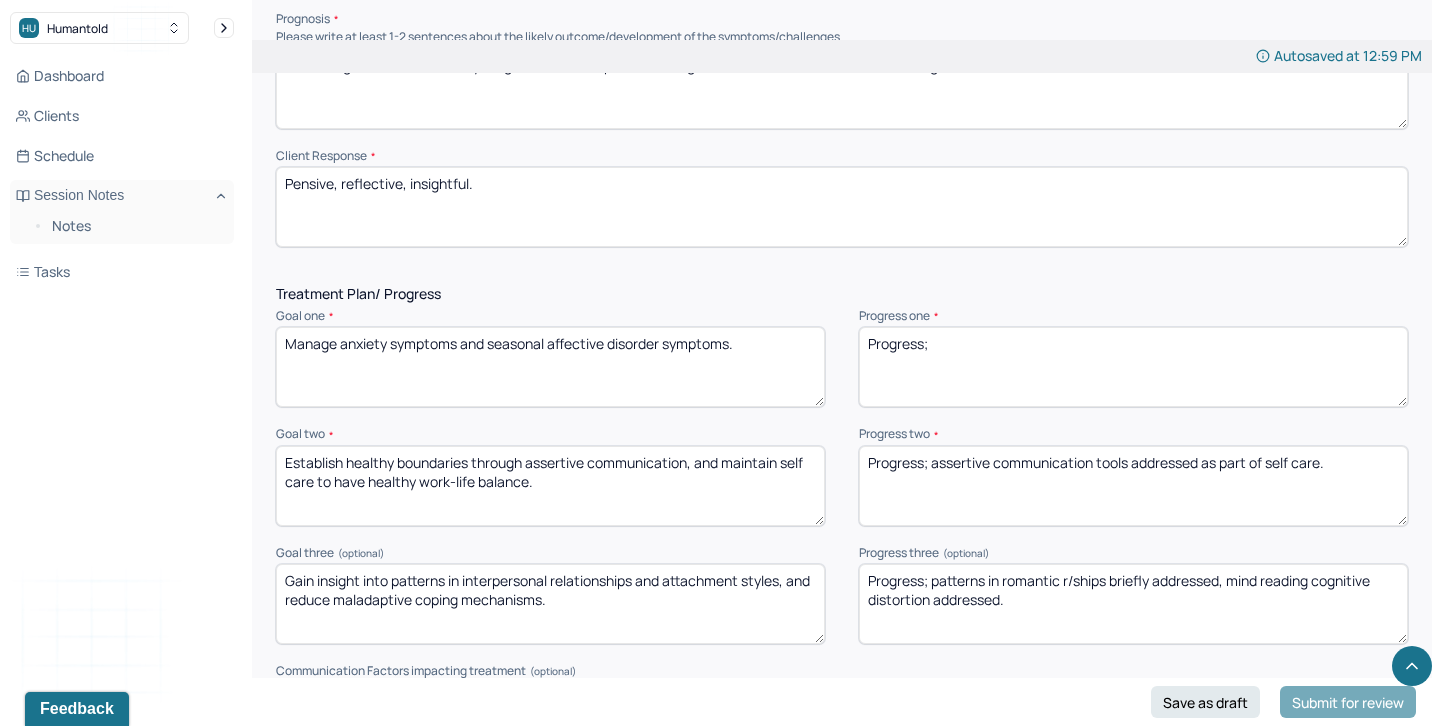 type on "Progress;" 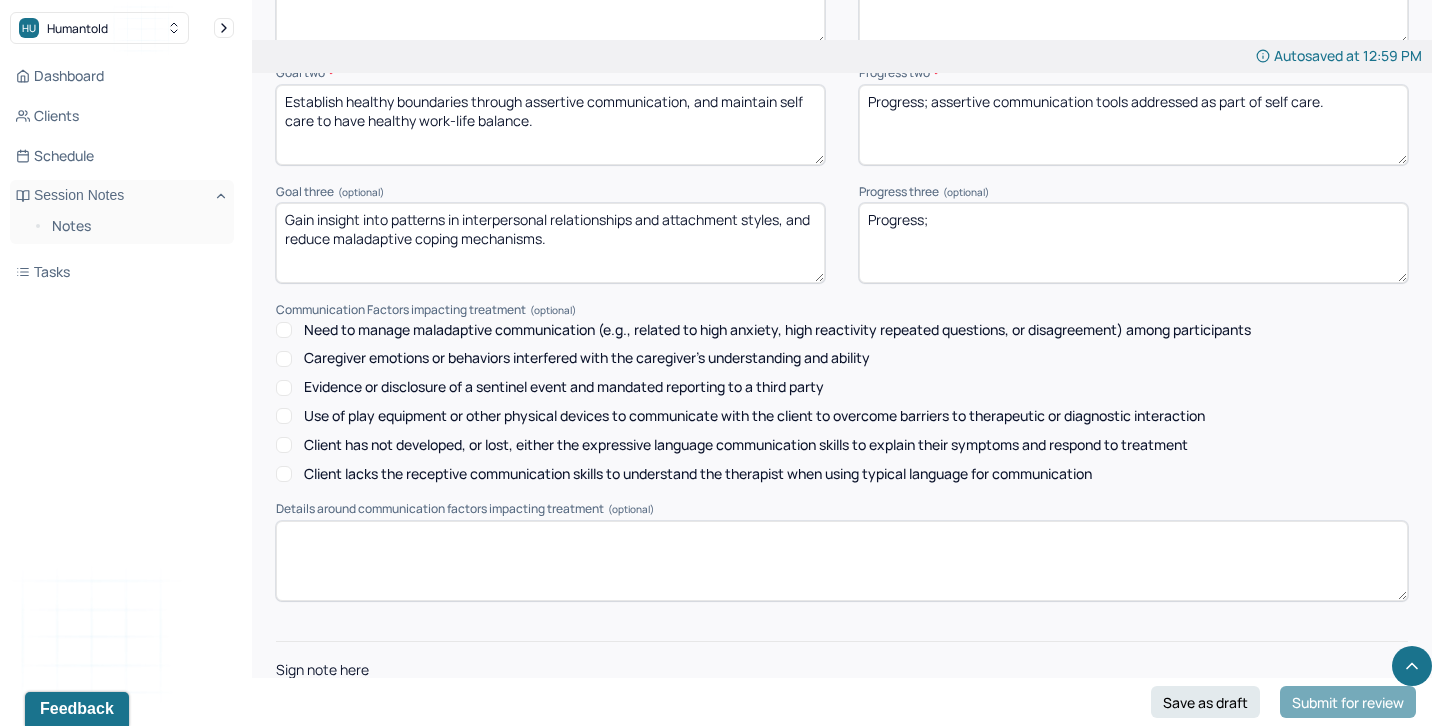 scroll, scrollTop: 2869, scrollLeft: 0, axis: vertical 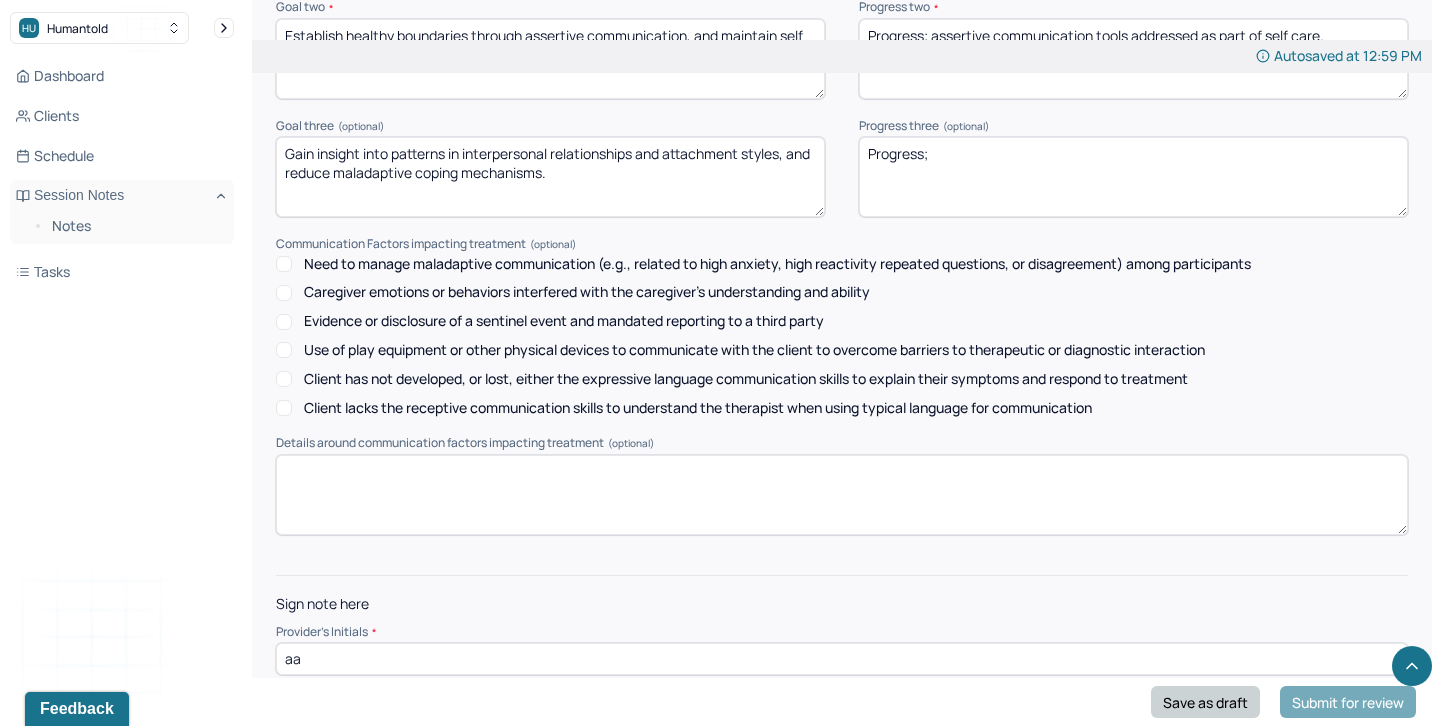 type on "Progress;" 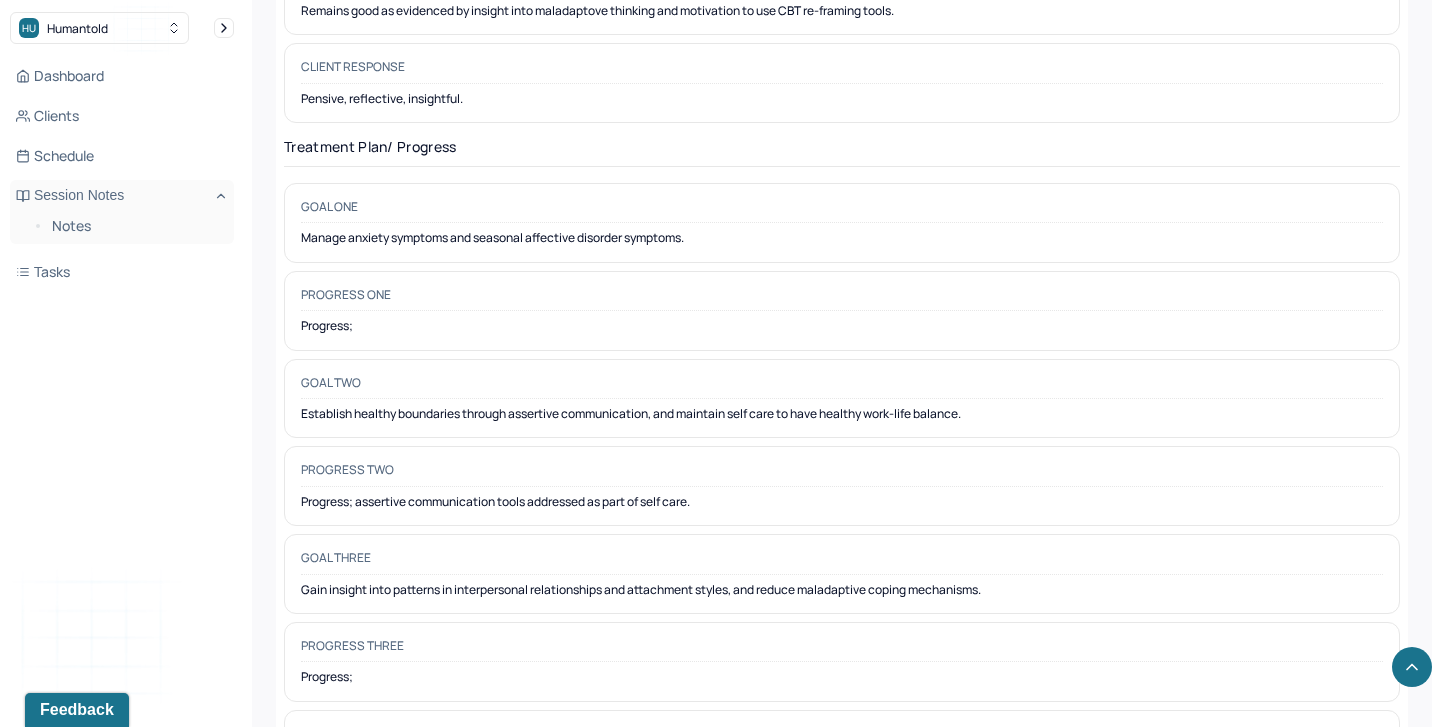 scroll, scrollTop: 2350, scrollLeft: 0, axis: vertical 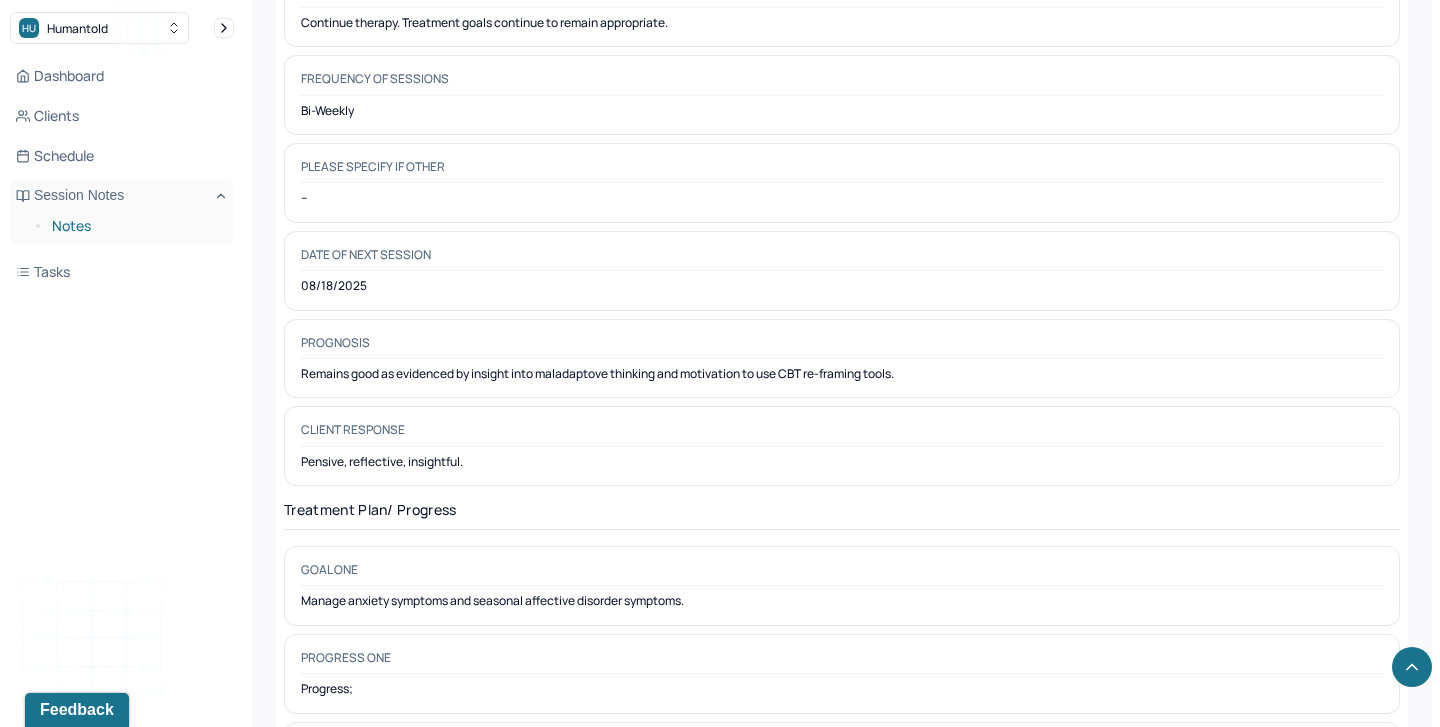 click on "Notes" at bounding box center (135, 226) 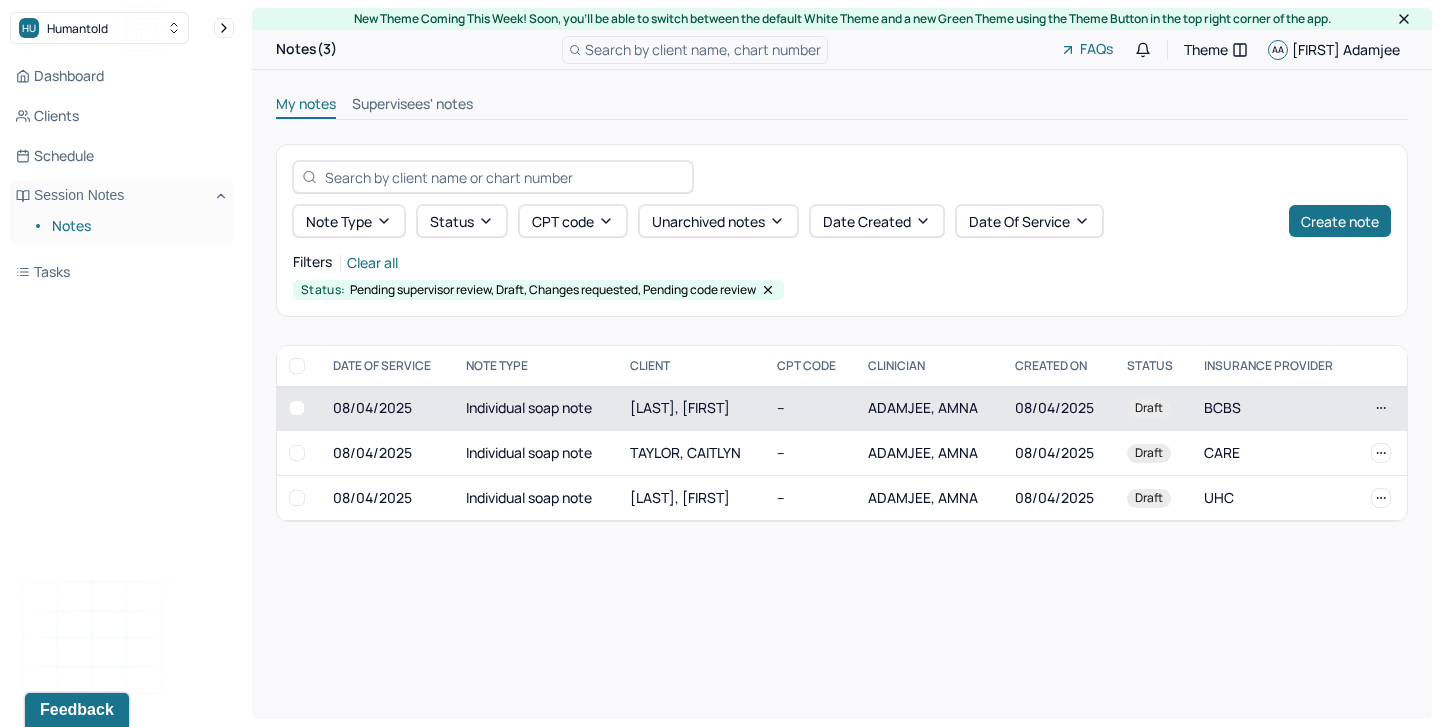click on "--" at bounding box center (810, 408) 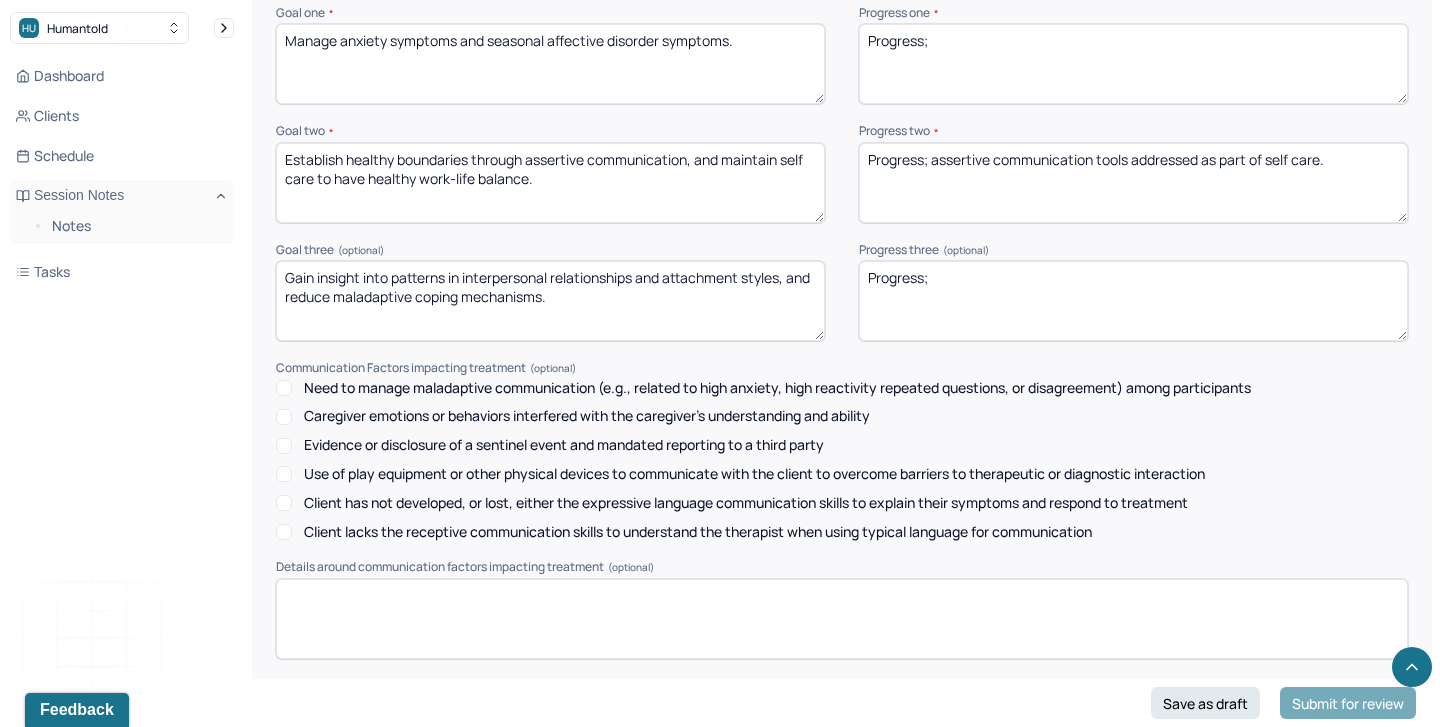 scroll, scrollTop: 2688, scrollLeft: 0, axis: vertical 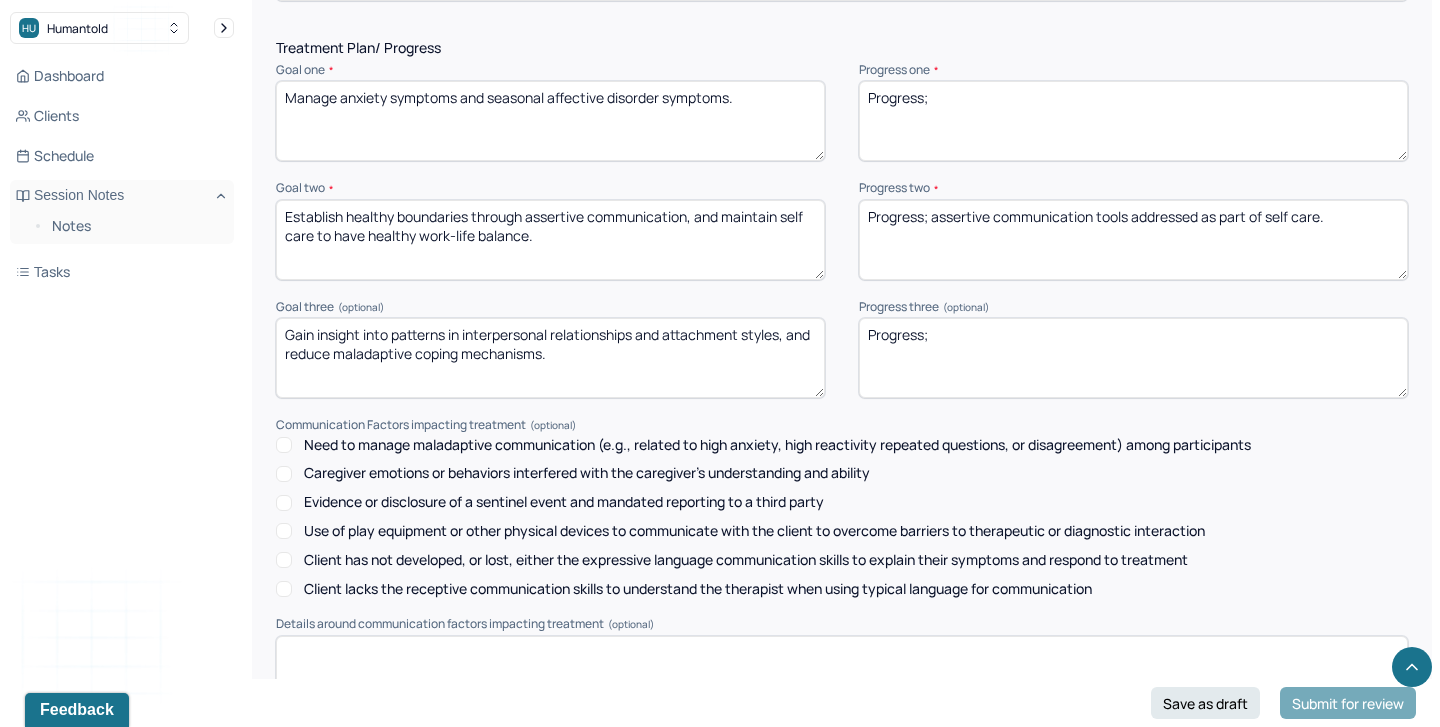 click on "Progress;" at bounding box center (1133, 121) 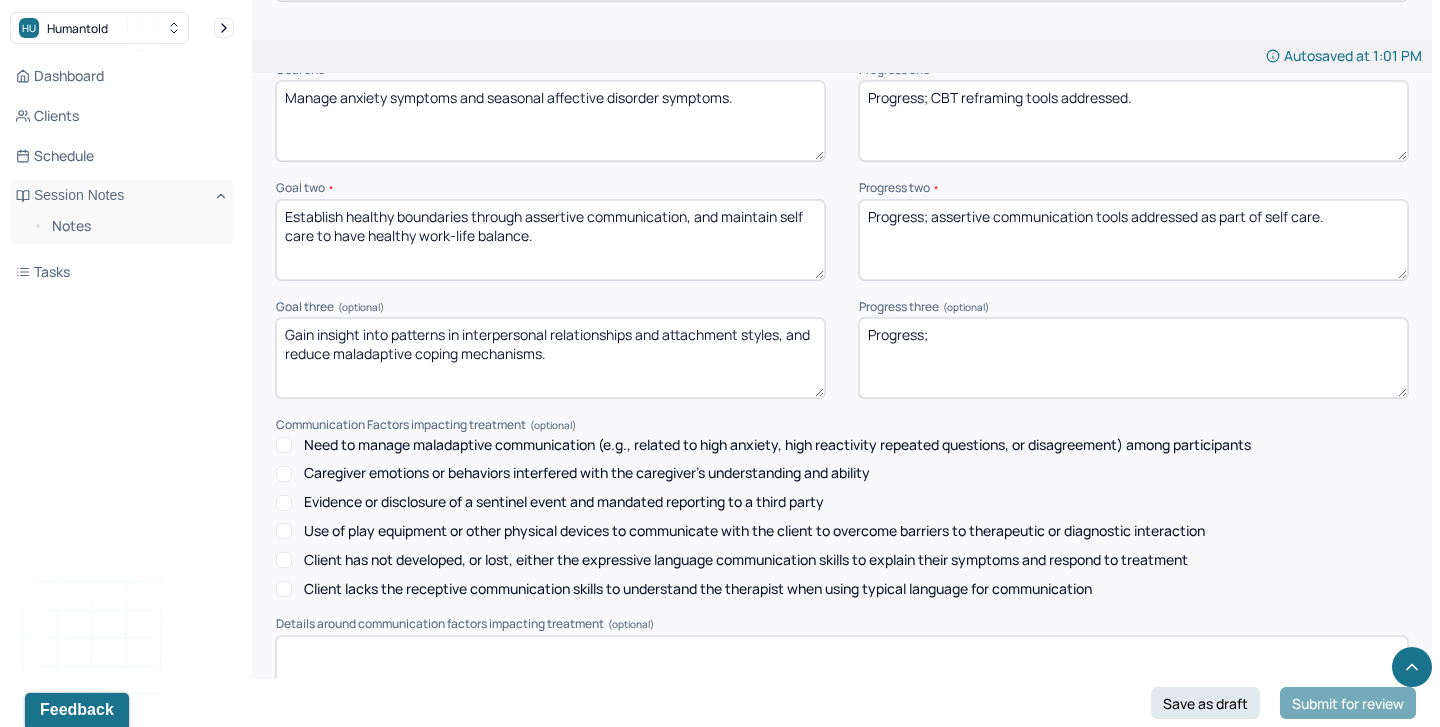type on "Progress; CBT reframing tools addressed." 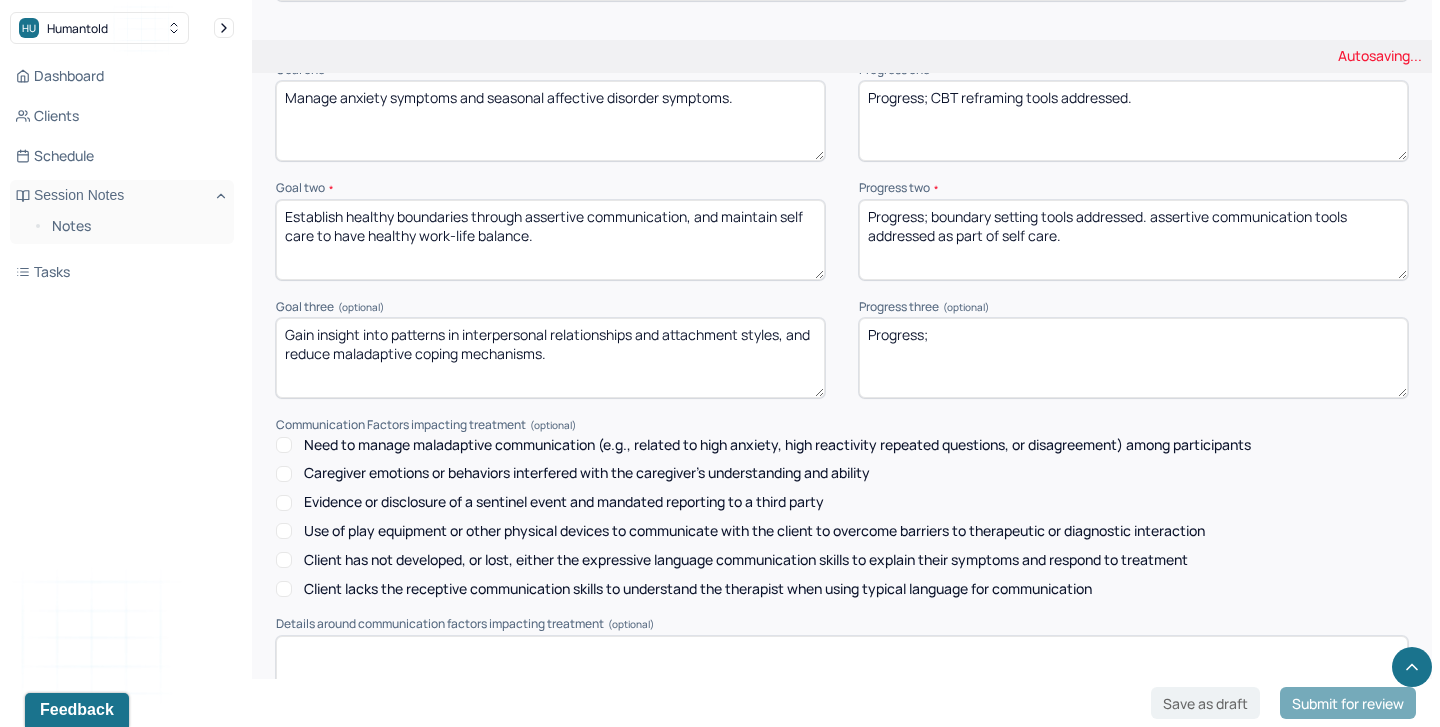 drag, startPoint x: 1157, startPoint y: 194, endPoint x: 1159, endPoint y: 267, distance: 73.02739 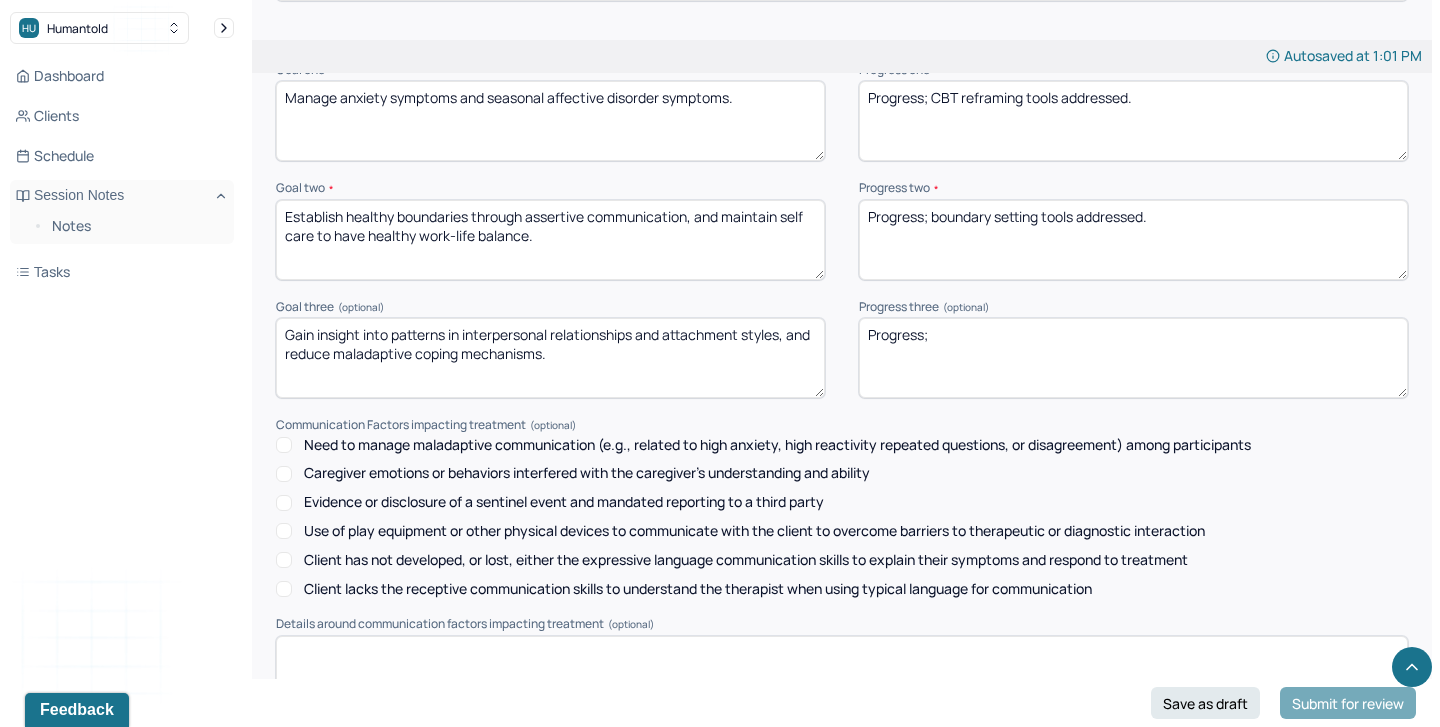 type on "Progress; boundary setting tools addressed." 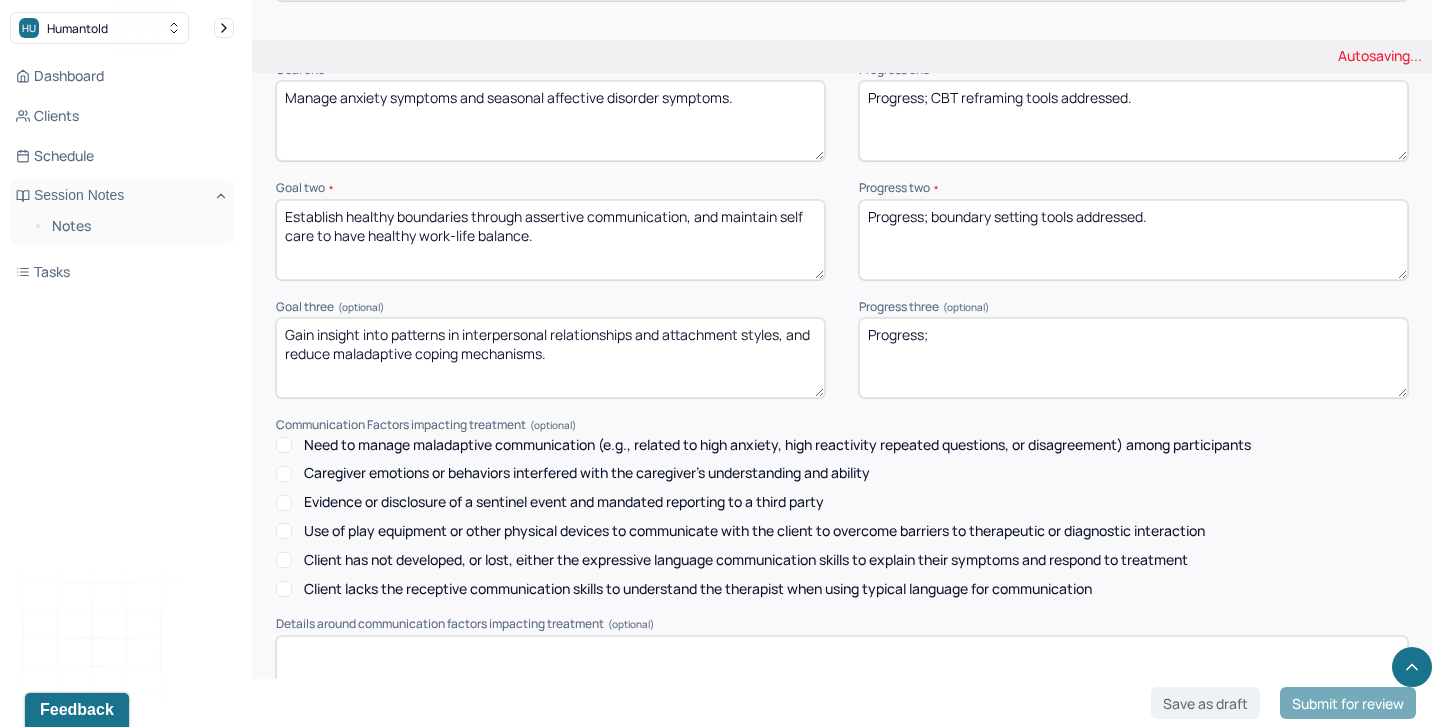 drag, startPoint x: 946, startPoint y: 303, endPoint x: 806, endPoint y: 302, distance: 140.00357 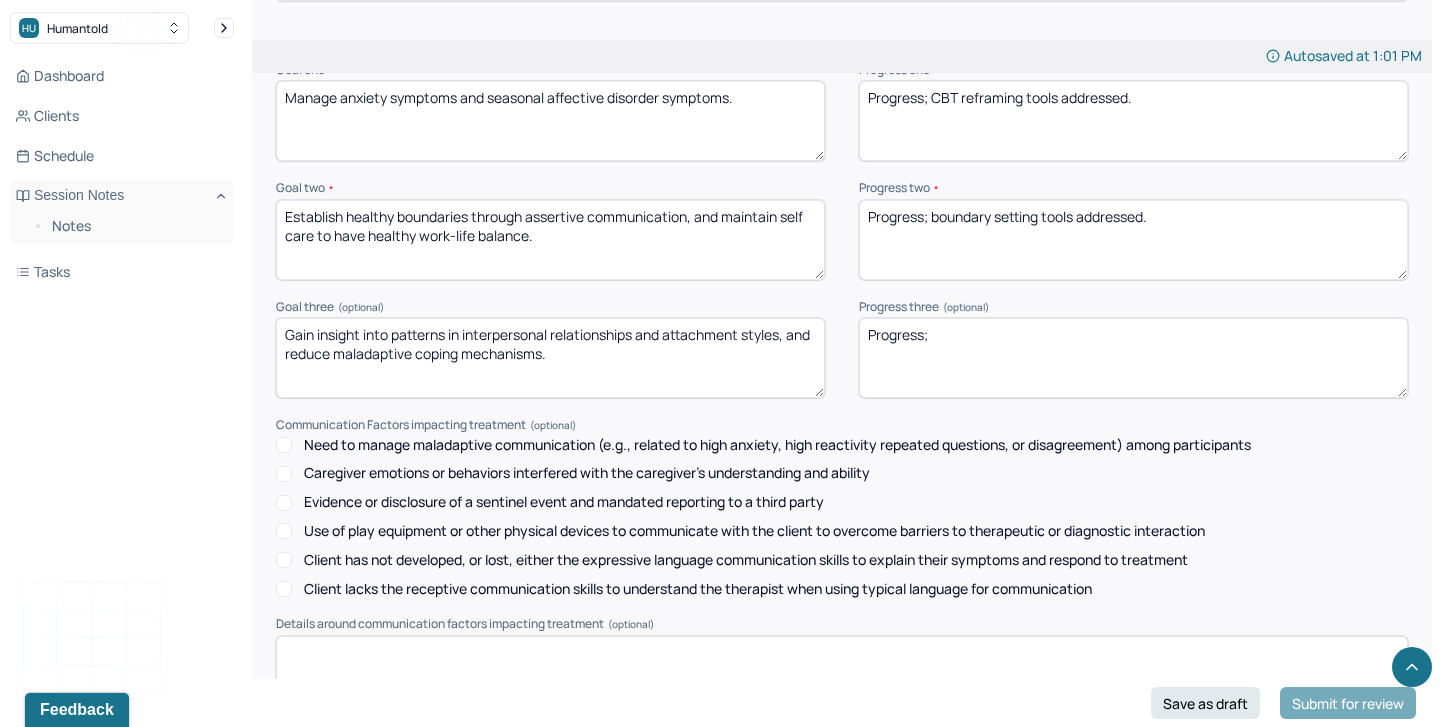 click on "Progress;" at bounding box center [1133, 358] 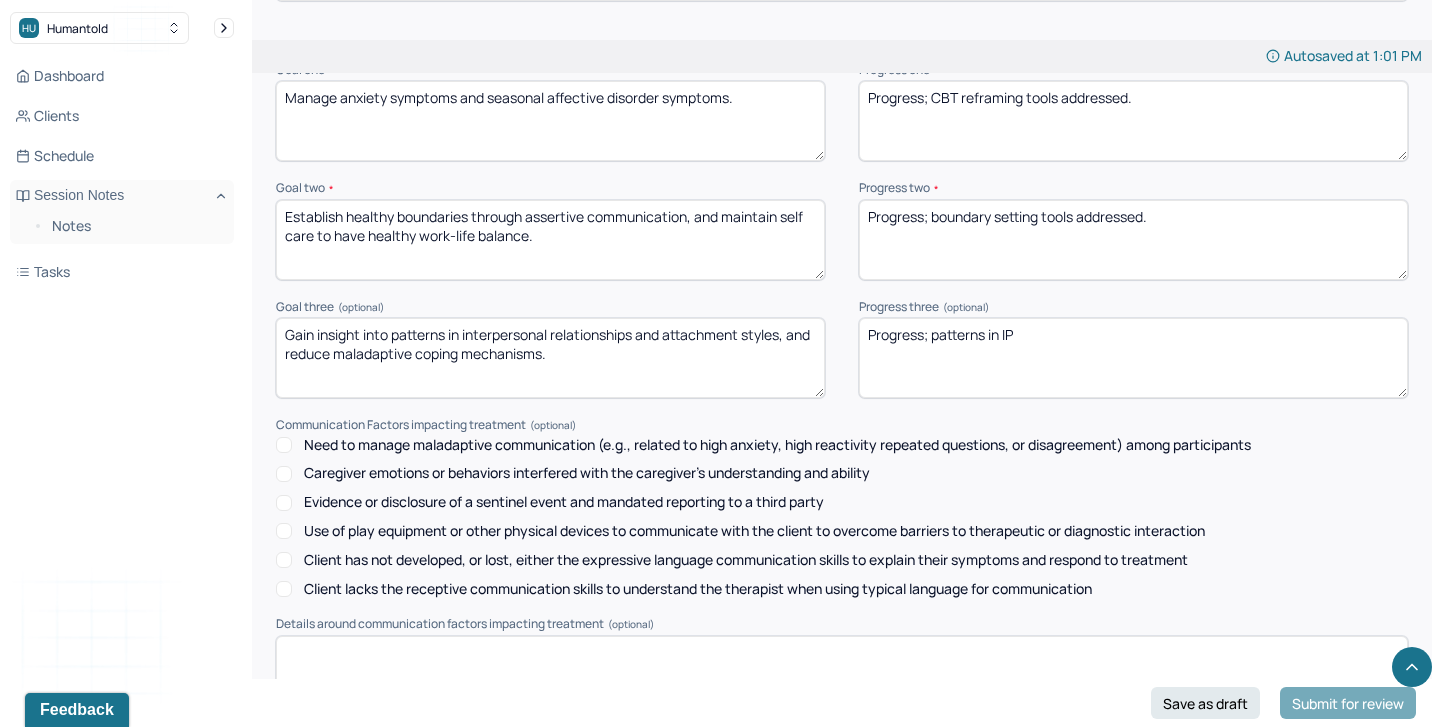 drag, startPoint x: 932, startPoint y: 312, endPoint x: 1170, endPoint y: 307, distance: 238.05252 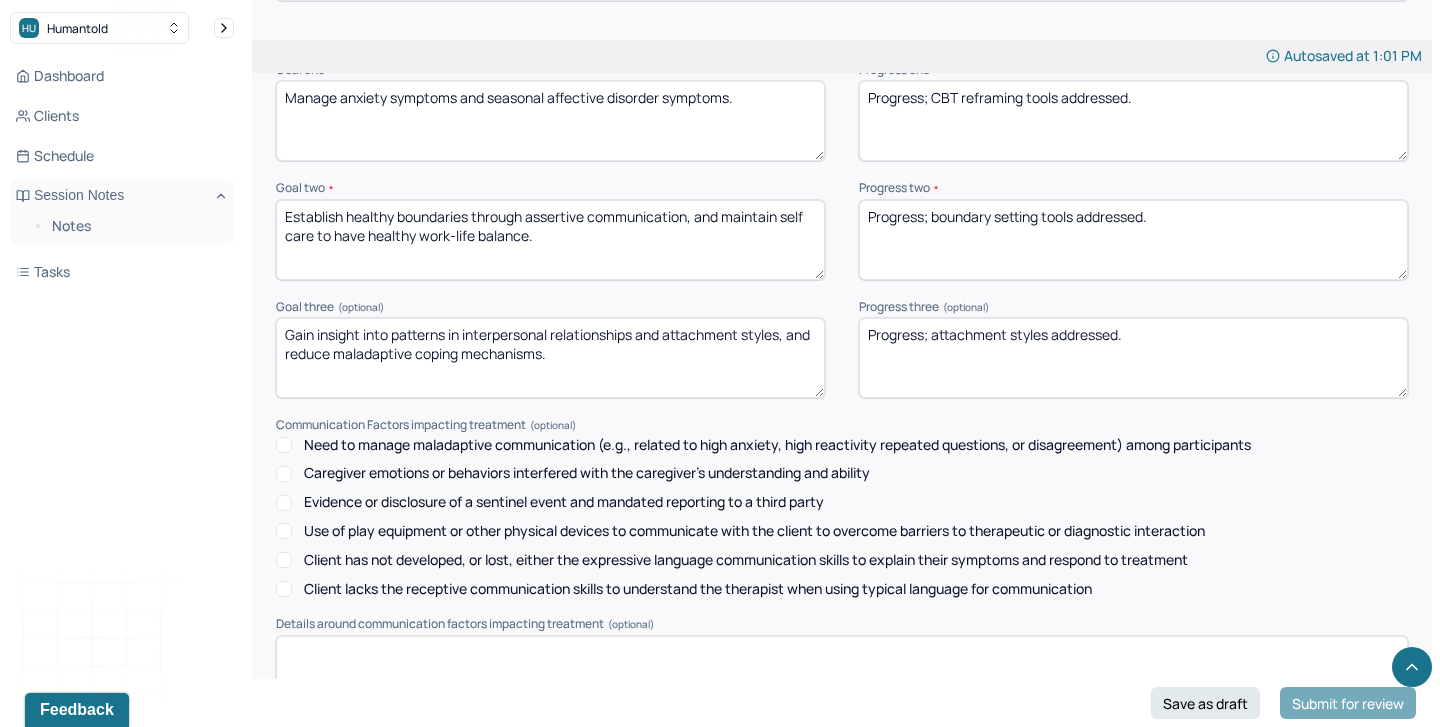 click on "Progress; attachmebt styles addressed." at bounding box center [1133, 358] 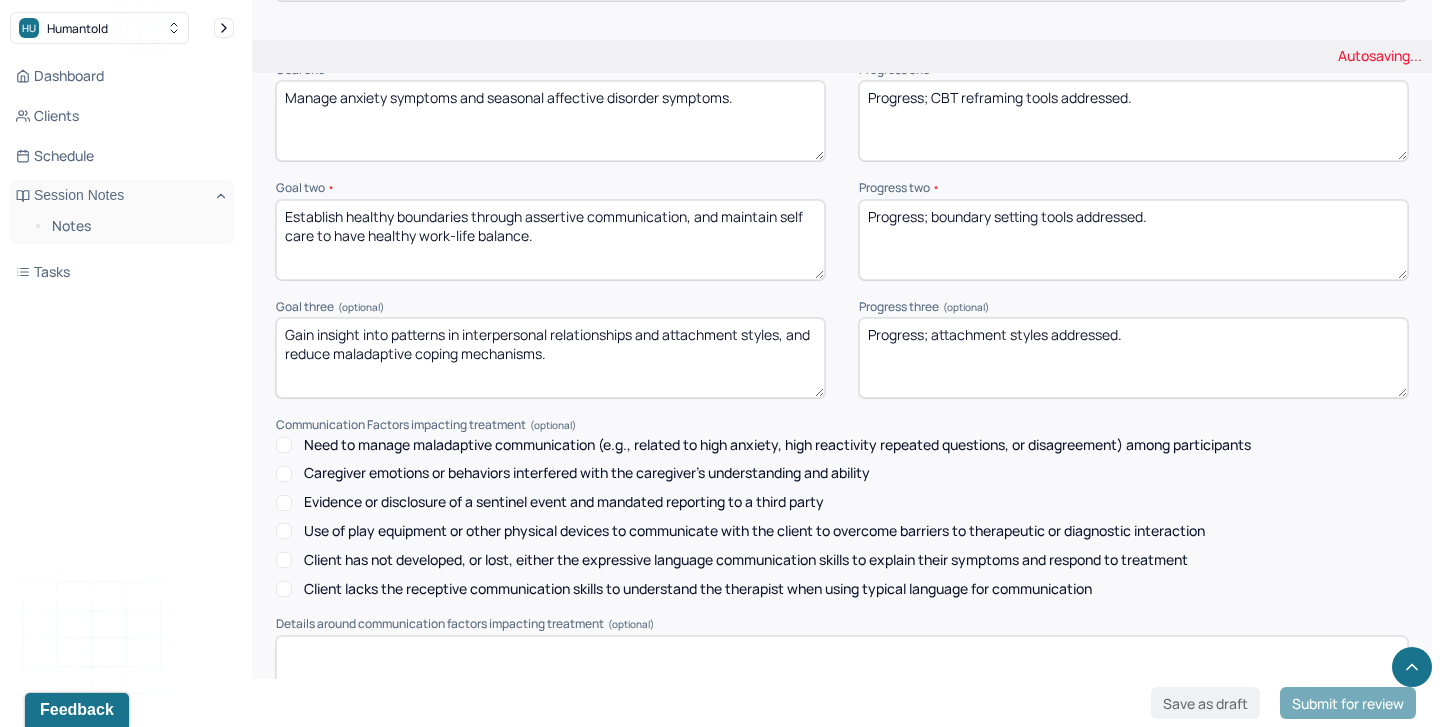 scroll, scrollTop: 2868, scrollLeft: 0, axis: vertical 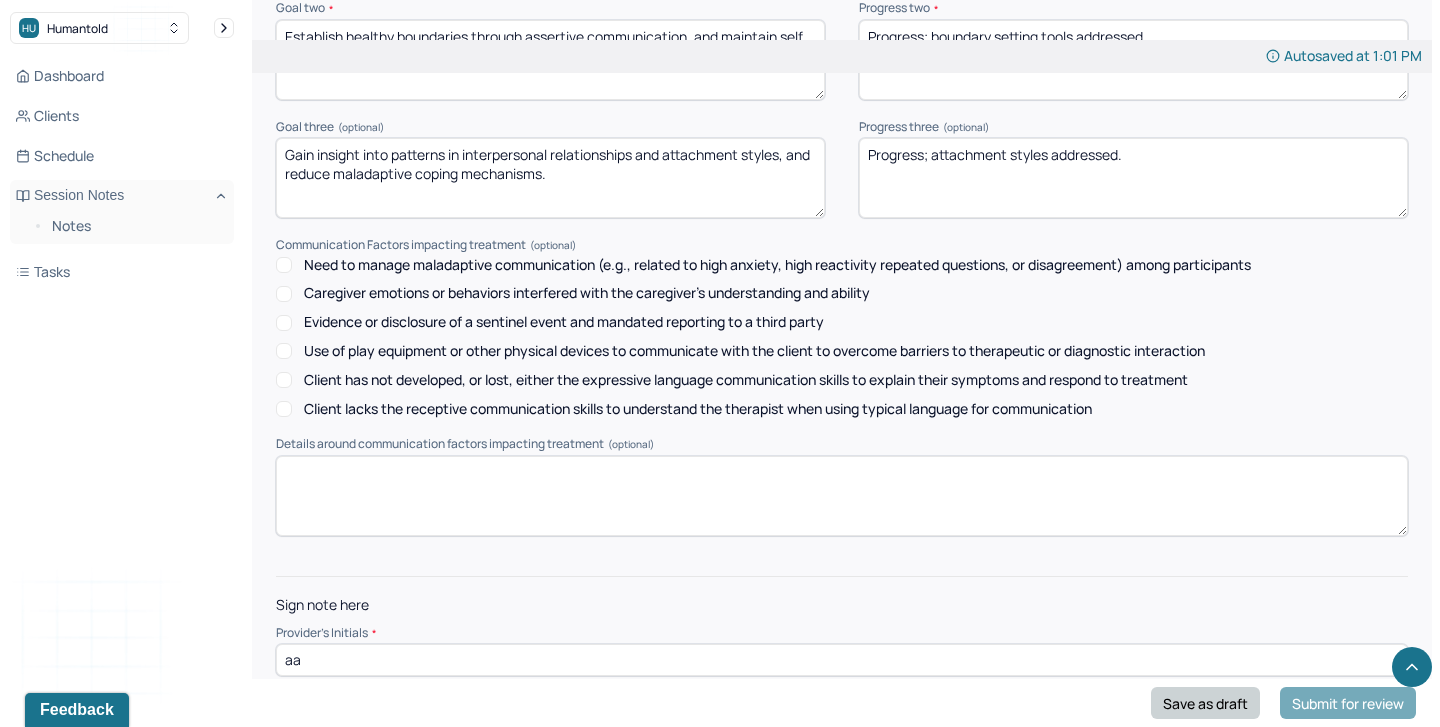 type on "Progress; attachment styles addressed." 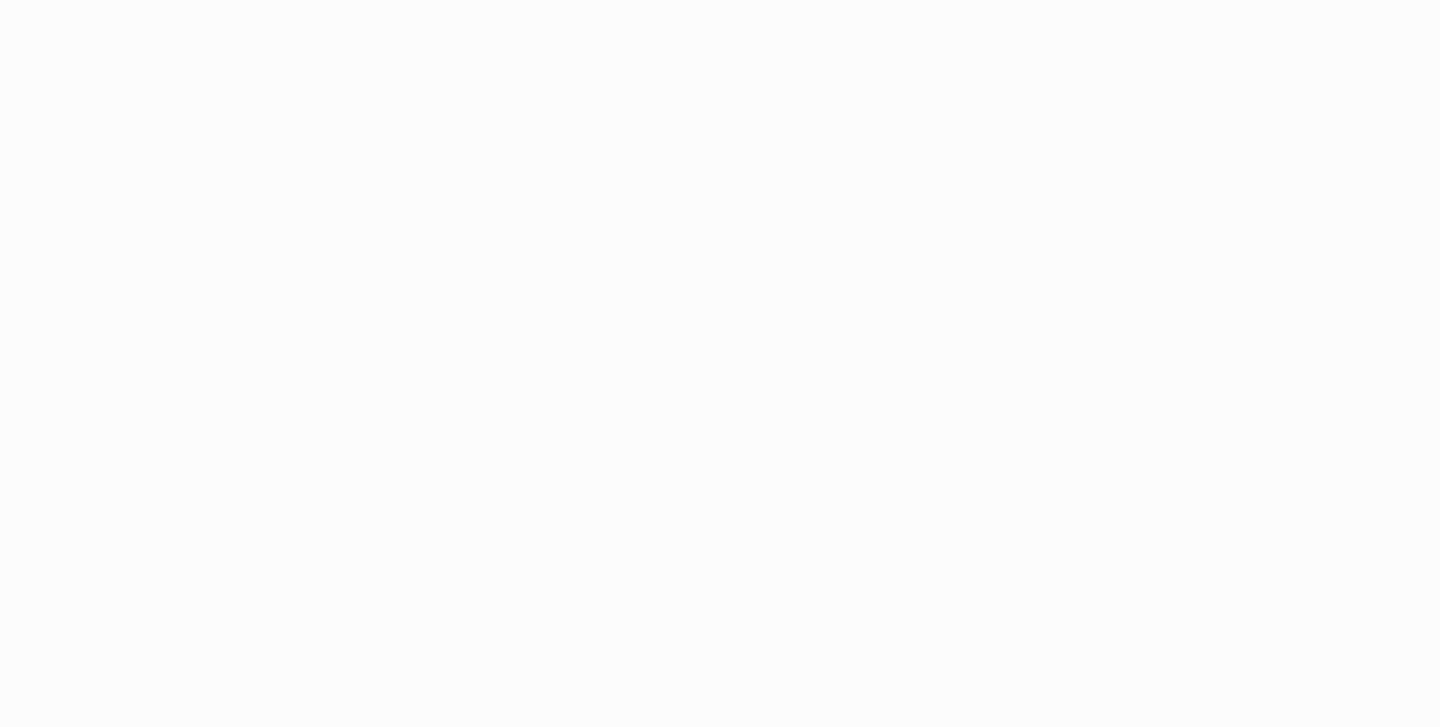 scroll, scrollTop: 0, scrollLeft: 0, axis: both 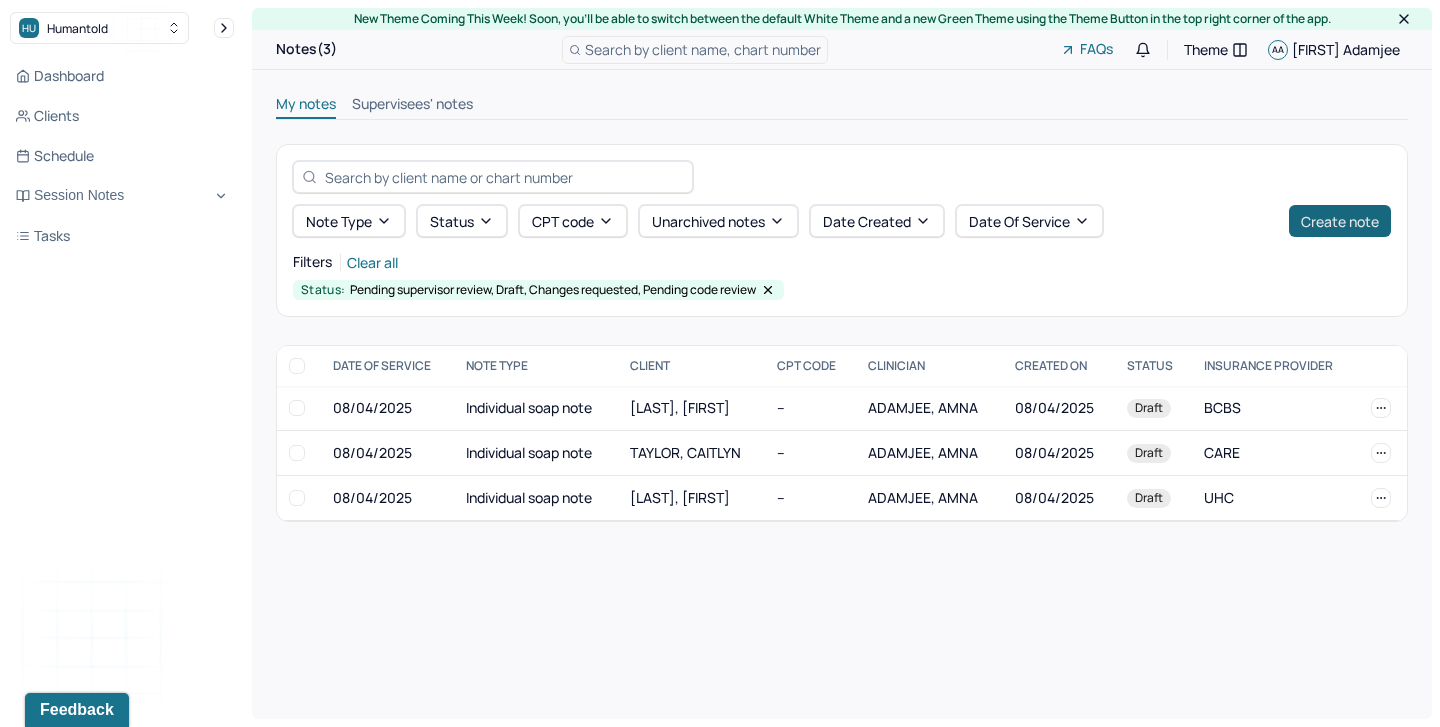 click on "Create note" at bounding box center [1340, 221] 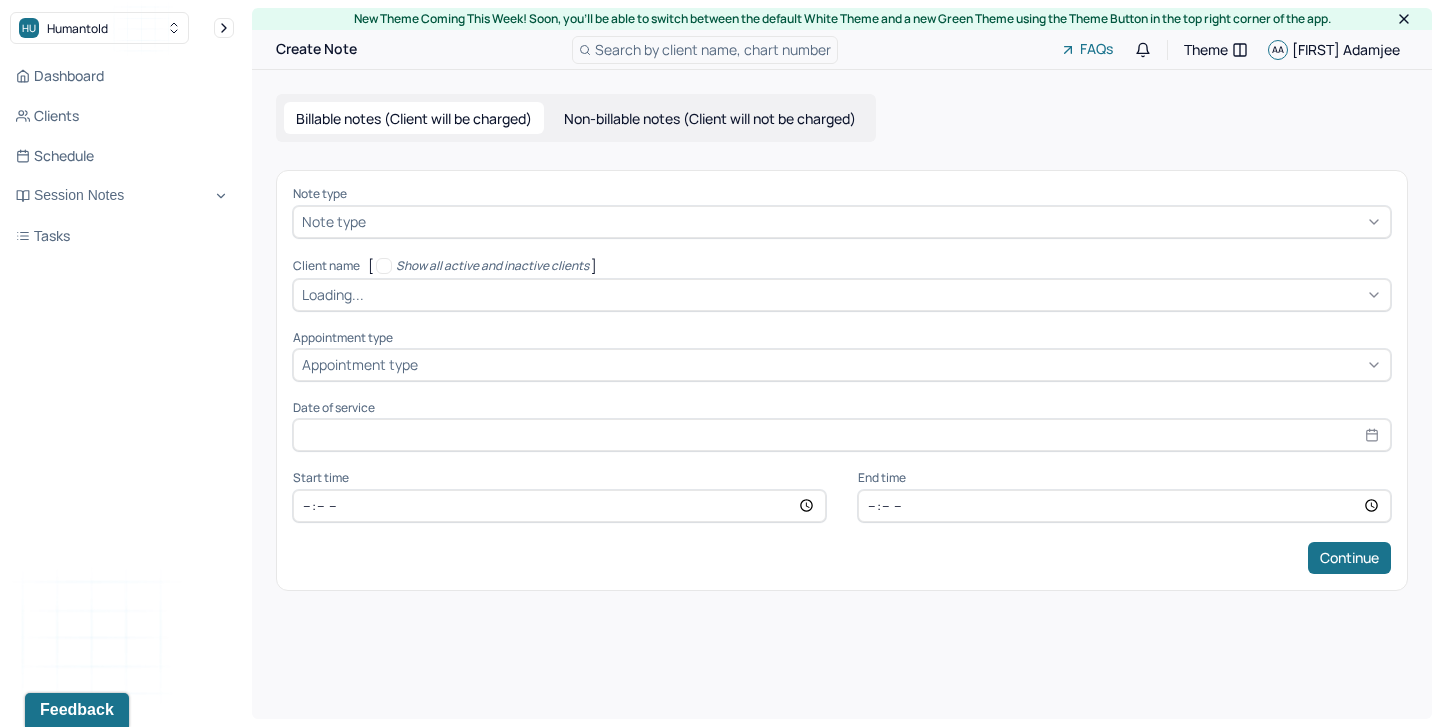 click at bounding box center (876, 221) 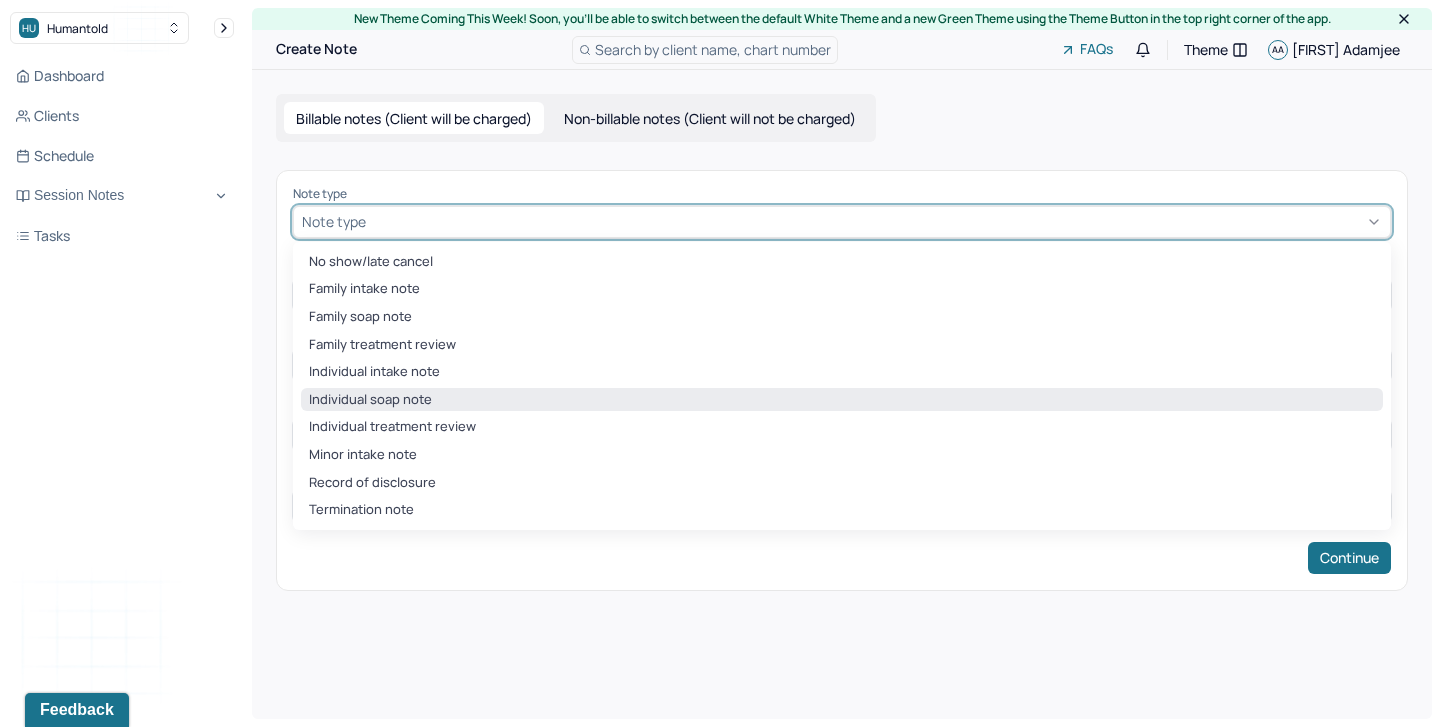 click on "Individual soap note" at bounding box center [842, 400] 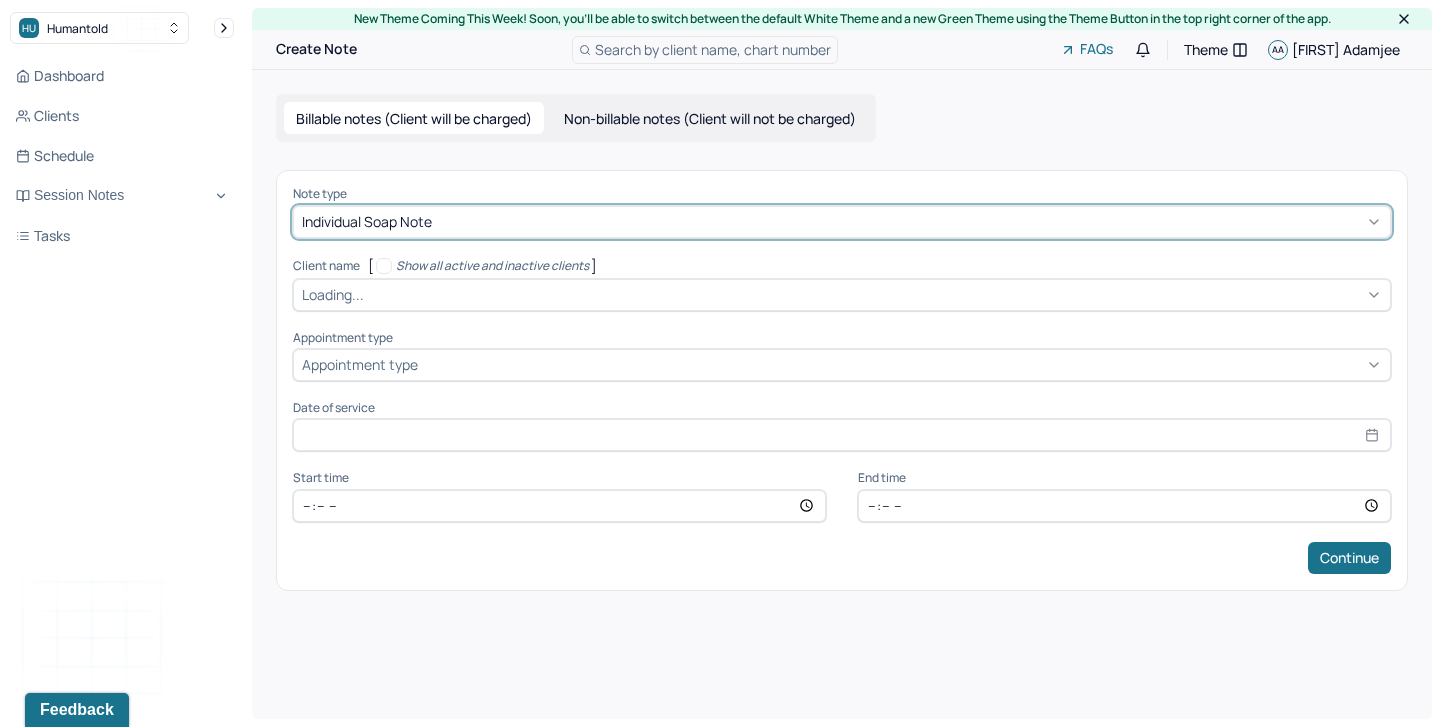 click at bounding box center [875, 294] 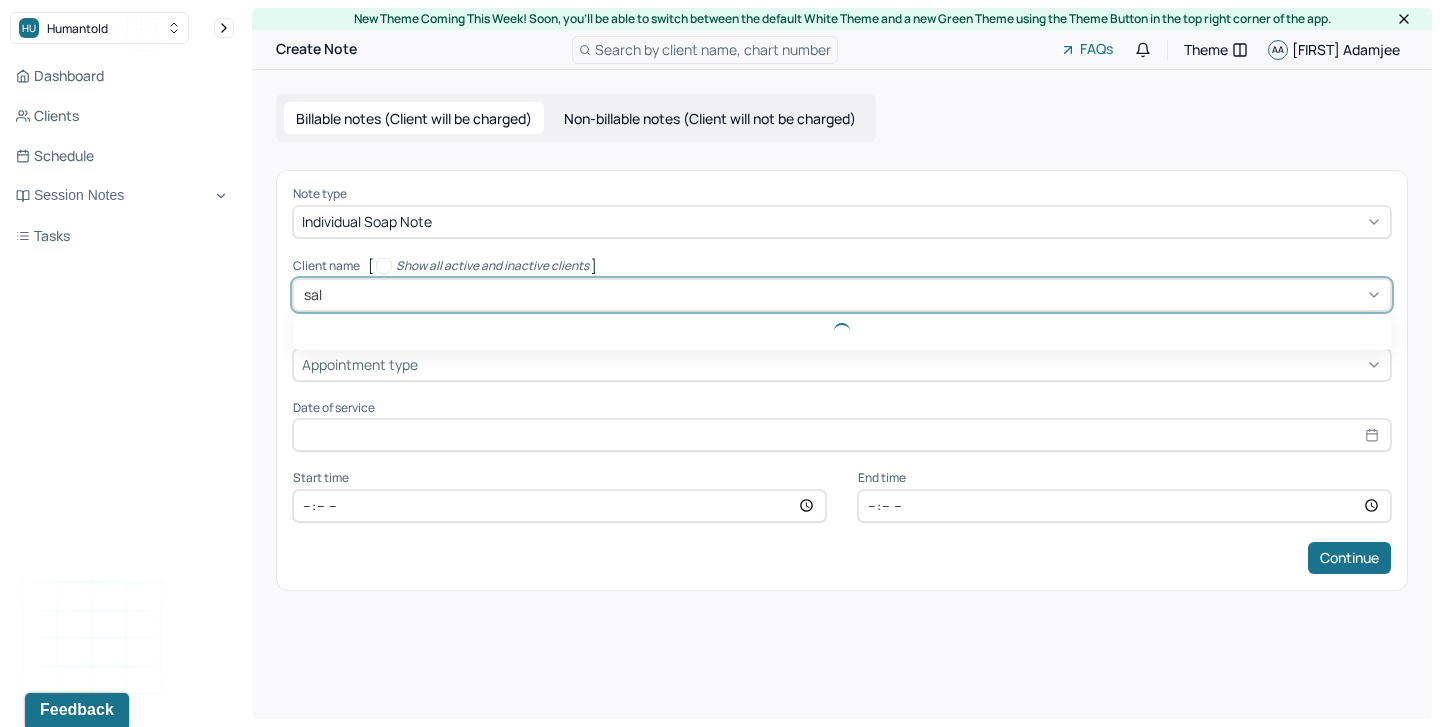type on "salo" 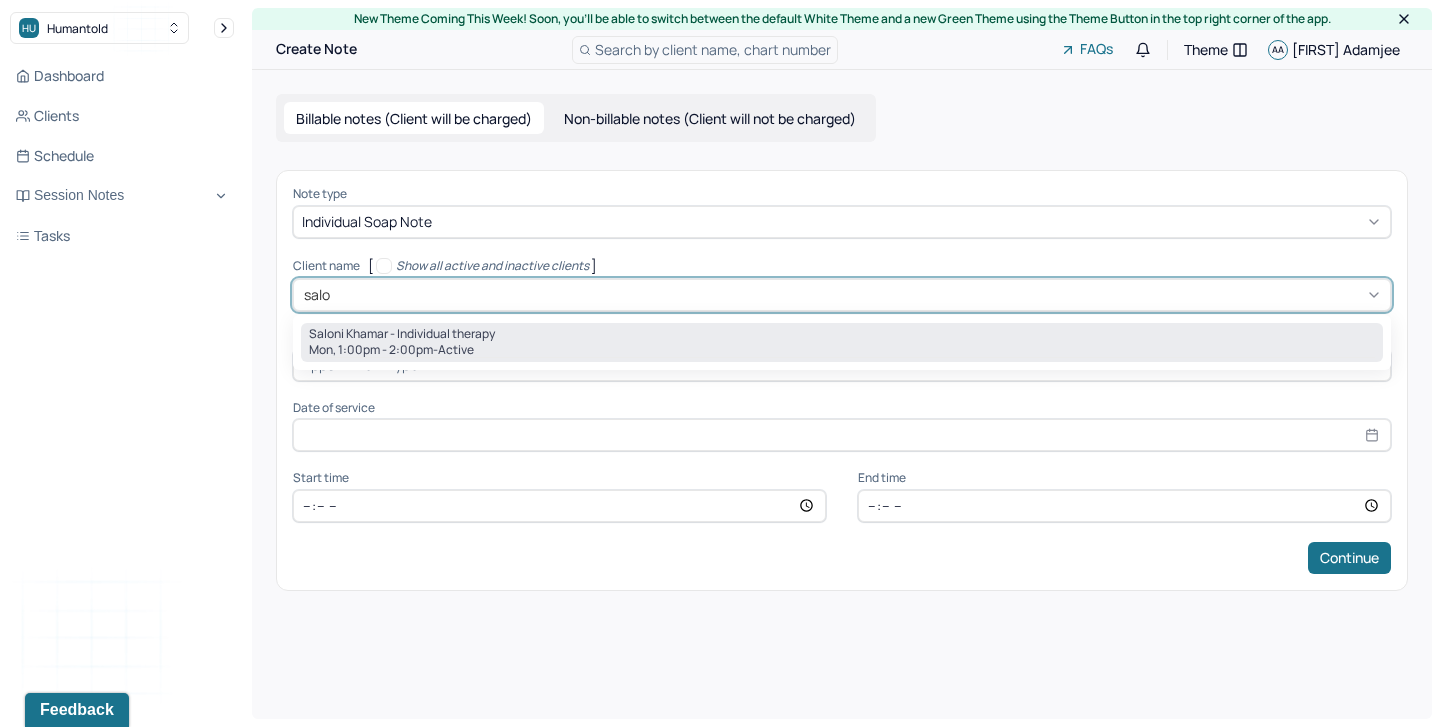 click on "Saloni Khamar - Individual therapy" at bounding box center (402, 334) 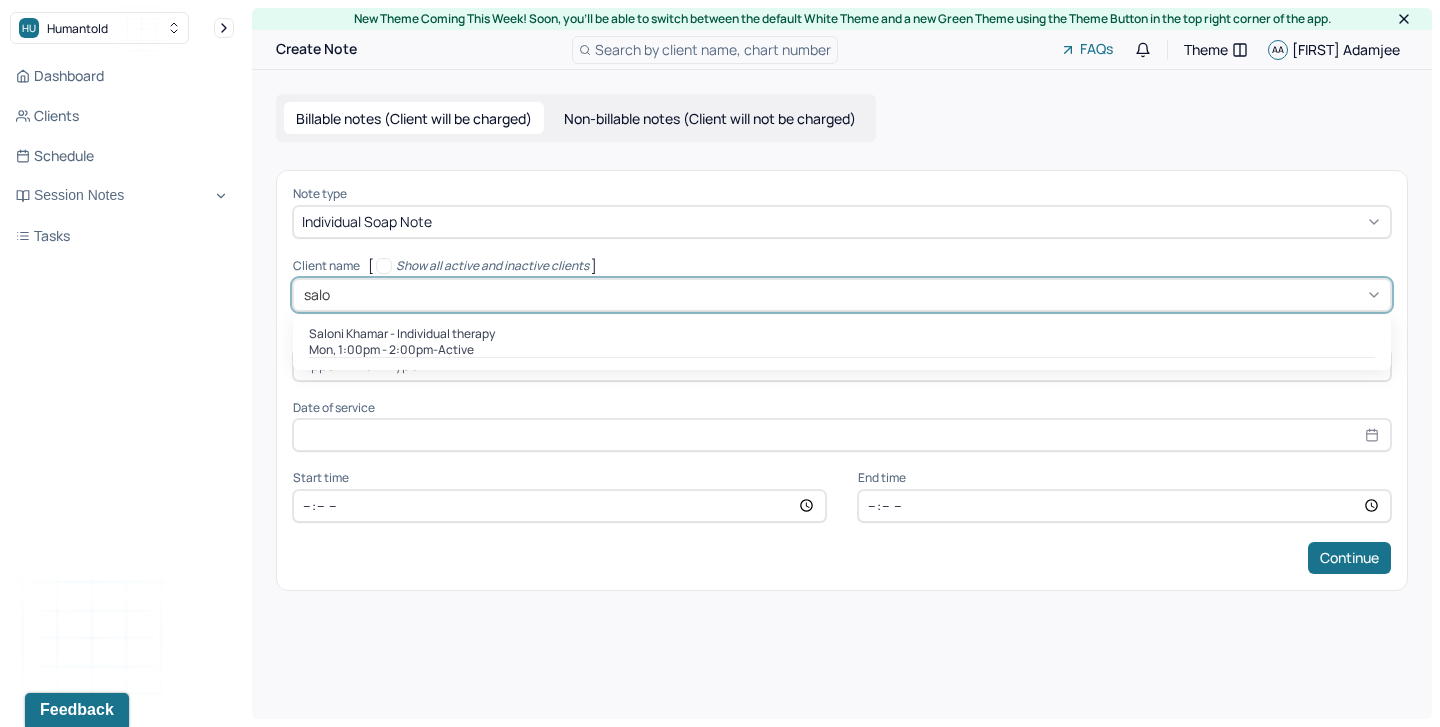type 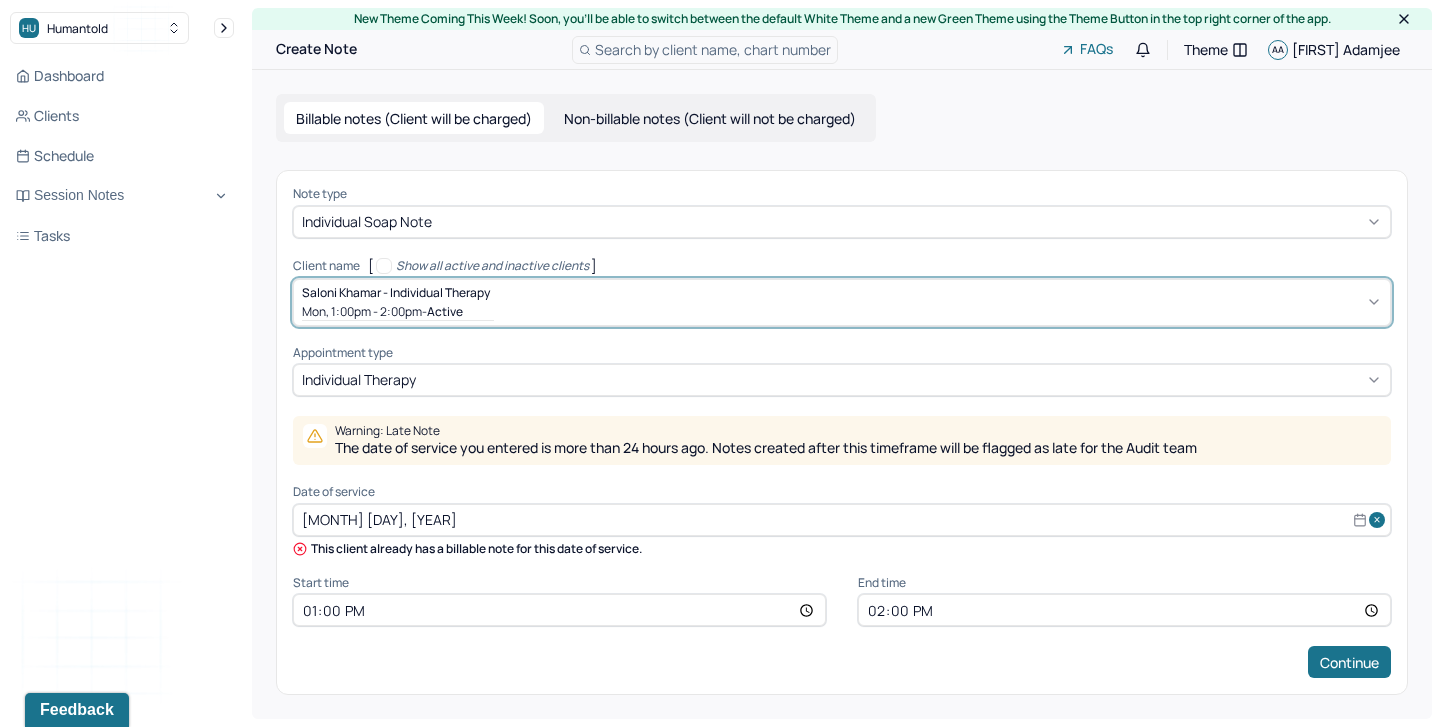 click on "[MONTH] [DAY], [YEAR]" at bounding box center [842, 520] 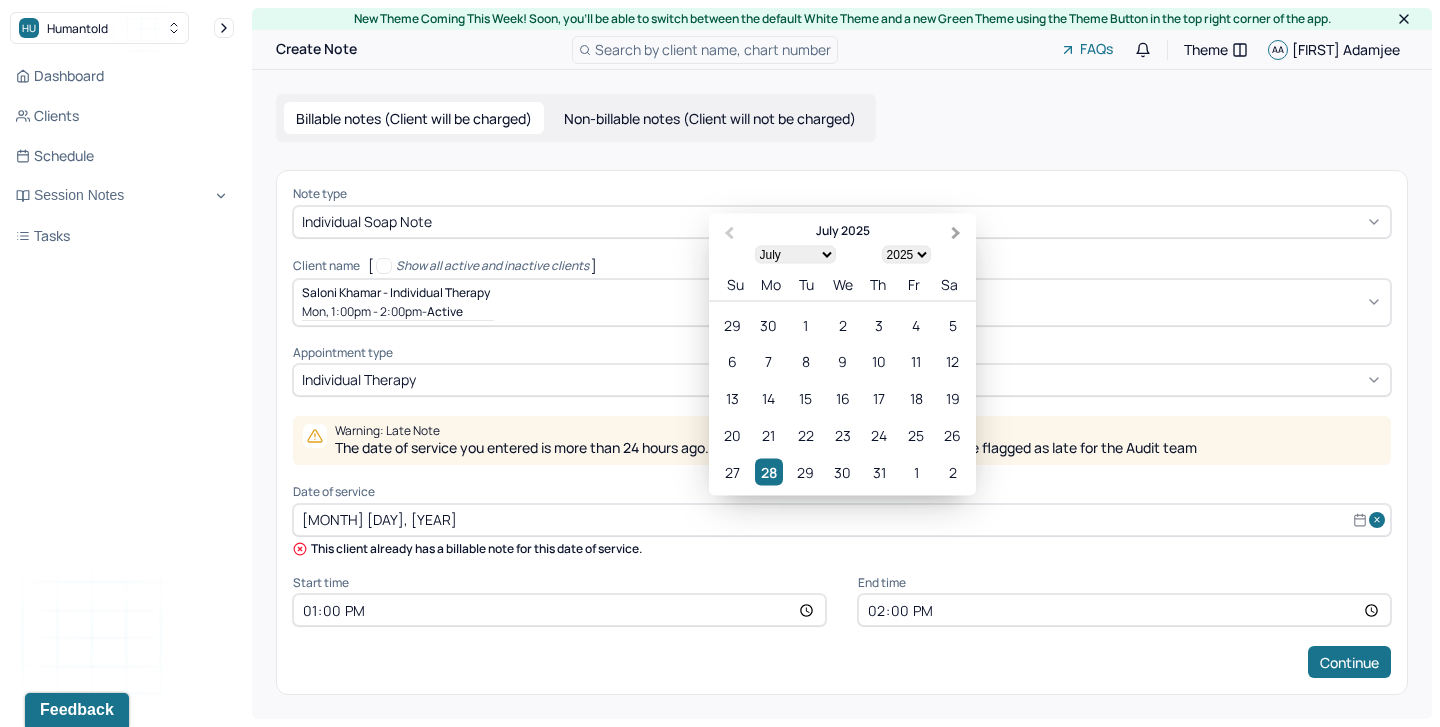 click on "Next Month" at bounding box center [958, 234] 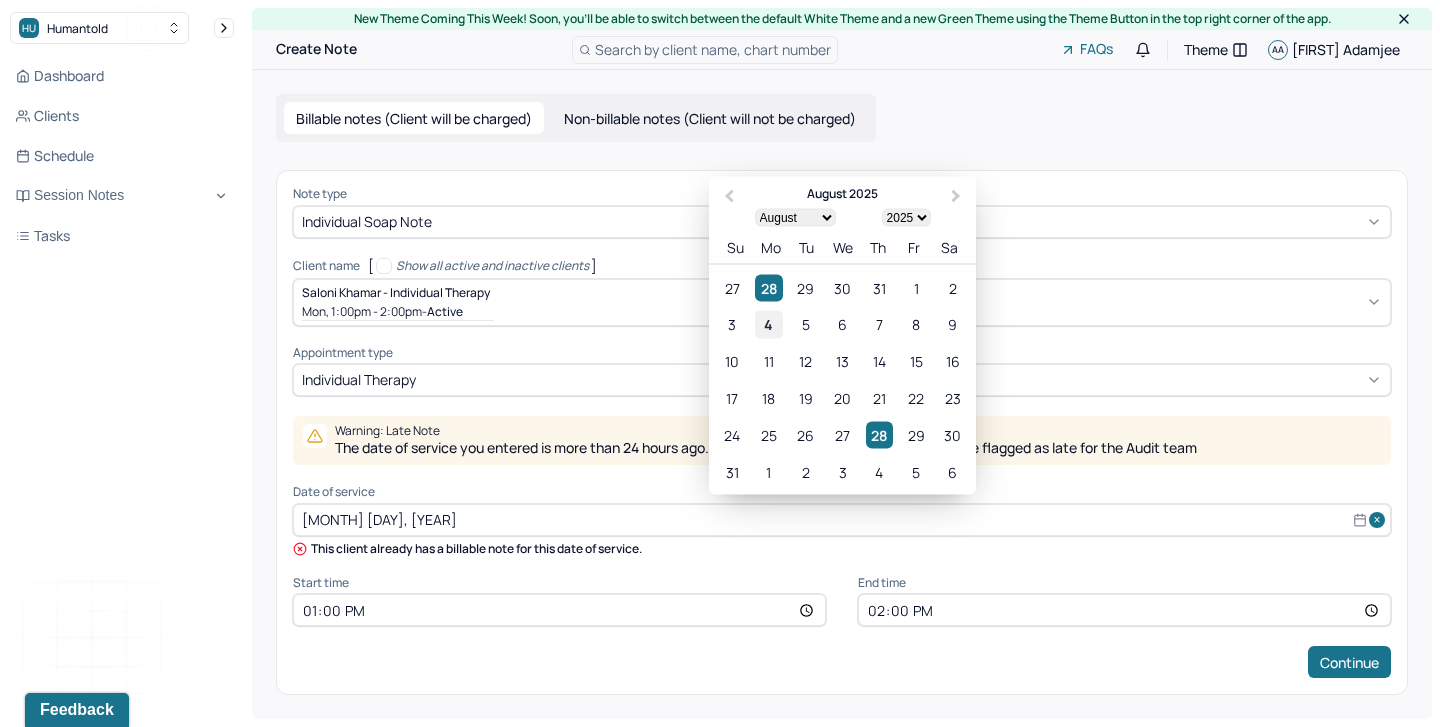 click on "4" at bounding box center (768, 324) 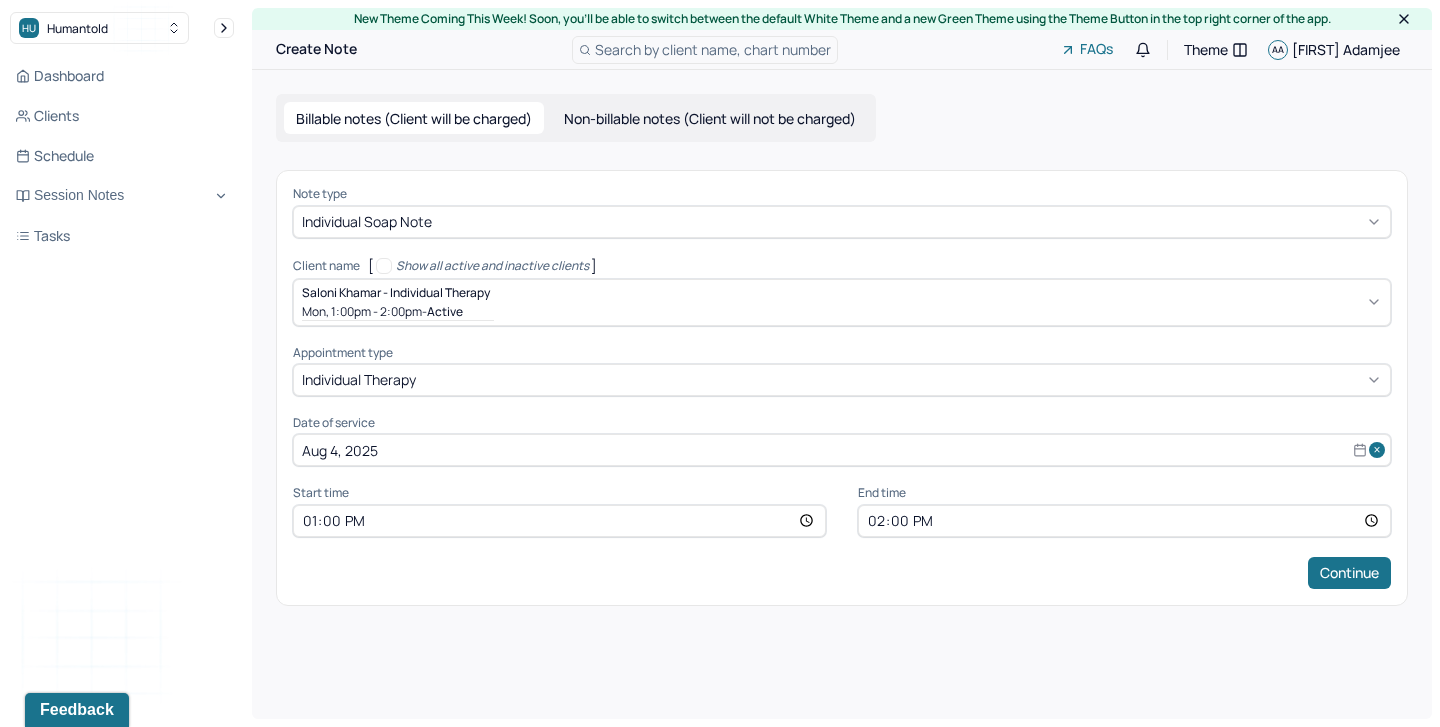 click on "13:00" at bounding box center (559, 521) 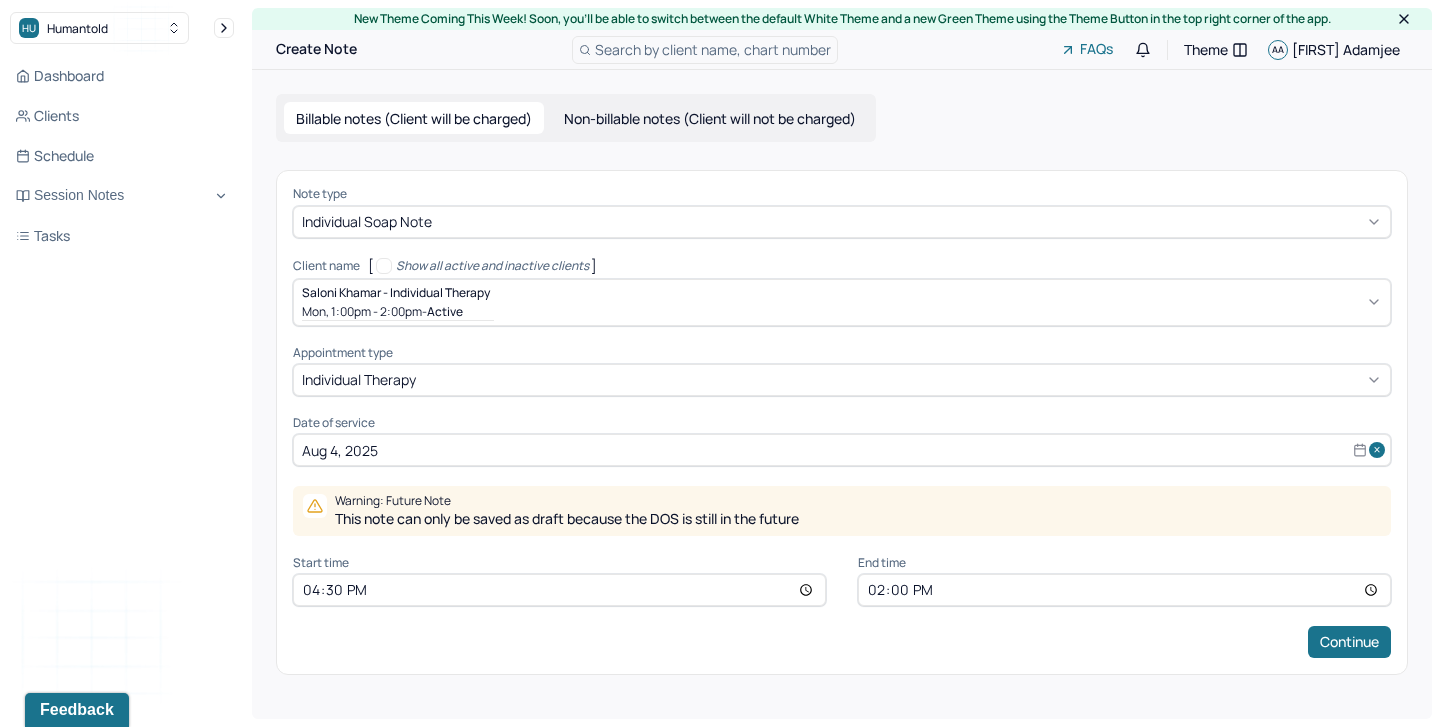 type on "16:30" 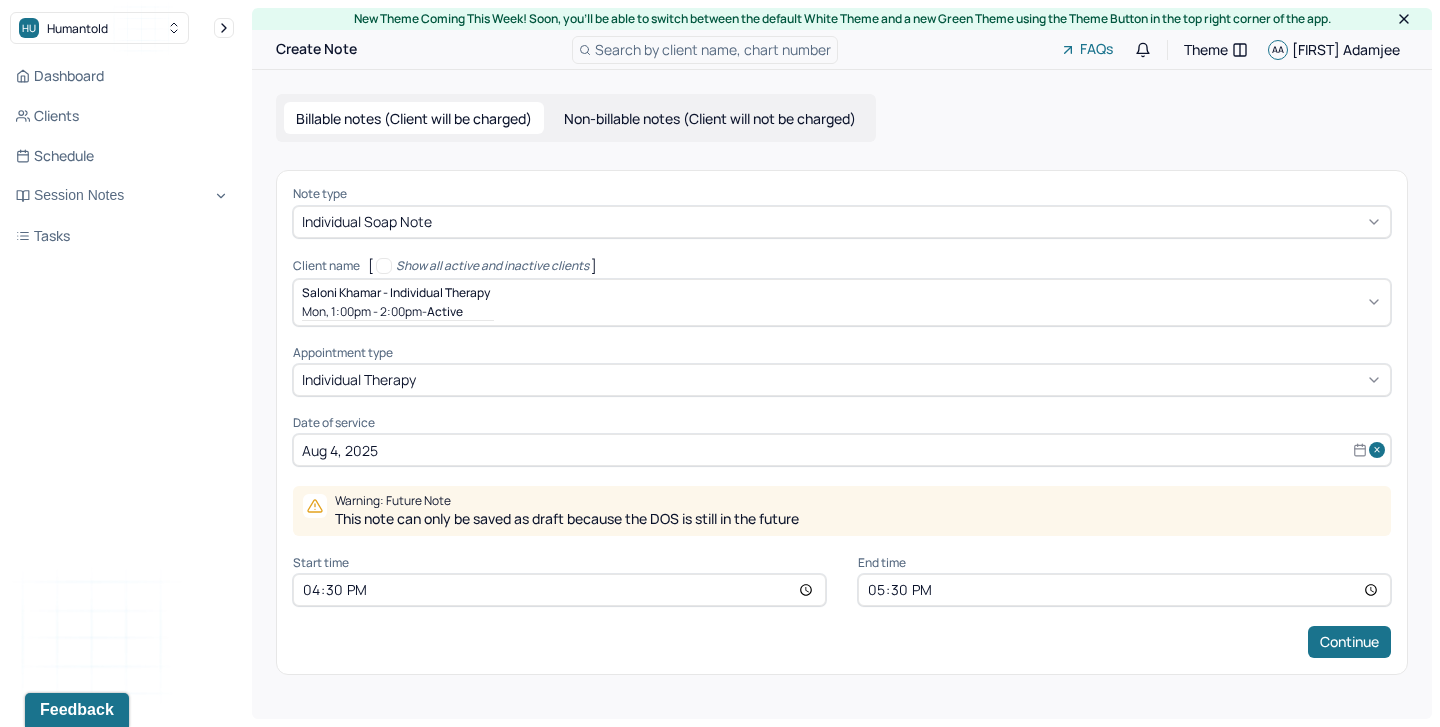 type on "17:30" 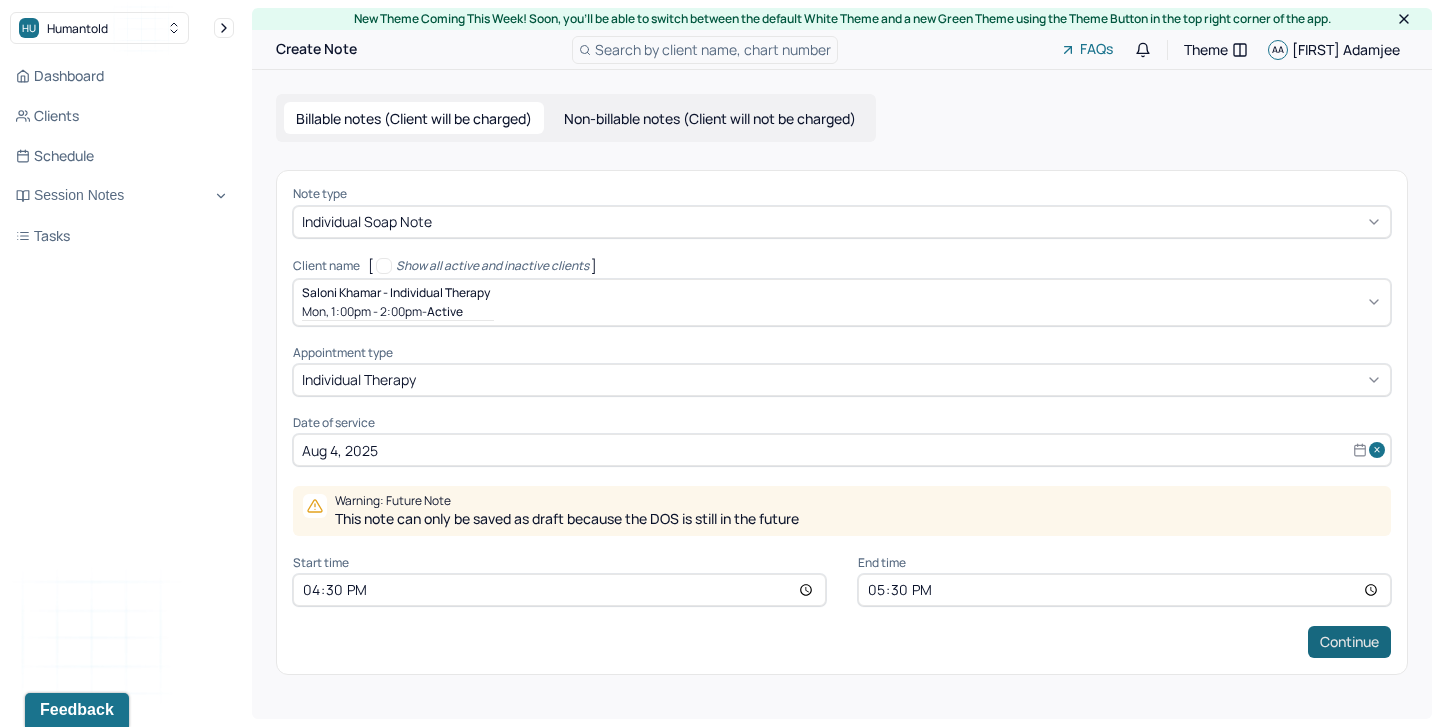 click on "Continue" at bounding box center (1349, 642) 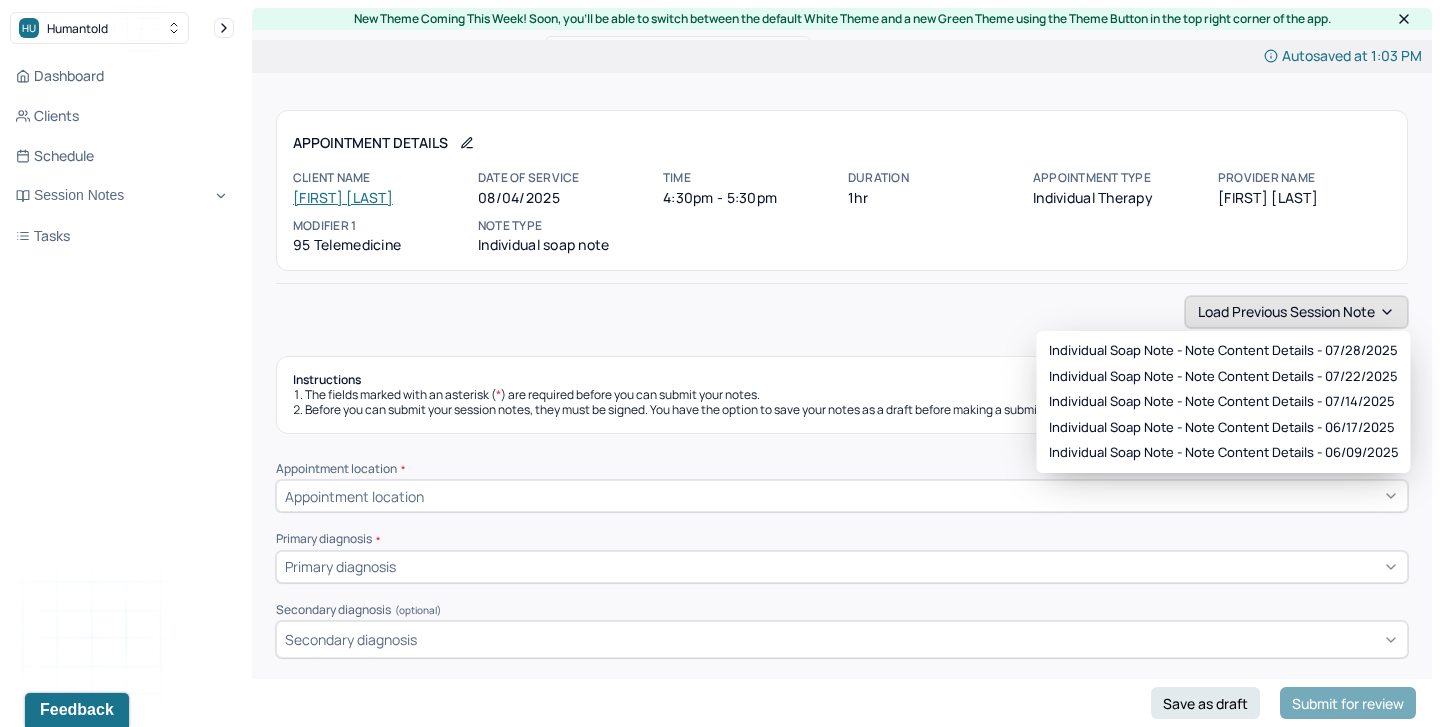 click on "Load previous session note" at bounding box center [1296, 312] 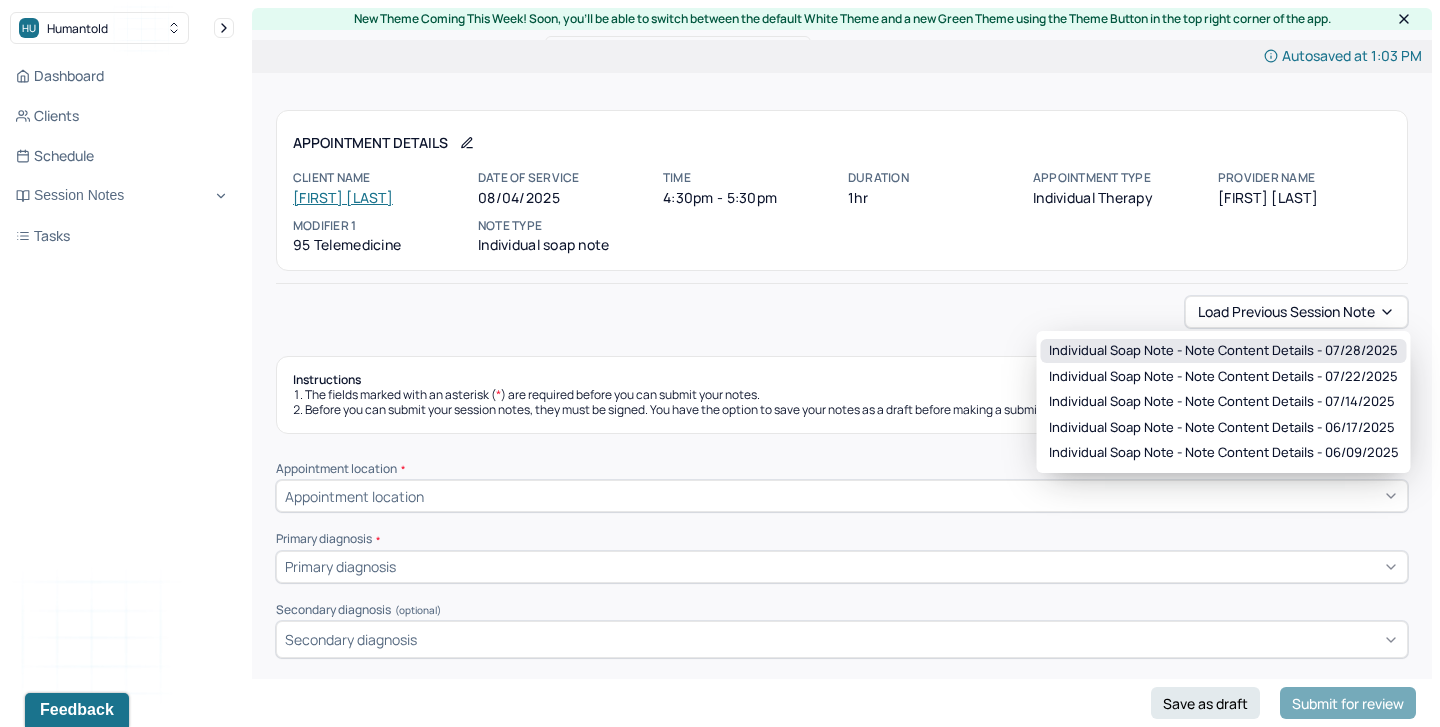 click on "Individual soap note   - Note content Details -   07/28/2025" at bounding box center [1223, 351] 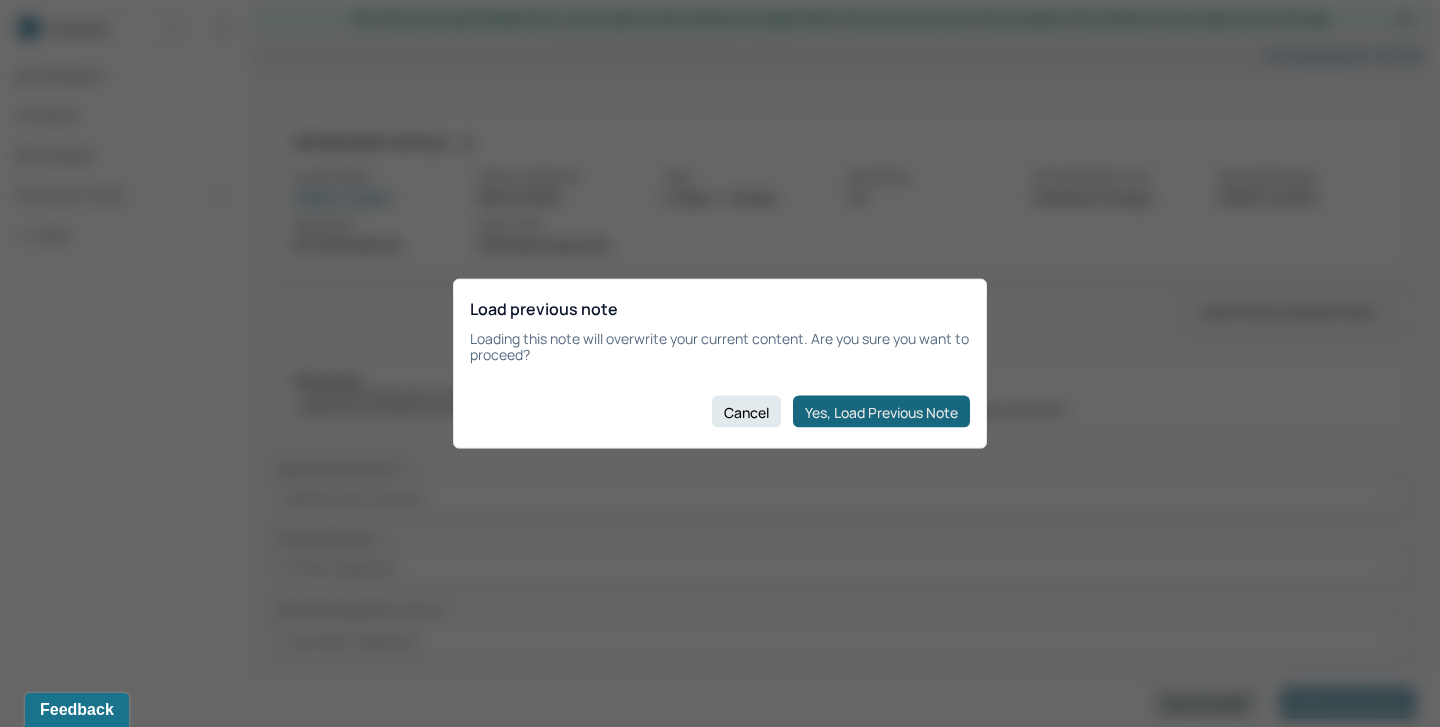 click on "Yes, Load Previous Note" at bounding box center [881, 412] 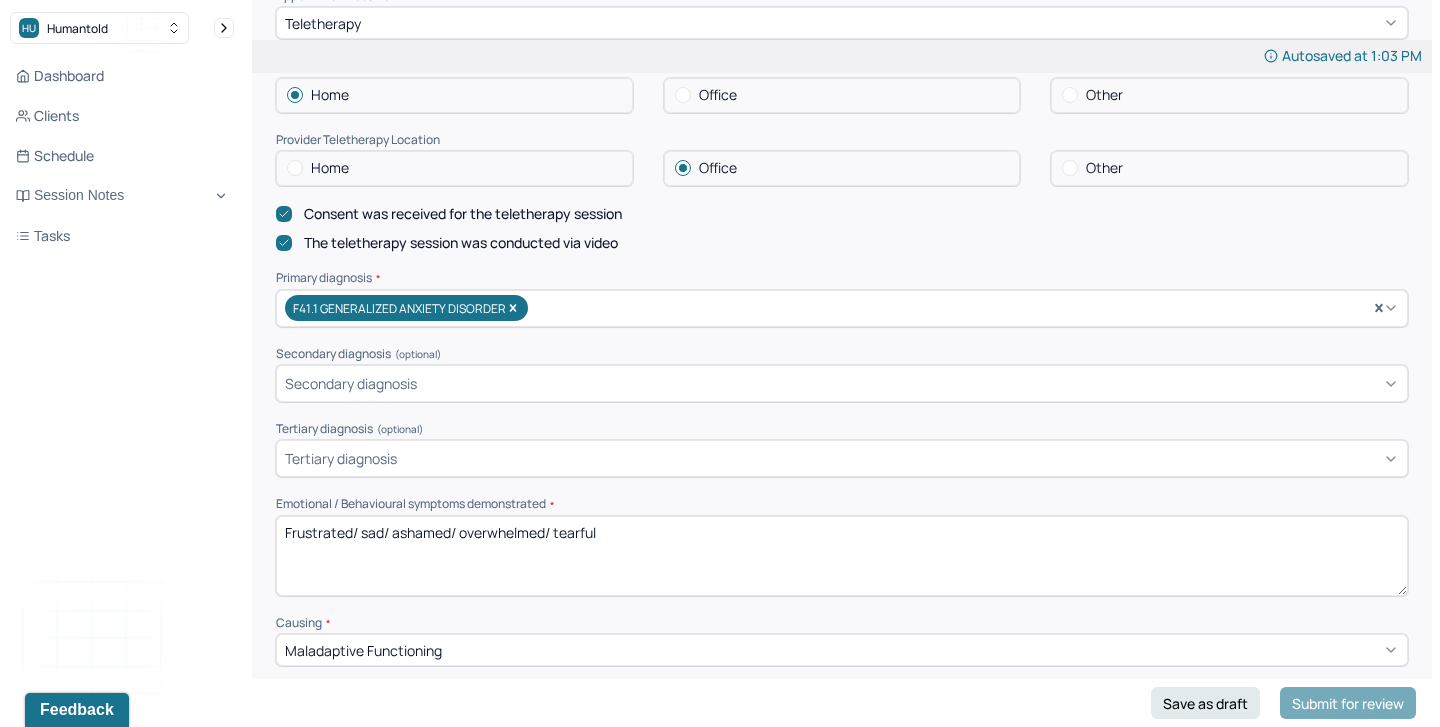 scroll, scrollTop: 567, scrollLeft: 0, axis: vertical 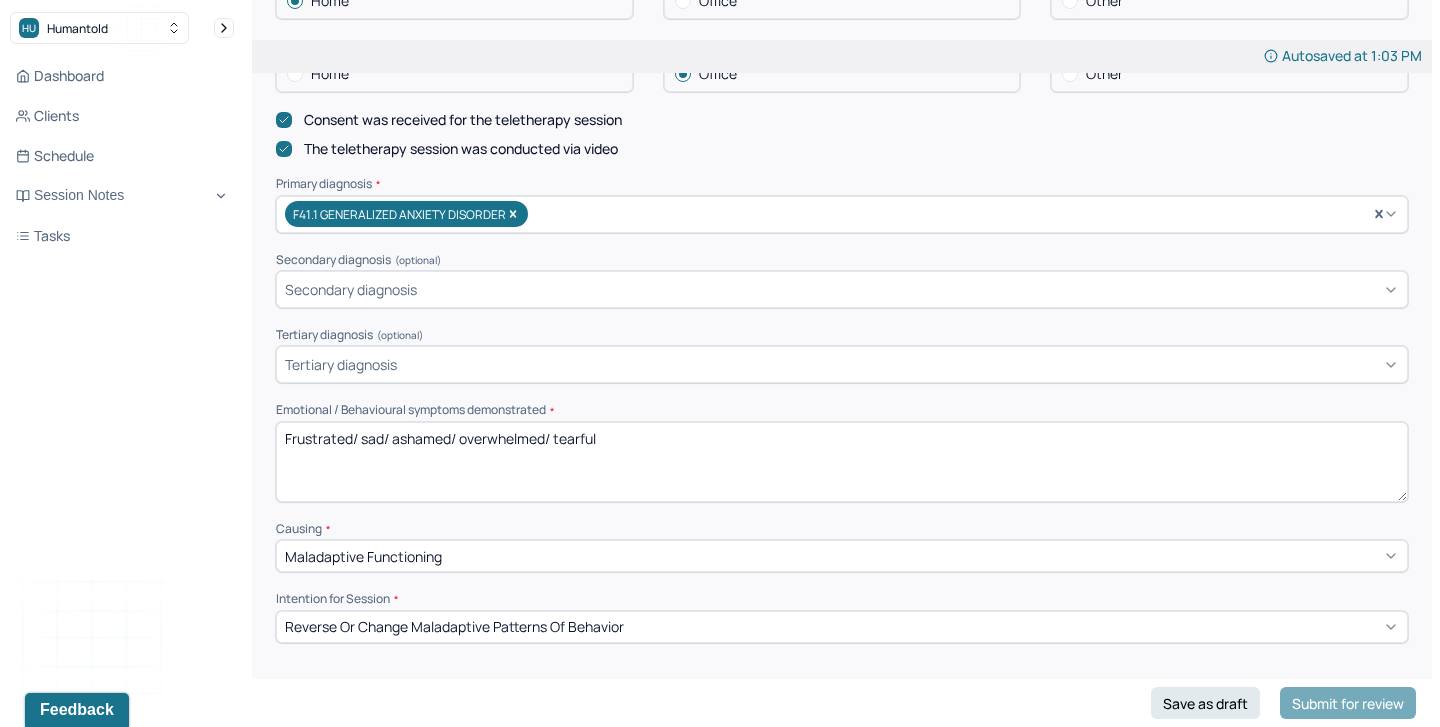 drag, startPoint x: 700, startPoint y: 437, endPoint x: 210, endPoint y: 435, distance: 490.0041 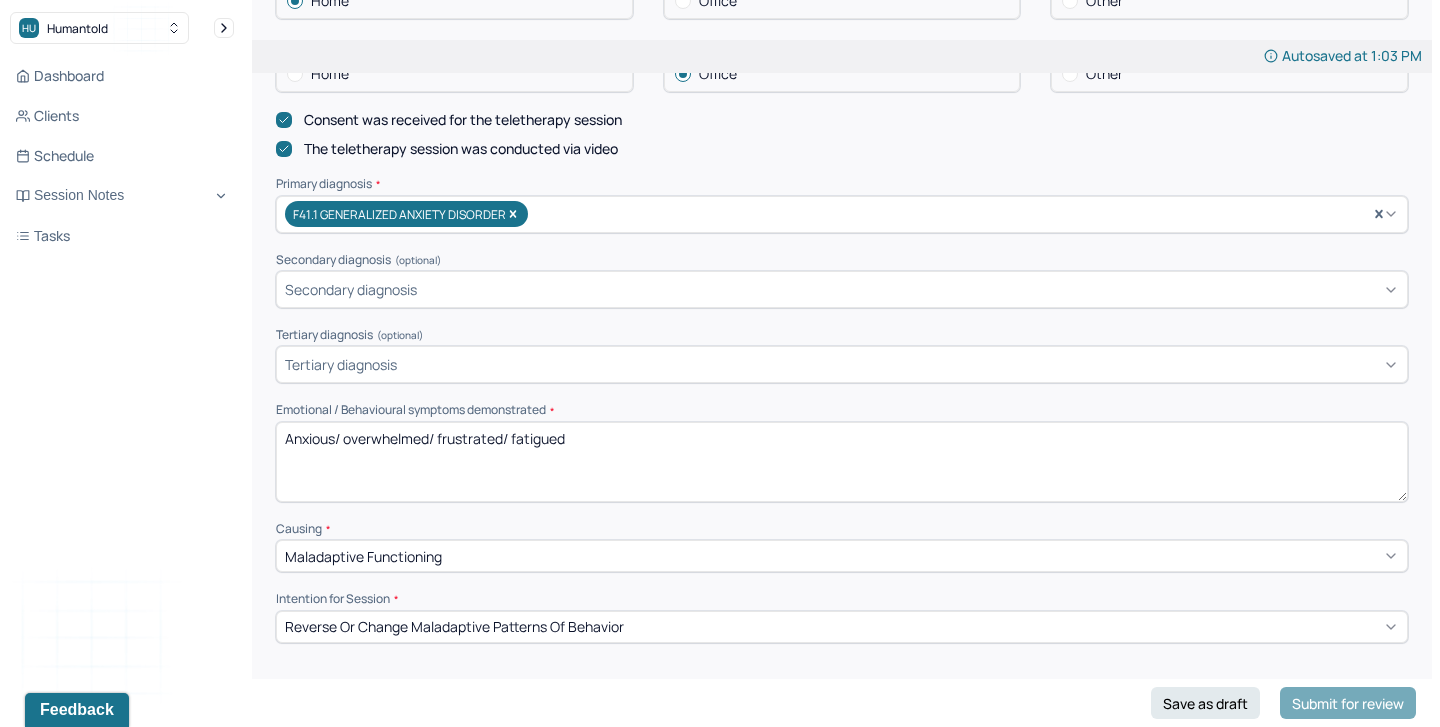 type on "Anxious/ overwhelmed/ frustrated/ fatigued" 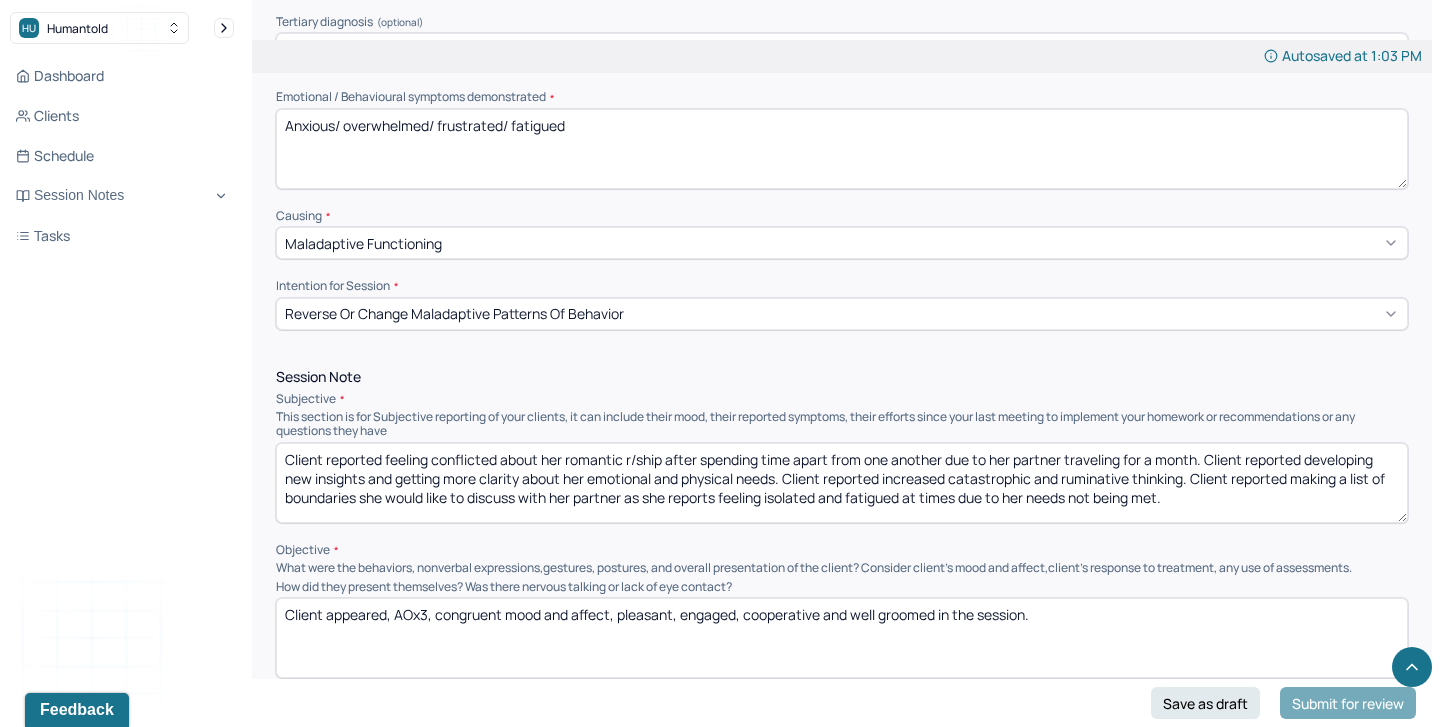 scroll, scrollTop: 902, scrollLeft: 0, axis: vertical 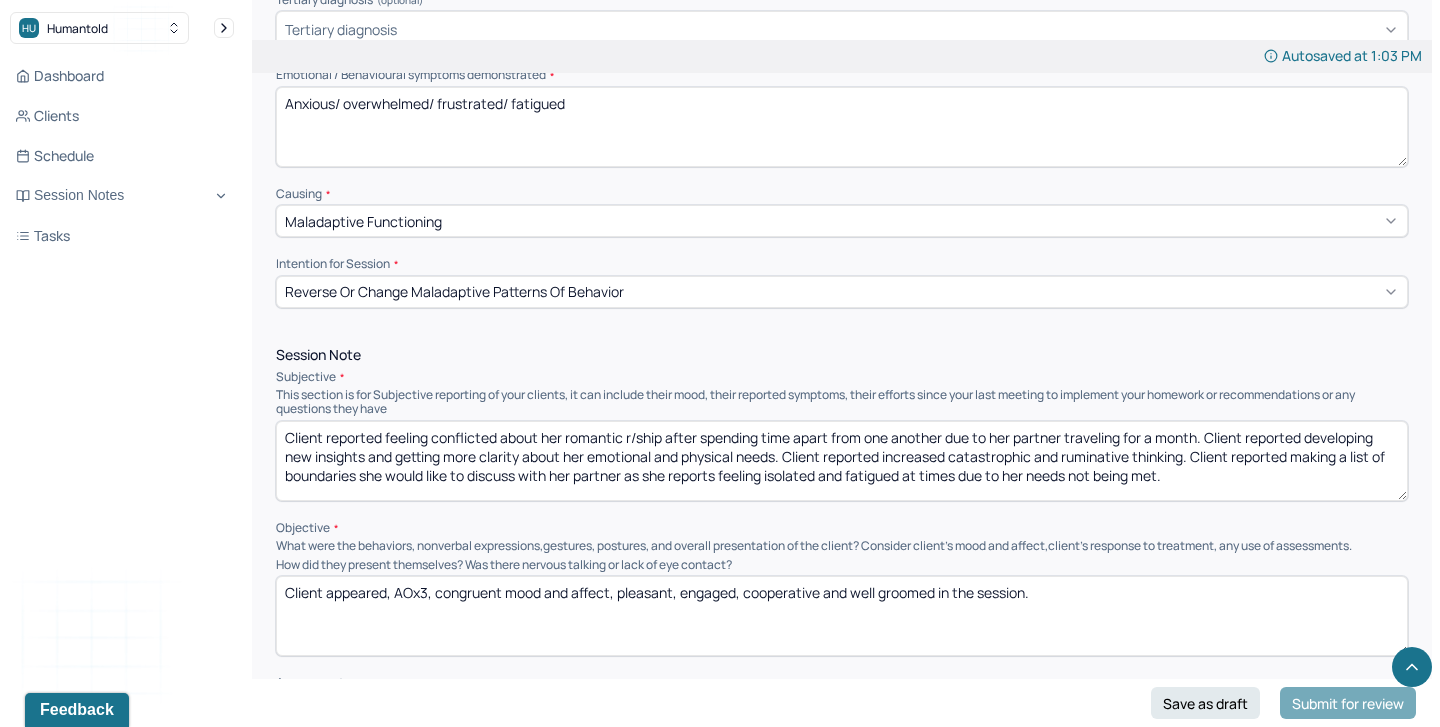 click on "Client reported feeling conflicted about her romantic r/ship after spending time apart from one another due to her partner traveling for a month. Client reported developing new insights and getting more clarity about her emotional and physical needs. Client reported increased catastrophic and ruminative thinking. Client reported making a list of boundaries she would like to discuss with her partner as she reports feeling isolated and fatigued at times due to her needs not being met." at bounding box center (842, 461) 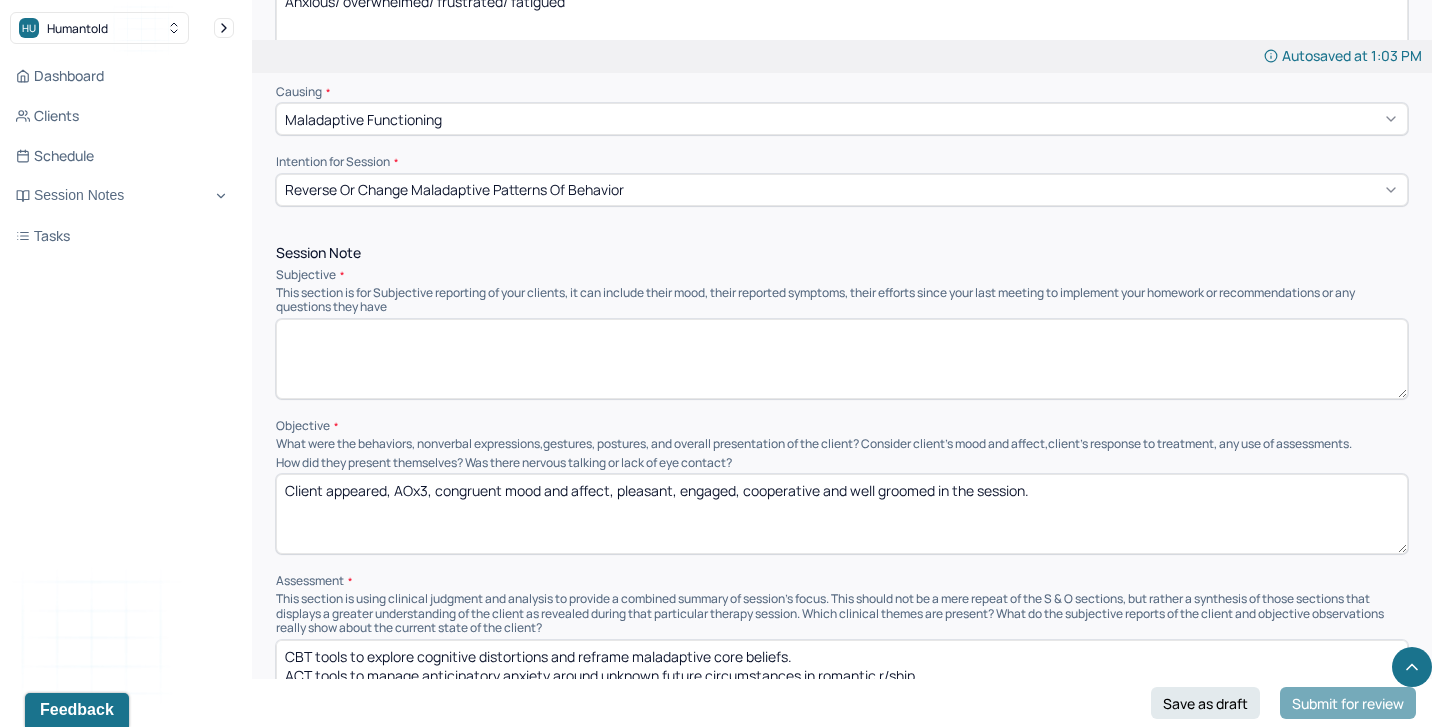 scroll, scrollTop: 1177, scrollLeft: 0, axis: vertical 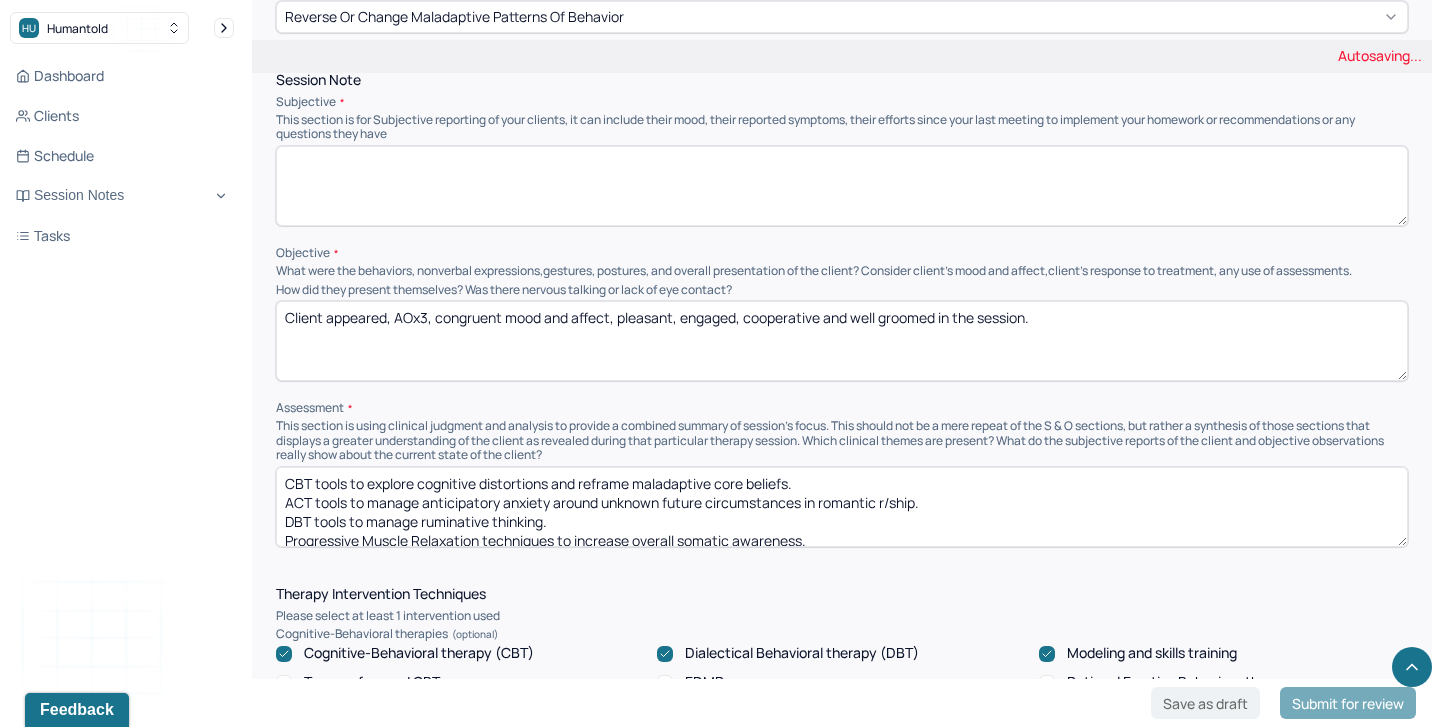 type 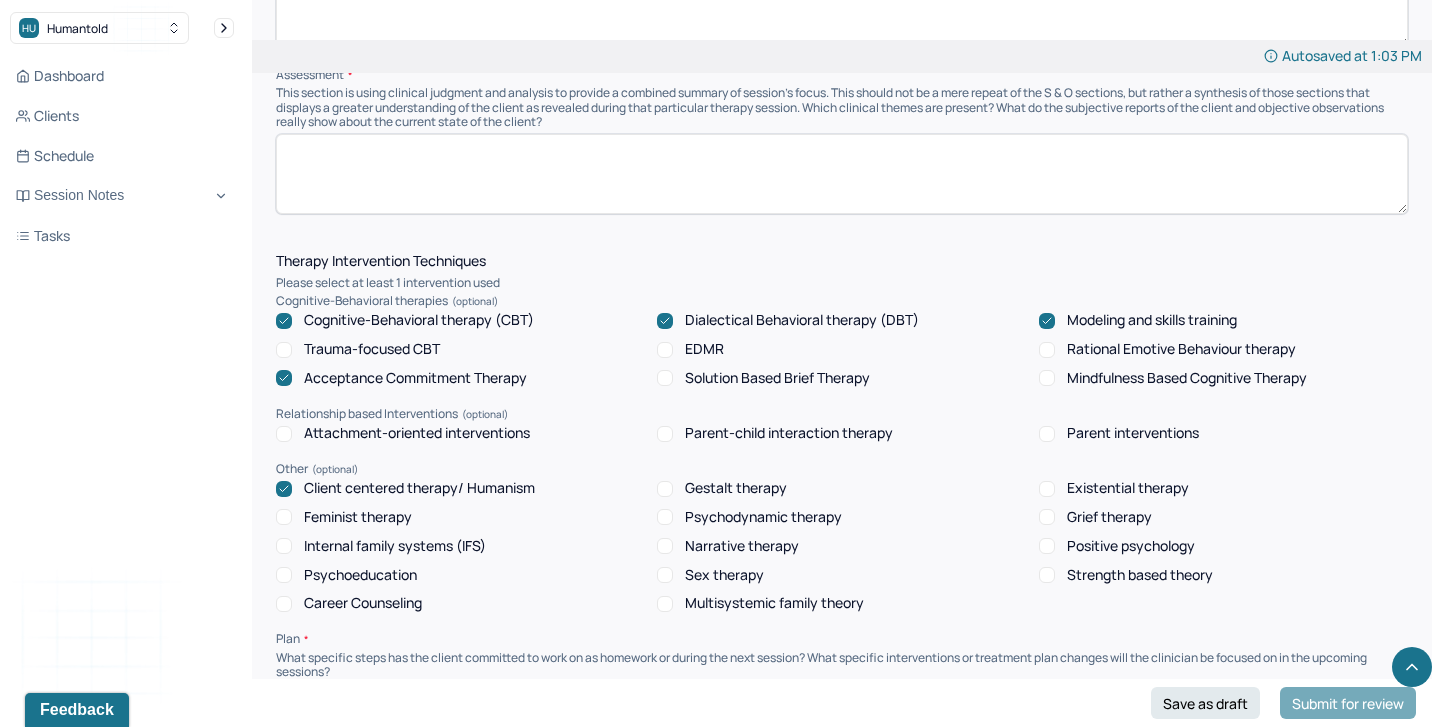 scroll, scrollTop: 1525, scrollLeft: 0, axis: vertical 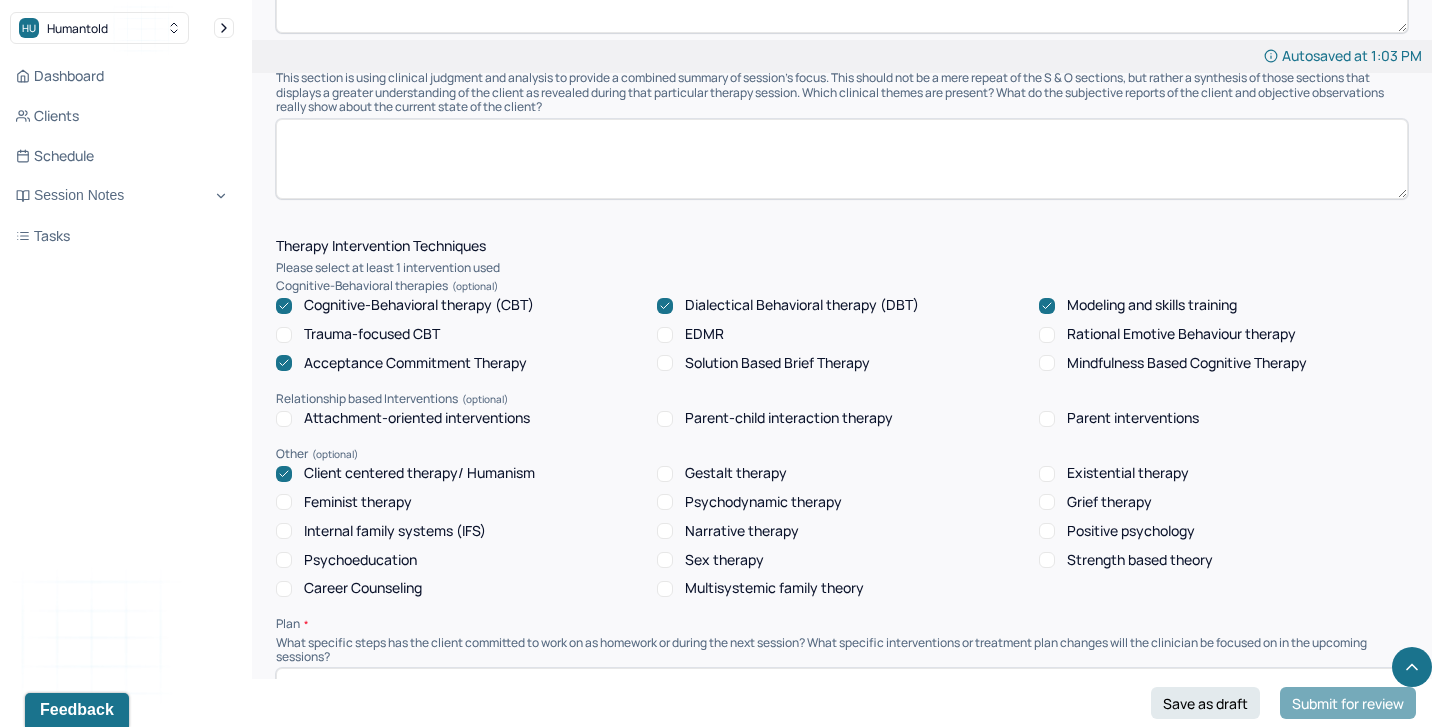 type 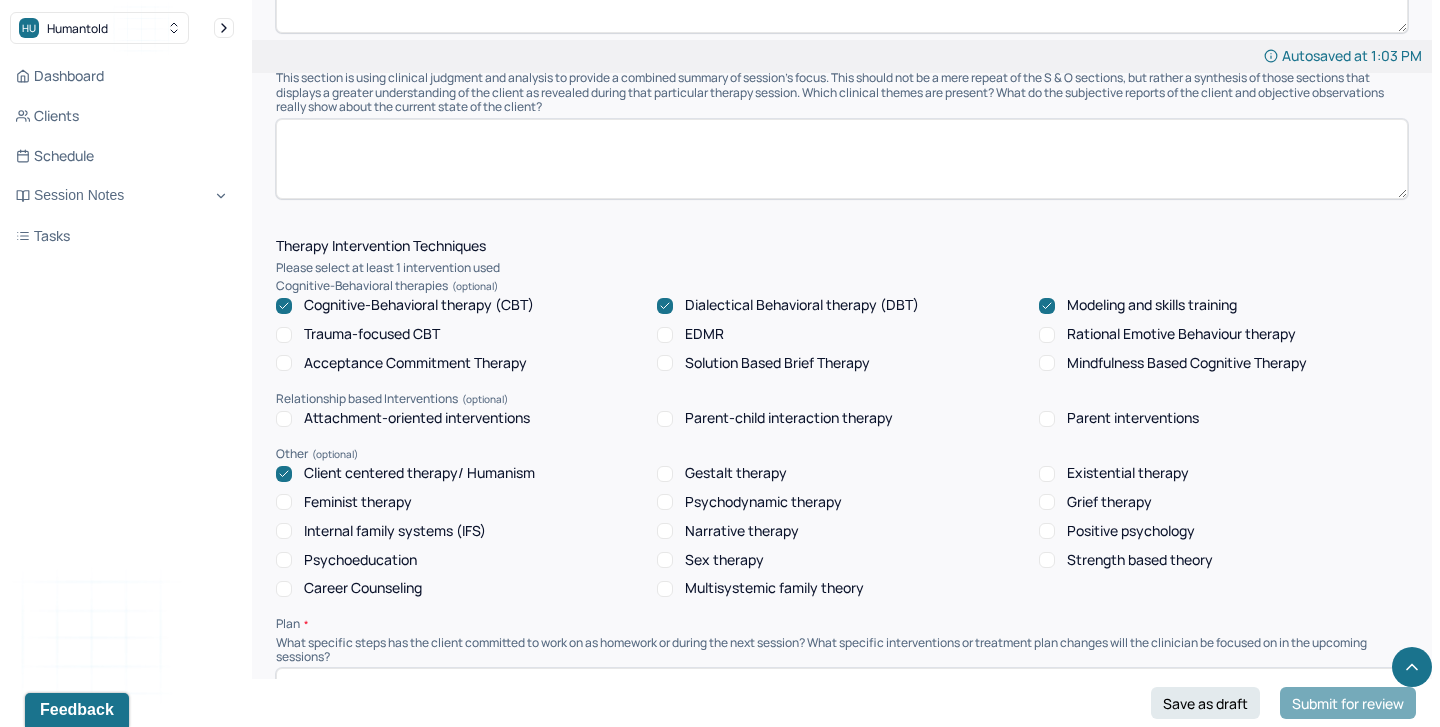 click 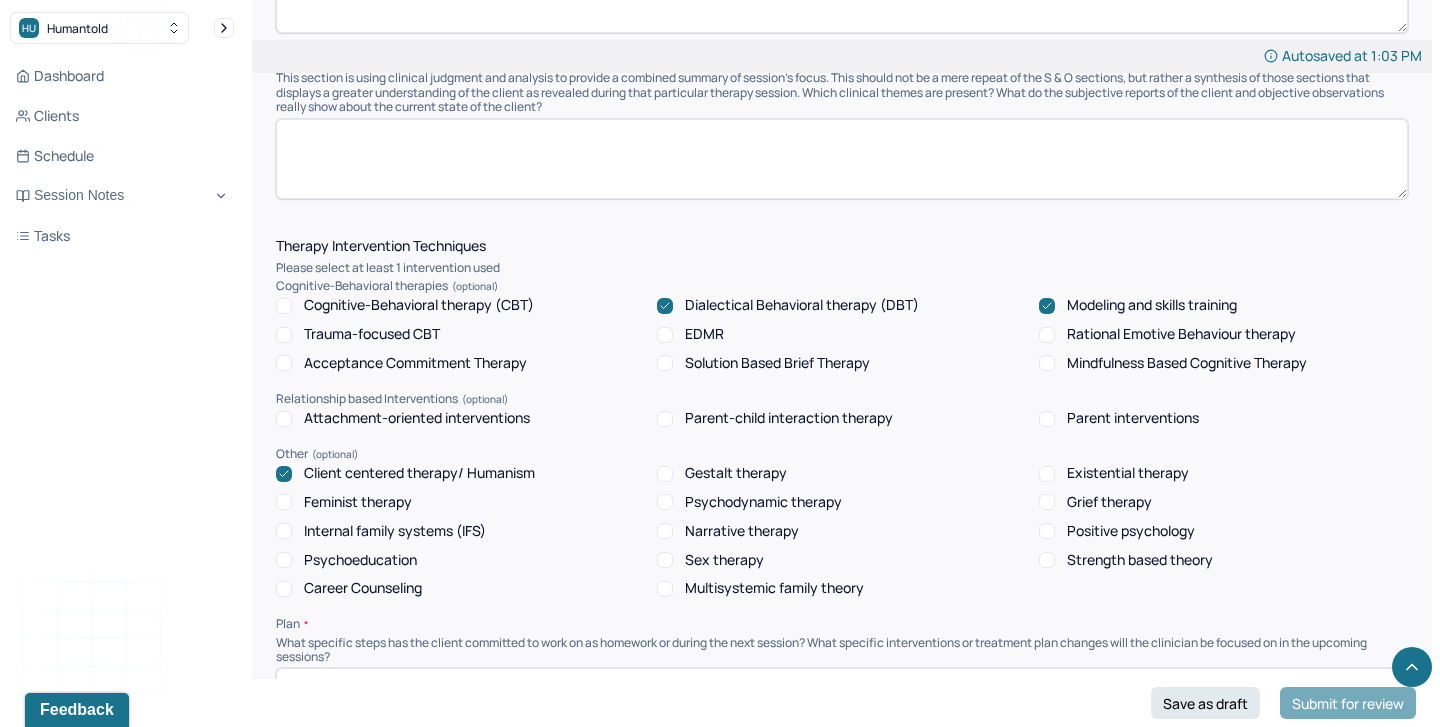 click 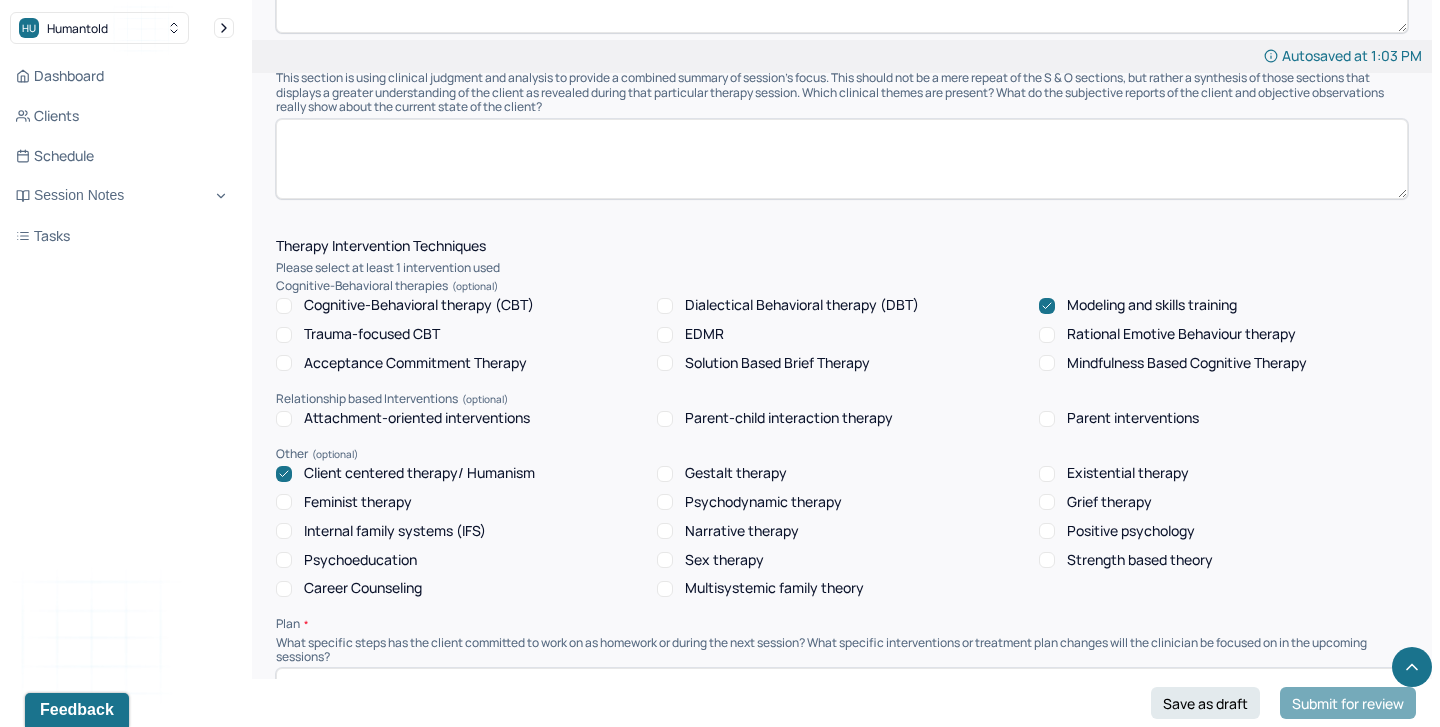 click on "Modeling and skills training" at bounding box center (1138, 305) 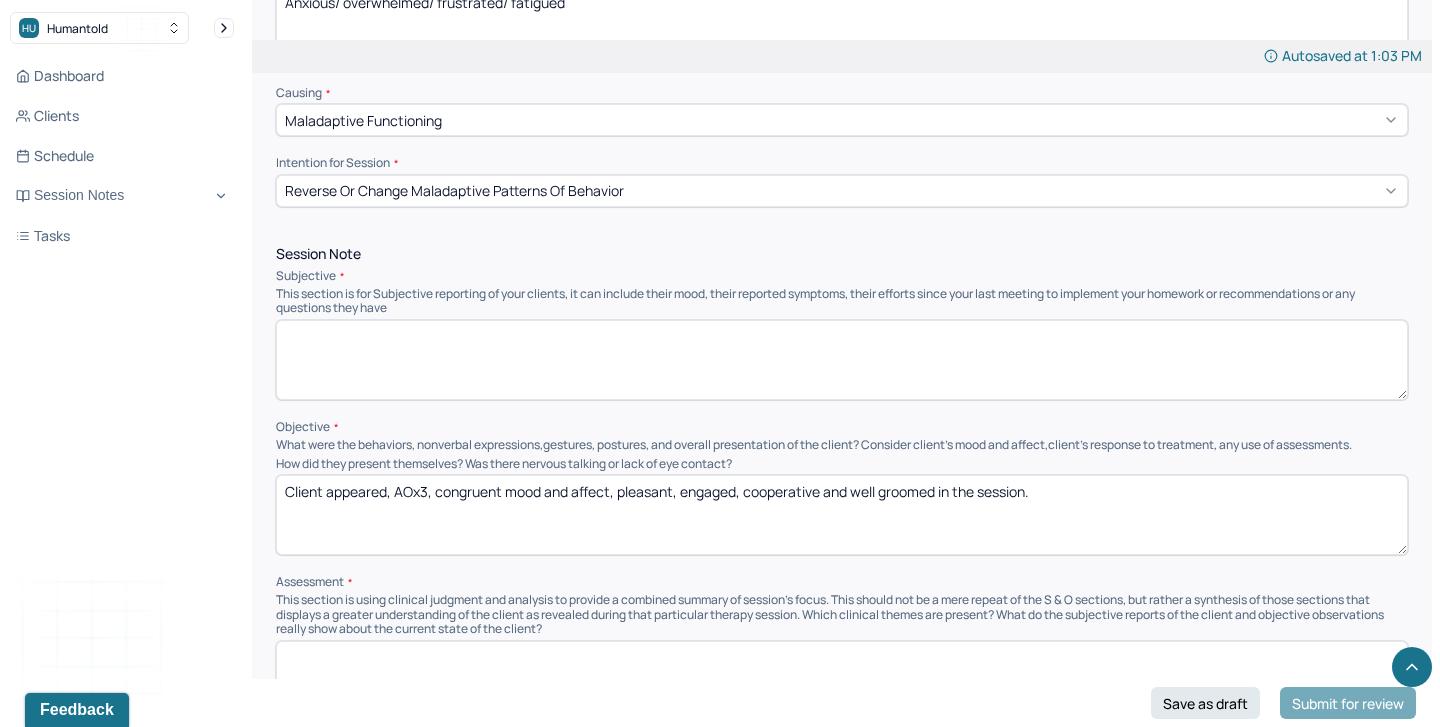 scroll, scrollTop: 951, scrollLeft: 0, axis: vertical 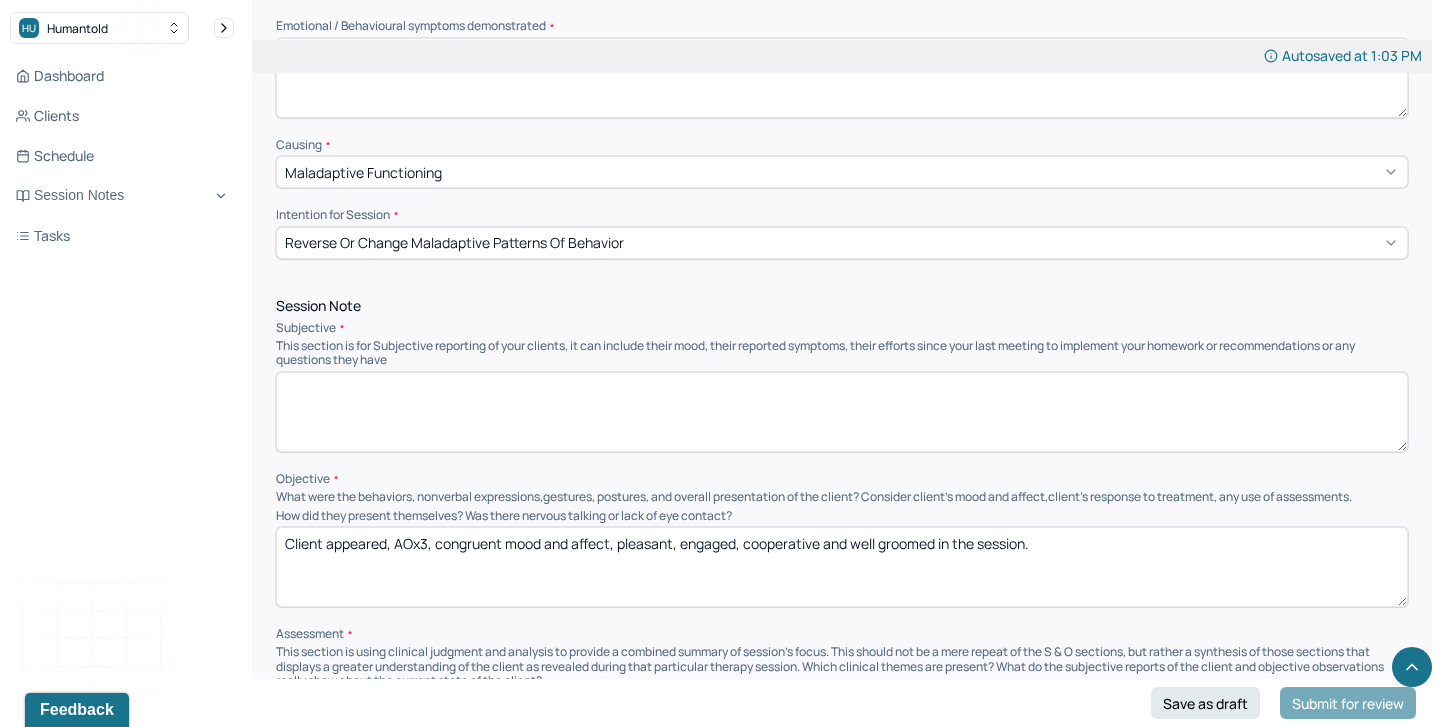 click on "Client appeared, AOx3, congruent mood and affect, pleasant, engaged, cooperative and well groomed in the session." at bounding box center [842, 567] 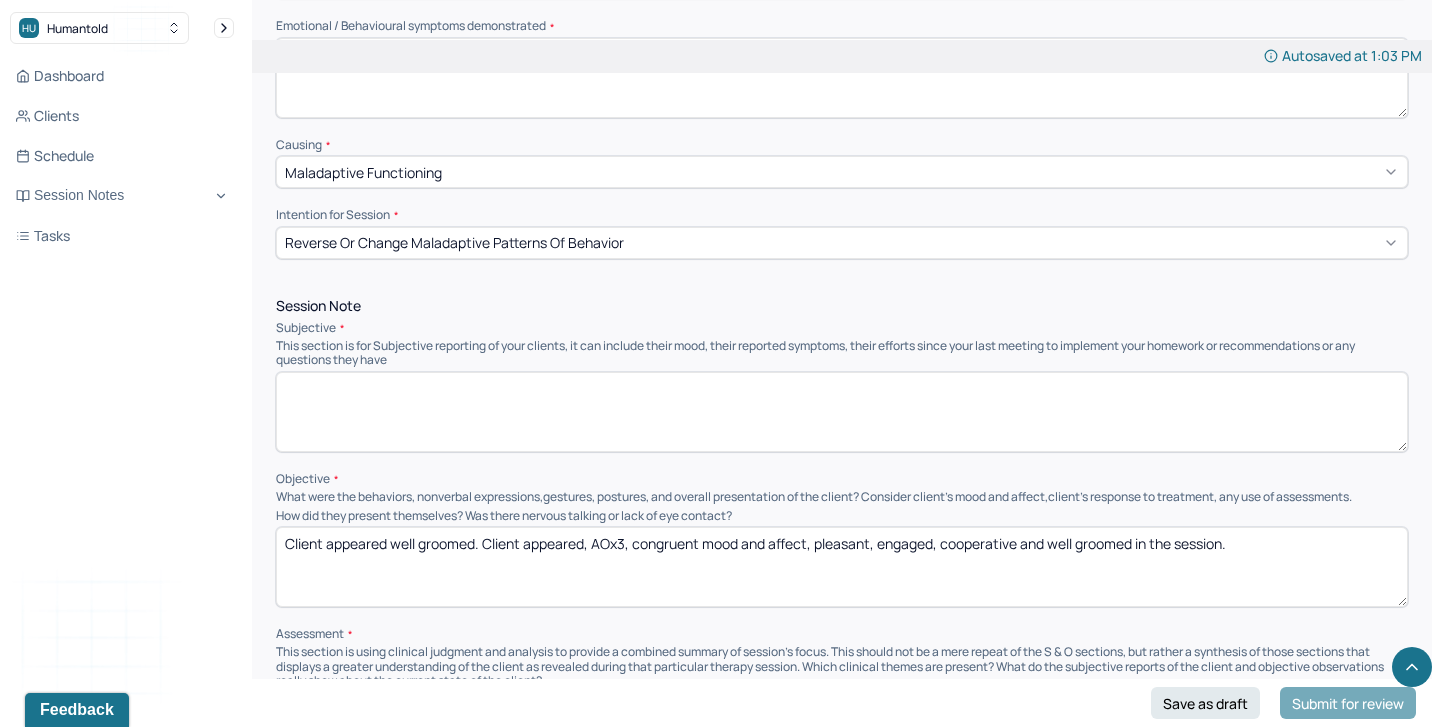 drag, startPoint x: 814, startPoint y: 538, endPoint x: 1268, endPoint y: 539, distance: 454.0011 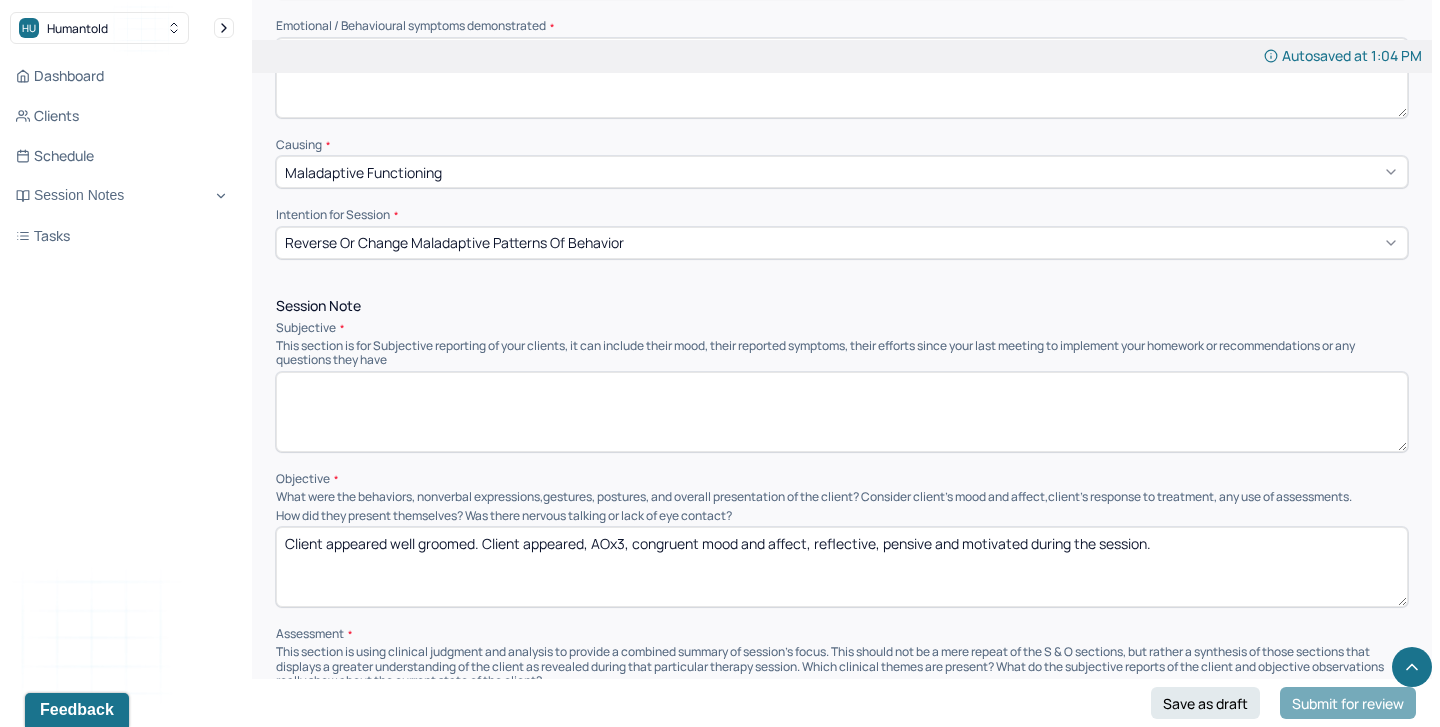 type on "Client appeared well groomed. Client appeared, AOx3, congruent mood and affect, reflective, pensive and motivated during the session." 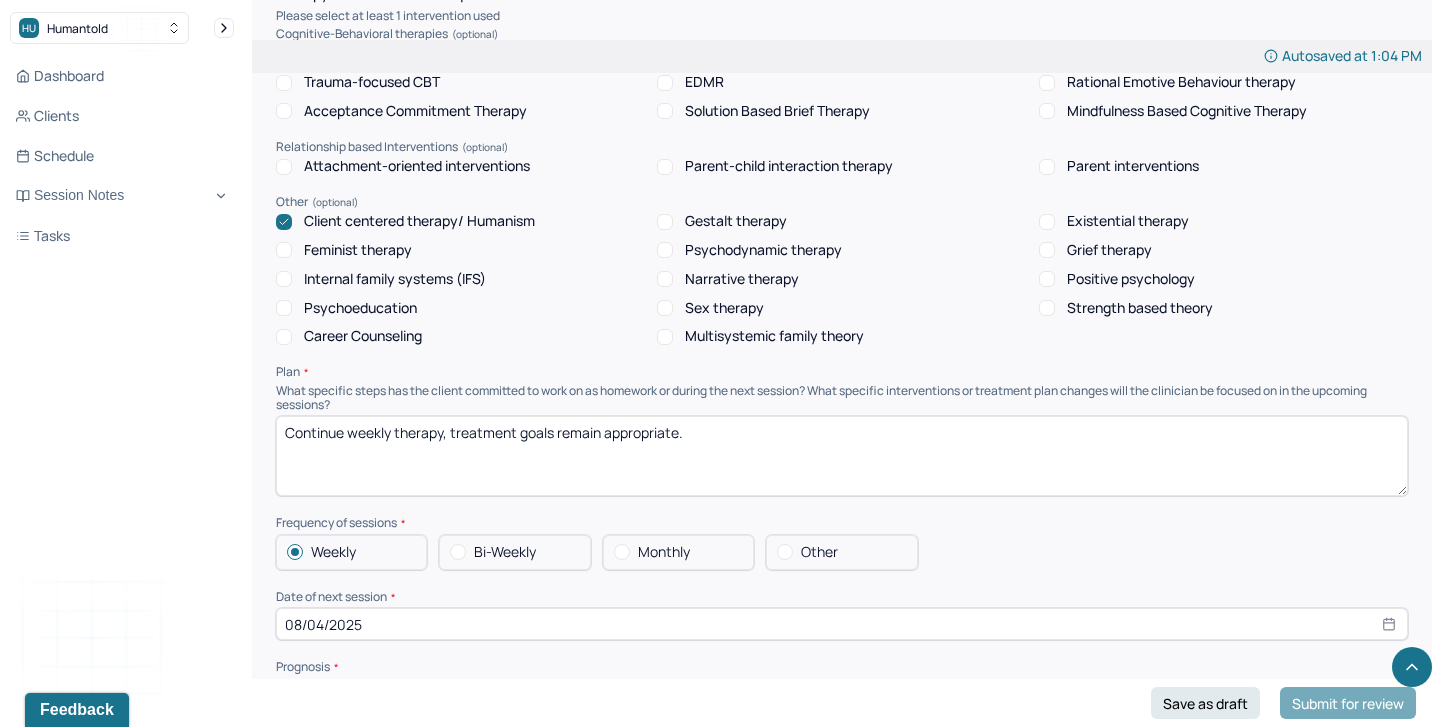 scroll, scrollTop: 1846, scrollLeft: 0, axis: vertical 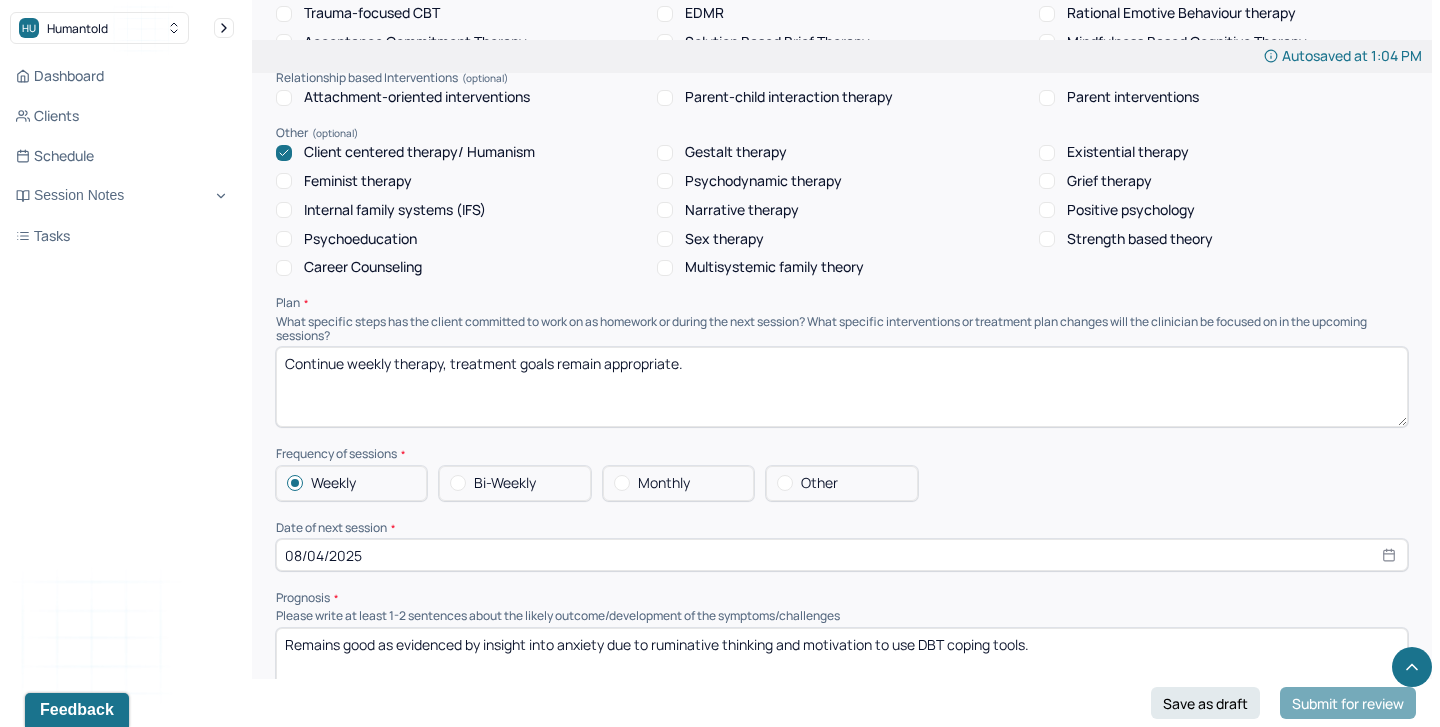 click on "08/04/2025" at bounding box center (842, 555) 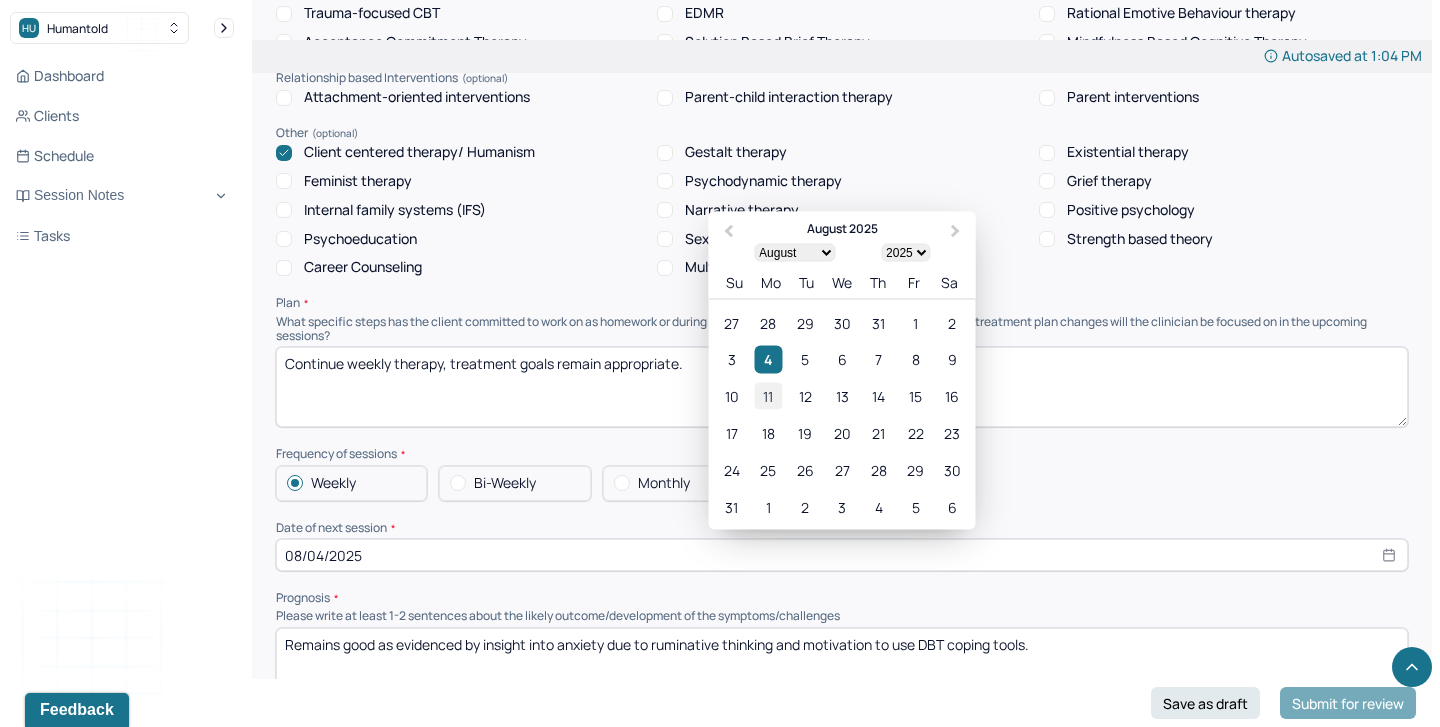 click on "11" at bounding box center [768, 396] 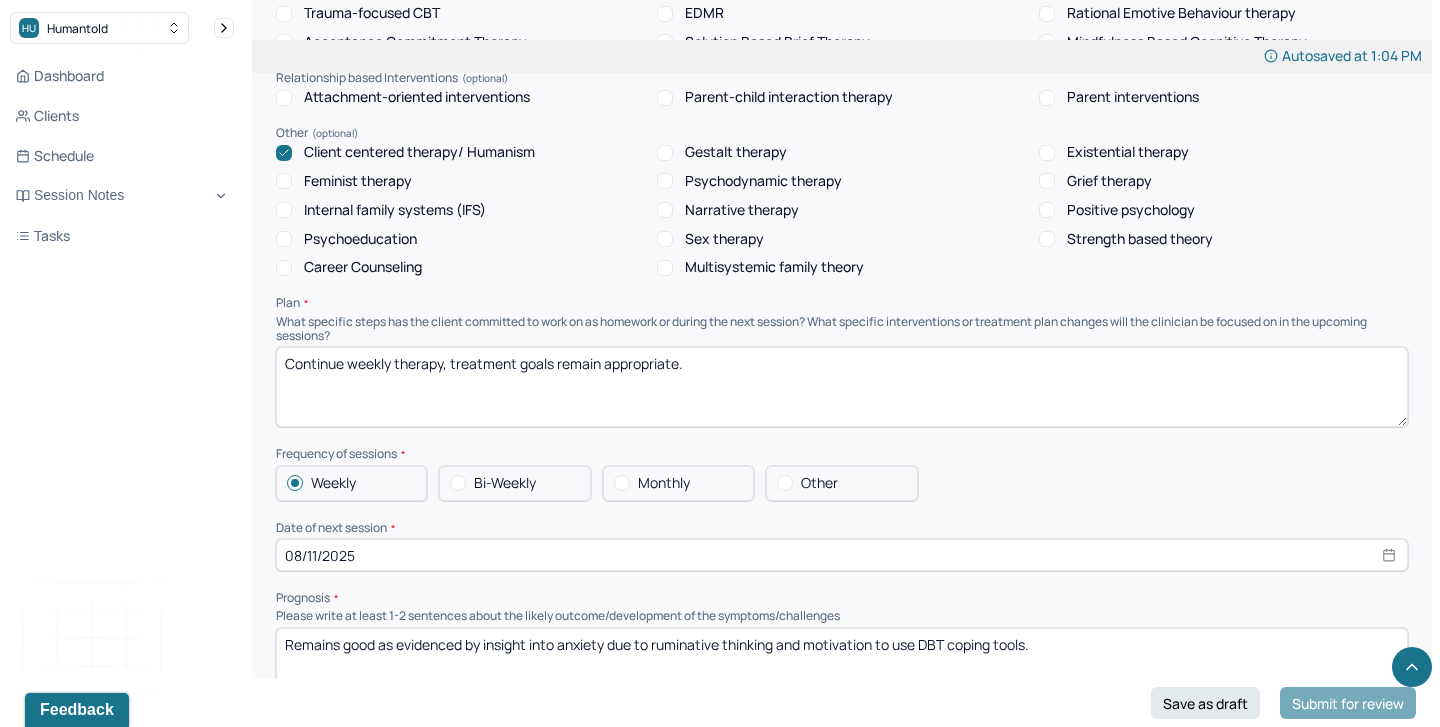 scroll, scrollTop: 2037, scrollLeft: 0, axis: vertical 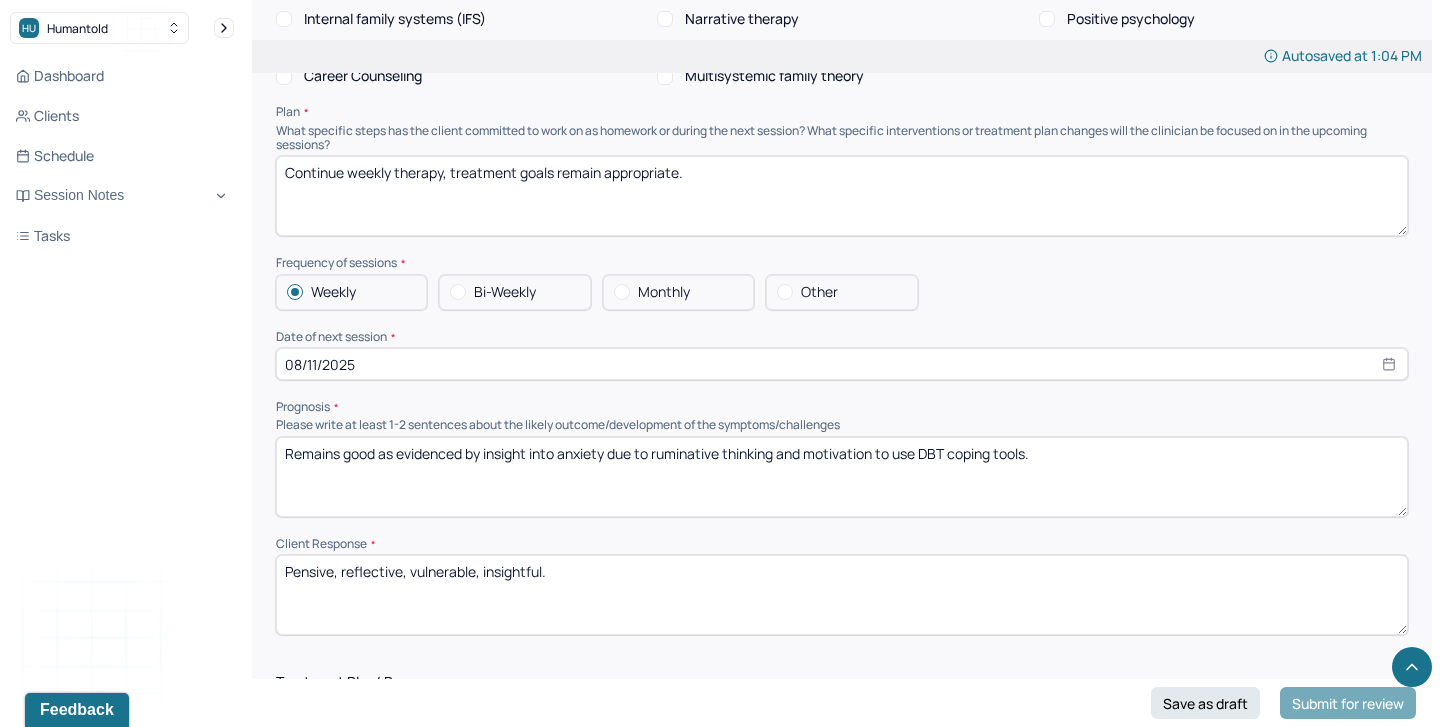 drag, startPoint x: 559, startPoint y: 448, endPoint x: 1132, endPoint y: 468, distance: 573.34894 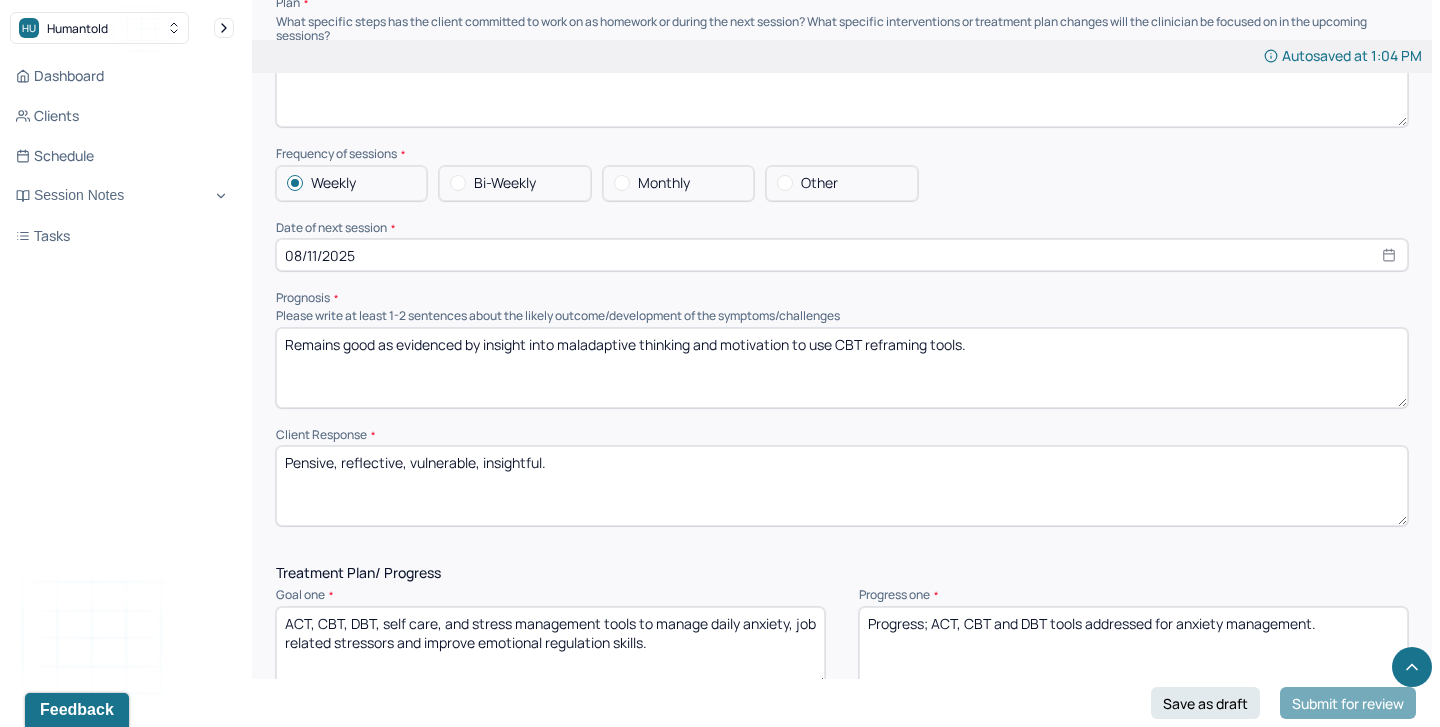 scroll, scrollTop: 2156, scrollLeft: 0, axis: vertical 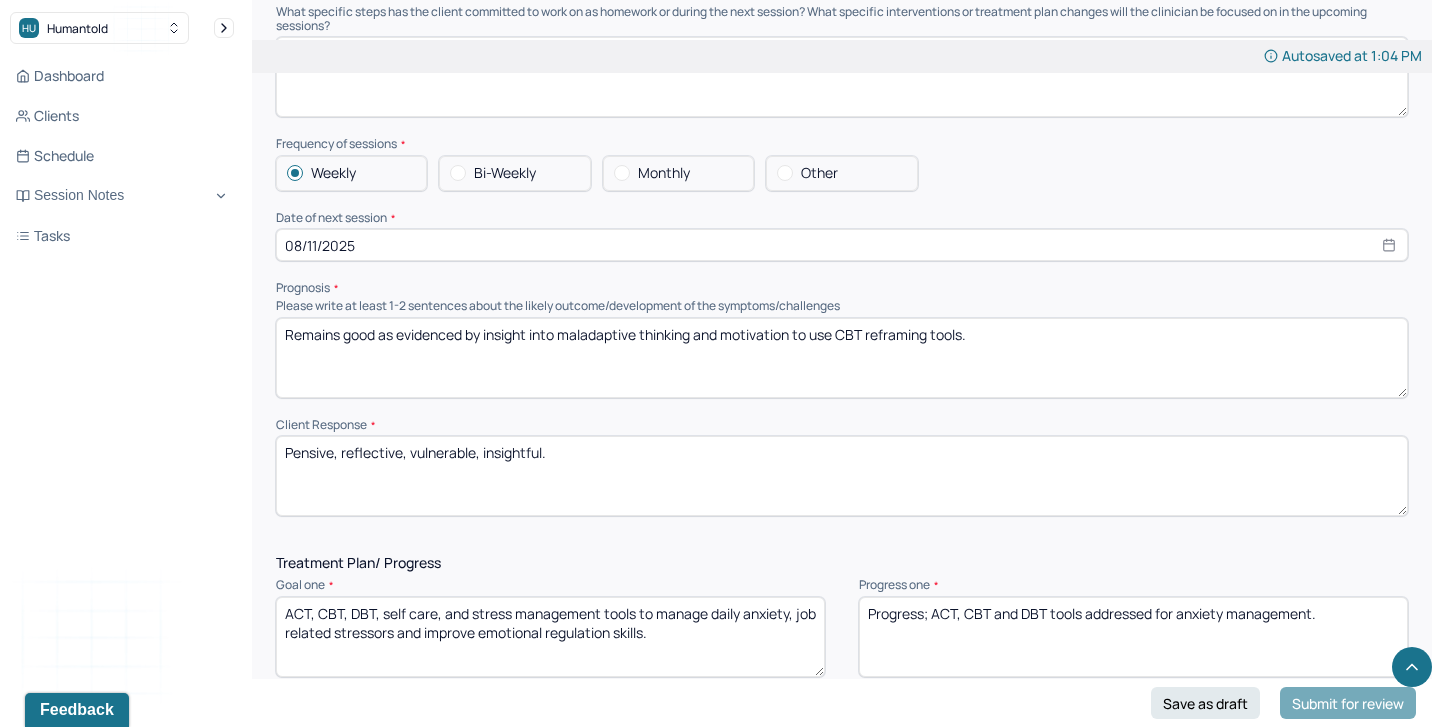 type on "Remains good as evidenced by insight into maladaptive thinking and motivation to use CBT reframing tools." 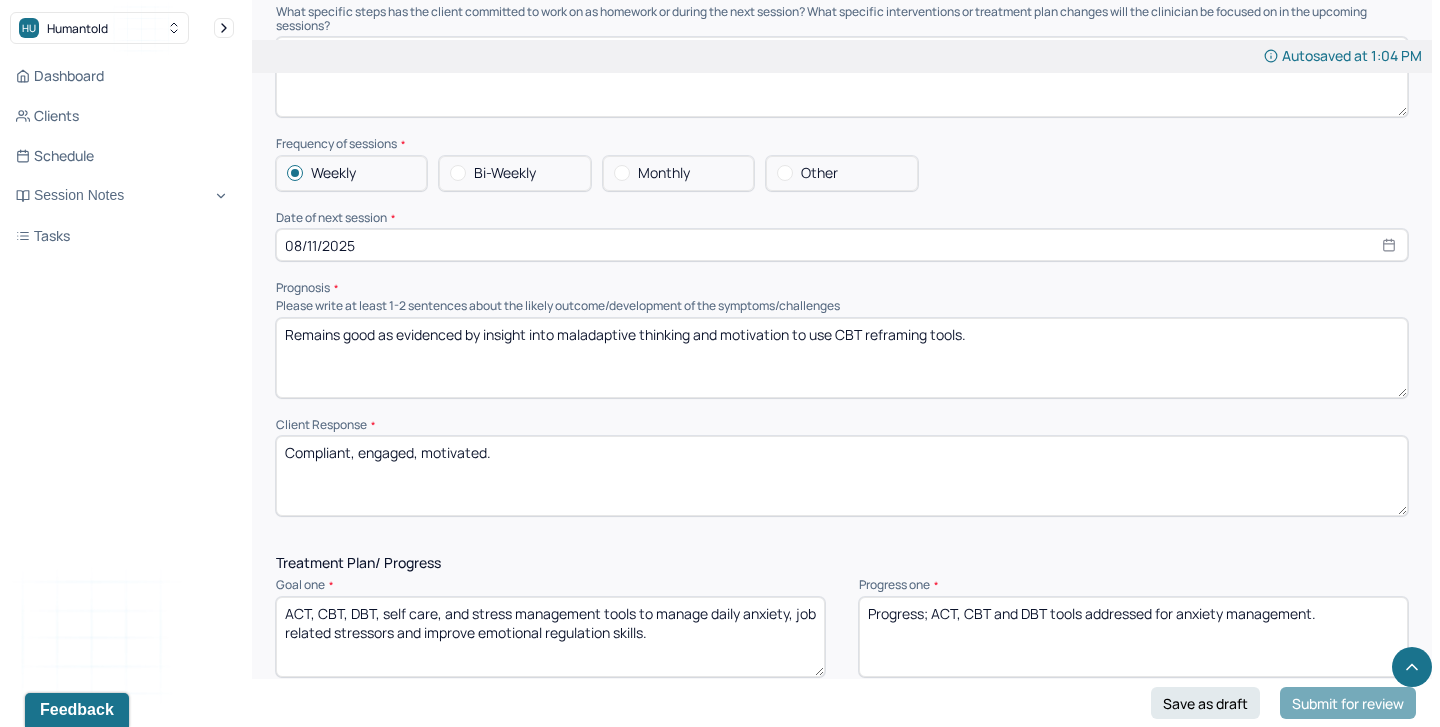 click on "Compliant, enagged, motivated." at bounding box center (842, 476) 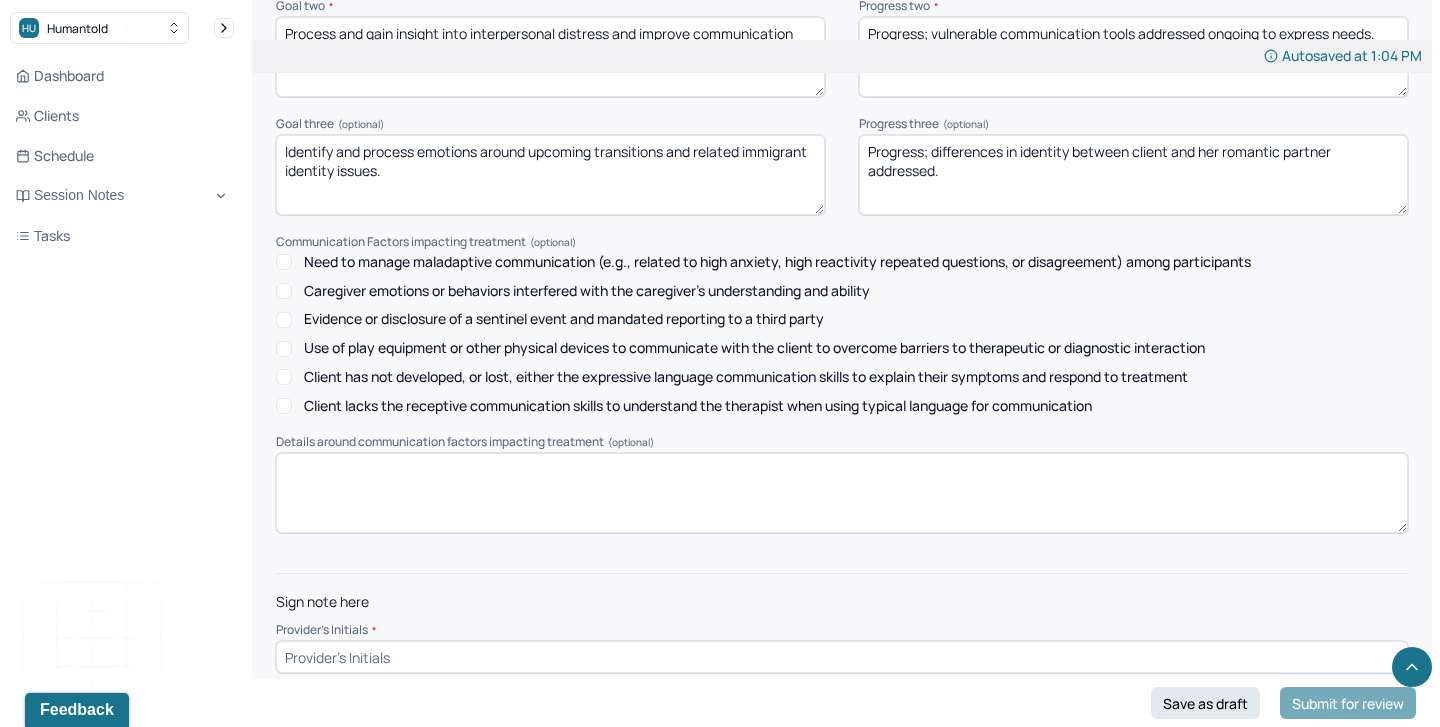 scroll, scrollTop: 2868, scrollLeft: 0, axis: vertical 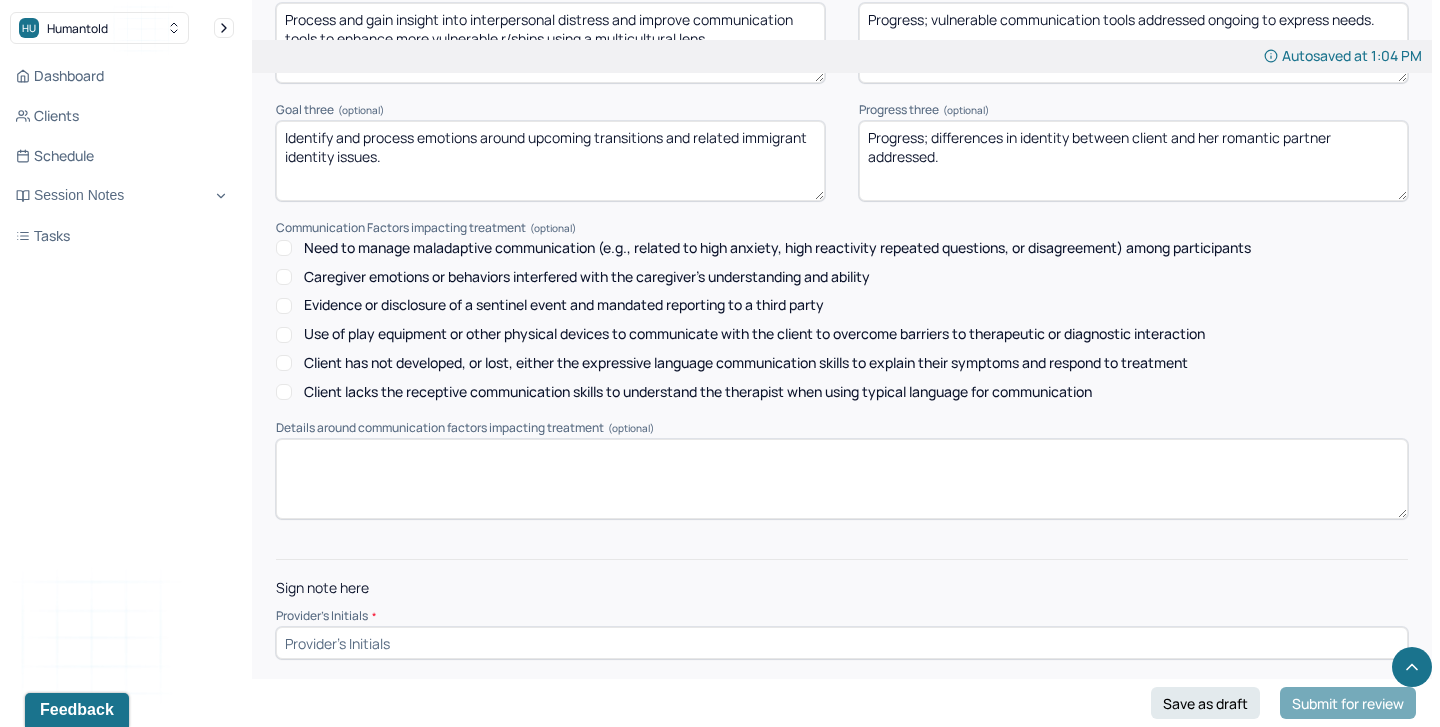 type on "Compliant, engaged, motivated." 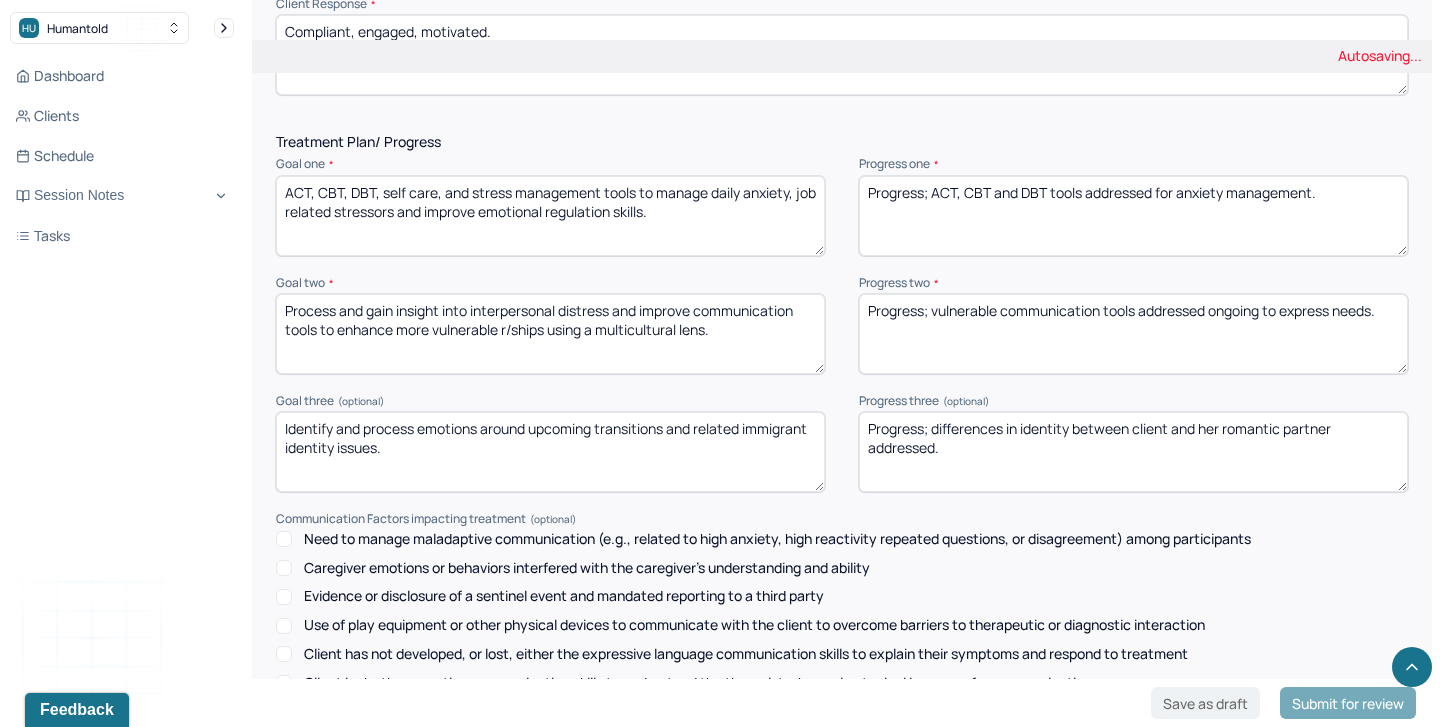 scroll, scrollTop: 2500, scrollLeft: 0, axis: vertical 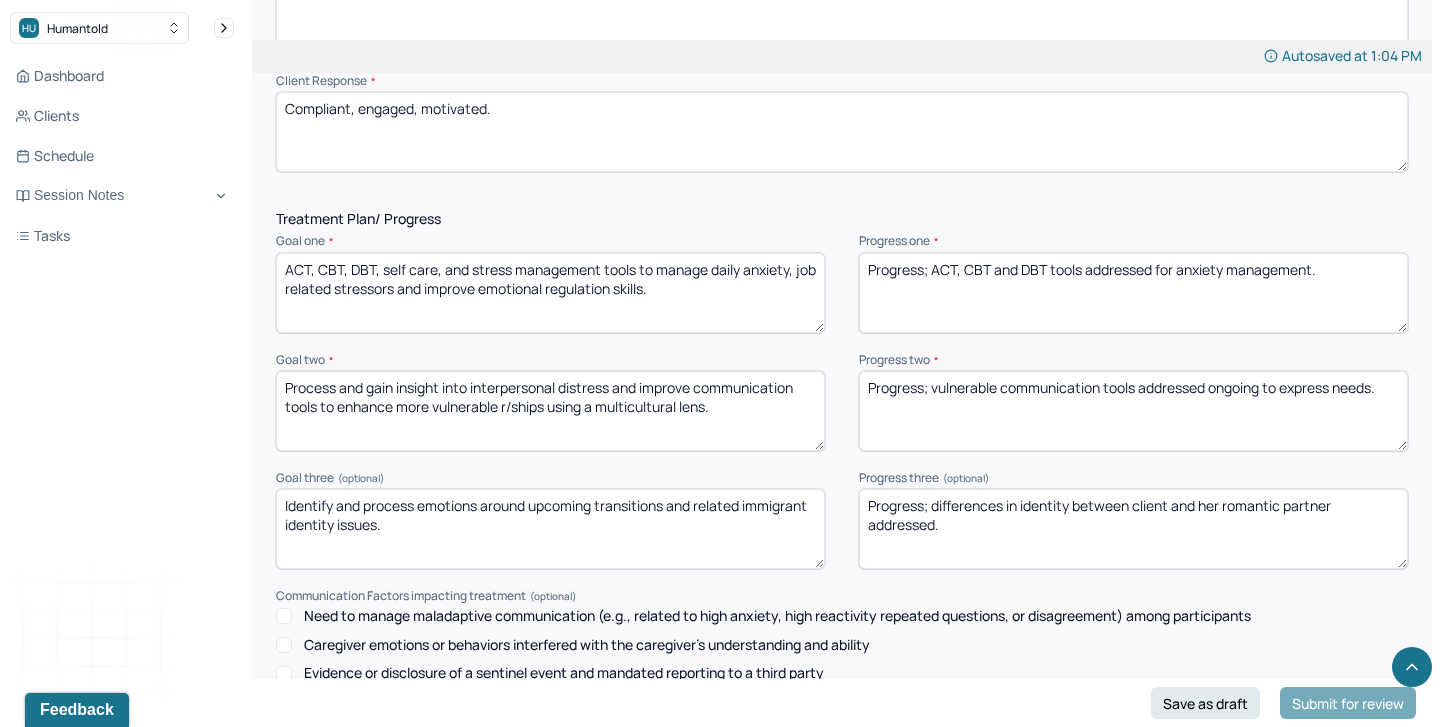 type on "aa" 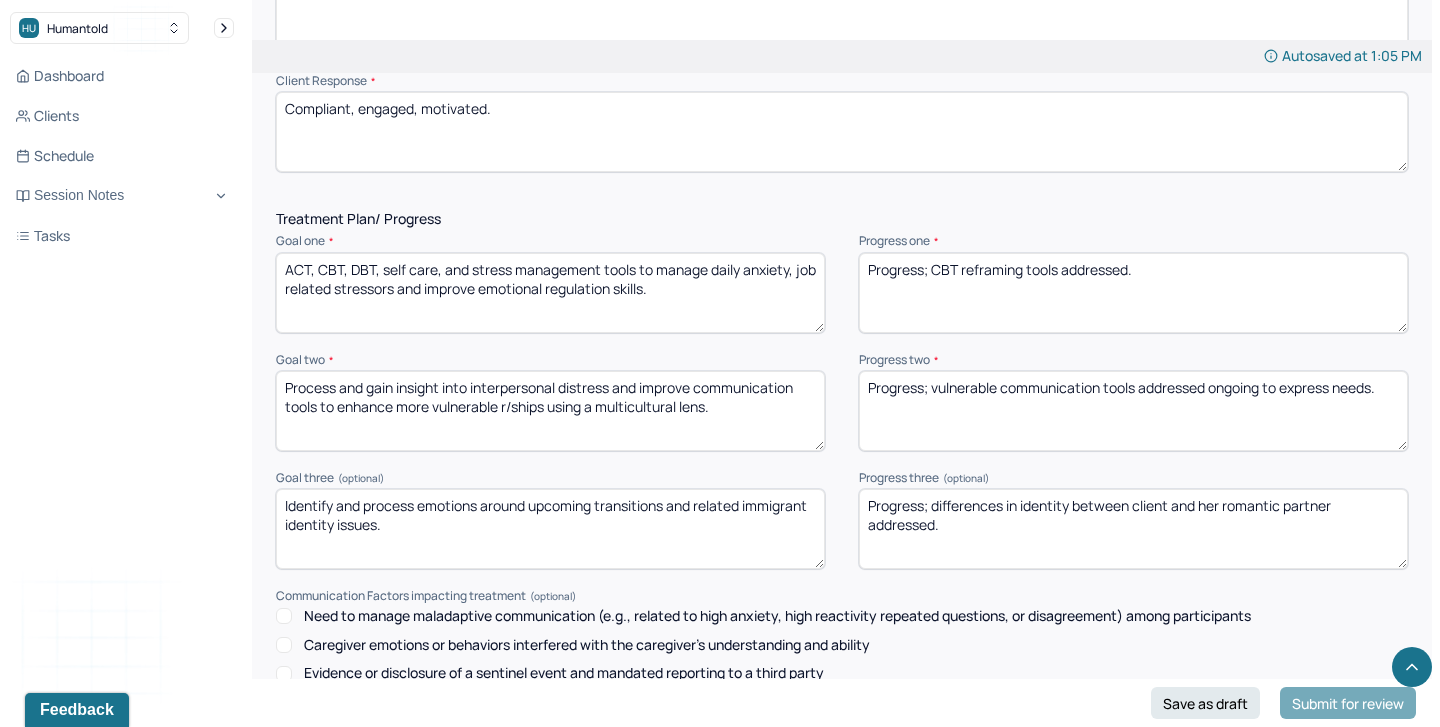 type on "Progress; CBT reframing tools addressed." 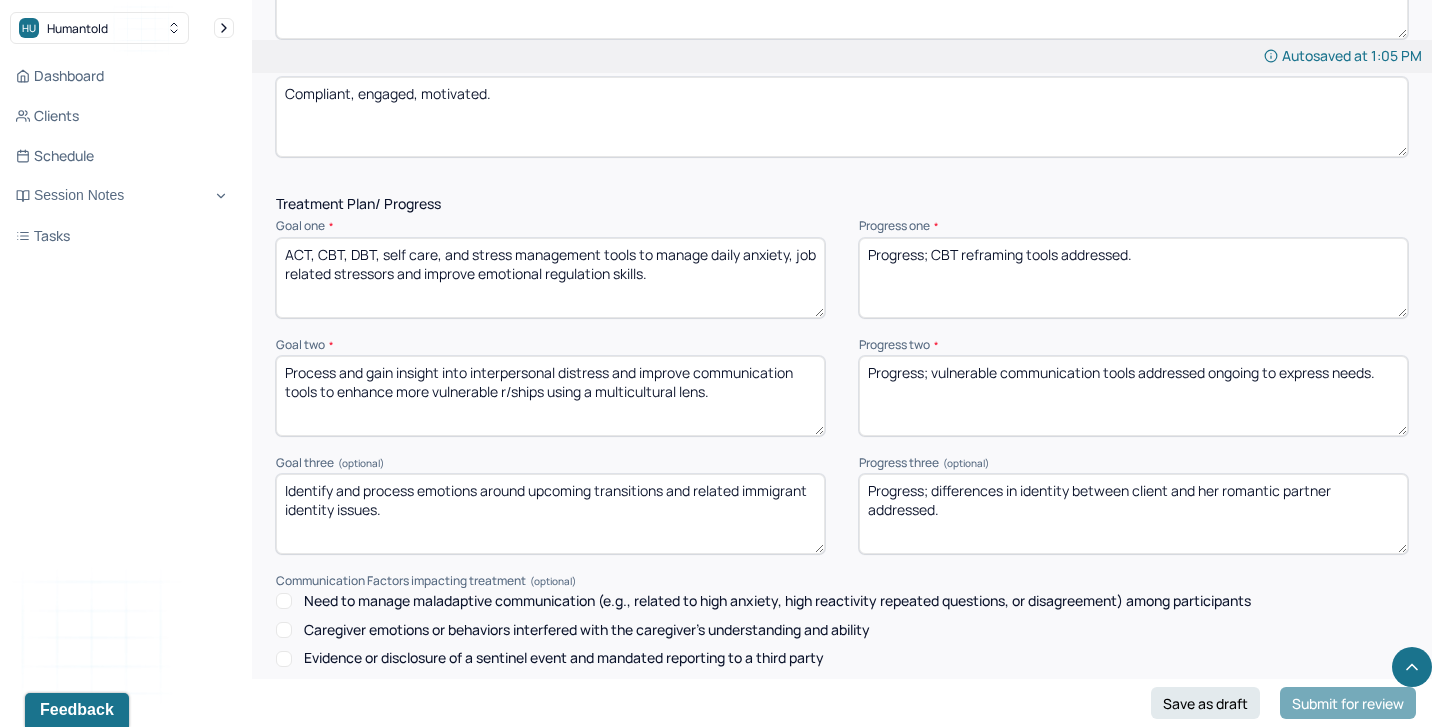 scroll, scrollTop: 2516, scrollLeft: 0, axis: vertical 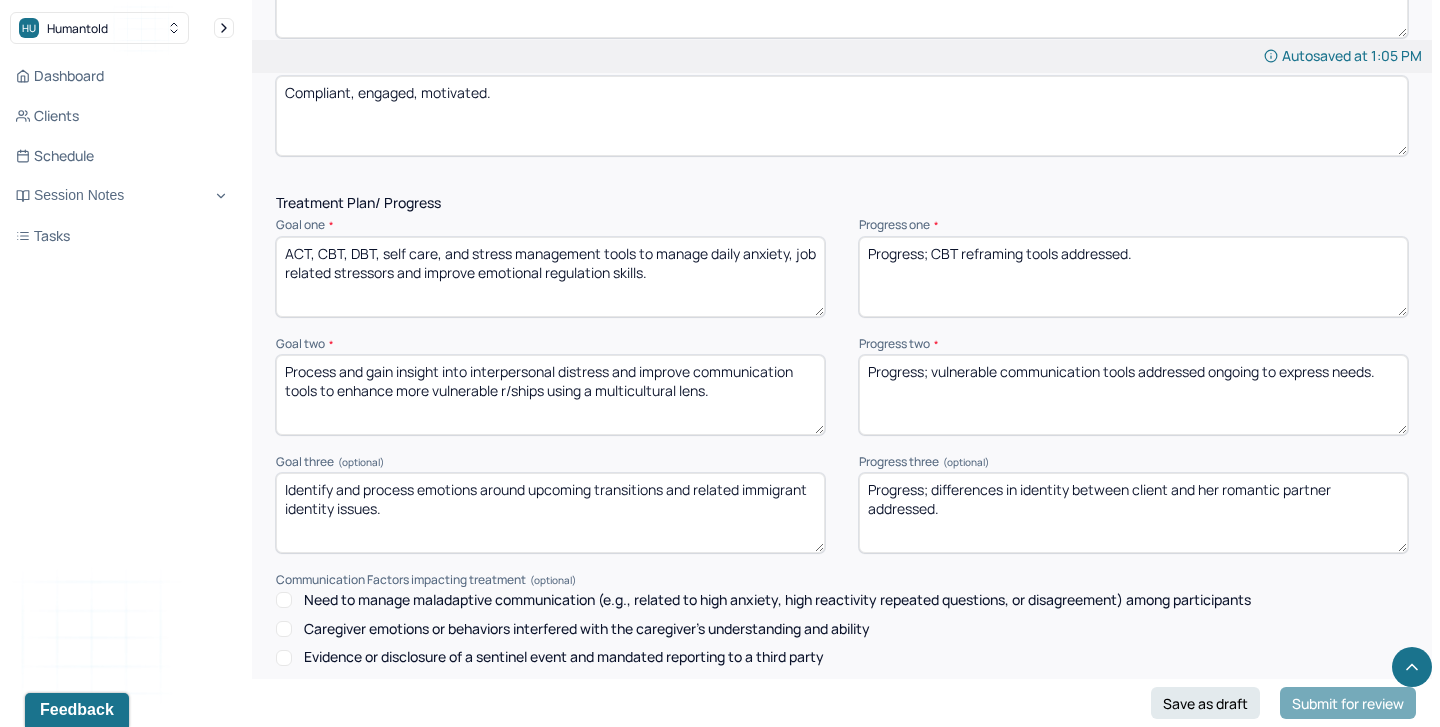 click on "Progress; differences in identity between client and her romantic partner addressed." at bounding box center [1133, 513] 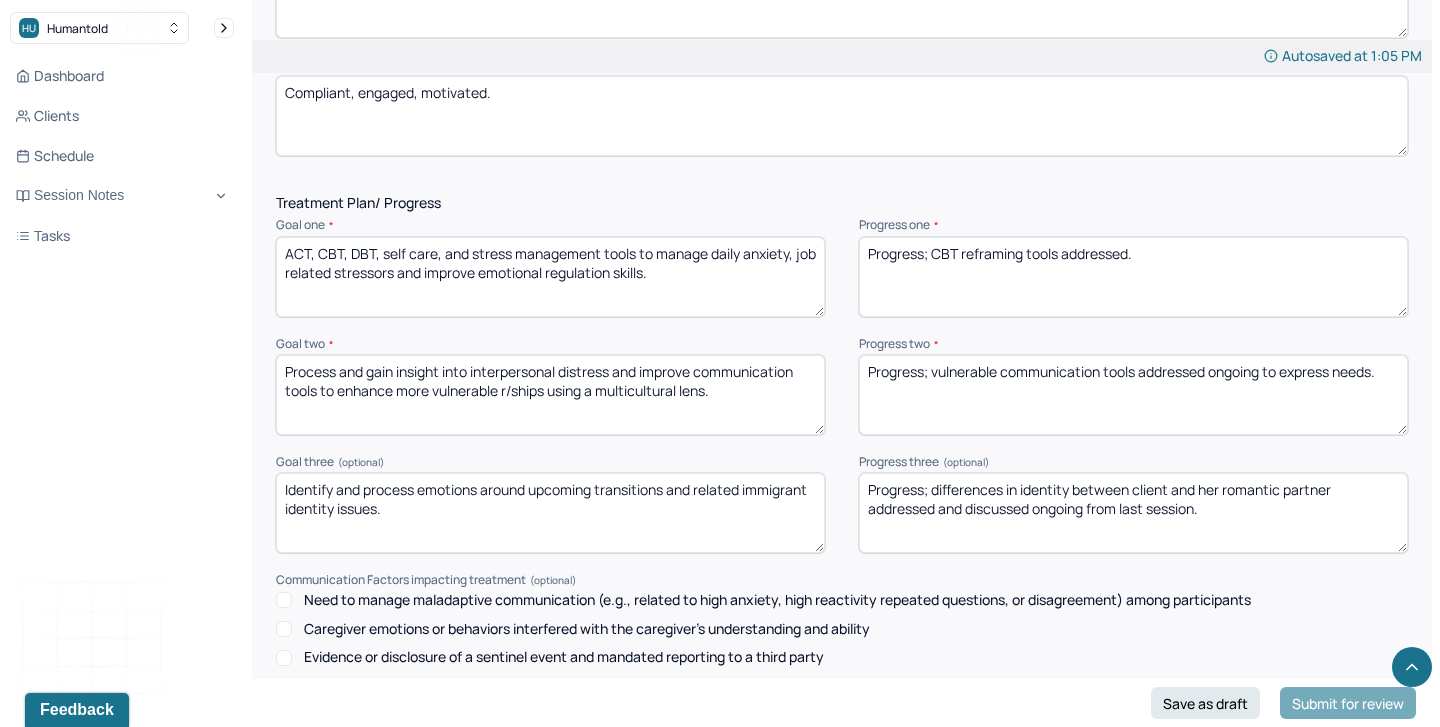 type on "Progress; differences in identity between client and her romantic partner addressed and discussed ongoing from last session." 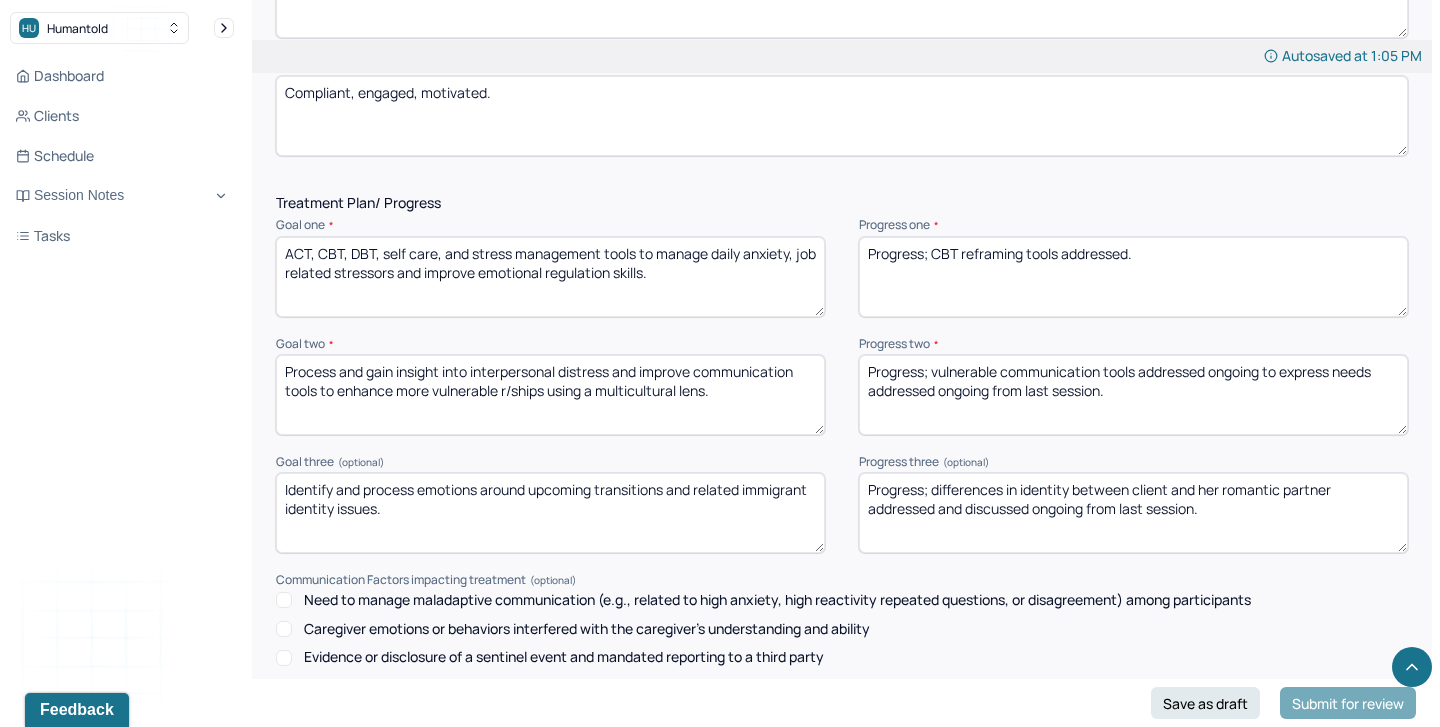scroll, scrollTop: 2868, scrollLeft: 0, axis: vertical 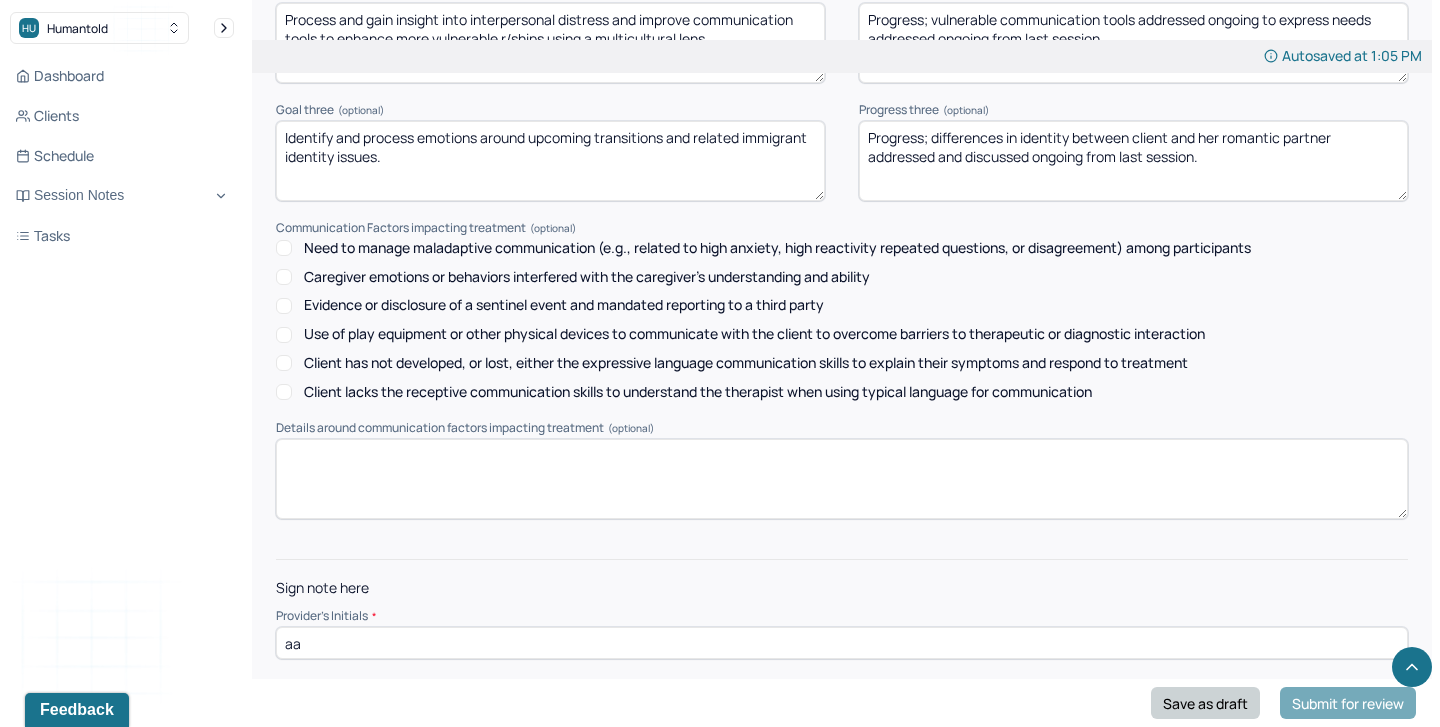 type on "Progress; vulnerable communication tools addressed ongoing to express needs addressed ongoing from last session." 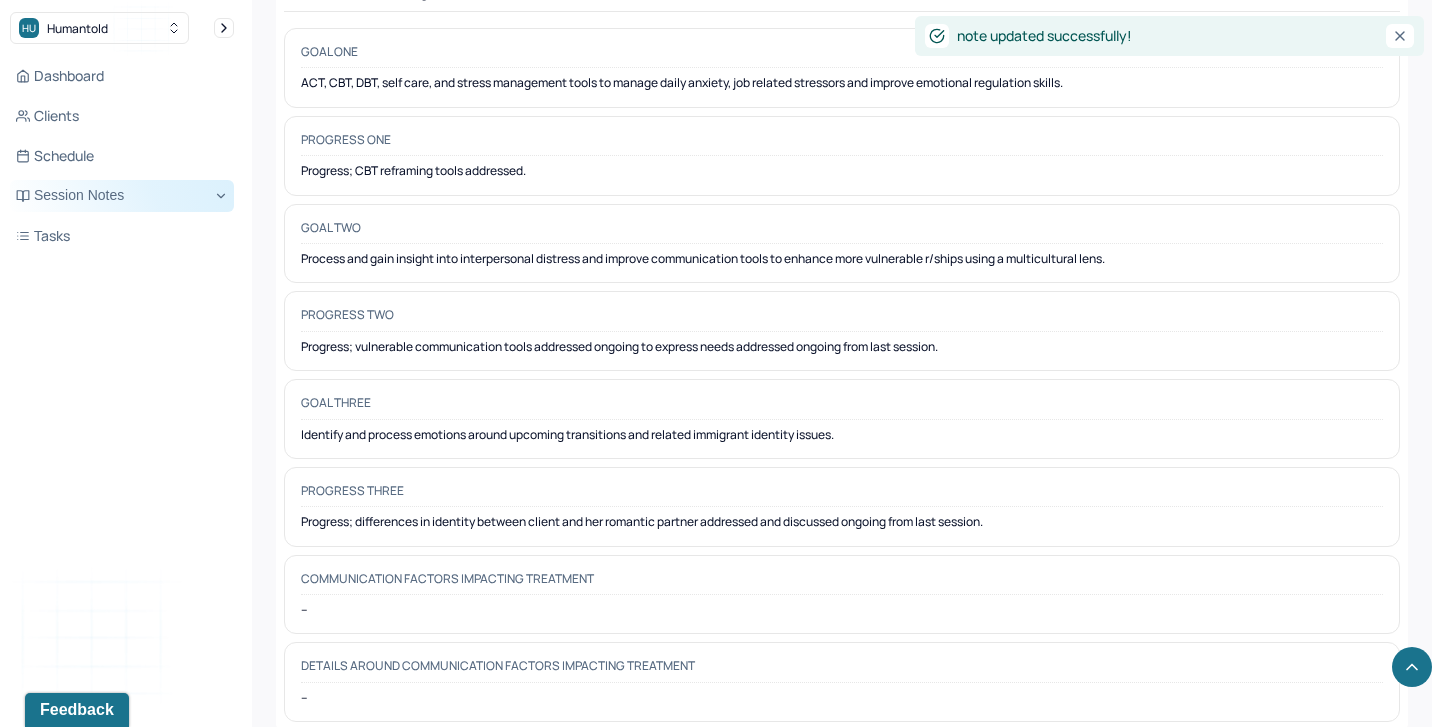 click on "Session Notes" at bounding box center [122, 196] 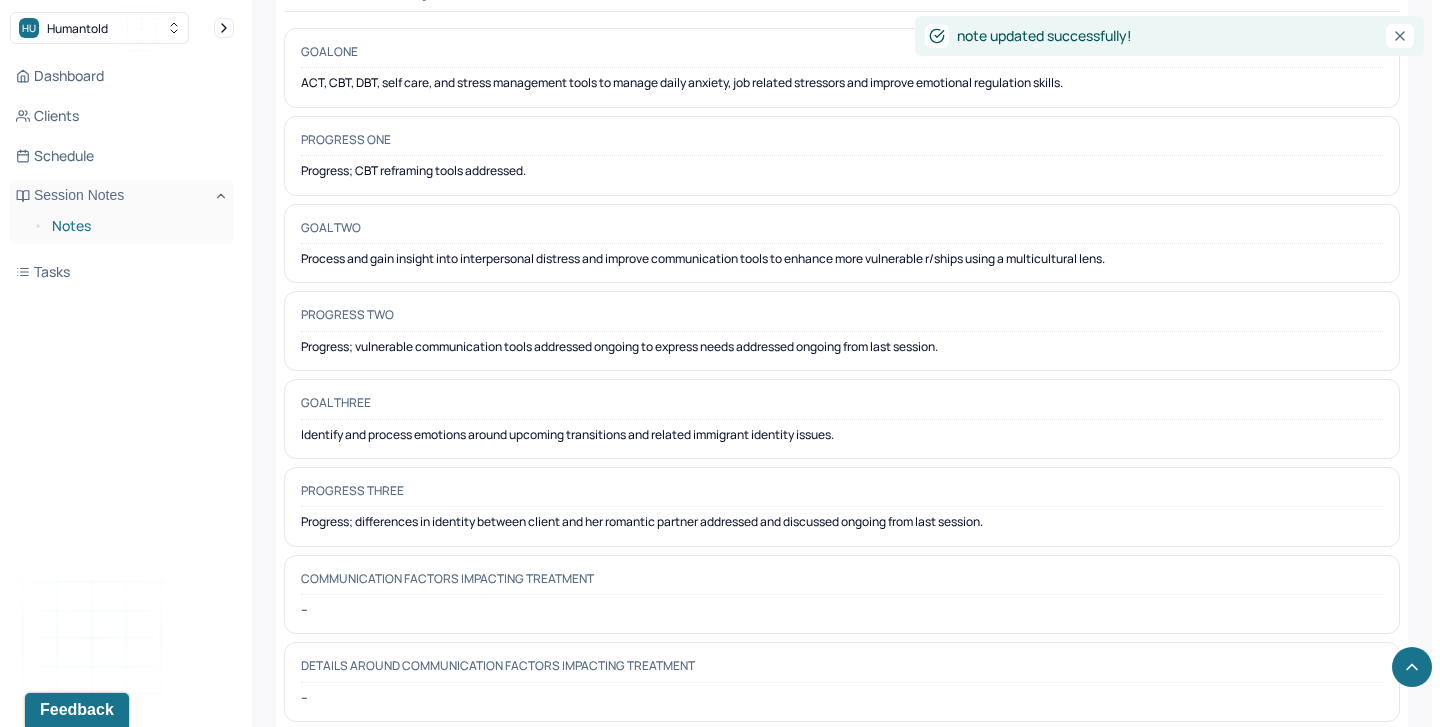 click on "Notes" at bounding box center [135, 226] 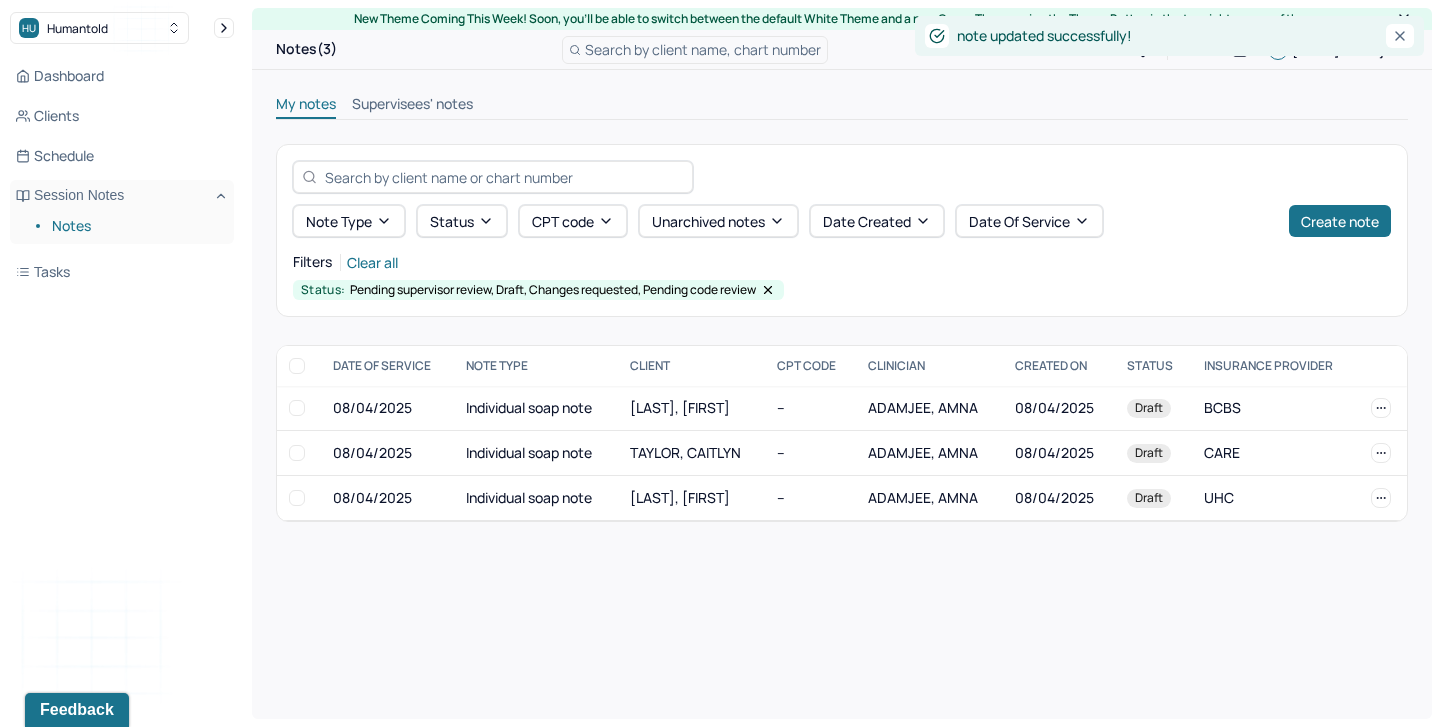 scroll, scrollTop: 0, scrollLeft: 0, axis: both 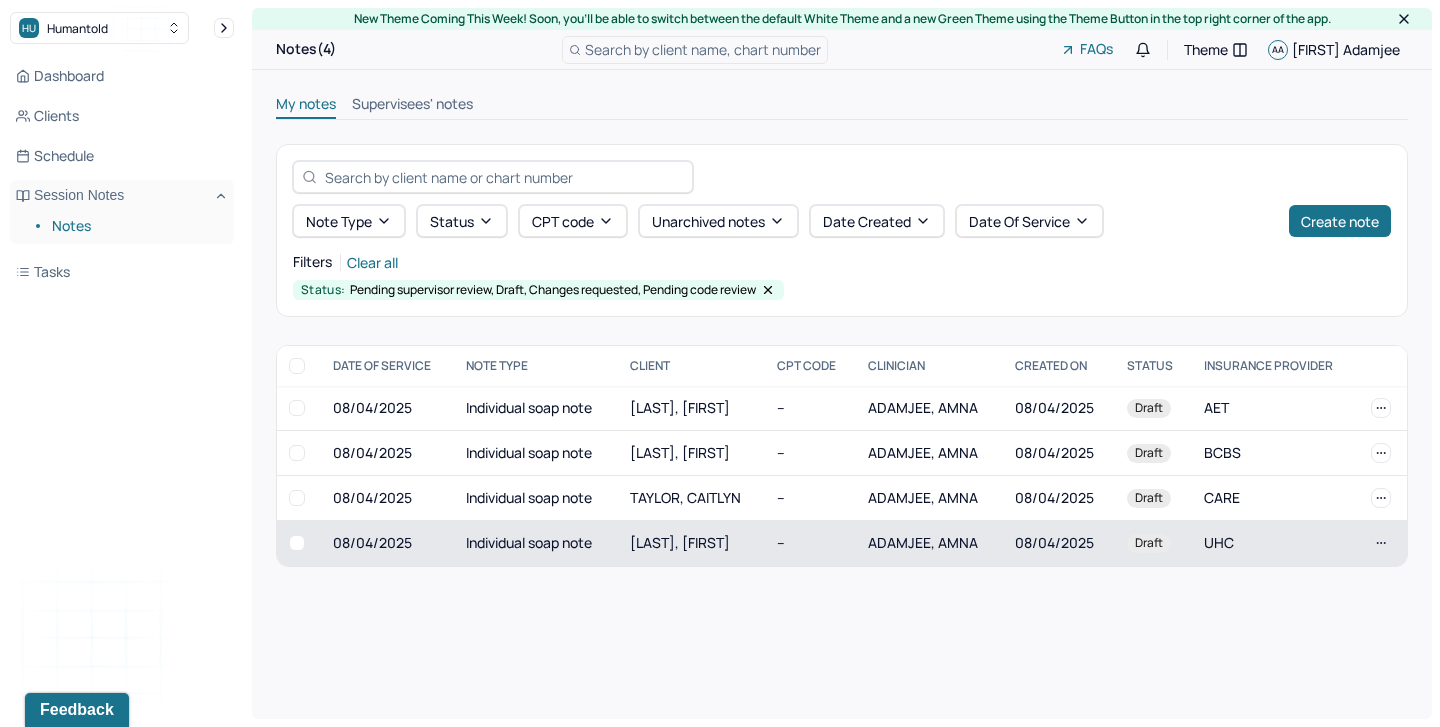 click on "[LAST], [FIRST]" at bounding box center [680, 542] 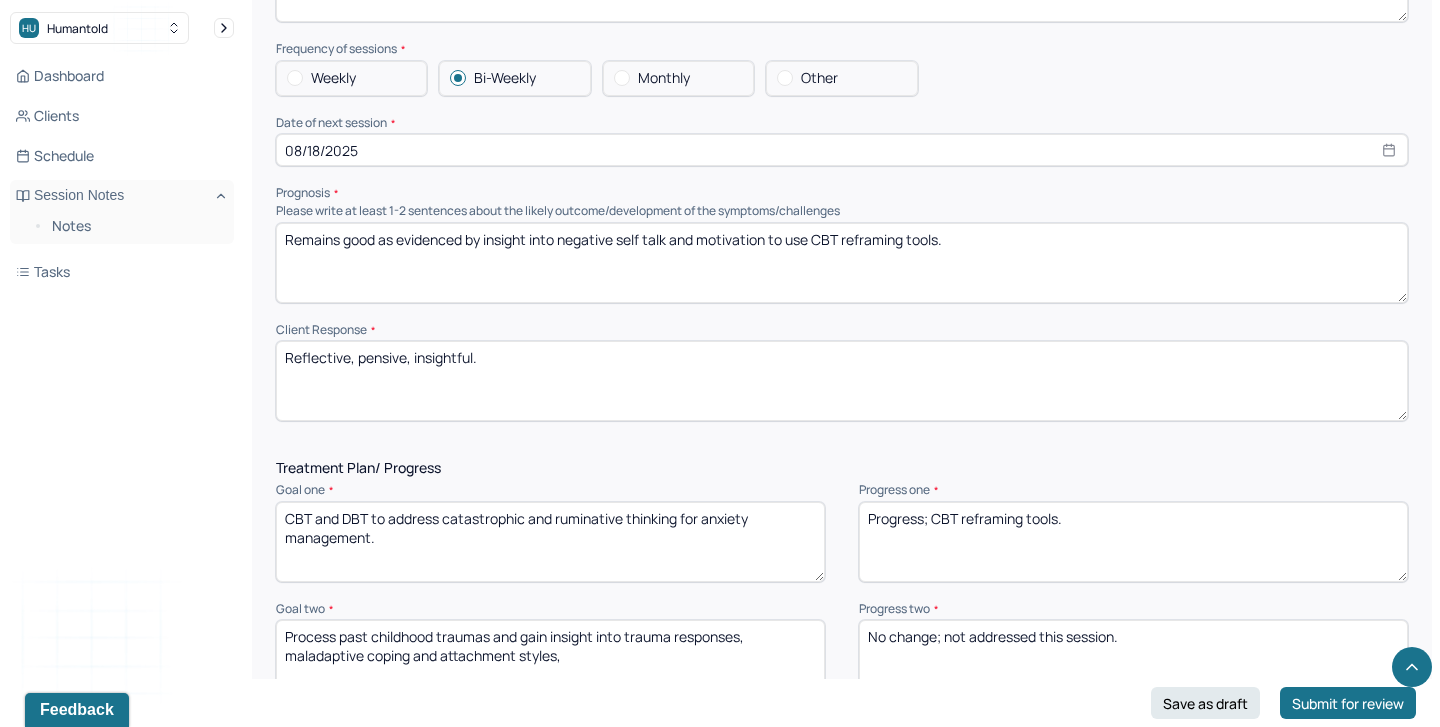 scroll, scrollTop: 2246, scrollLeft: 0, axis: vertical 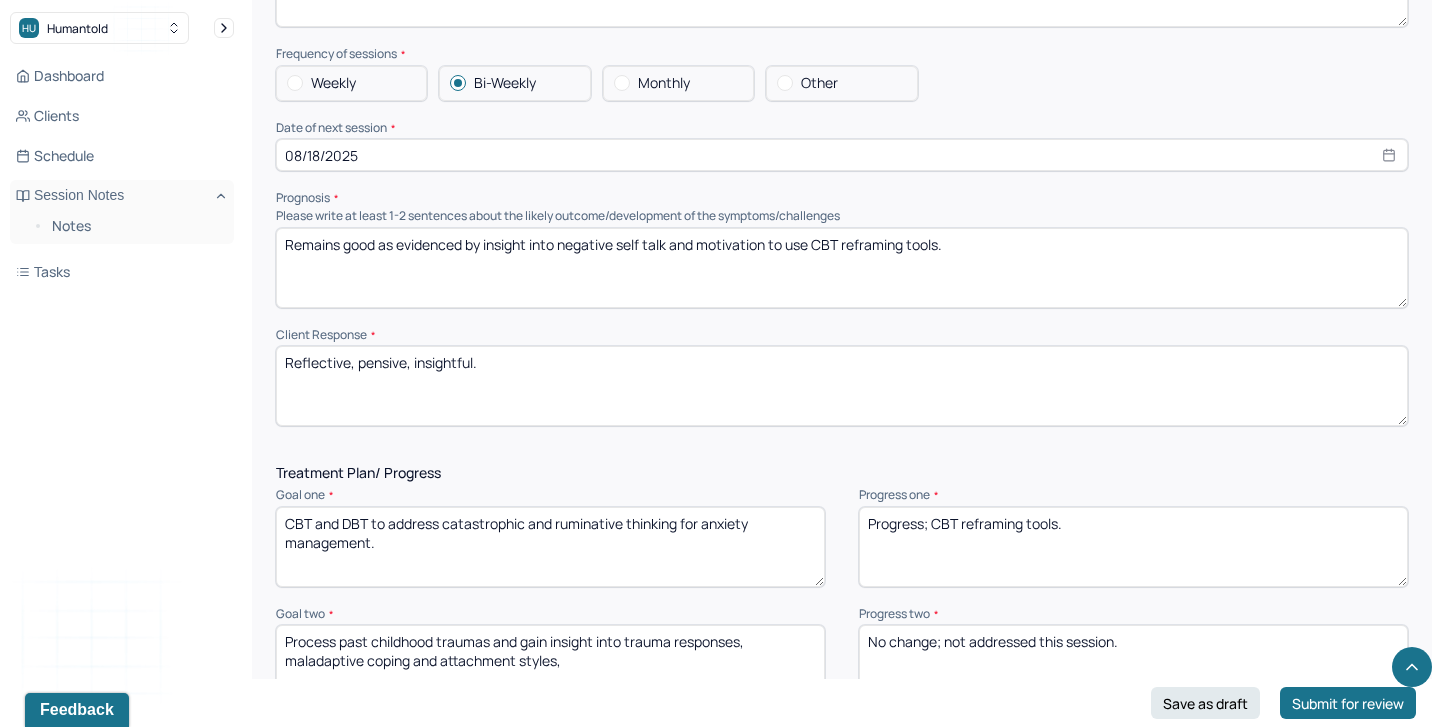 select on "7" 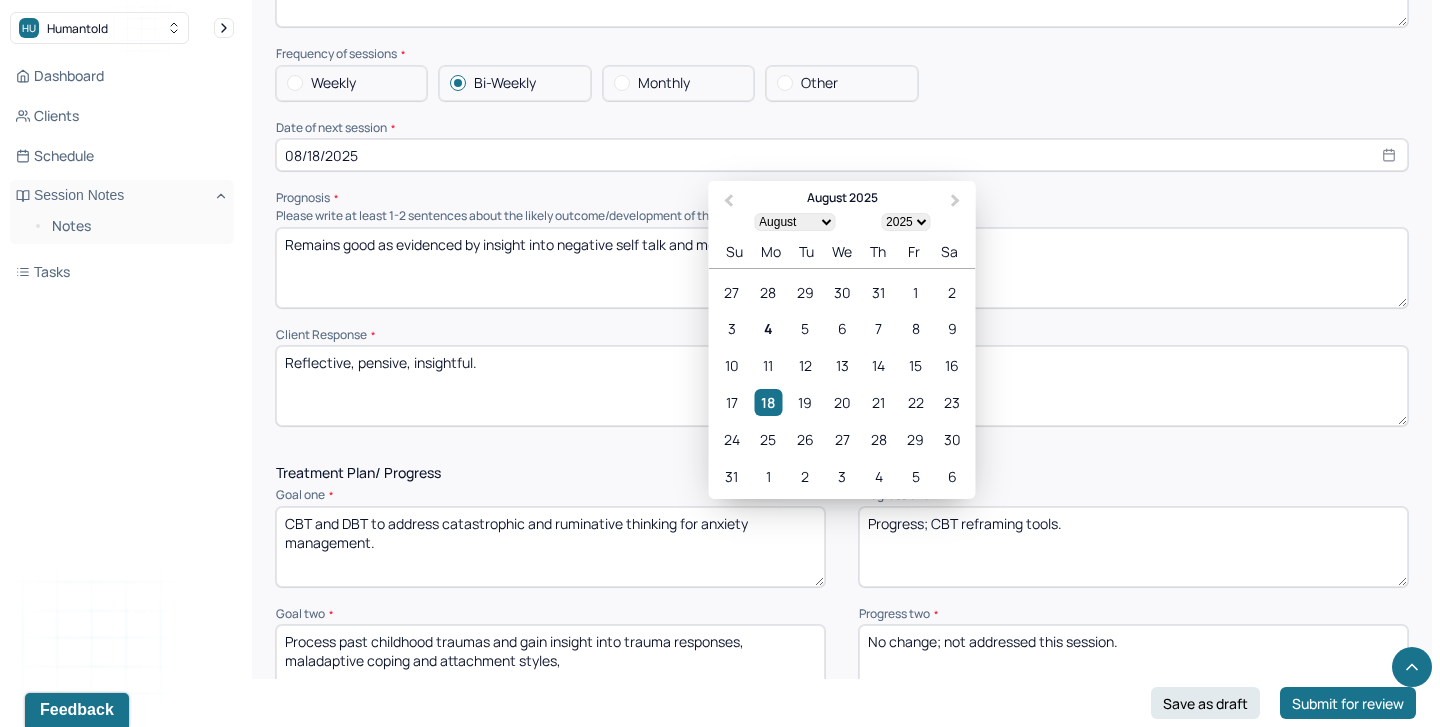 click on "08/18/2025" at bounding box center (842, 155) 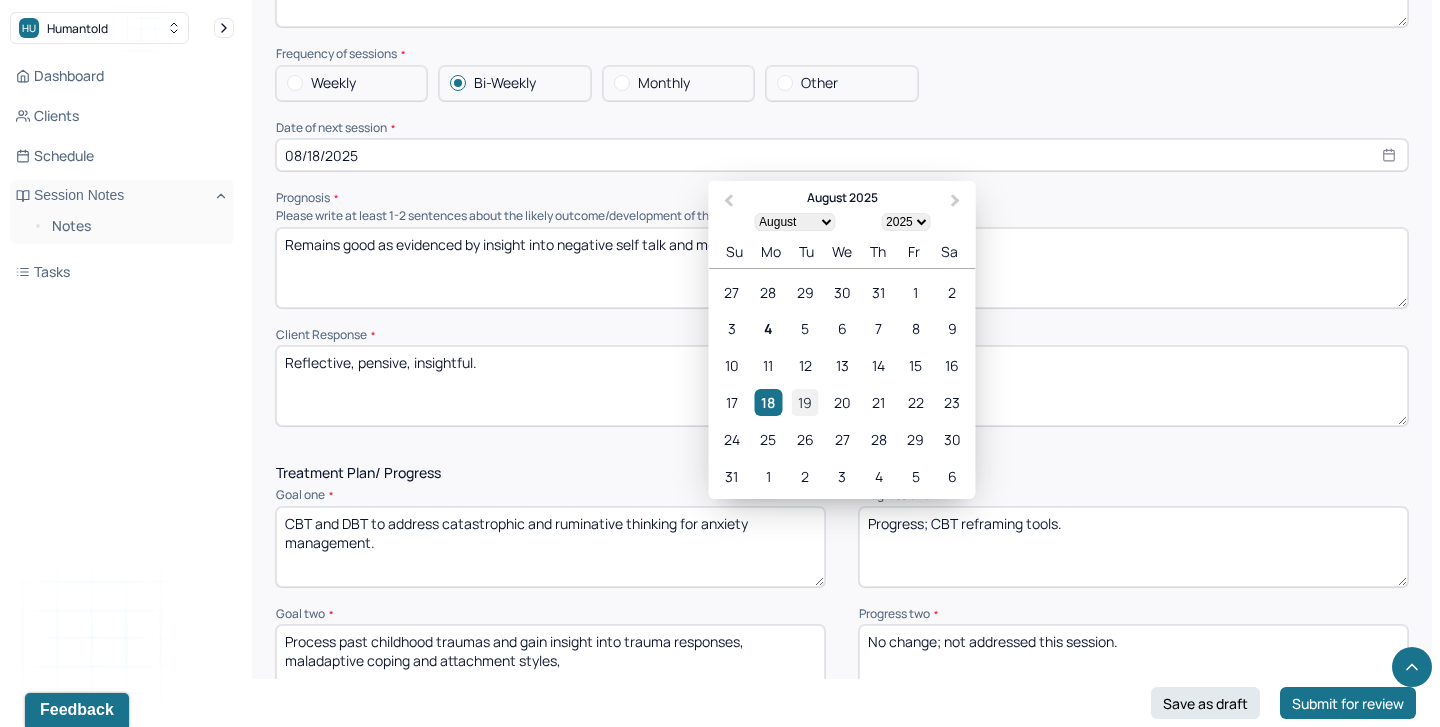 click on "19" at bounding box center (805, 402) 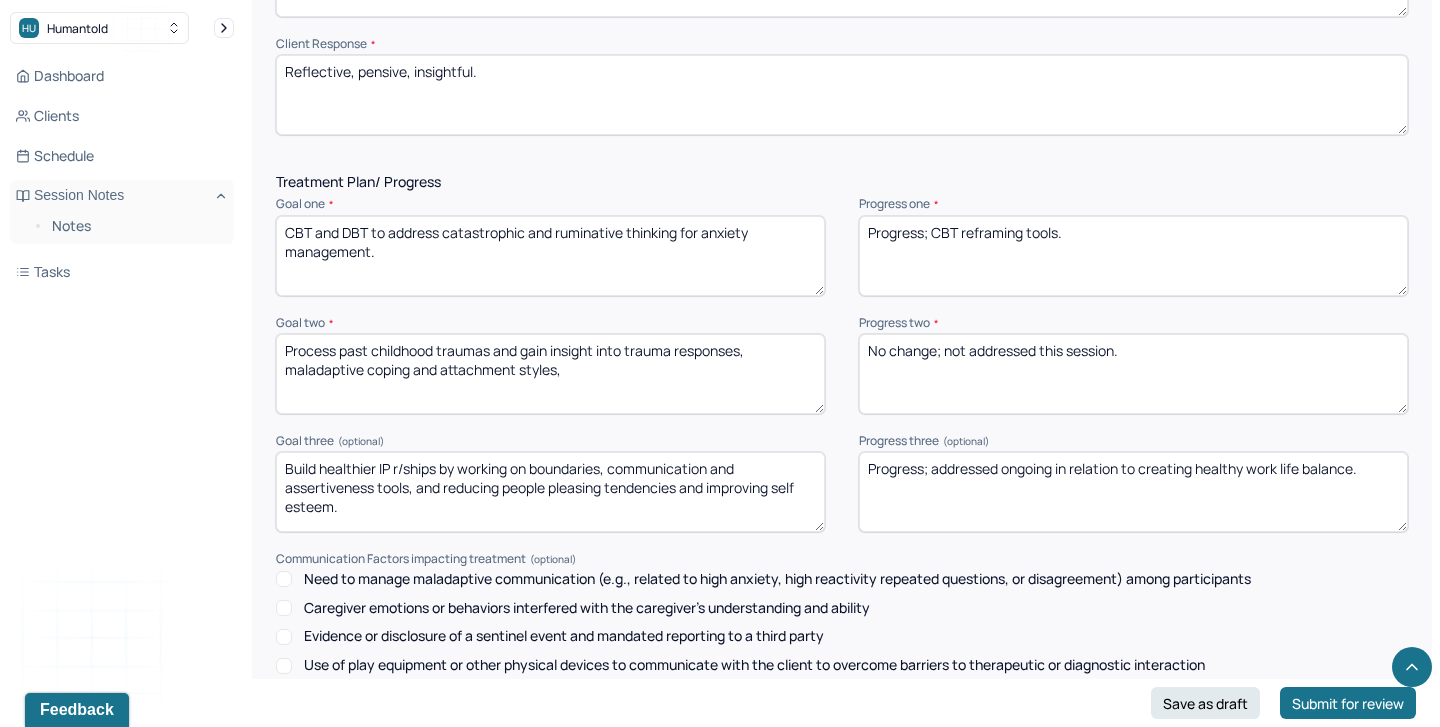 scroll, scrollTop: 2868, scrollLeft: 0, axis: vertical 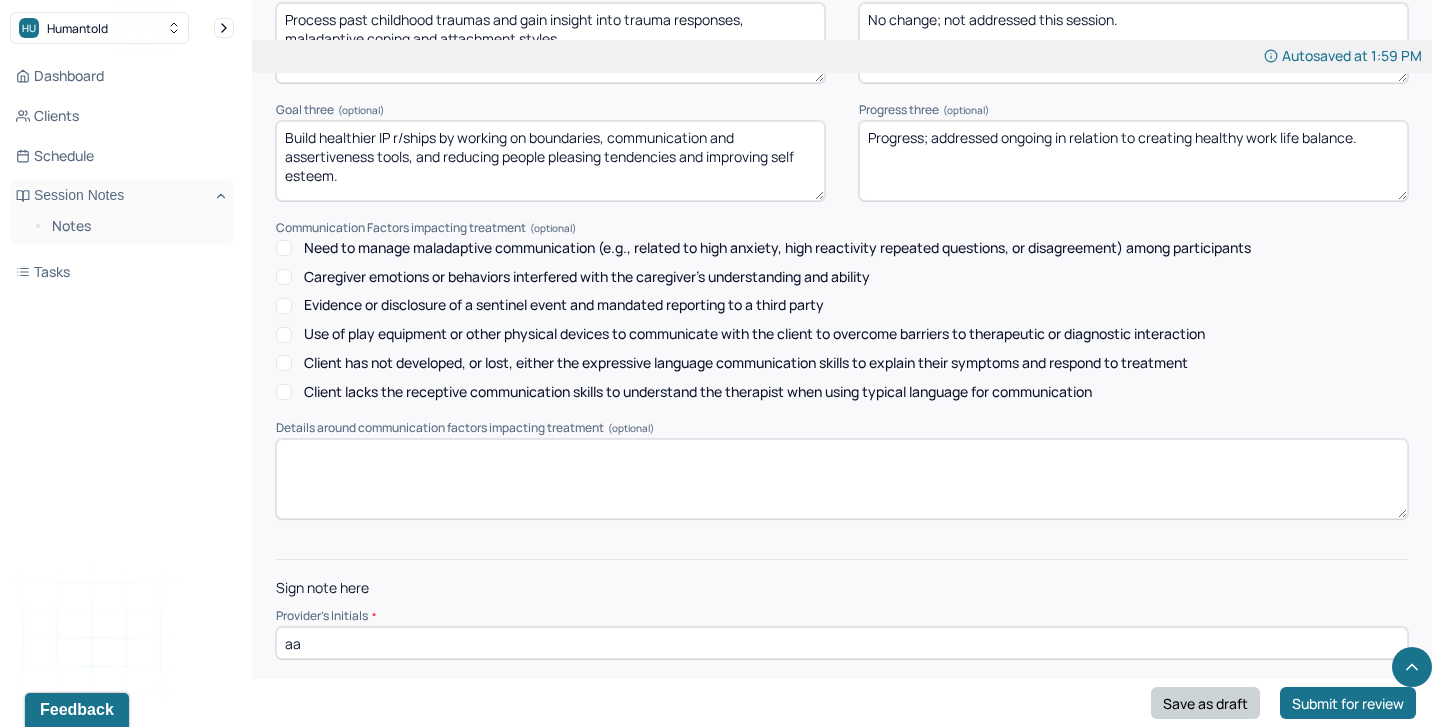 click on "Save as draft" at bounding box center (1205, 703) 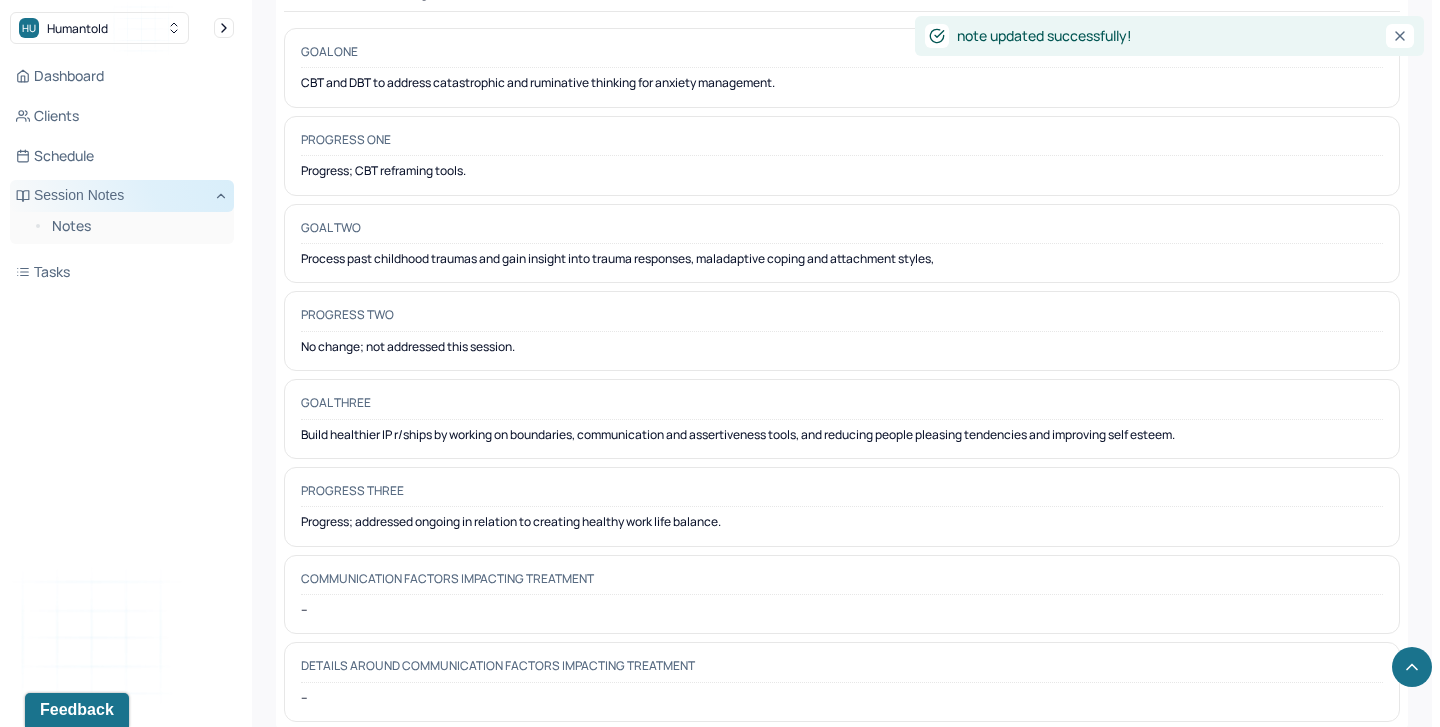click on "Session Notes" at bounding box center [122, 196] 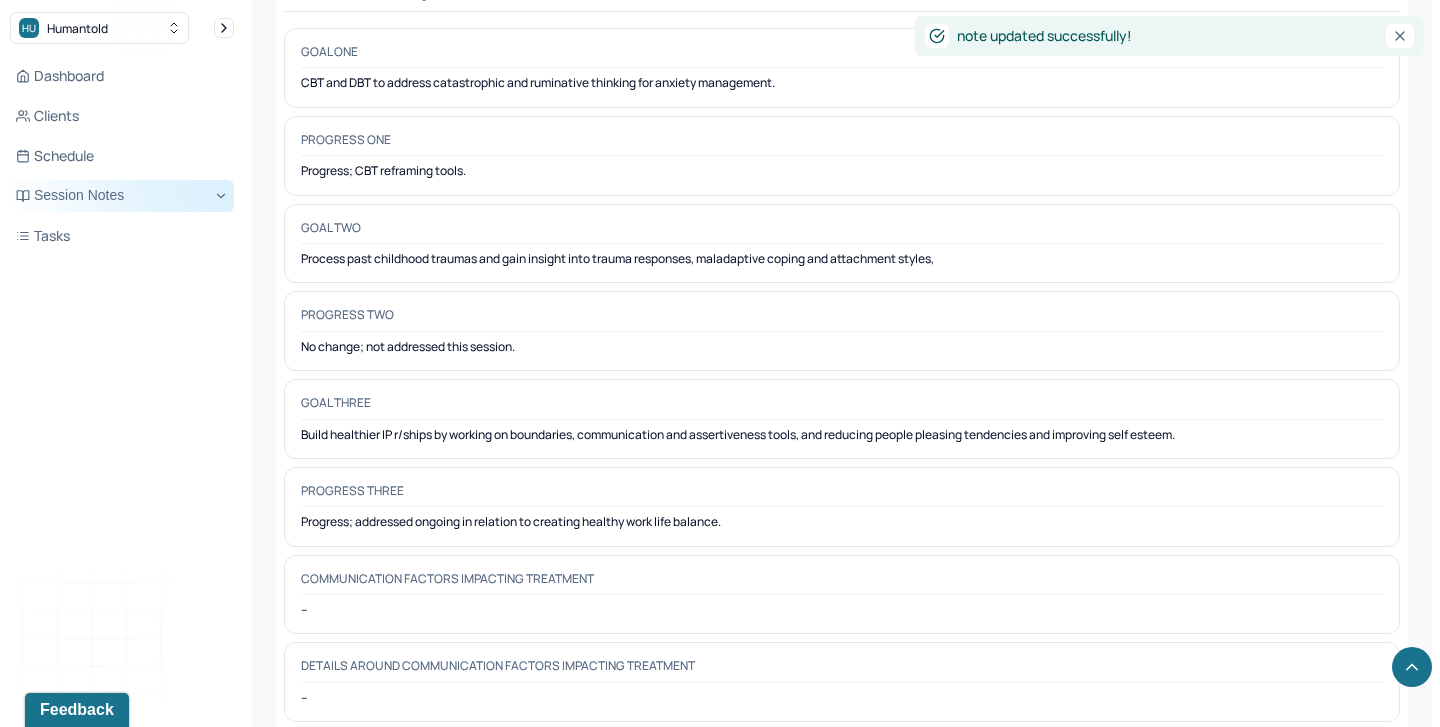 click on "Session Notes" at bounding box center (122, 196) 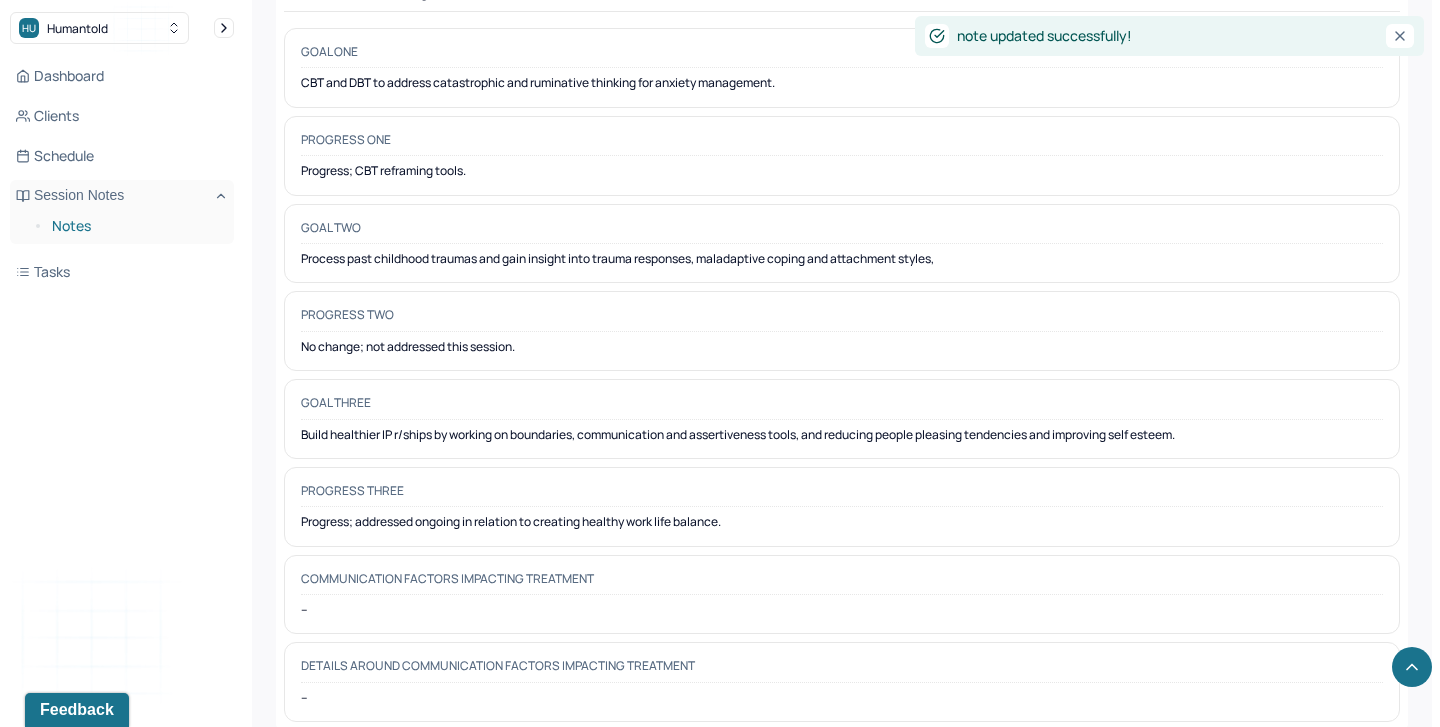 click on "Notes" at bounding box center [135, 226] 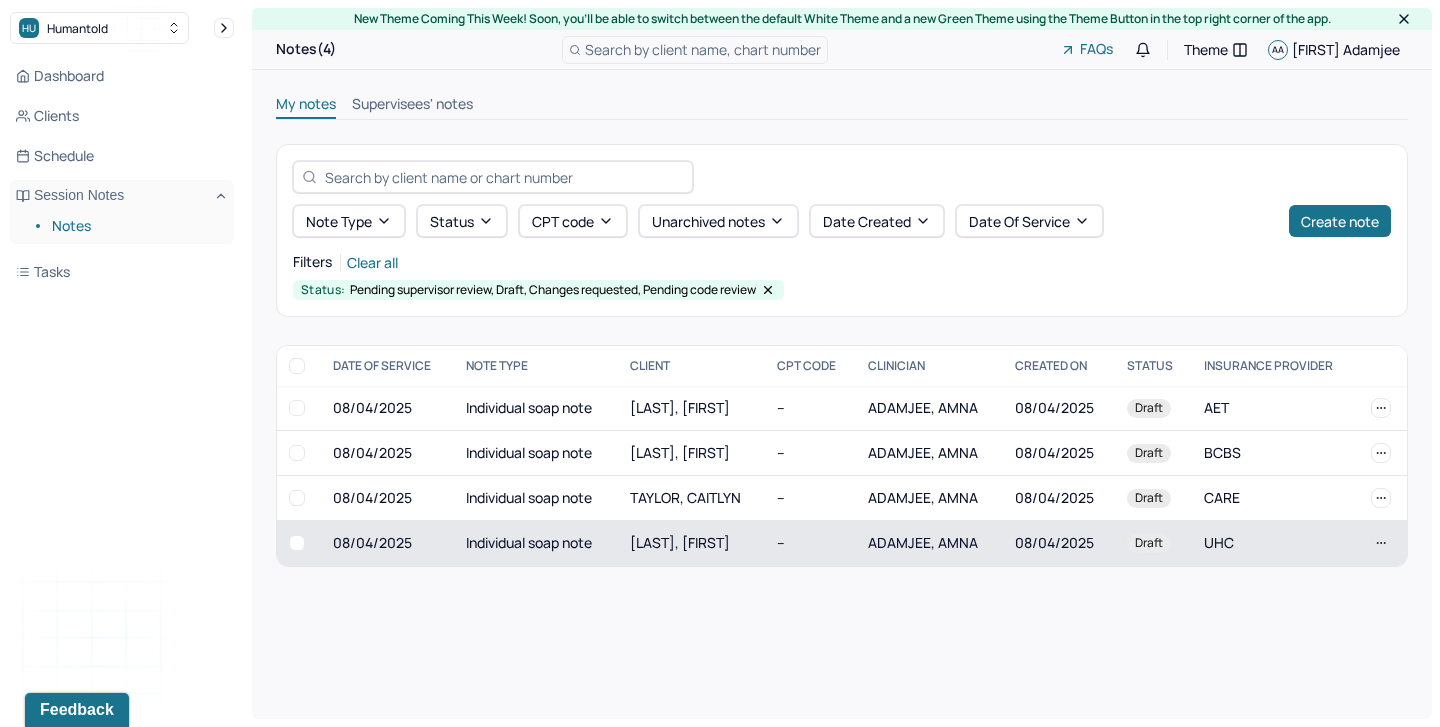 click on "Individual soap note" at bounding box center (536, 543) 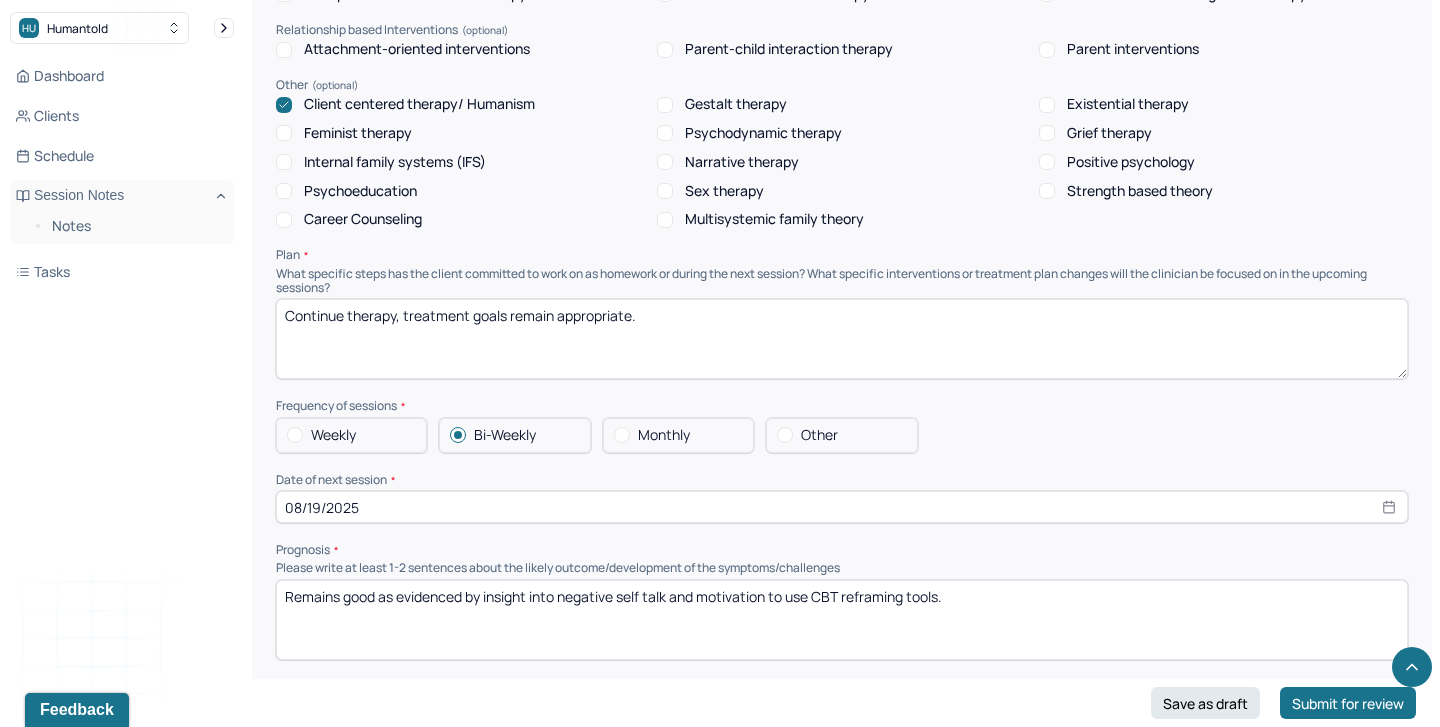 scroll, scrollTop: 2139, scrollLeft: 0, axis: vertical 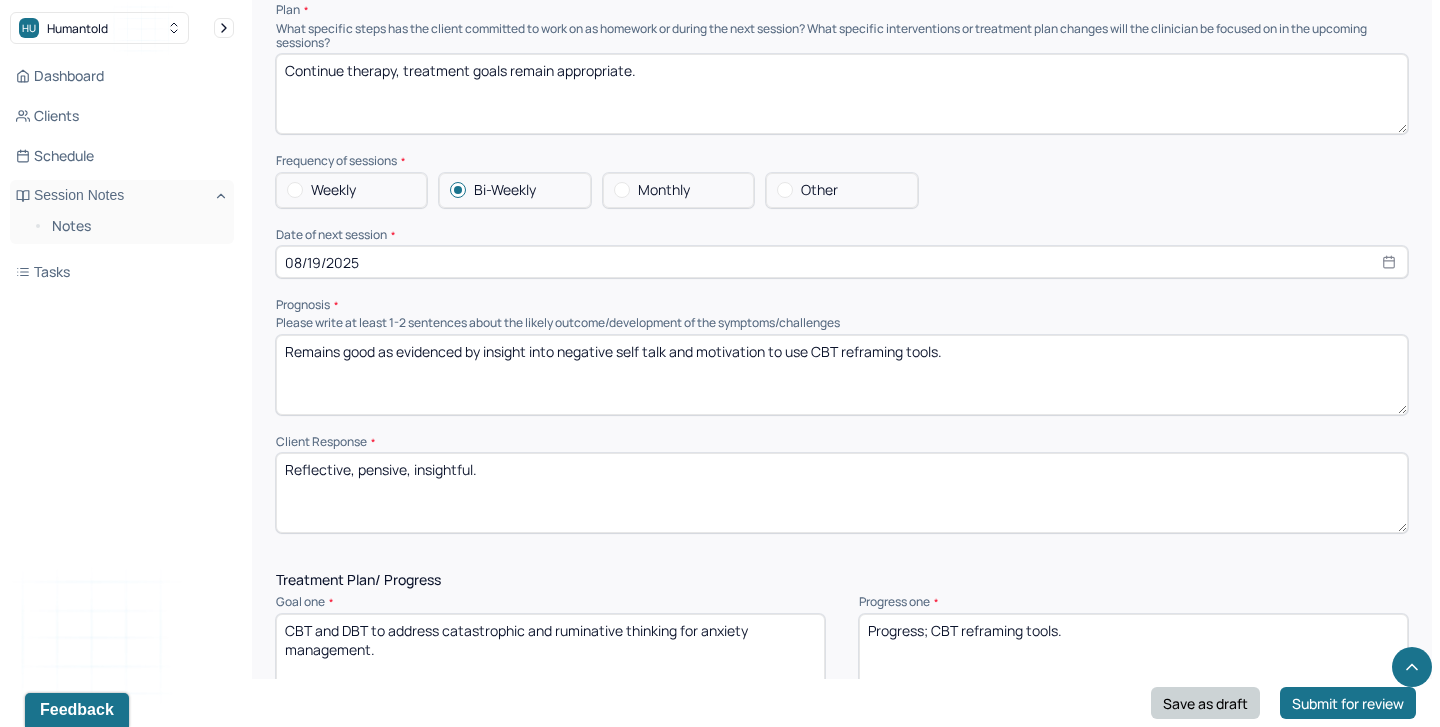 click on "Save as draft" at bounding box center (1205, 703) 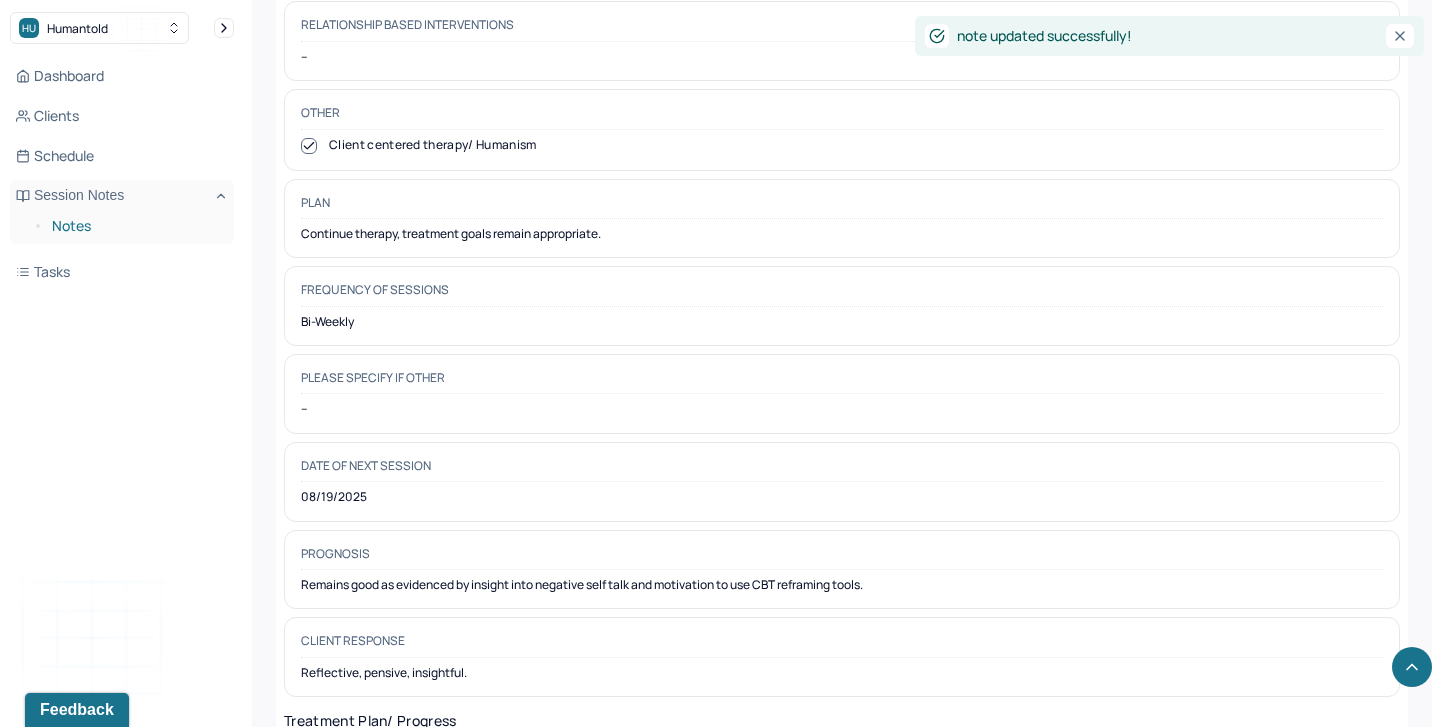 click on "Notes" at bounding box center [135, 226] 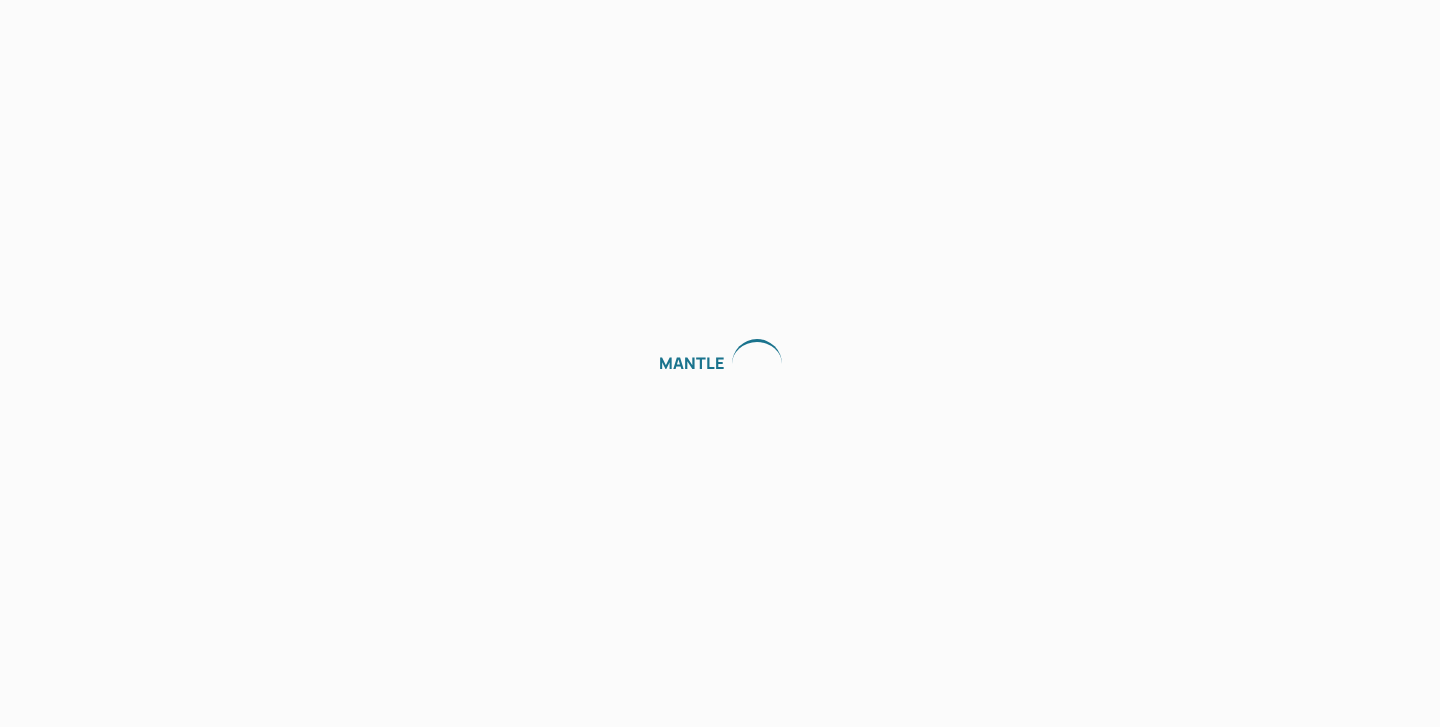 scroll, scrollTop: 0, scrollLeft: 0, axis: both 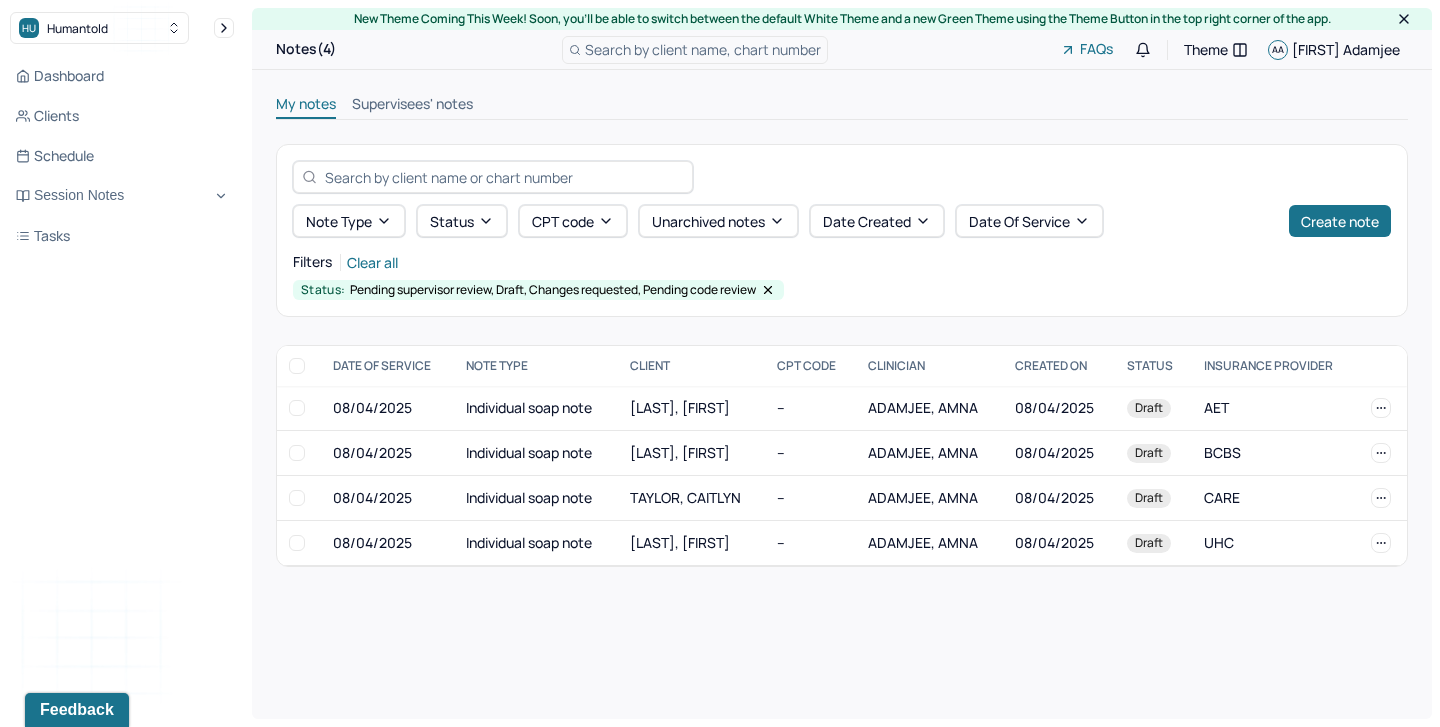 click on "Supervisees' notes" at bounding box center (412, 106) 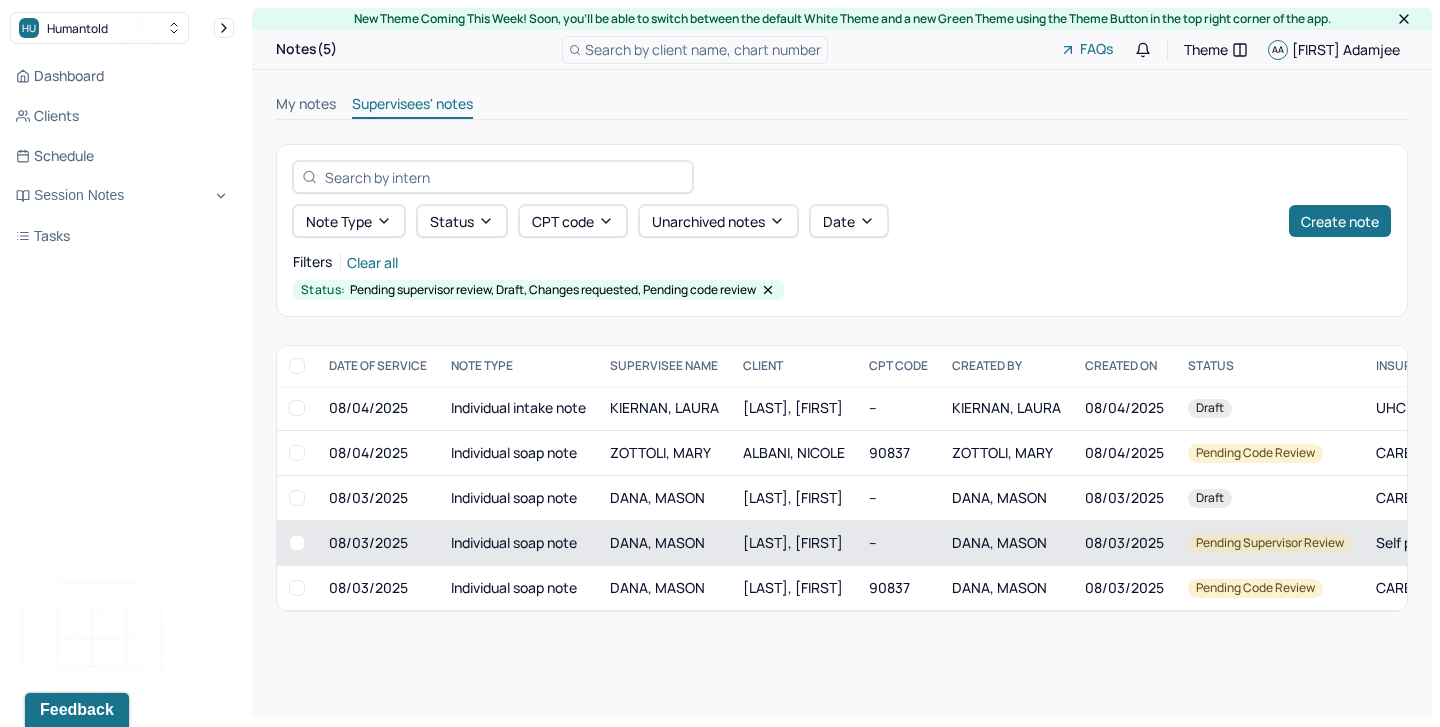 click at bounding box center (297, 543) 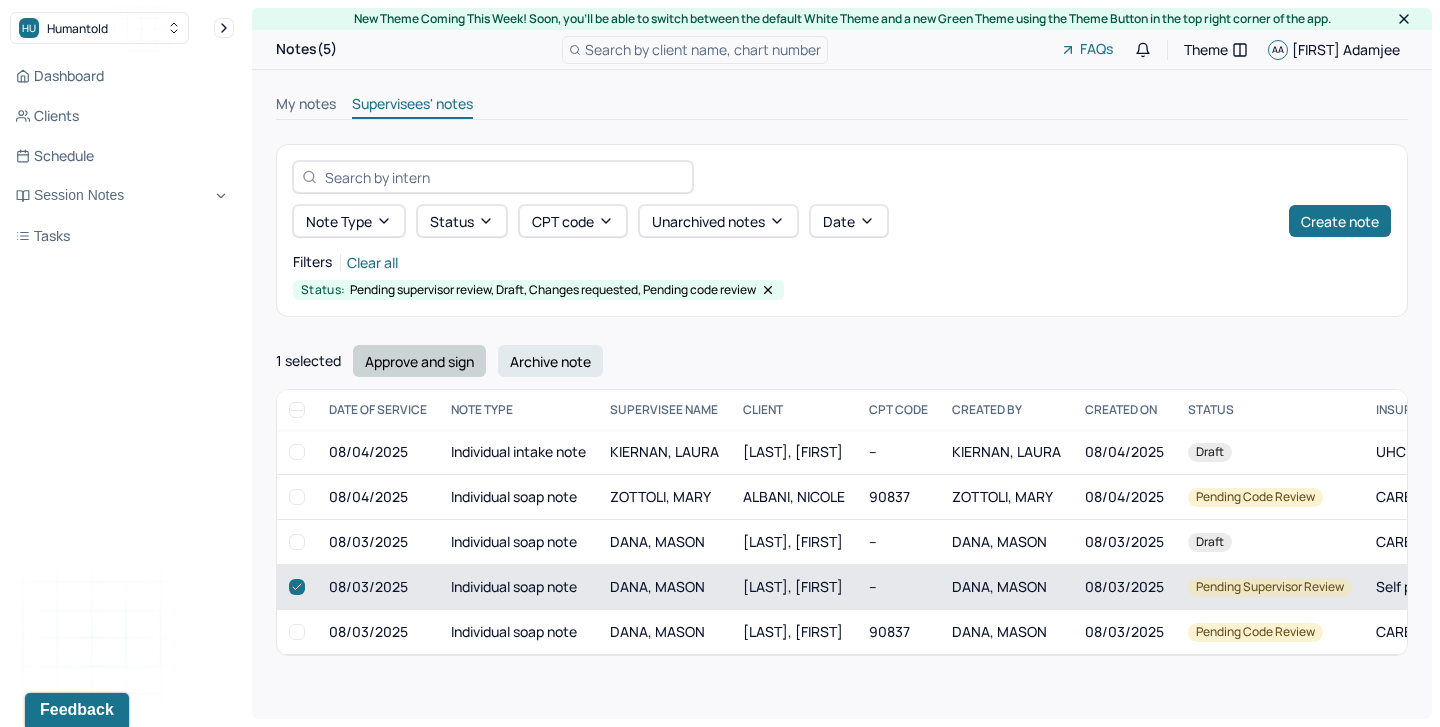 click on "Approve and sign" at bounding box center (419, 361) 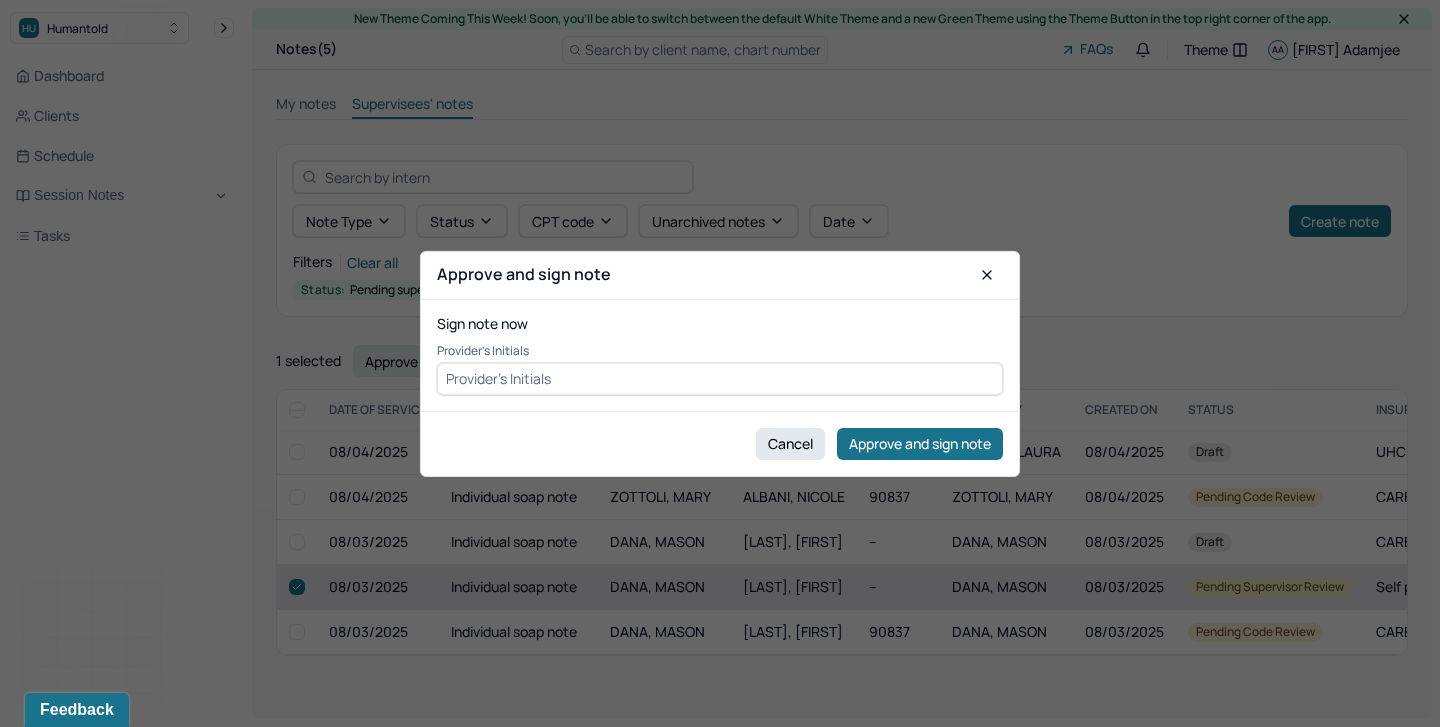 click at bounding box center (720, 379) 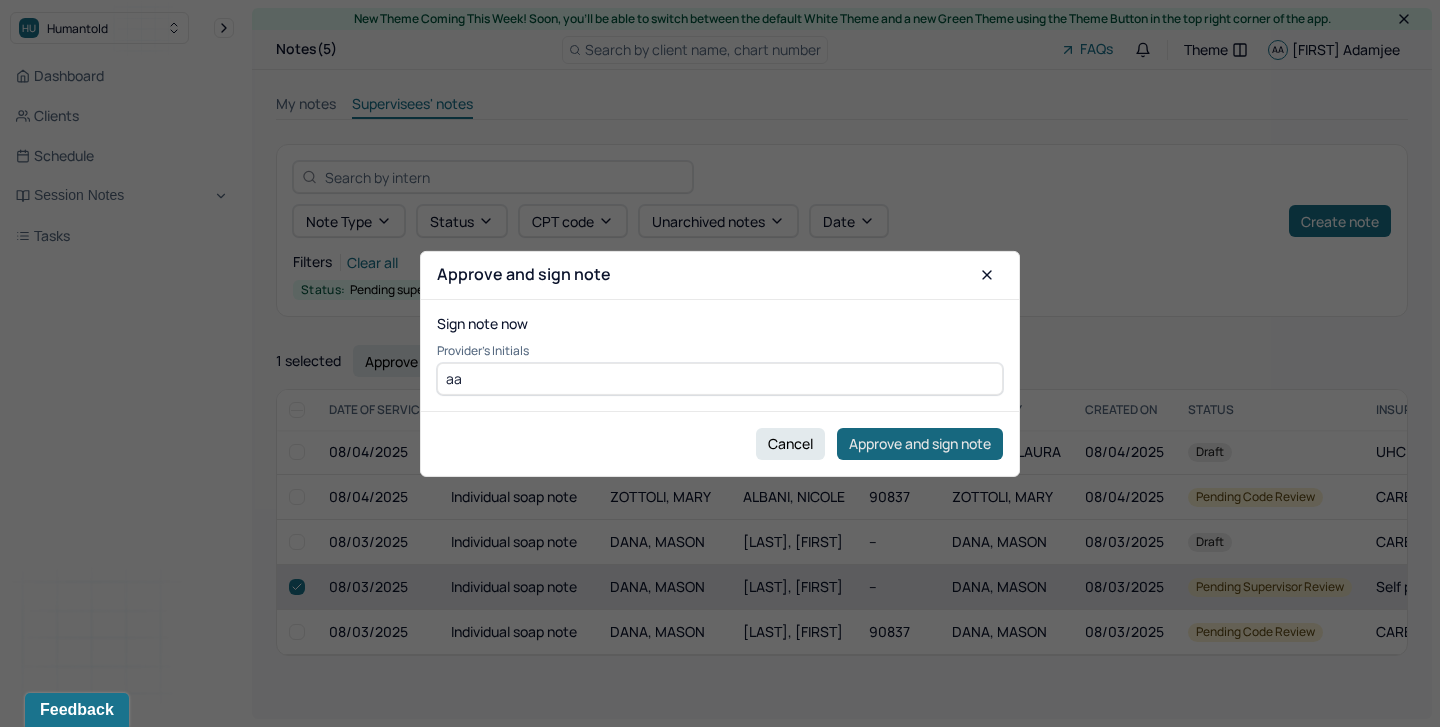 type on "aa" 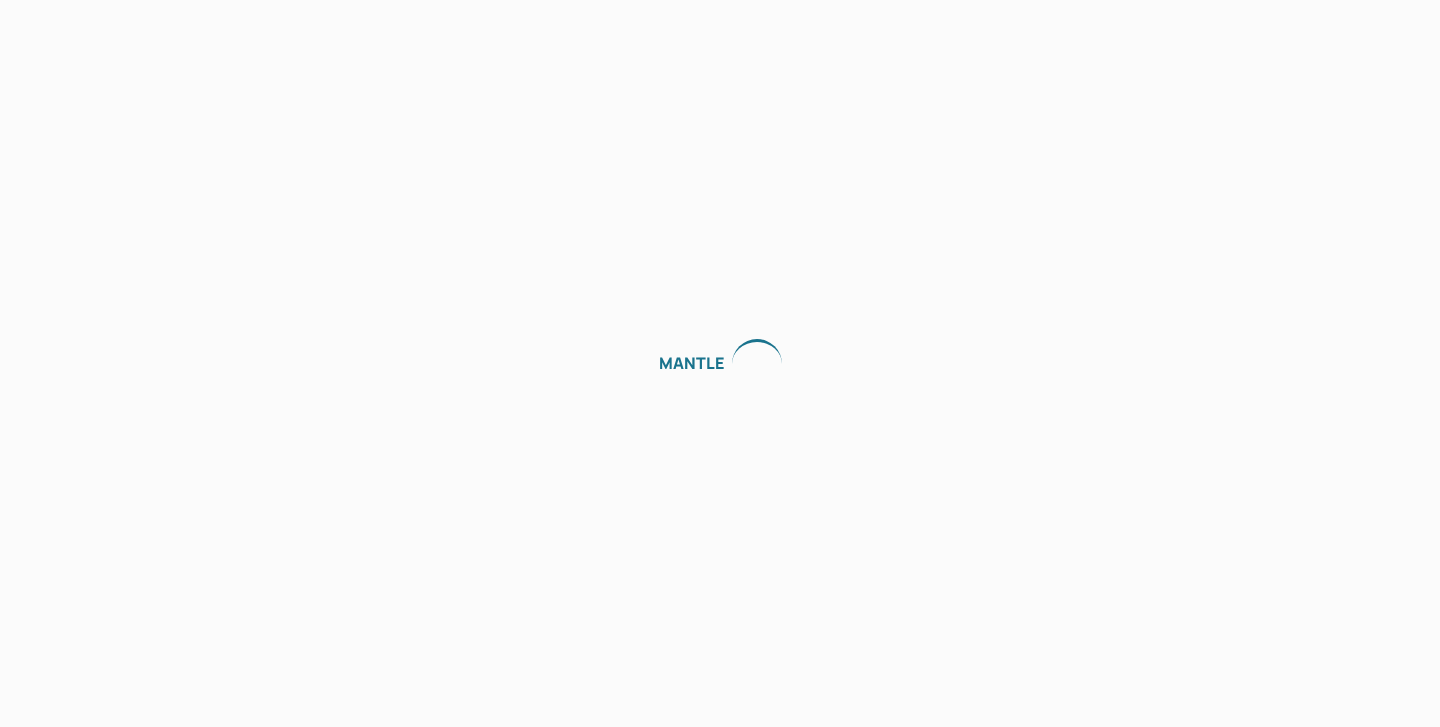 scroll, scrollTop: 0, scrollLeft: 0, axis: both 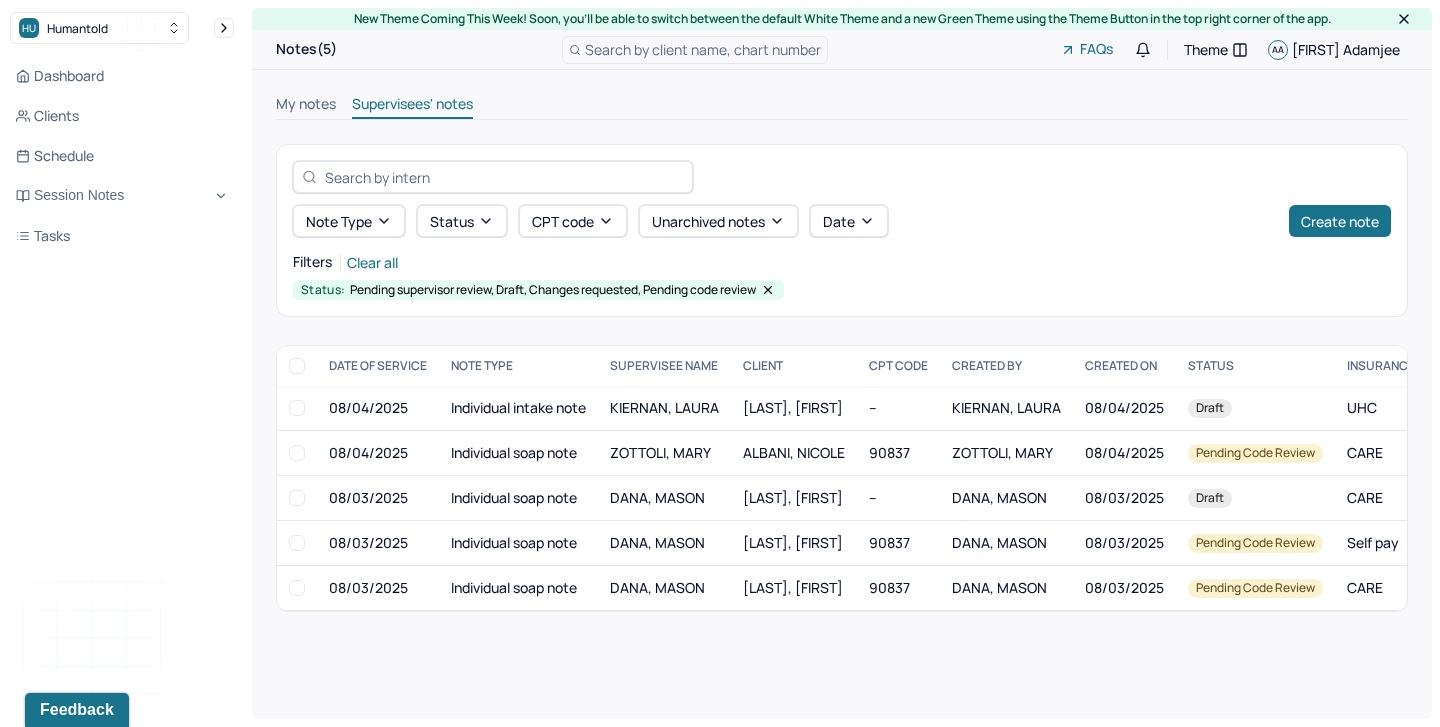 click on "My notes" at bounding box center [306, 106] 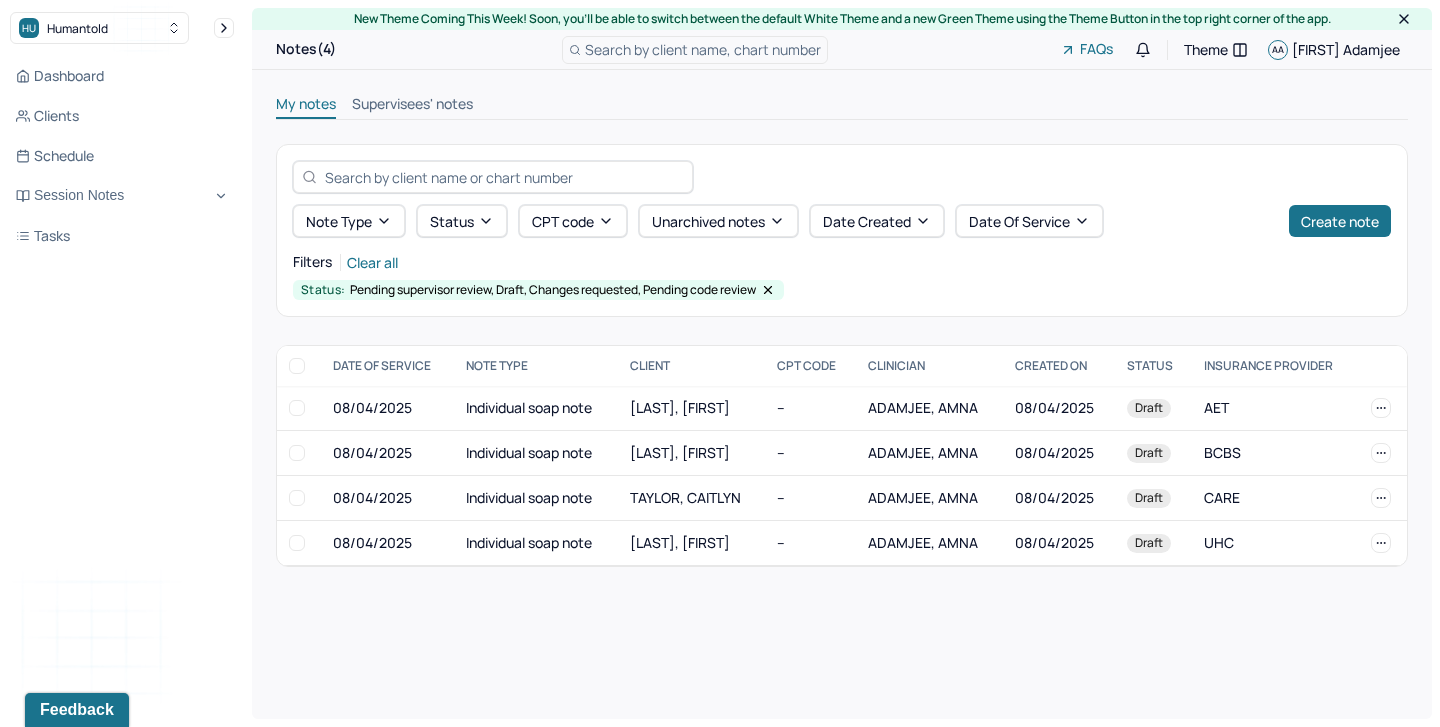 click on "Supervisees' notes" at bounding box center (412, 106) 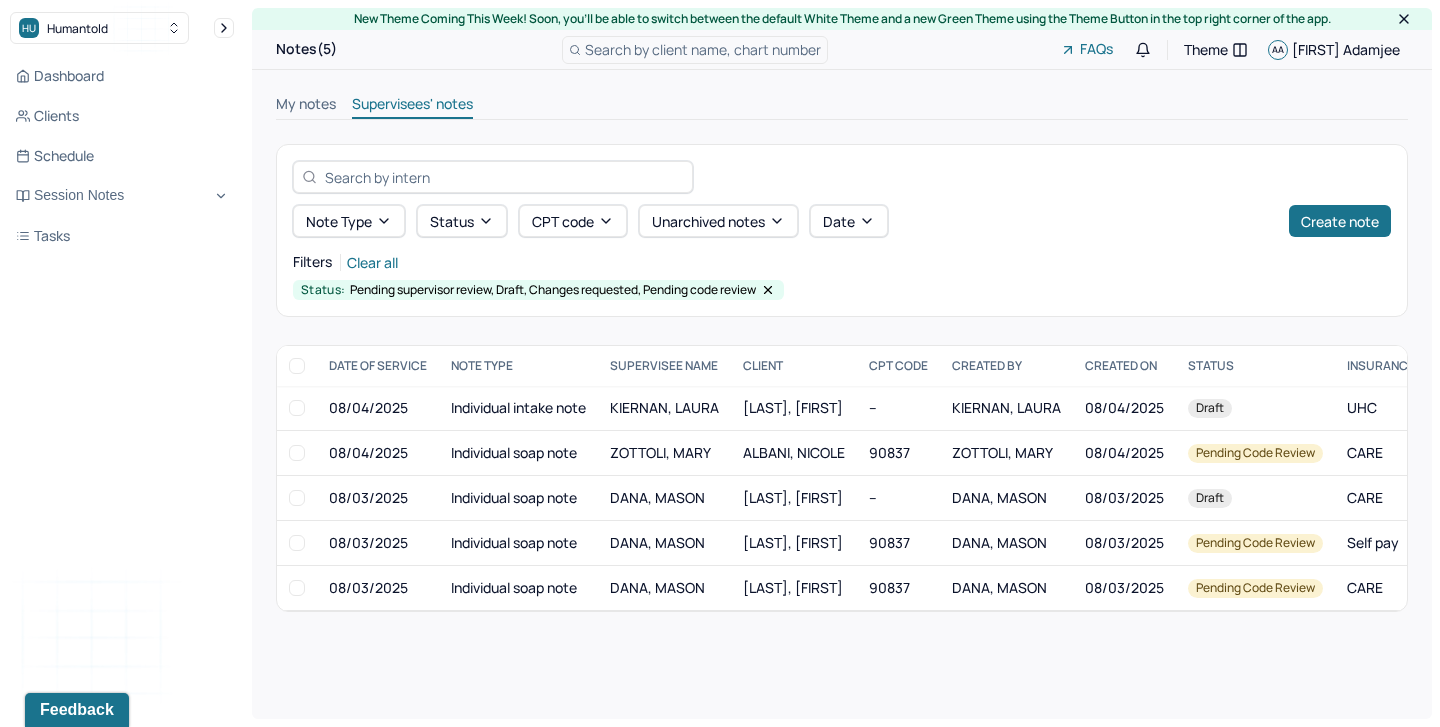 click on "My notes" at bounding box center (306, 106) 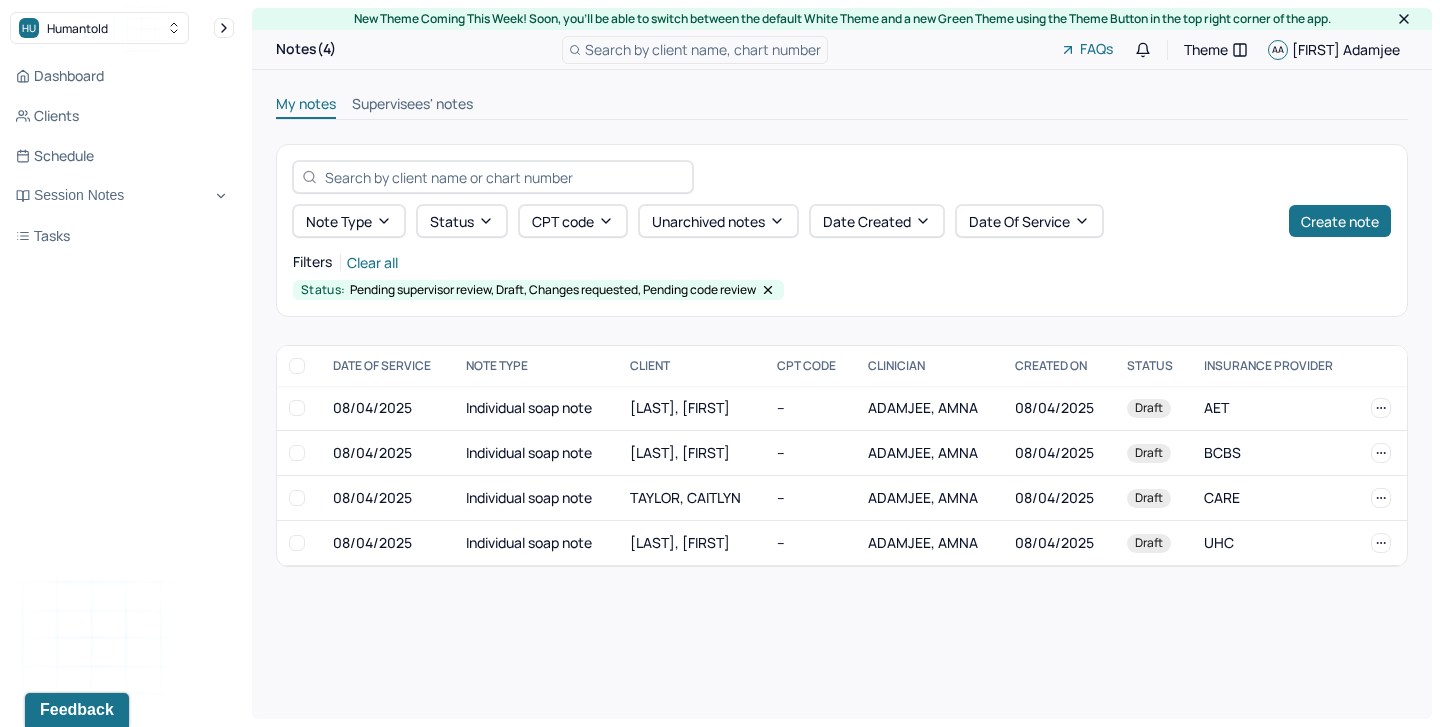 click on "Supervisees' notes" at bounding box center (412, 106) 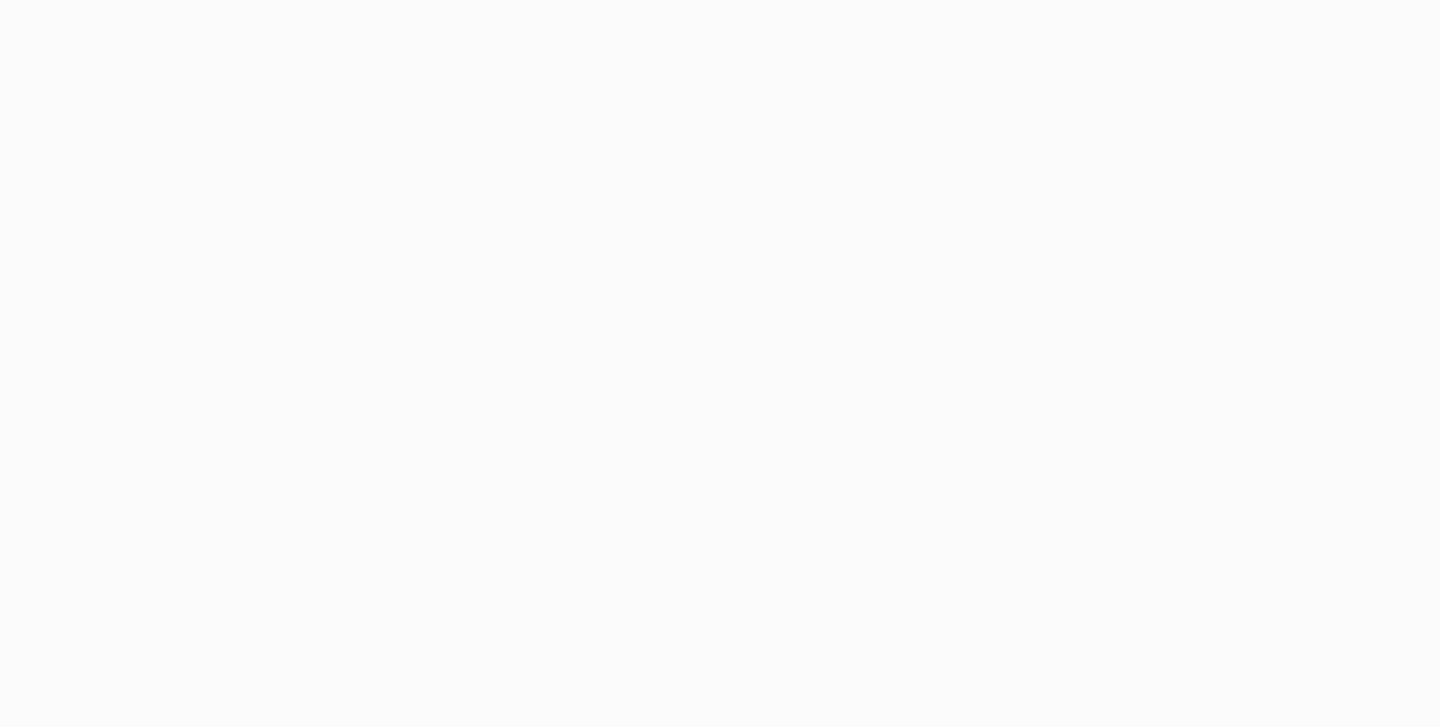 scroll, scrollTop: 0, scrollLeft: 0, axis: both 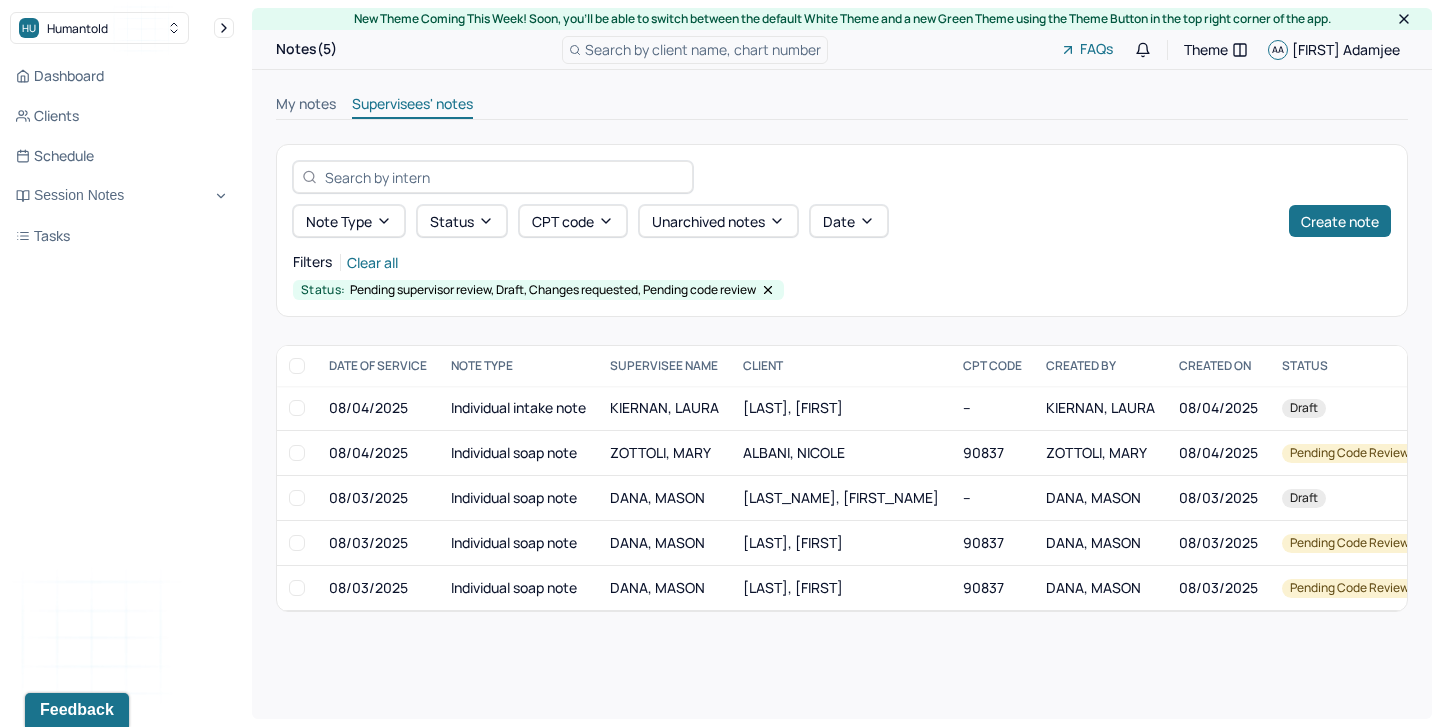 click on "My notes" at bounding box center [306, 106] 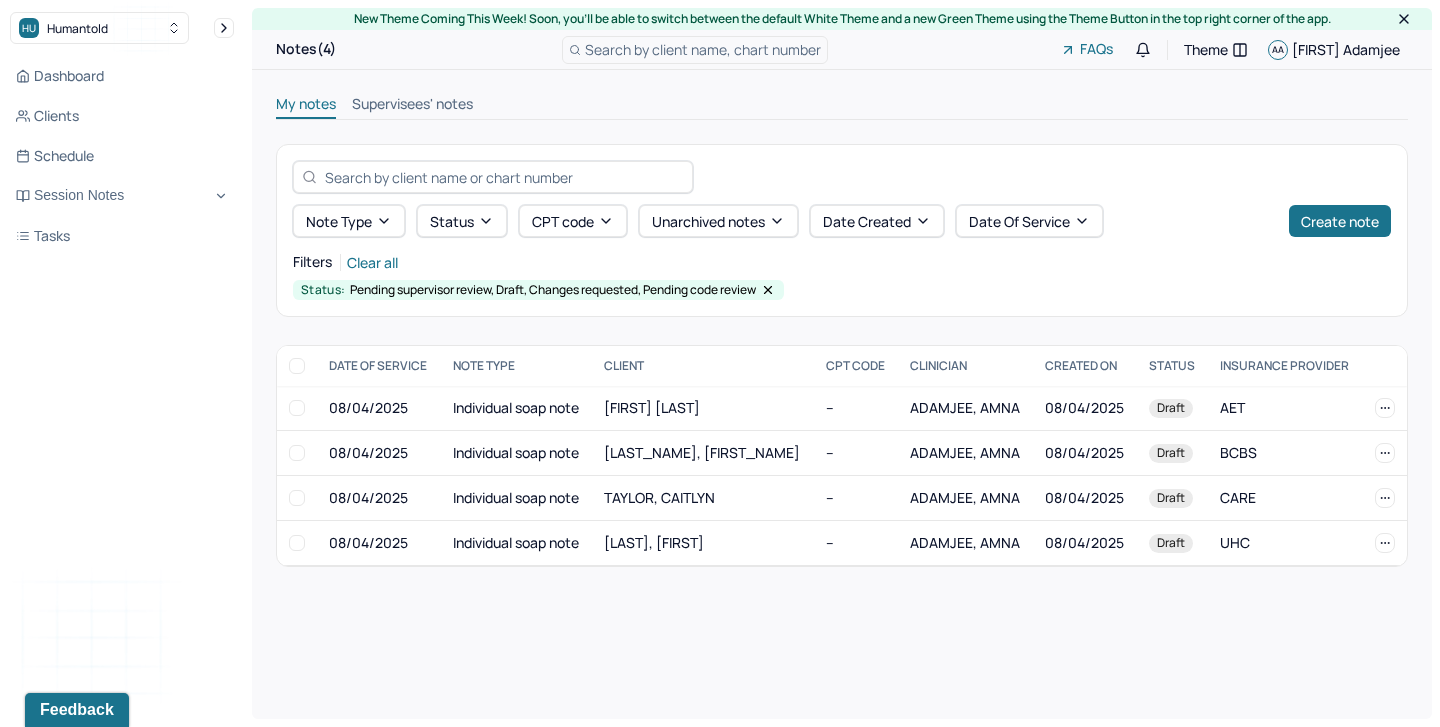 click on "Supervisees' notes" at bounding box center (412, 106) 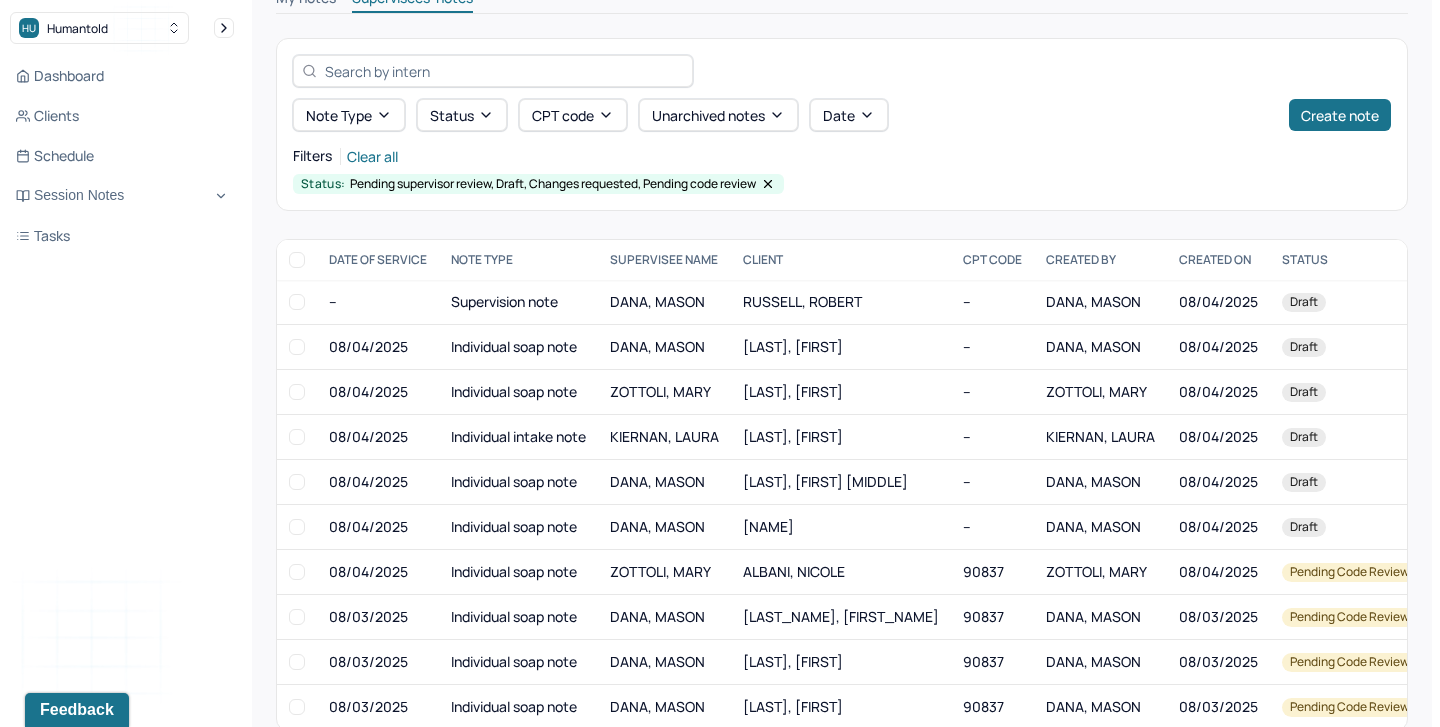 scroll, scrollTop: 0, scrollLeft: 0, axis: both 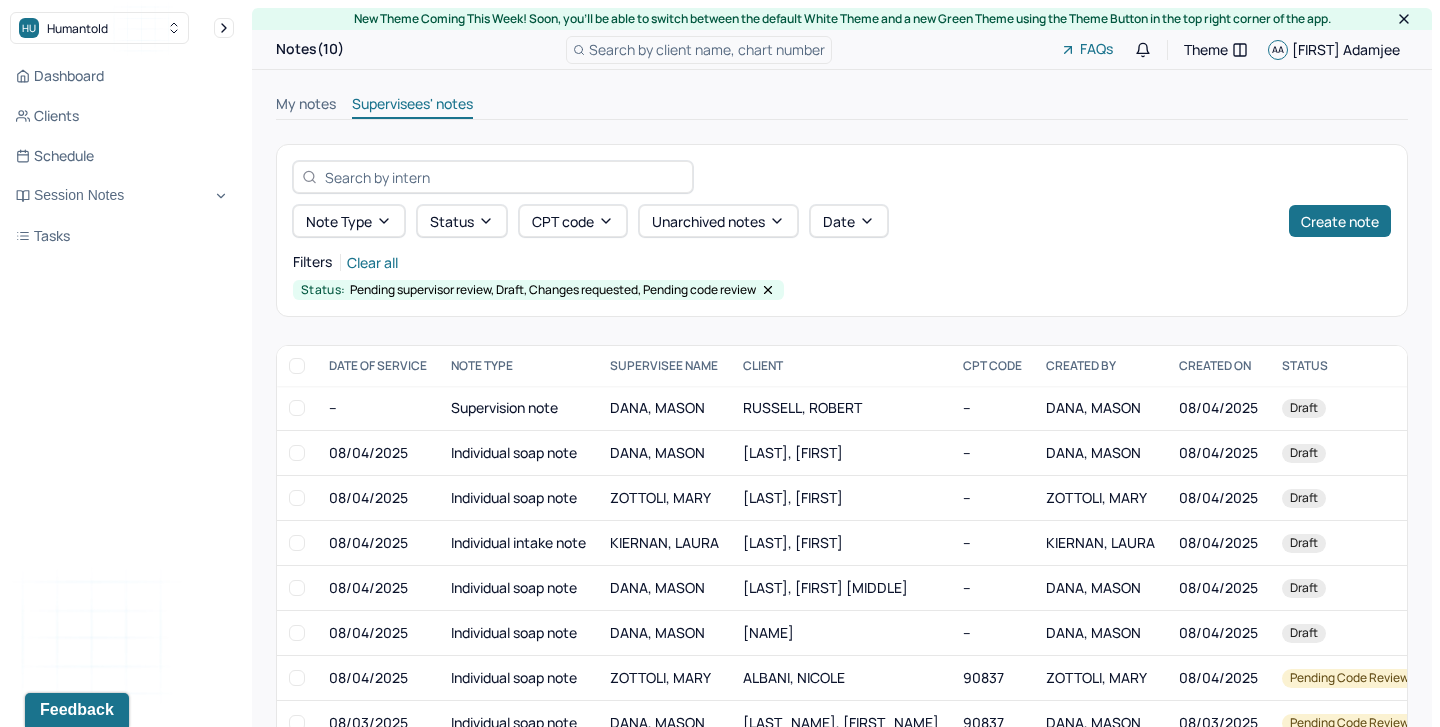 click on "My notes" at bounding box center [306, 106] 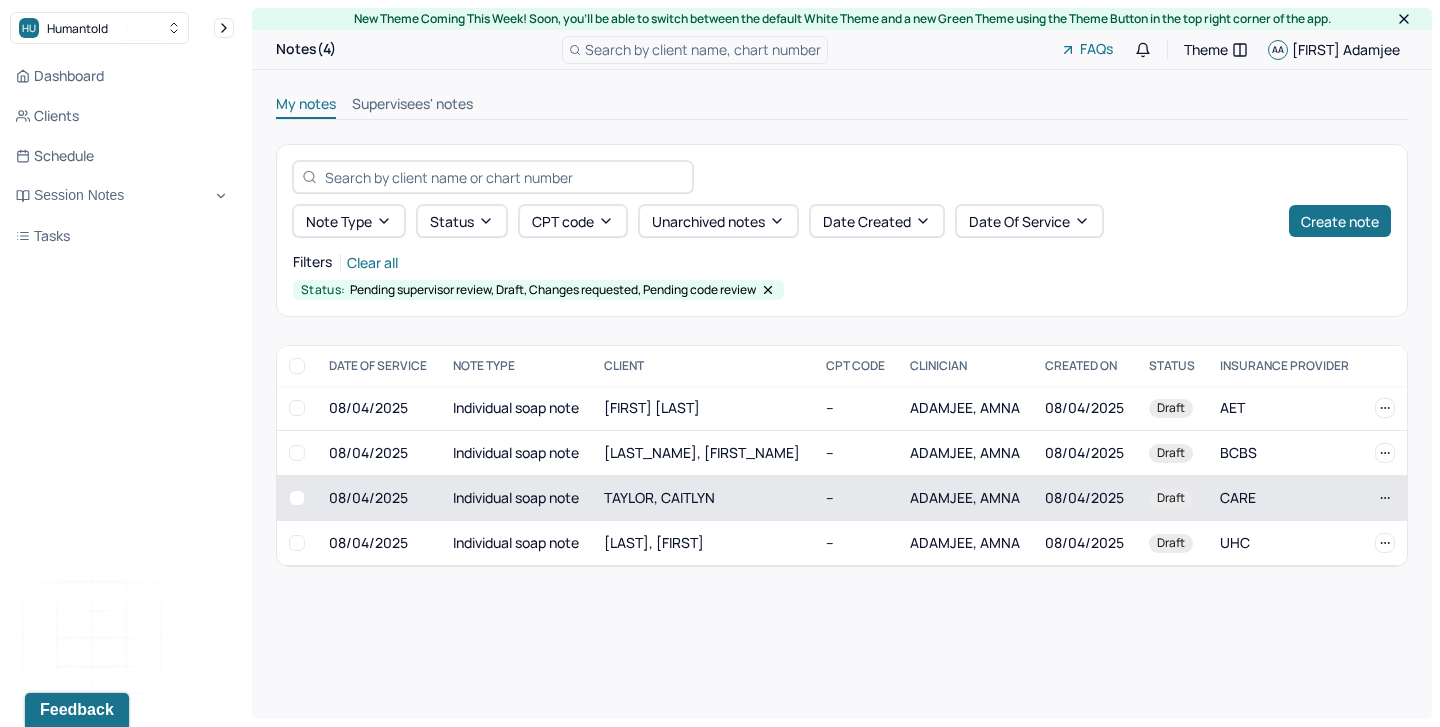 click on "TAYLOR, CAITLYN" at bounding box center [703, 498] 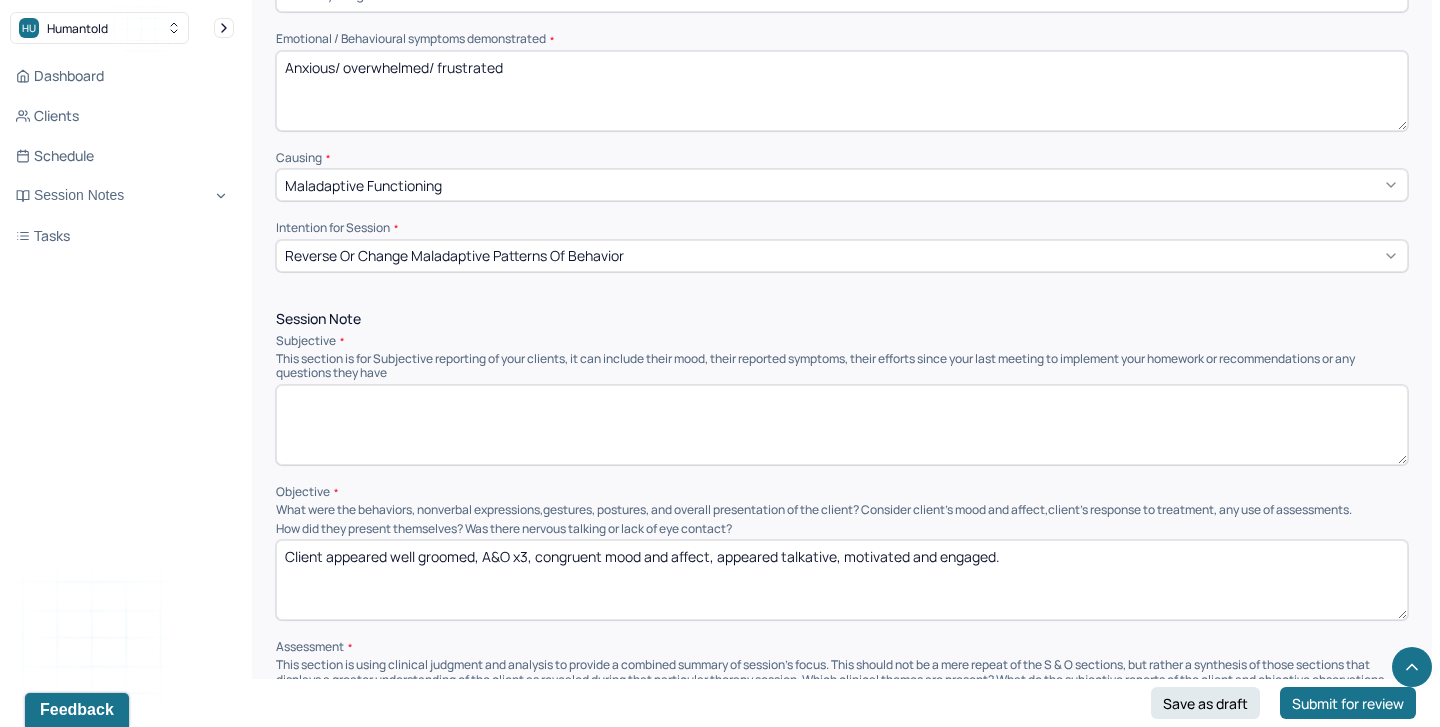 scroll, scrollTop: 1031, scrollLeft: 0, axis: vertical 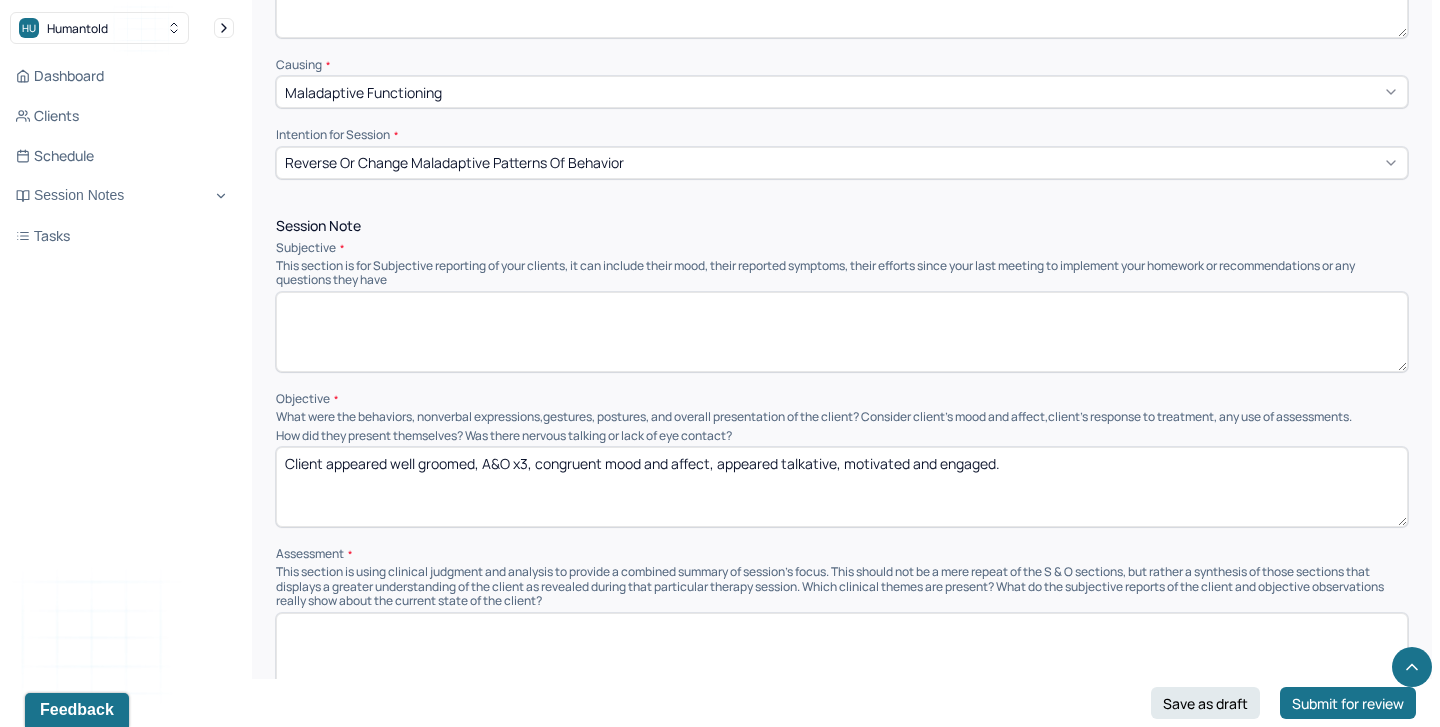 click at bounding box center (842, 332) 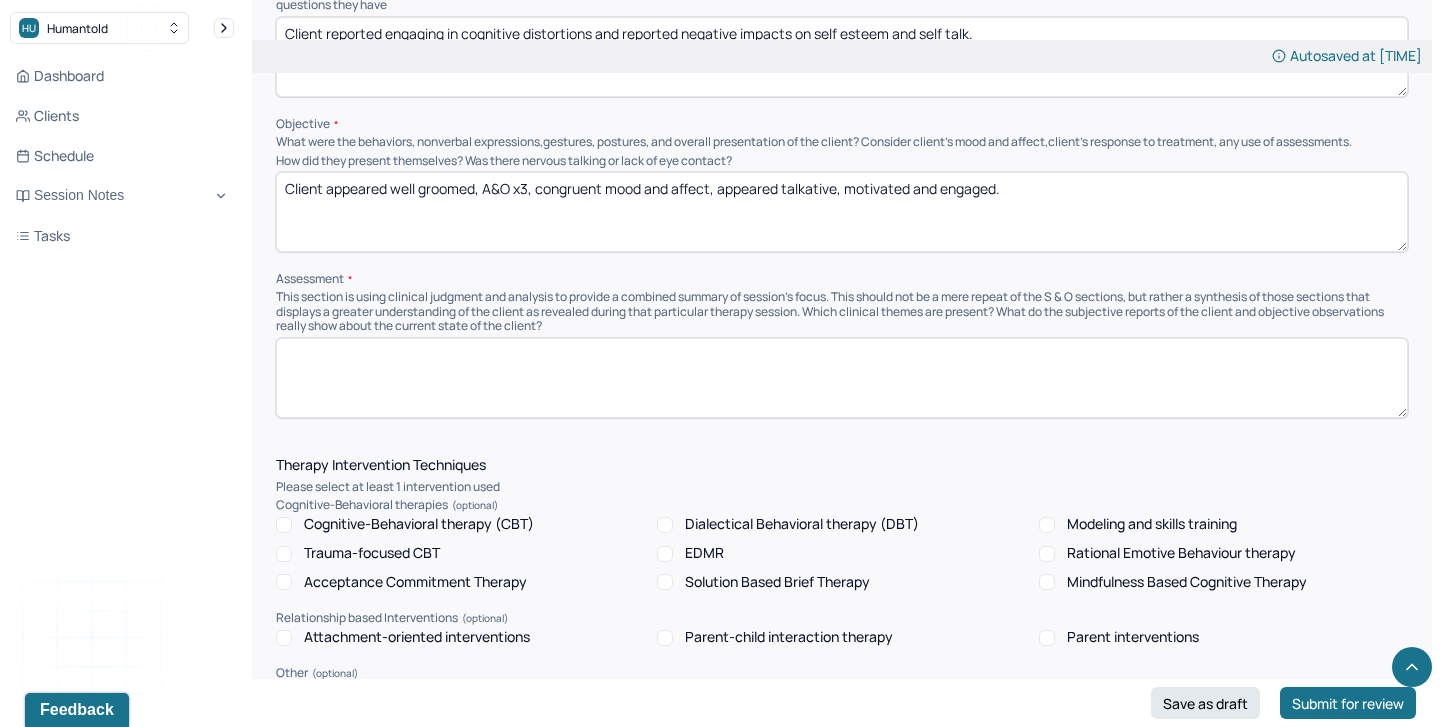 scroll, scrollTop: 1463, scrollLeft: 0, axis: vertical 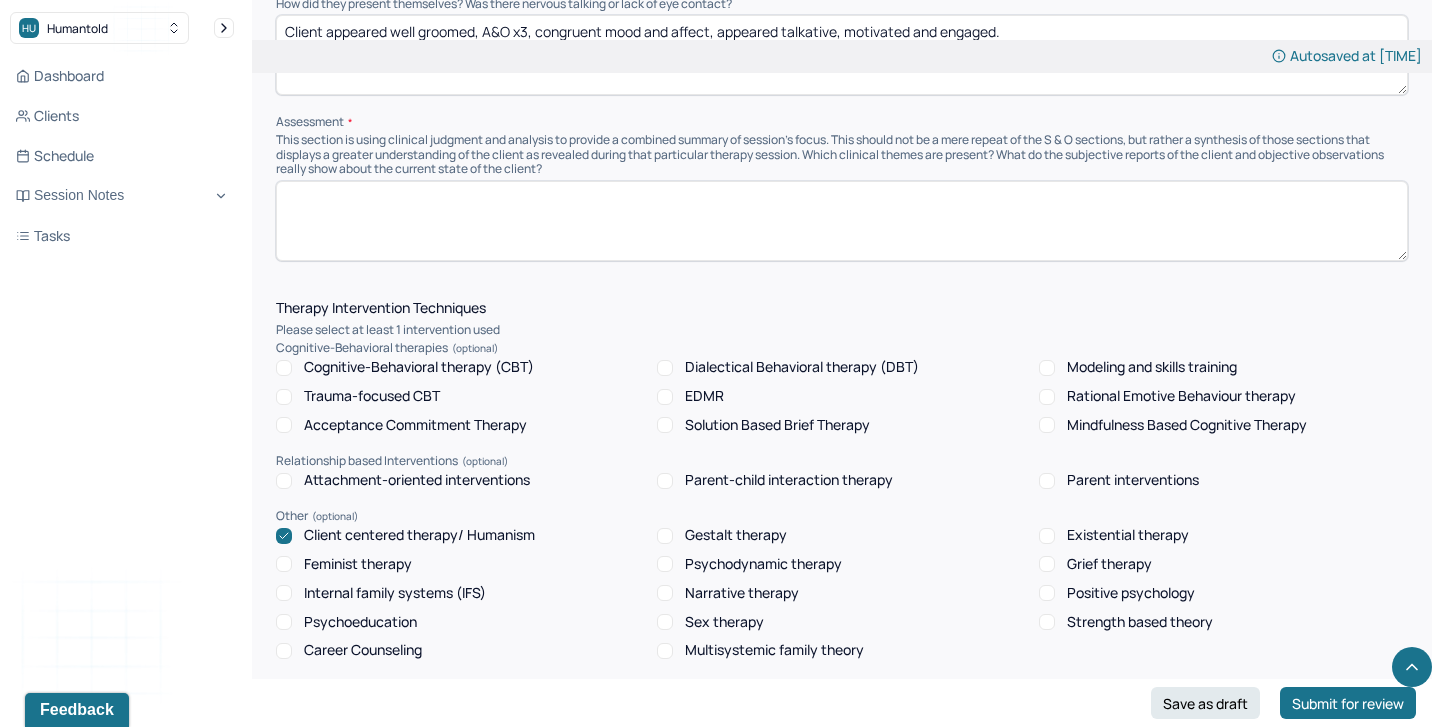 type on "Client reported engaging in cognitive distortions and reported negative impacts on self esteem and self talk." 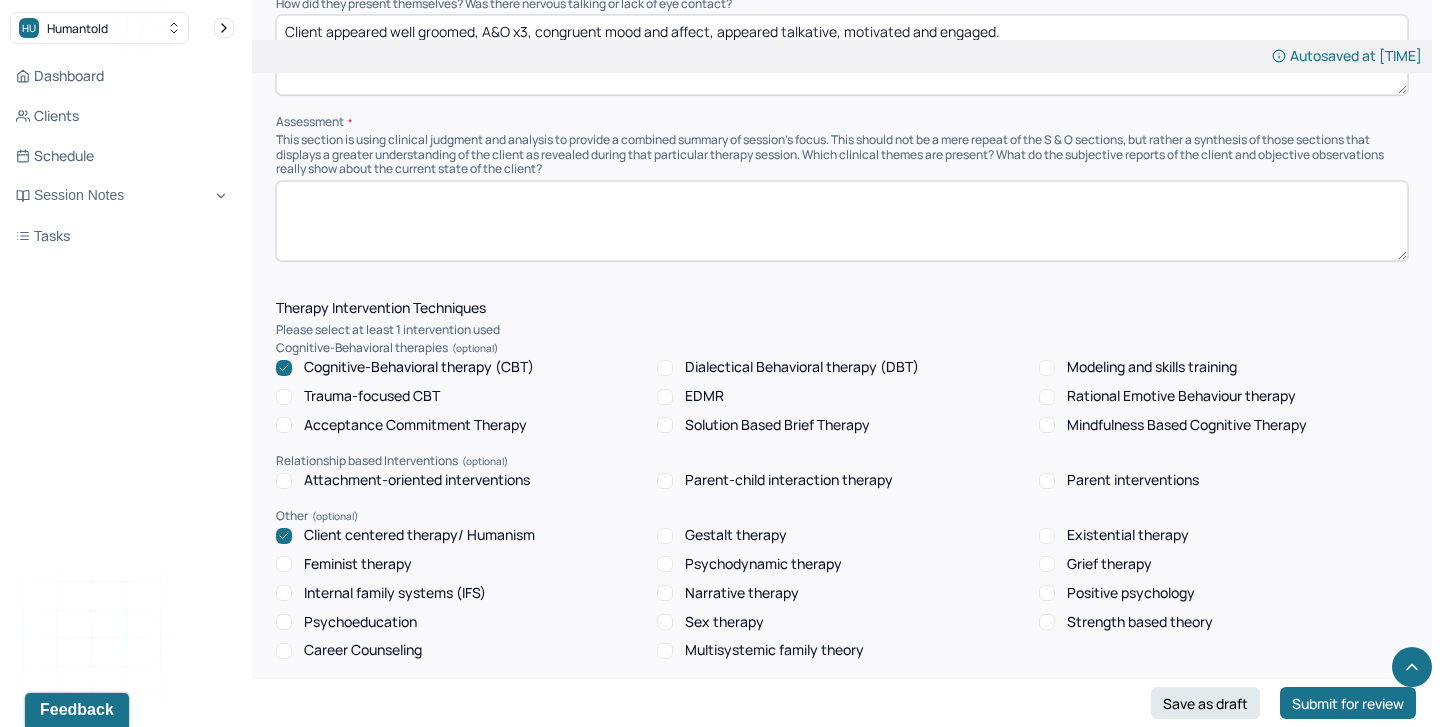 click on "Mindfulness Based Cognitive Therapy" at bounding box center [1187, 425] 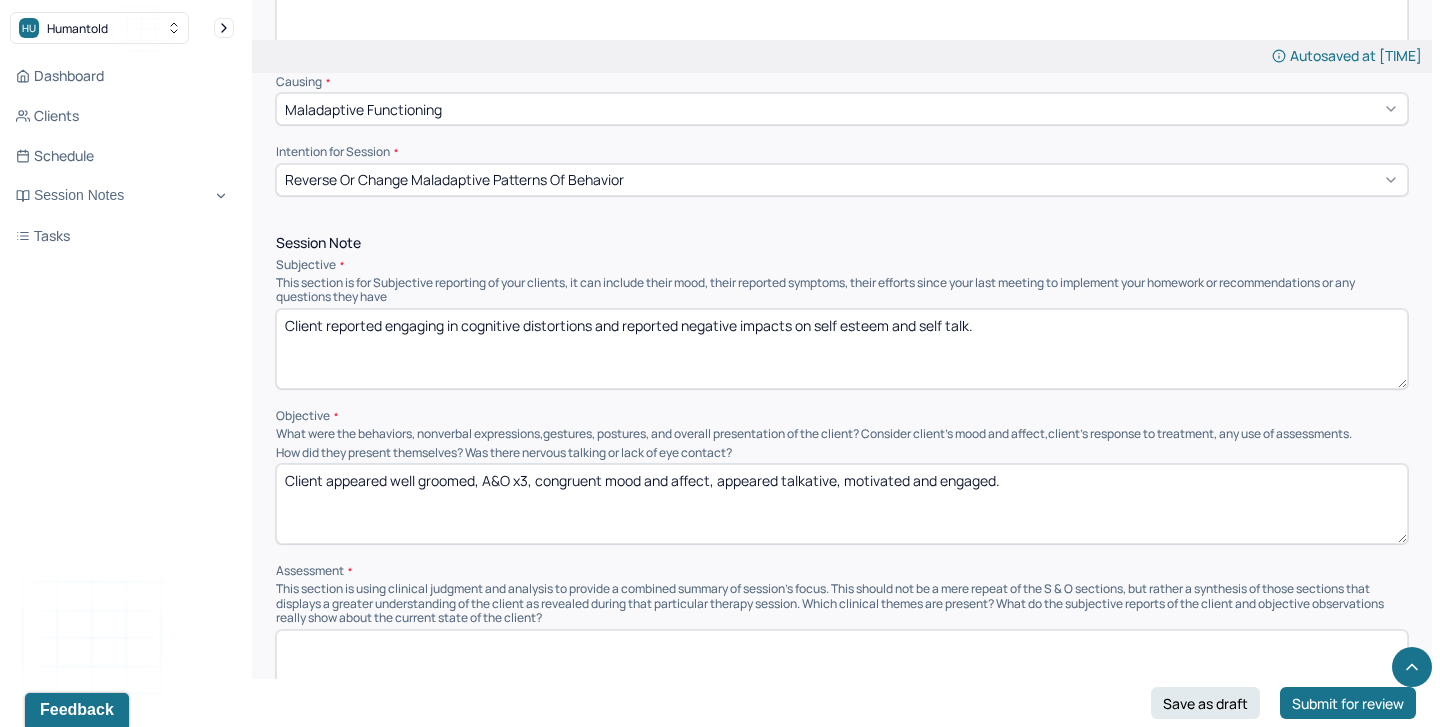 scroll, scrollTop: 1057, scrollLeft: 0, axis: vertical 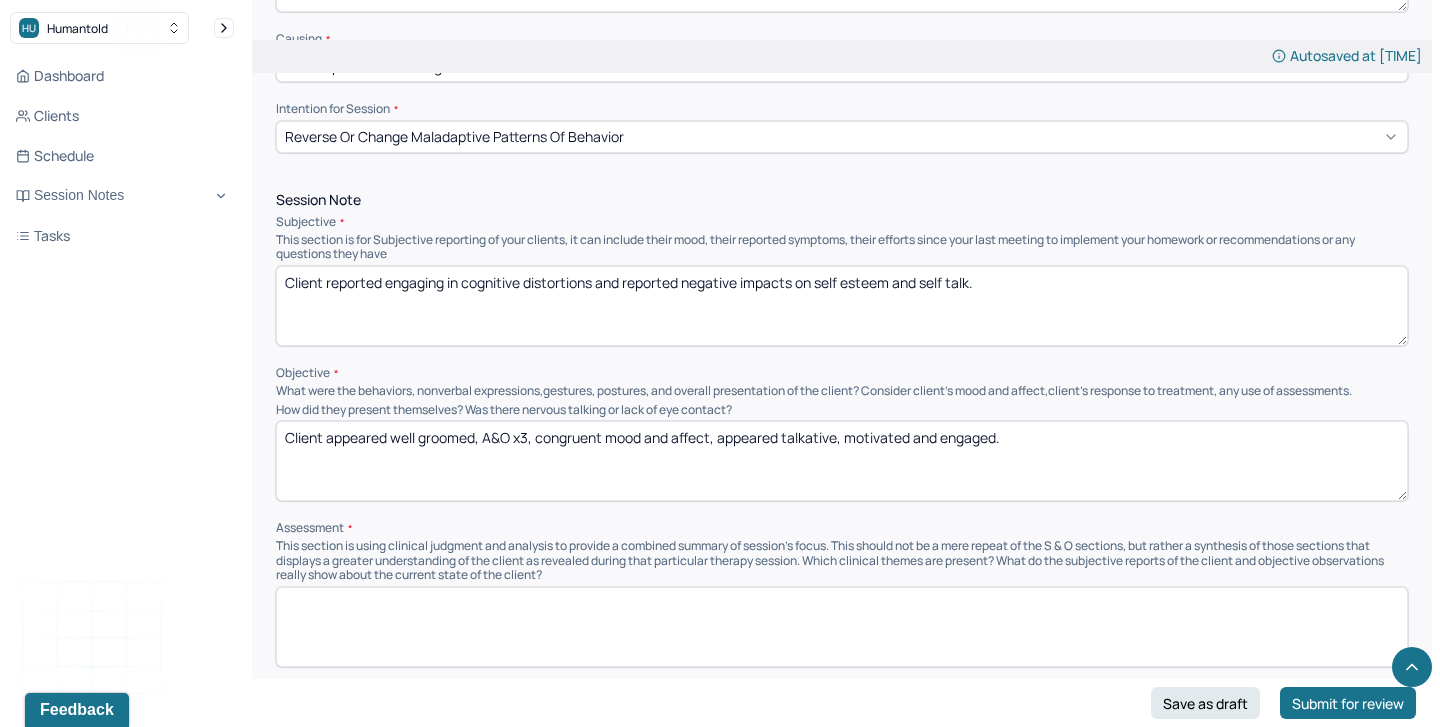 click at bounding box center (842, 627) 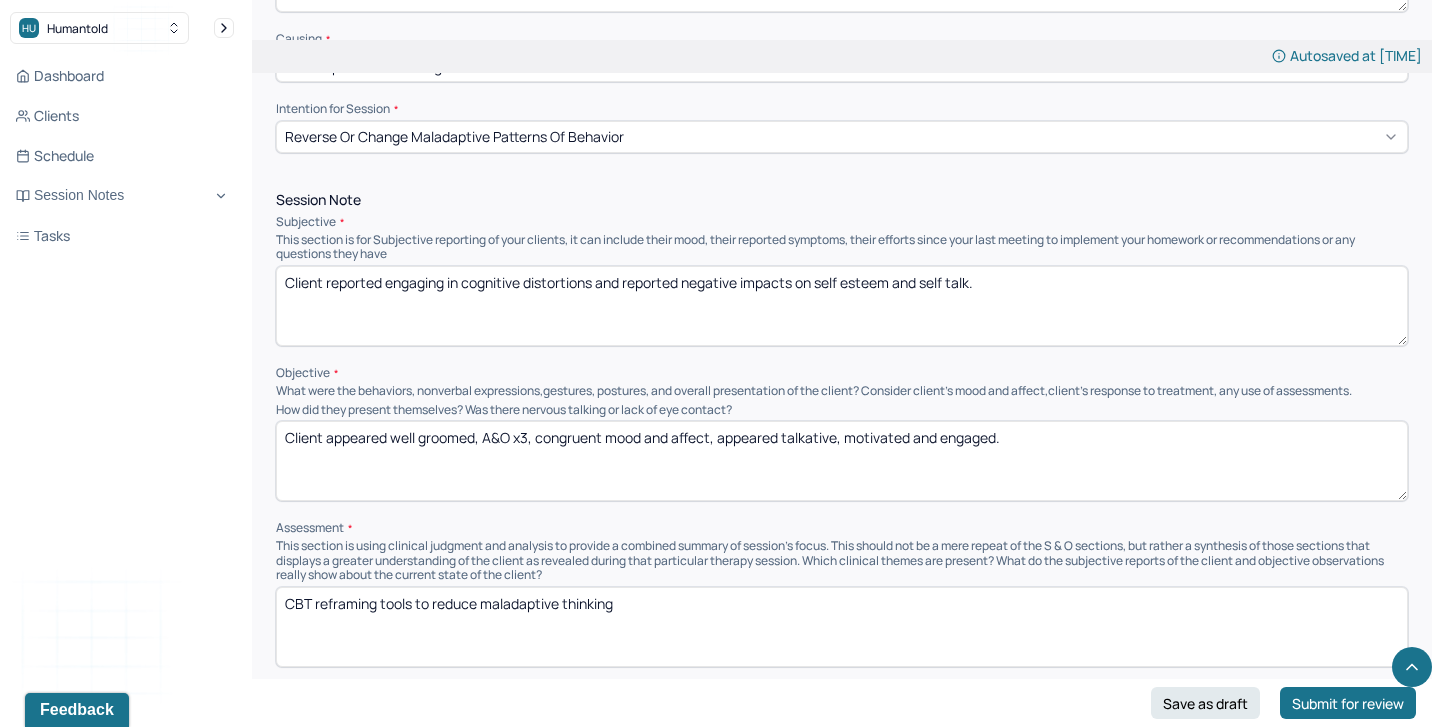 click on "CBT reframing tools to reduce maladapive thinking" at bounding box center [842, 627] 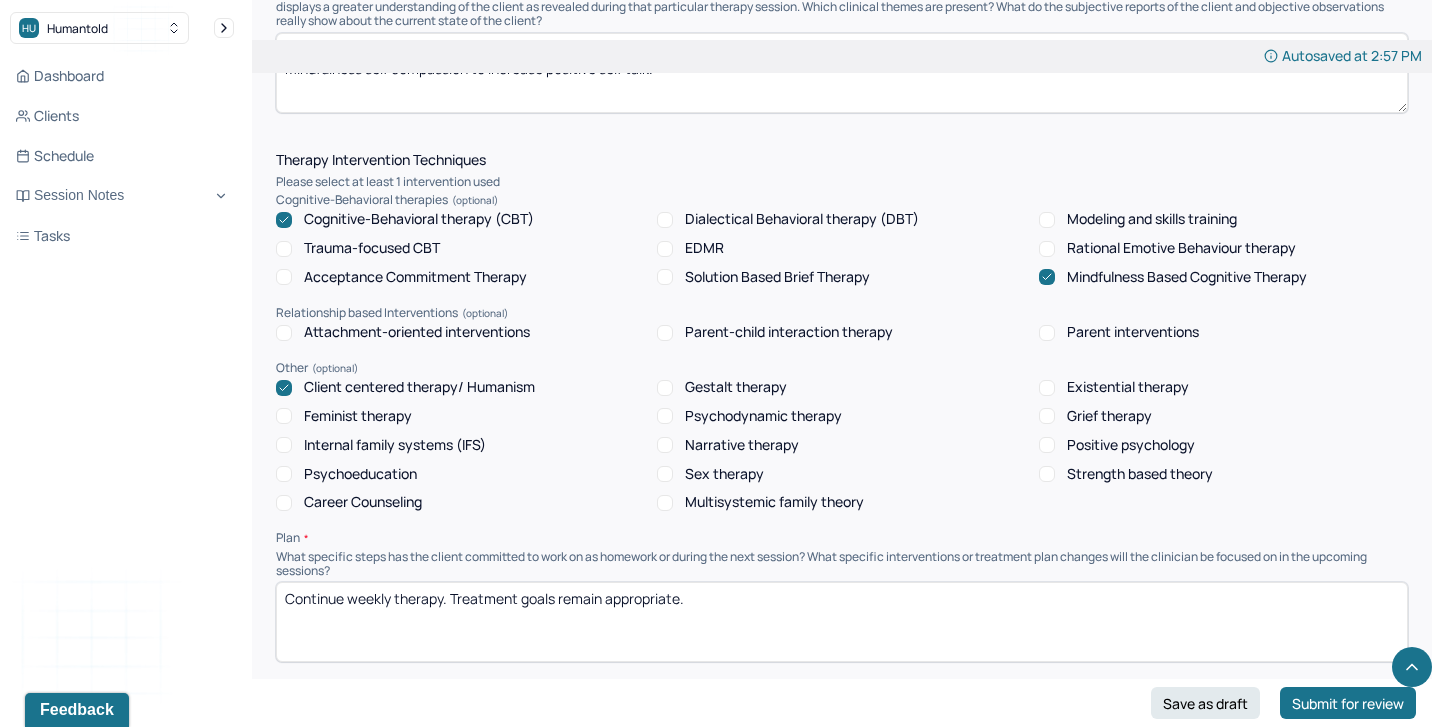 type on "CBT reframing tools to reduce maladaptive thinking and negative impacts on self esteem.
Mindfulness self compassion to increase positive self talk." 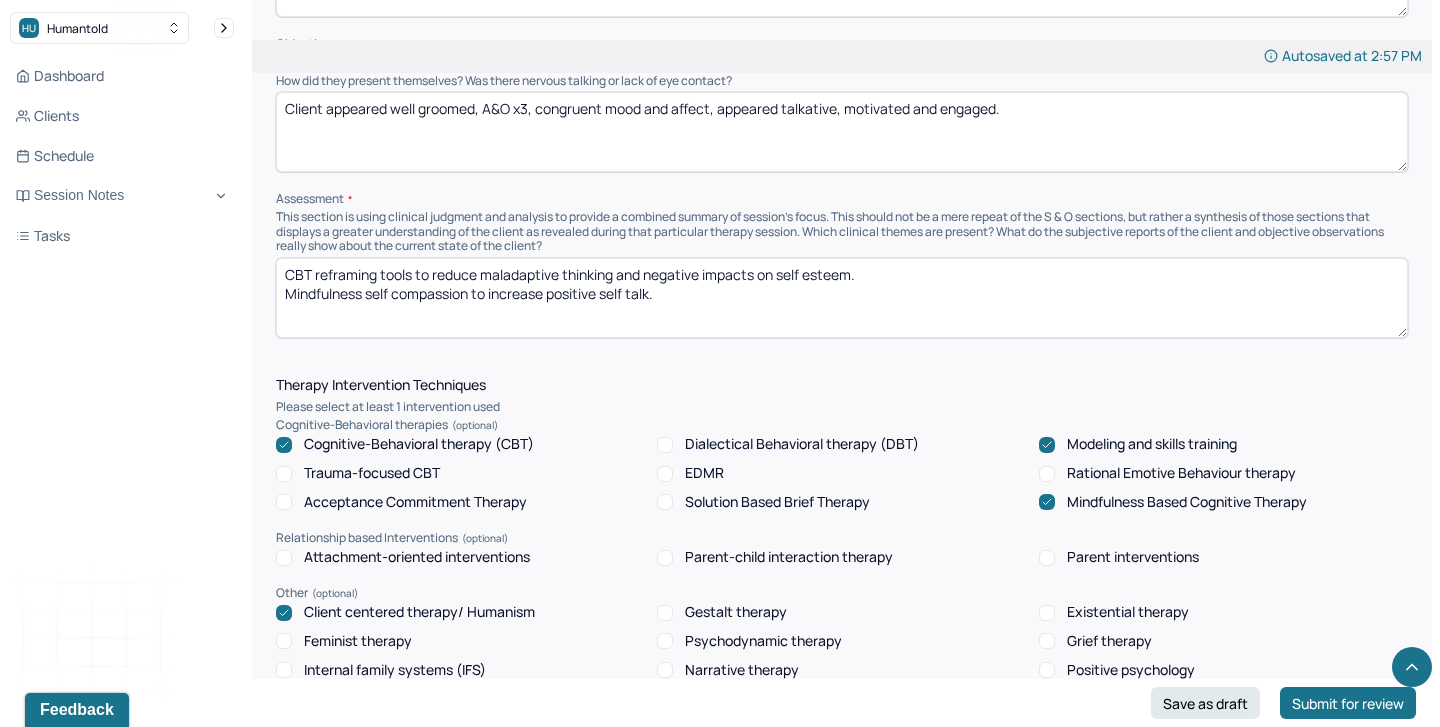 scroll, scrollTop: 1301, scrollLeft: 0, axis: vertical 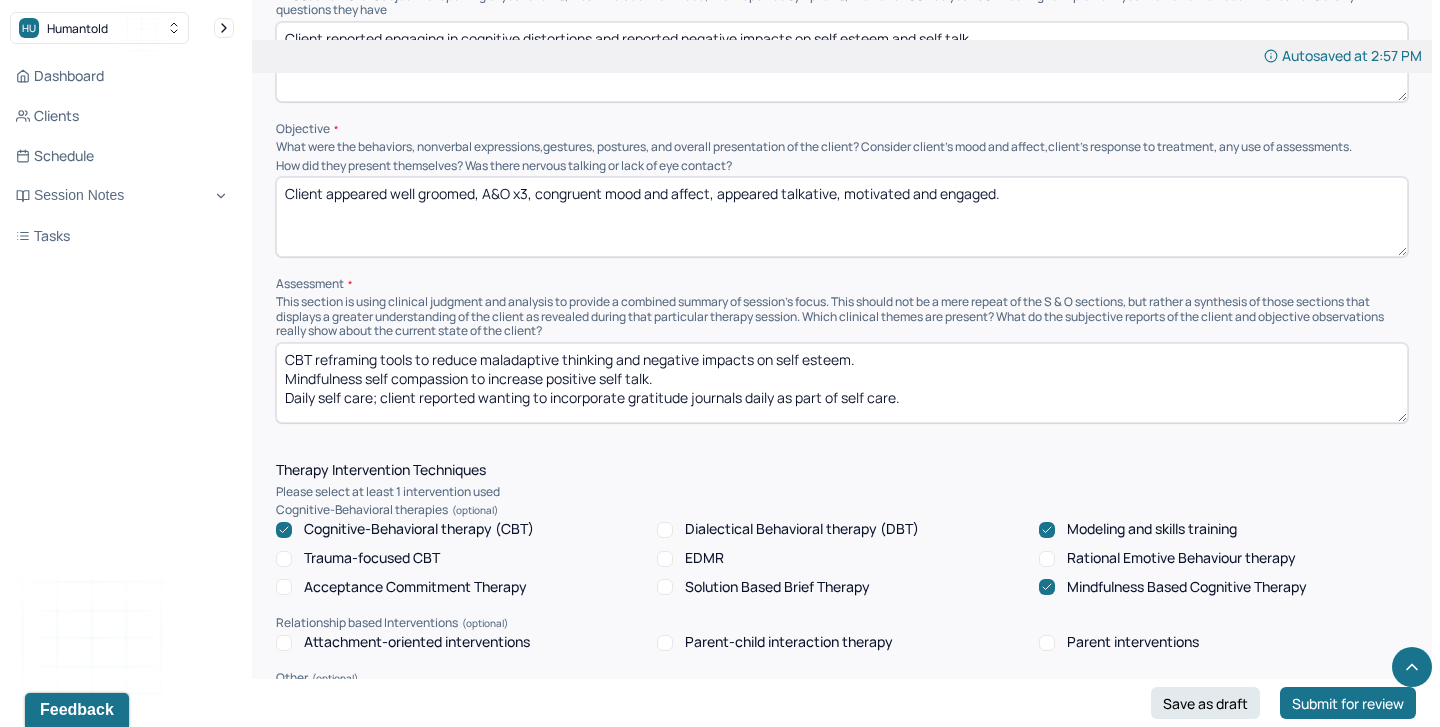 click on "CBT reframing tools to reduce maladaptive thinking and negative impacts on self esteem.
Mindfulness self compassion to increase positive self talk.
Daily self care; client rpeorted wanting to incorporate gratitude journals daily as part of self care." at bounding box center [842, 383] 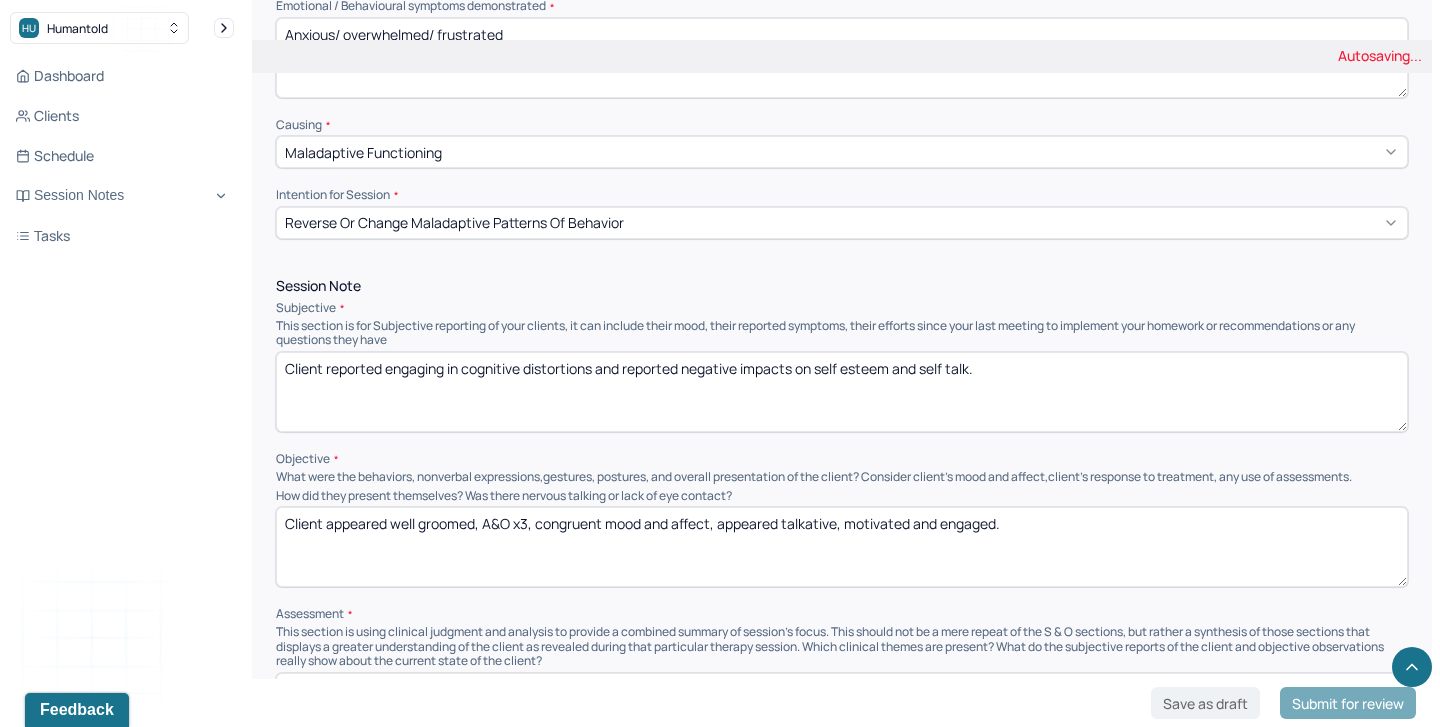 scroll, scrollTop: 765, scrollLeft: 0, axis: vertical 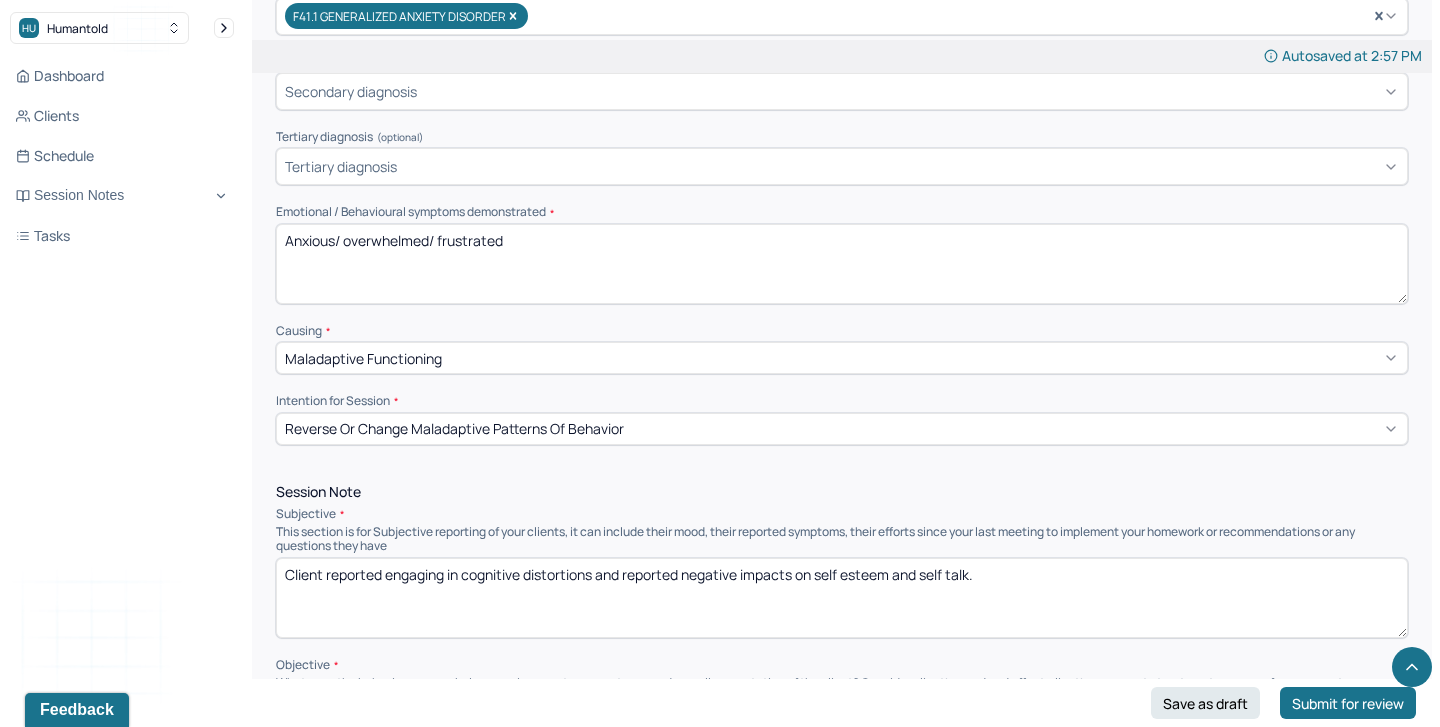 type on "CBT reframing tools to reduce maladaptive thinking and negative impacts on self esteem.
Mindfulness self compassion to increase positive self talk.
Daily self care; client reported wanting to incorporate gratitude journals daily as part of self care." 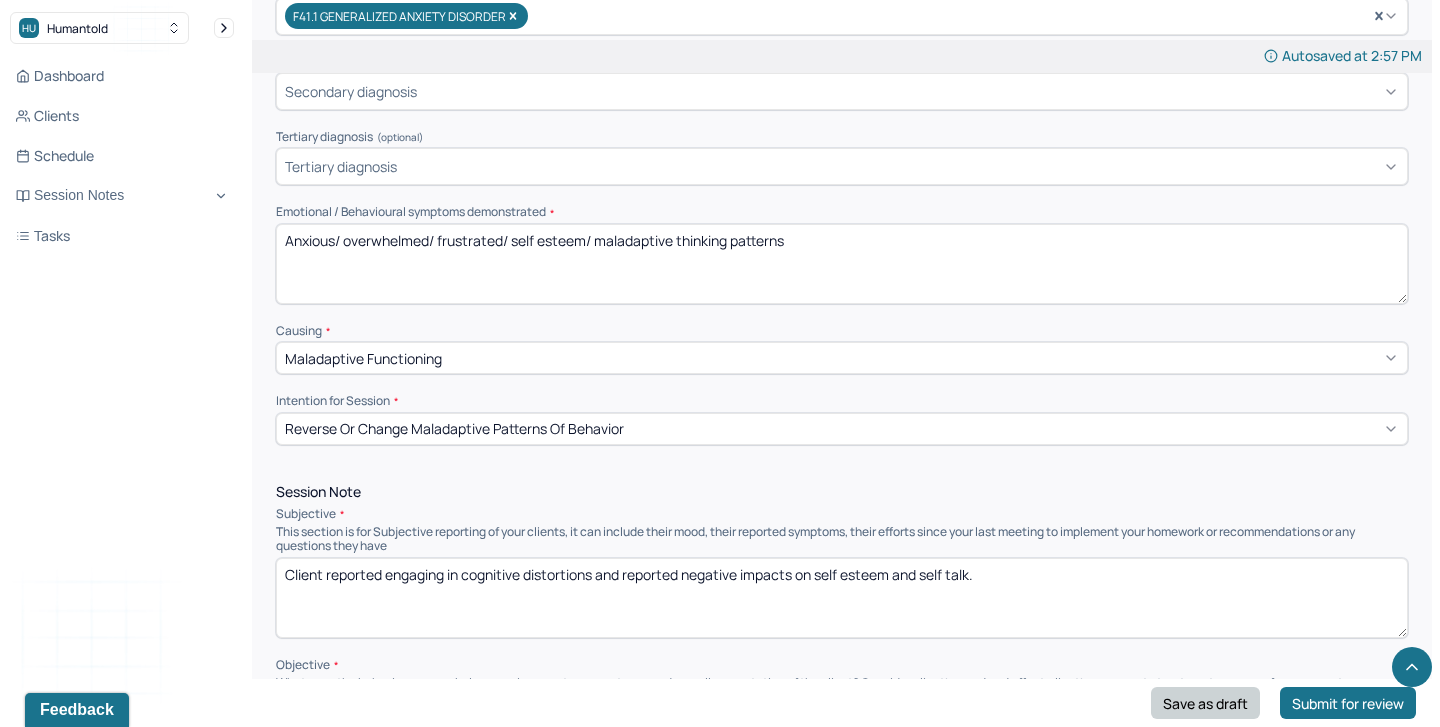 type on "Anxious/ overwhelmed/ frustrated/ self esteem/ maladaptive thinking patterns" 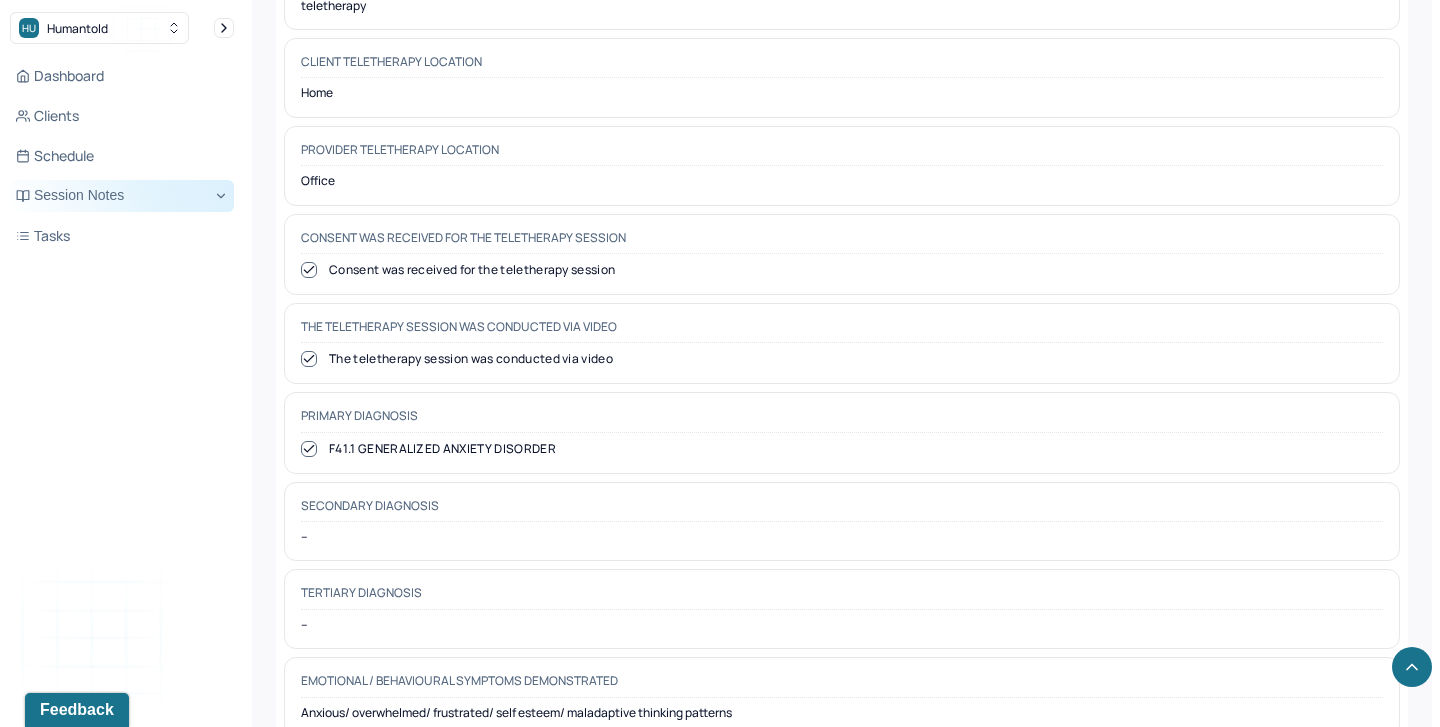 click on "Session Notes" at bounding box center (122, 196) 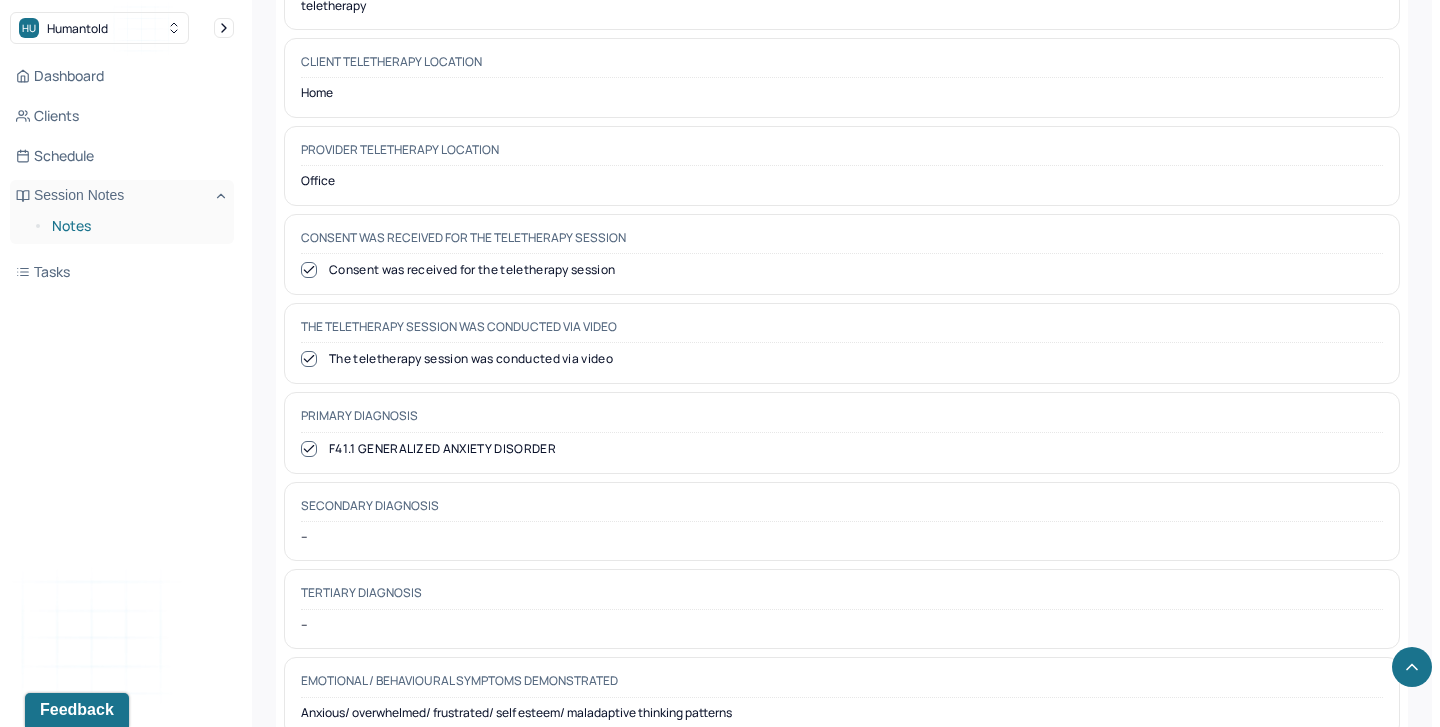 click on "Notes" at bounding box center [135, 226] 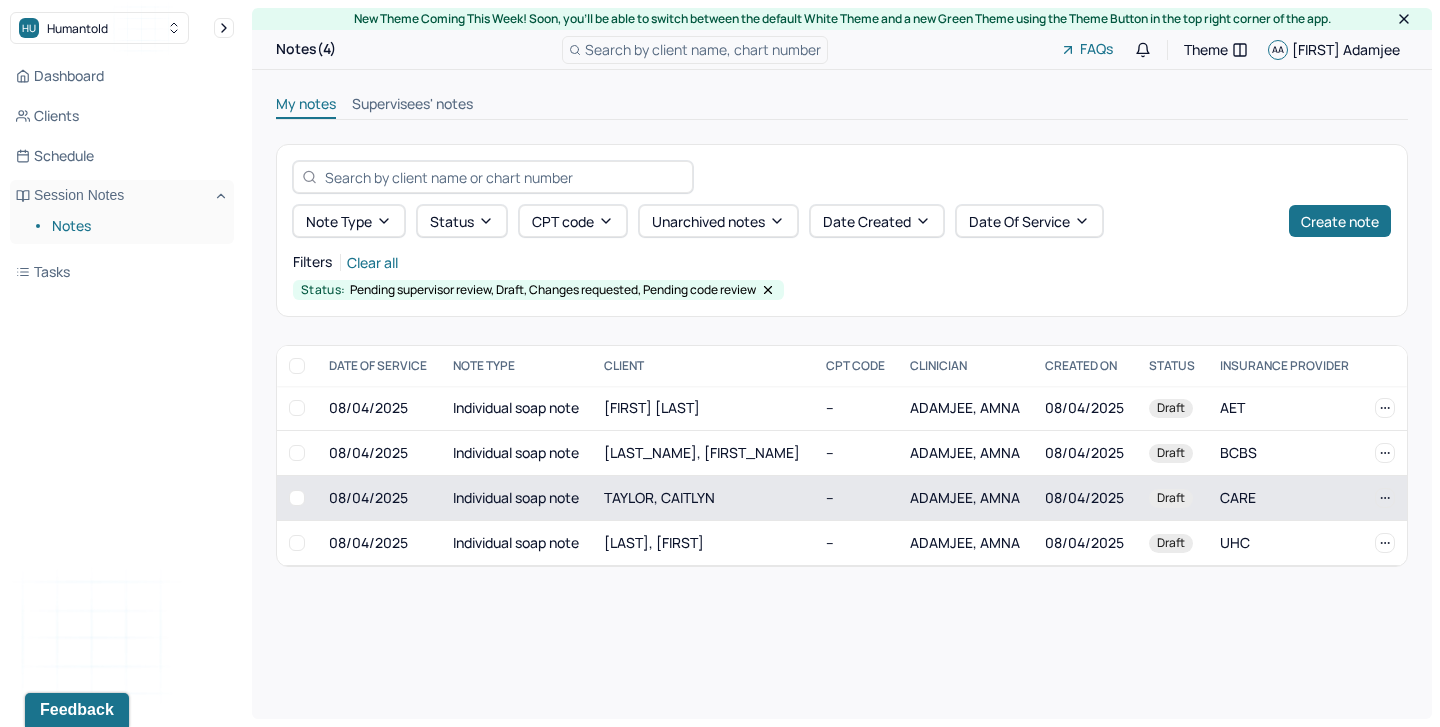 click on "TAYLOR, CAITLYN" at bounding box center [659, 497] 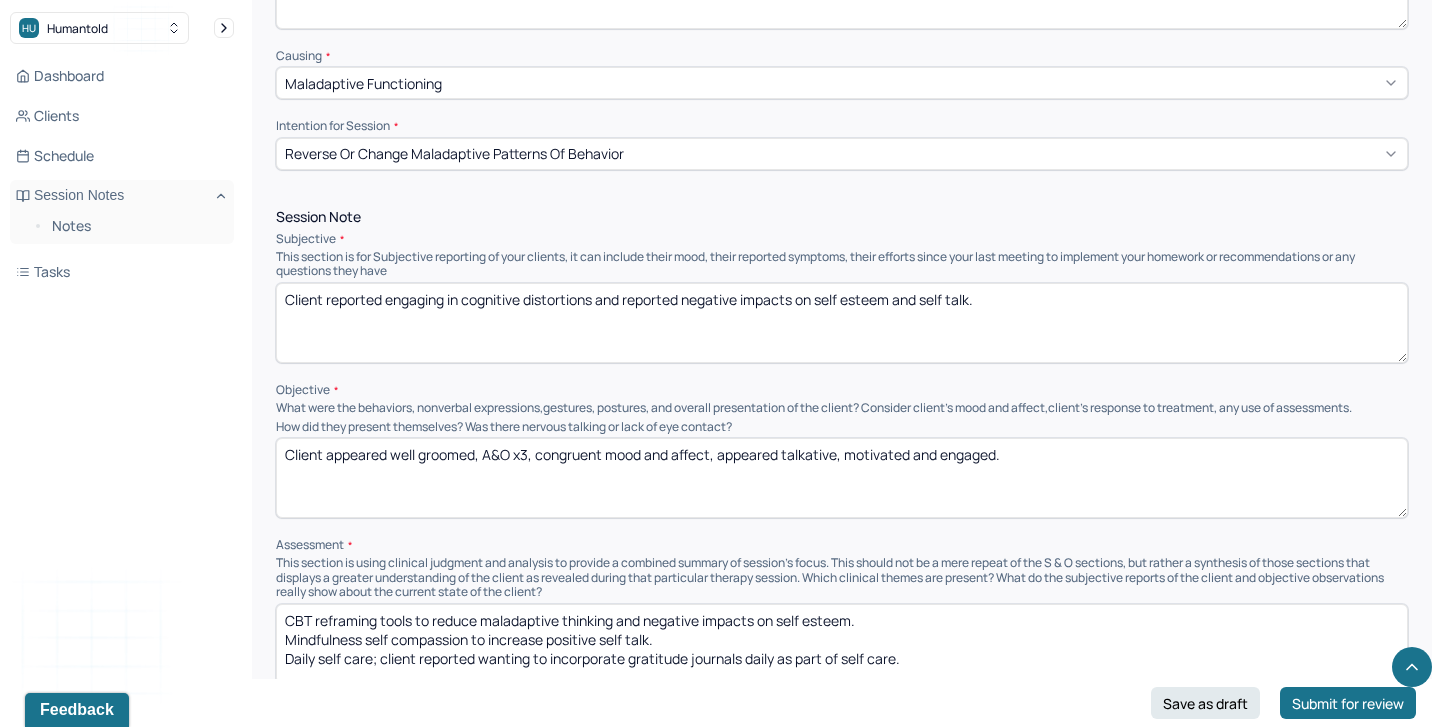scroll, scrollTop: 1295, scrollLeft: 0, axis: vertical 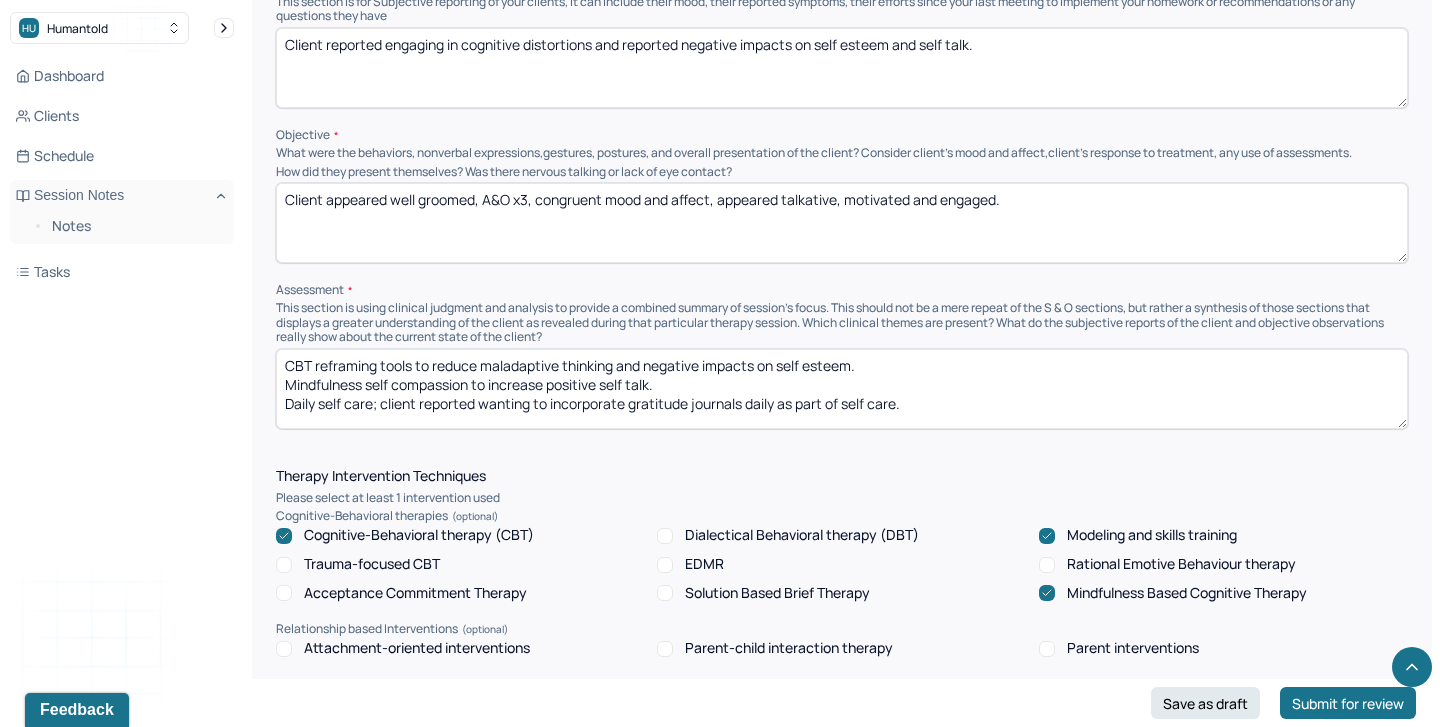 click on "CBT reframing tools to reduce maladaptive thinking and negative impacts on self esteem.
Mindfulness self compassion to increase positive self talk.
Daily self care; client reported wanting to incorporate gratitude journals daily as part of self care." at bounding box center (842, 389) 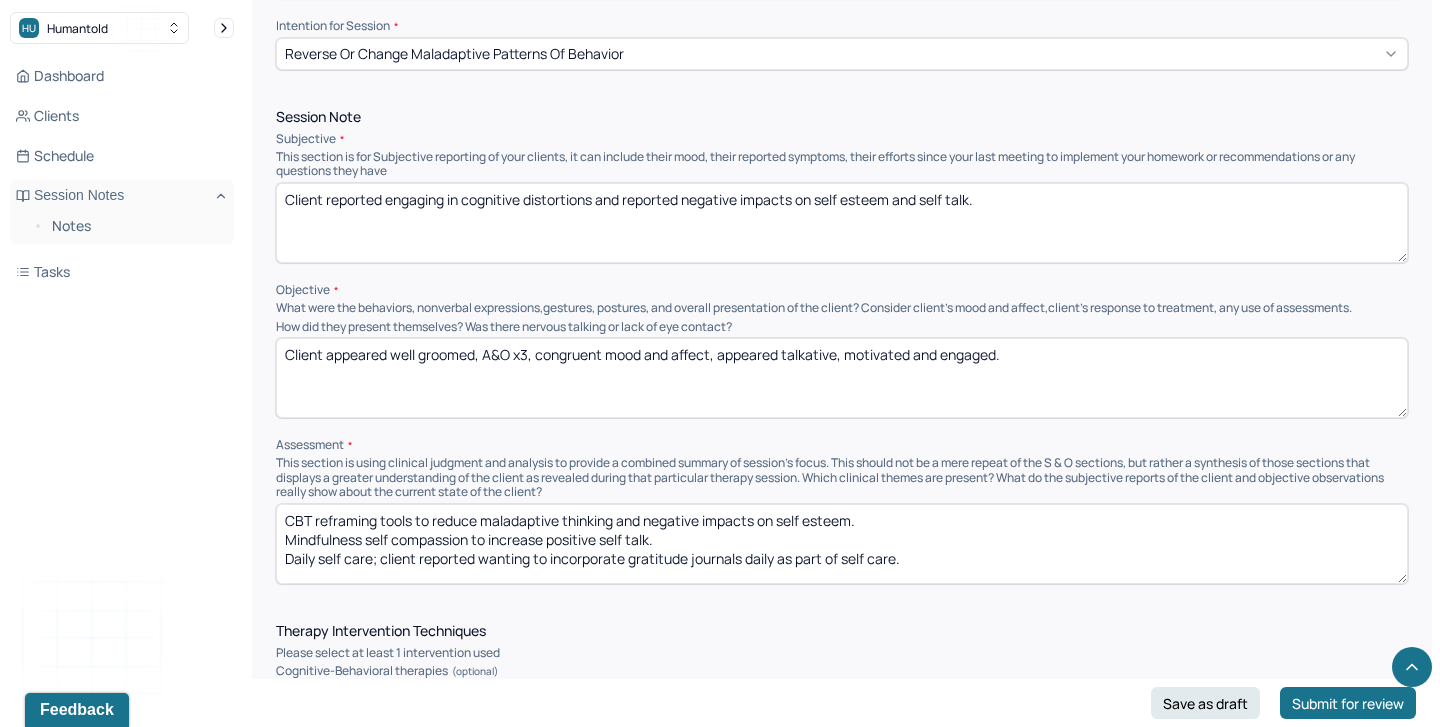 scroll, scrollTop: 1209, scrollLeft: 0, axis: vertical 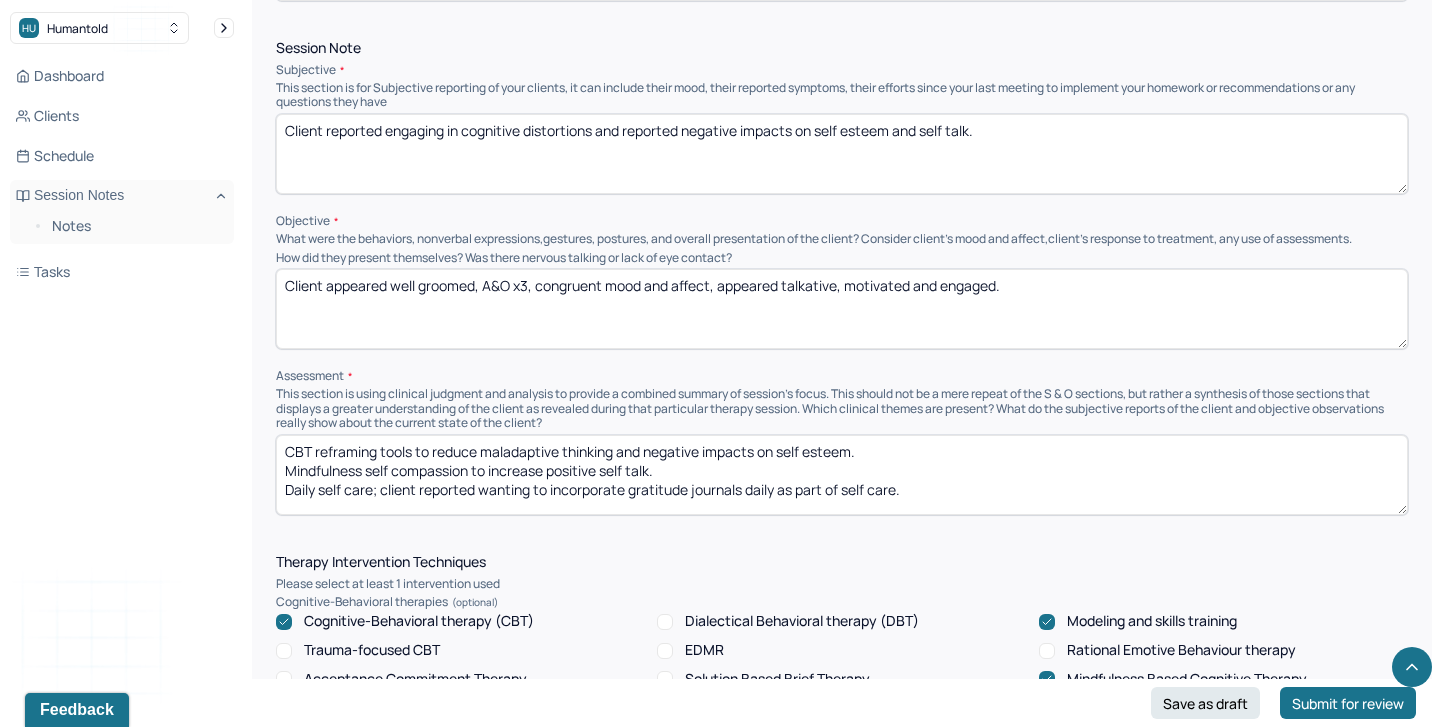 click on "CBT reframing tools to reduce maladaptive thinking and negative impacts on self esteem.
Mindfulness self compassion to increase positive self talk.
Daily self care; client reported wanting to incorporate gratitude journals daily as part of self care." at bounding box center [842, 475] 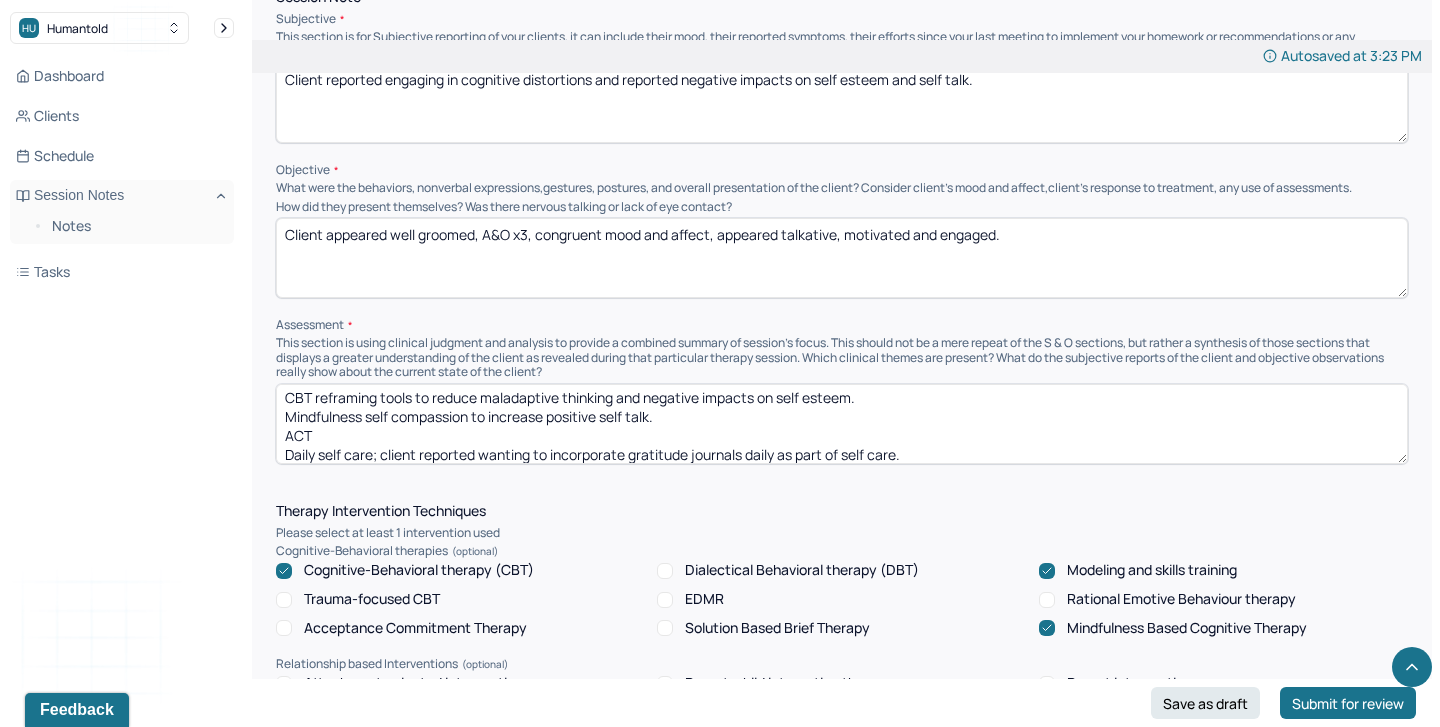 scroll, scrollTop: 1261, scrollLeft: 0, axis: vertical 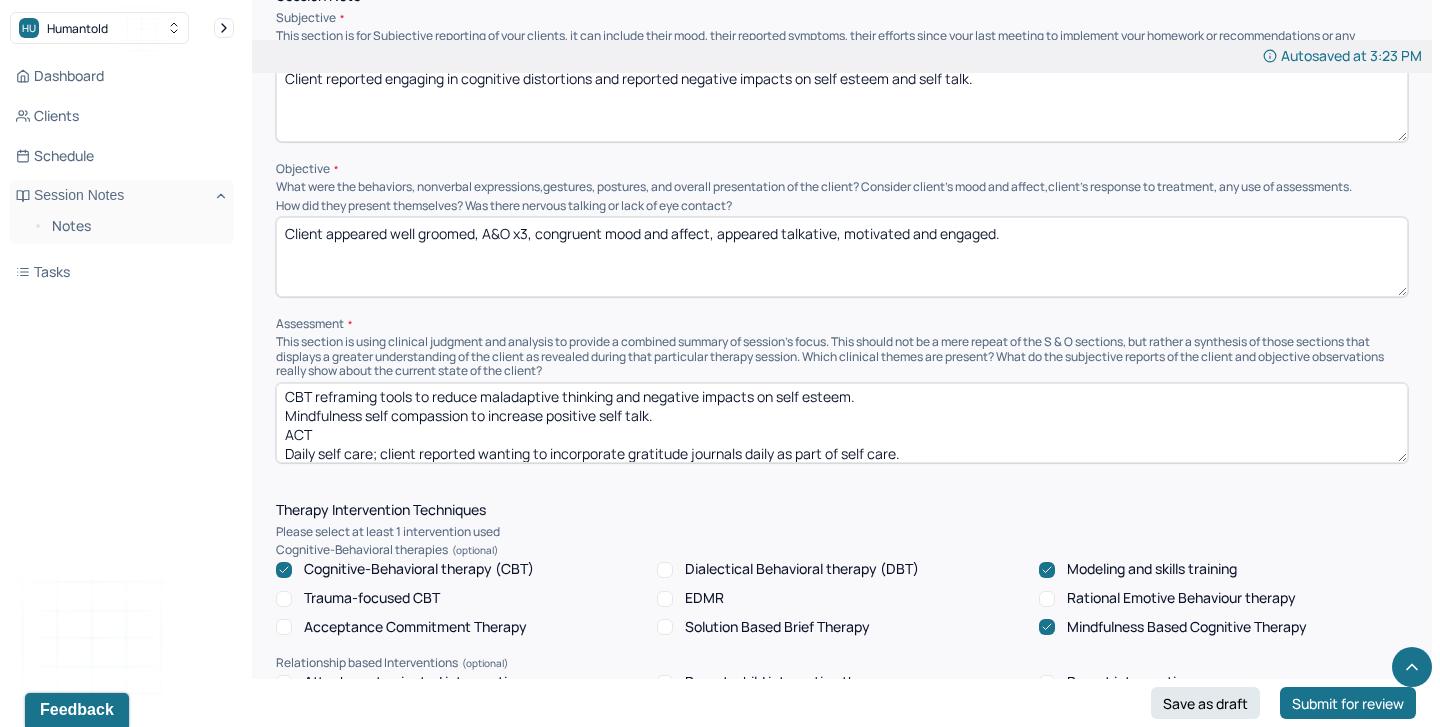 type on "CBT reframing tools to reduce maladaptive thinking and negative impacts on self esteem.
Mindfulness self compassion to increase positive self talk.
ACT
Daily self care; client reported wanting to incorporate gratitude journals daily as part of self care." 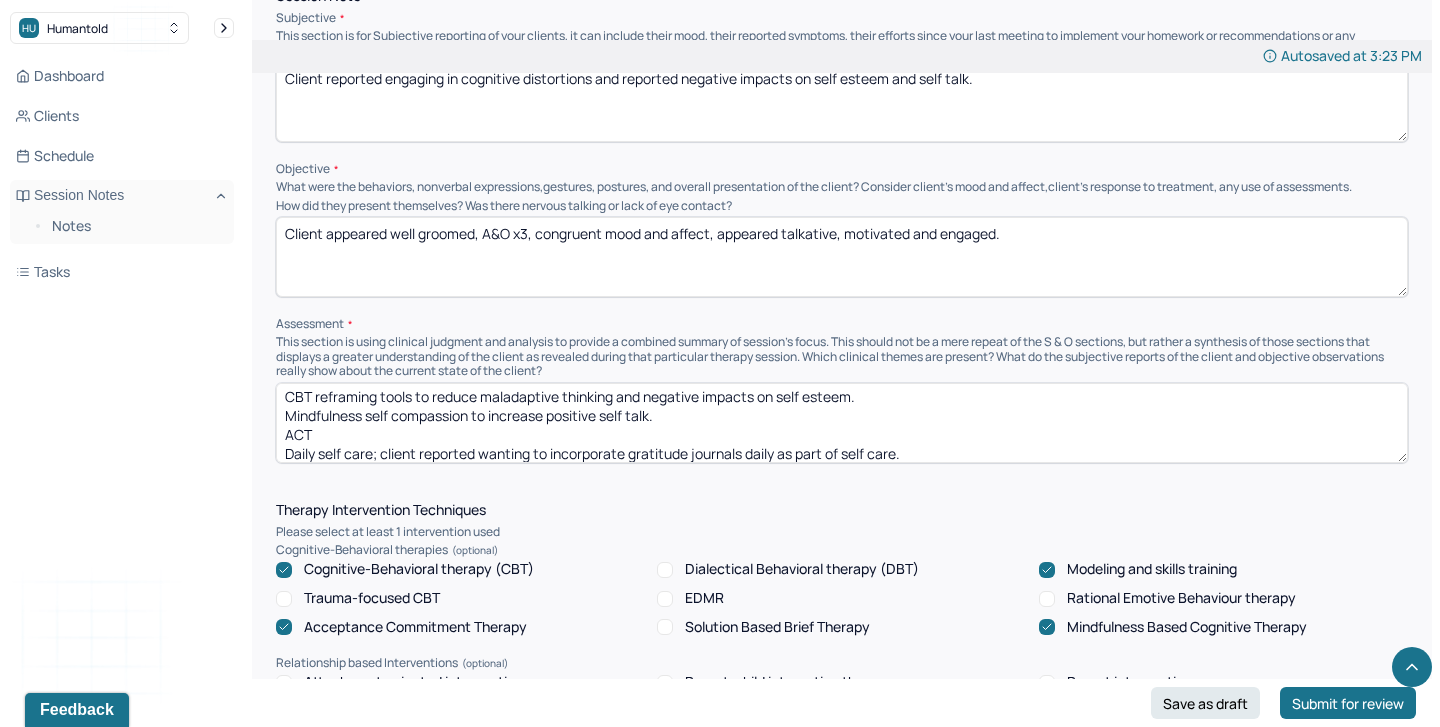 click on "CBT reframing tools to reduce maladaptive thinking and negative impacts on self esteem.
Mindfulness self compassion to increase positive self talk.
ACT
Daily self care; client reported wanting to incorporate gratitude journals daily as part of self care." at bounding box center [842, 423] 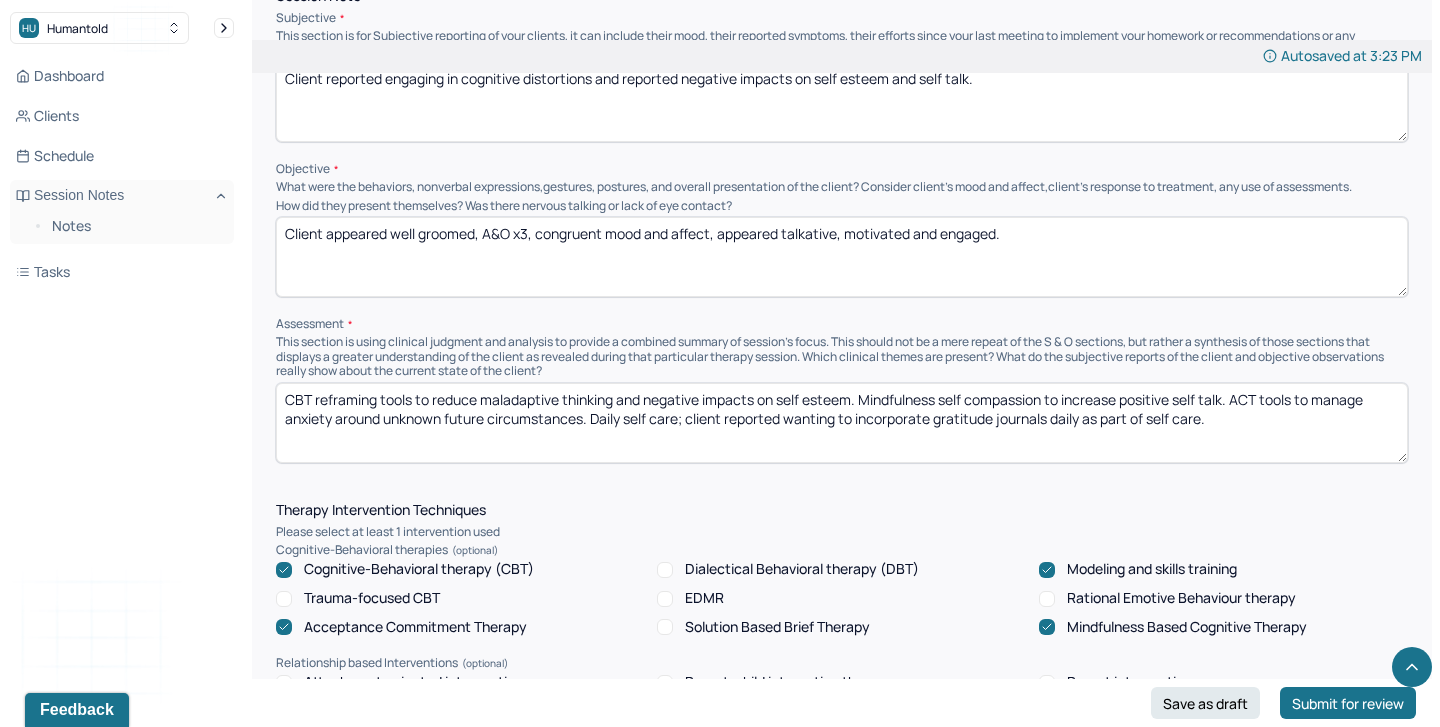 scroll, scrollTop: 0, scrollLeft: 0, axis: both 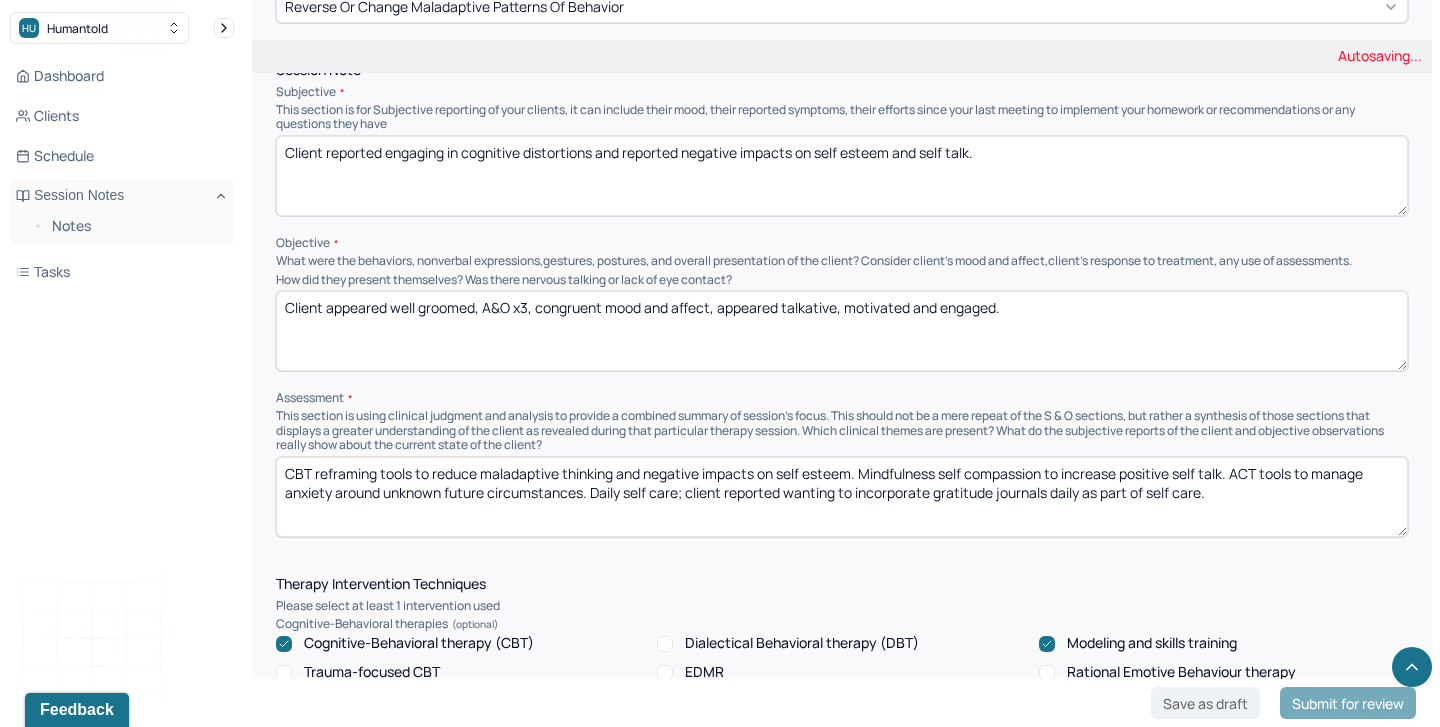 type on "CBT reframing tools to reduce maladaptive thinking and negative impacts on self esteem.
Mindfulness self compassion to increase positive self talk.
ACT tools to manage anxiety around unknown future circumstances.
Daily self care; client reported wanting to incorporate gratitude journals daily as part of self care." 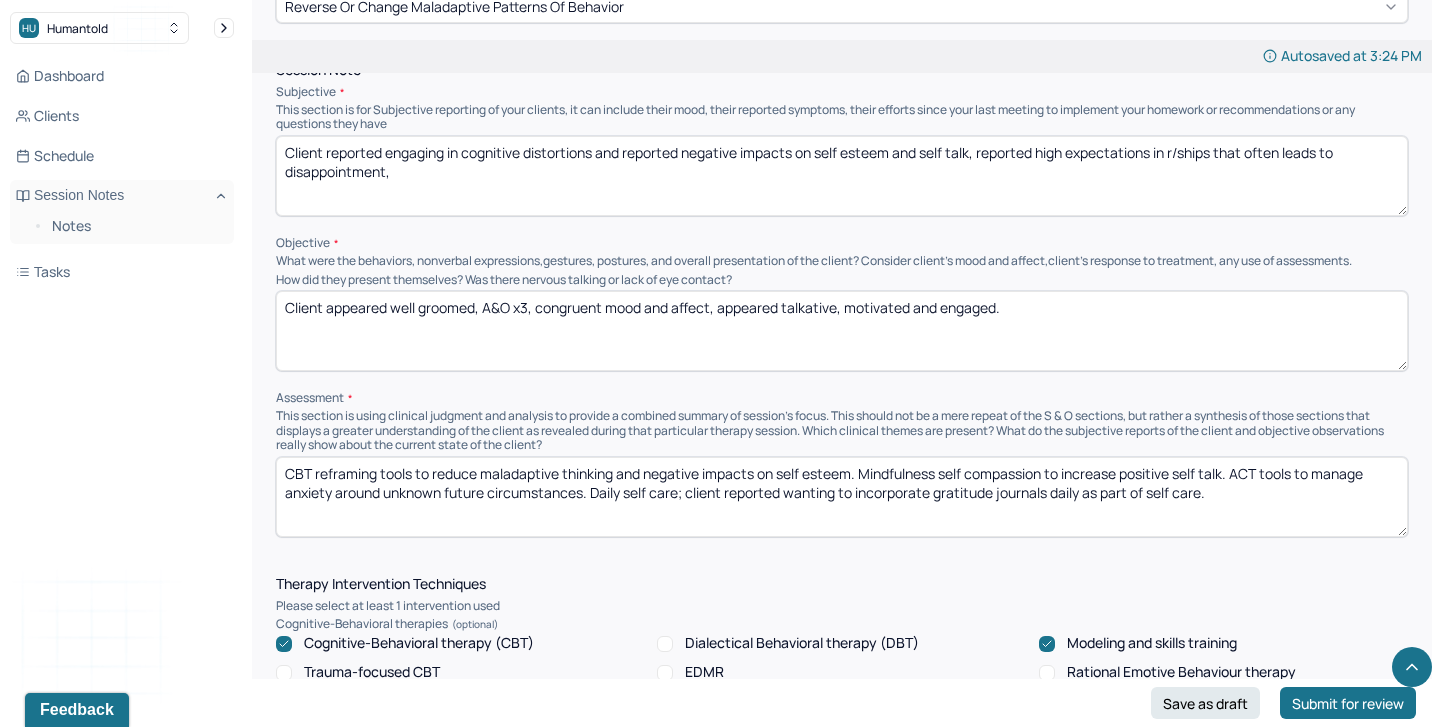 click on "Client reported engaging in cognitive distortions and reported negative impacts on self esteem and self talk, reported high expetcations in r/ships that often leads to disappointment," at bounding box center (842, 176) 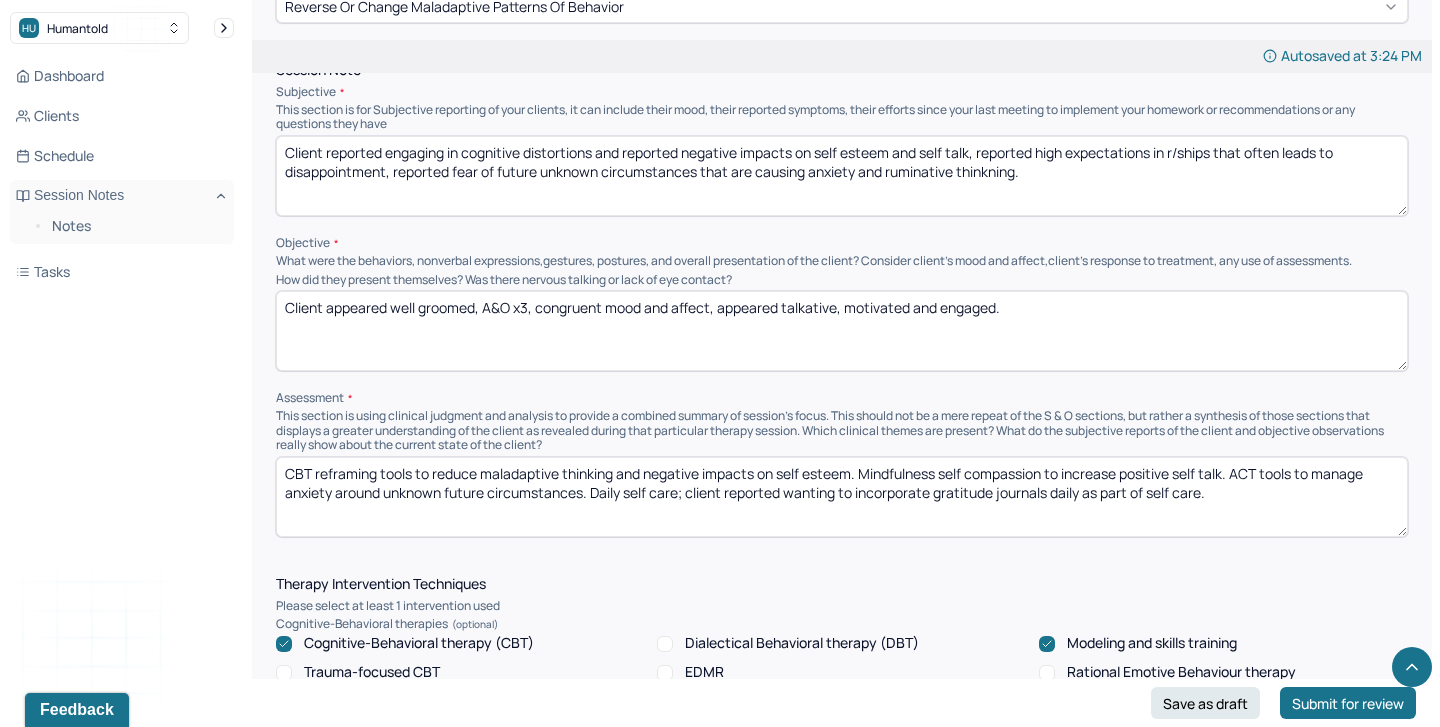 click on "Client reported engaging in cognitive distortions and reported negative impacts on self esteem and self talk, reported high expectations in r/ships that often leads to disappointment, reported fear of future unknown circumstances that are causing anxiety and ruminative thinkning." at bounding box center (842, 176) 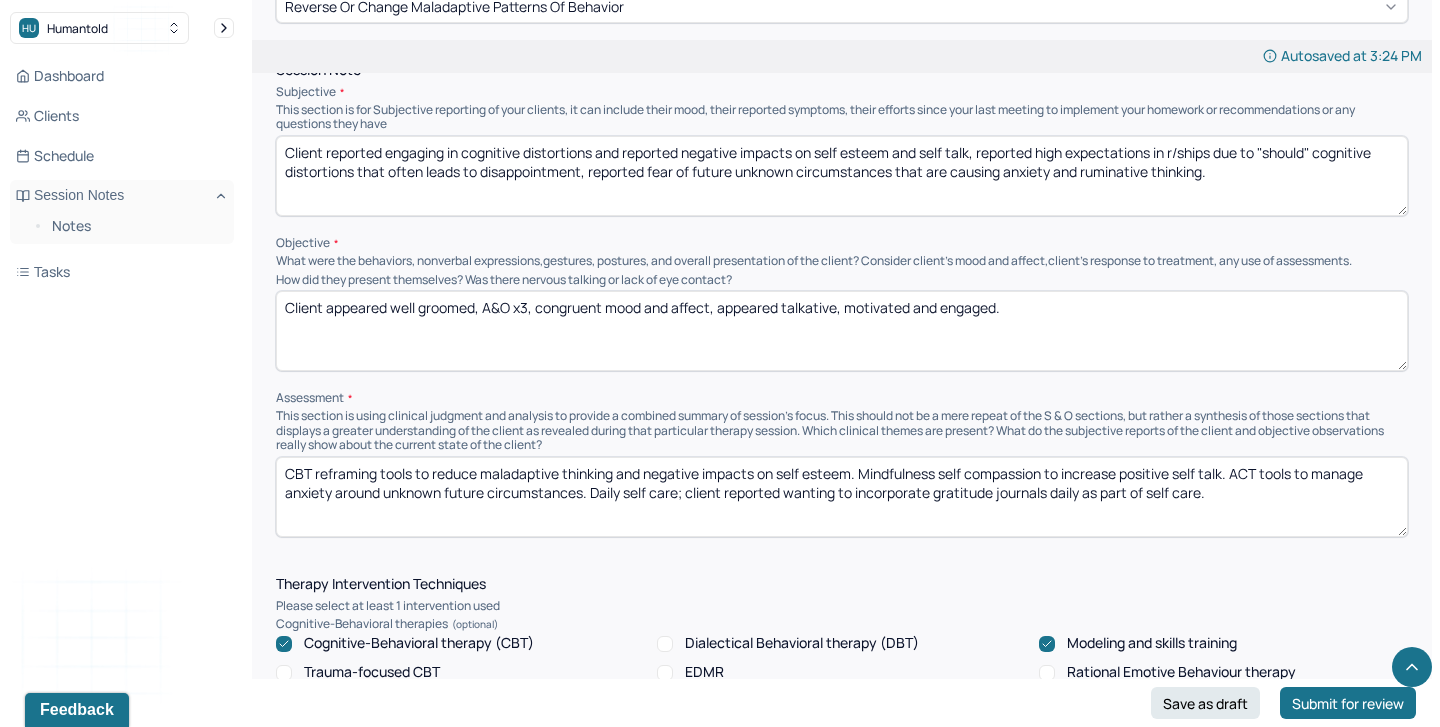 click on "Client reported engaging in cognitive distortions and reported negative impacts on self esteem and self talk, reported high expectations in r/ships due to "should" cognitive distortions that often leads to disappointment, reported fear of future unknown circumstances that are causing anxiety and ruminative thinking." at bounding box center [842, 176] 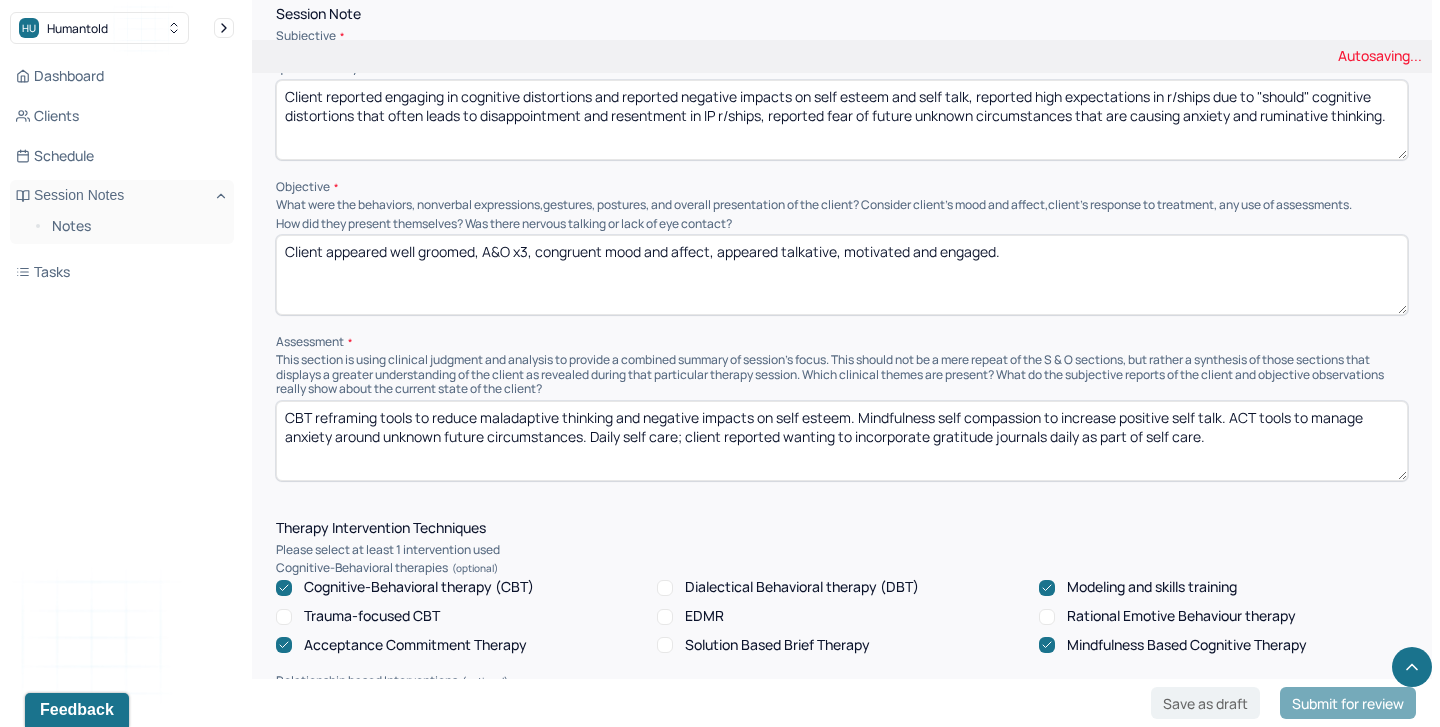scroll, scrollTop: 1242, scrollLeft: 0, axis: vertical 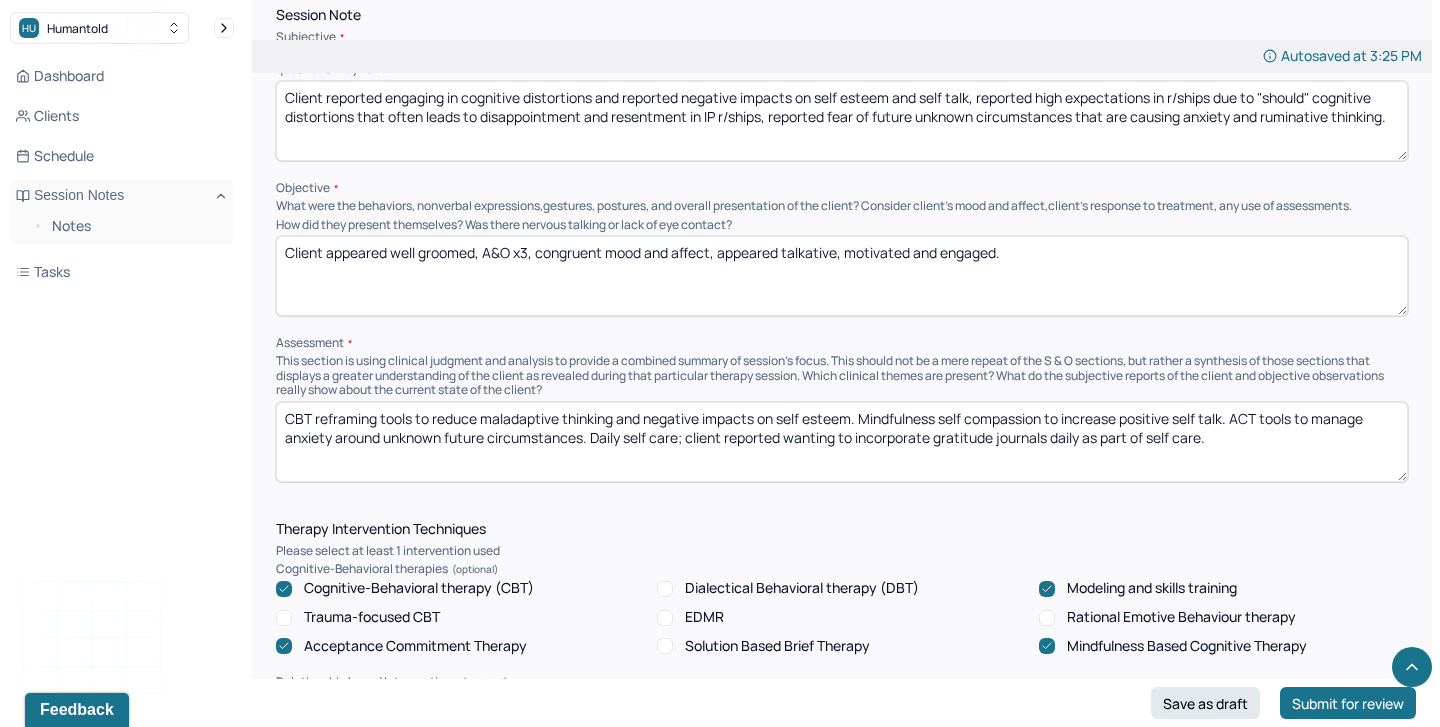 type on "Client reported engaging in cognitive distortions and reported negative impacts on self esteem and self talk, reported high expectations in r/ships due to "should" cognitive distortions that often leads to disappointment and resentment in IP r/ships, reported fear of future unknown circumstances that are causing anxiety and ruminative thinking." 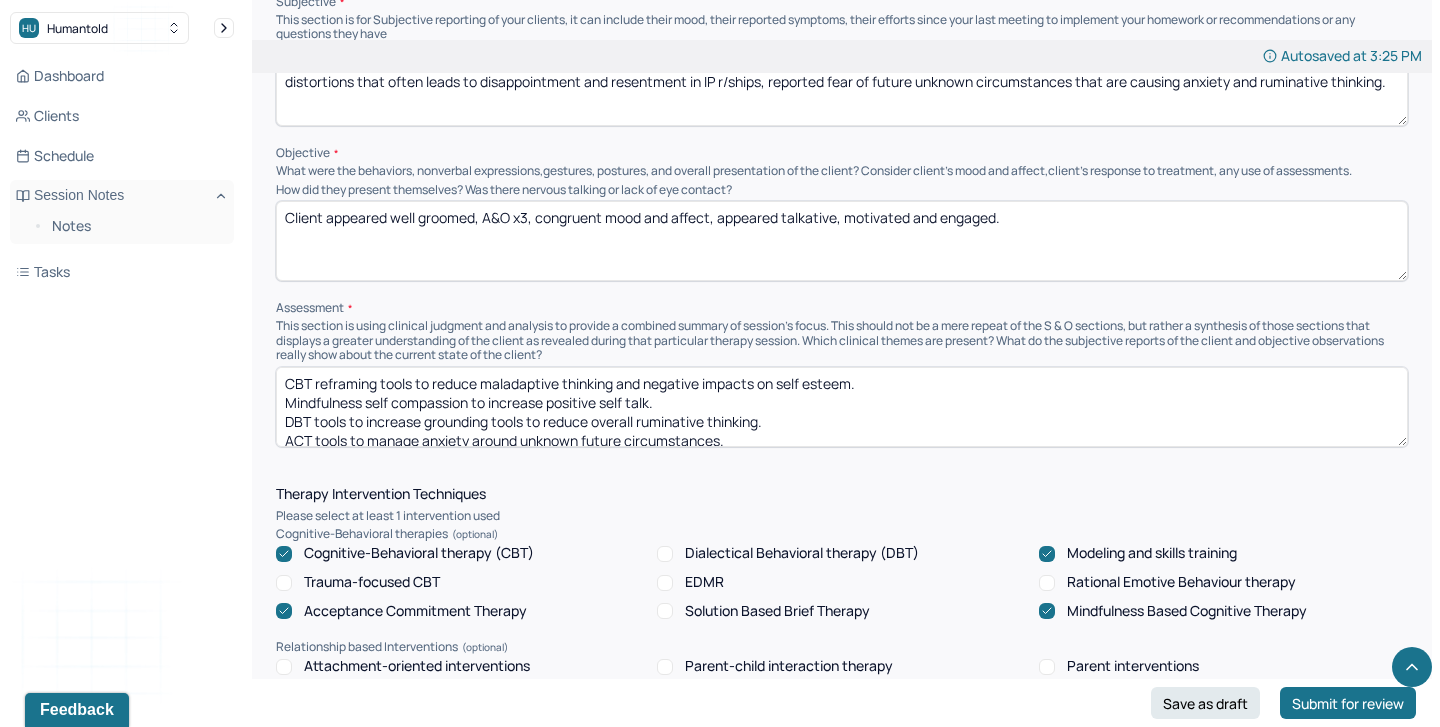 scroll, scrollTop: 1367, scrollLeft: 0, axis: vertical 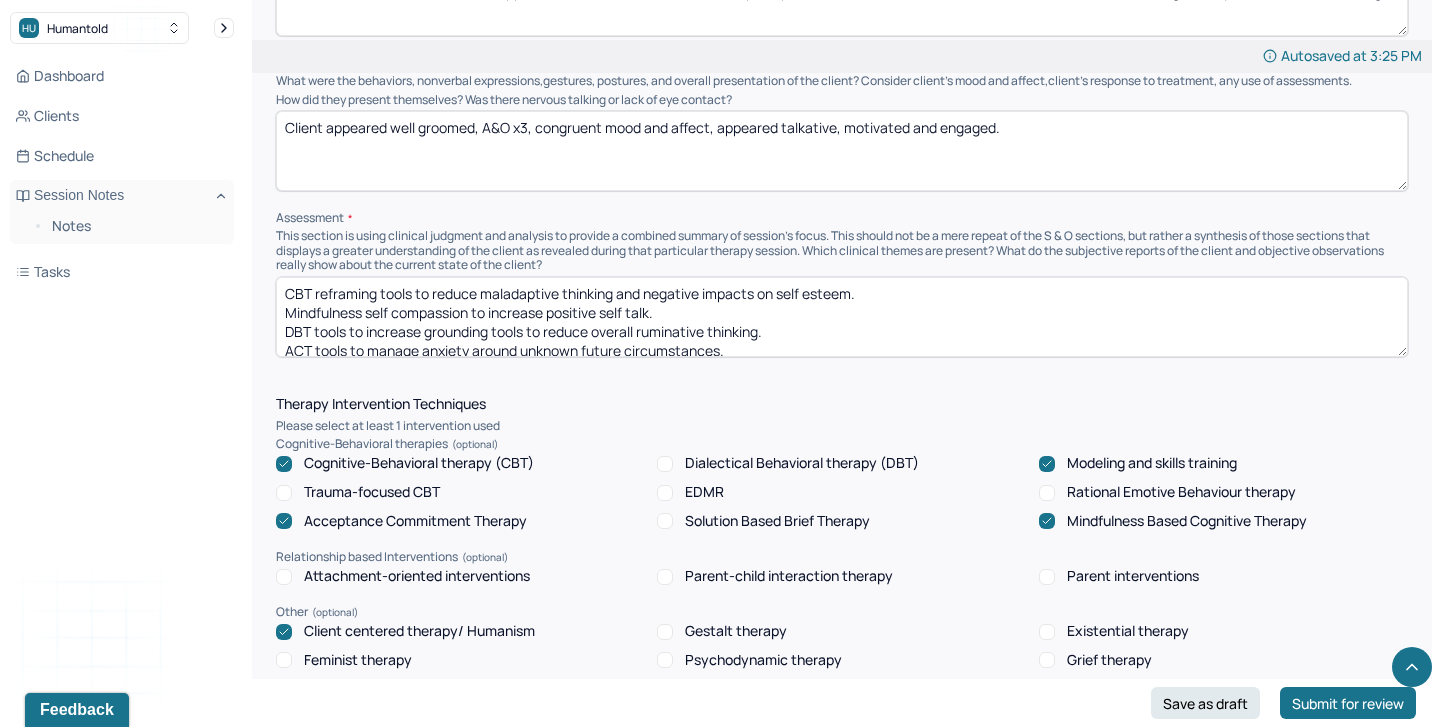 type on "CBT reframing tools to reduce maladaptive thinking and negative impacts on self esteem.
Mindfulness self compassion to increase positive self talk.
DBT tools to increase grounding tools to reduce overall ruminative thinking.
ACT tools to manage anxiety around unknown future circumstances.
Daily self care; client reported wanting to incorporate gratitude journals daily as part of self care." 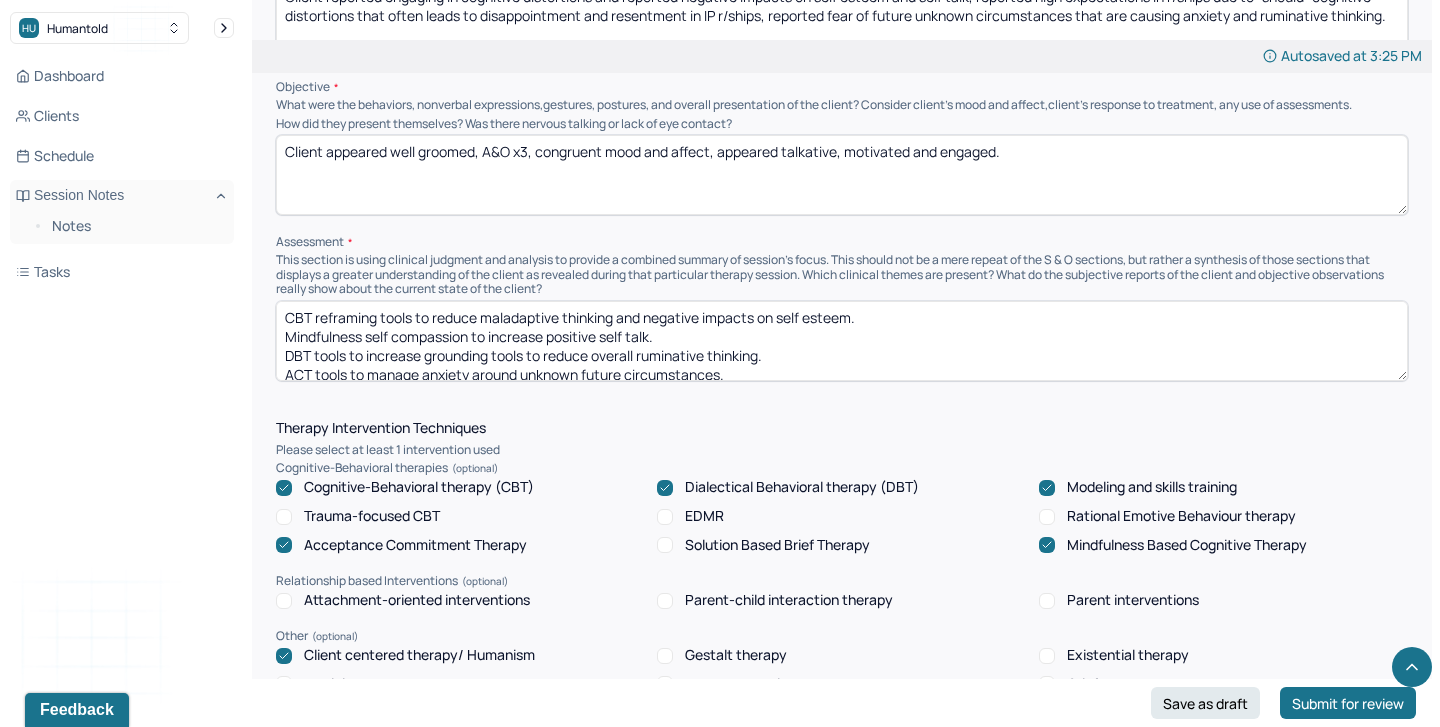 scroll, scrollTop: 1346, scrollLeft: 0, axis: vertical 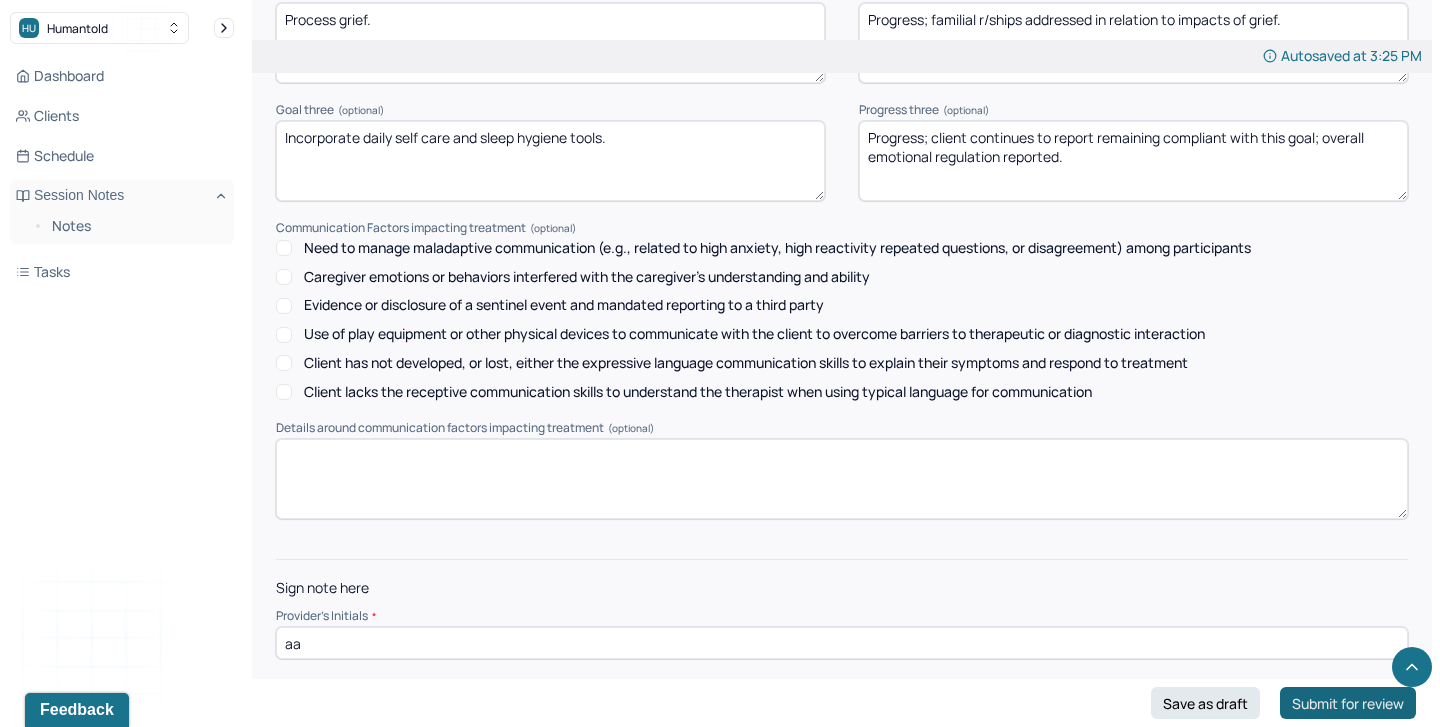 click on "Submit for review" at bounding box center (1348, 703) 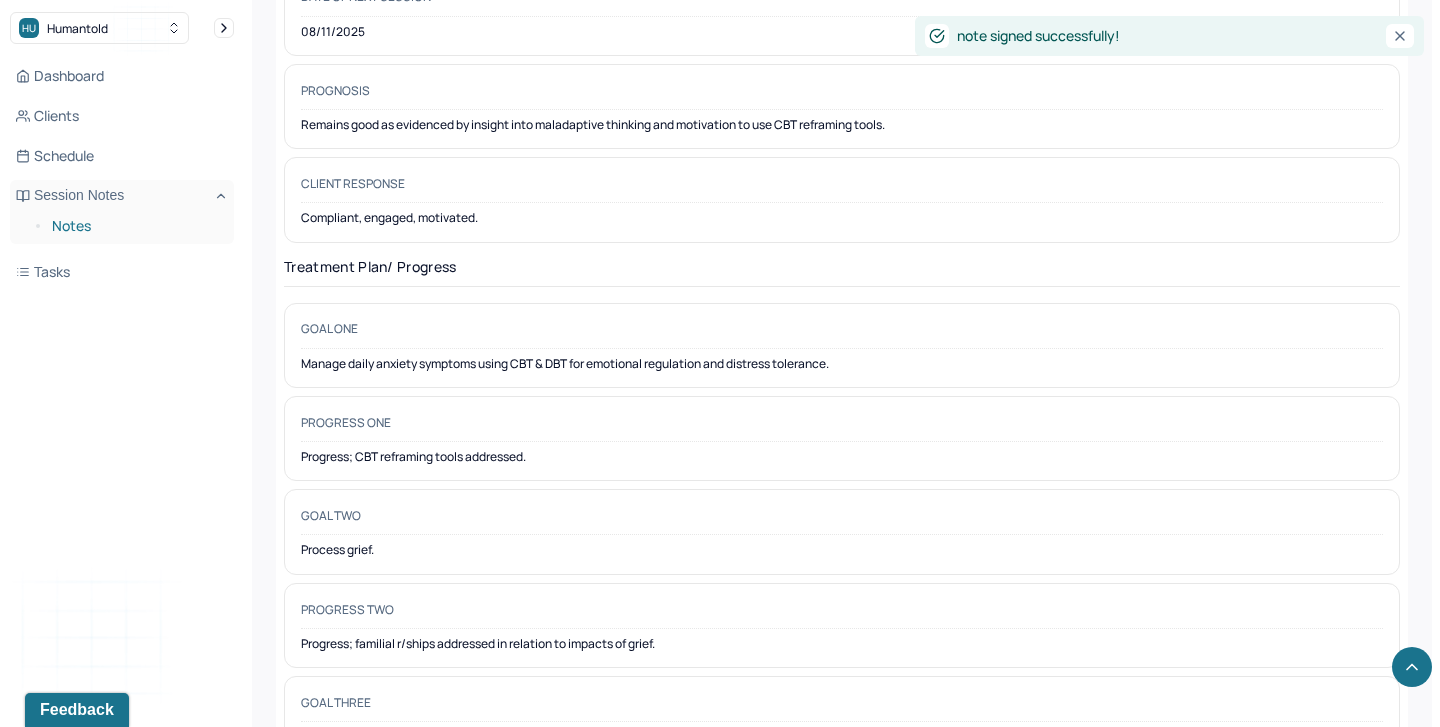 click on "Notes" at bounding box center [135, 226] 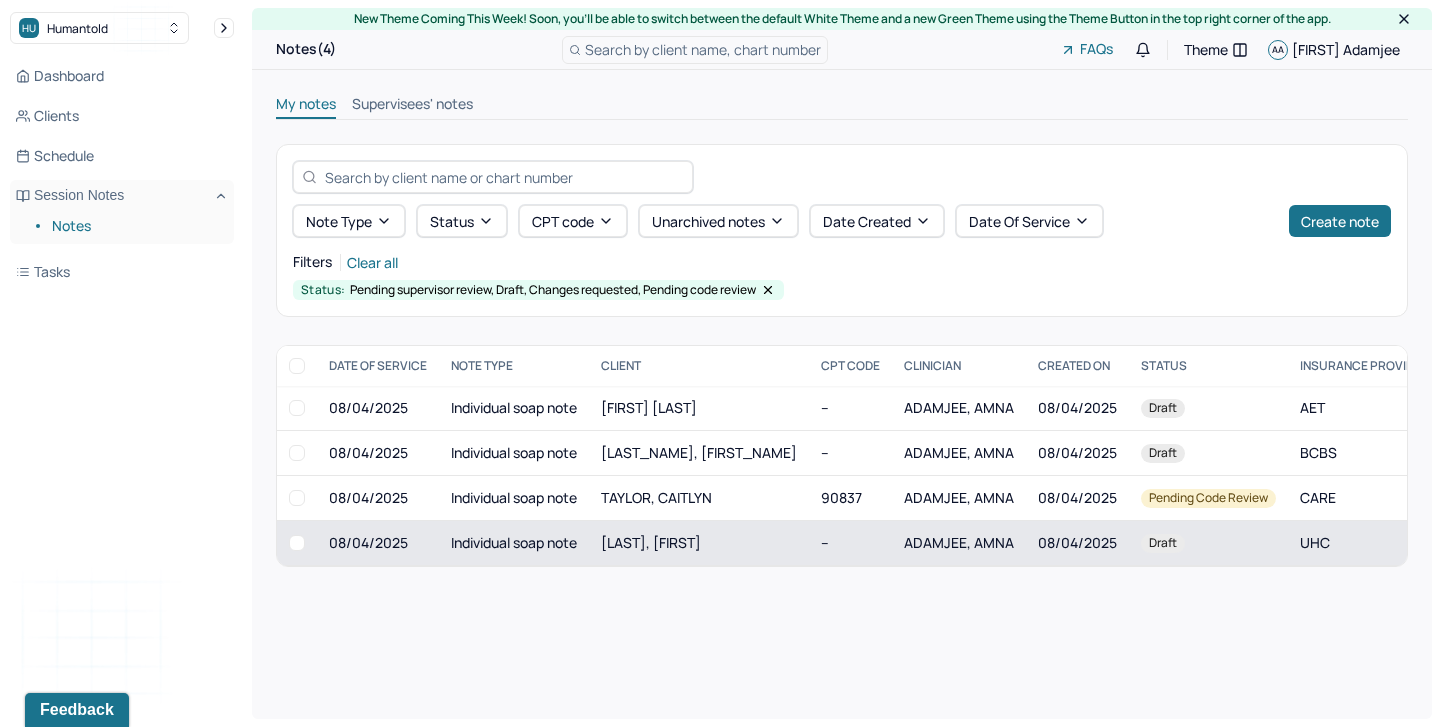 click on "[LAST], [FIRST]" at bounding box center [651, 542] 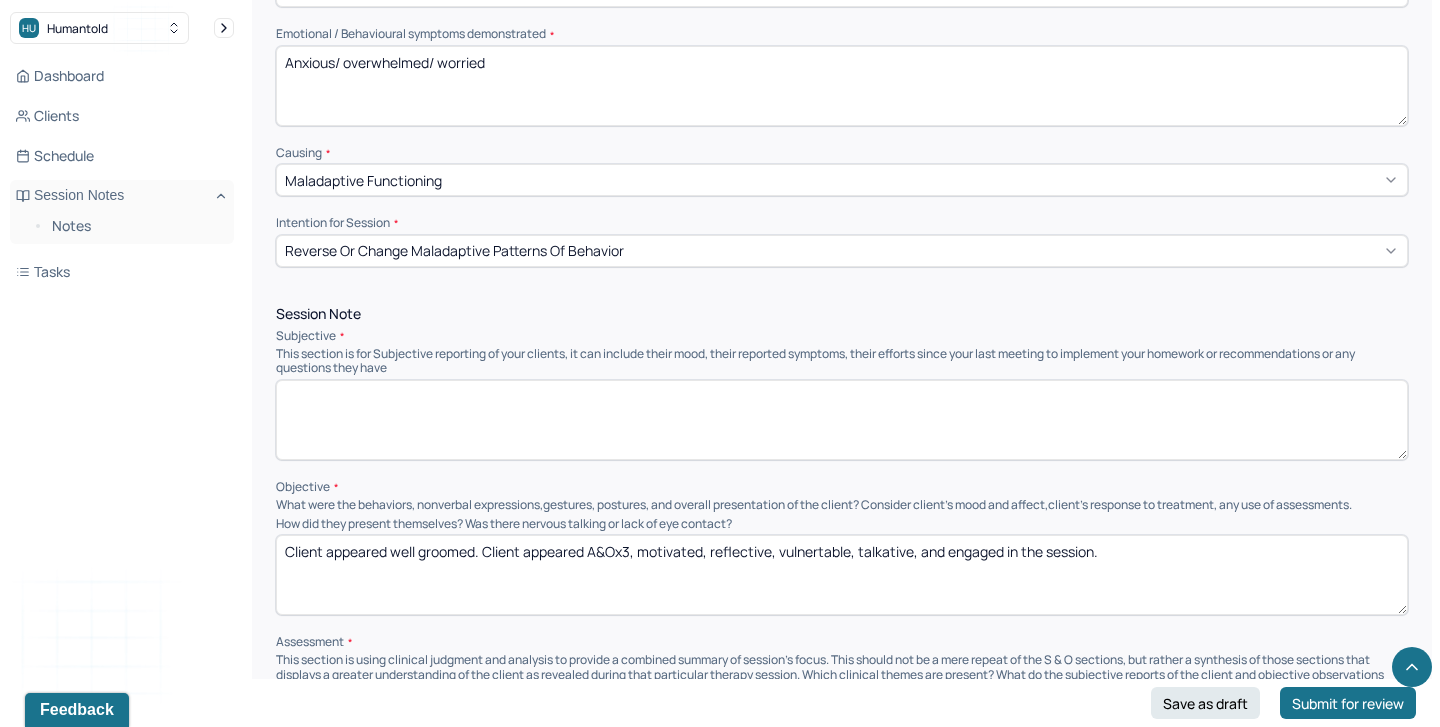 scroll, scrollTop: 997, scrollLeft: 0, axis: vertical 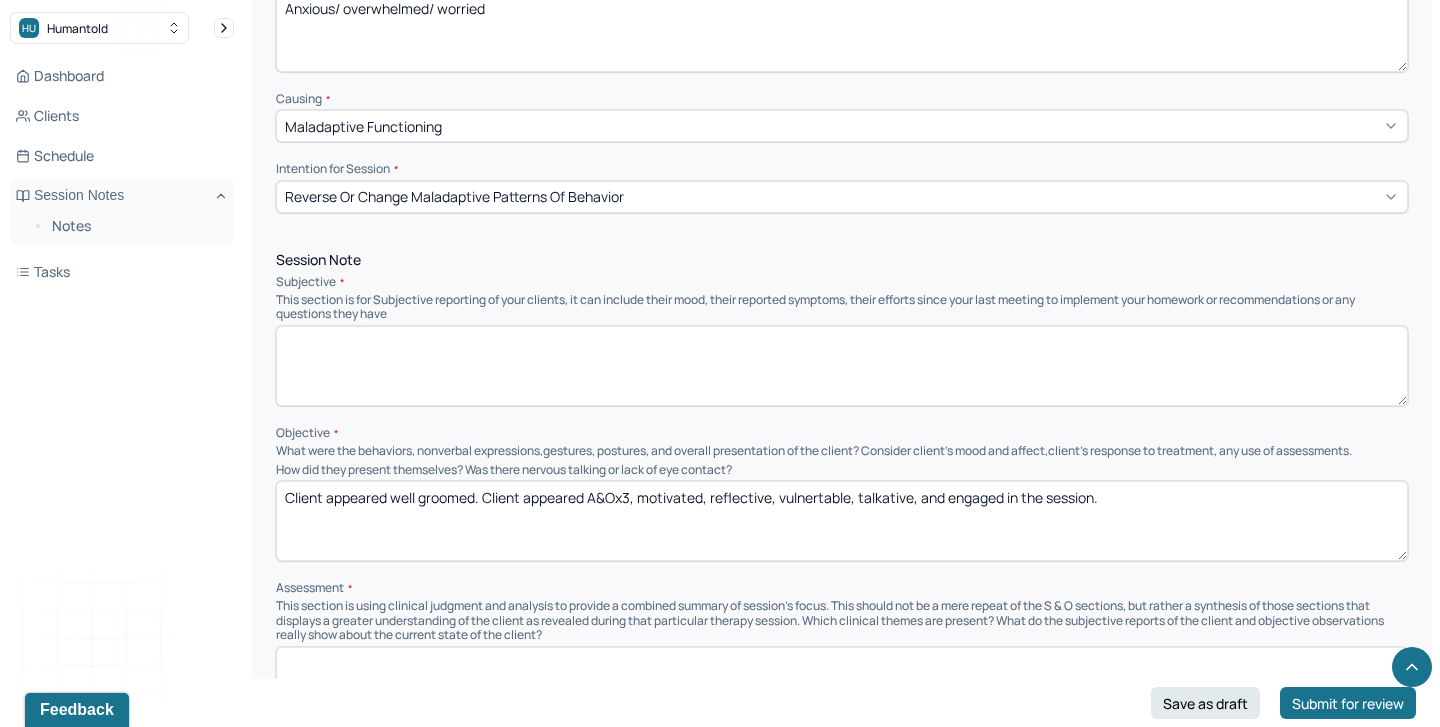 click at bounding box center (842, 366) 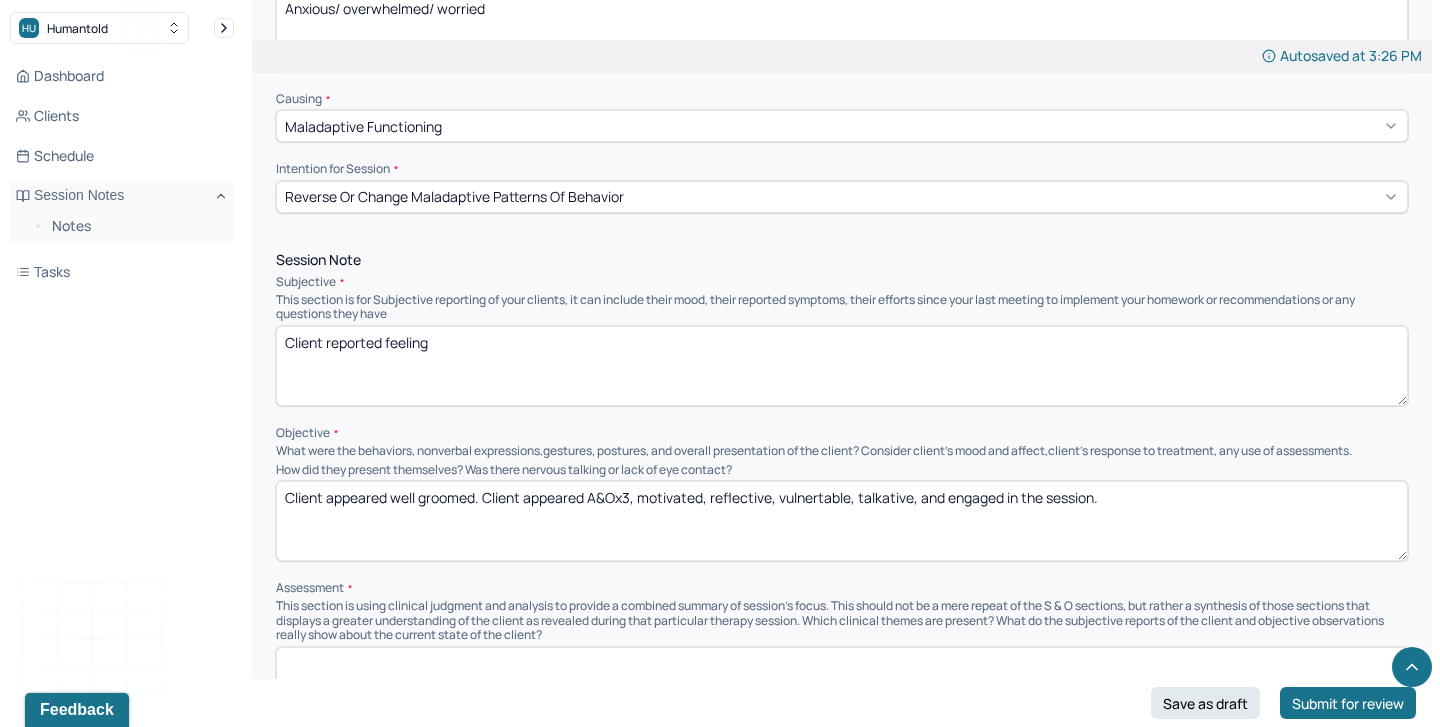 click on "Client rpeorted feeling" at bounding box center (842, 366) 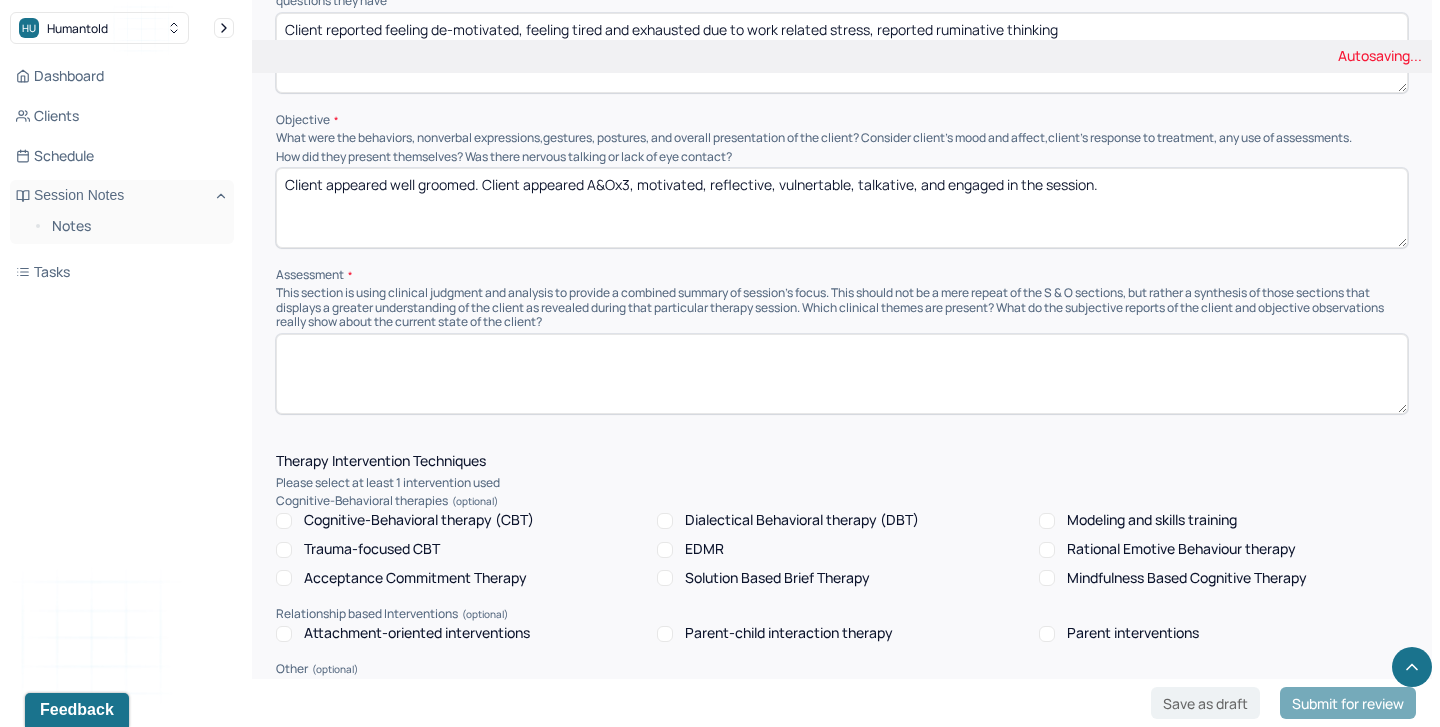 scroll, scrollTop: 1316, scrollLeft: 0, axis: vertical 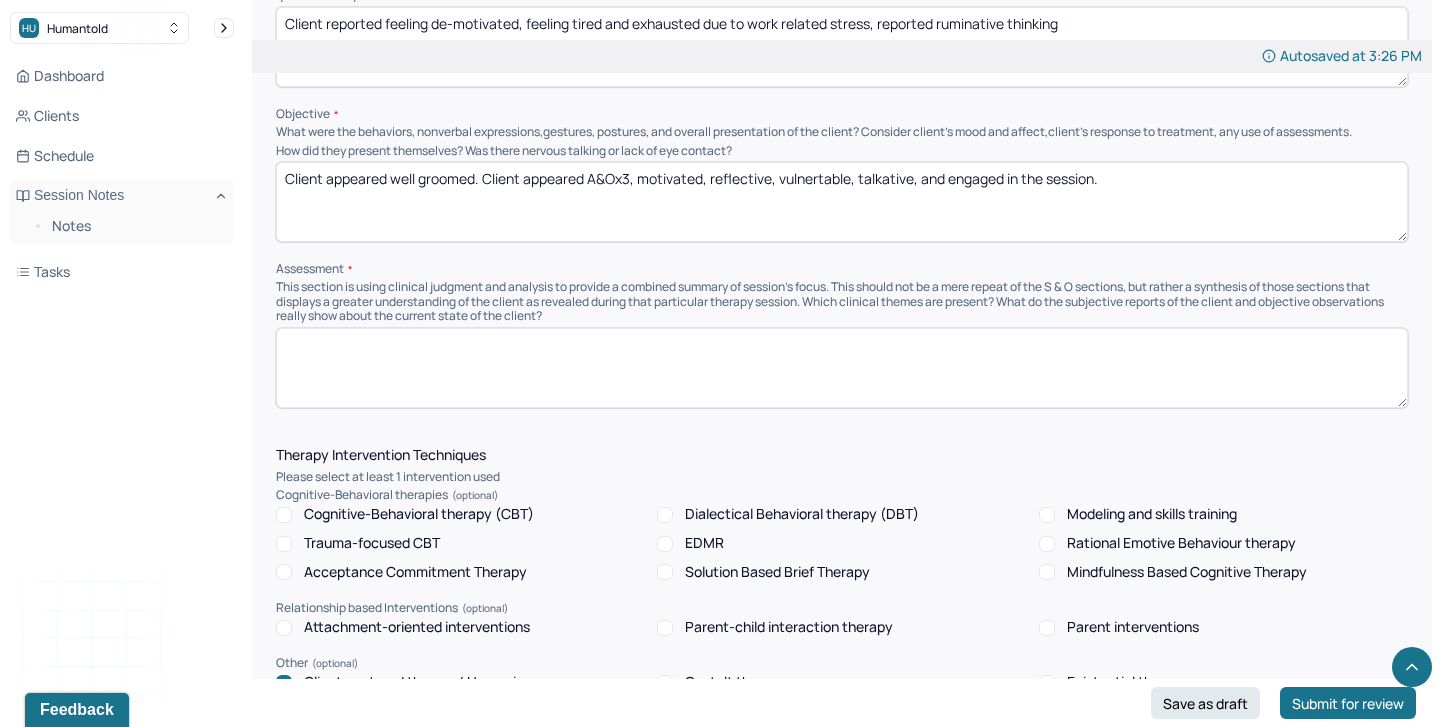 type on "Client reported feeling de-motivated, feeling tired and exhausted due to work related stress, reported ruminative thinking" 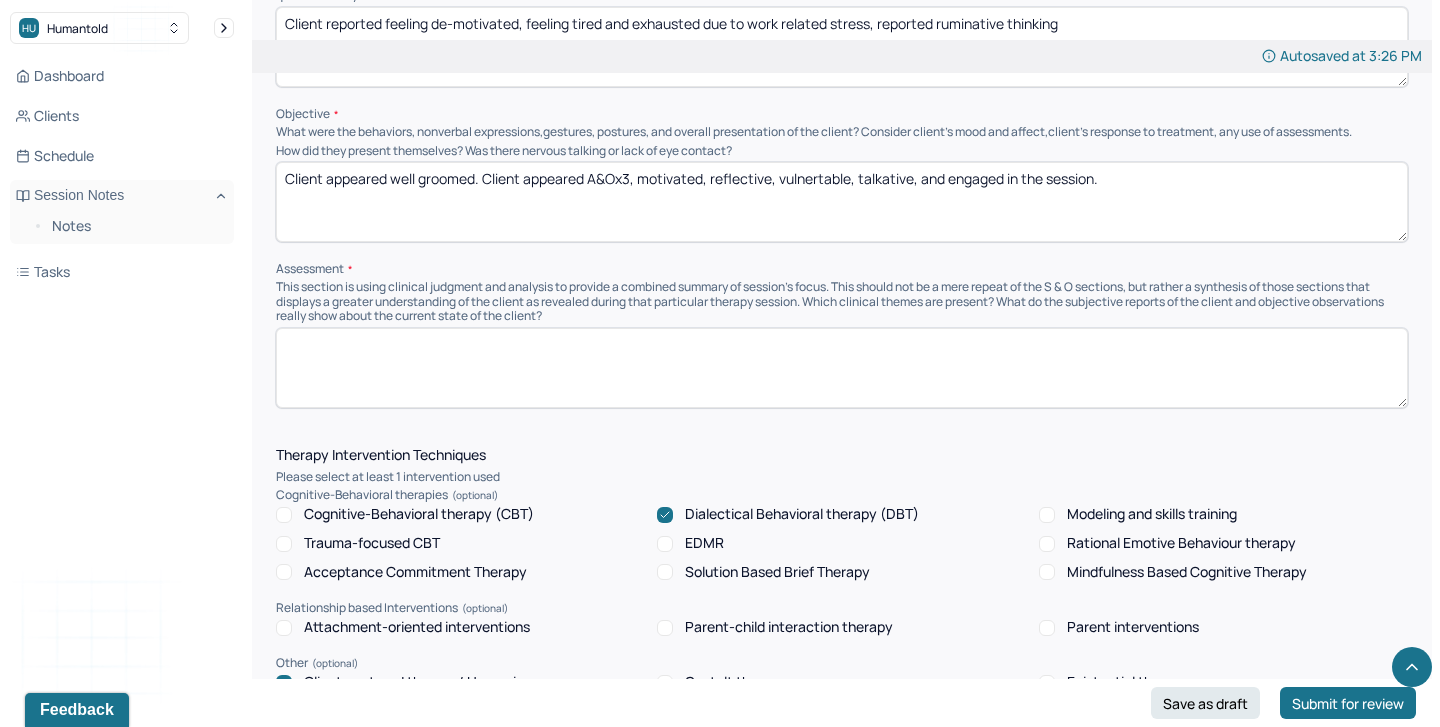 click on "Modeling and skills training" at bounding box center (1047, 515) 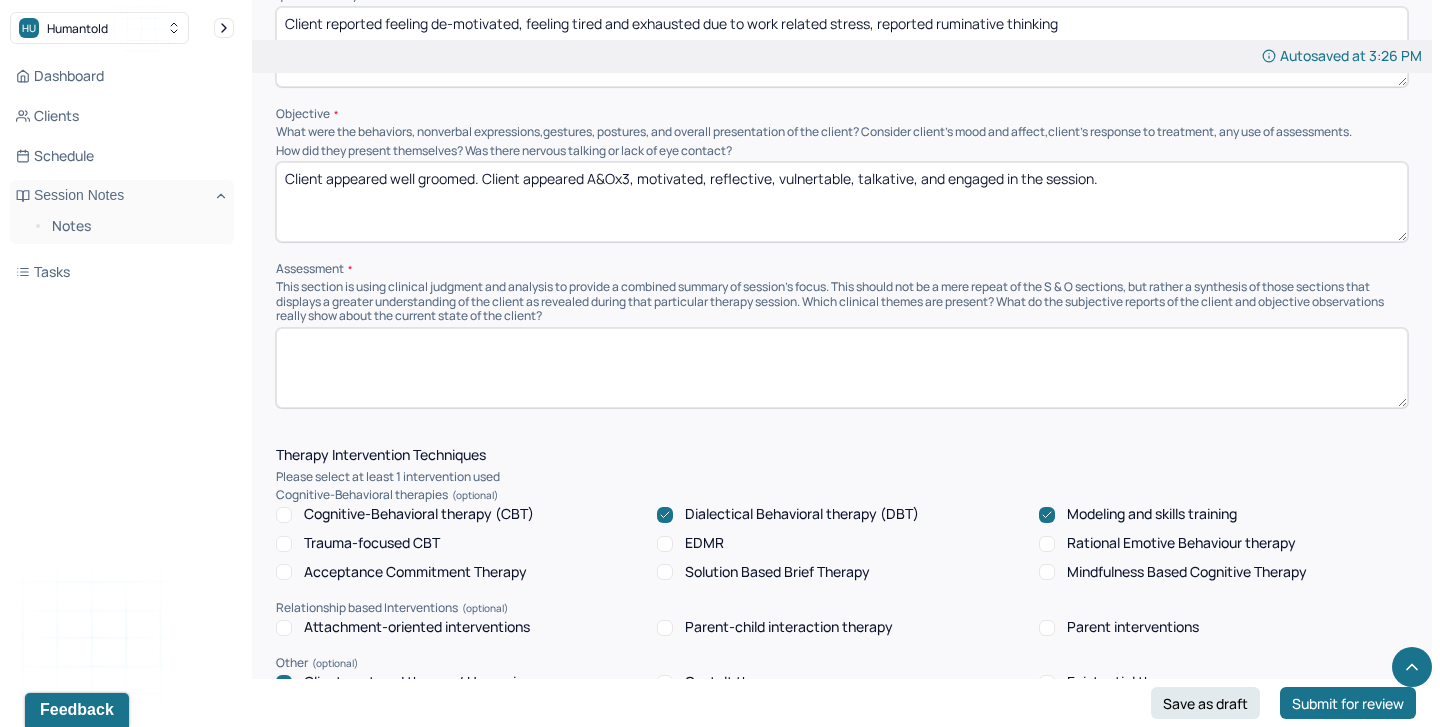 click on "Acceptance Commitment Therapy" at bounding box center (415, 572) 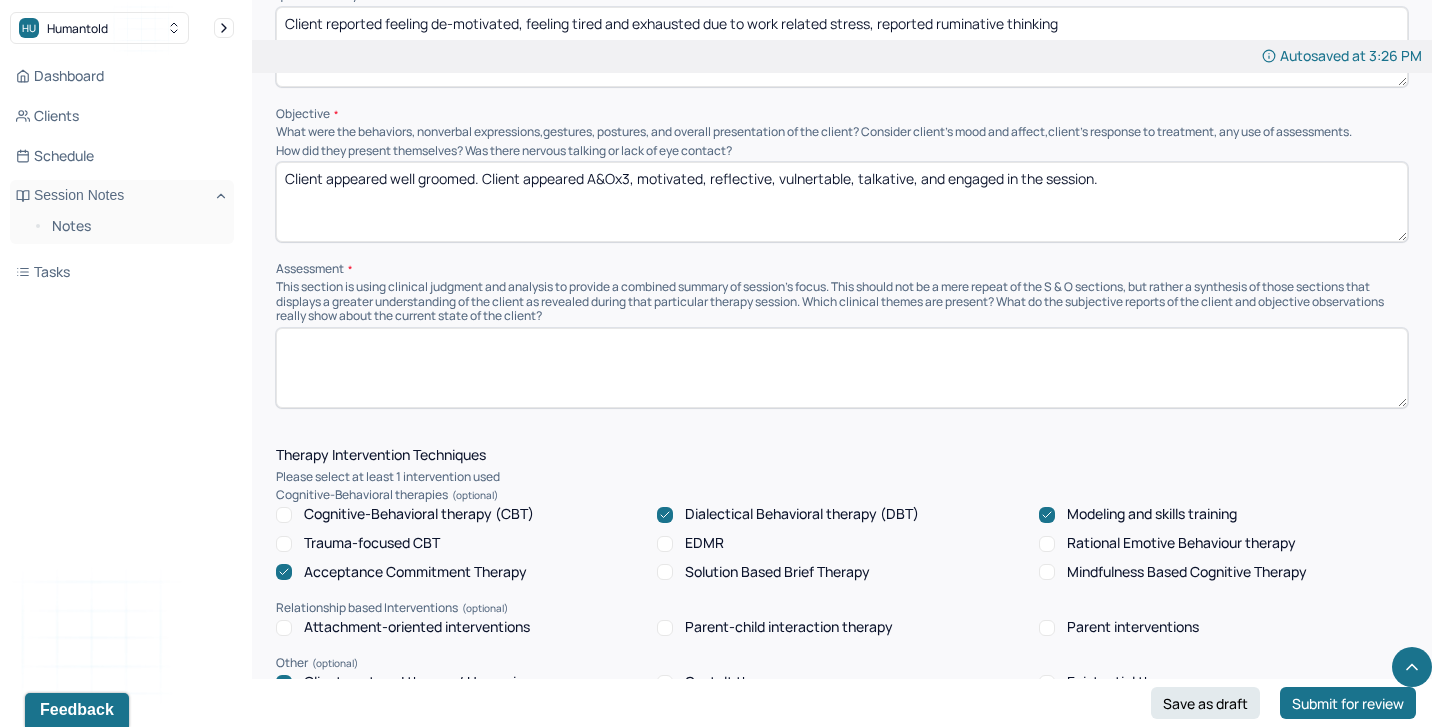 click at bounding box center (842, 368) 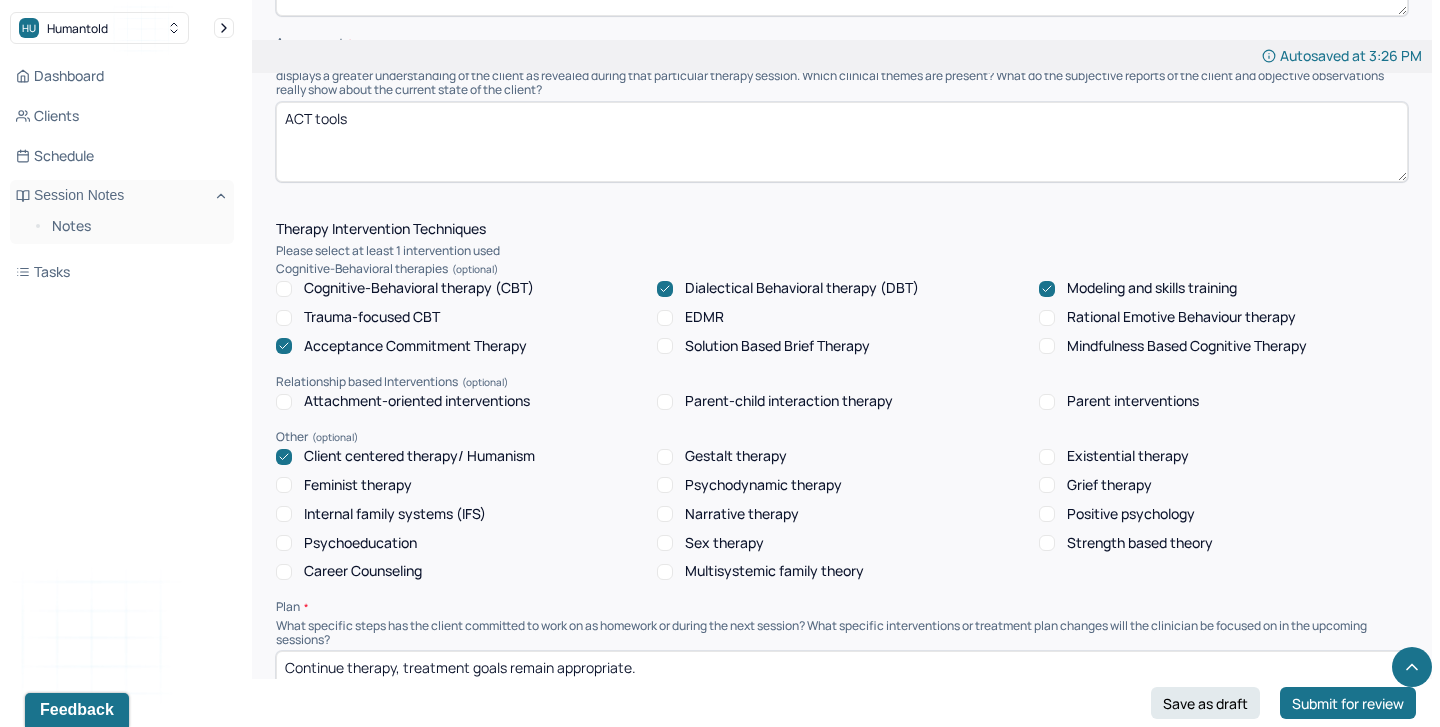 scroll, scrollTop: 1403, scrollLeft: 0, axis: vertical 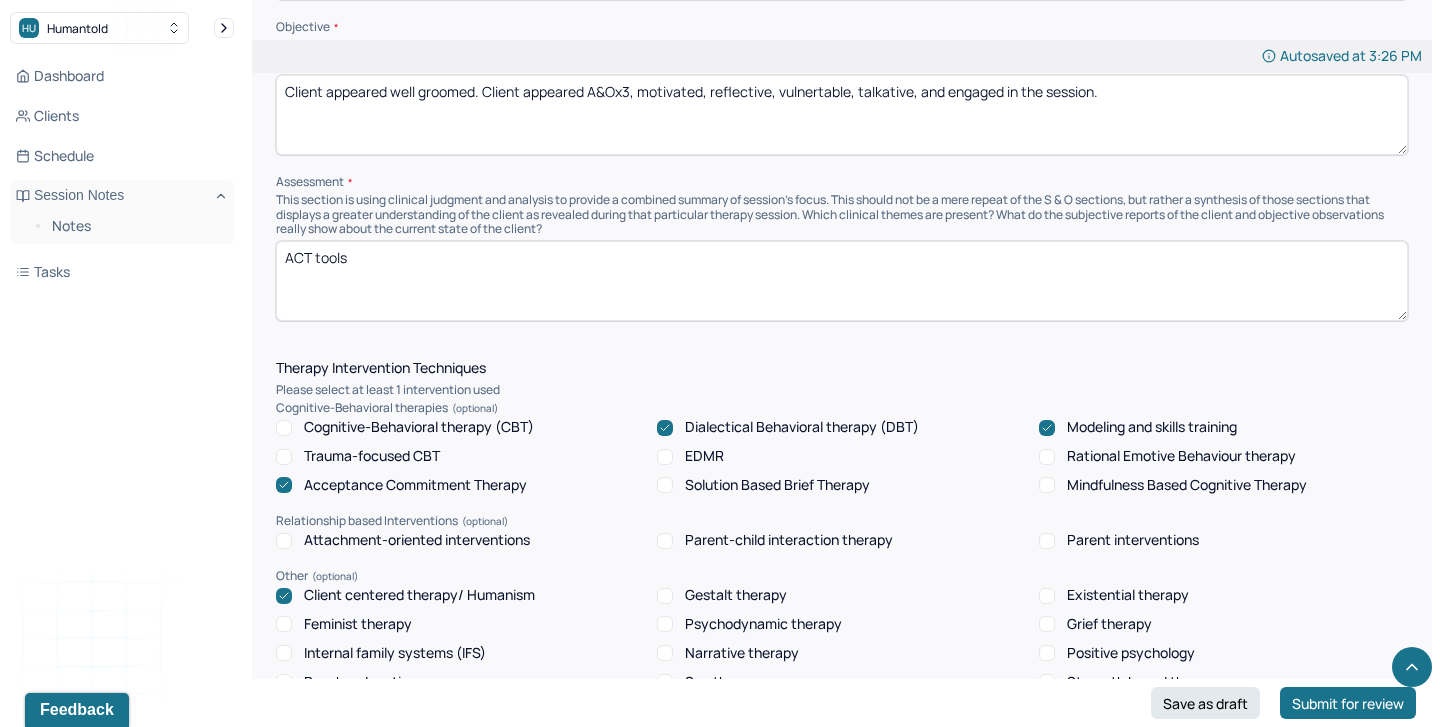 type on "ACT tools" 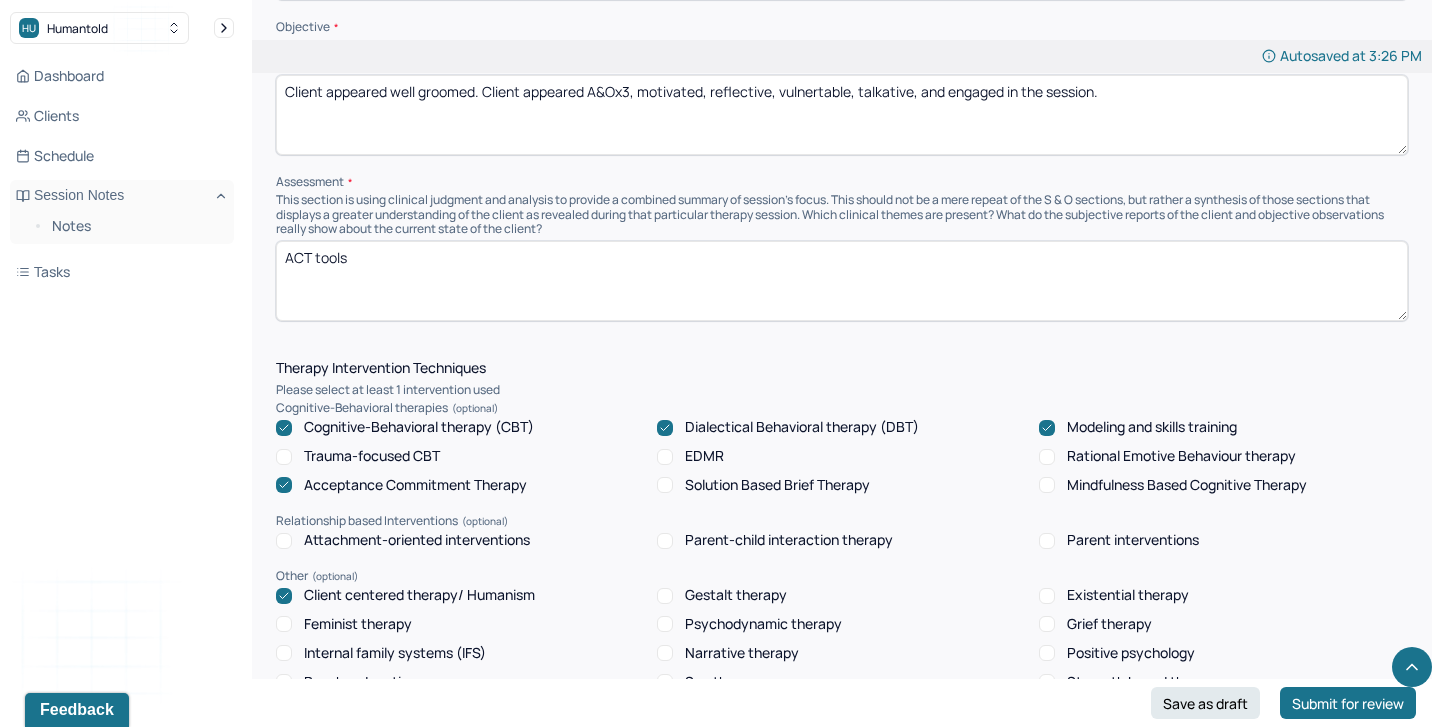 click on "ACT tools" at bounding box center (842, 281) 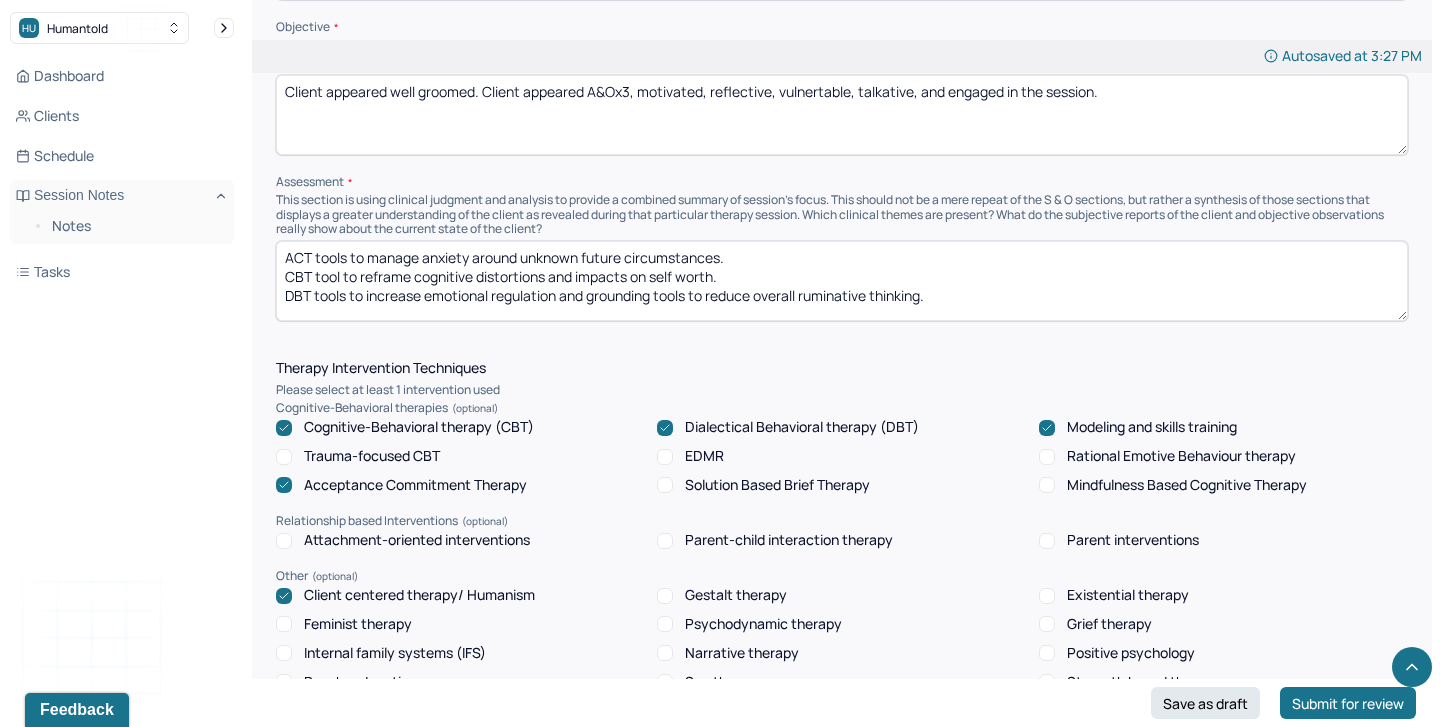 scroll, scrollTop: 3, scrollLeft: 0, axis: vertical 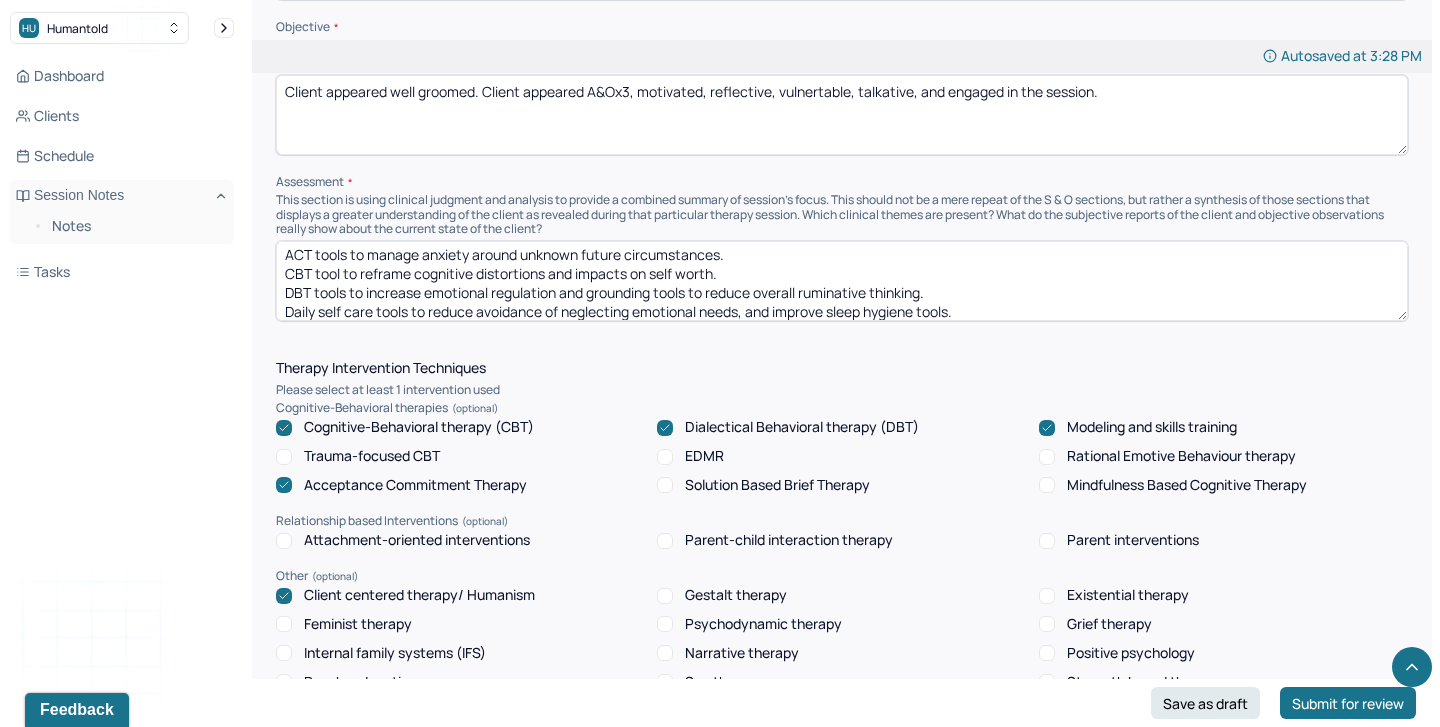 click on "ACT tools to manage anxiety around unknown future circumstances.
CBT tool to reframe cognitive distortions and impacts on self worth.
DBT tools to increase emotional regulation and grounding tools to reduce overall ruminative thinking.
Daily self care tools to reduce avoidance of neglecting emotional needs, and improve sleep hygeine tools." at bounding box center (842, 281) 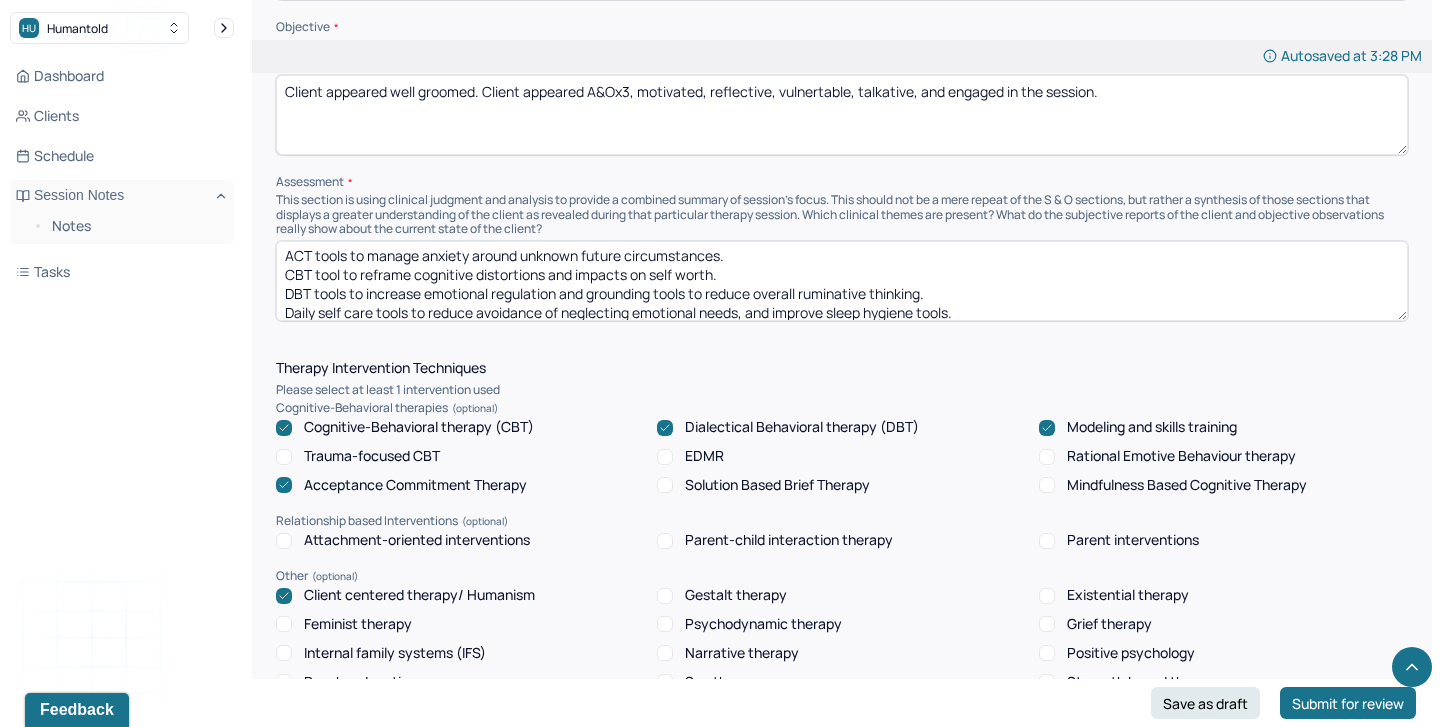 scroll, scrollTop: 0, scrollLeft: 0, axis: both 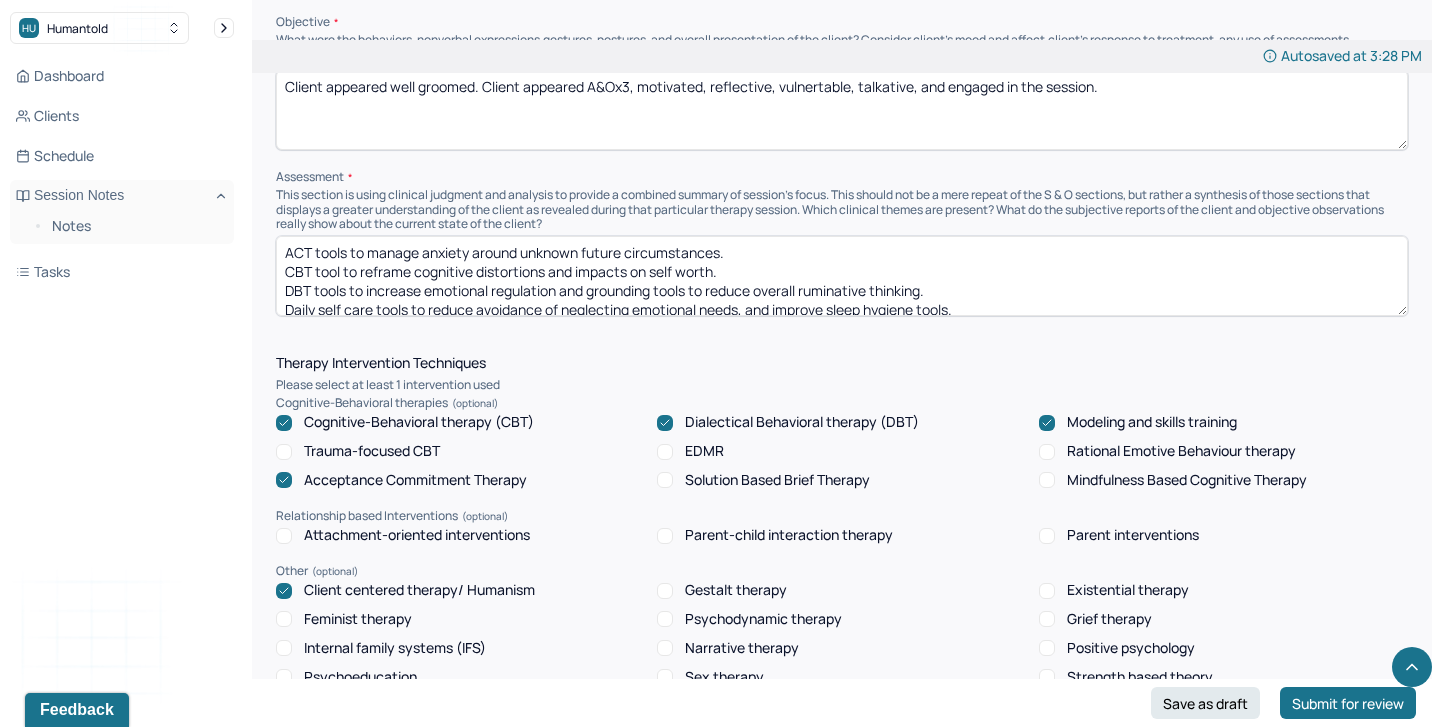 type on "ACT tools to manage anxiety around unknown future circumstances.
CBT tool to reframe cognitive distortions and impacts on self worth.
DBT tools to increase emotional regulation and grounding tools to reduce overall ruminative thinking.
Daily self care tools to reduce avoidance of neglecting emotional needs, and improve sleep hygiene tools.
Communication tools to express needs to spouse more directly." 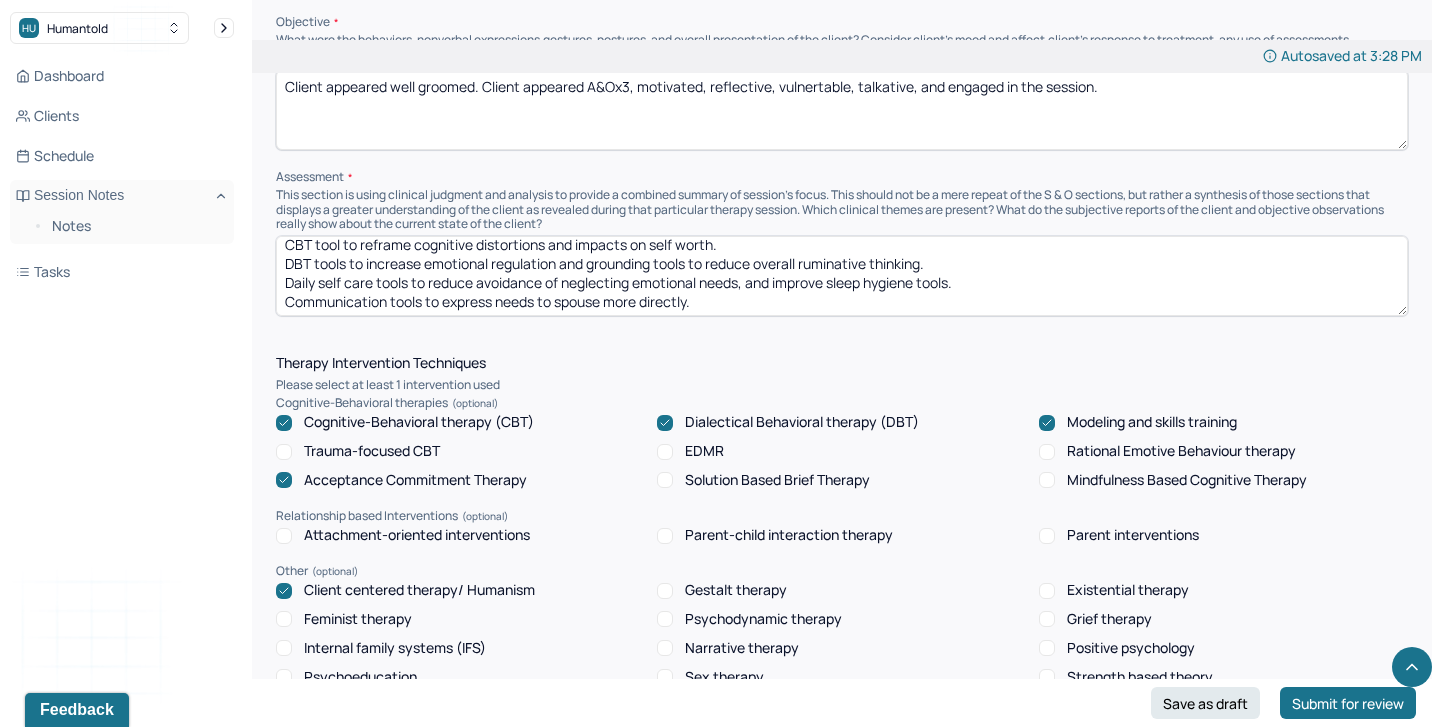 scroll, scrollTop: 28, scrollLeft: 0, axis: vertical 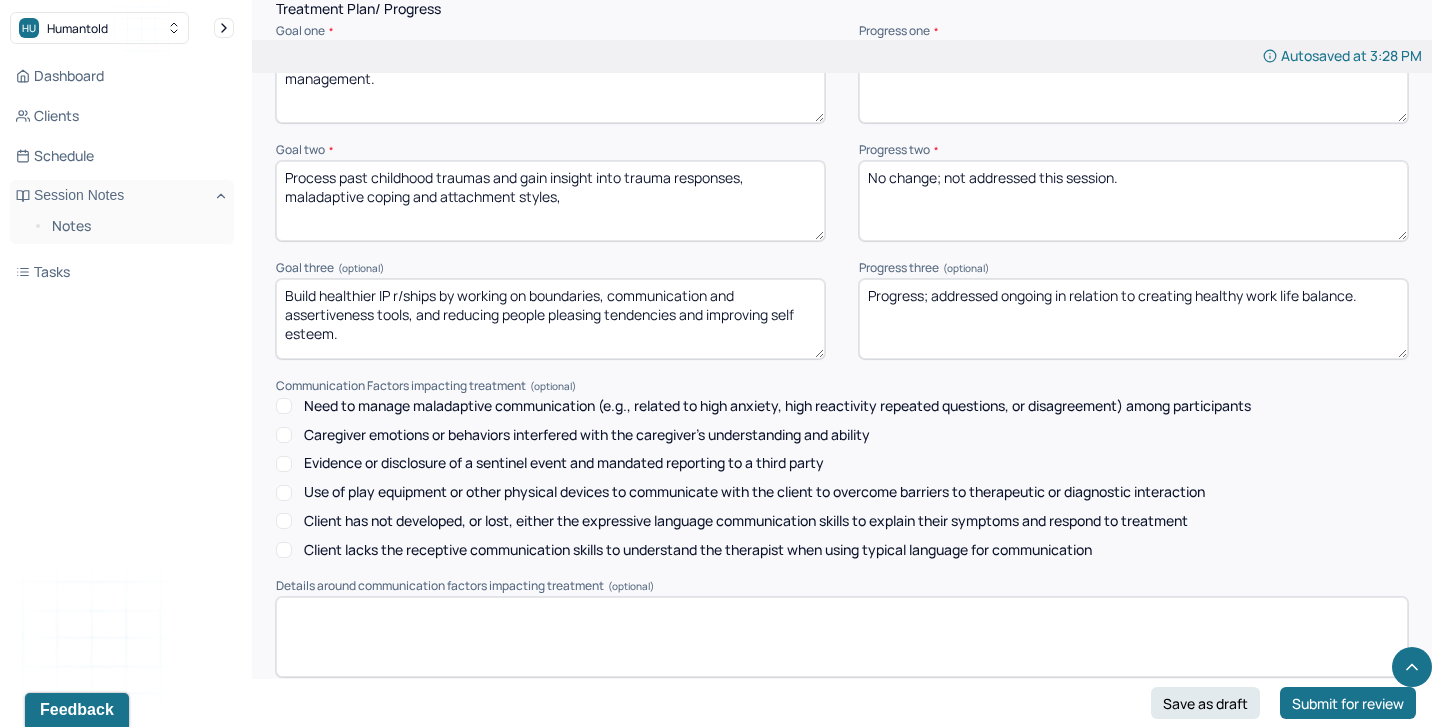 drag, startPoint x: 1004, startPoint y: 287, endPoint x: 1056, endPoint y: 290, distance: 52.086468 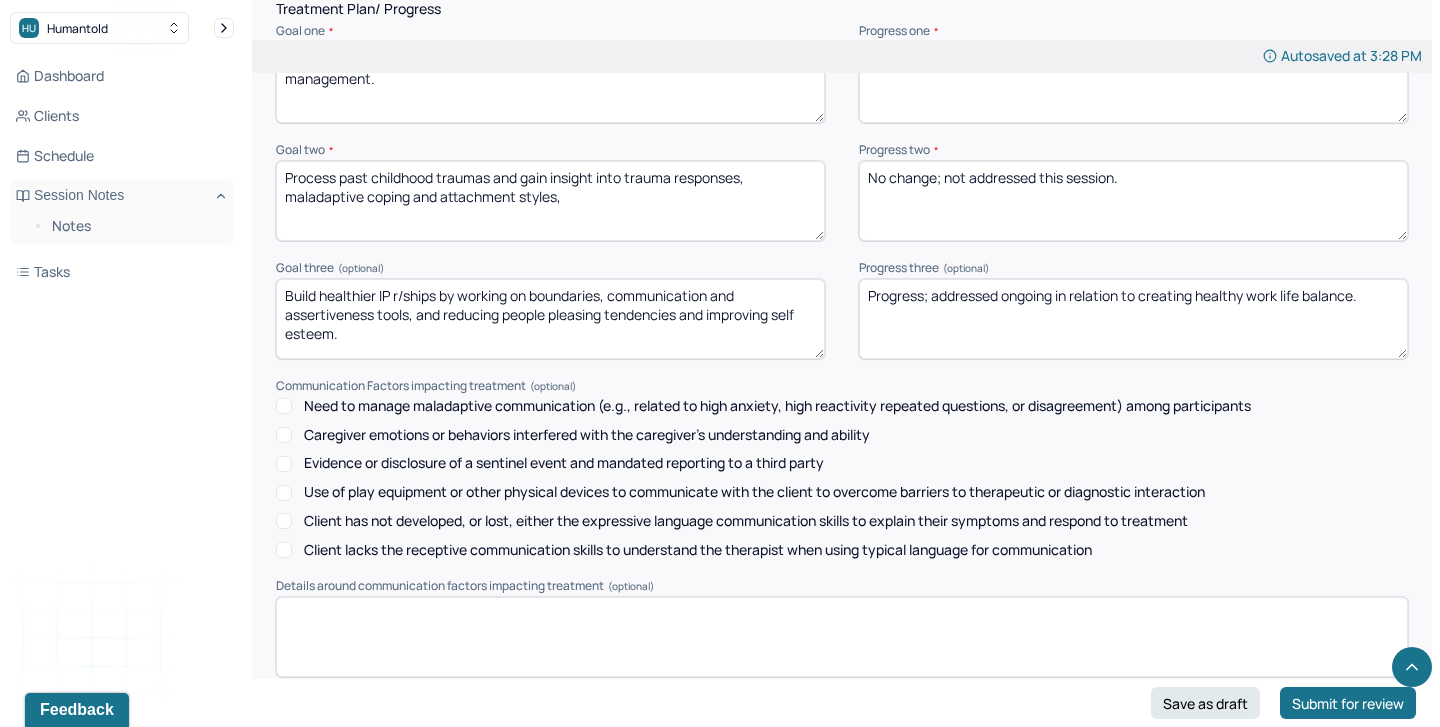 click on "Progress; addressed ongoing in relation to creating healthy work life balance." at bounding box center [1133, 319] 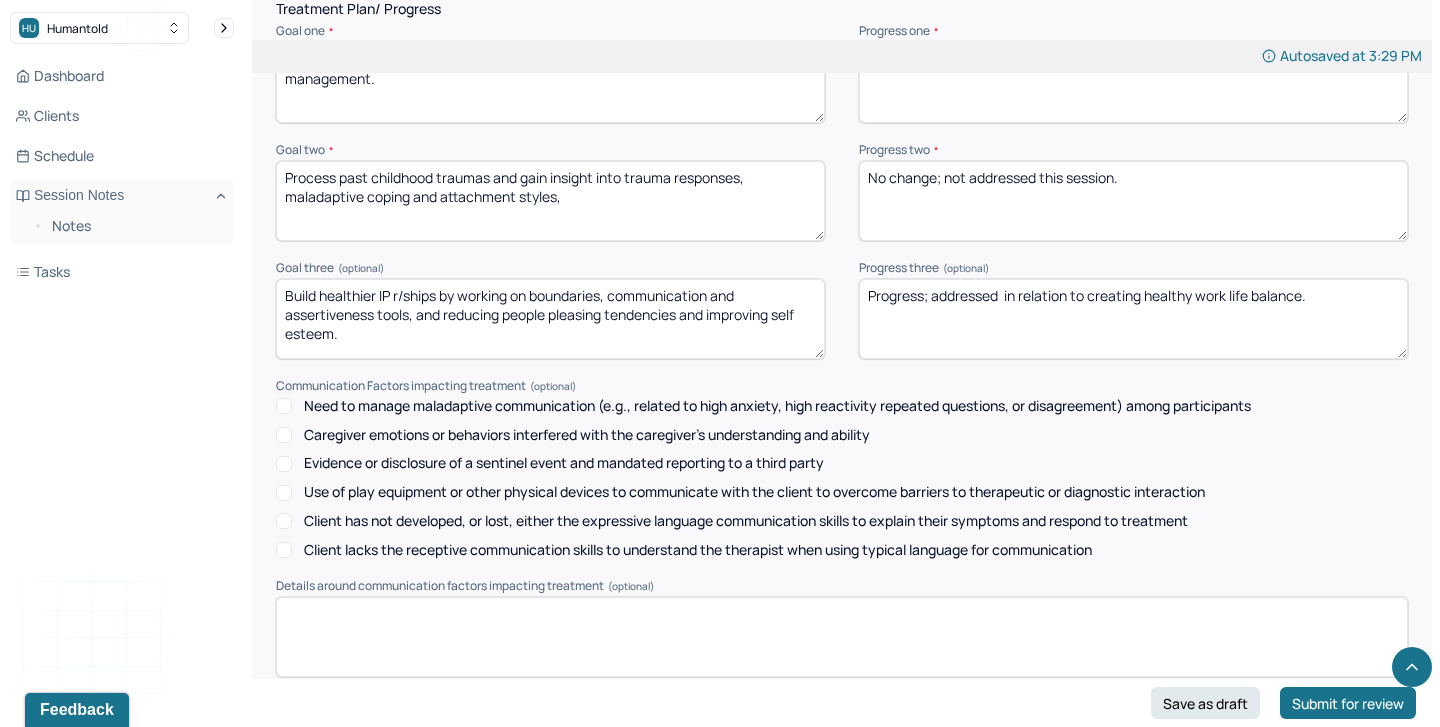 drag, startPoint x: 1088, startPoint y: 285, endPoint x: 1382, endPoint y: 286, distance: 294.0017 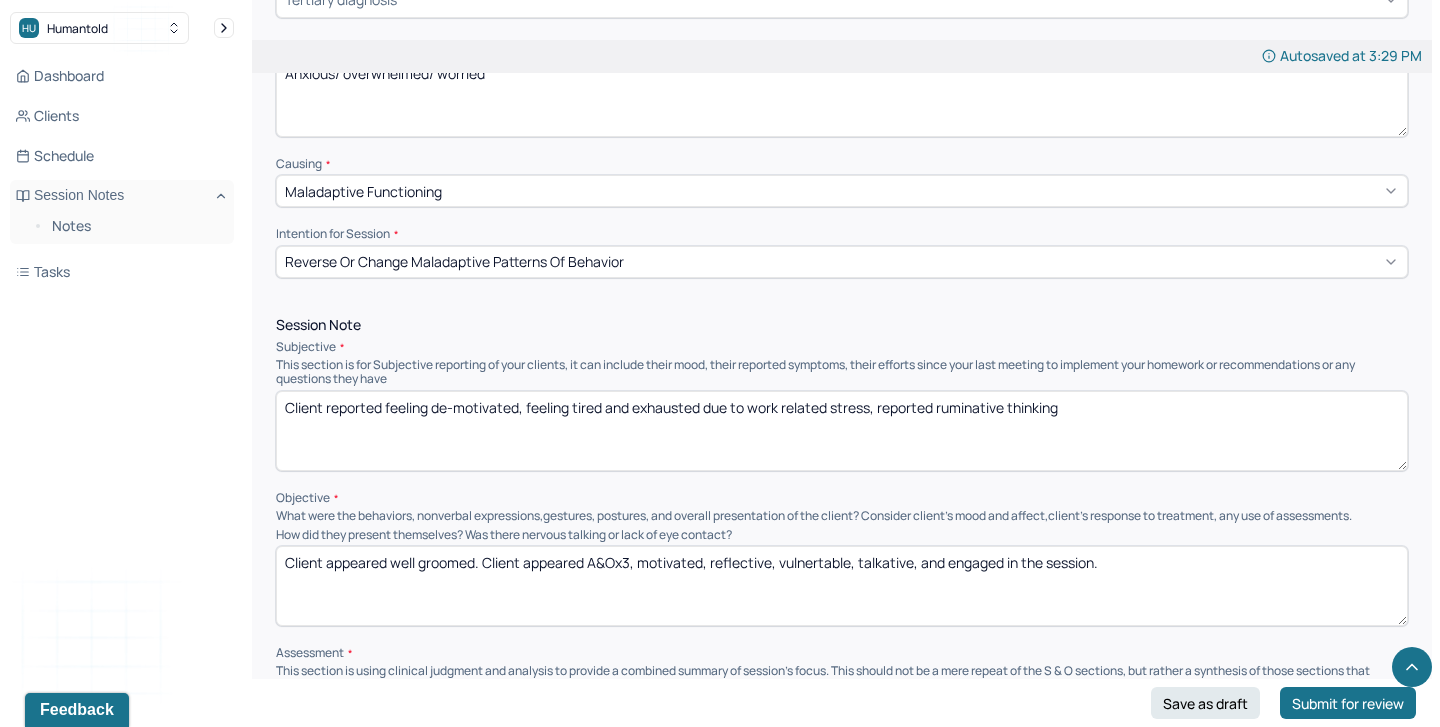 scroll, scrollTop: 943, scrollLeft: 0, axis: vertical 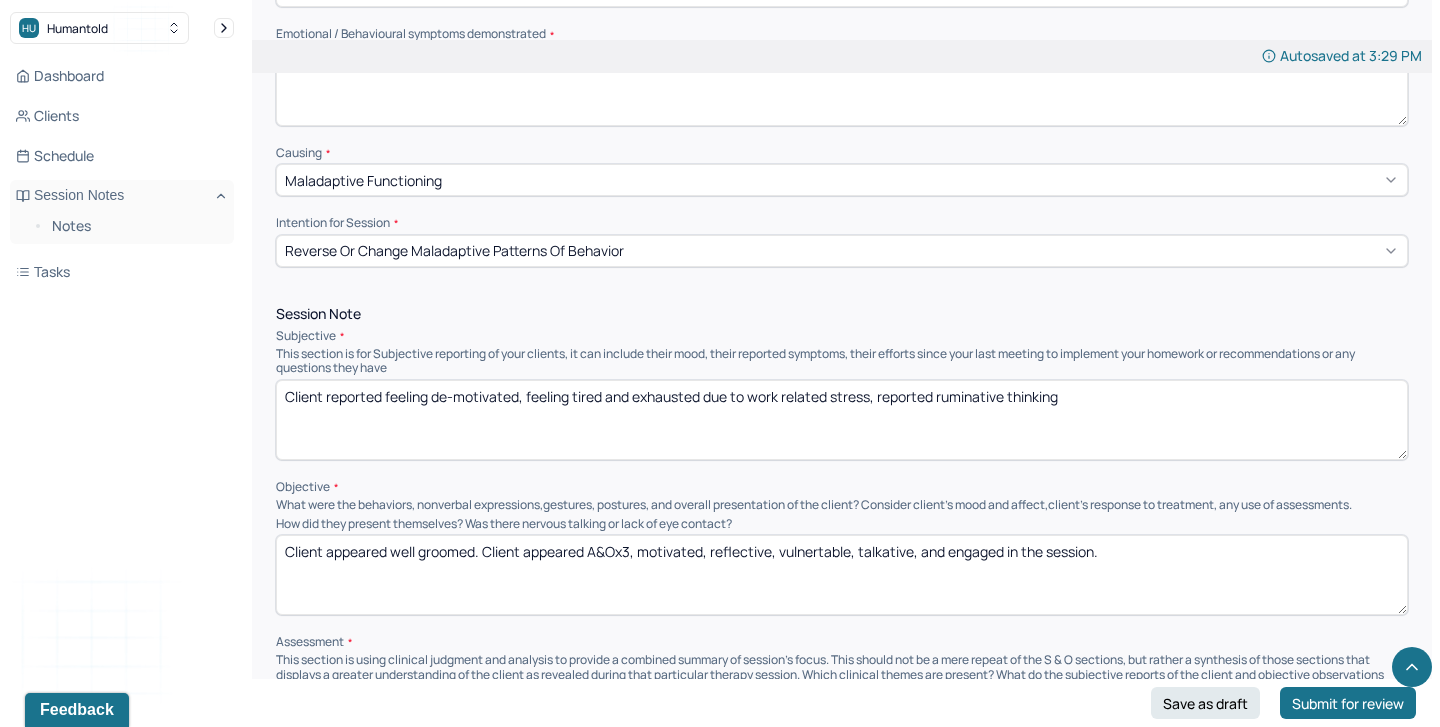type on "Progress; addressed  in relation to expressing needs more clearly, vulnerably and directly to spouse." 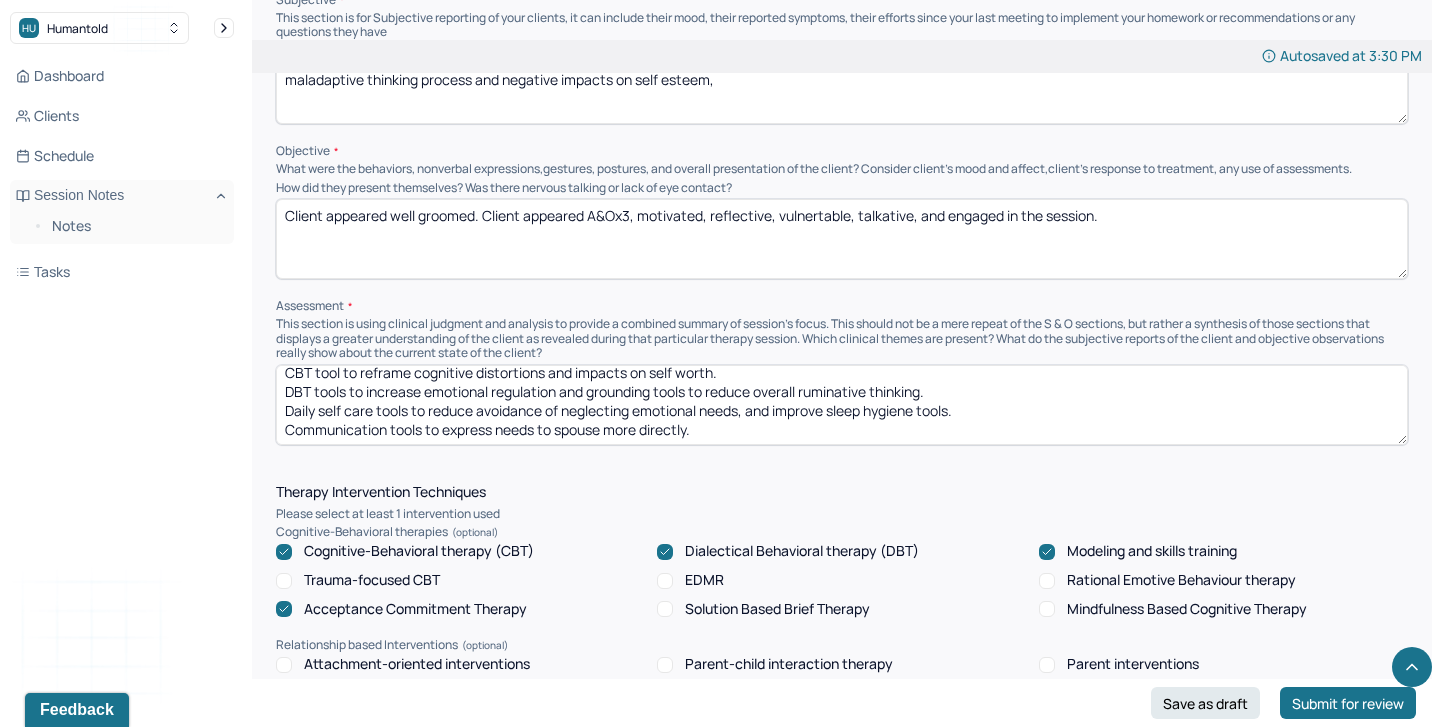 scroll, scrollTop: 1104, scrollLeft: 0, axis: vertical 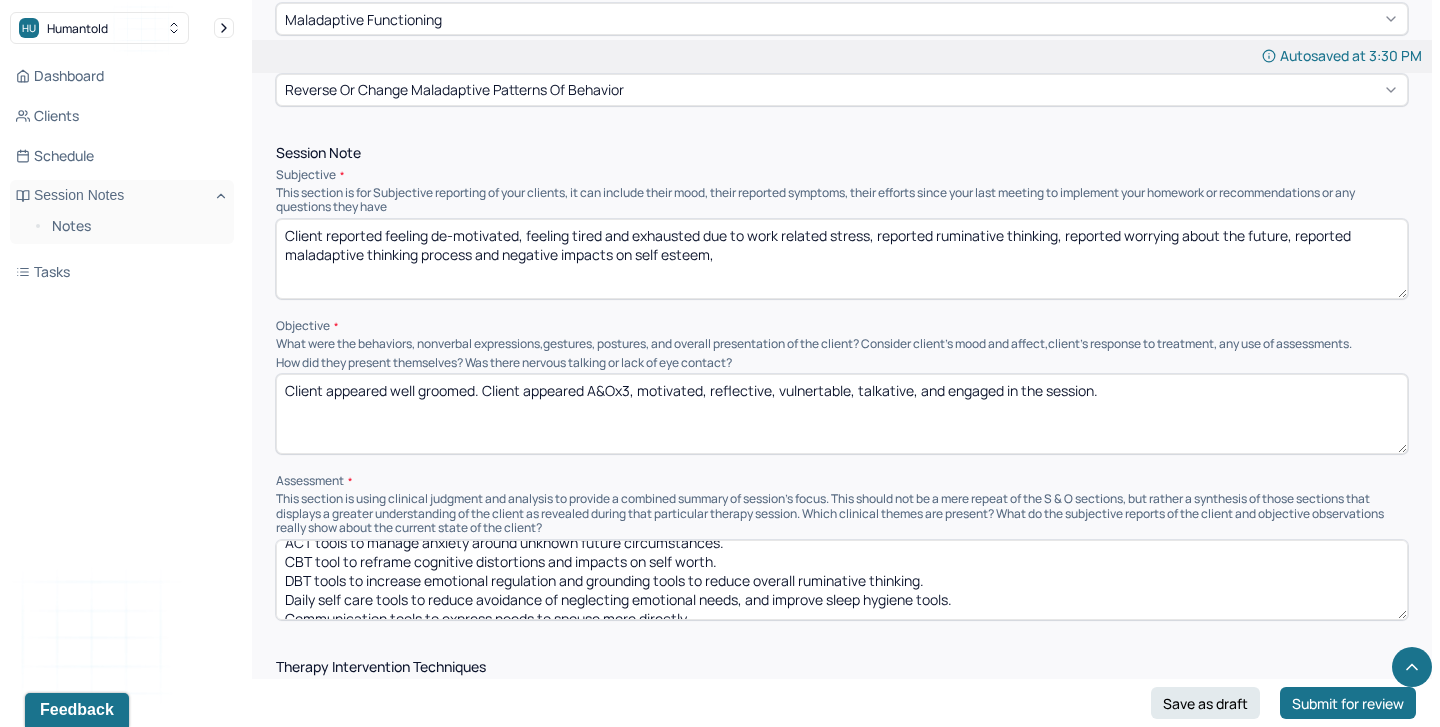 click on "Client reported feeling de-motivated, feeling tired and exhausted due to work related stress, reported ruminative thinking, reported worrying about the future, reported maladaptive thinking process and negative impacts on self esteem," at bounding box center (842, 259) 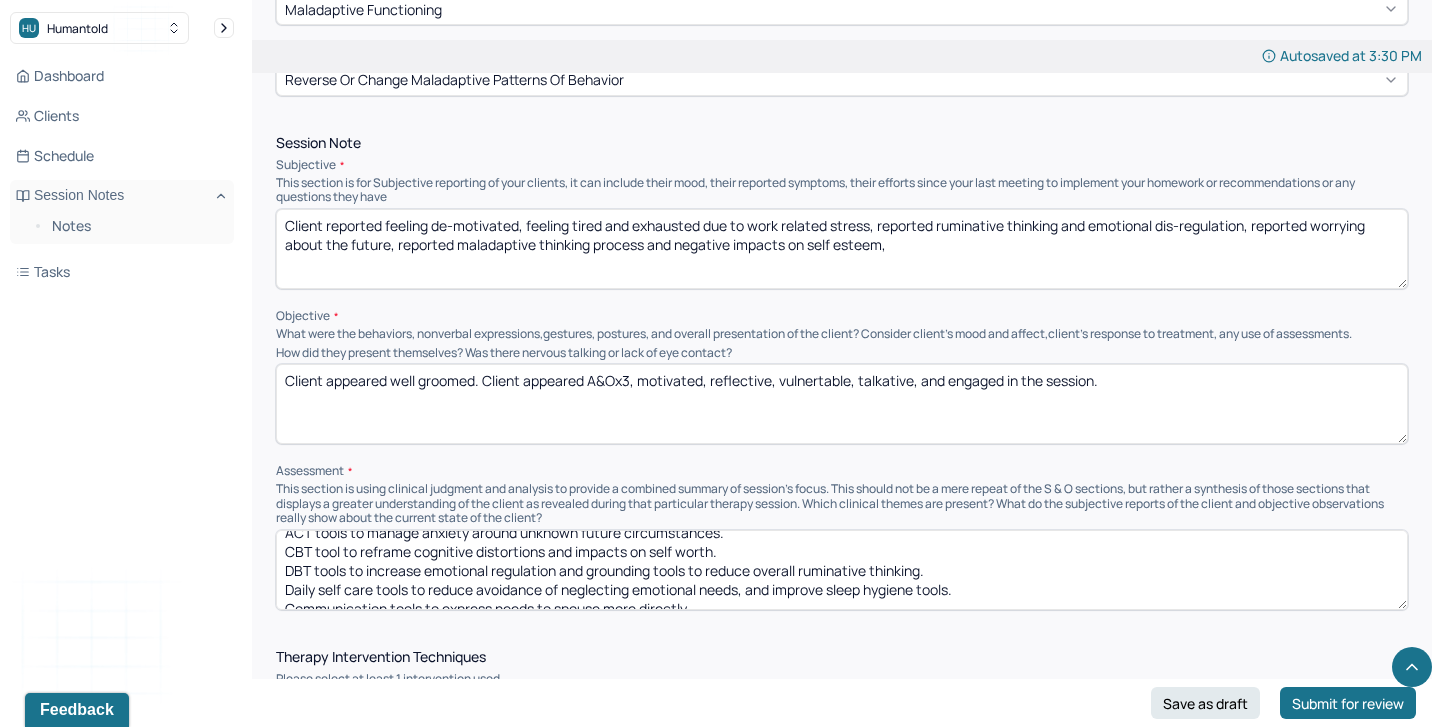 scroll, scrollTop: 1120, scrollLeft: 0, axis: vertical 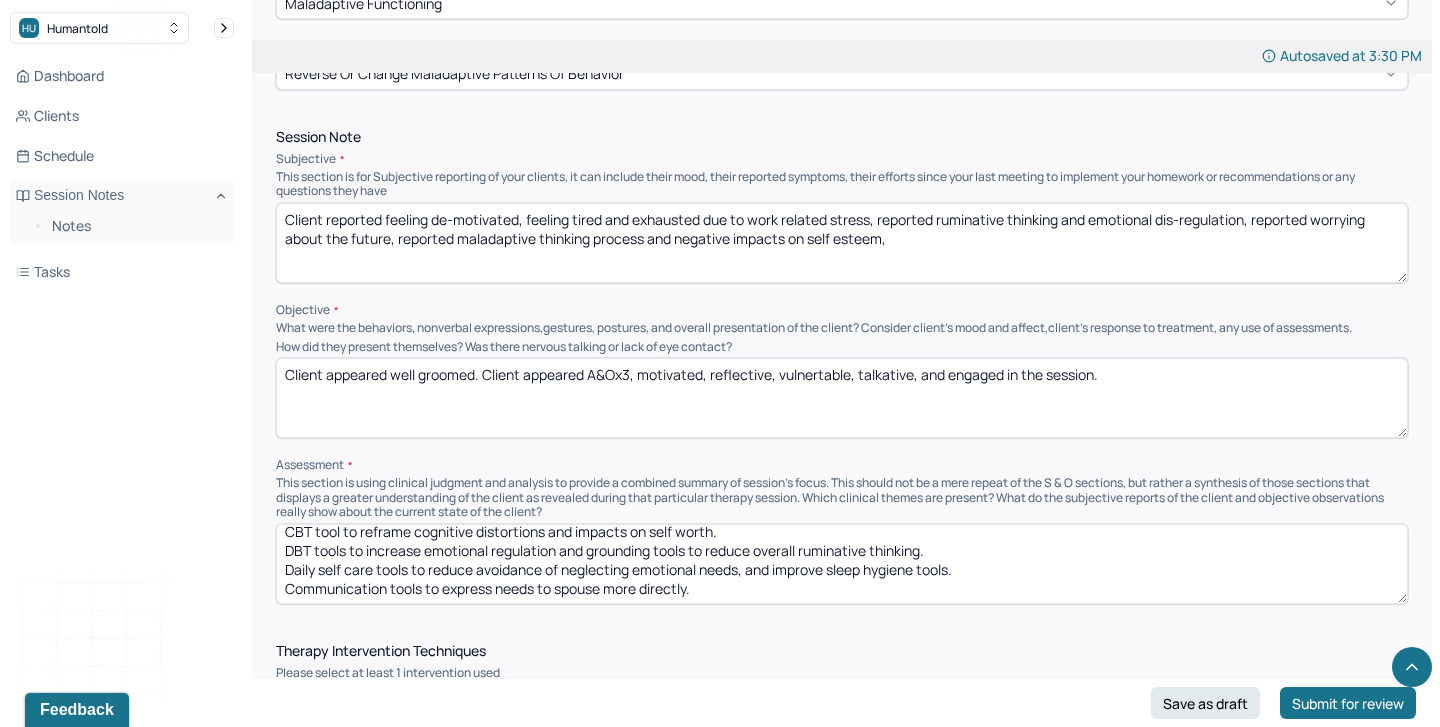 click on "Client reported feeling de-motivated, feeling tired and exhausted due to work related stress, reported ruminative thinking and emotional dis-regulation, reported worrying about the future, reported maladaptive thinking process and negative impacts on self esteem," at bounding box center [842, 243] 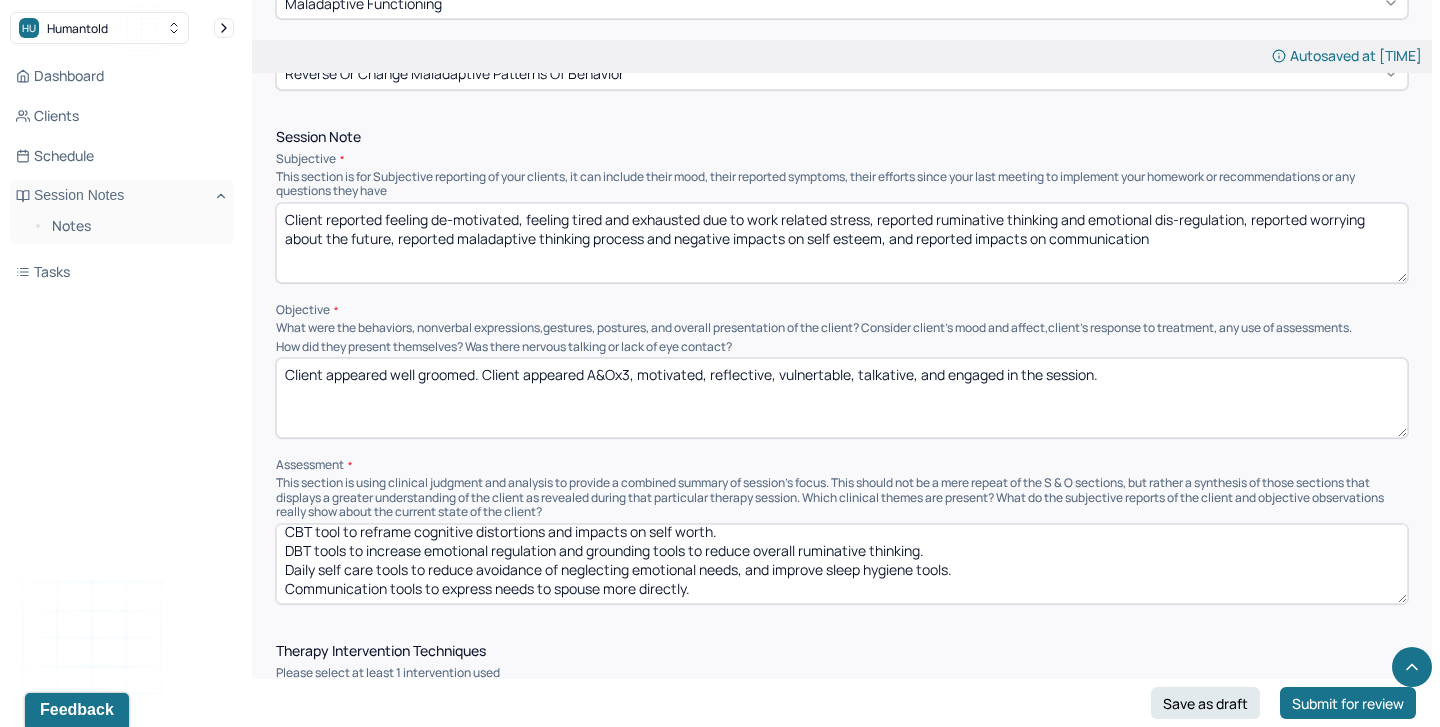 click on "Client reported feeling de-motivated, feeling tired and exhausted due to work related stress, reported ruminative thinking and emotional dis-regulation, reported worrying about the future, reported maladaptive thinking process and negative impacts on self esteem, and reported impacts on communication" at bounding box center (842, 243) 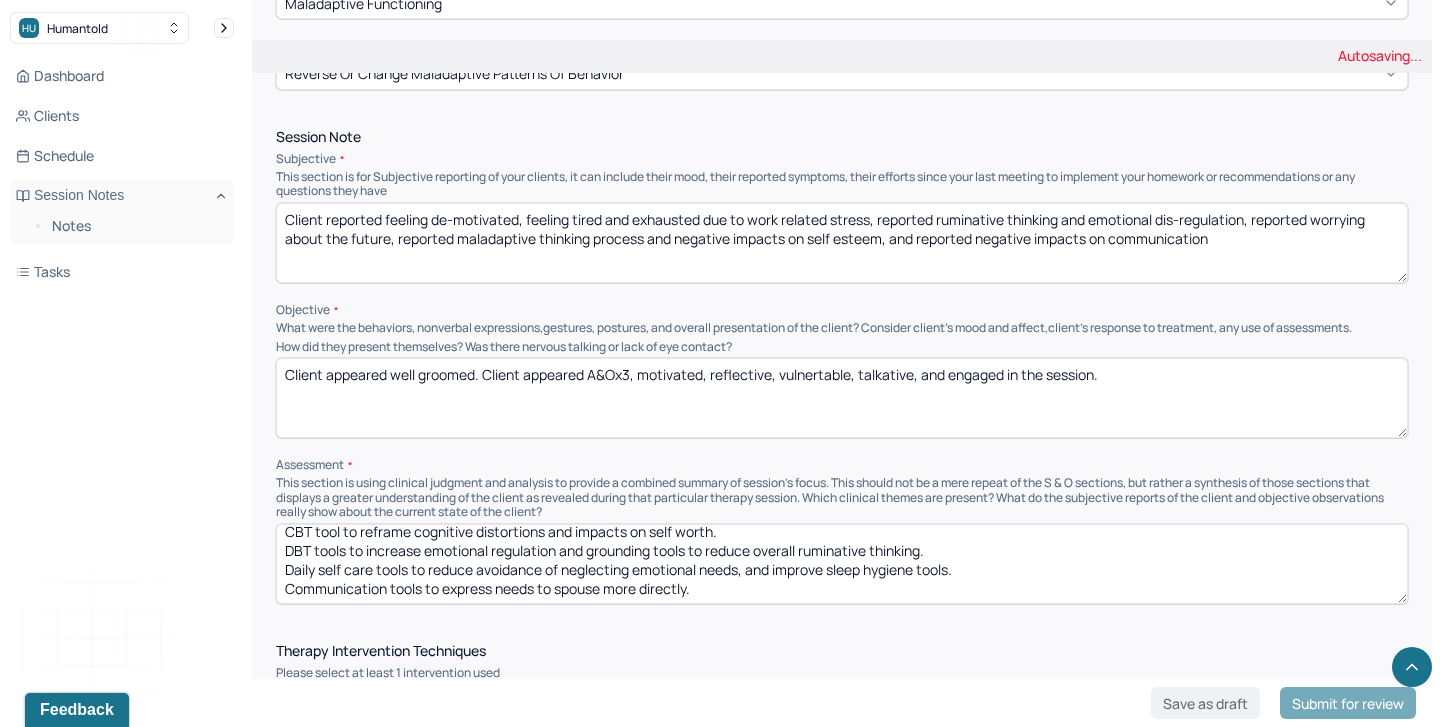 click on "Client reported feeling de-motivated, feeling tired and exhausted due to work related stress, reported ruminative thinking and emotional dis-regulation, reported worrying about the future, reported maladaptive thinking process and negative impacts on self esteem, and reported impacts on communication" at bounding box center [842, 243] 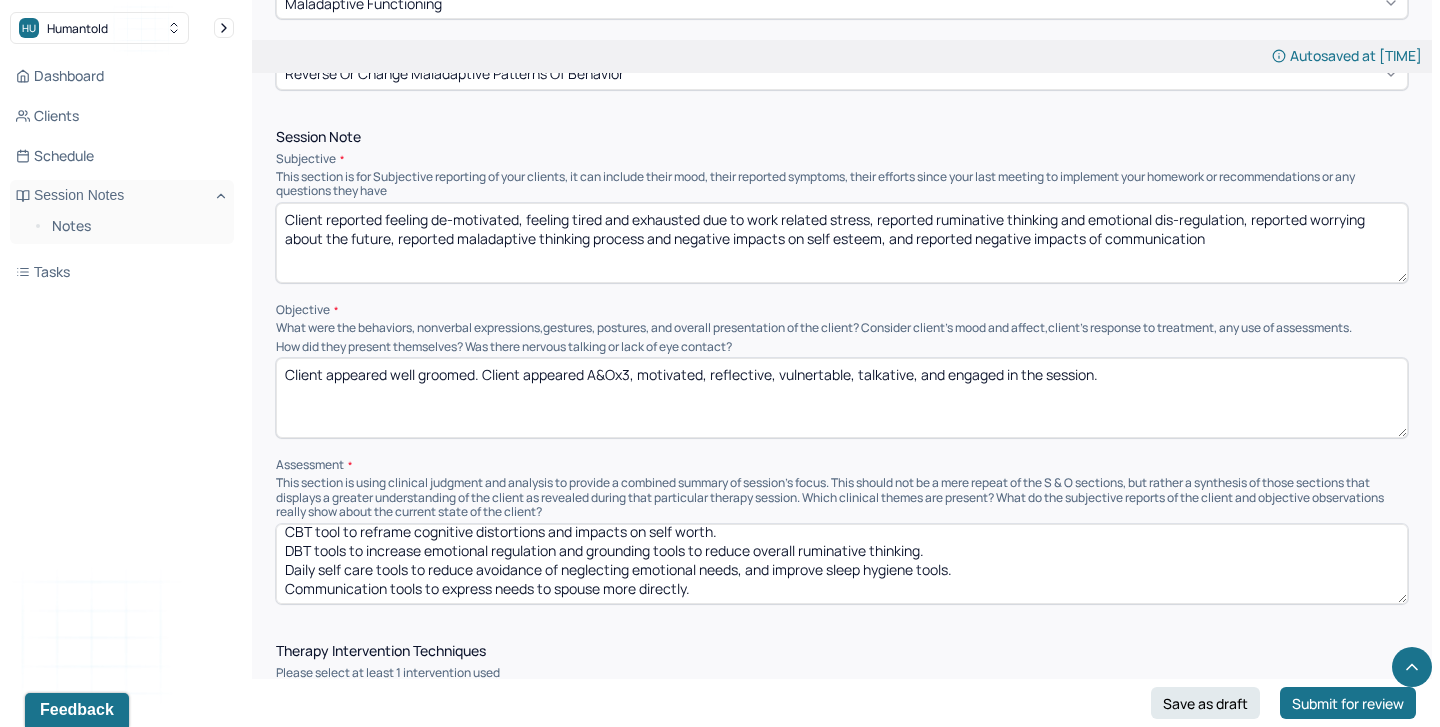 click on "Client reported feeling de-motivated, feeling tired and exhausted due to work related stress, reported ruminative thinking and emotional dis-regulation, reported worrying about the future, reported maladaptive thinking process and negative impacts on self esteem, and reported negative impacts on communication" at bounding box center [842, 243] 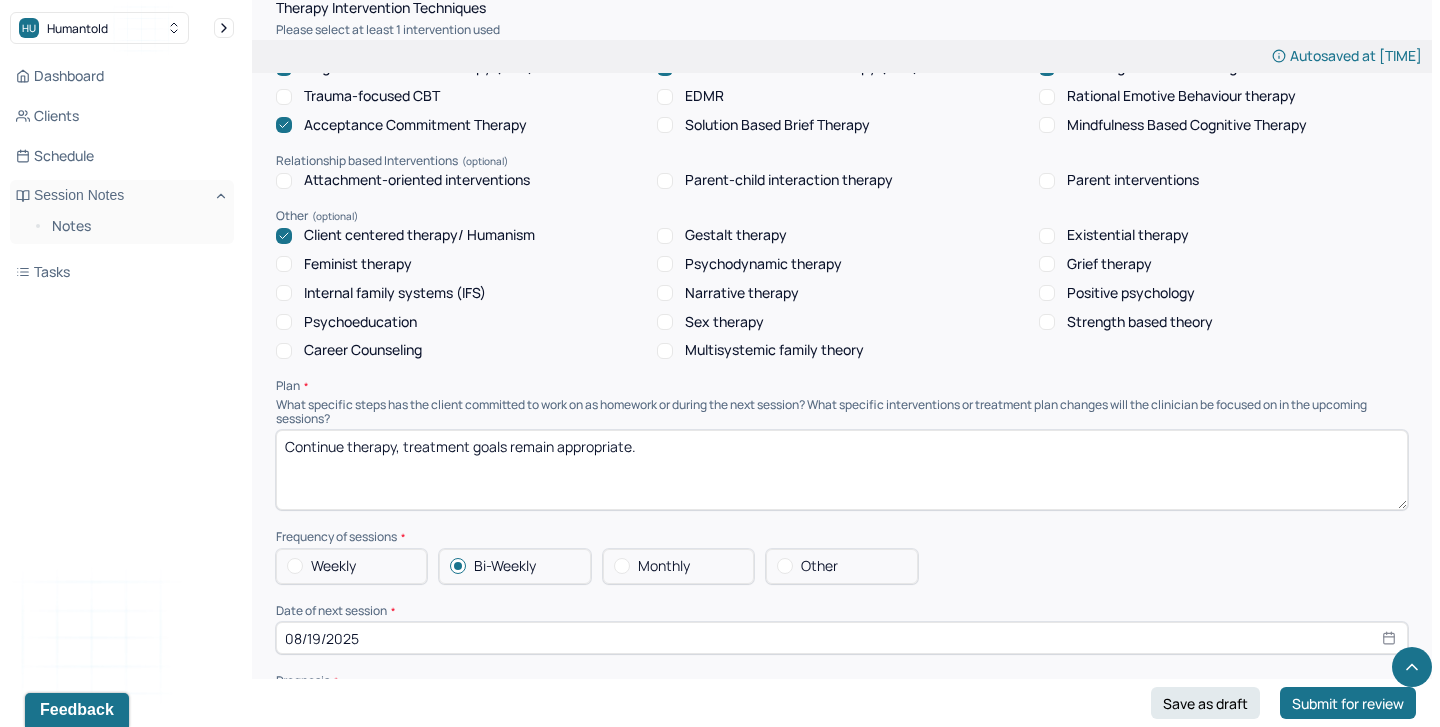 scroll, scrollTop: 2868, scrollLeft: 0, axis: vertical 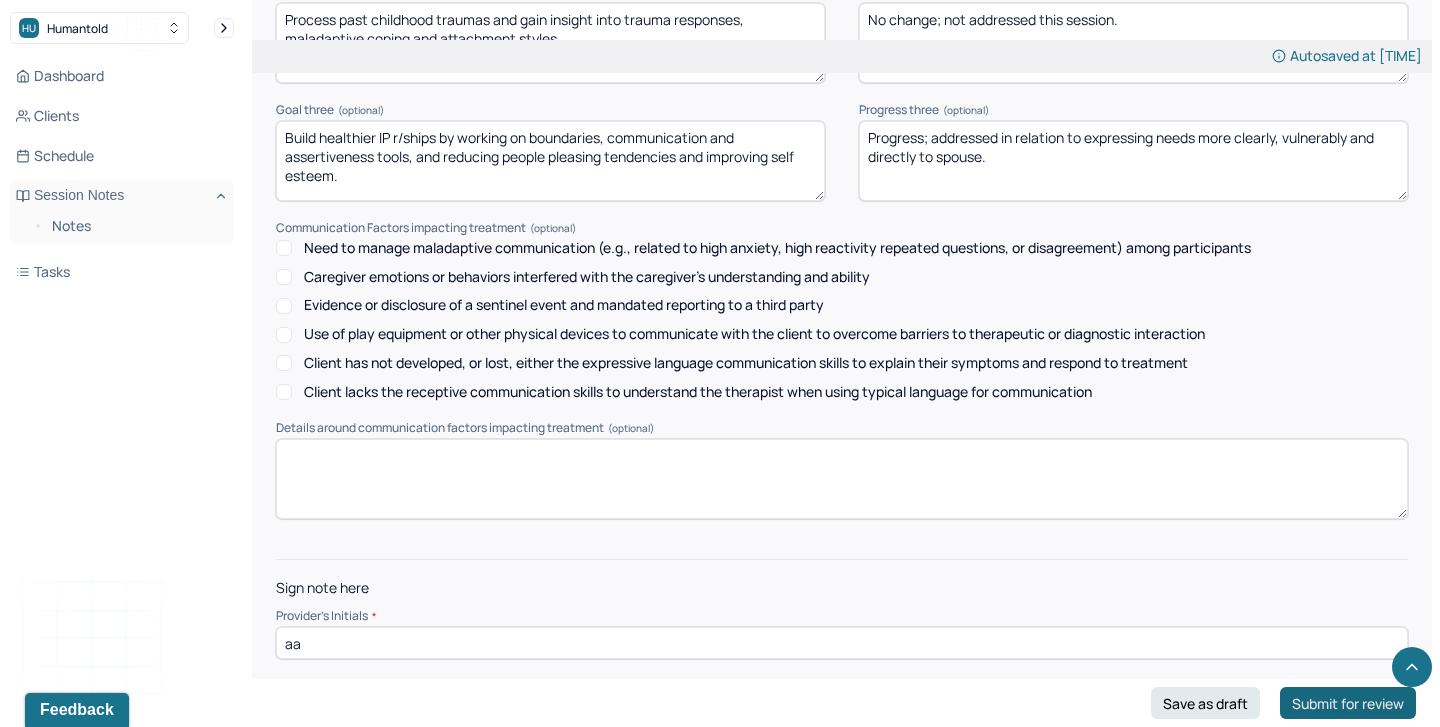 type on "Client reported feeling de-motivated, feeling tired and exhausted due to work related stress, reported ruminative thinking and emotional dis-regulation, reported worrying about the future, reported maladaptive thinking process and negative impacts on self esteem, and reported negative impacts of communication with spouse and feeling like her emotional needs are not being met, causing frustration and sadness." 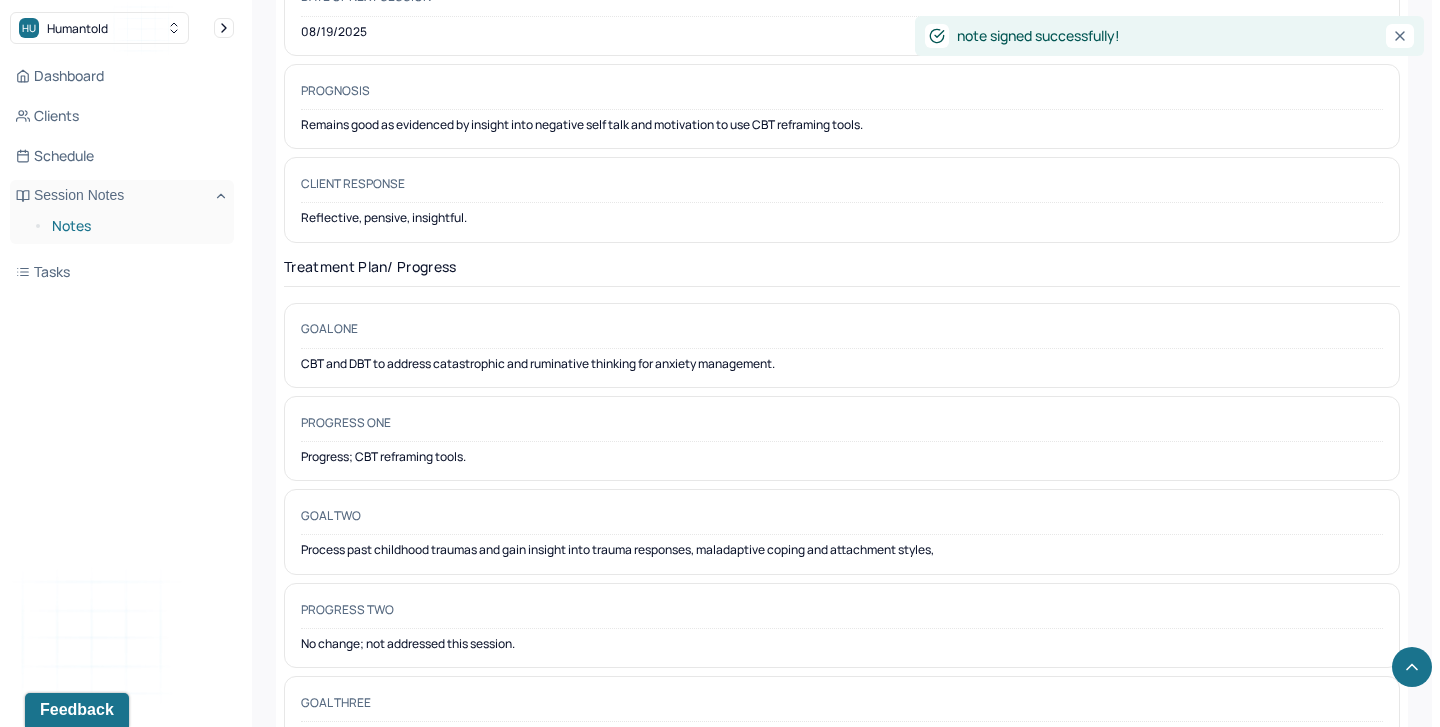 click on "Notes" at bounding box center [135, 226] 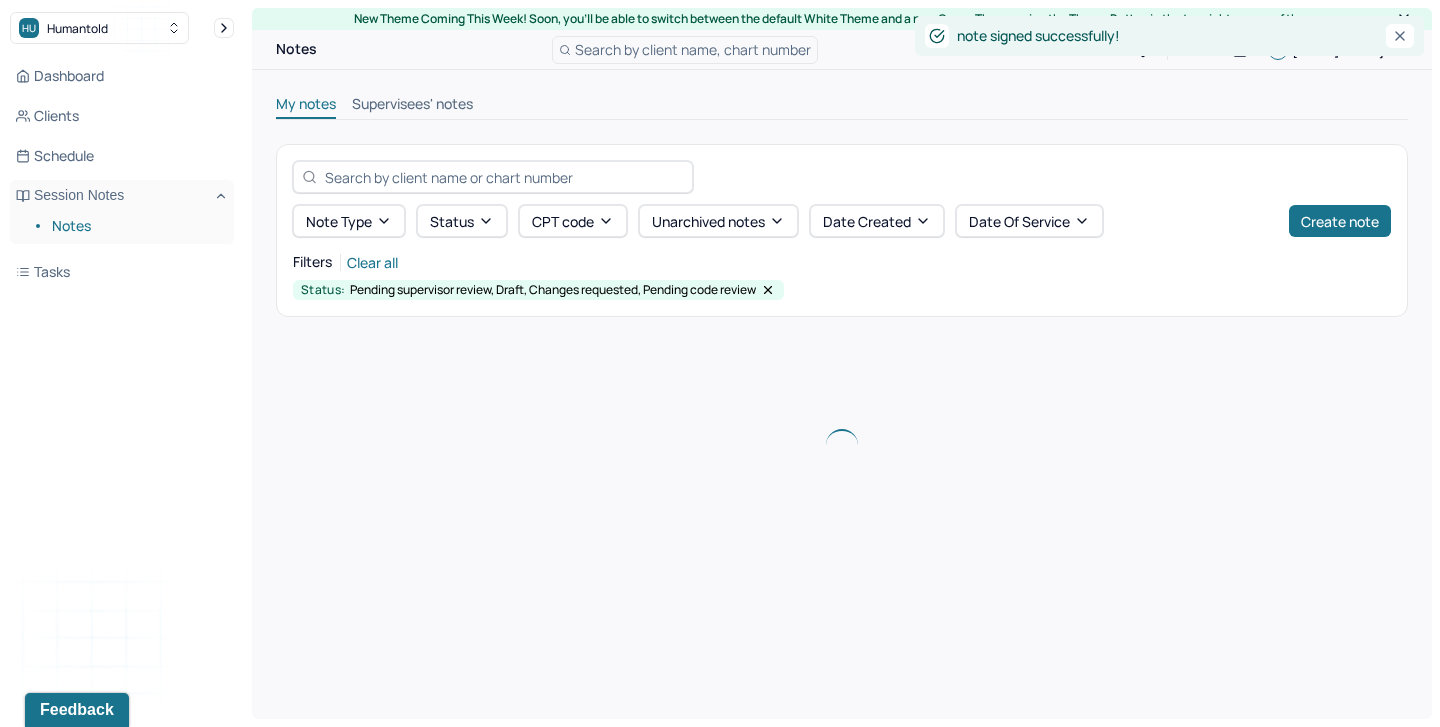 scroll, scrollTop: 0, scrollLeft: 0, axis: both 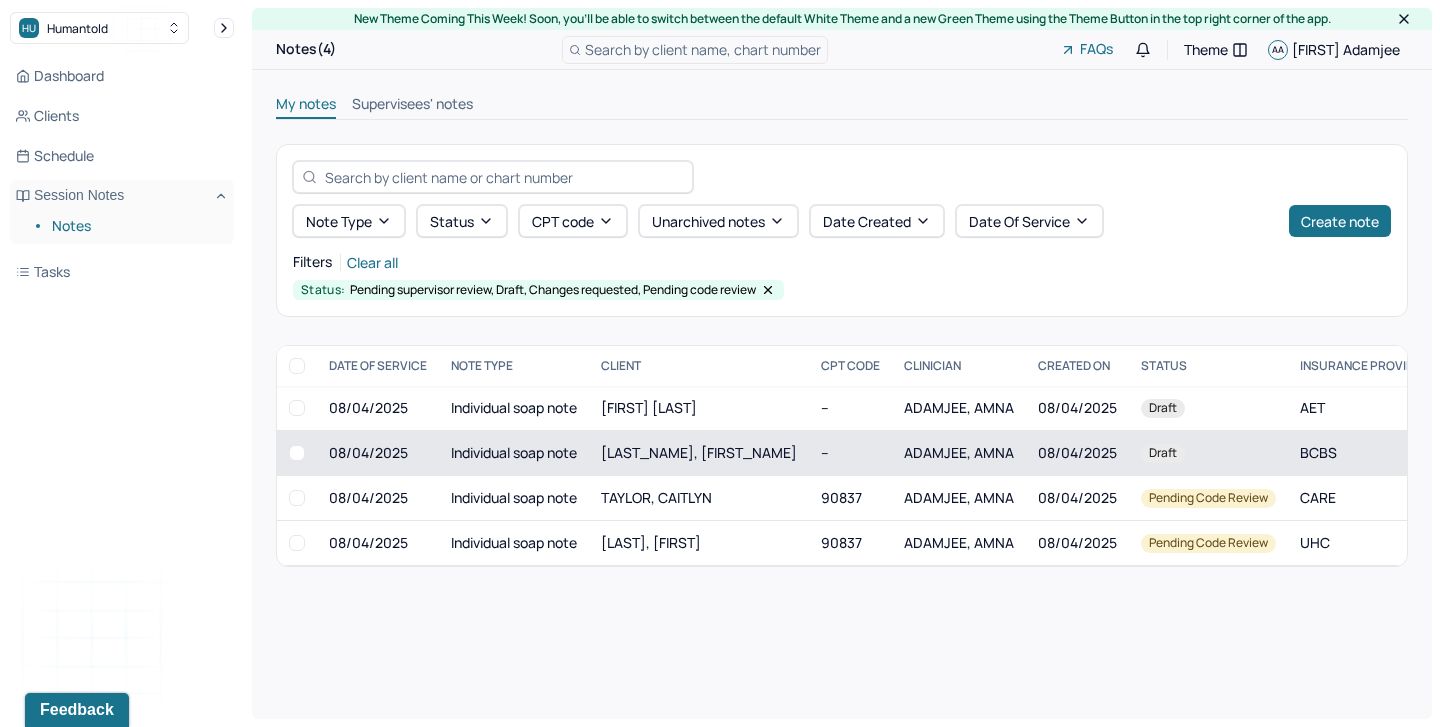 click on "[LAST], [FIRST]" at bounding box center [699, 453] 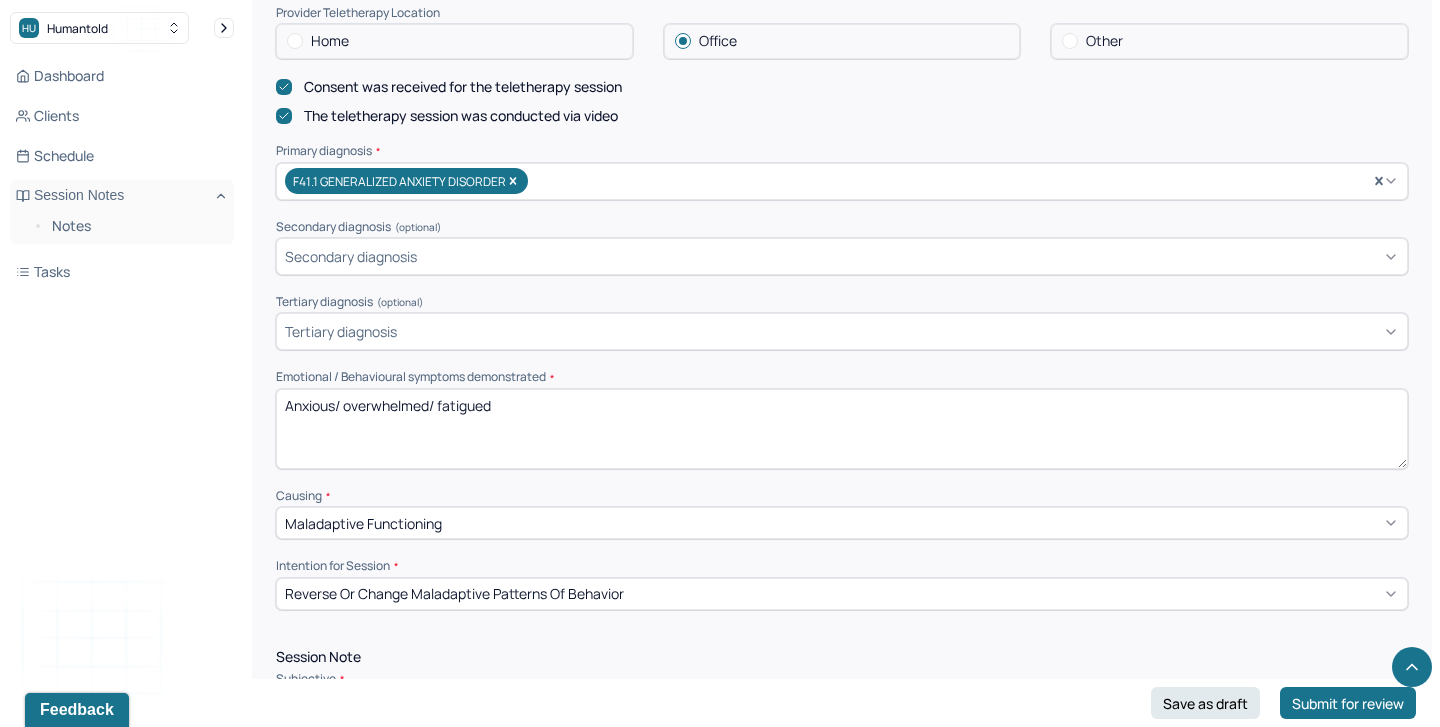 scroll, scrollTop: 922, scrollLeft: 0, axis: vertical 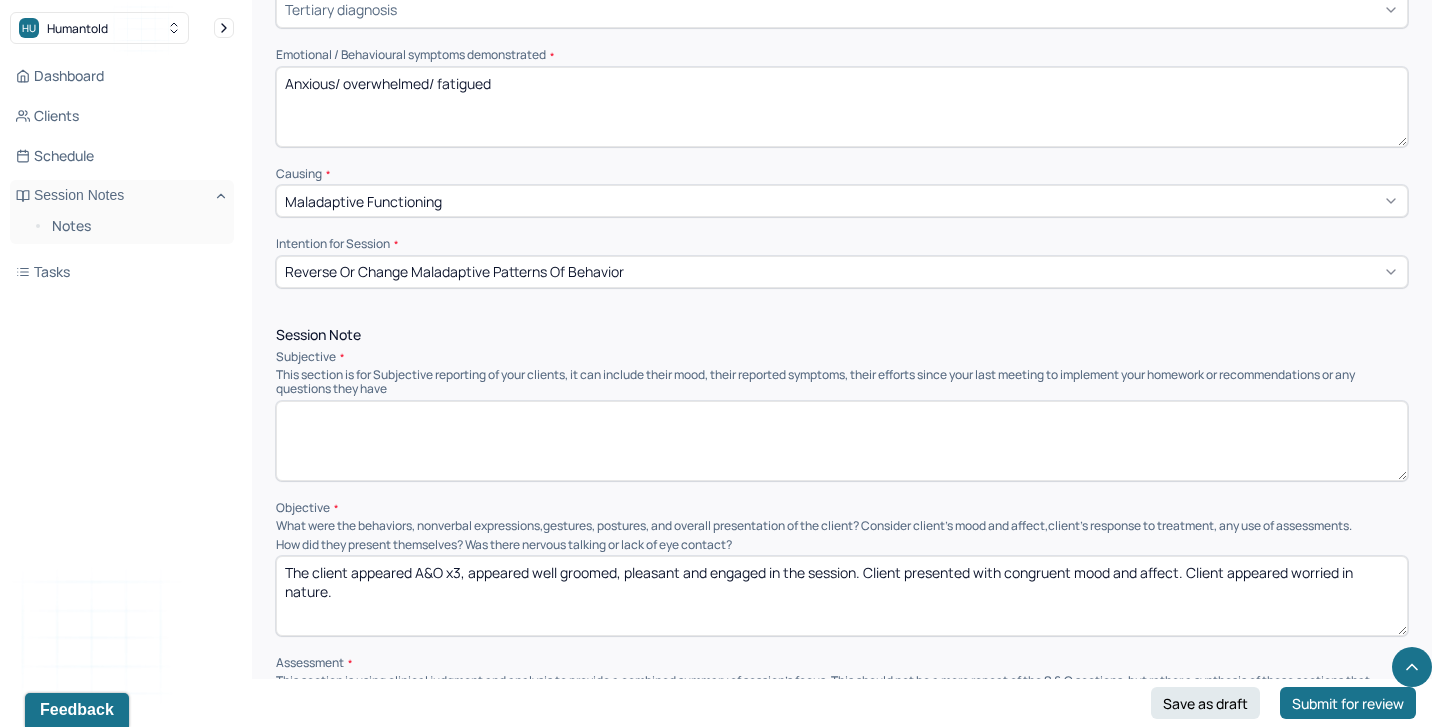 click at bounding box center (842, 441) 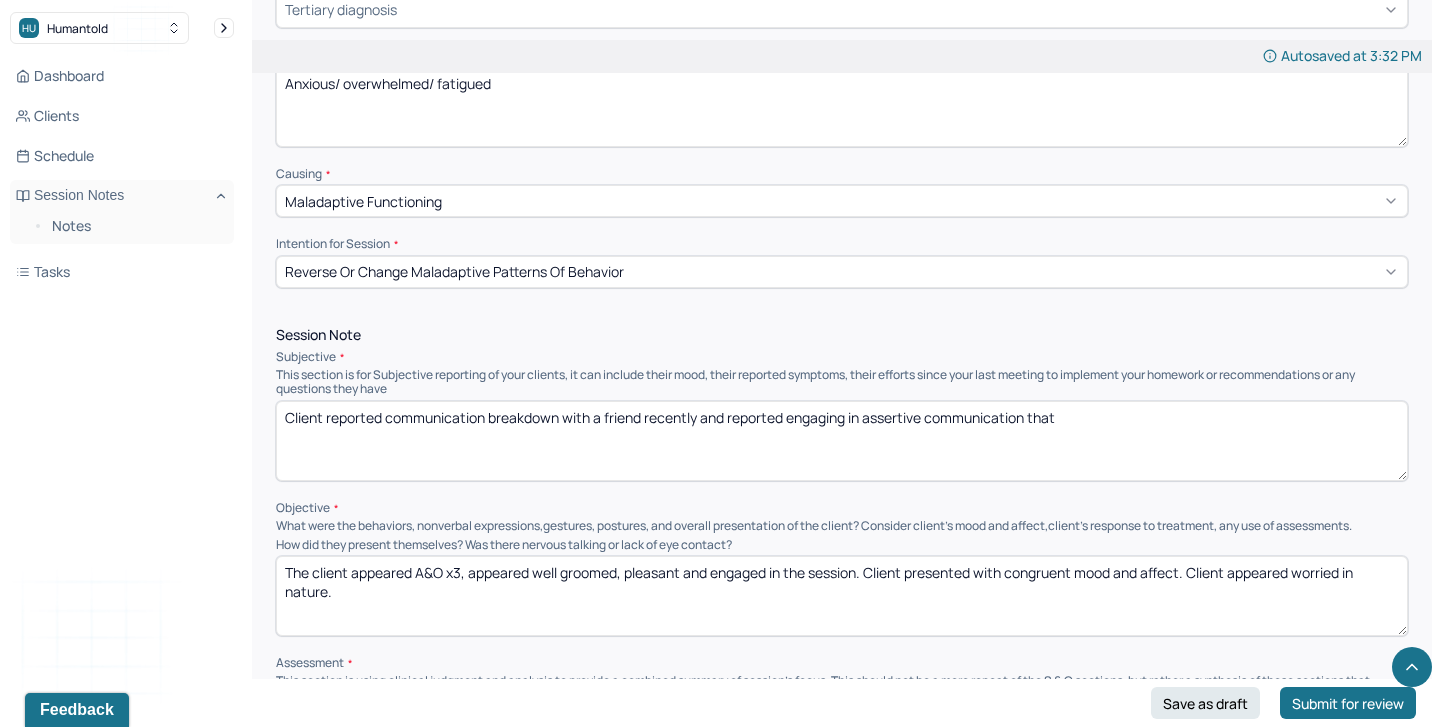 drag, startPoint x: 699, startPoint y: 407, endPoint x: 1175, endPoint y: 420, distance: 476.1775 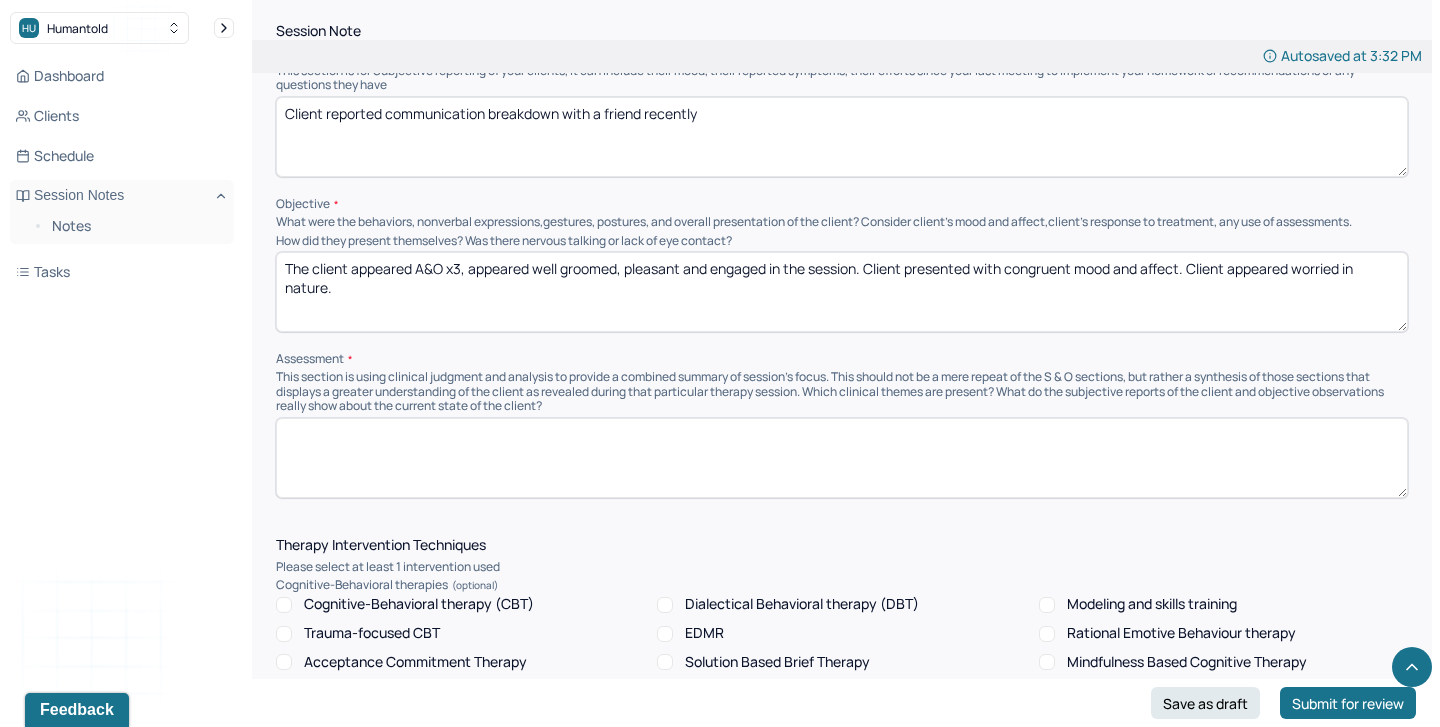 scroll, scrollTop: 1229, scrollLeft: 0, axis: vertical 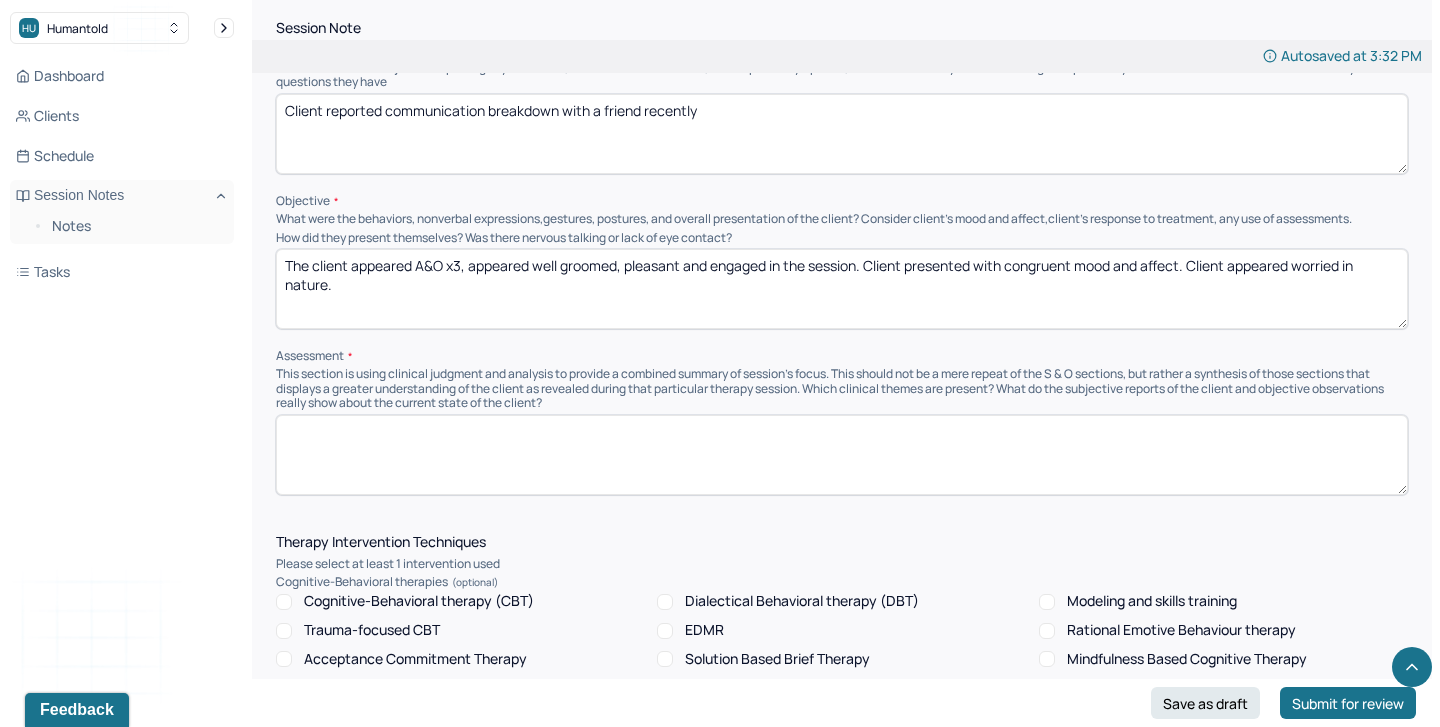 type on "Client reported communication breakdown with a friend recently" 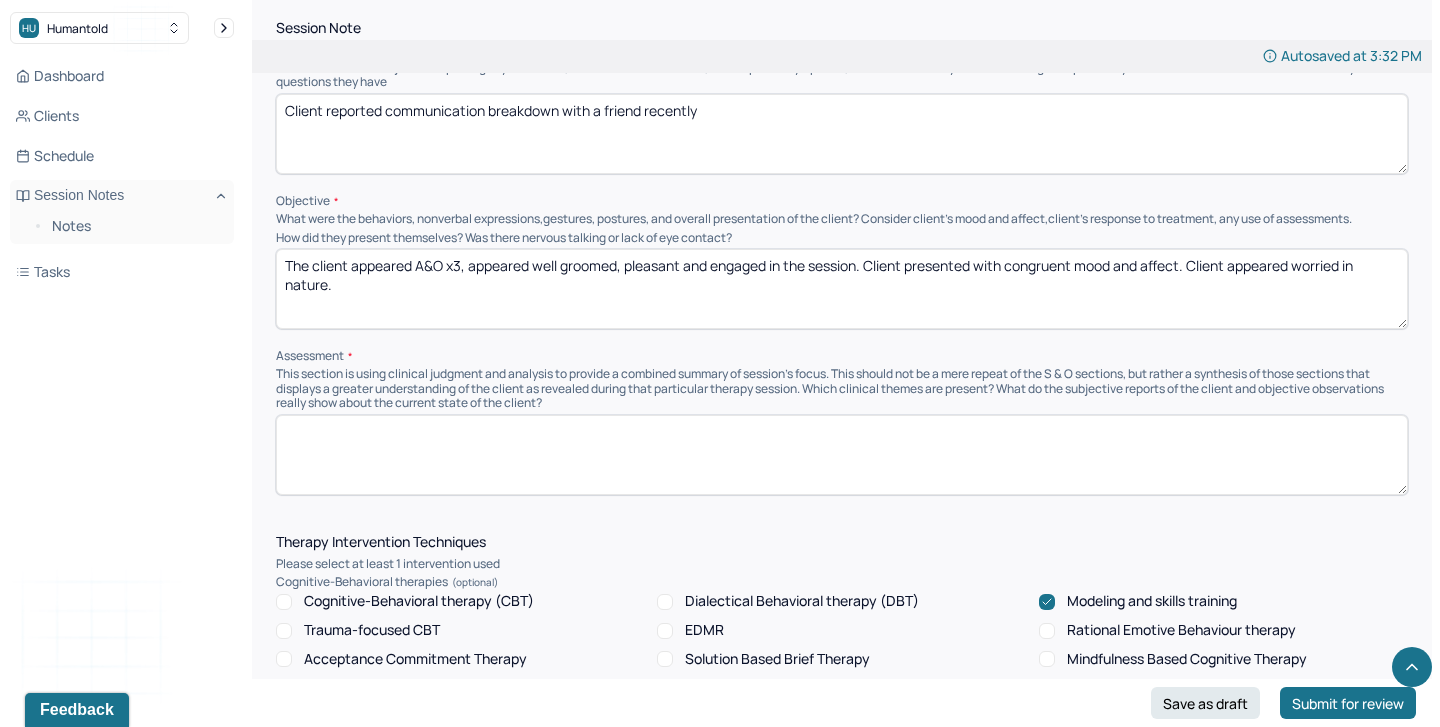 click at bounding box center (842, 455) 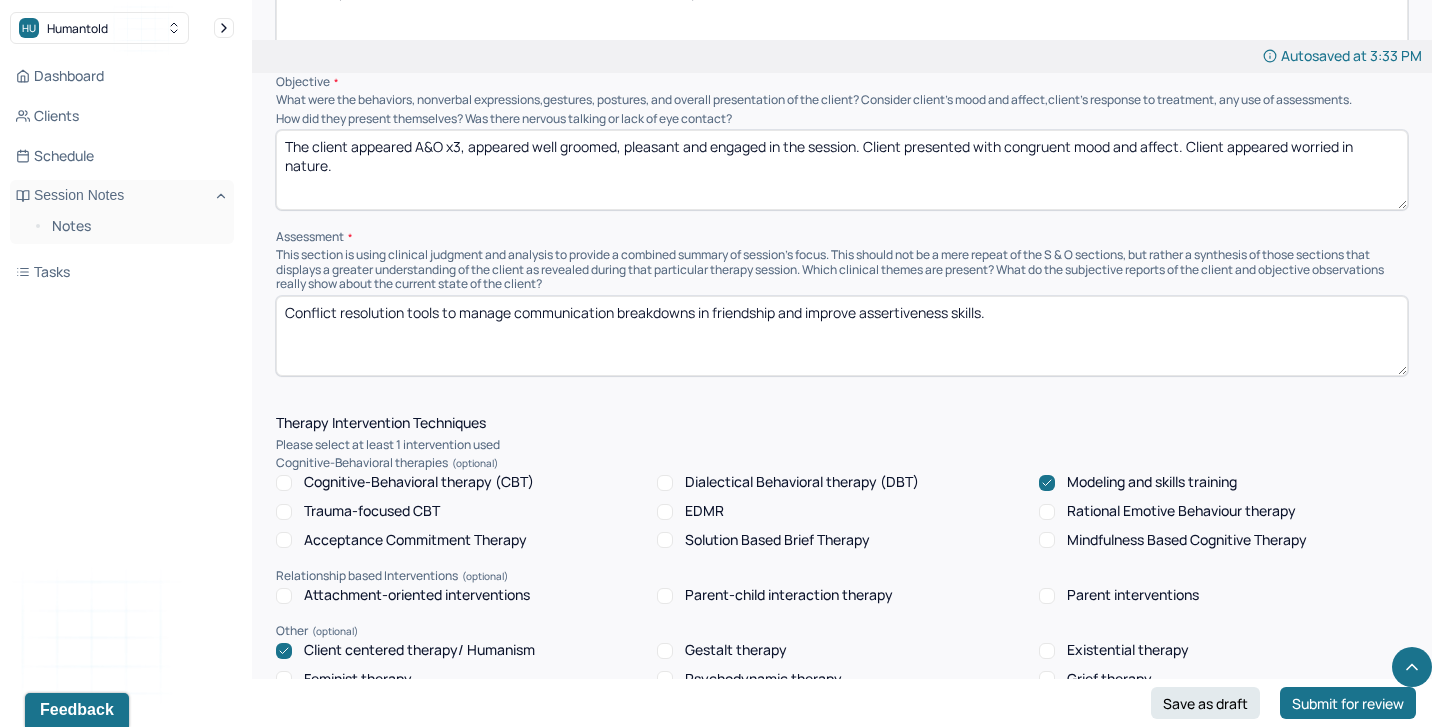 scroll, scrollTop: 1189, scrollLeft: 0, axis: vertical 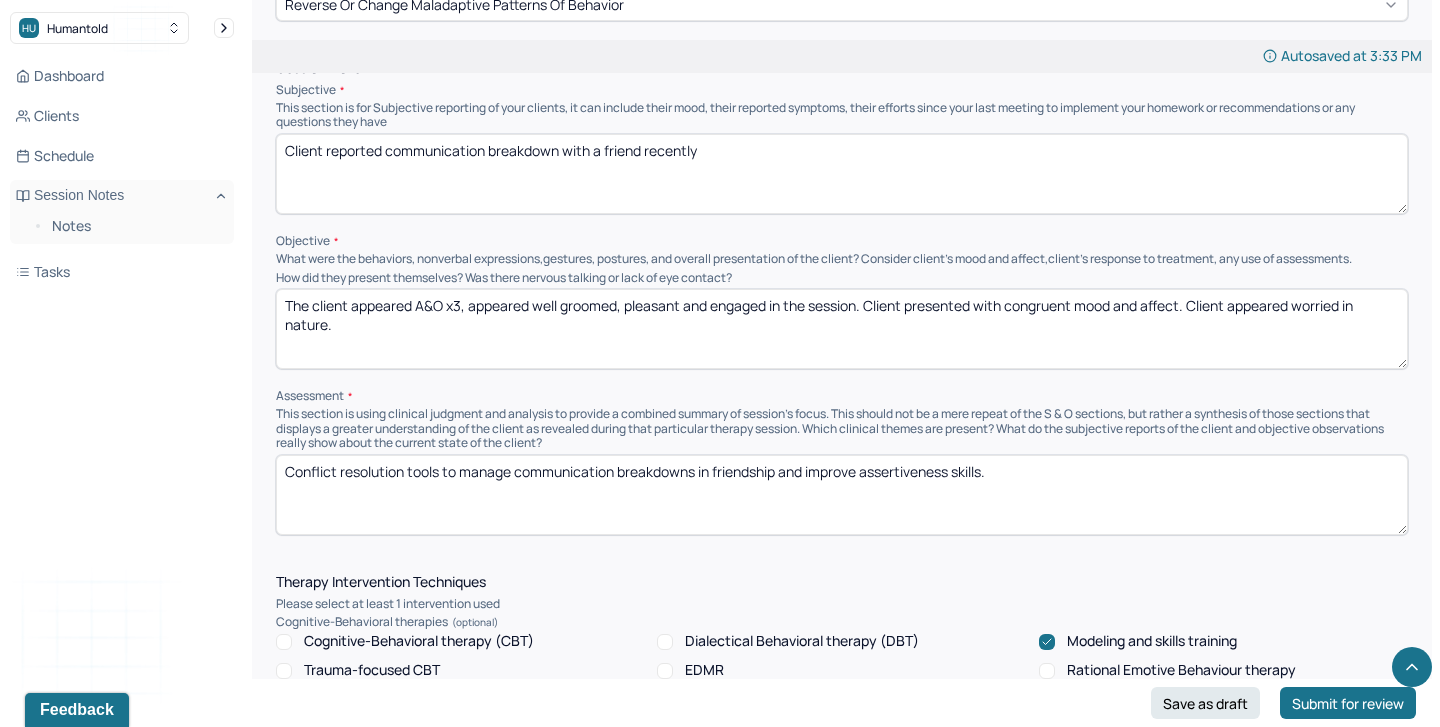 click on "Conflict resolution tools to manage communication breakdowns in friendship and improve assertiveness skills." at bounding box center [842, 495] 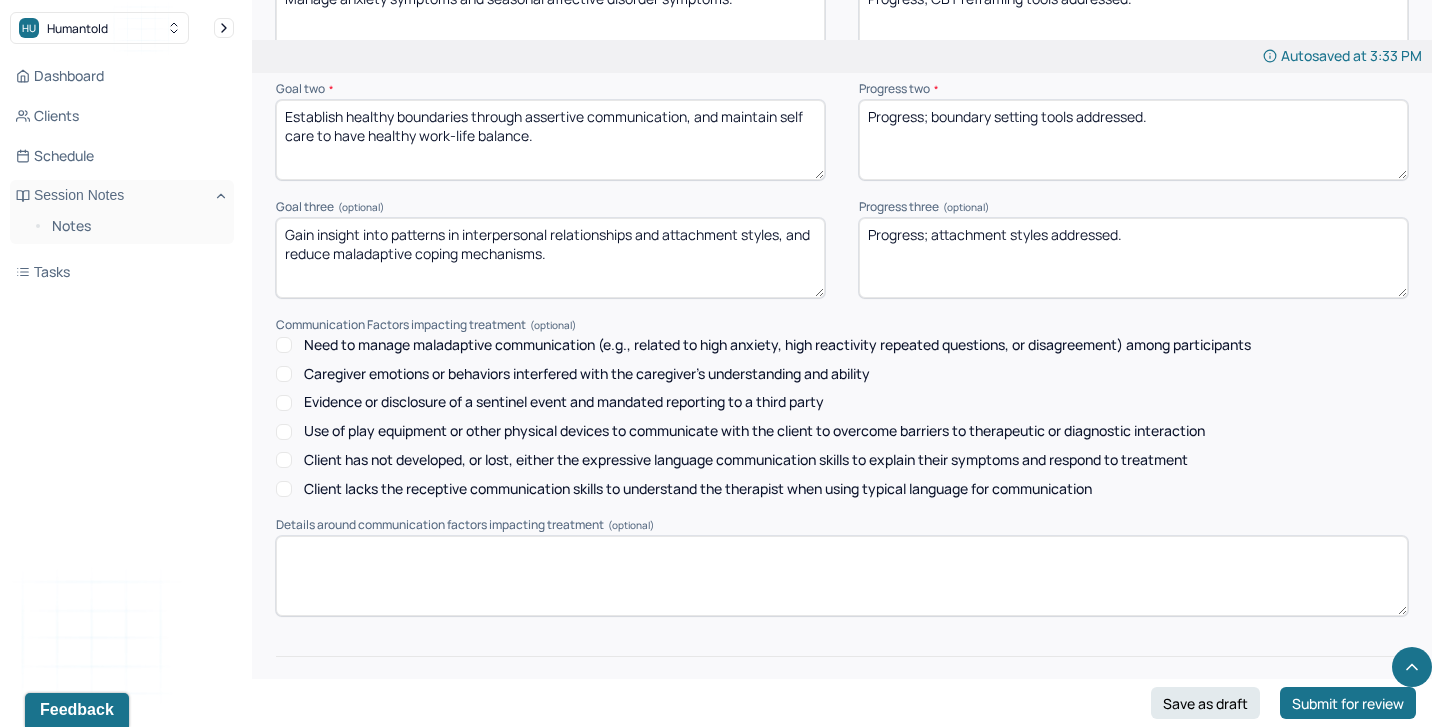 scroll, scrollTop: 2700, scrollLeft: 0, axis: vertical 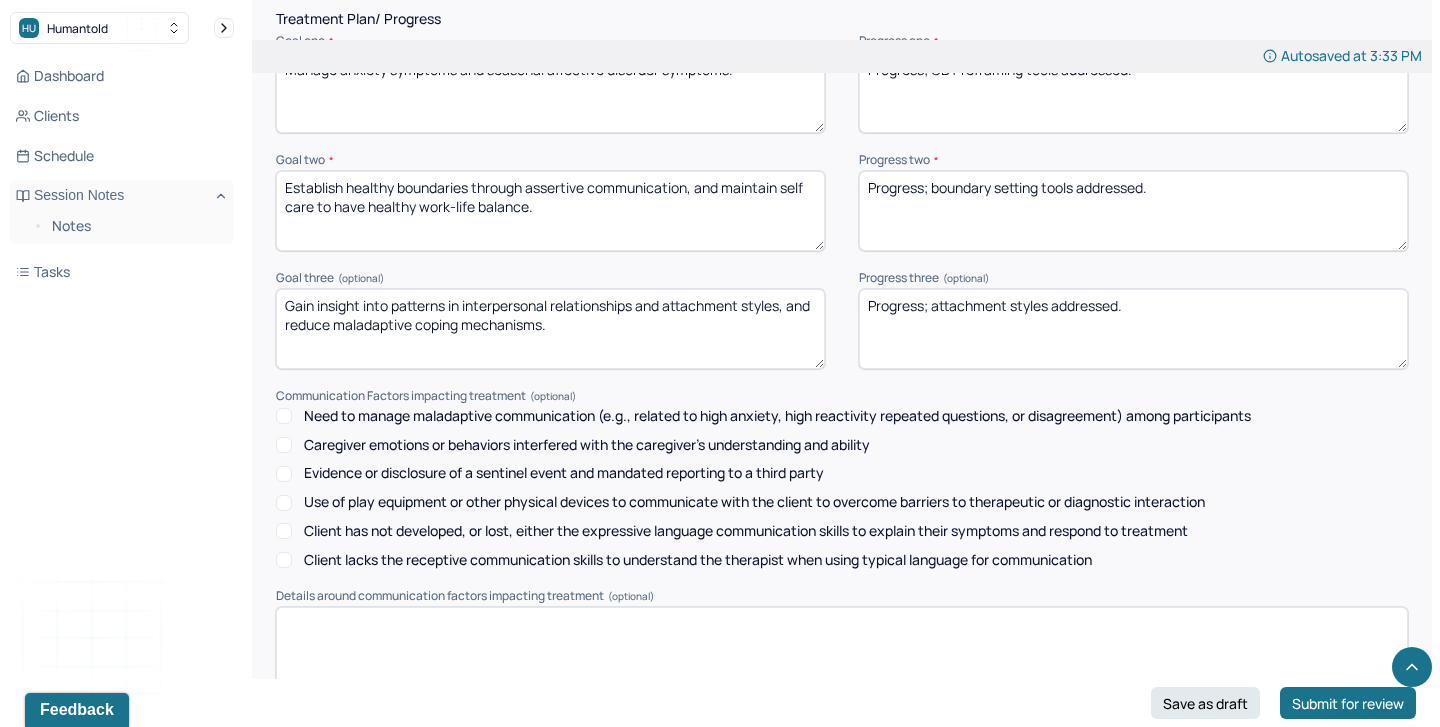 type on "Conflict resolution tools to manage communication breakdowns in friendship and improve assertiveness skills & boundary setting." 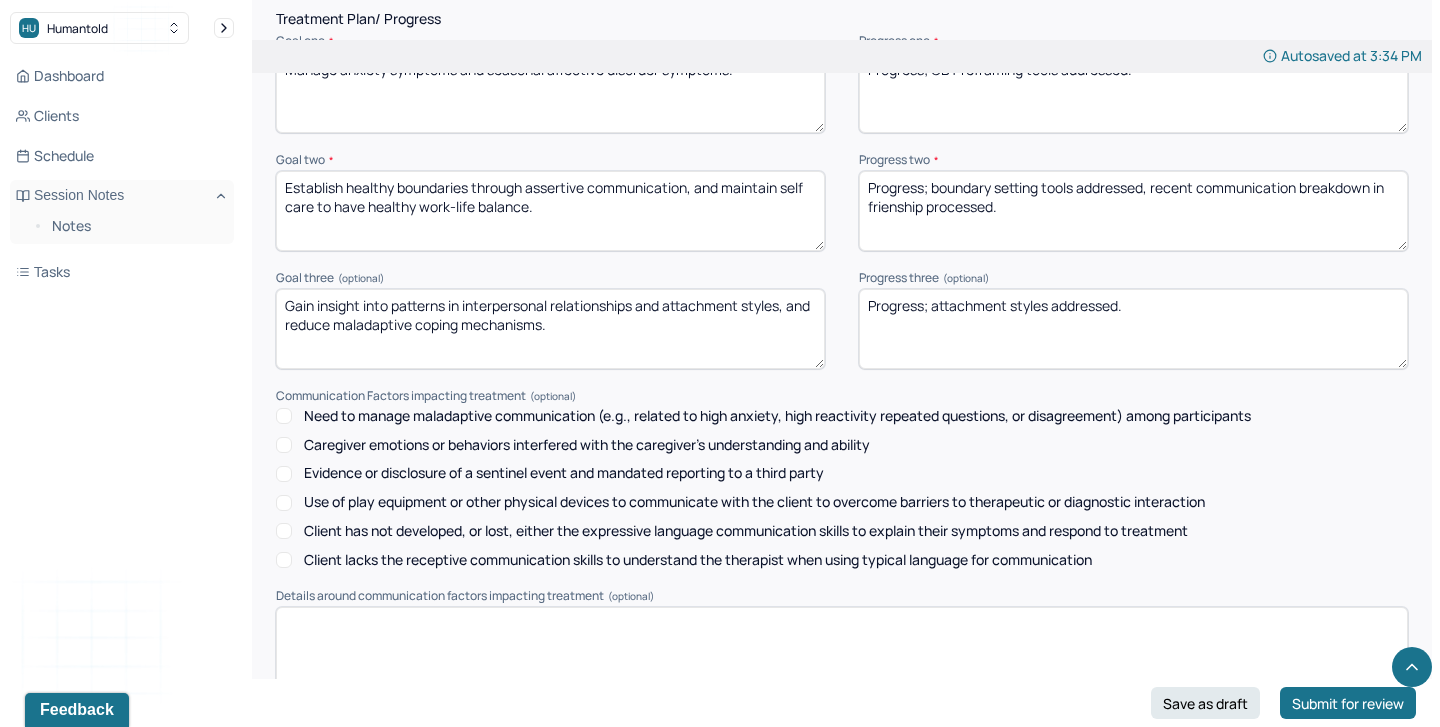 click on "Progress; boundary setting tools addressed, recent communication breakdown in frienship processed." at bounding box center (1133, 211) 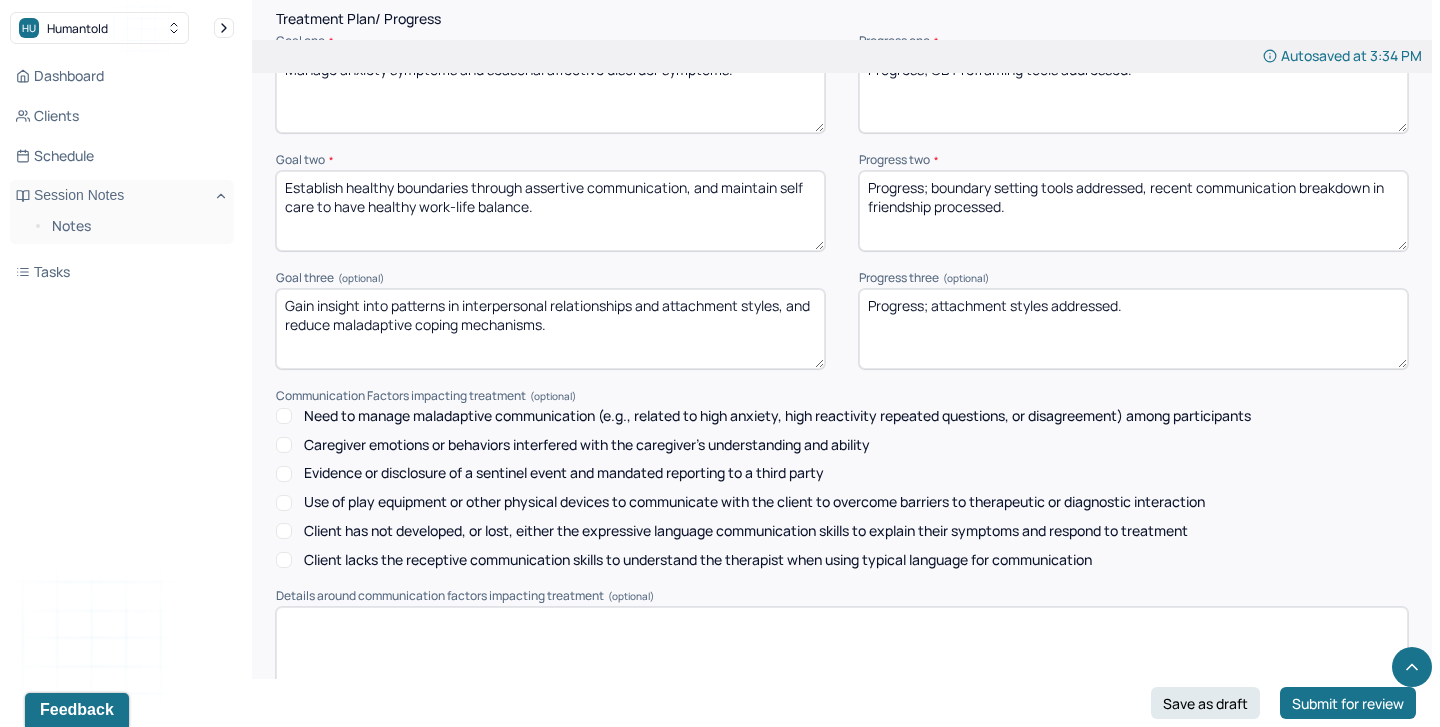 click on "Progress; boundary setting tools addressed, recent communication breakdown in frienship processed." at bounding box center [1133, 211] 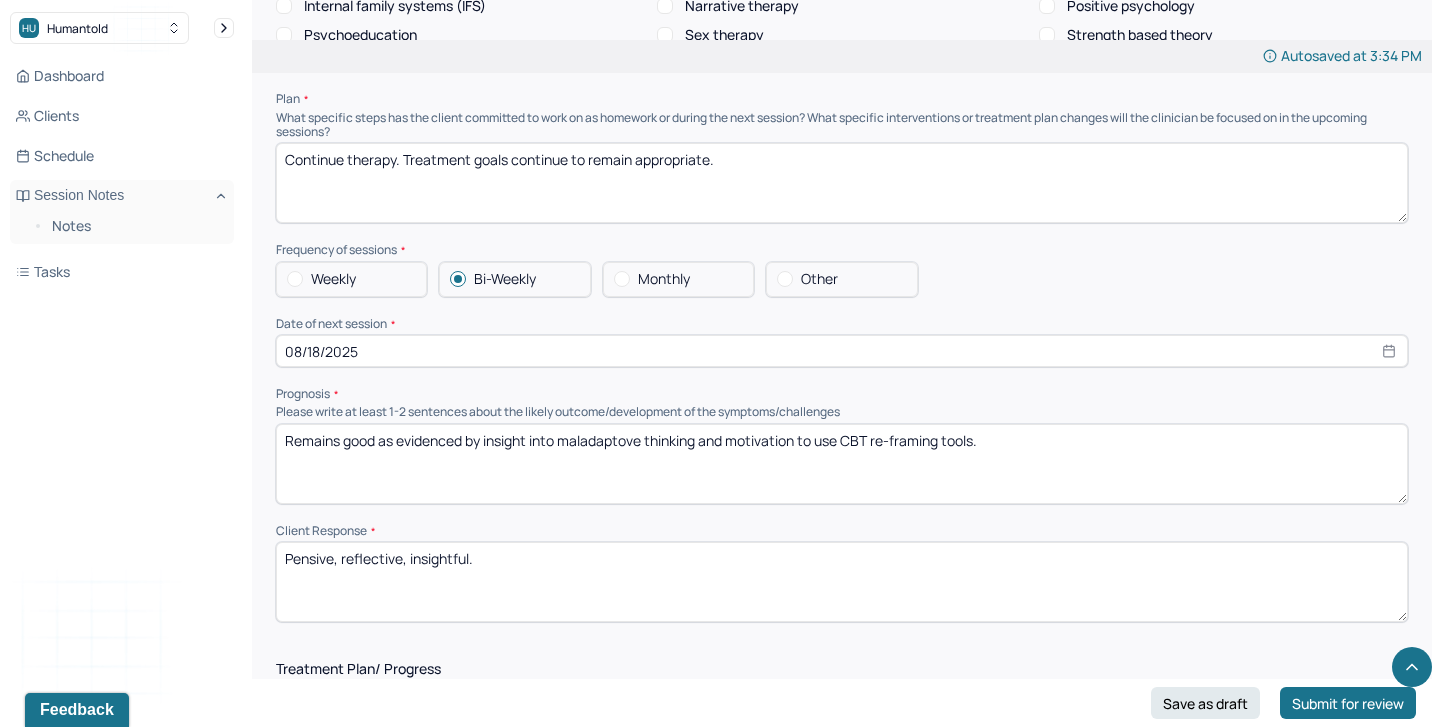 scroll, scrollTop: 2027, scrollLeft: 0, axis: vertical 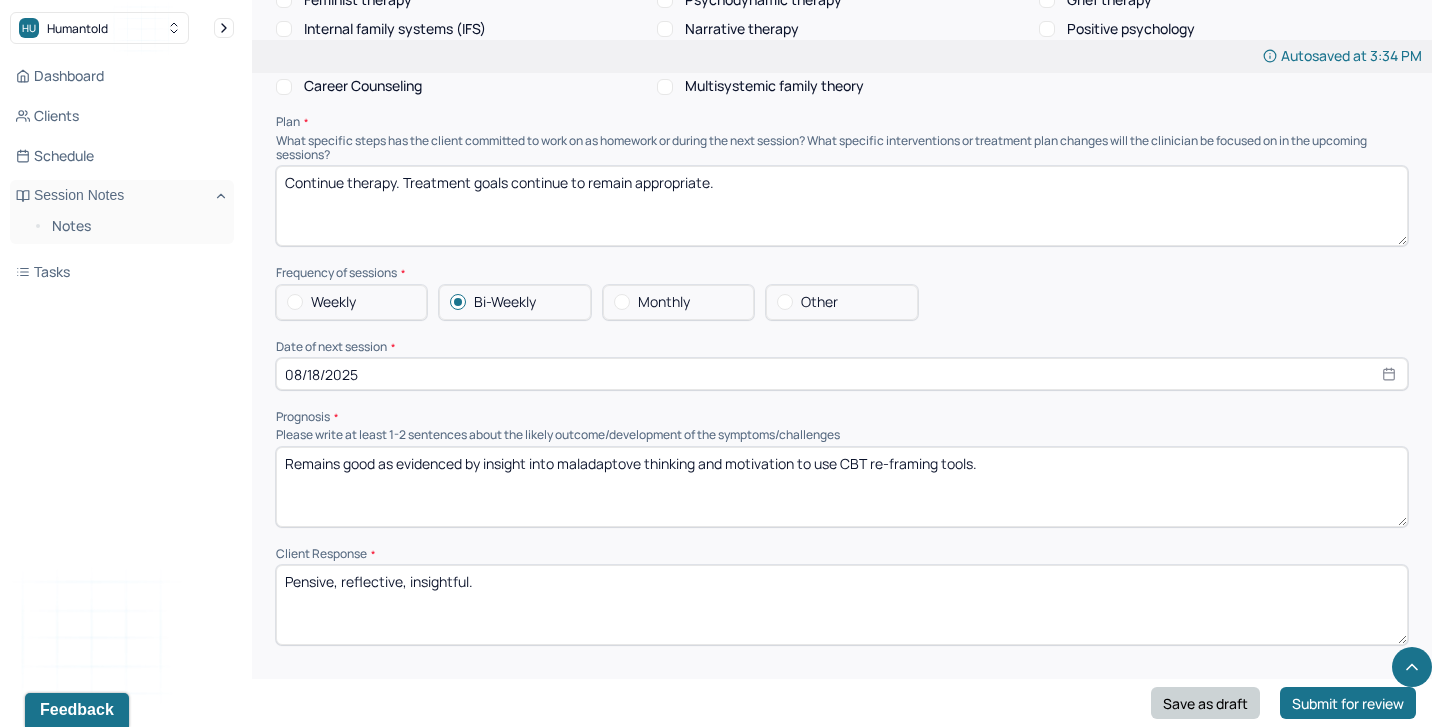type on "Progress; boundary setting tools addressed, recent communication breakdown in friendship processed." 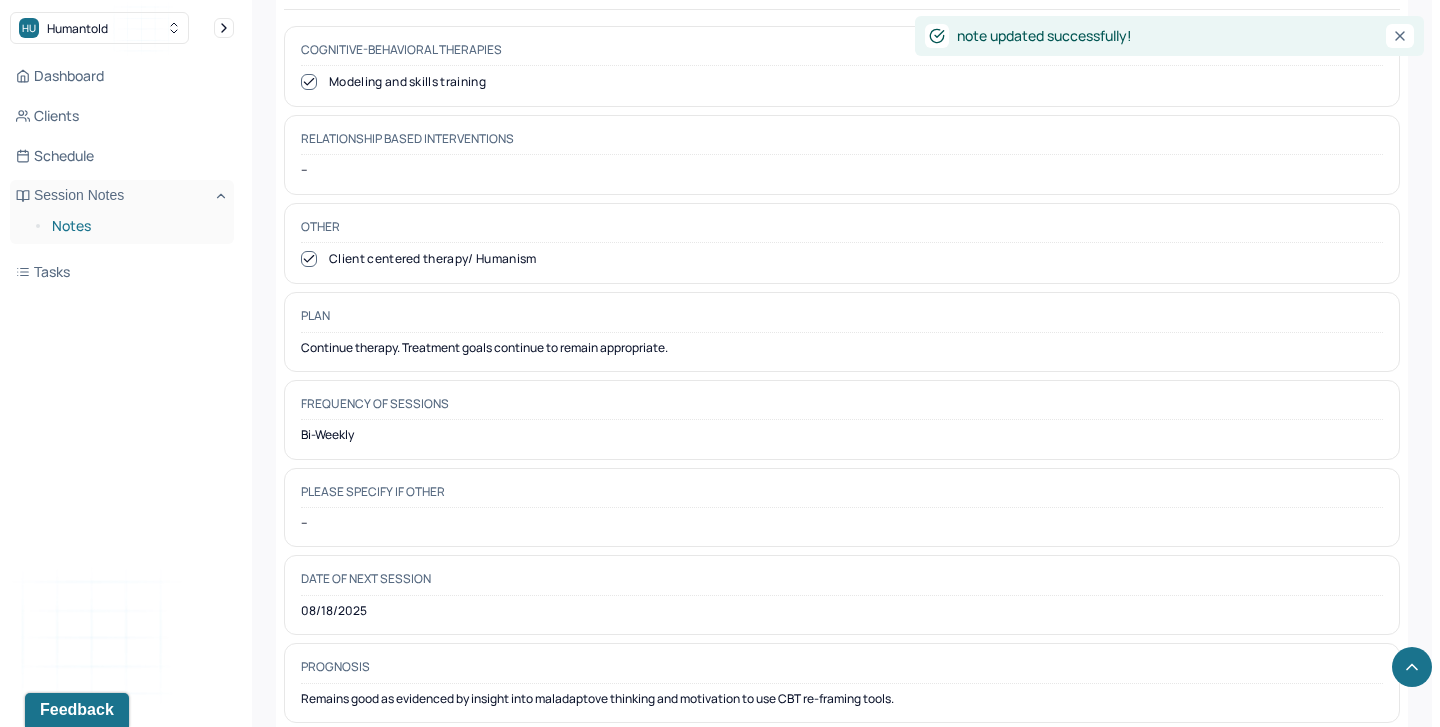 click on "Notes" at bounding box center [135, 226] 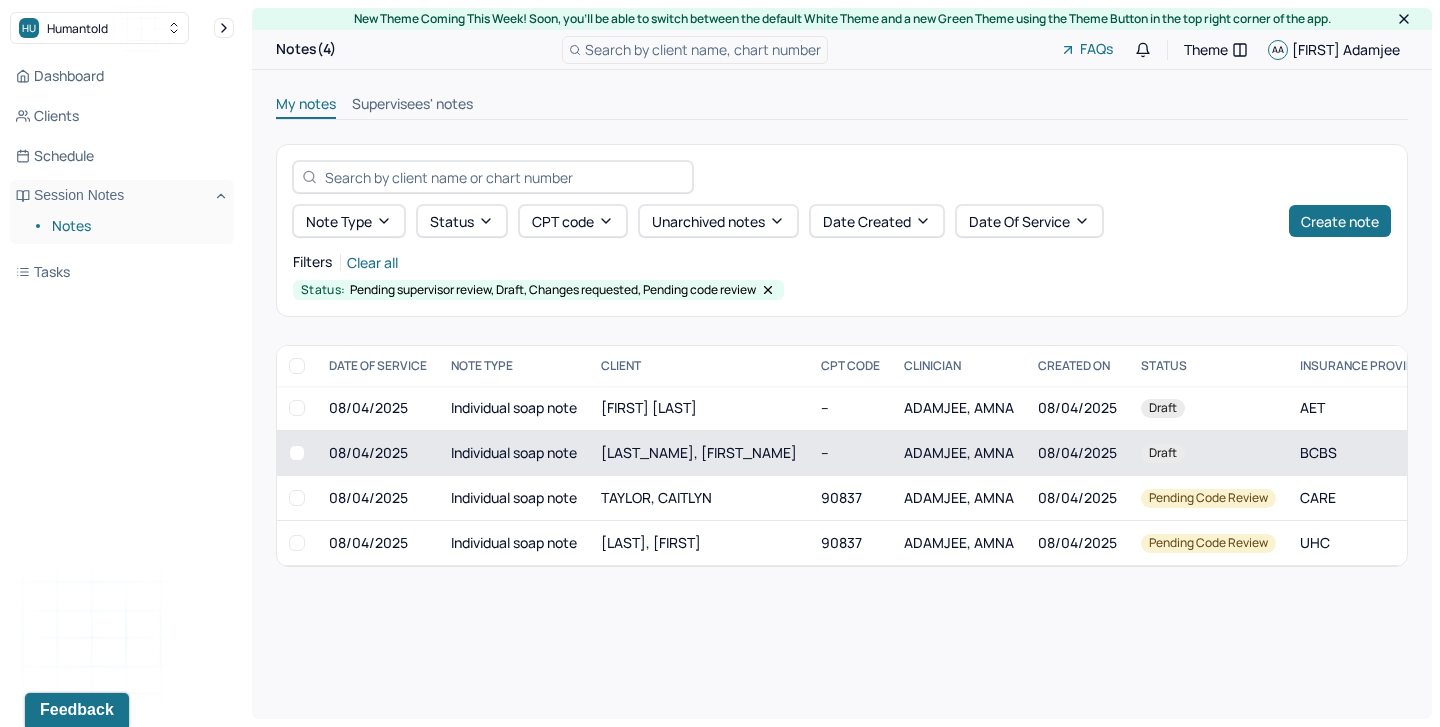 click on "[LAST], [FIRST]" at bounding box center (699, 453) 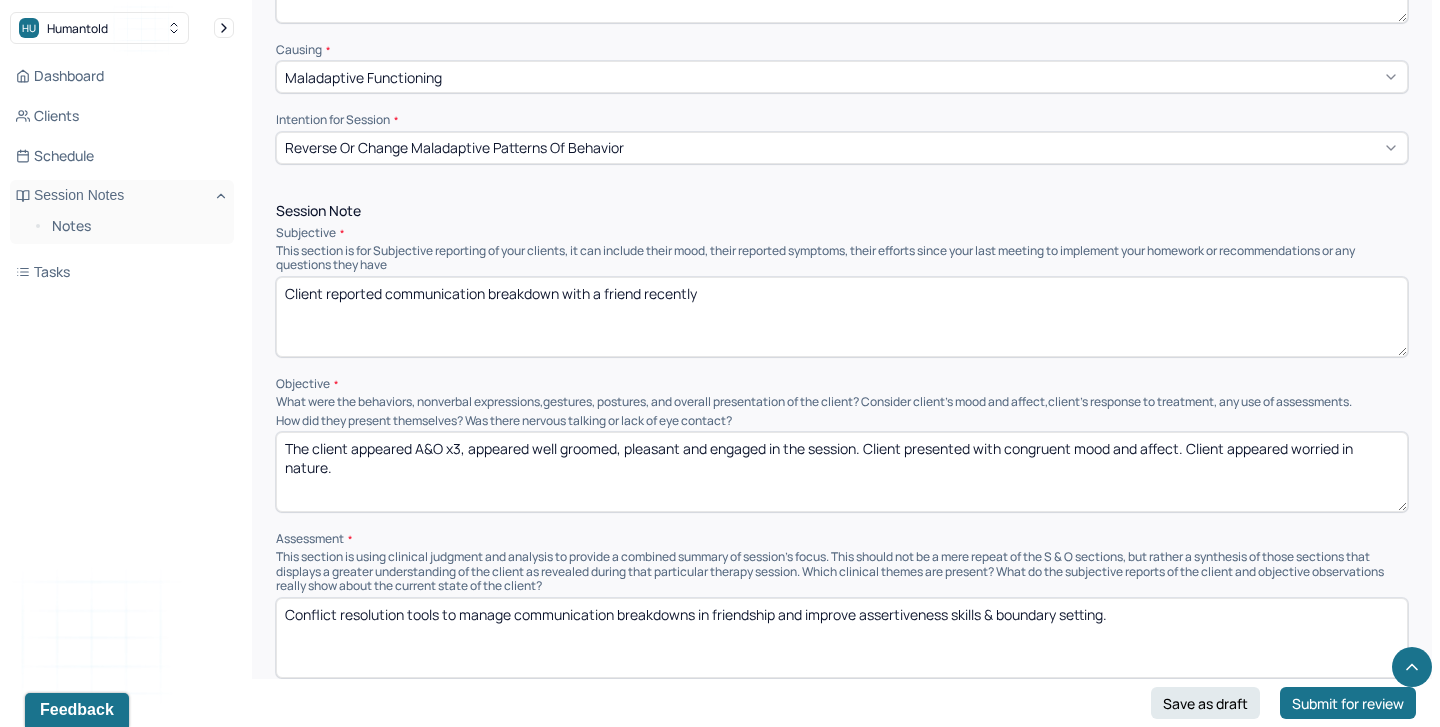 scroll, scrollTop: 1066, scrollLeft: 0, axis: vertical 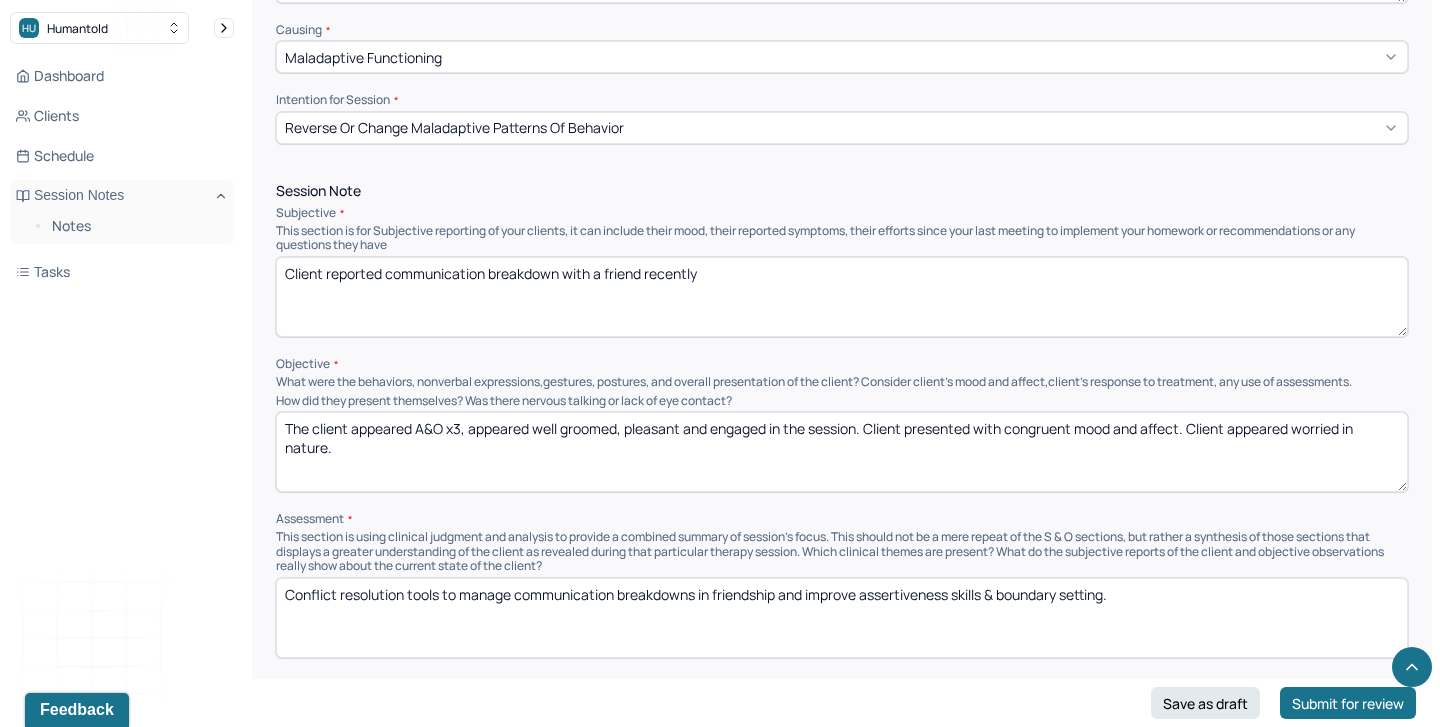 click on "This section is for Subjective reporting of your clients, it can include their mood, their reported symptoms, their efforts since your last meeting to implement your homework or recommendations or any questions they have" at bounding box center [842, 238] 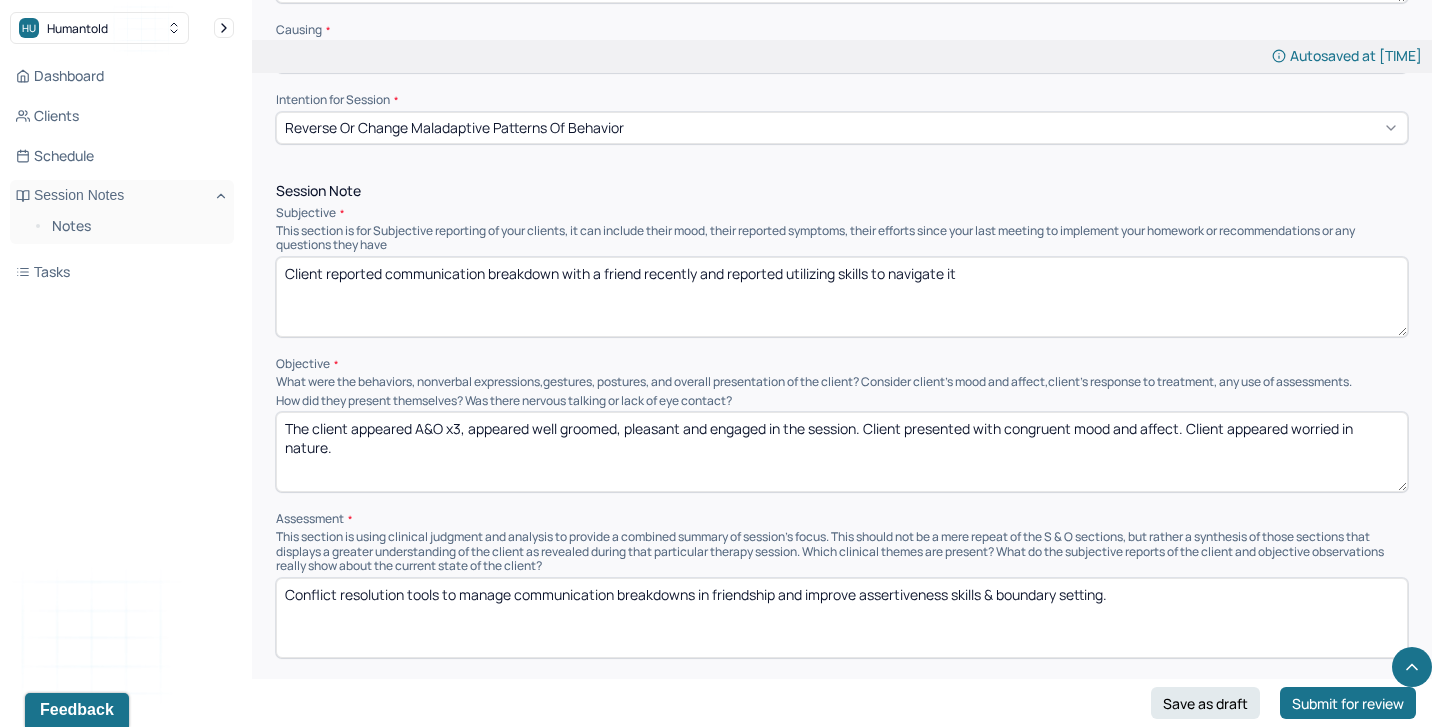 click on "Client reported communication breakdown with a friend recently and reported utiziling skills to navigate it" at bounding box center (842, 297) 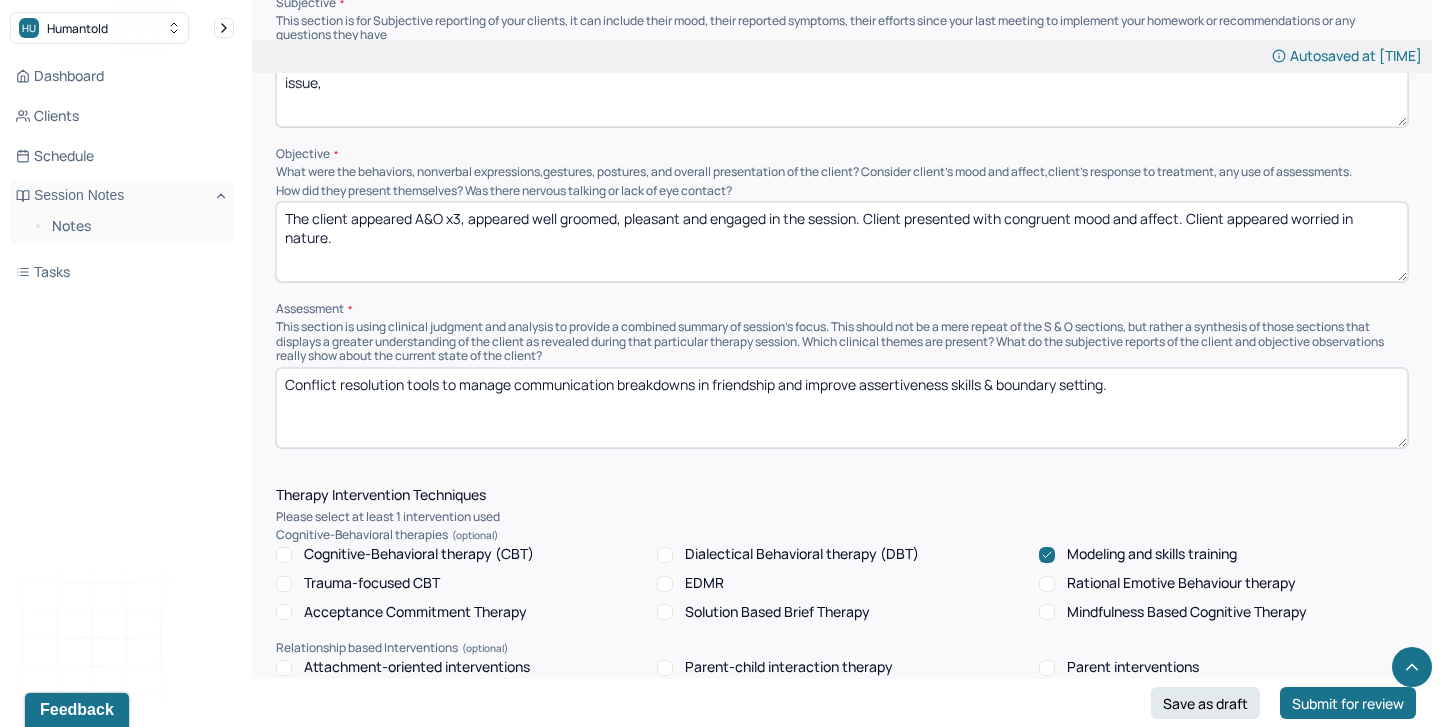 scroll, scrollTop: 1313, scrollLeft: 0, axis: vertical 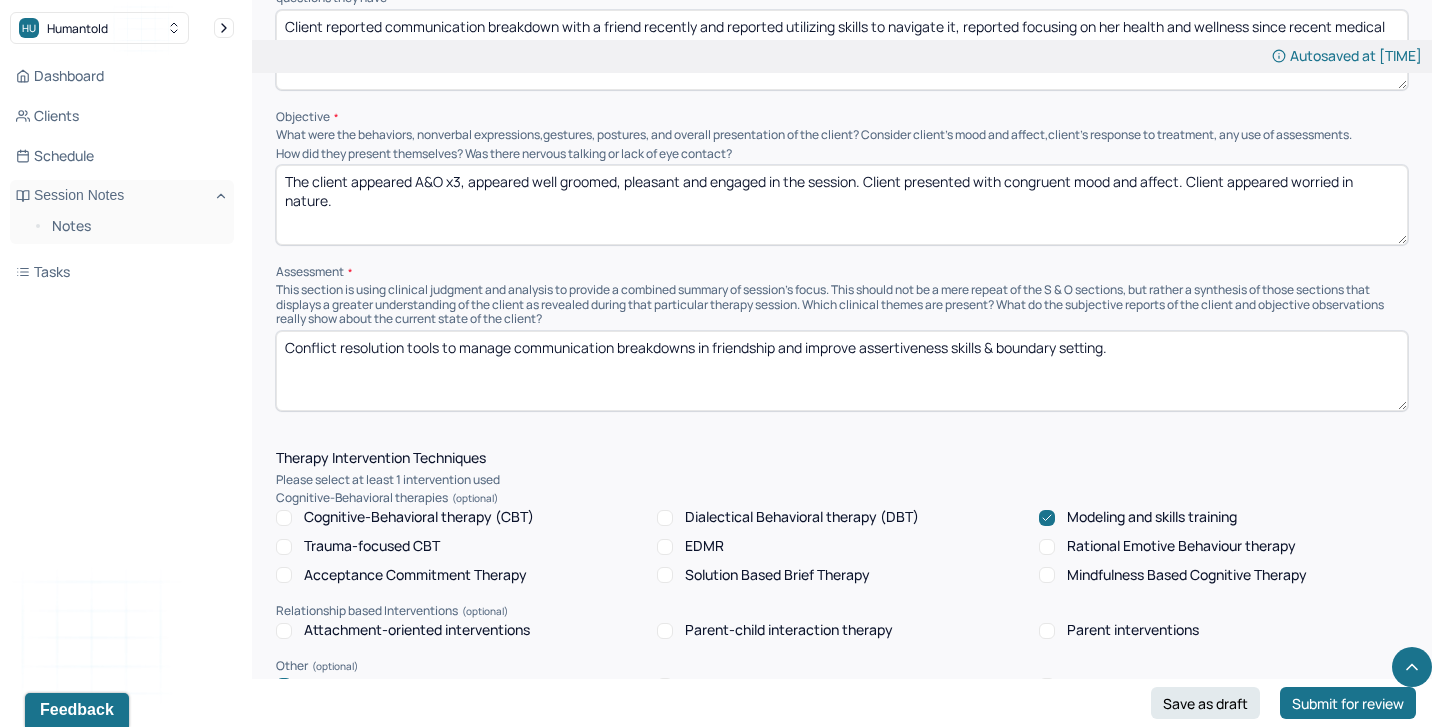 type on "Client reported communication breakdown with a friend recently and reported utilizing skills to navigate it, reported focusing on her health and wellness since recent medical issue," 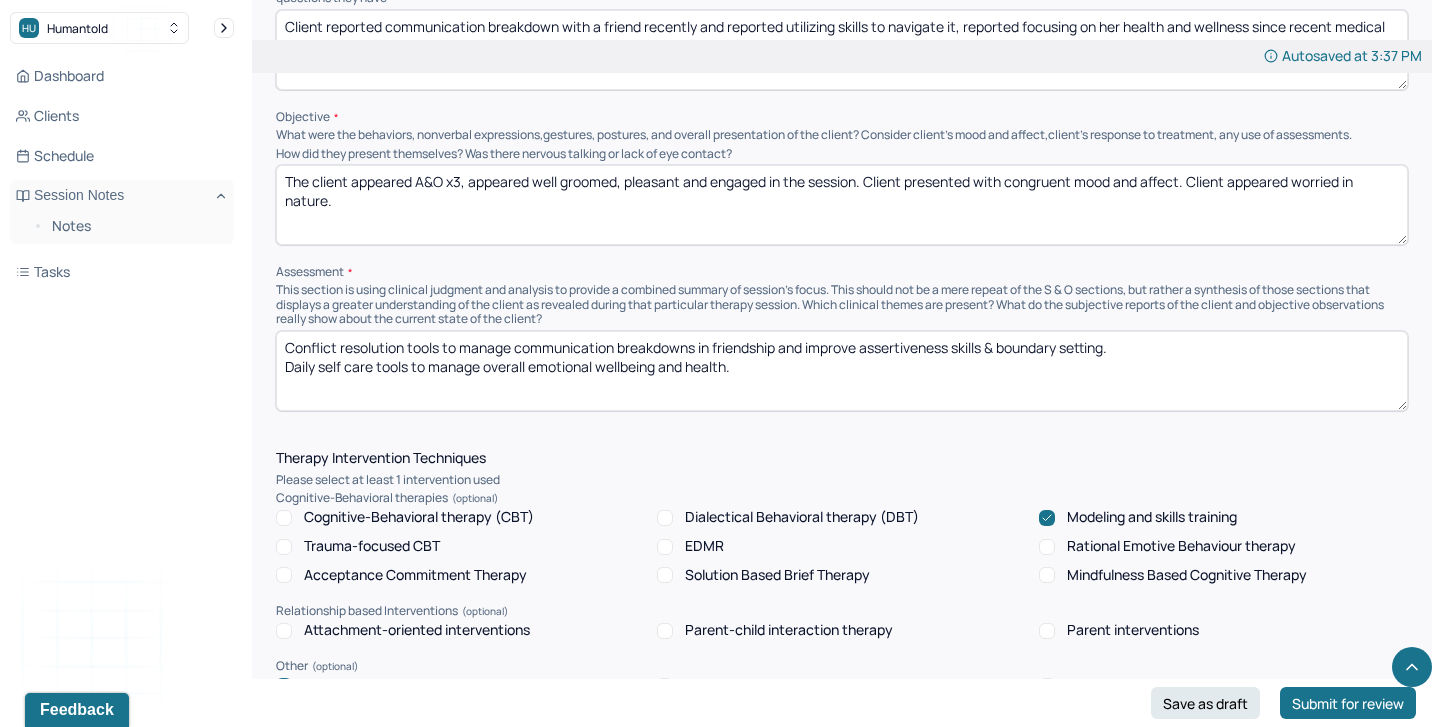 type on "Conflict resolution tools to manage communication breakdowns in friendship and improve assertiveness skills & boundary setting.
Daily self care tools to manage overall emotional wellbeing and health." 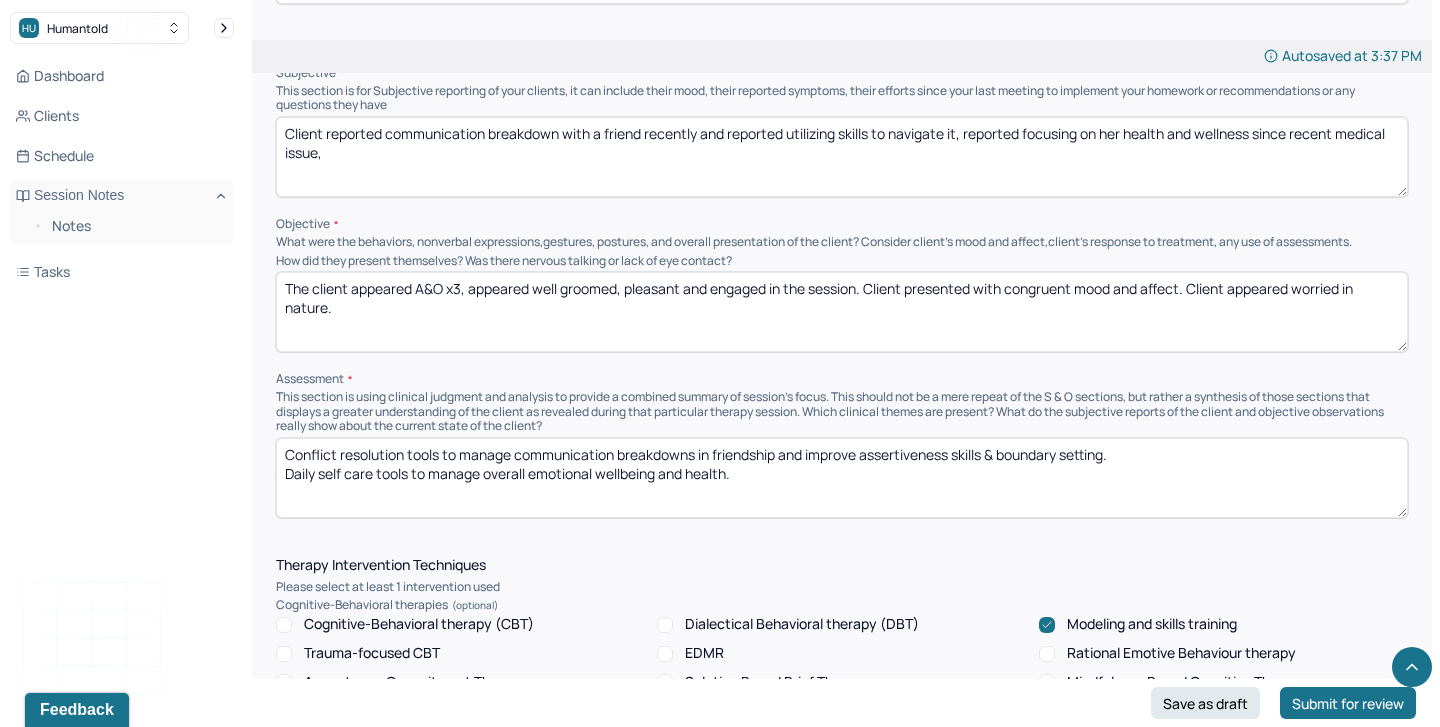 scroll, scrollTop: 1203, scrollLeft: 0, axis: vertical 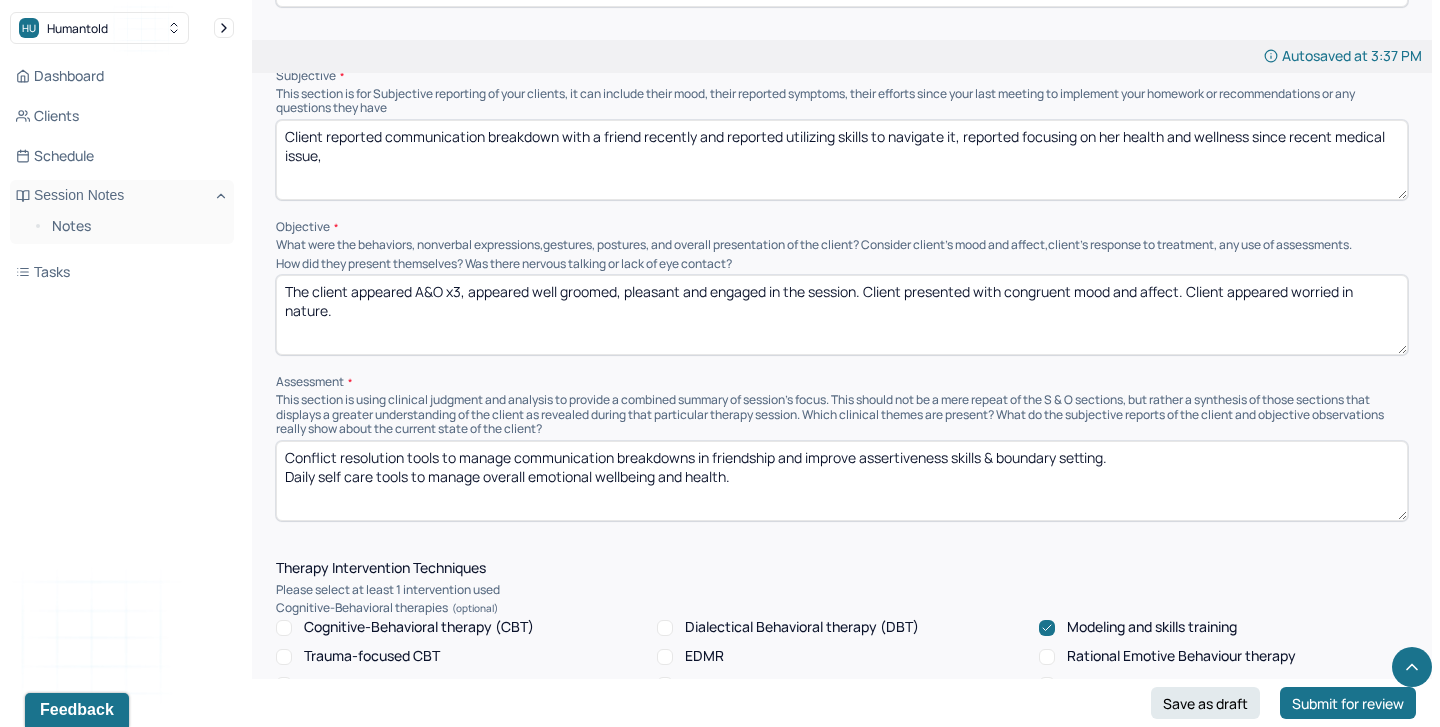 click on "Client reported communication breakdown with a friend recently and reported utilizing skills to navigate it, reported focusing on her health and wellness since recent medical issue," at bounding box center [842, 160] 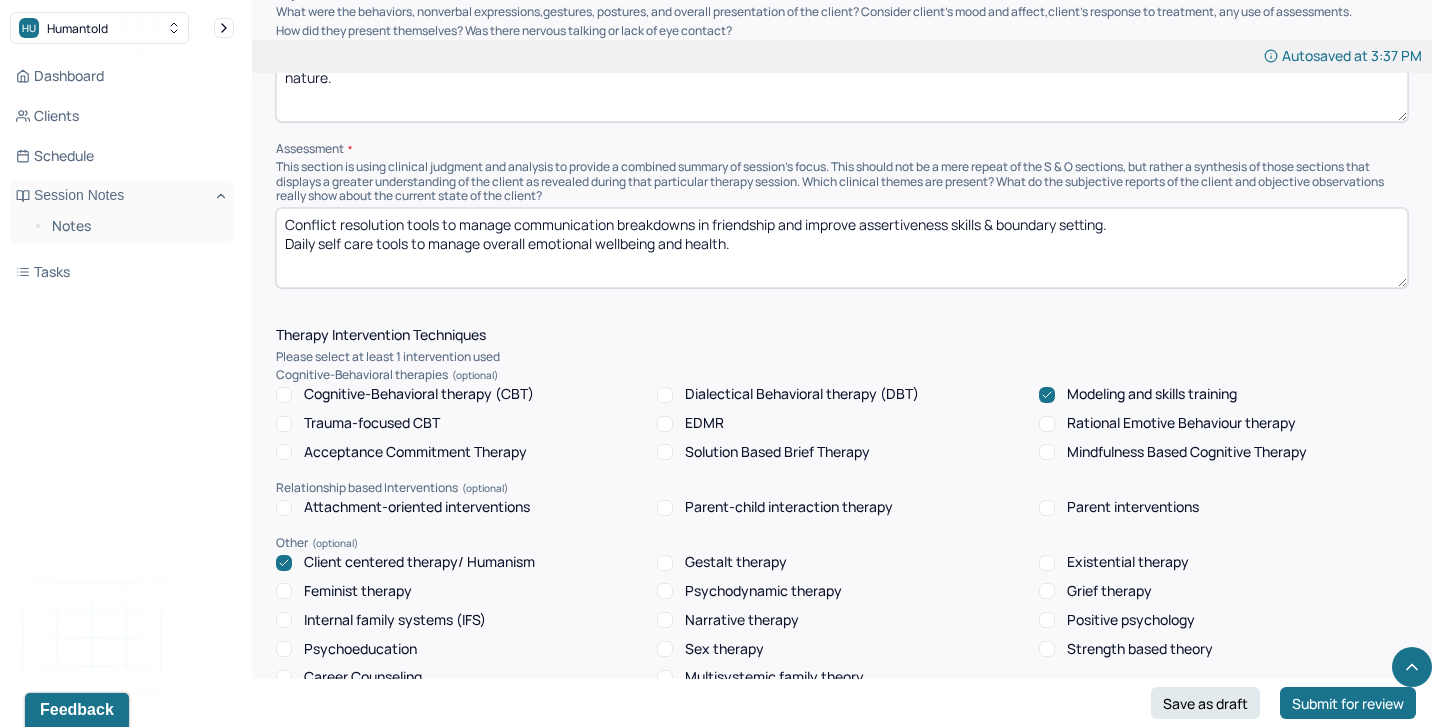 scroll, scrollTop: 1438, scrollLeft: 0, axis: vertical 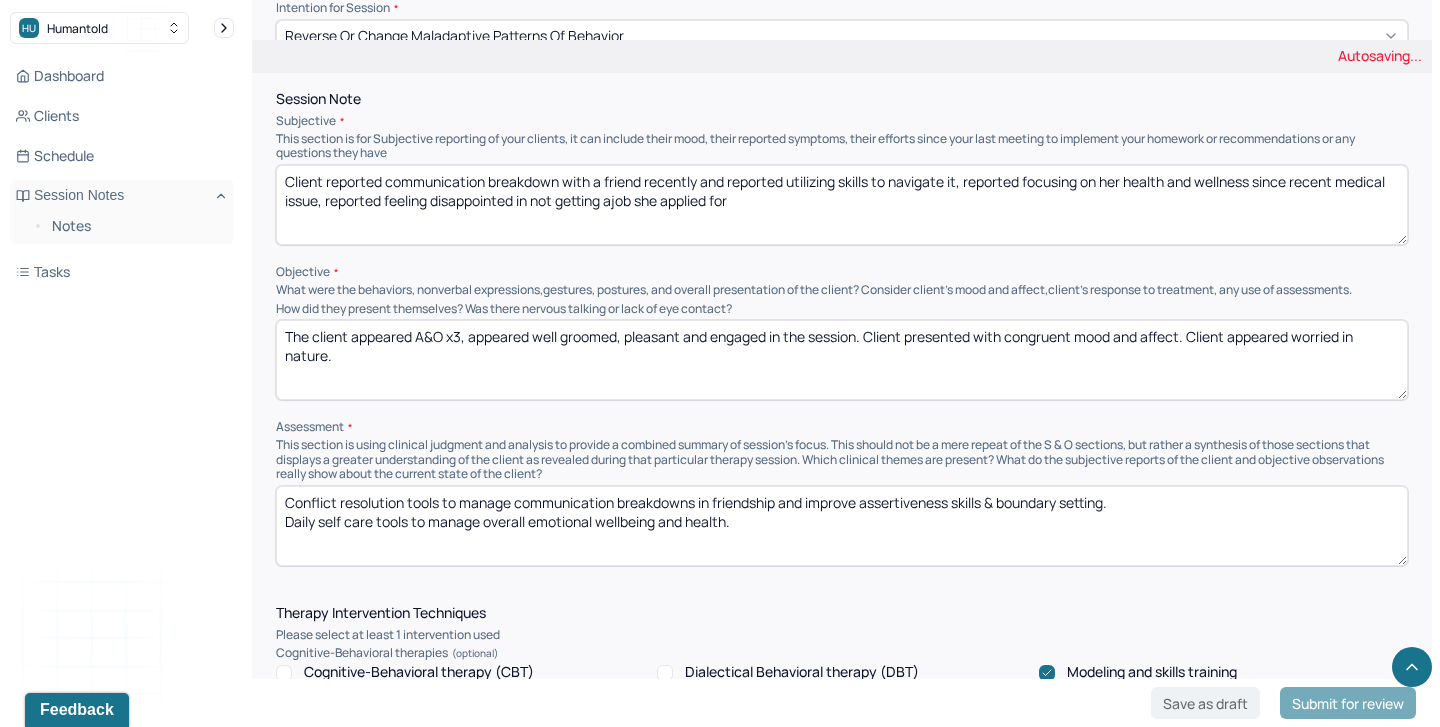 click on "Client reported communication breakdown with a friend recently and reported utilizing skills to navigate it, reported focusing on her health and wellness since recent medical issue, reported feeling disappointed" at bounding box center [842, 205] 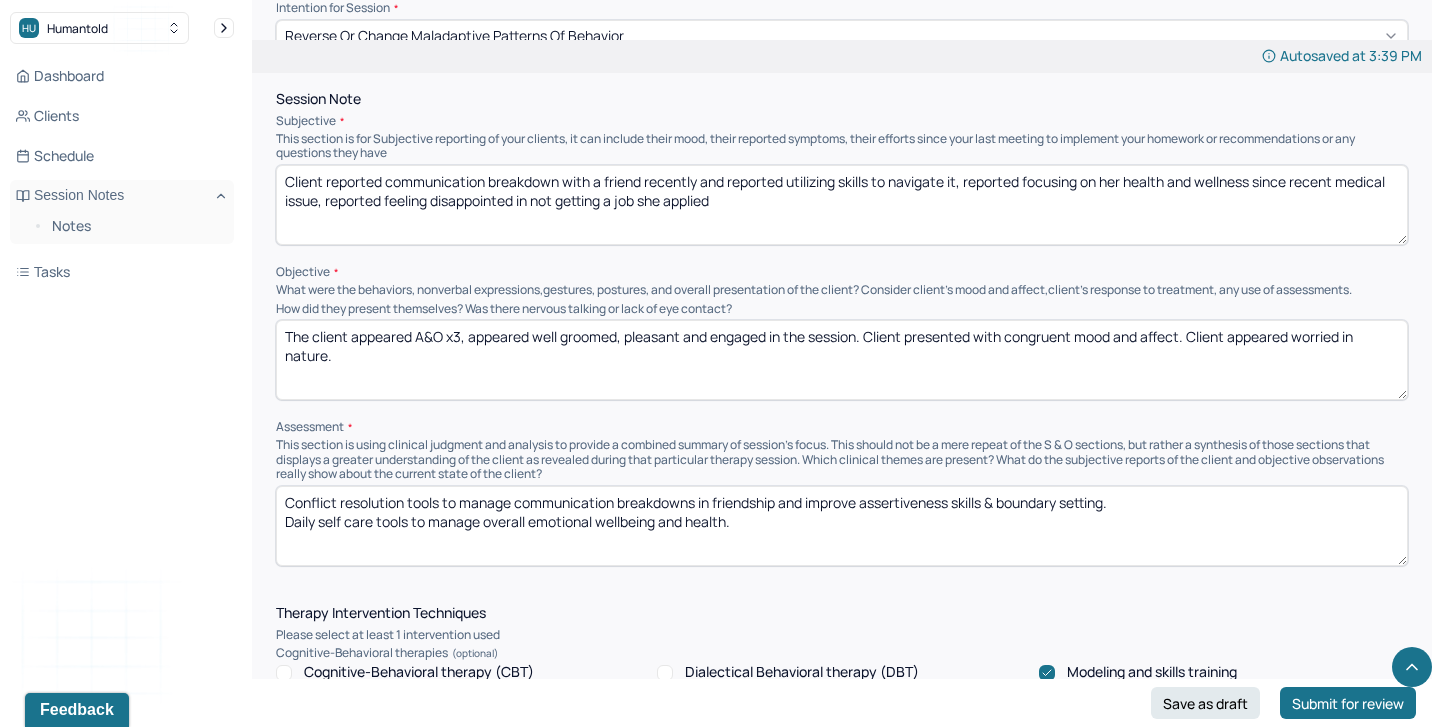 click on "Client reported communication breakdown with a friend recently and reported utilizing skills to navigate it, reported focusing on her health and wellness since recent medical issue, reported feeling disappointed in not getting ajob she applied" at bounding box center [842, 205] 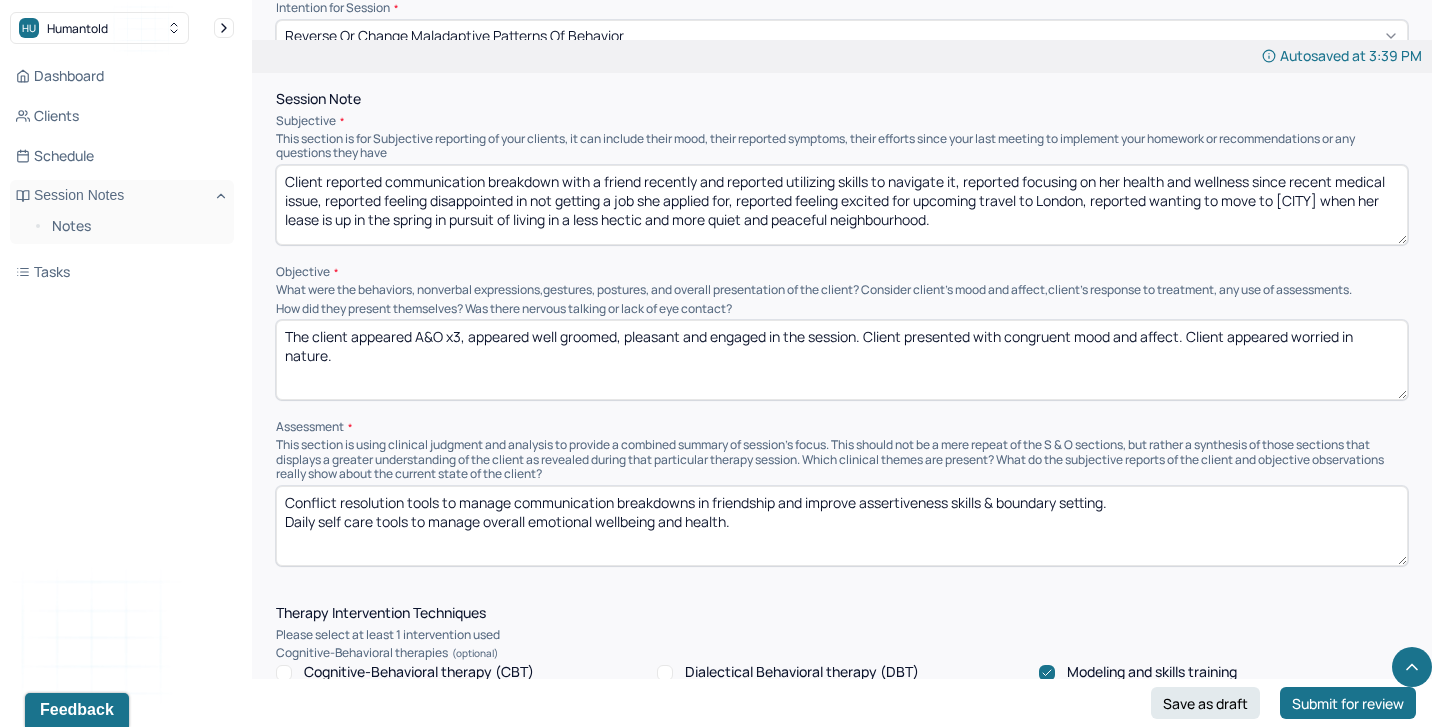 click on "Client reported communication breakdown with a friend recently and reported utilizing skills to navigate it, reported focusing on her health and wellness since recent medical issue, reported feeling disappointed in not getting a job she applied for, reported feeling excited for upcoming travel to London, reported wanting to move to Brooklyn when her lease is up in the spring in pursuit of living in a less hectic and more quiet and peaceful neighbourhood." at bounding box center [842, 205] 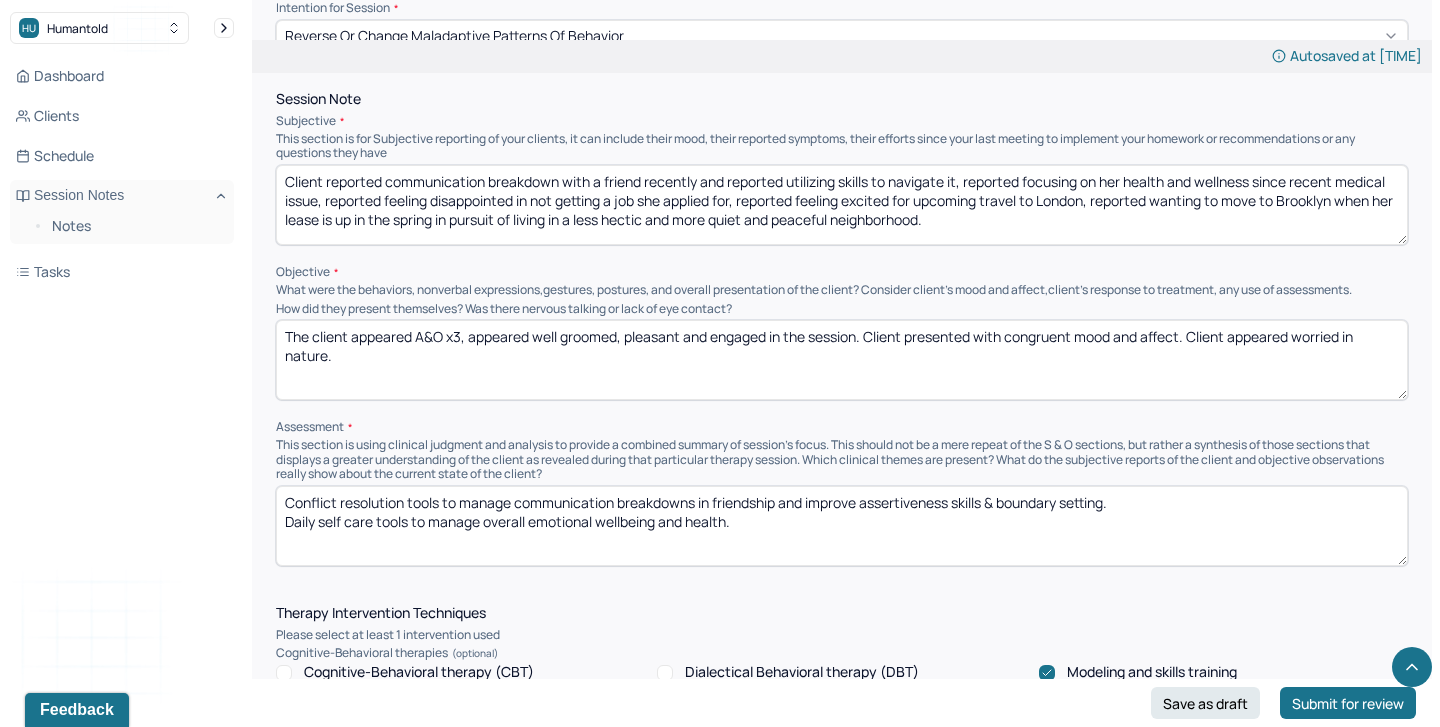 type on "Client reported communication breakdown with a friend recently and reported utilizing skills to navigate it, reported focusing on her health and wellness since recent medical issue, reported feeling disappointed in not getting a job she applied for, reported feeling excited for upcoming travel to London, reported wanting to move to Brooklyn when her lease is up in the spring in pursuit of living in a less hectic and more quiet and peaceful neighborhood." 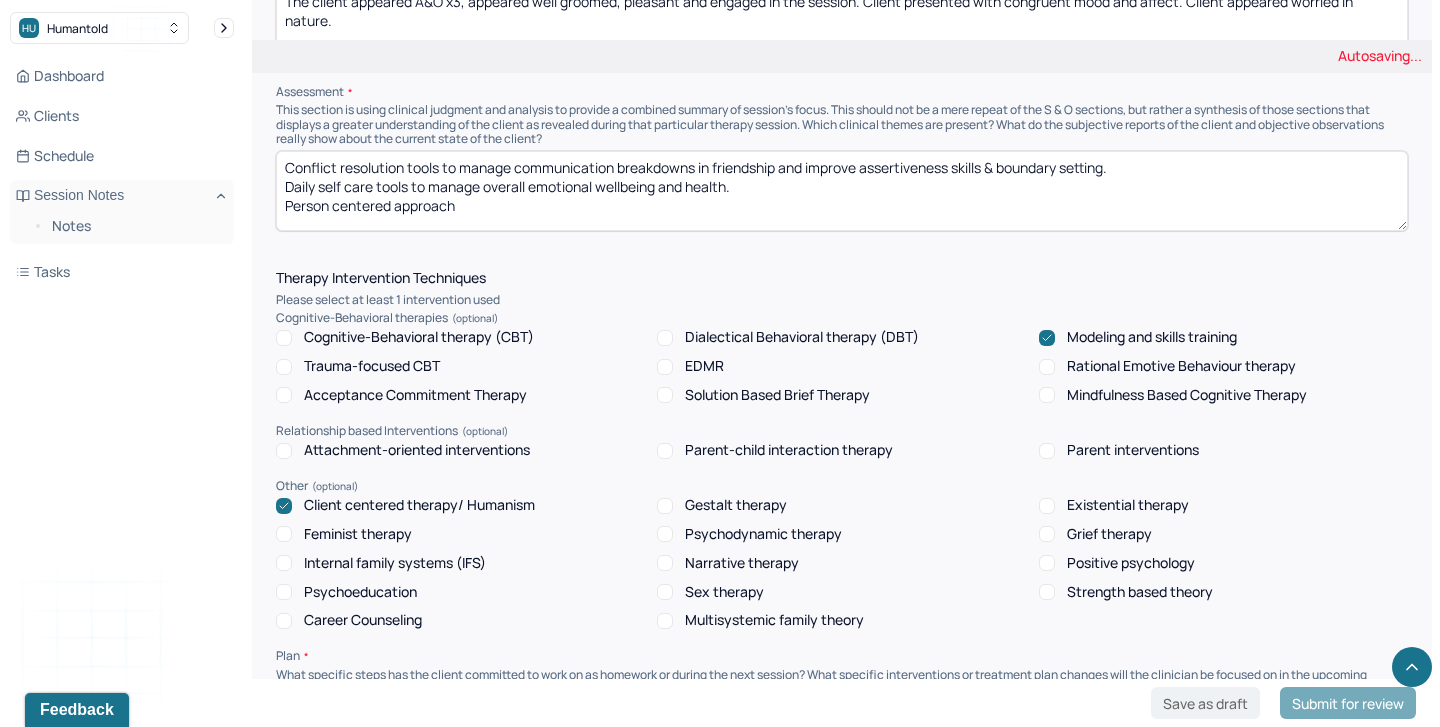 scroll, scrollTop: 1500, scrollLeft: 0, axis: vertical 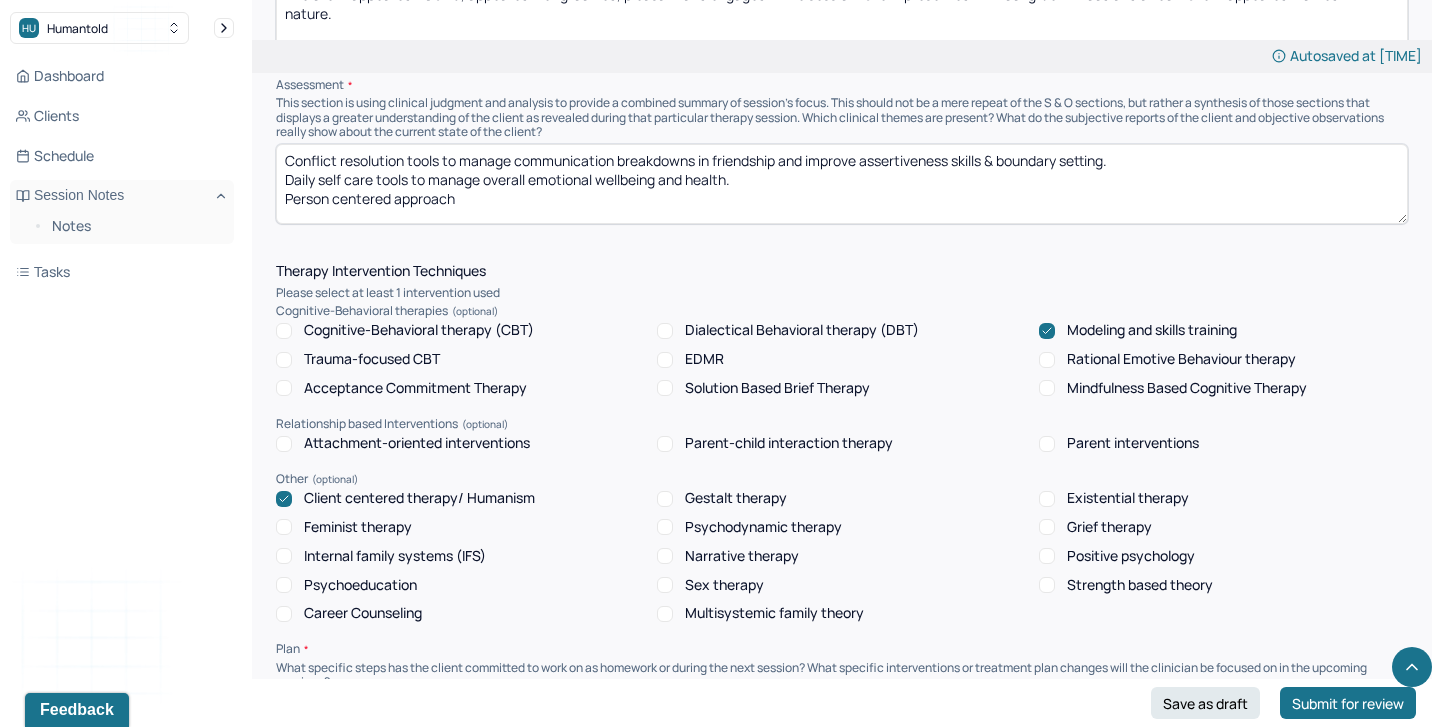 click on "Conflict resolution tools to manage communication breakdowns in friendship and improve assertiveness skills & boundary setting.
Daily self care tools to manage overall emotional wellbeing and health.
Person centered approach" at bounding box center [842, 184] 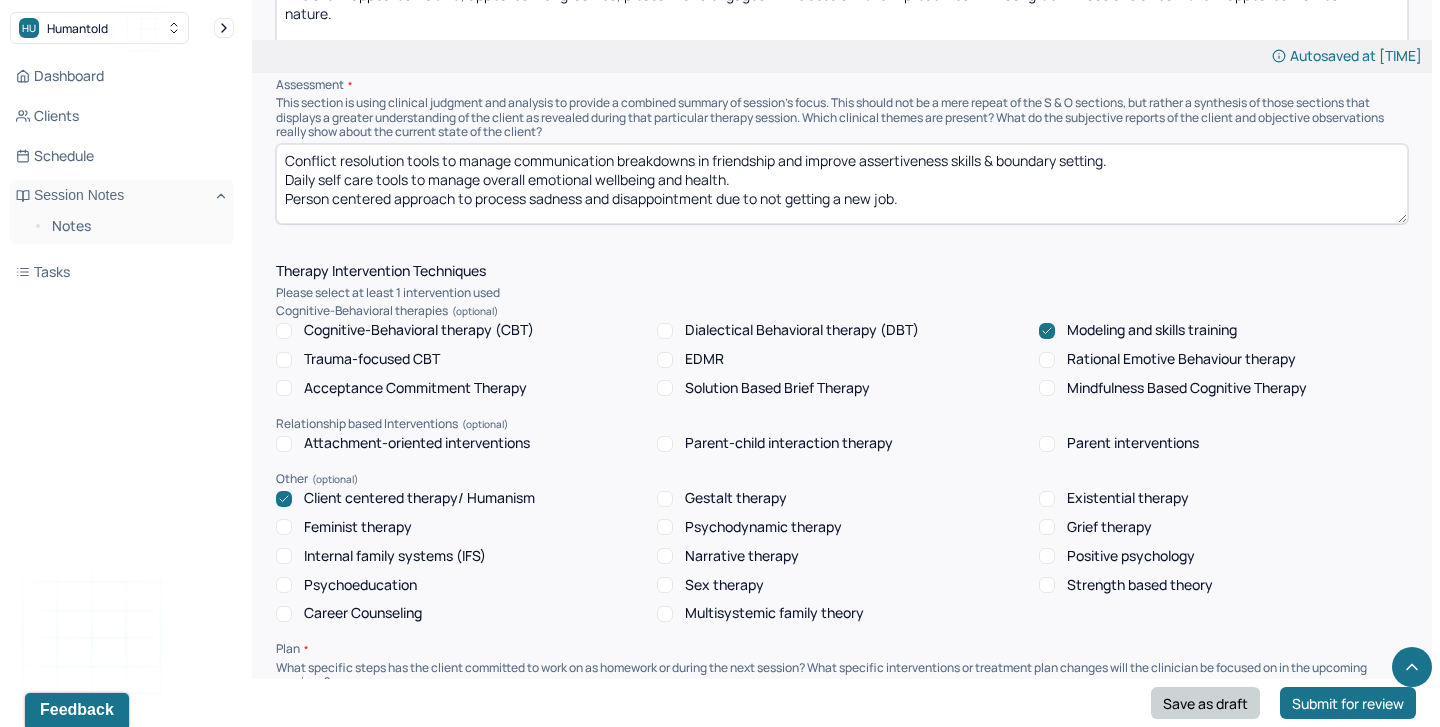 type on "Conflict resolution tools to manage communication breakdowns in friendship and improve assertiveness skills & boundary setting.
Daily self care tools to manage overall emotional wellbeing and health.
Person centered approach to process sadness and disappointment due to not getting a new job." 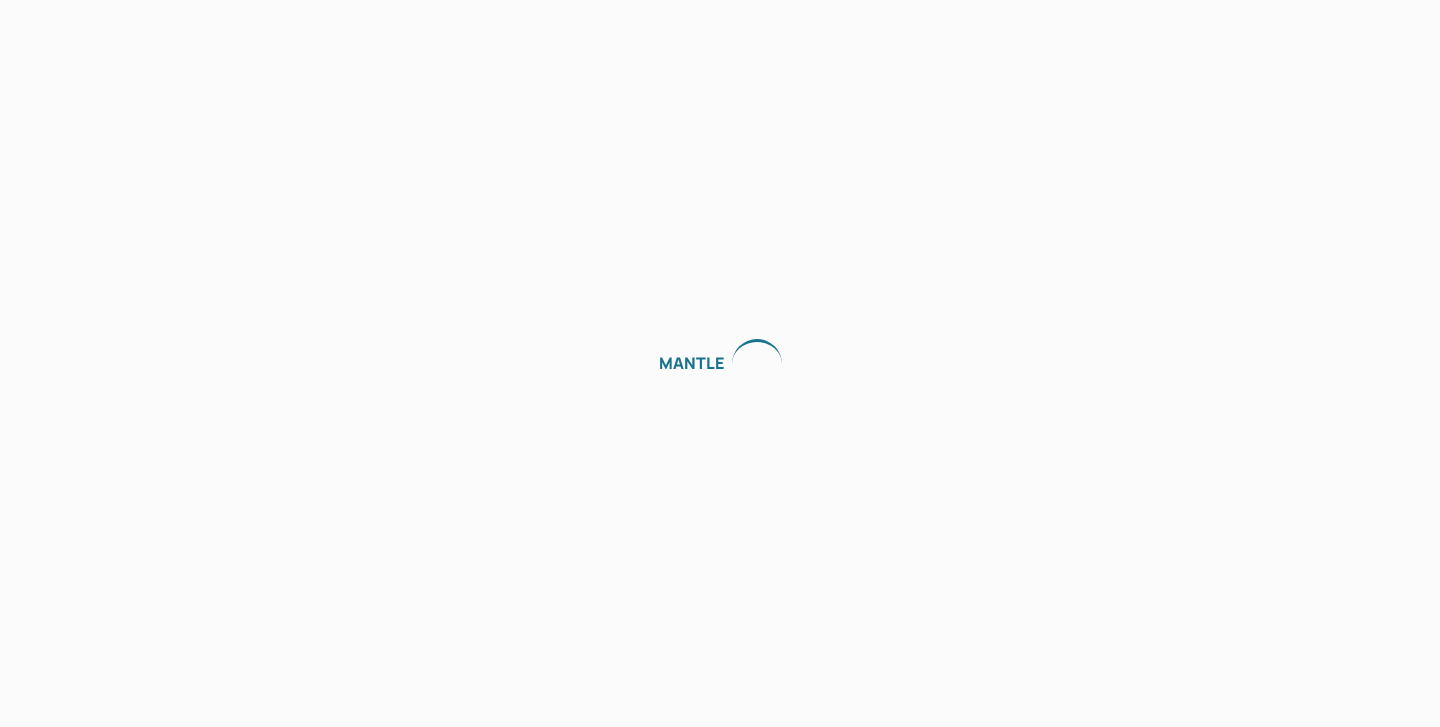 scroll, scrollTop: 0, scrollLeft: 0, axis: both 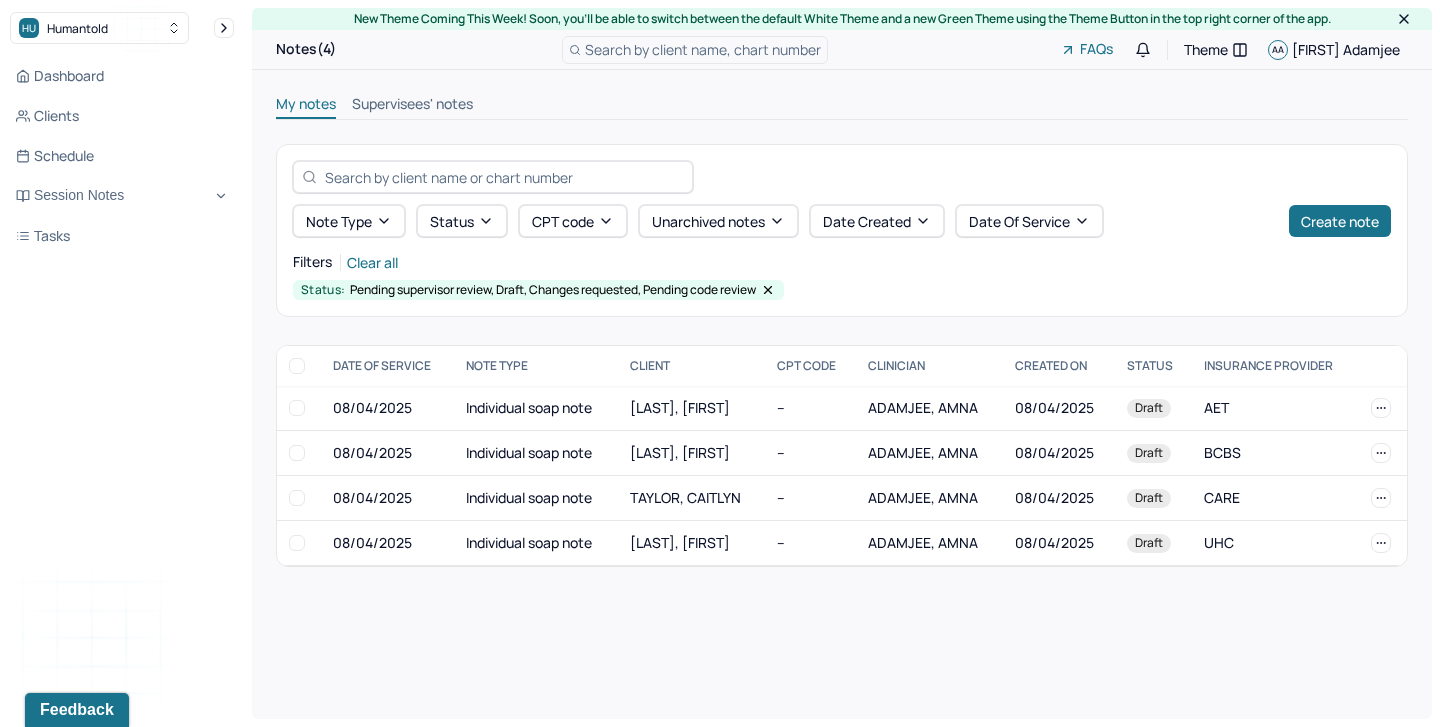 click on "Supervisees' notes" at bounding box center (412, 106) 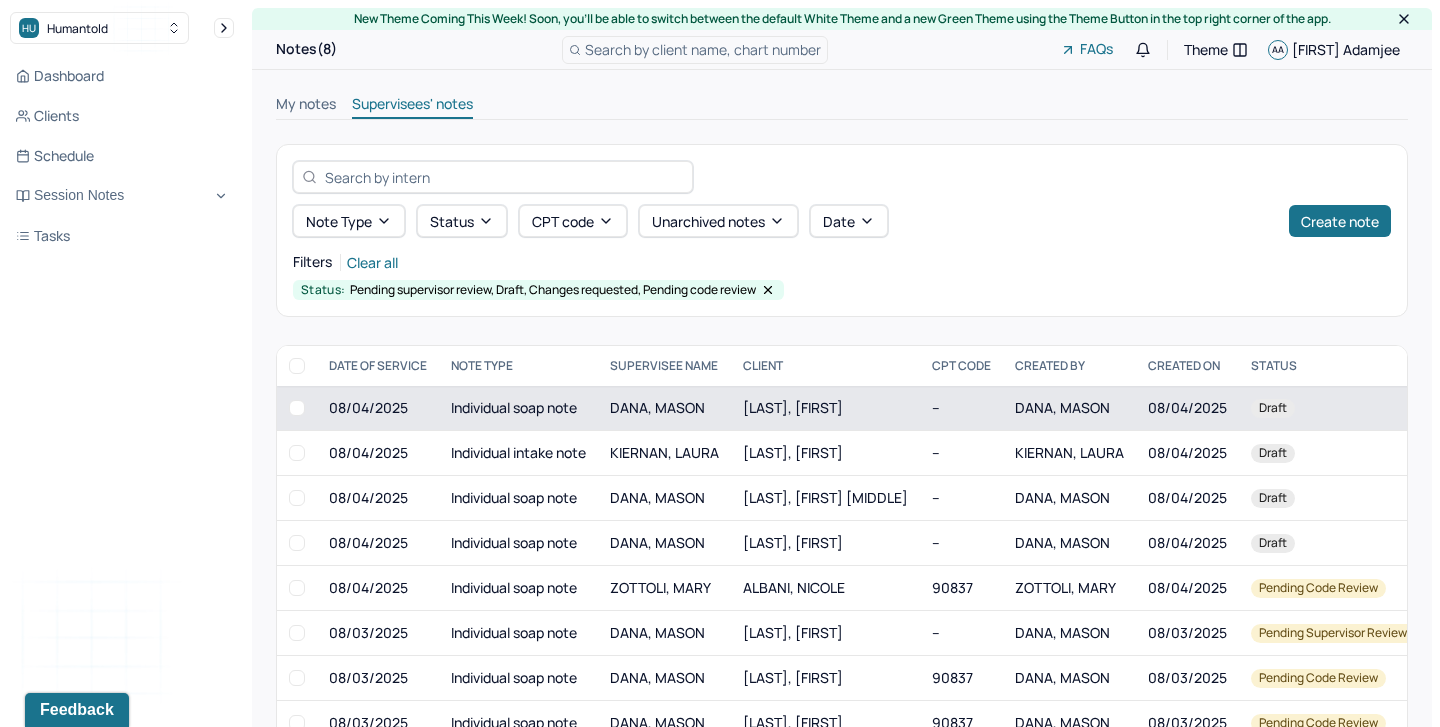 scroll, scrollTop: 50, scrollLeft: 0, axis: vertical 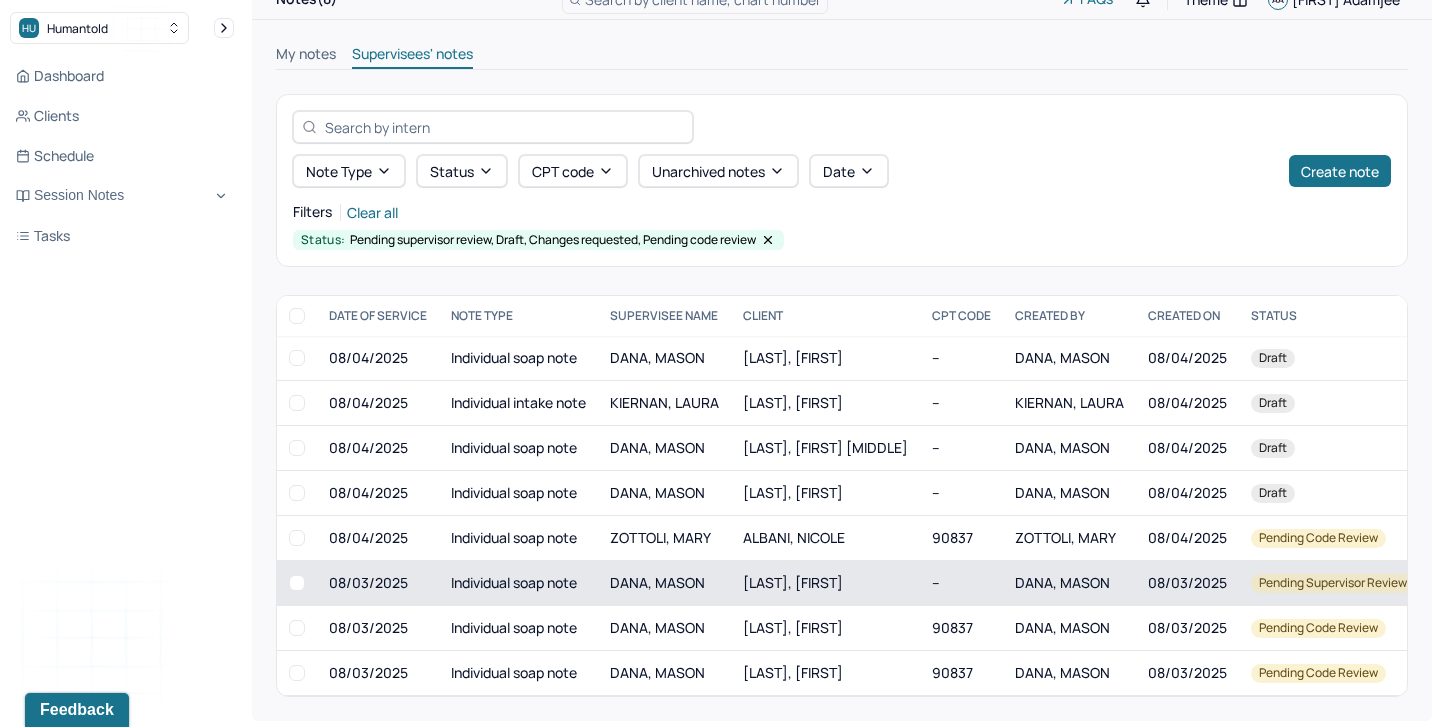 click at bounding box center (297, 583) 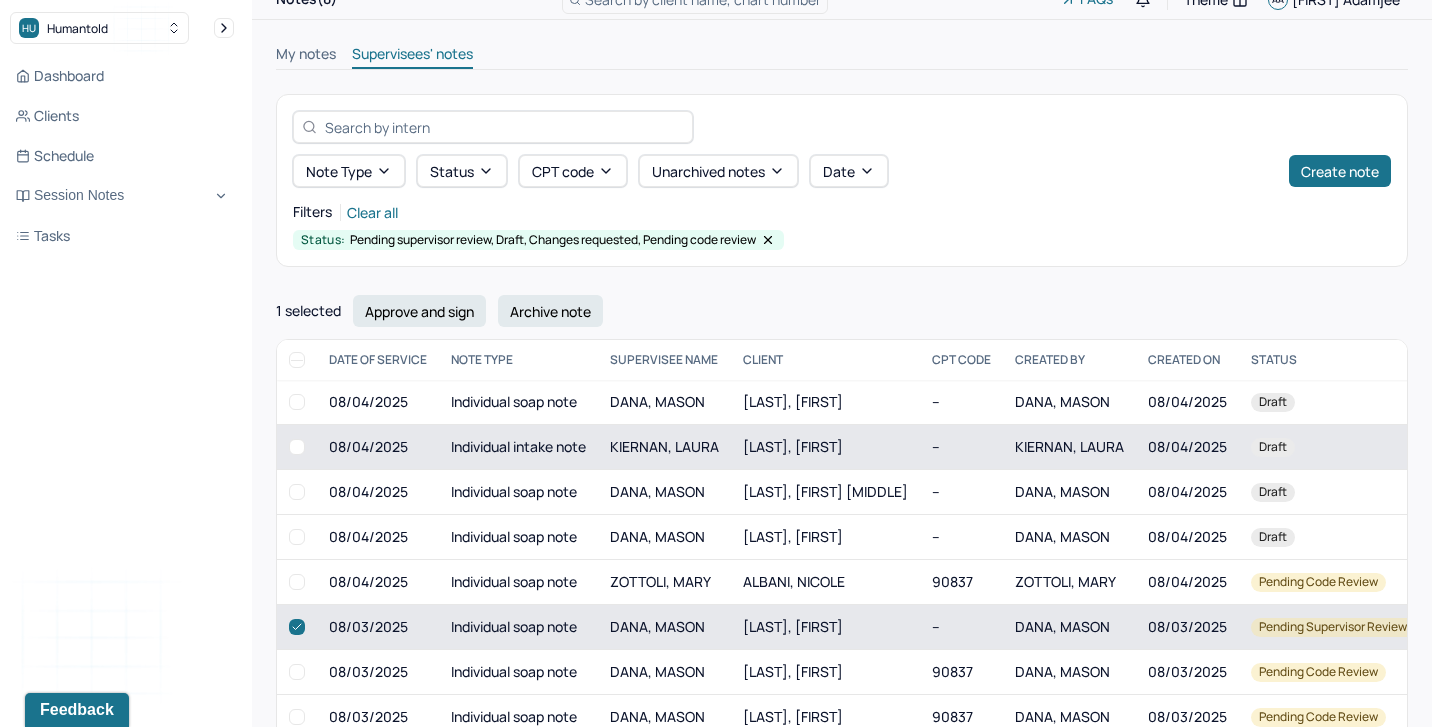 scroll, scrollTop: 94, scrollLeft: 0, axis: vertical 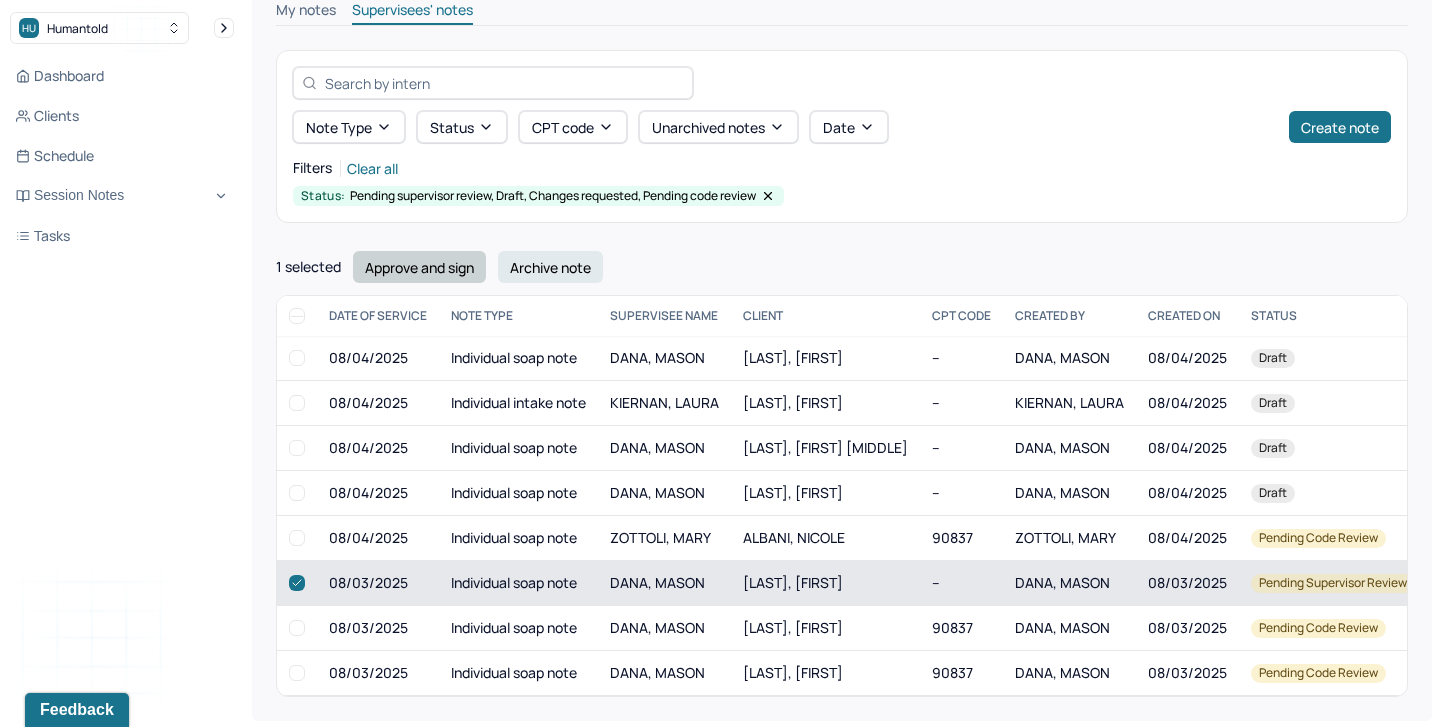 click on "Approve and sign" at bounding box center [419, 267] 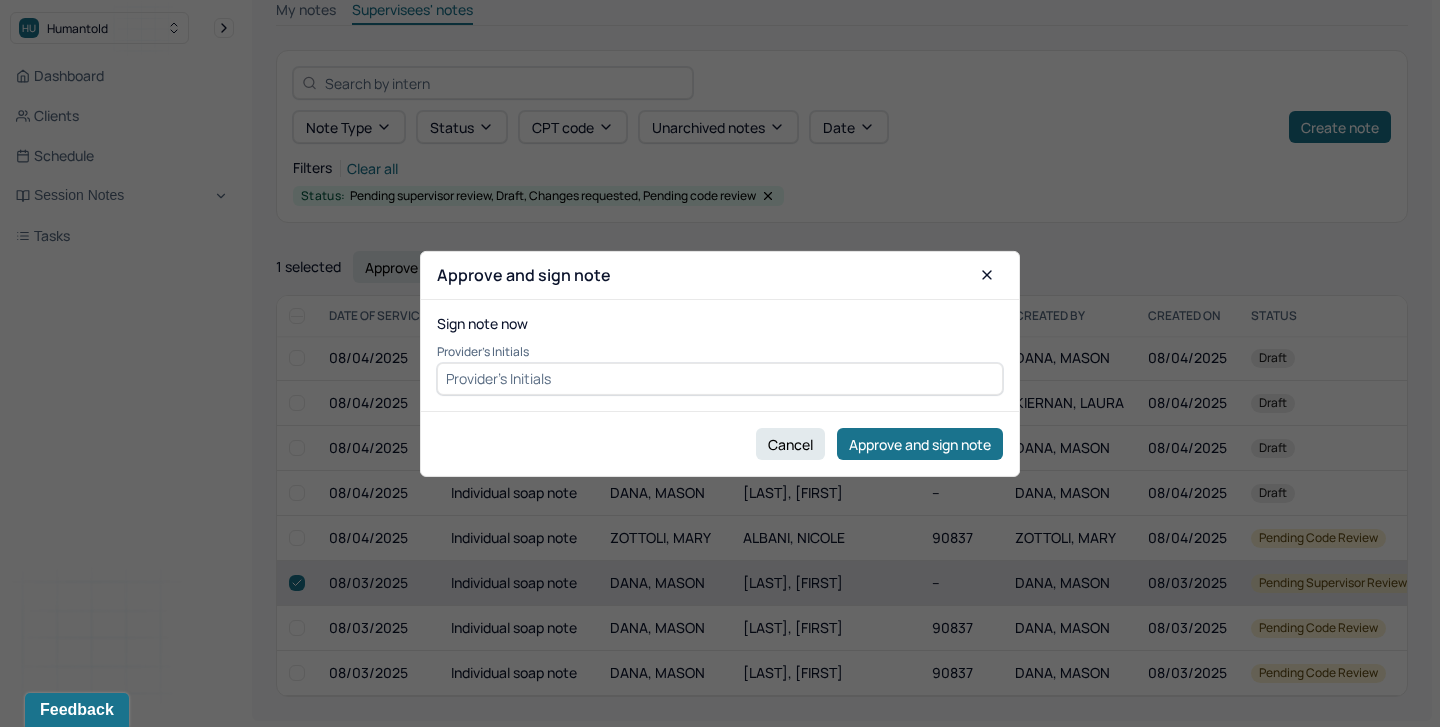 click at bounding box center [720, 379] 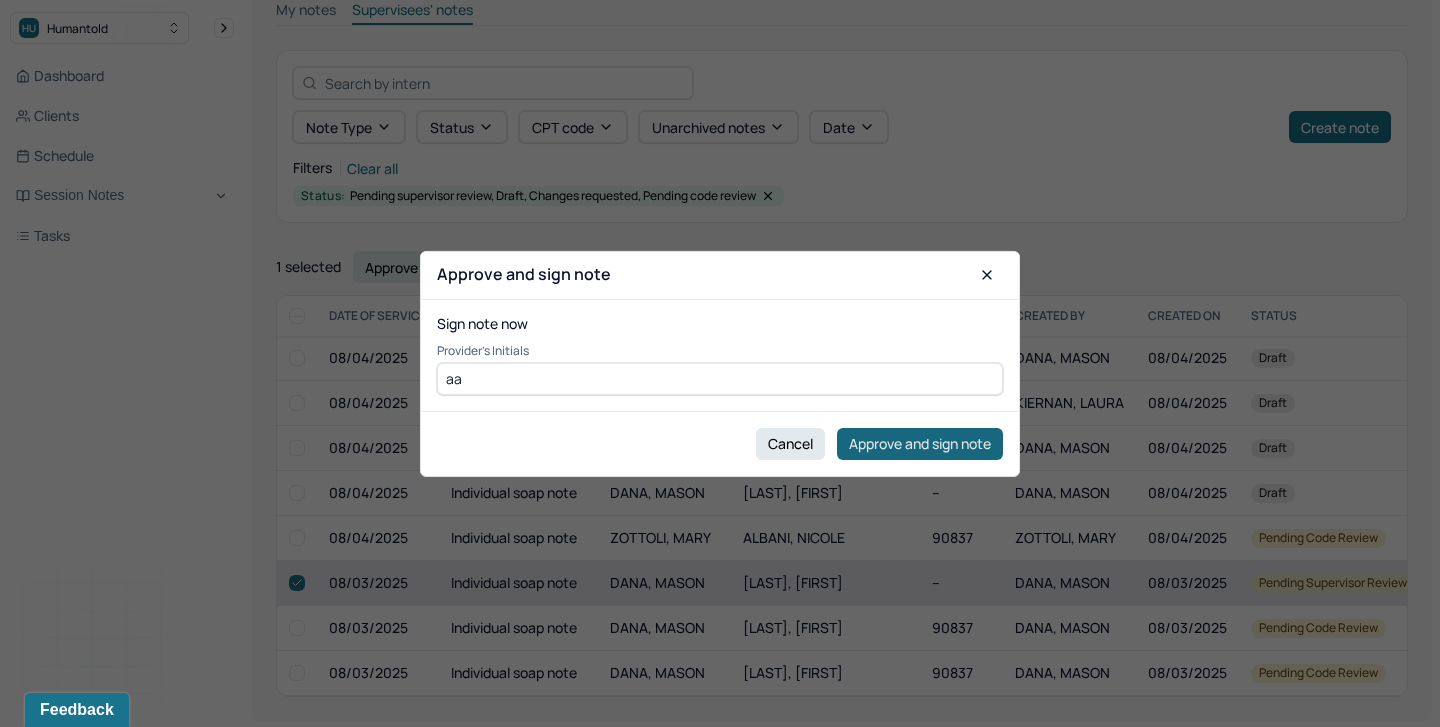type on "aa" 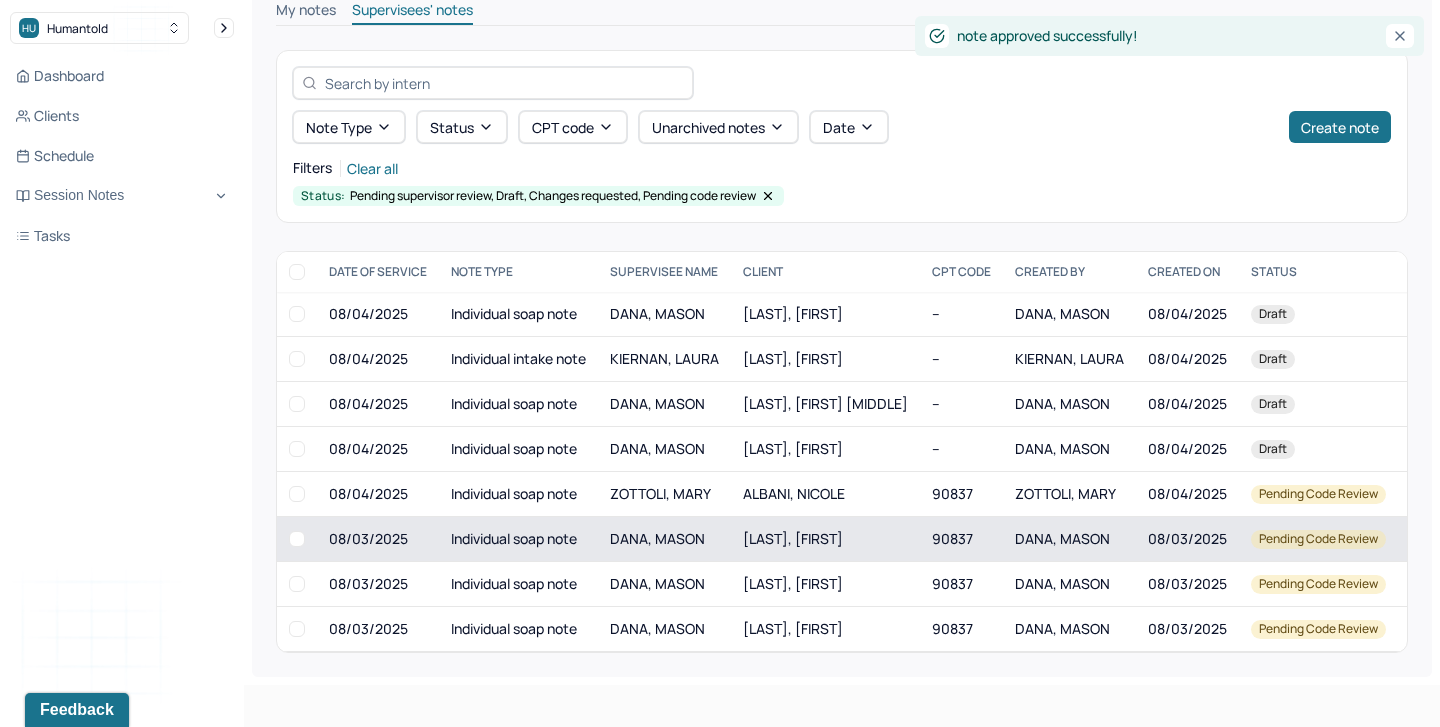 scroll, scrollTop: 50, scrollLeft: 0, axis: vertical 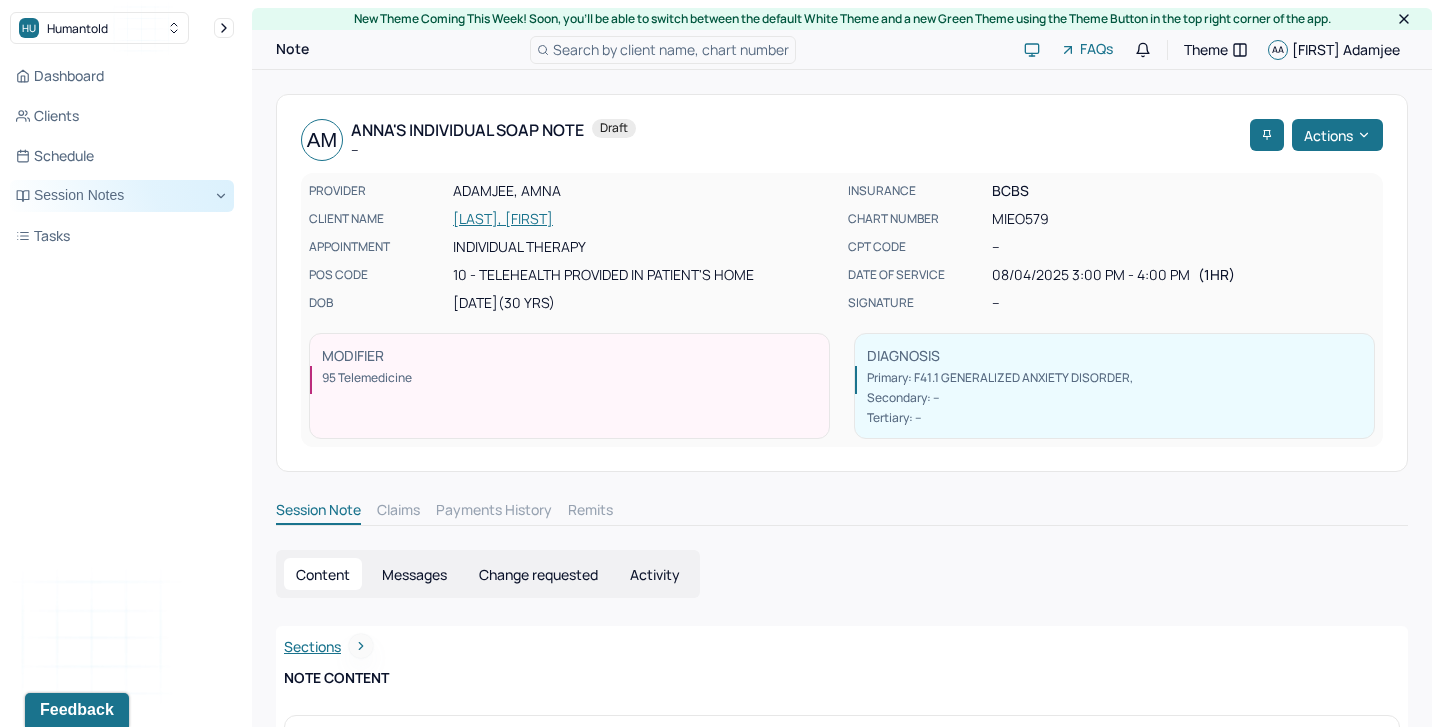 click on "Session Notes" at bounding box center (122, 196) 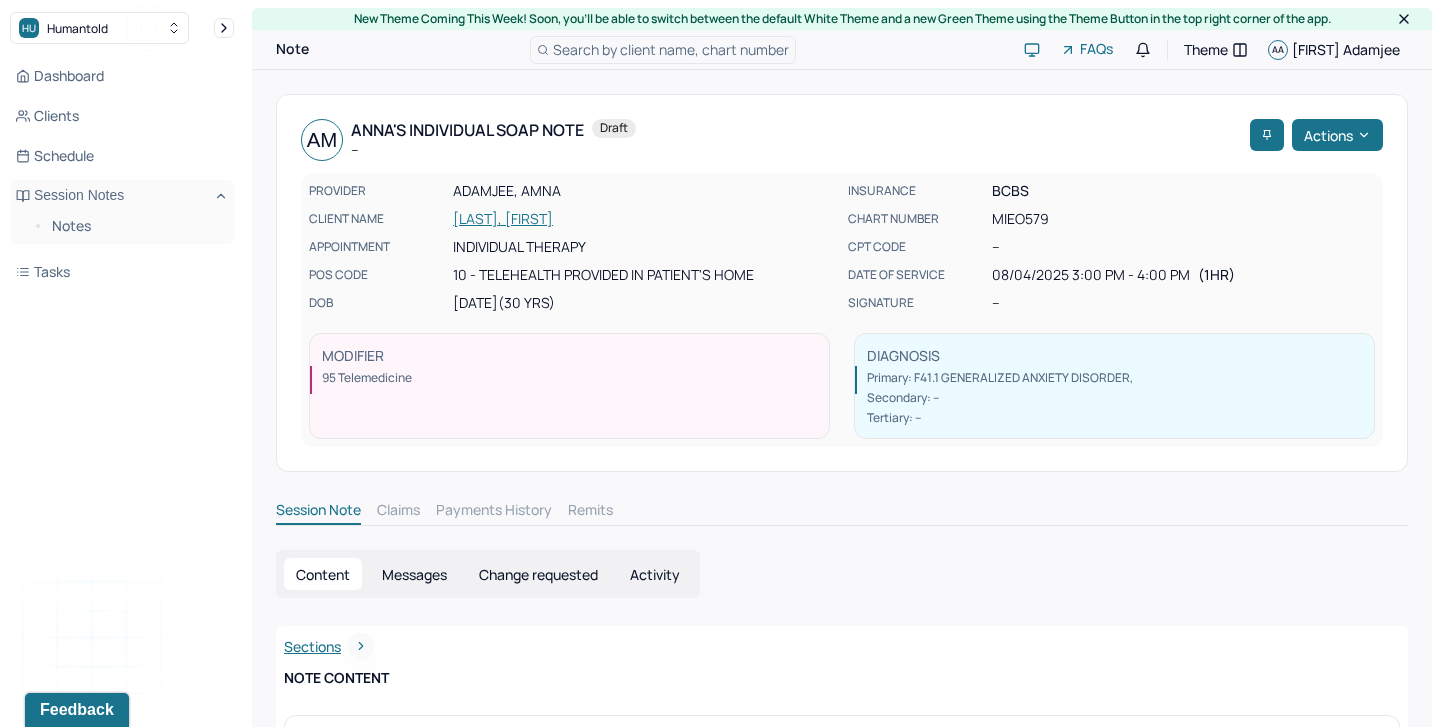 click on "Notes" at bounding box center (122, 228) 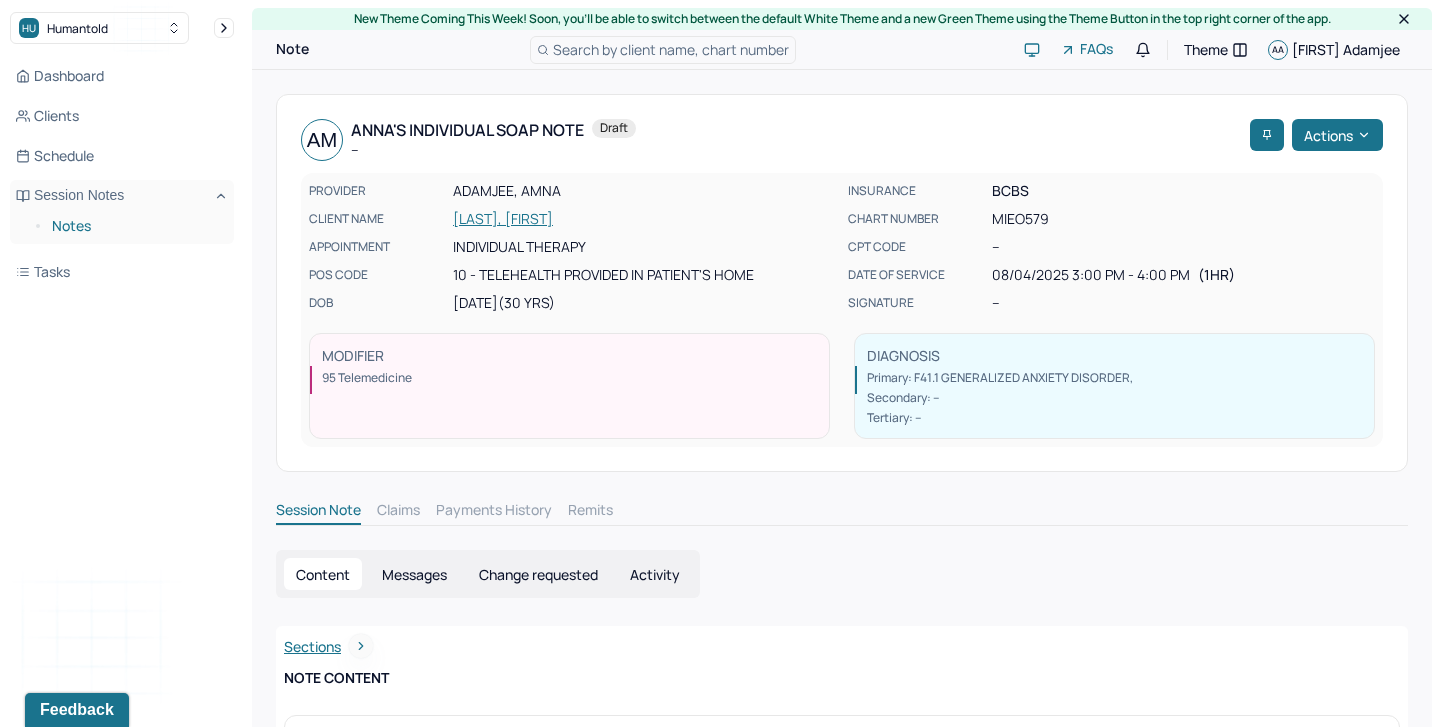 click on "Notes" at bounding box center [135, 226] 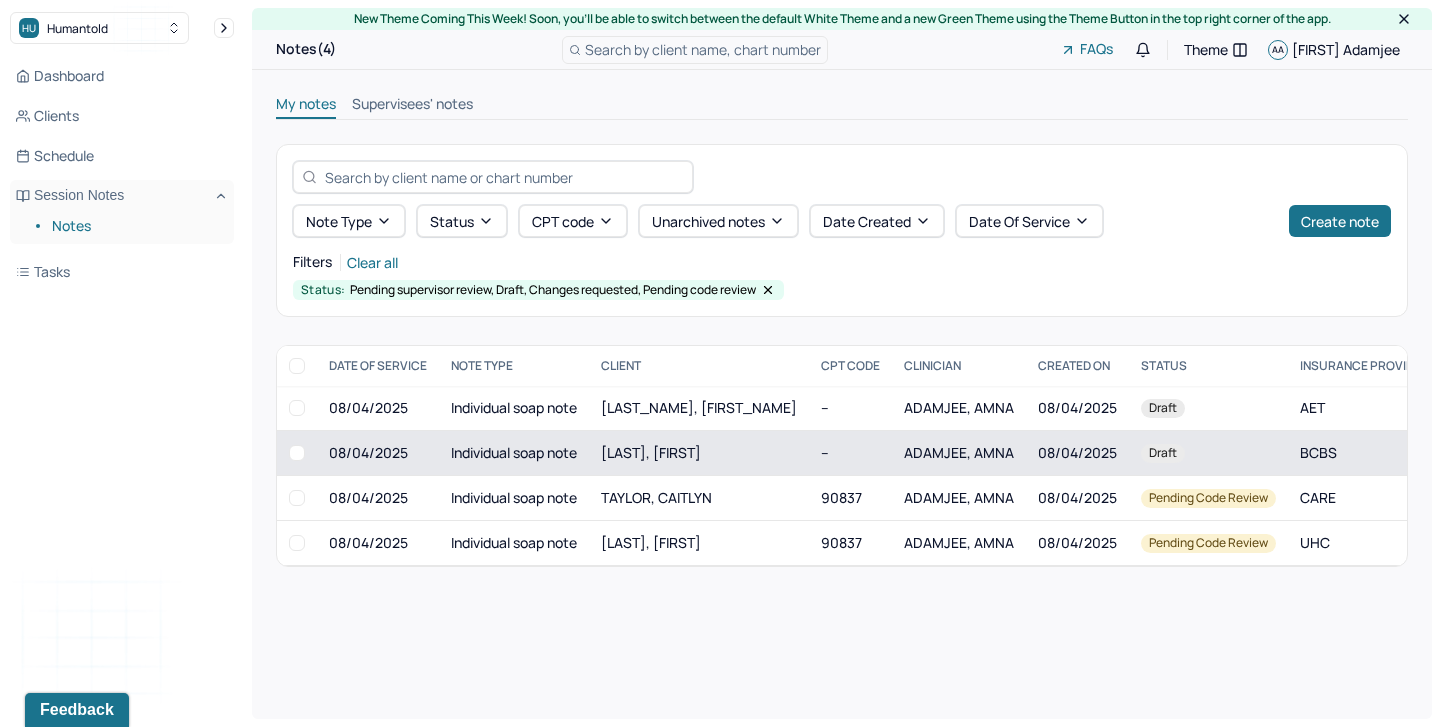 click on "ADAMJEE, AMNA" at bounding box center (959, 452) 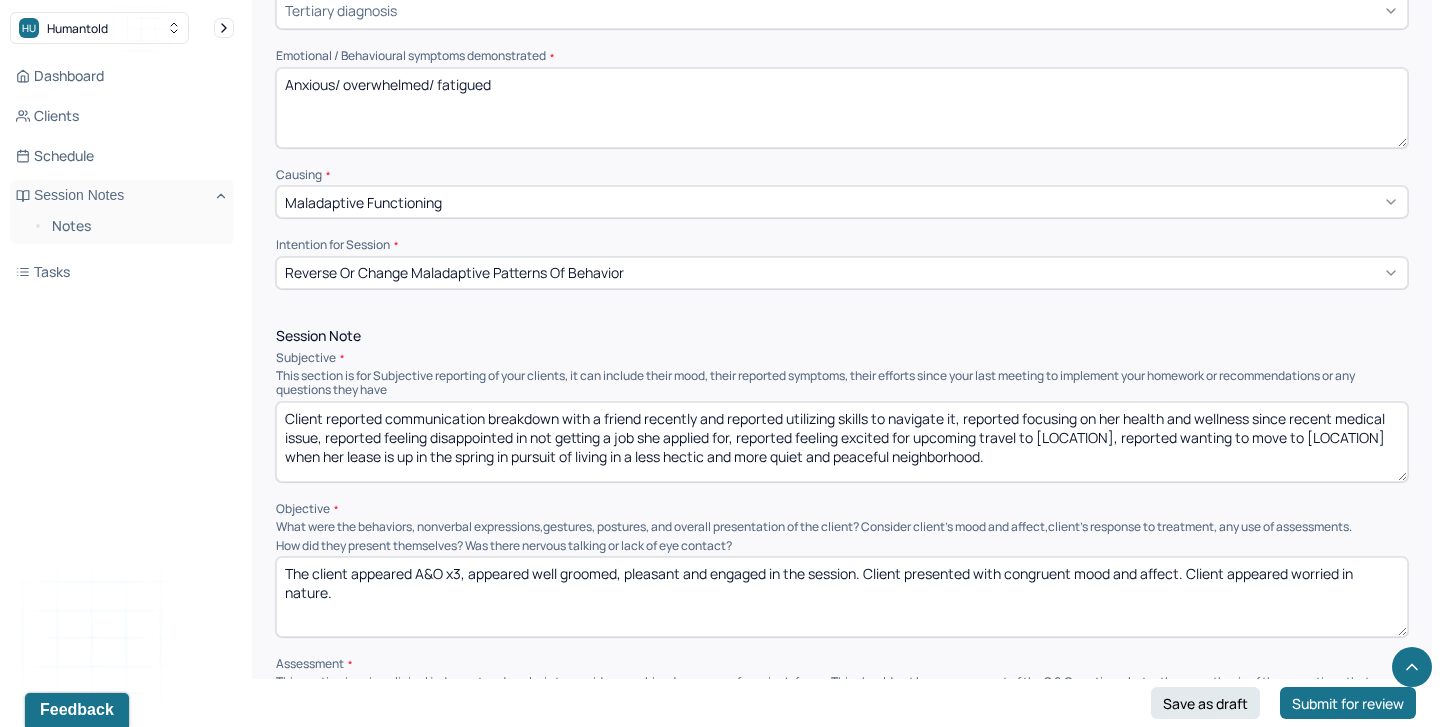 scroll, scrollTop: 912, scrollLeft: 0, axis: vertical 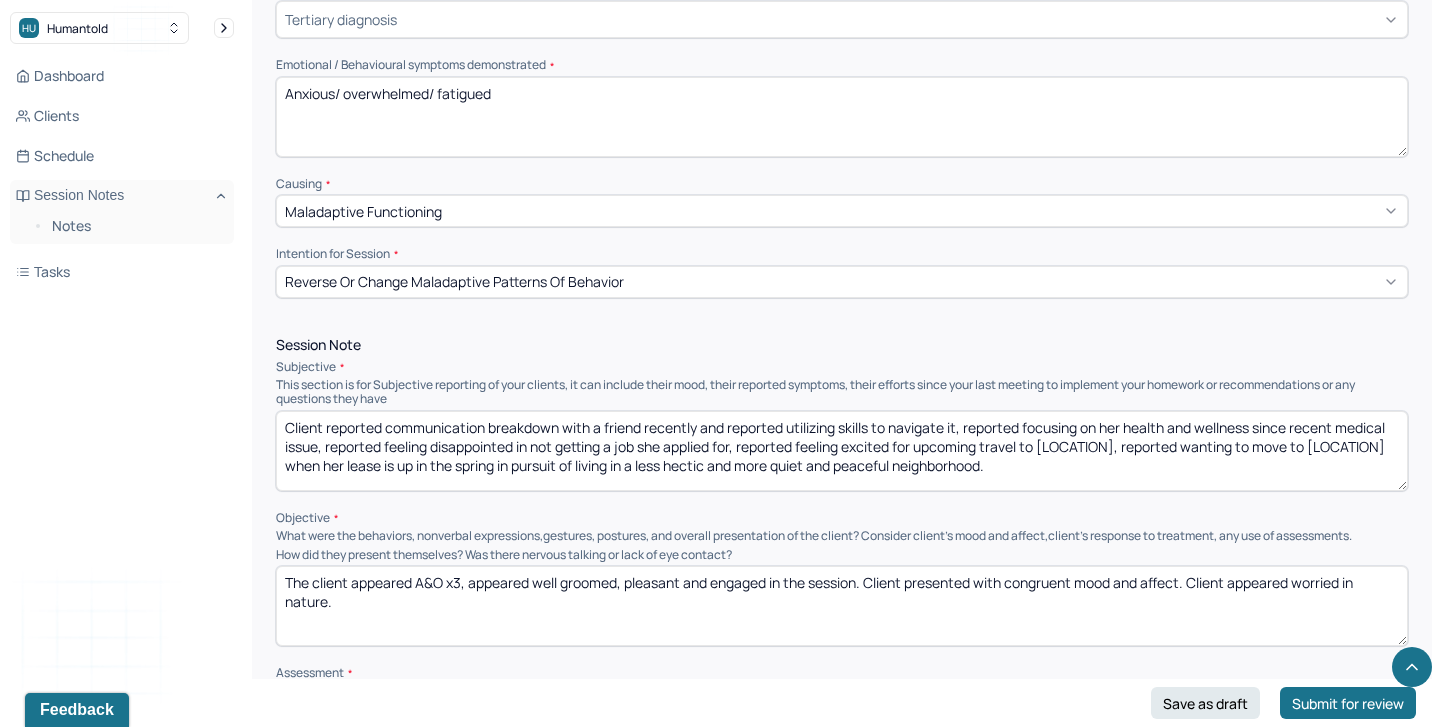 click on "Client reported communication breakdown with a friend recently and reported utilizing skills to navigate it, reported focusing on her health and wellness since recent medical issue, reported feeling disappointed in not getting a job she applied for, reported feeling excited for upcoming travel to [LOCATION], reported wanting to move to [LOCATION] when her lease is up in the spring in pursuit of living in a less hectic and more quiet and peaceful neighborhood." at bounding box center (842, 451) 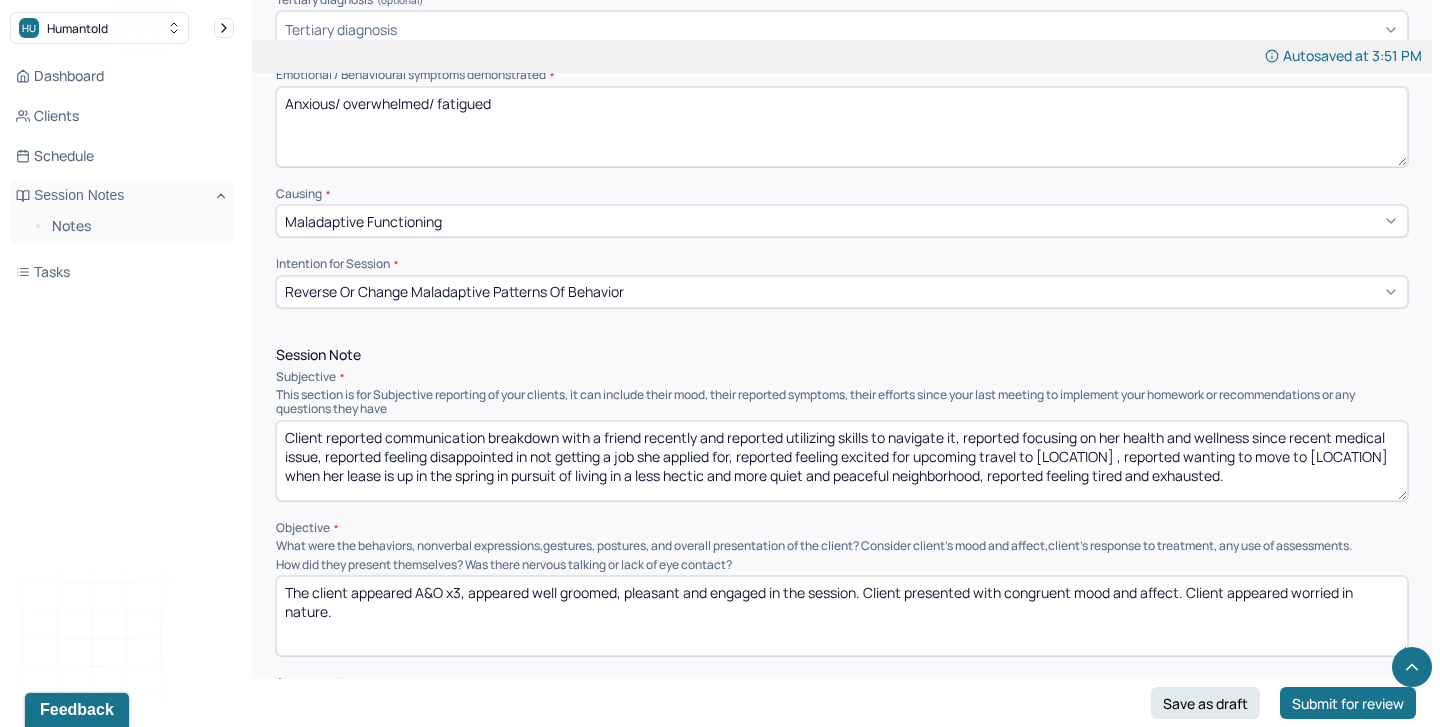 scroll, scrollTop: 898, scrollLeft: 0, axis: vertical 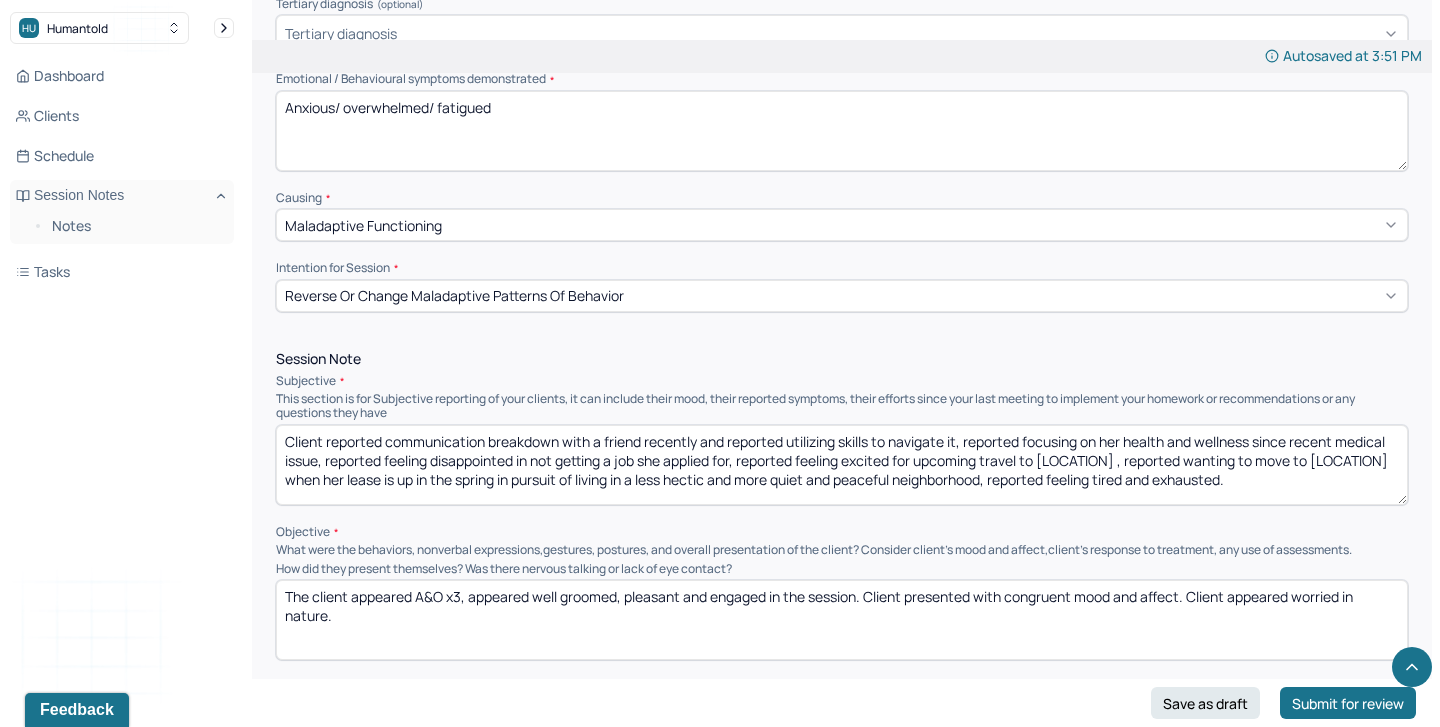 type on "Client reported communication breakdown with a friend recently and reported utilizing skills to navigate it, reported focusing on her health and wellness since recent medical issue, reported feeling disappointed in not getting a job she applied for, reported feeling excited for upcoming travel to [LOCATION] , reported wanting to move to [LOCATION] when her lease is up in the spring in pursuit of living in a less hectic and more quiet and peaceful neighborhood, reported feeling tired and exhausted." 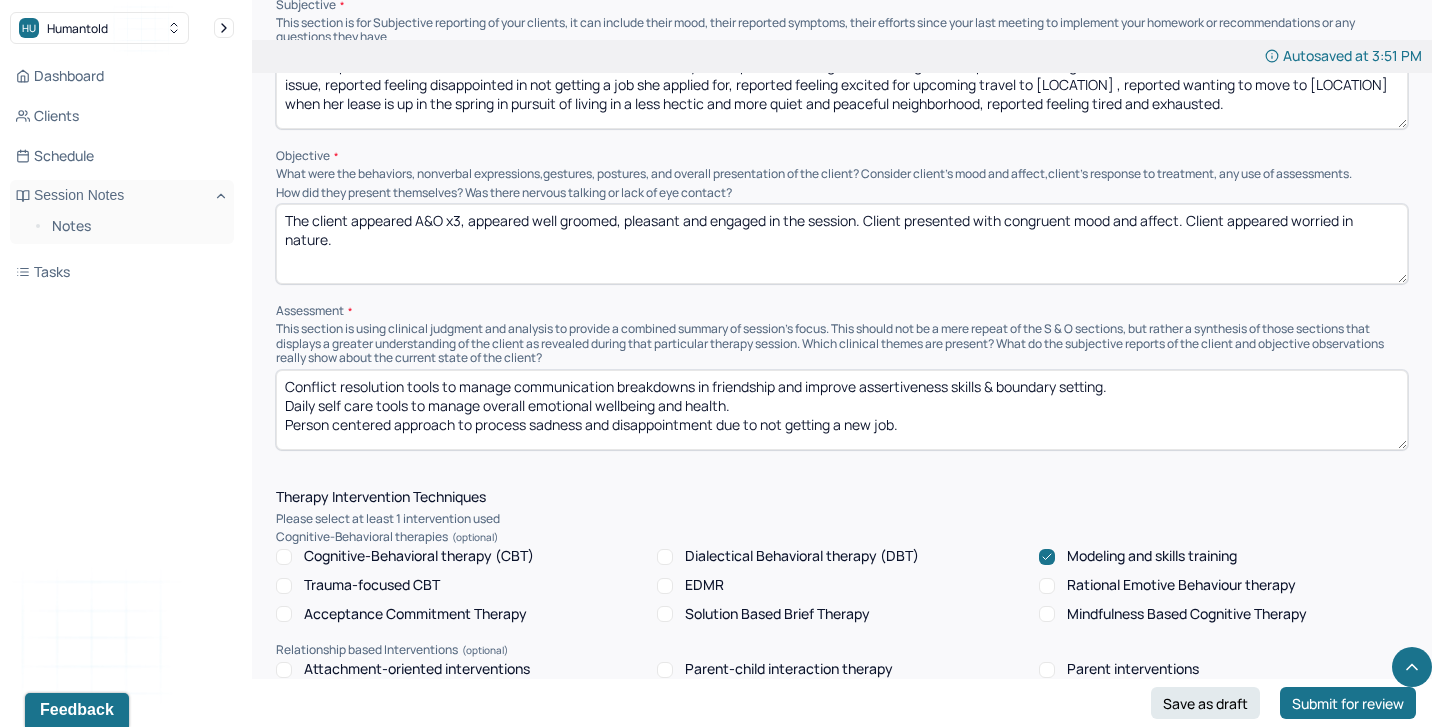scroll, scrollTop: 1268, scrollLeft: 0, axis: vertical 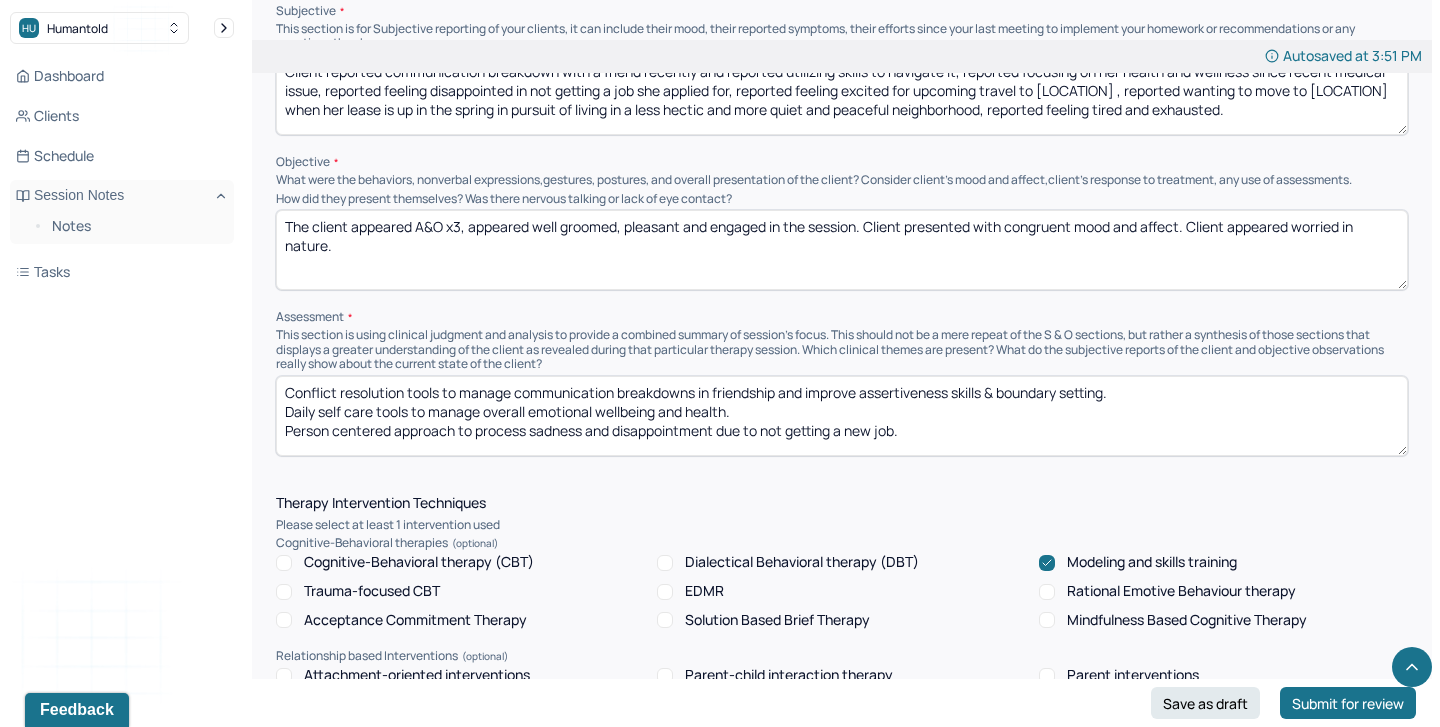type on "Anxious/ overwhelmed/ fatigued/ communication tools" 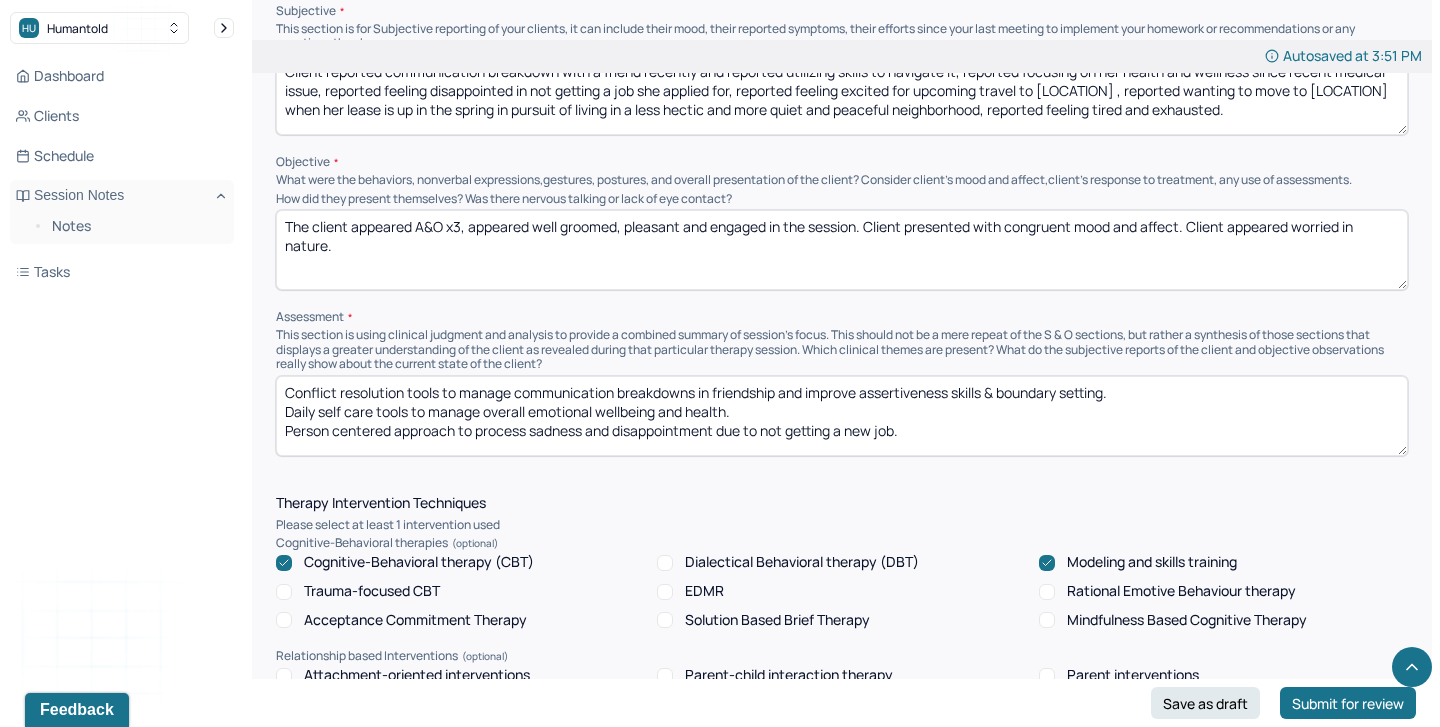 click on "Conflict resolution tools to manage communication breakdowns in friendship and improve assertiveness skills & boundary setting.
Daily self care tools to manage overall emotional wellbeing and health.
Person centered approach to process sadness and disappointment due to not getting a new job." at bounding box center (842, 416) 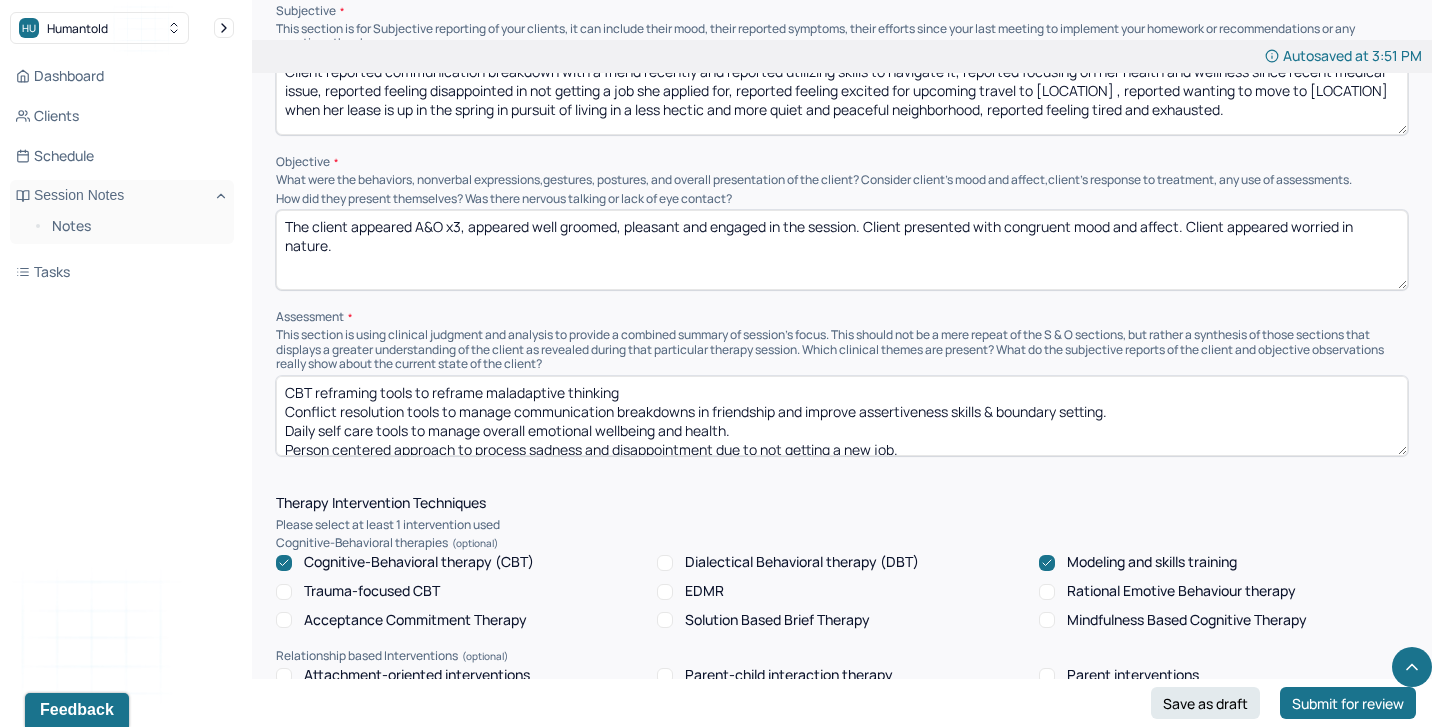 click on "CBT reframing tools to reframe maldaptive thinking
Conflict resolution tools to manage communication breakdowns in friendship and improve assertiveness skills & boundary setting.
Daily self care tools to manage overall emotional wellbeing and health.
Person centered approach to process sadness and disappointment due to not getting a new job." at bounding box center [842, 416] 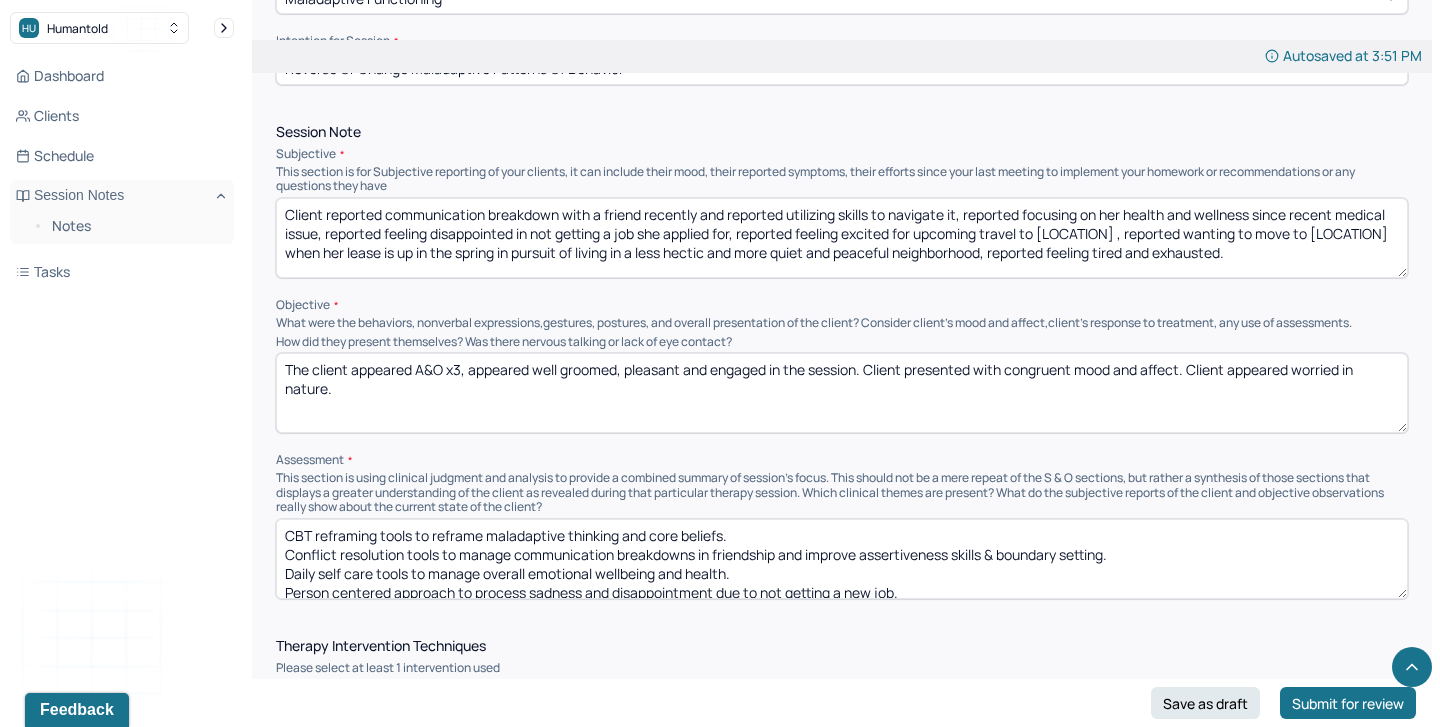 scroll, scrollTop: 1039, scrollLeft: 0, axis: vertical 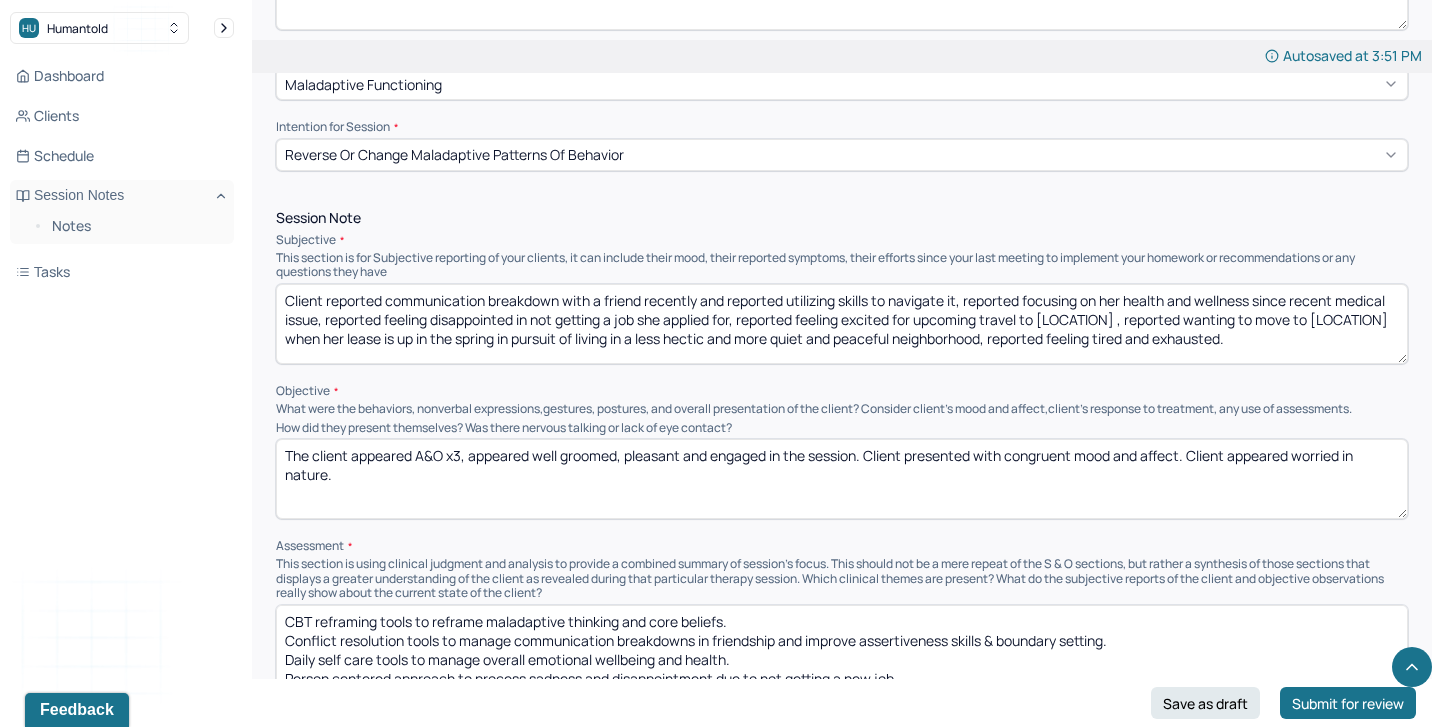 type on "CBT reframing tools to reframe maladaptive thinking and core beliefs.
Conflict resolution tools to manage communication breakdowns in friendship and improve assertiveness skills & boundary setting.
Daily self care tools to manage overall emotional wellbeing and health.
Person centered approach to process sadness and disappointment due to not getting a new job." 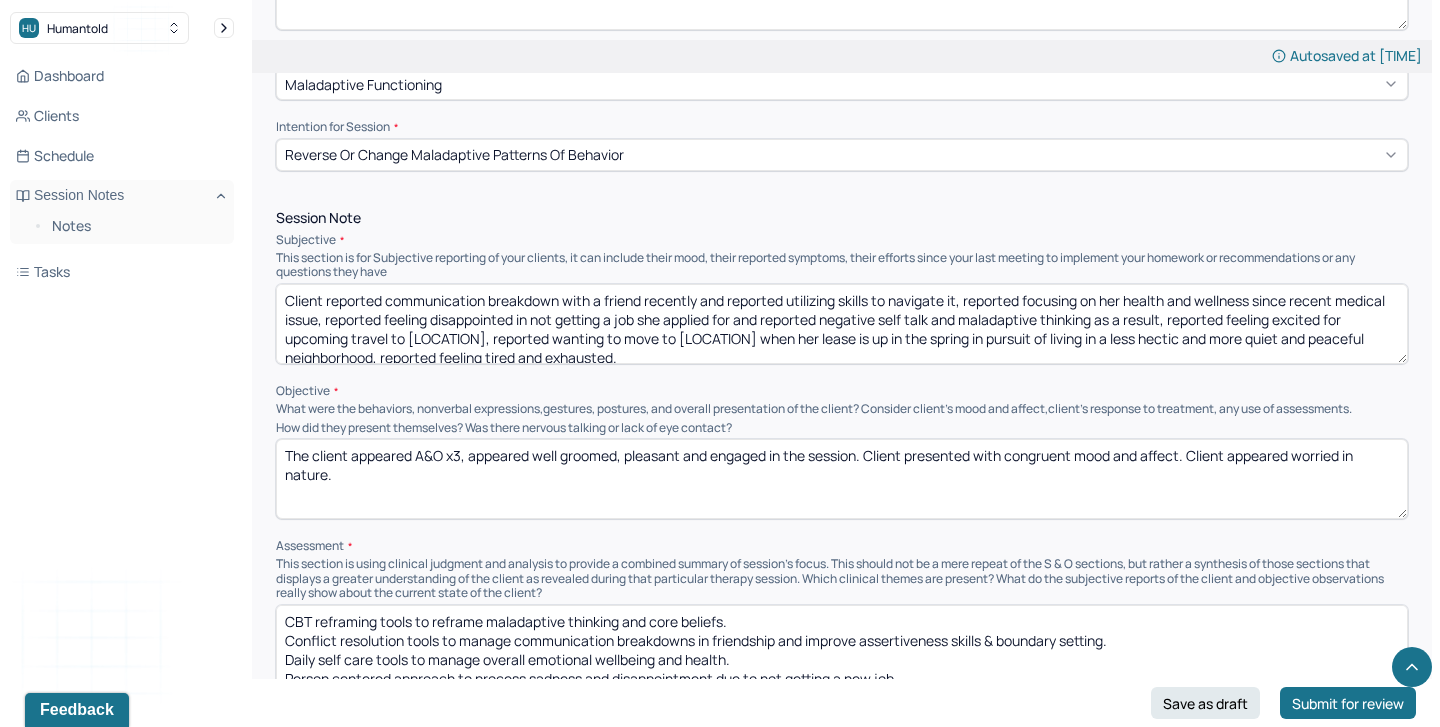 scroll, scrollTop: 9, scrollLeft: 0, axis: vertical 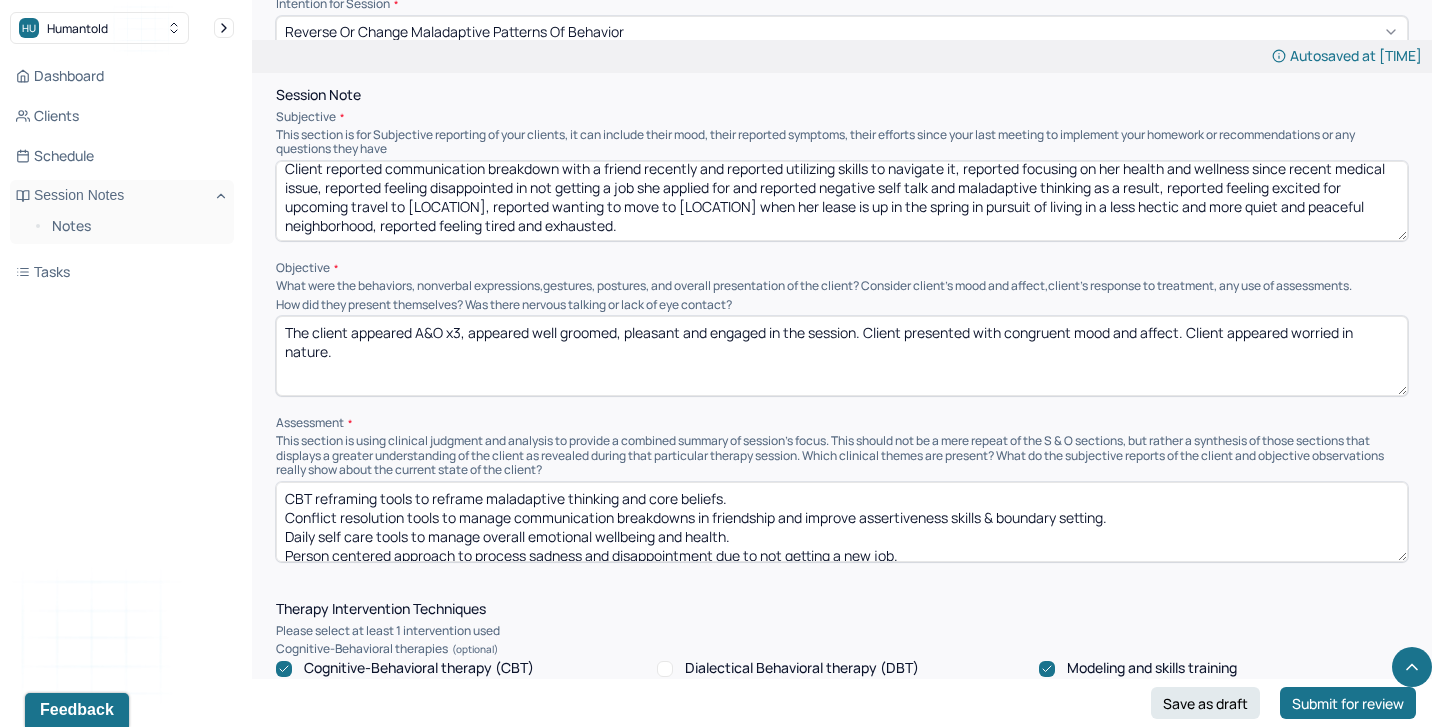 type on "Client reported communication breakdown with a friend recently and reported utilizing skills to navigate it, reported focusing on her health and wellness since recent medical issue, reported feeling disappointed in not getting a job she applied for and reported negative self talk and maladaptive thinking as a result, reported feeling excited for upcoming travel to [LOCATION], reported wanting to move to [LOCATION] when her lease is up in the spring in pursuit of living in a less hectic and more quiet and peaceful neighborhood, reported feeling tired and exhausted." 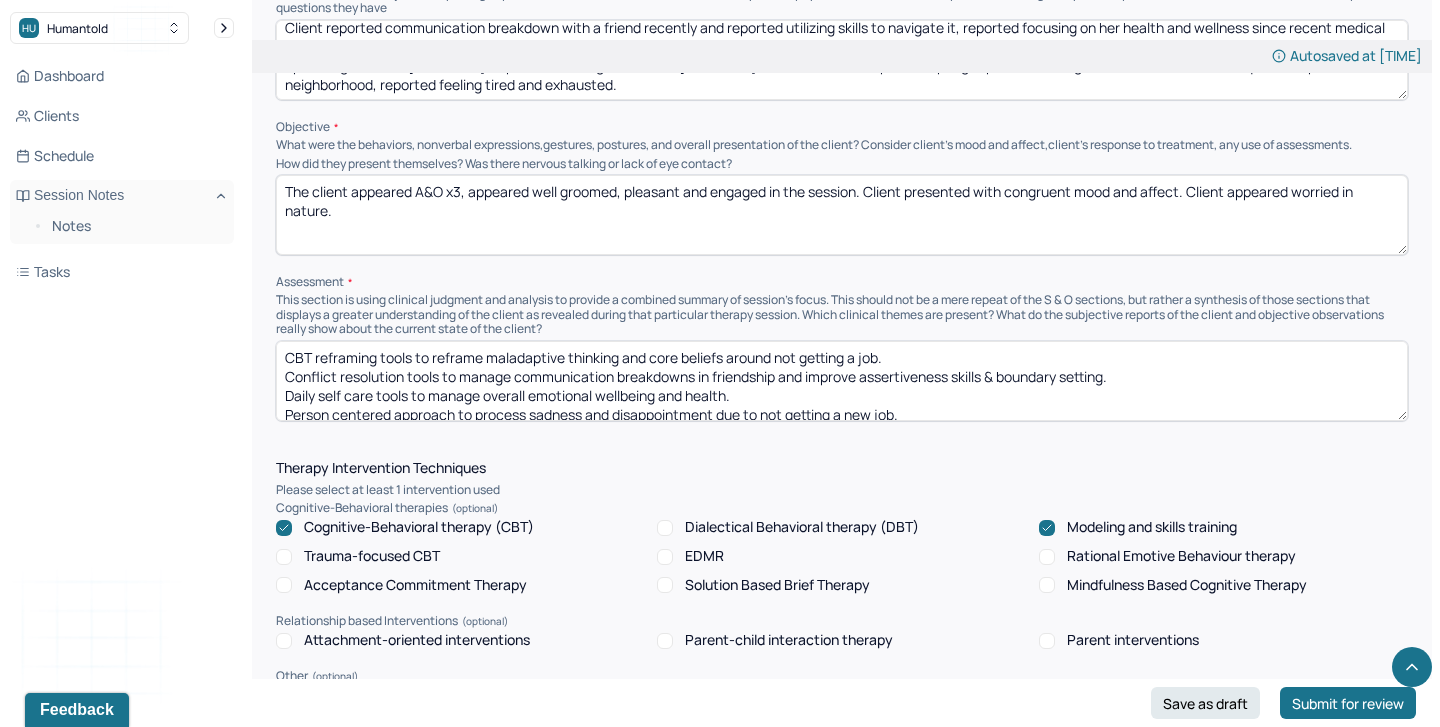 scroll, scrollTop: 1315, scrollLeft: 0, axis: vertical 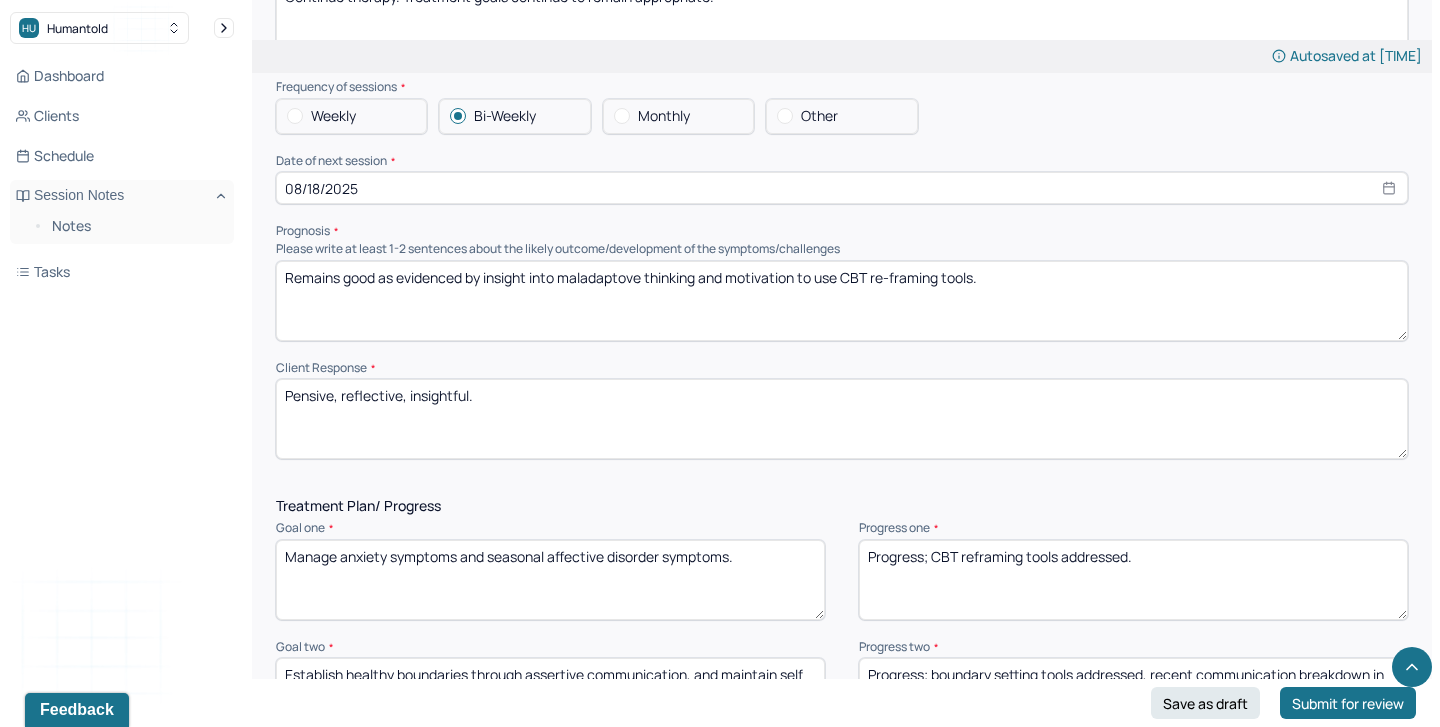 type on "CBT reframing tools to reframe maladaptive thinking and core beliefs around not getting a job.
Conflict resolution tools to manage communication breakdowns in friendship and improve assertiveness skills & boundary setting.
Daily self care tools to manage overall emotional wellbeing and health.
Person centered approach to process sadness and disappointment due to not getting a new job." 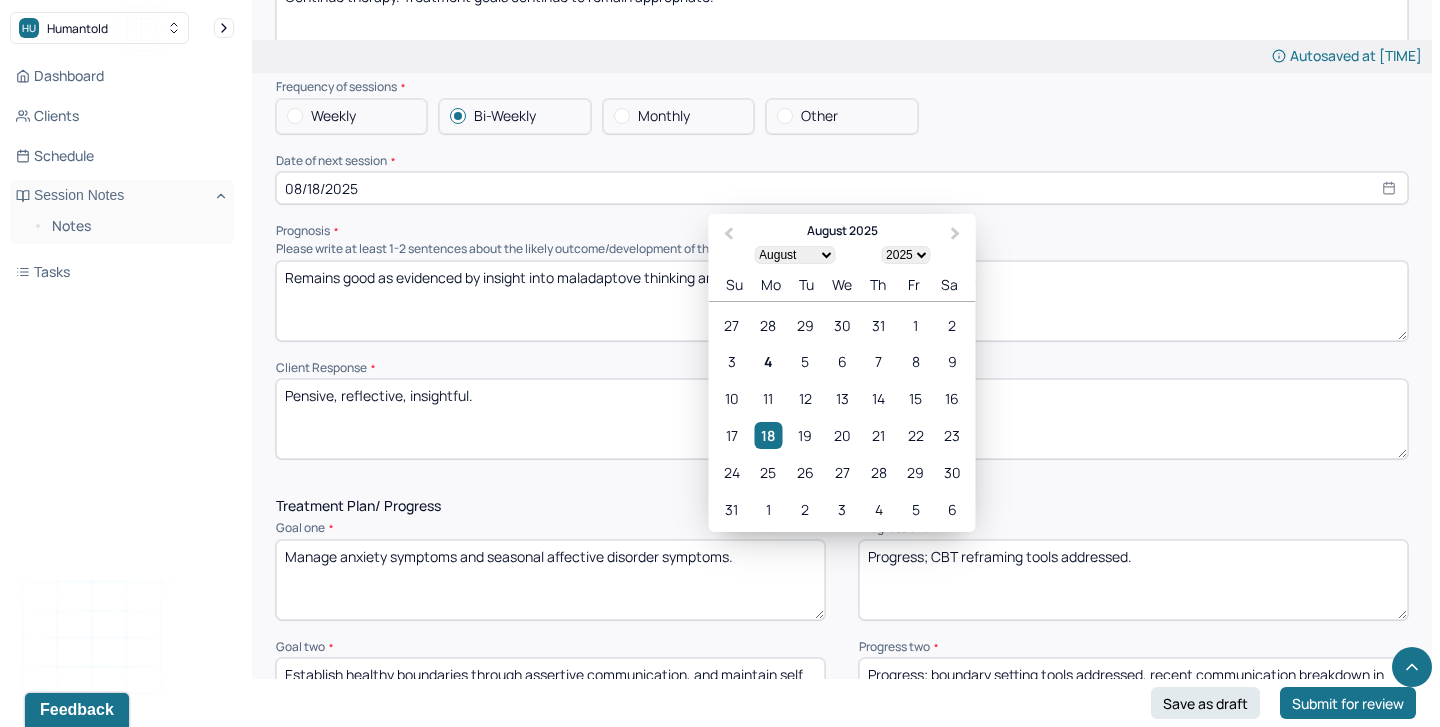 click on "08/18/2025" at bounding box center [842, 188] 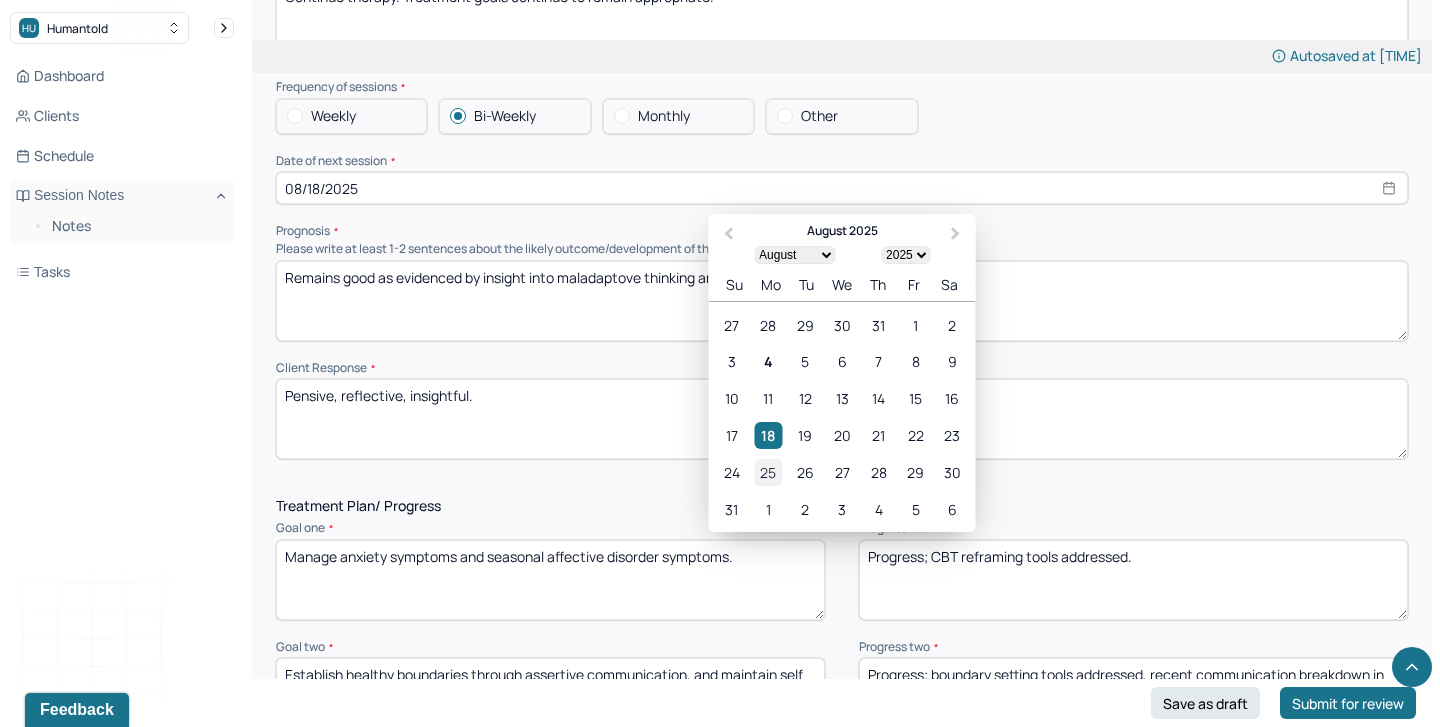 click on "25" at bounding box center (768, 472) 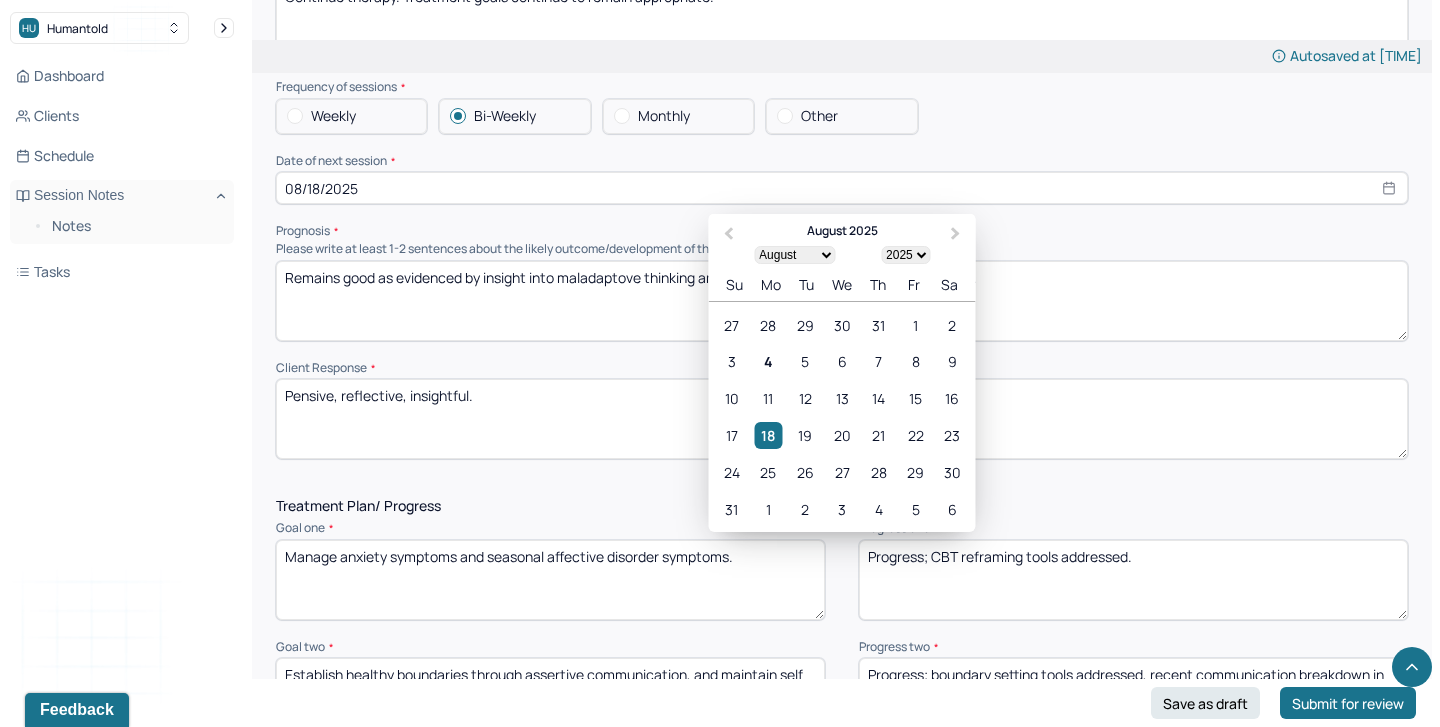 type on "08/25/2025" 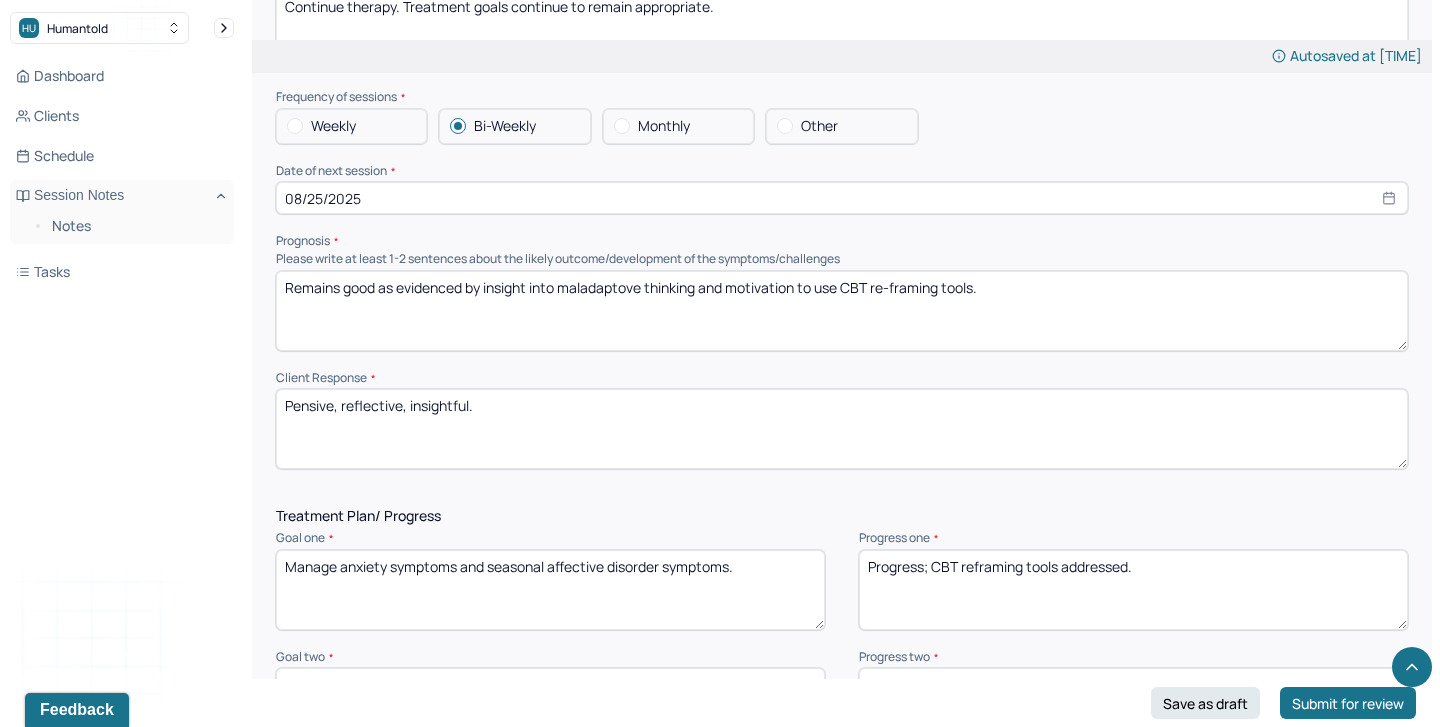 scroll, scrollTop: 1970, scrollLeft: 0, axis: vertical 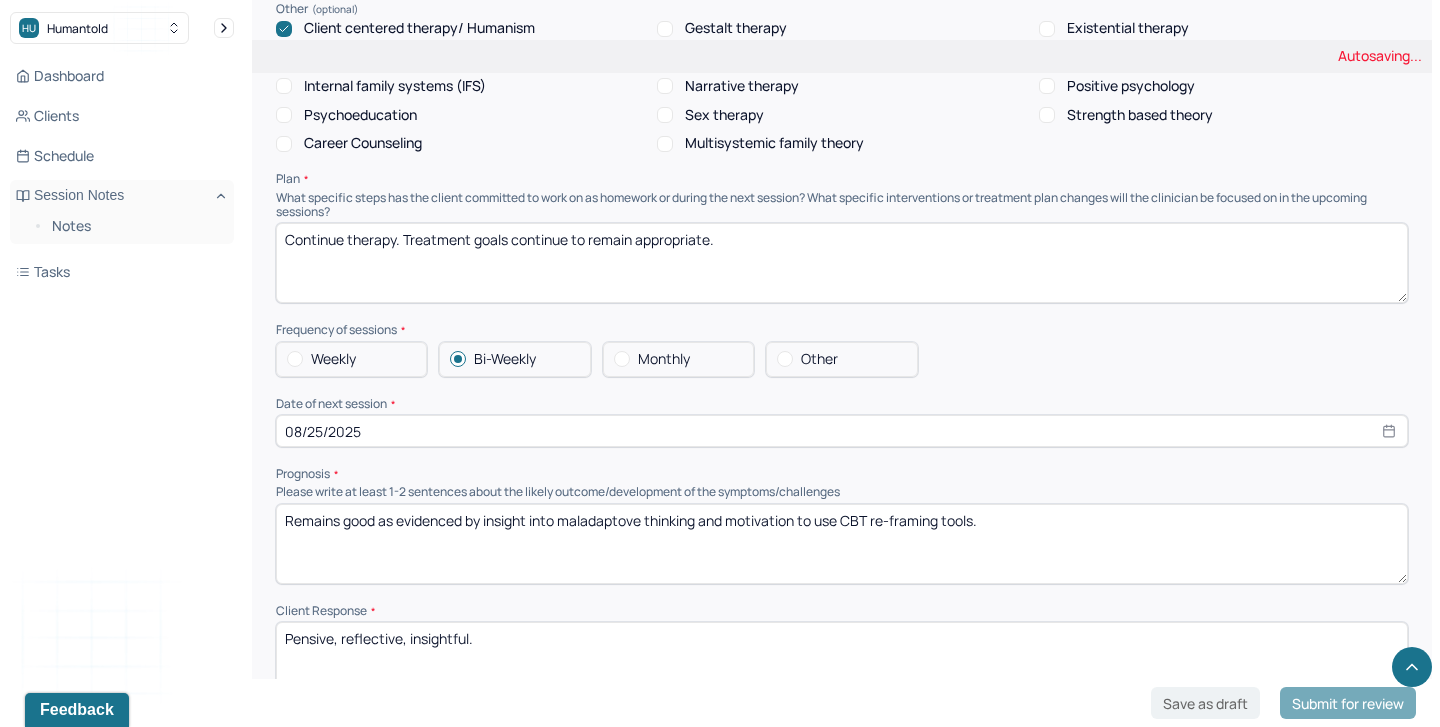 click on "Continue therapy. Treatment goals continue to remain appropriate." at bounding box center [842, 263] 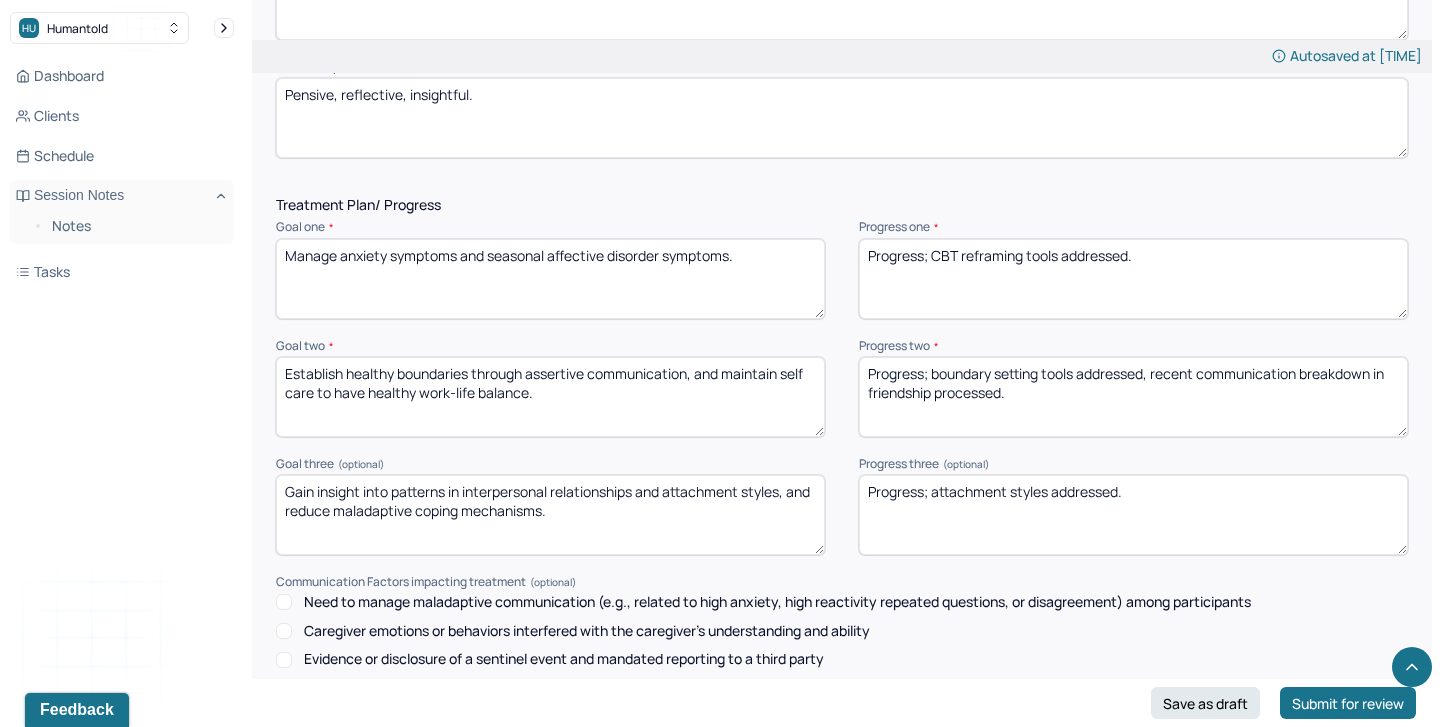 scroll, scrollTop: 2868, scrollLeft: 0, axis: vertical 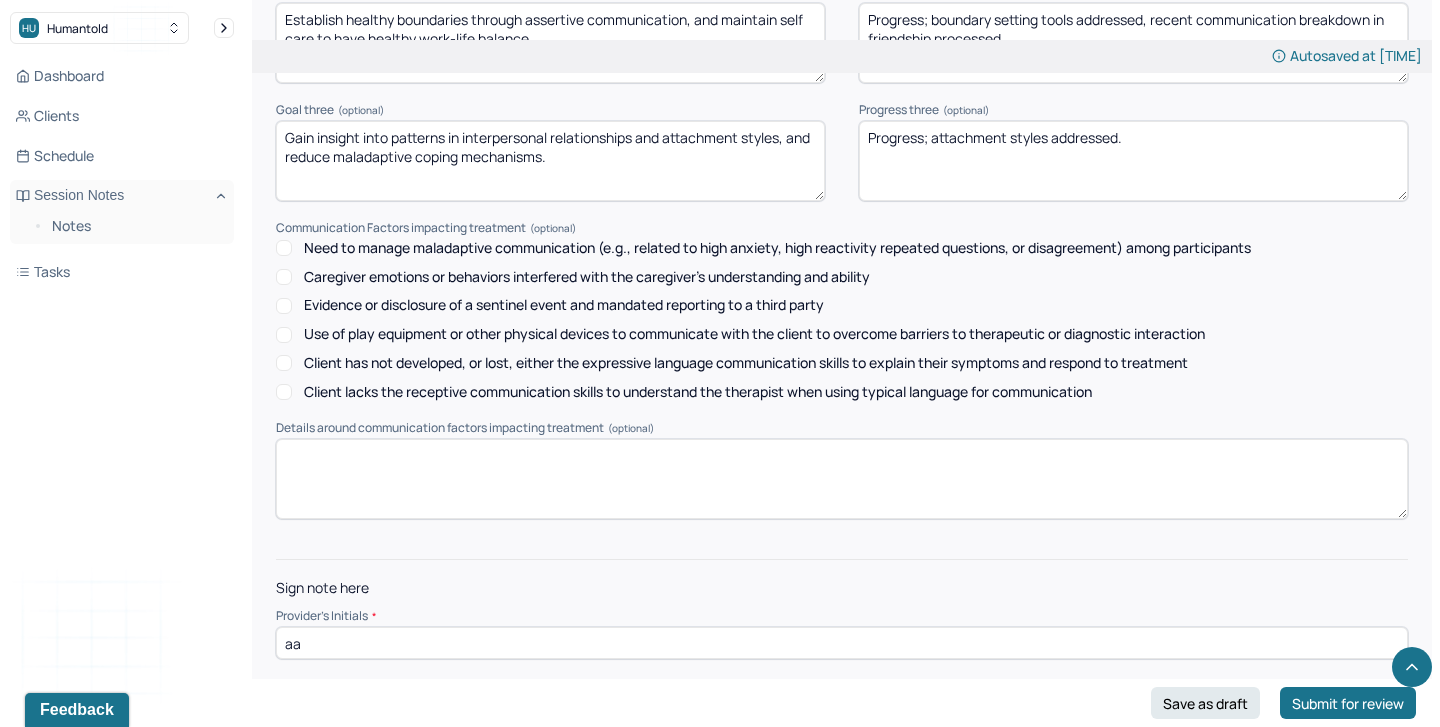 type on "Continue therapy. Treatment goals continue to remain appropriate.
Next session scheduled in [DATE] as client will be traveling." 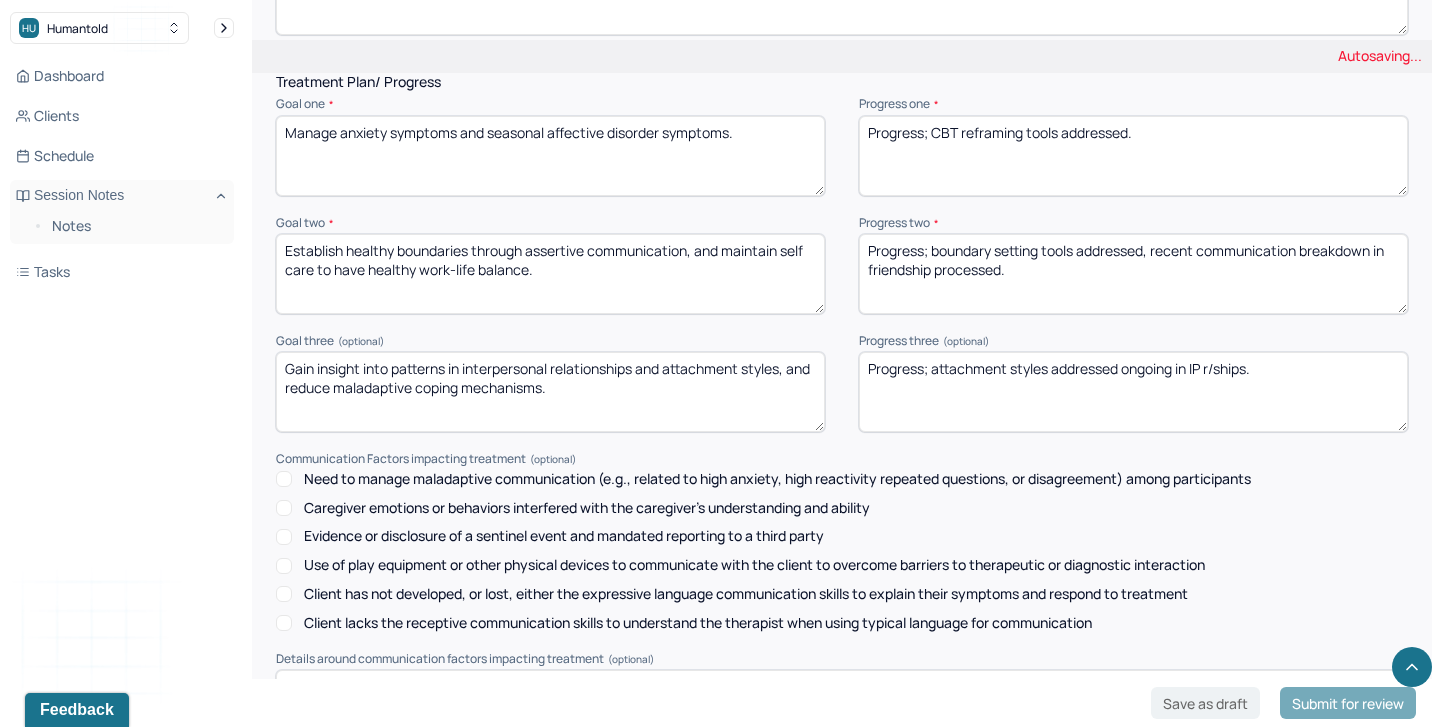 scroll, scrollTop: 2868, scrollLeft: 0, axis: vertical 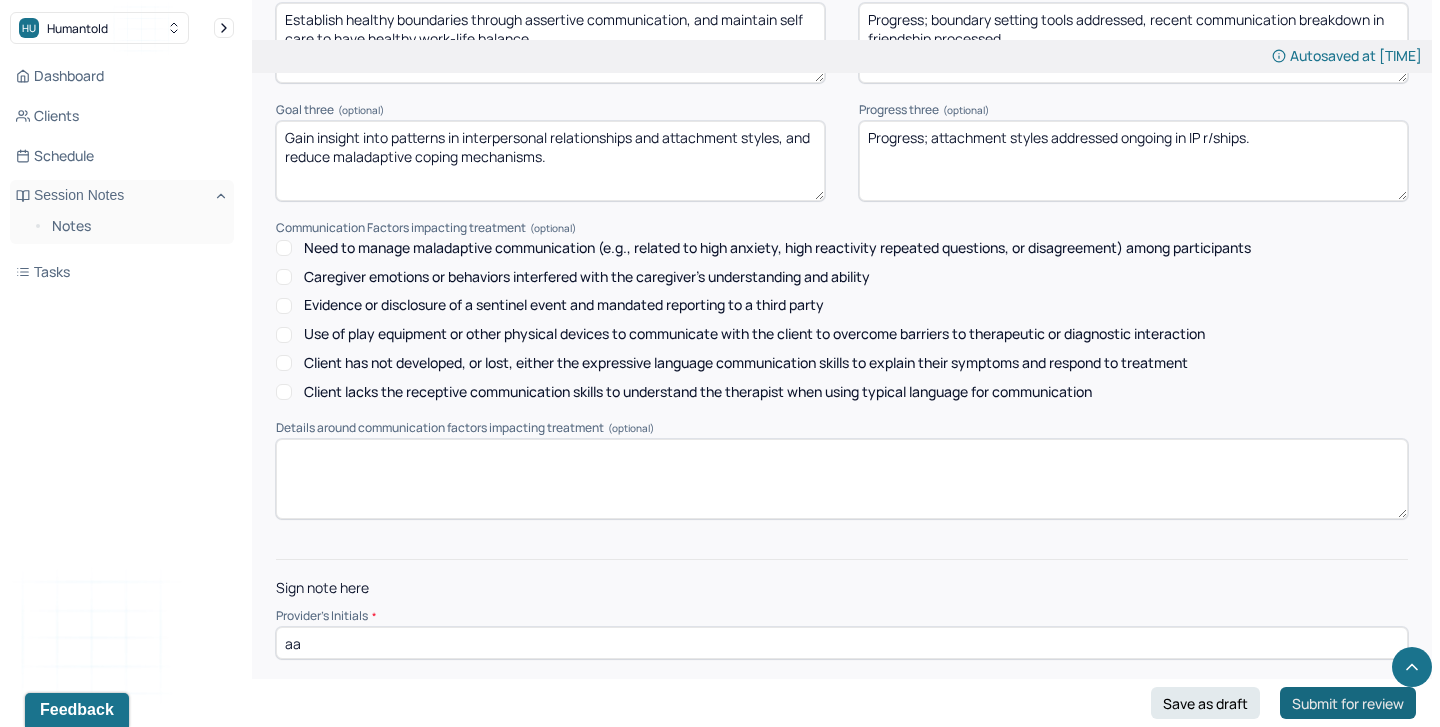 type on "Progress; attachment styles addressed ongoing in IP r/ships." 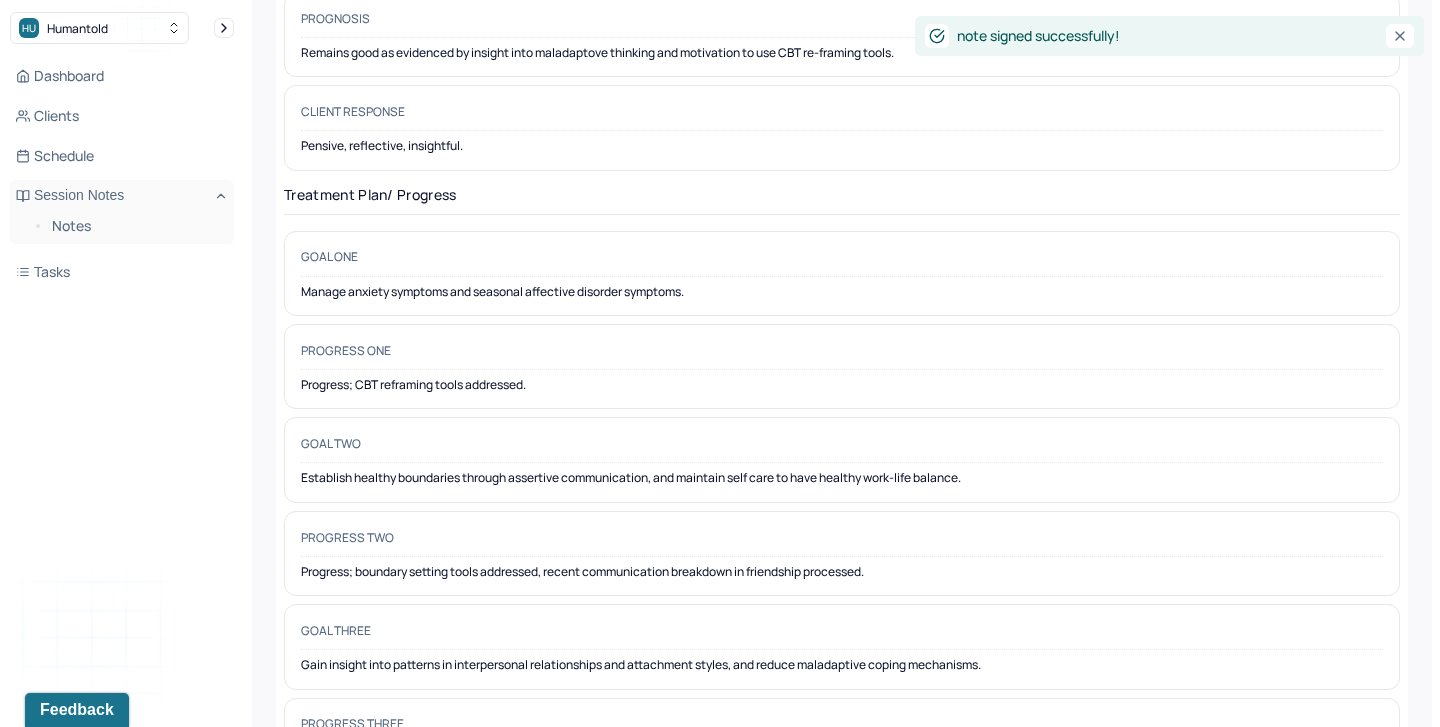 scroll, scrollTop: 0, scrollLeft: 0, axis: both 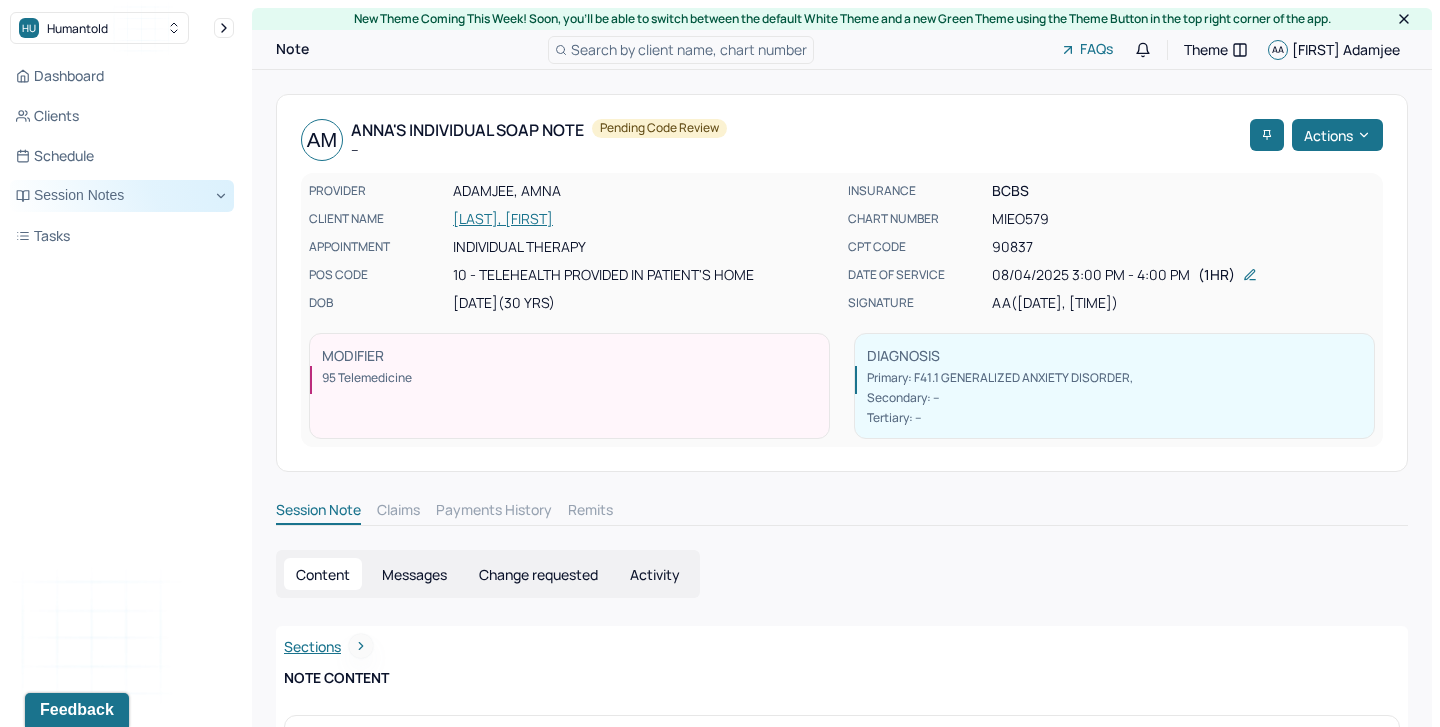 click on "Session Notes" at bounding box center (122, 196) 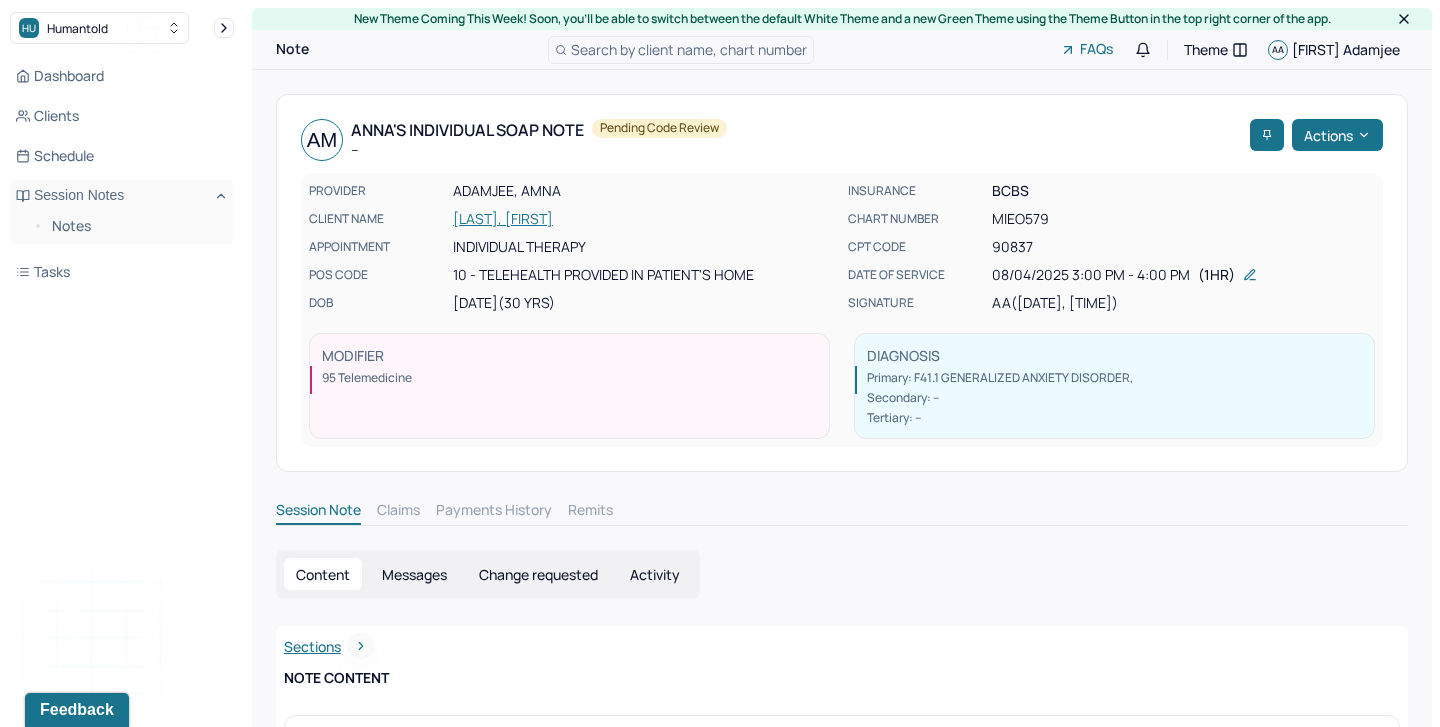 click on "Notes" at bounding box center [135, 226] 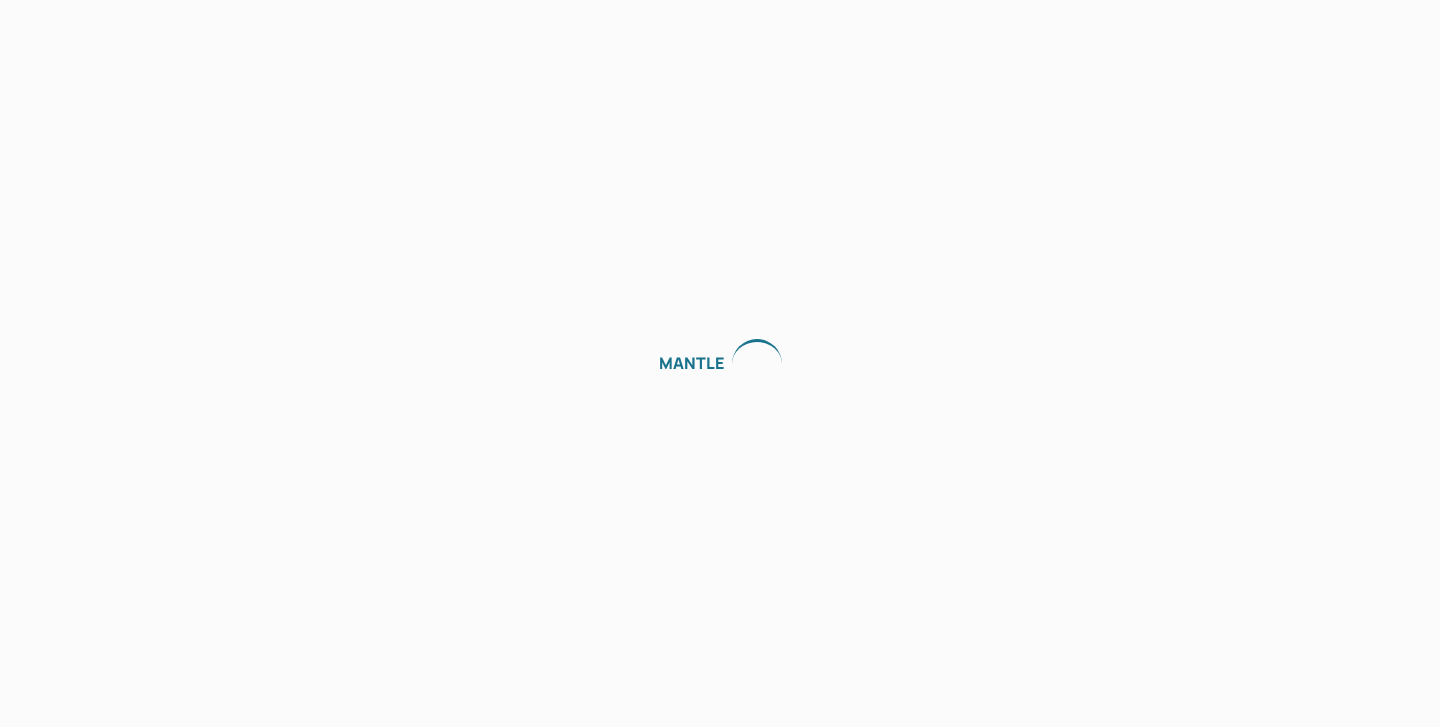 scroll, scrollTop: 0, scrollLeft: 0, axis: both 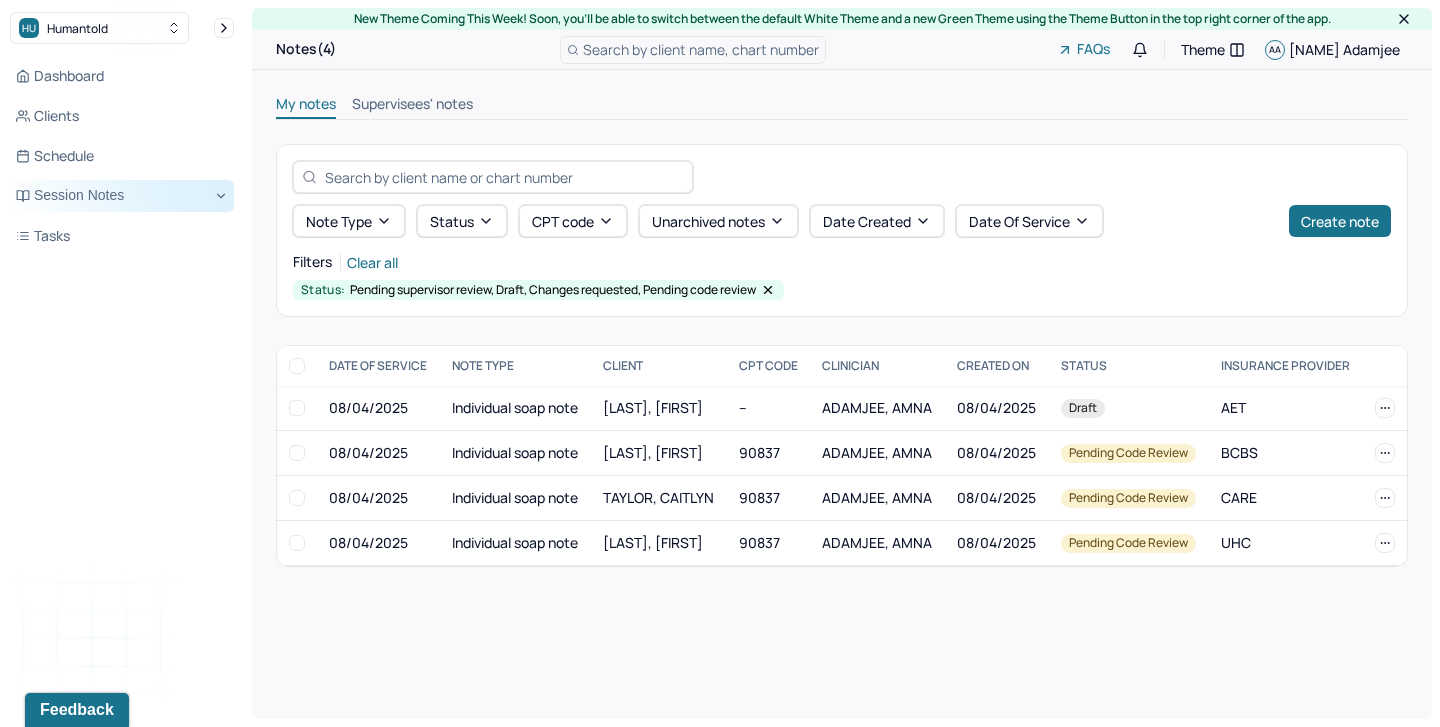 click on "Session Notes" at bounding box center (122, 196) 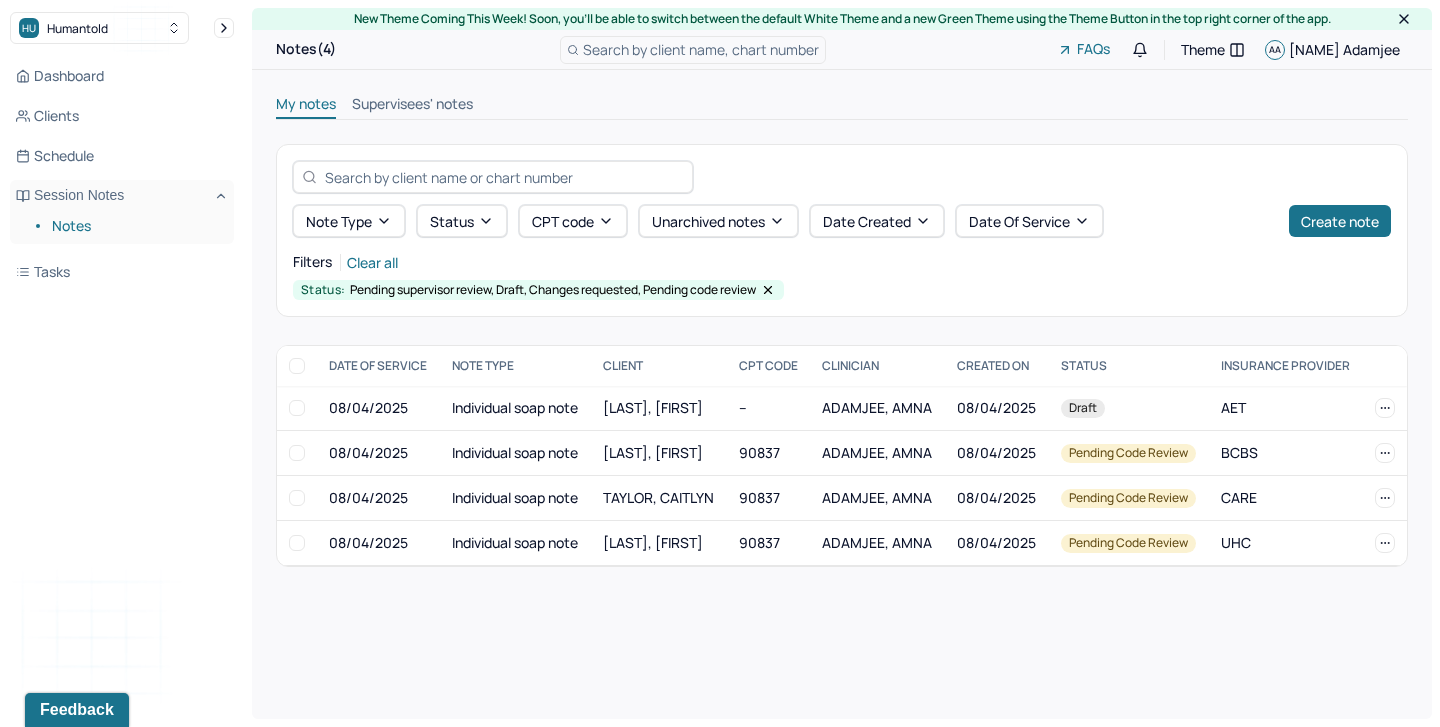 click on "Notes" at bounding box center [135, 226] 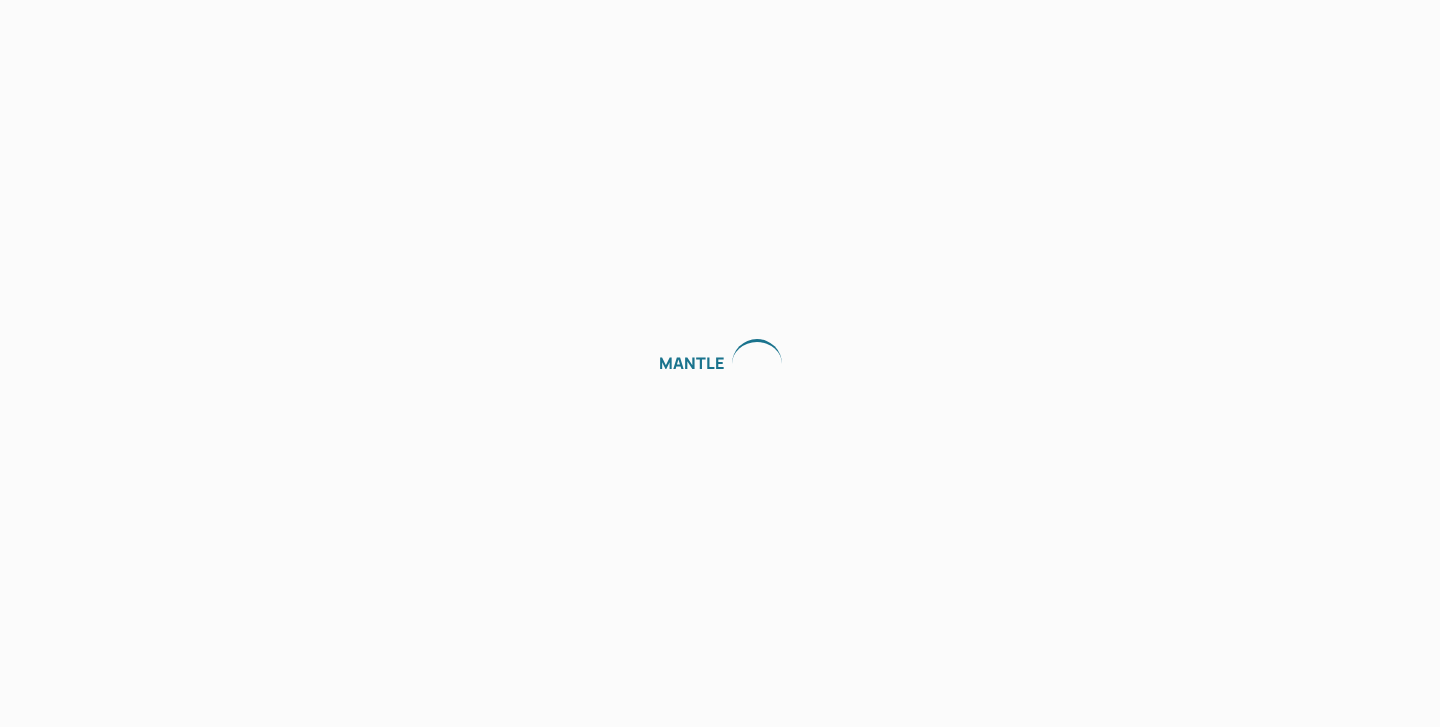 scroll, scrollTop: 0, scrollLeft: 0, axis: both 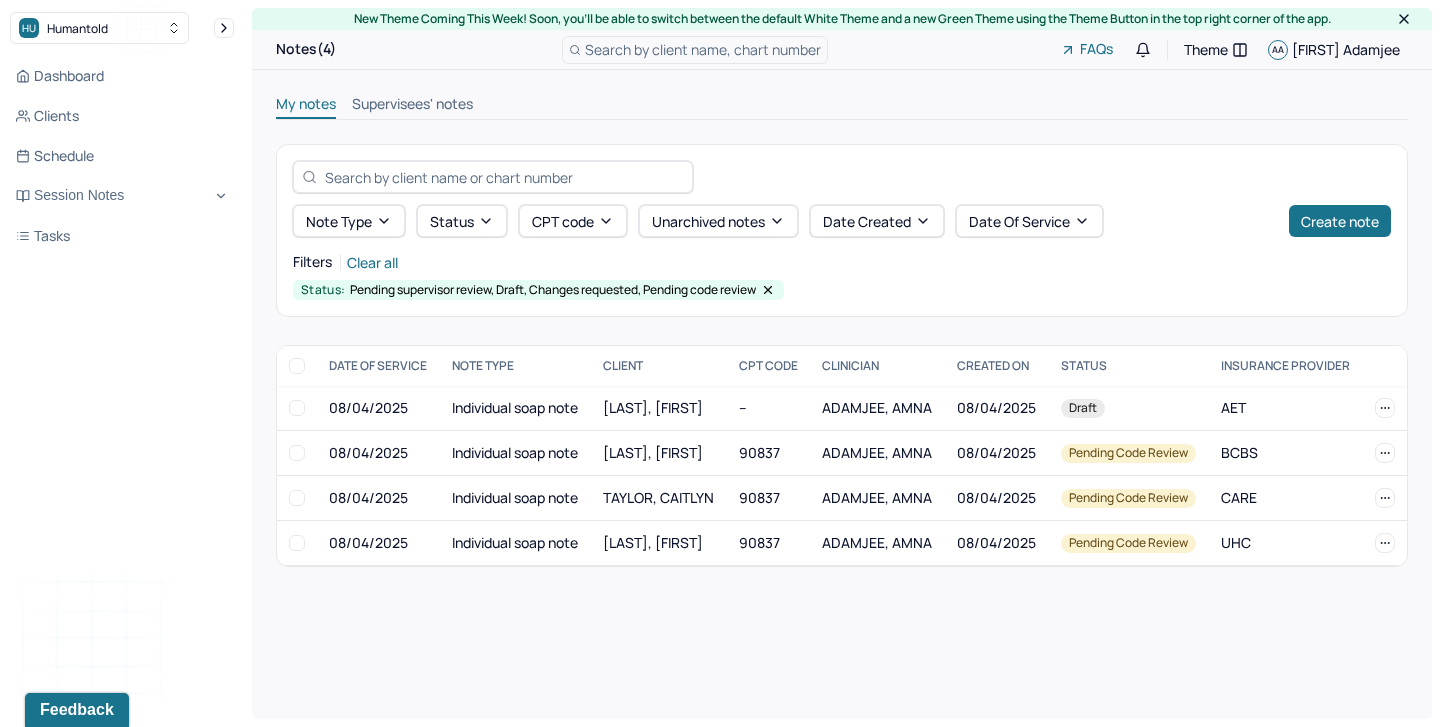 click on "Supervisees' notes" at bounding box center [412, 106] 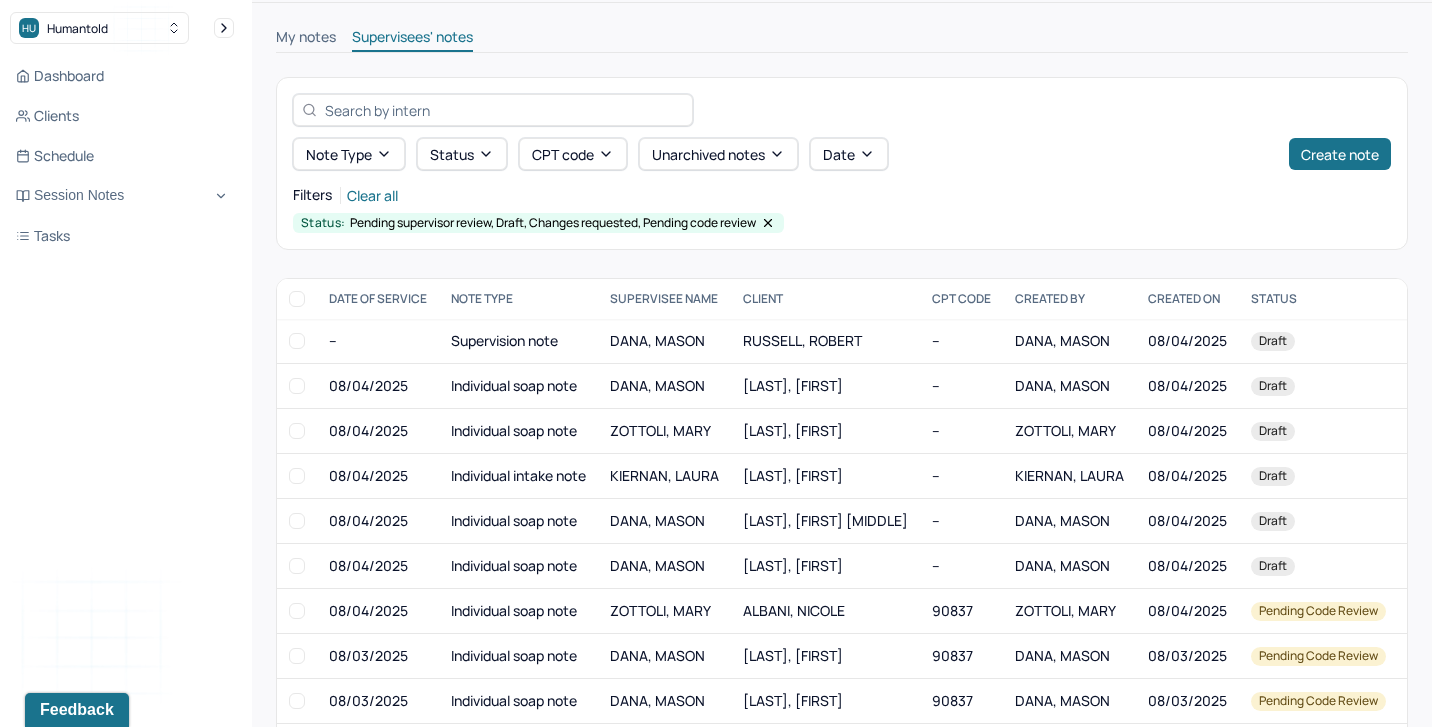 scroll, scrollTop: 140, scrollLeft: 0, axis: vertical 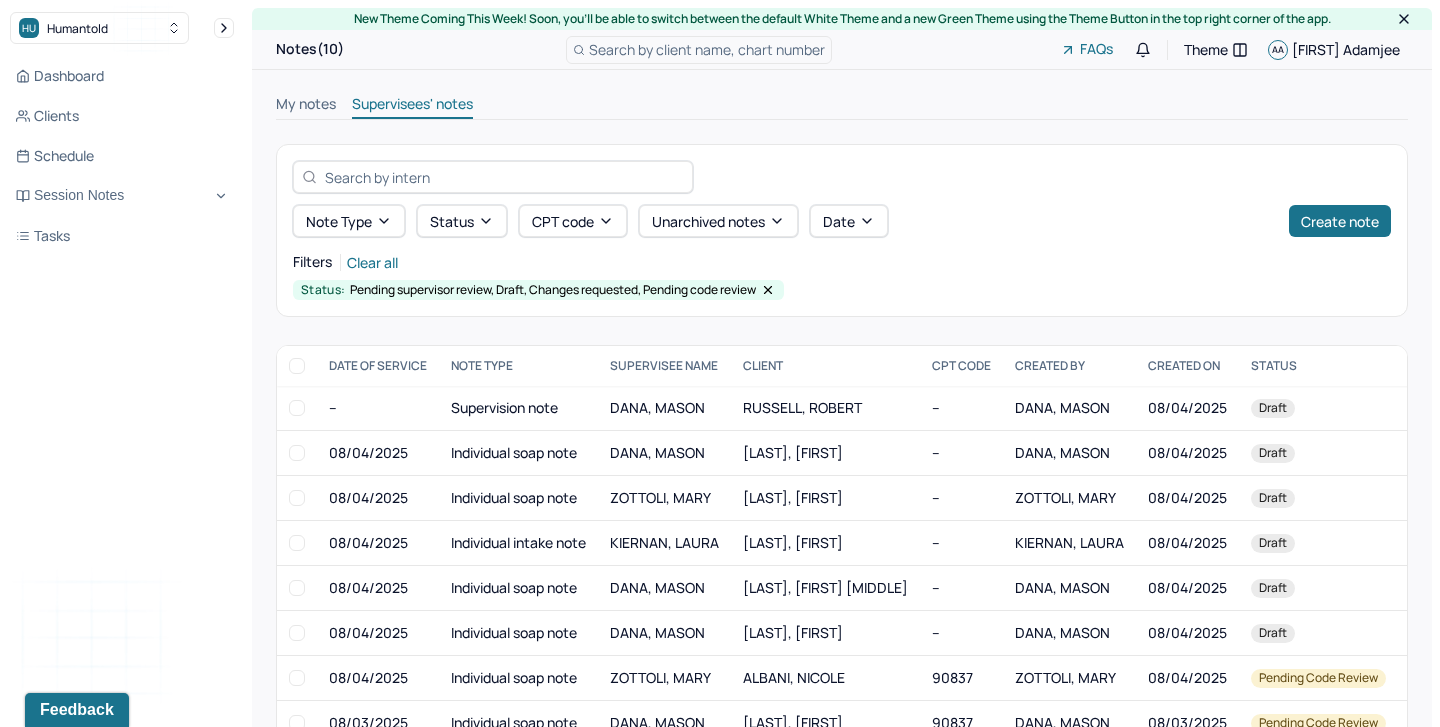 click on "My notes" at bounding box center [306, 106] 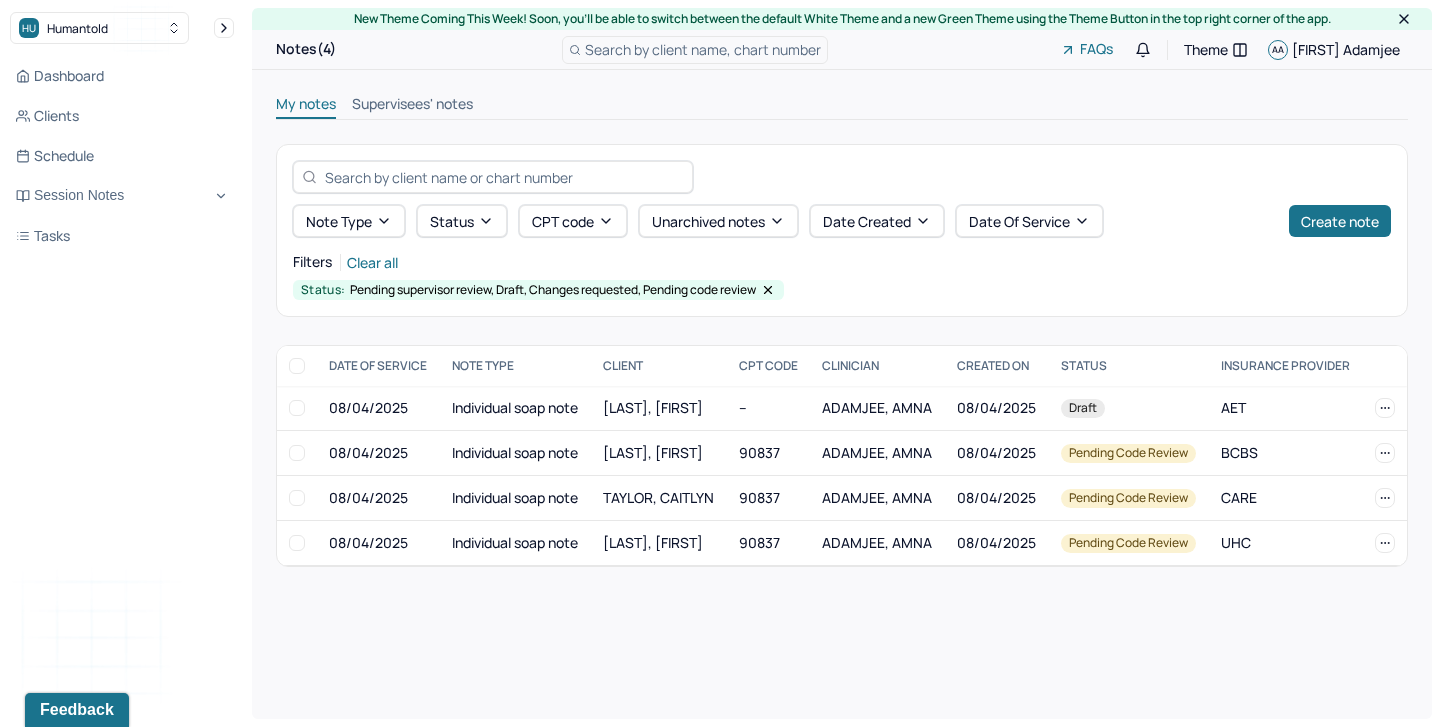 click on "Supervisees' notes" at bounding box center [412, 106] 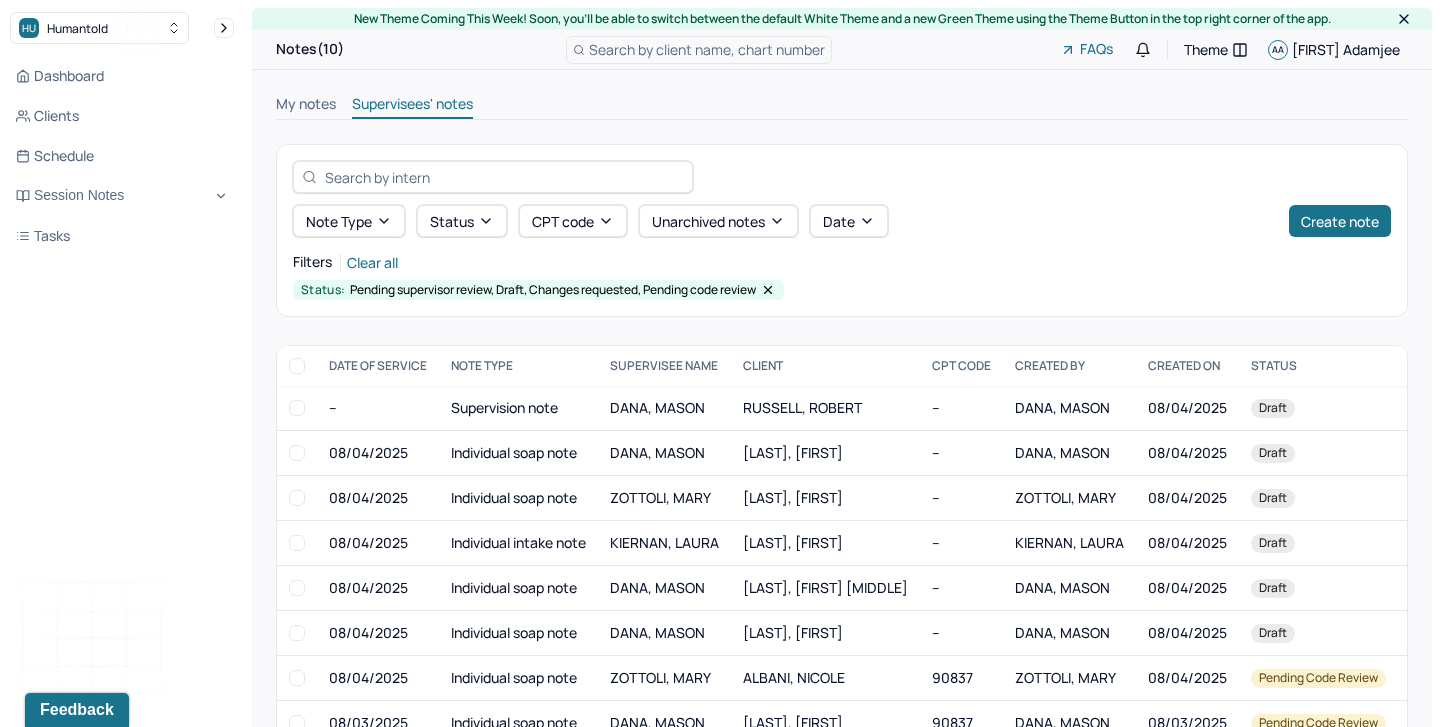 click on "My notes Supervisees' notes" at bounding box center (842, 107) 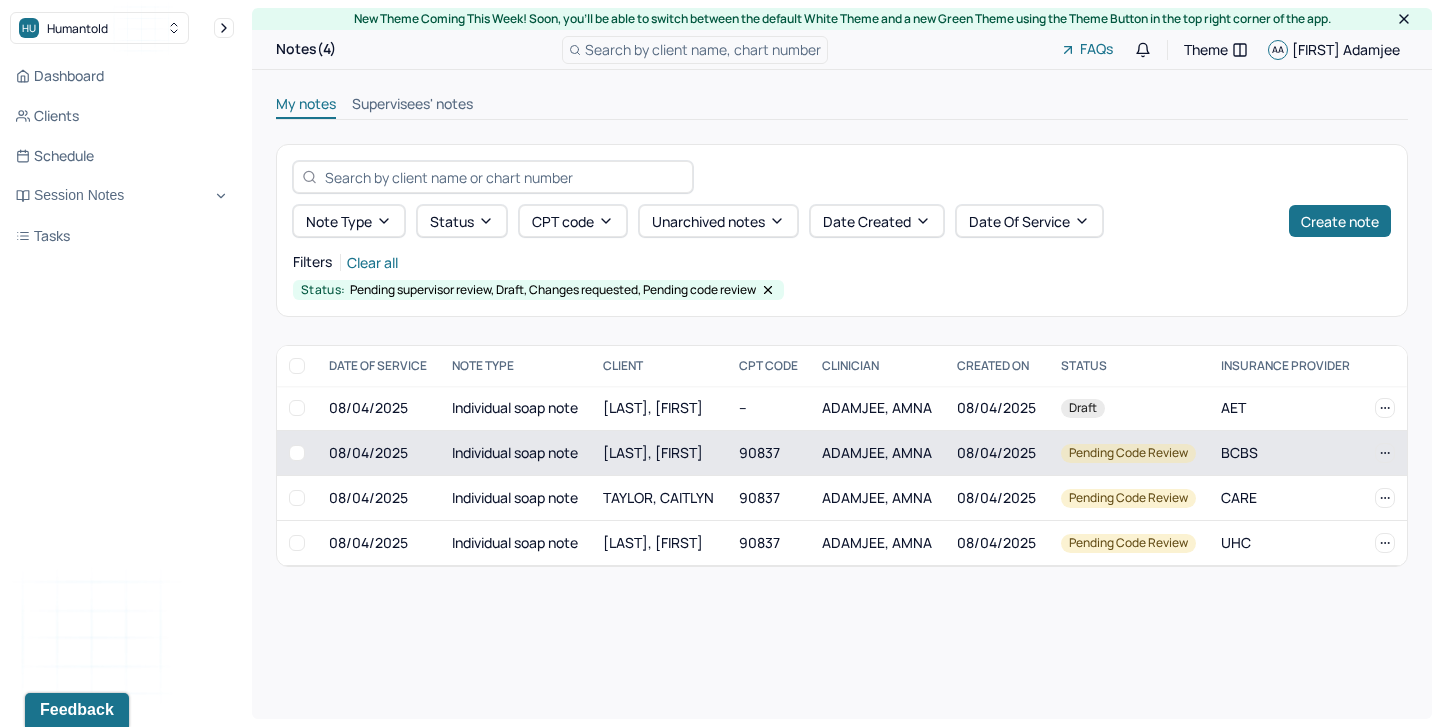 click on "Individual soap note" at bounding box center [515, 453] 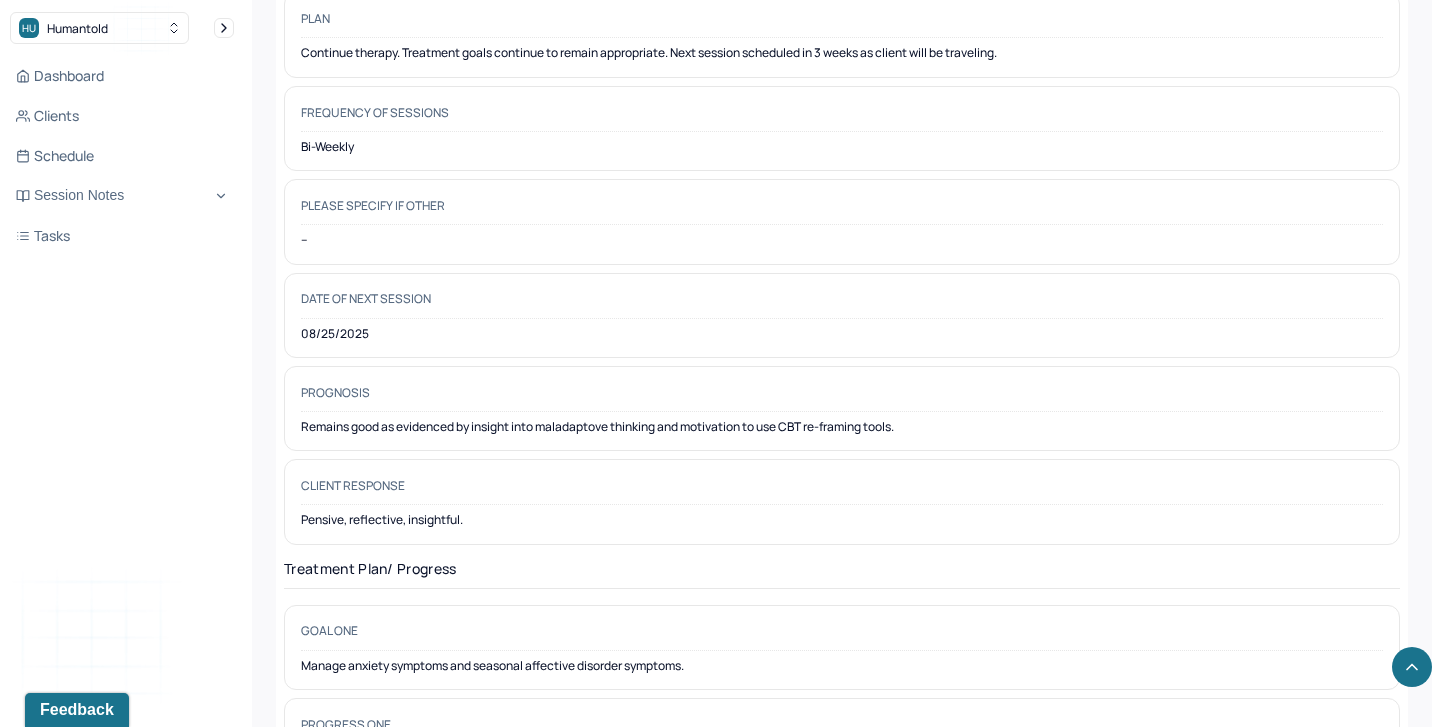 scroll, scrollTop: 2351, scrollLeft: 0, axis: vertical 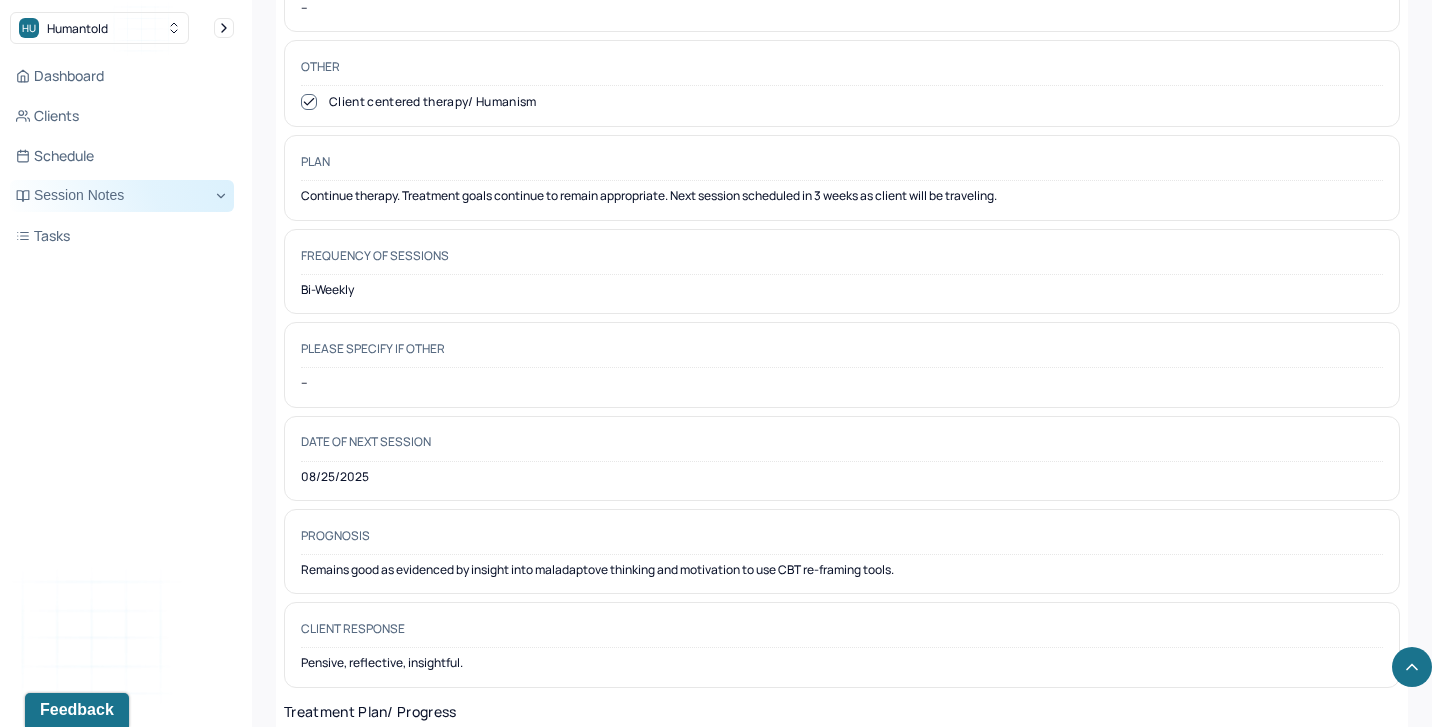 click on "Session Notes" at bounding box center [122, 196] 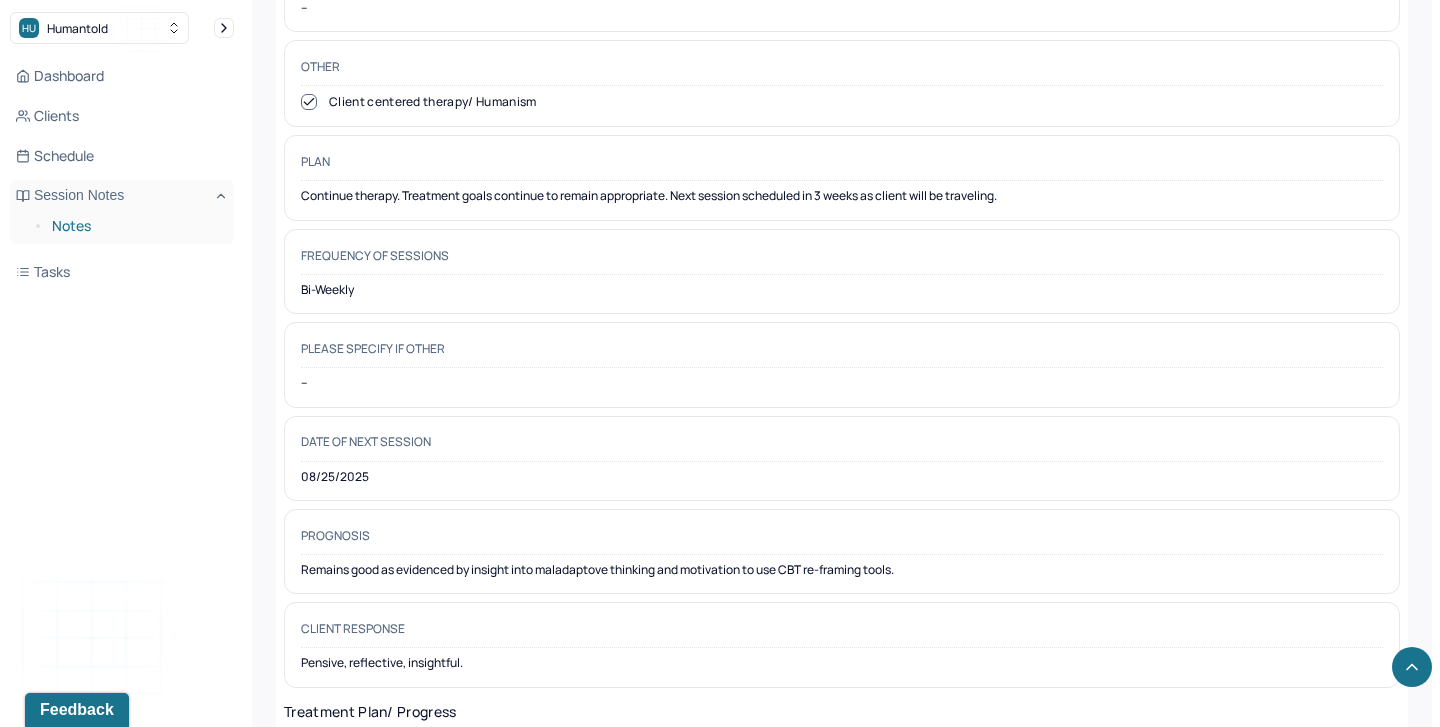 click on "Notes" at bounding box center (135, 226) 